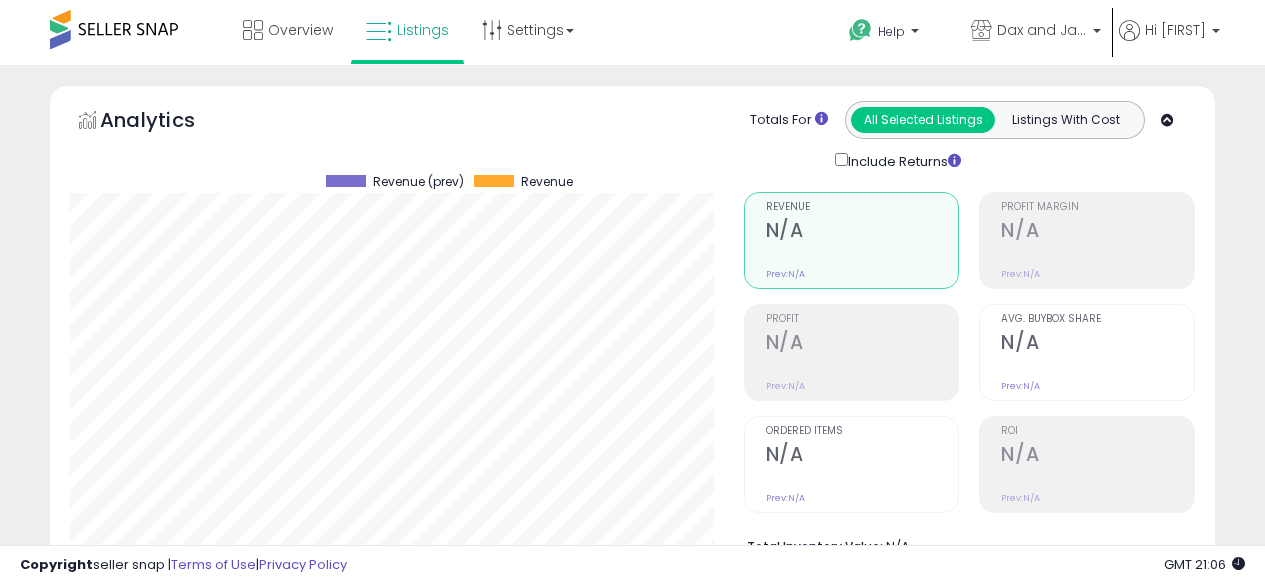 click on "Overview" at bounding box center (300, 30) 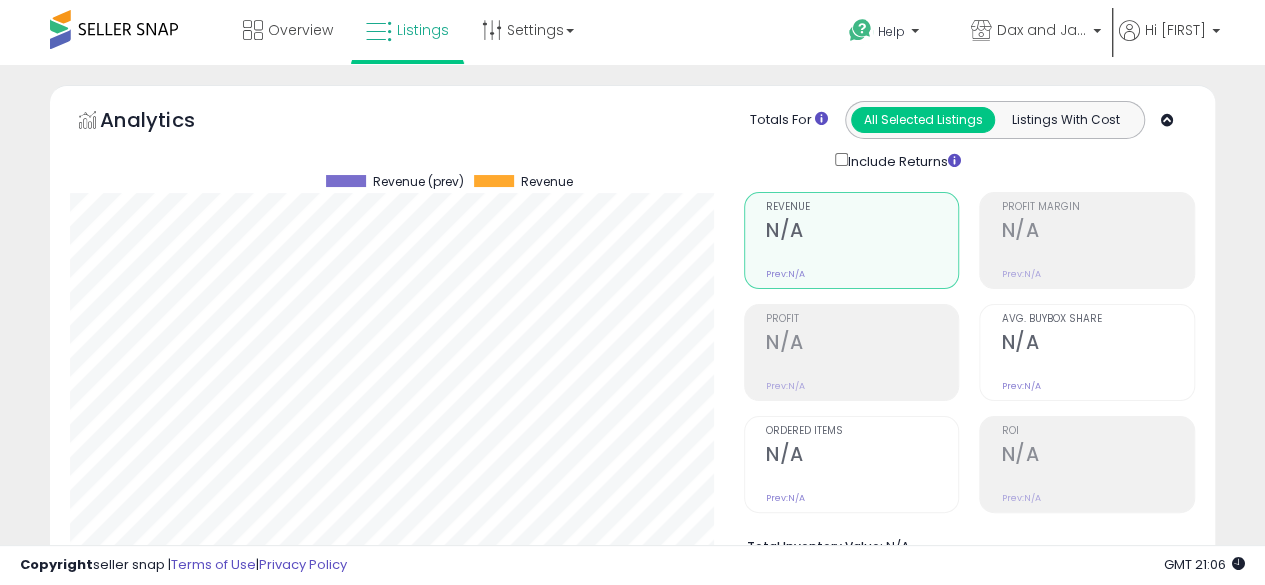 scroll, scrollTop: 999590, scrollLeft: 999326, axis: both 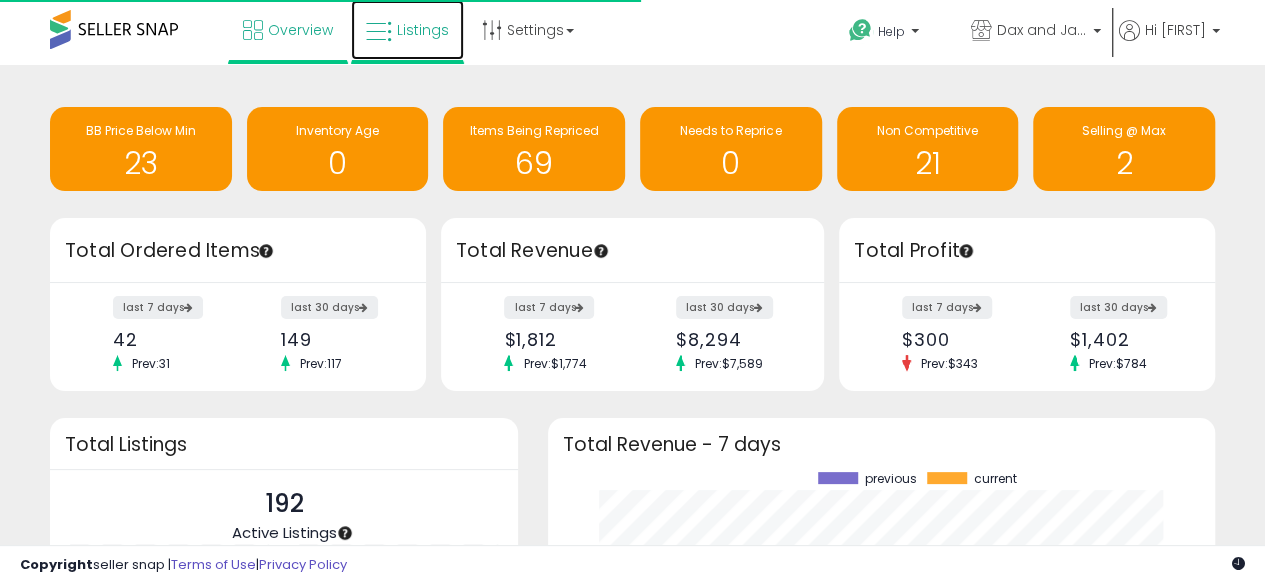 click on "Listings" at bounding box center [423, 30] 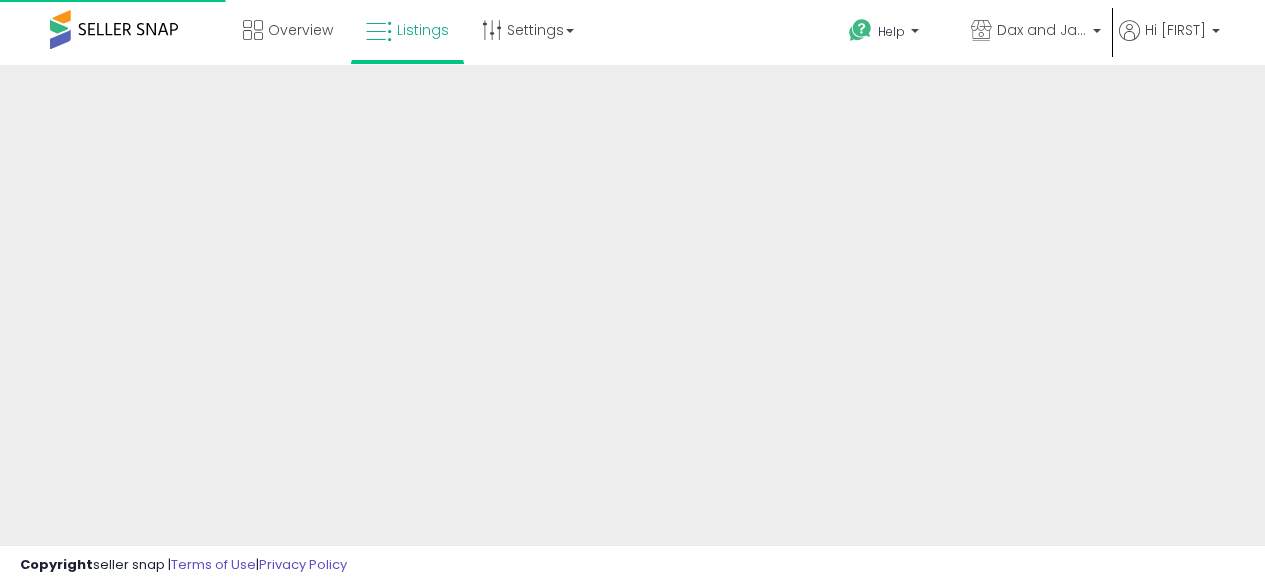 scroll, scrollTop: 0, scrollLeft: 0, axis: both 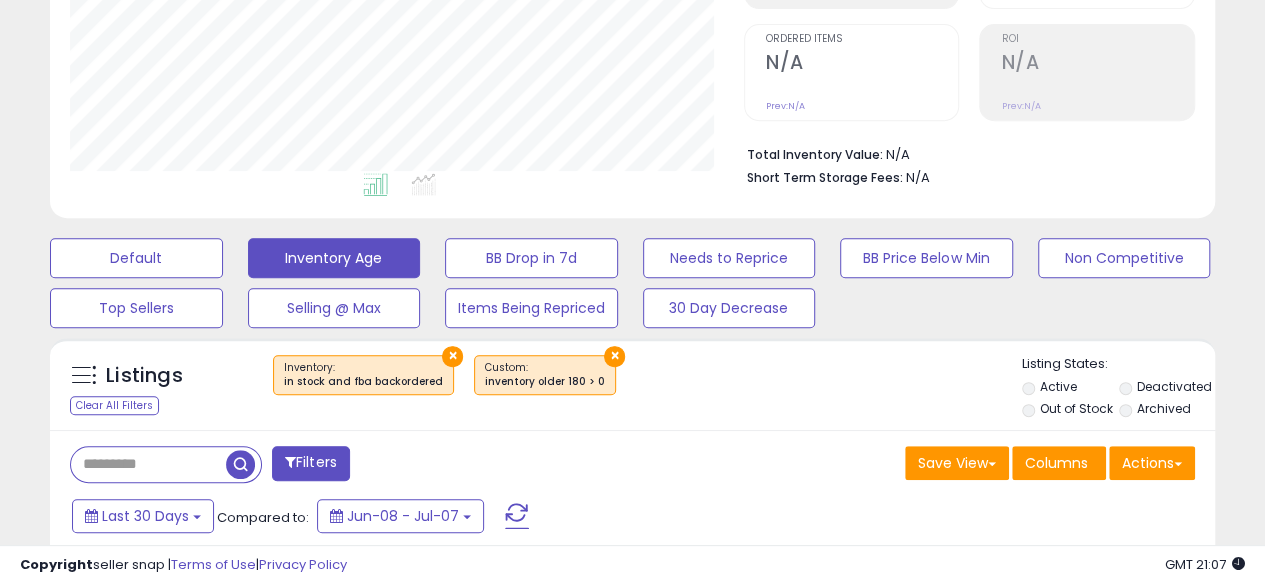 click on "×" at bounding box center (614, 356) 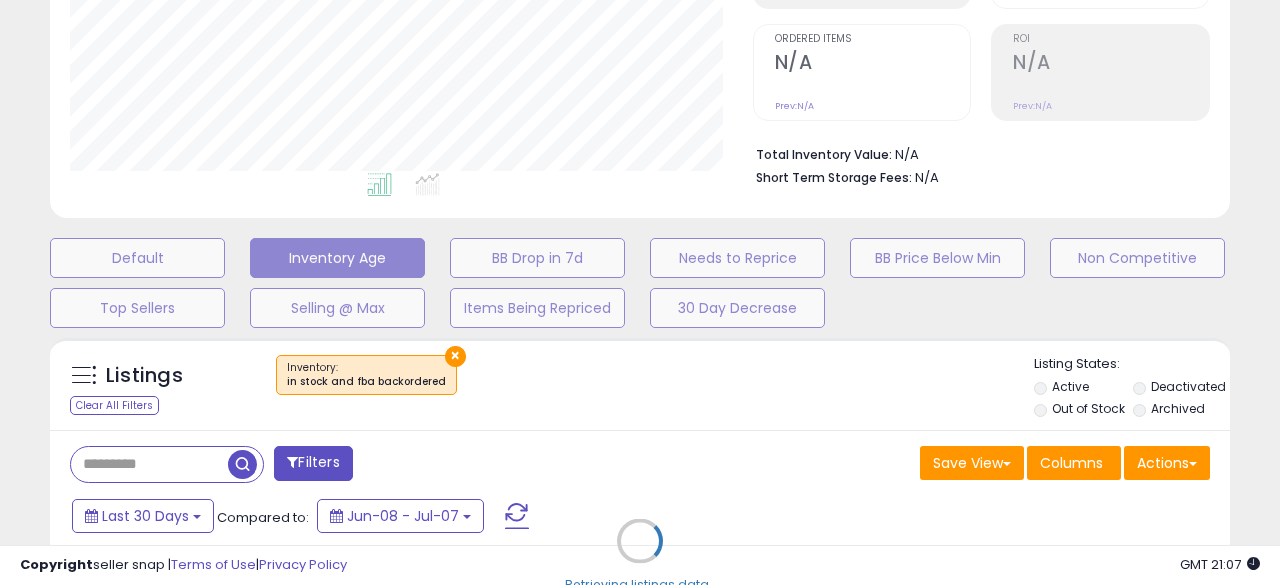 scroll, scrollTop: 999590, scrollLeft: 999317, axis: both 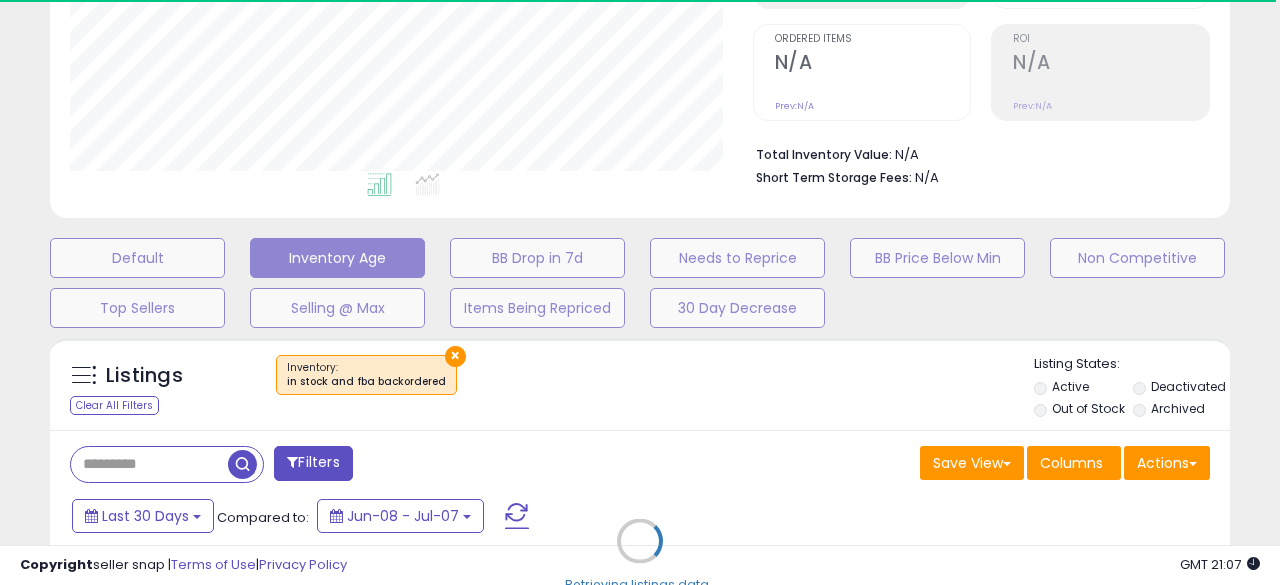 click on "Listings
Clear All Filters
×" at bounding box center (640, 548) 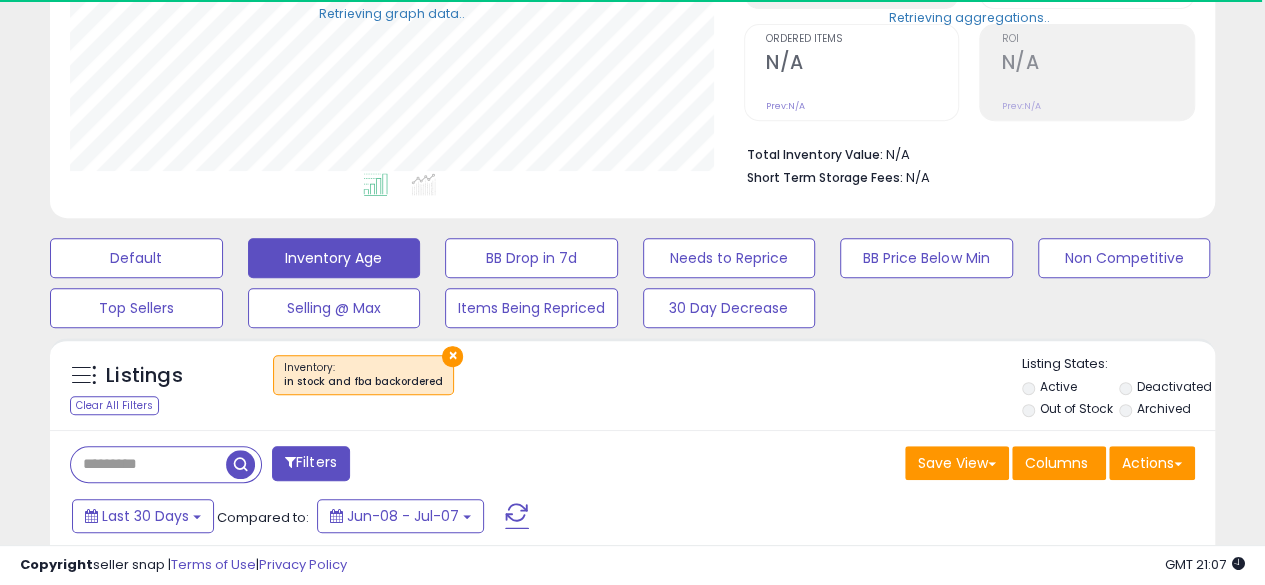 scroll, scrollTop: 410, scrollLeft: 674, axis: both 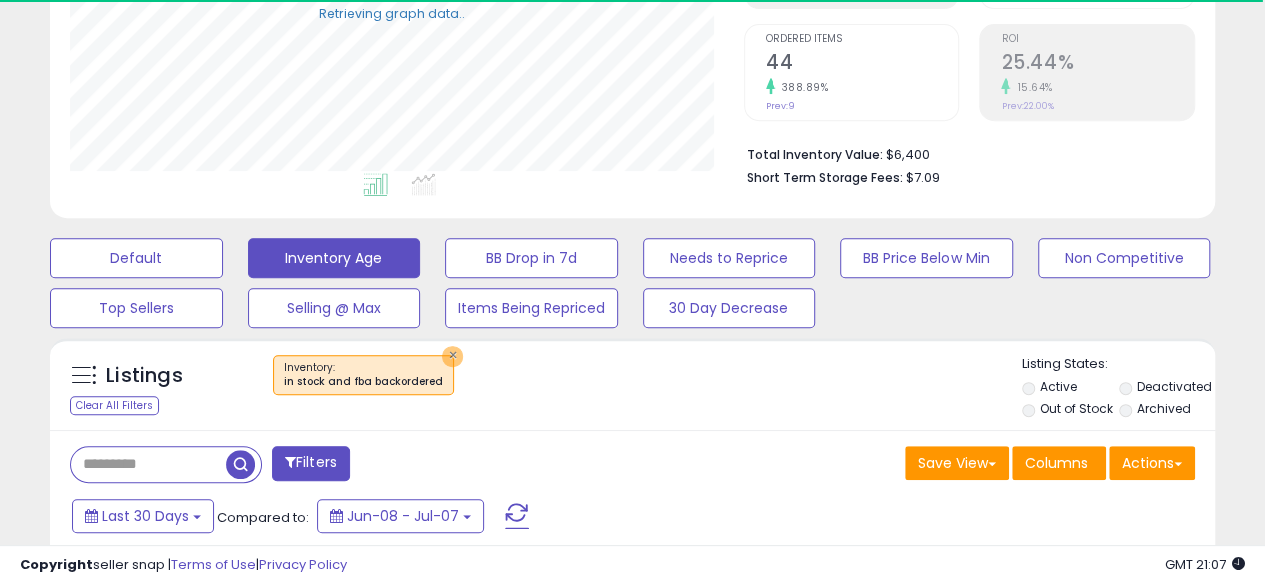 click on "×" at bounding box center (452, 356) 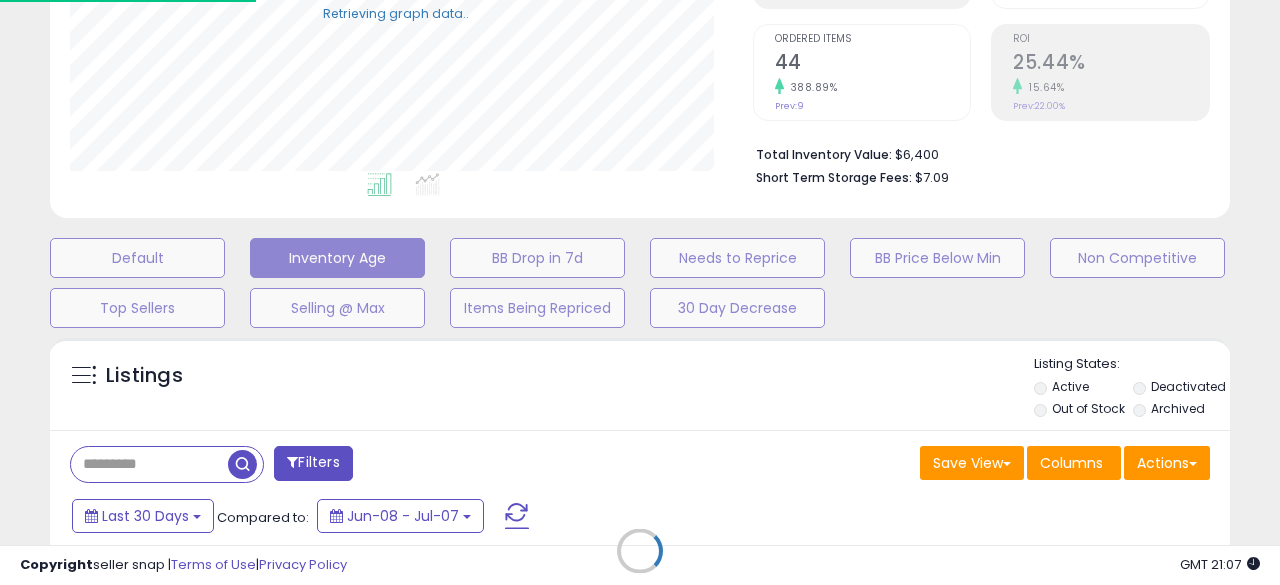 scroll, scrollTop: 999590, scrollLeft: 999317, axis: both 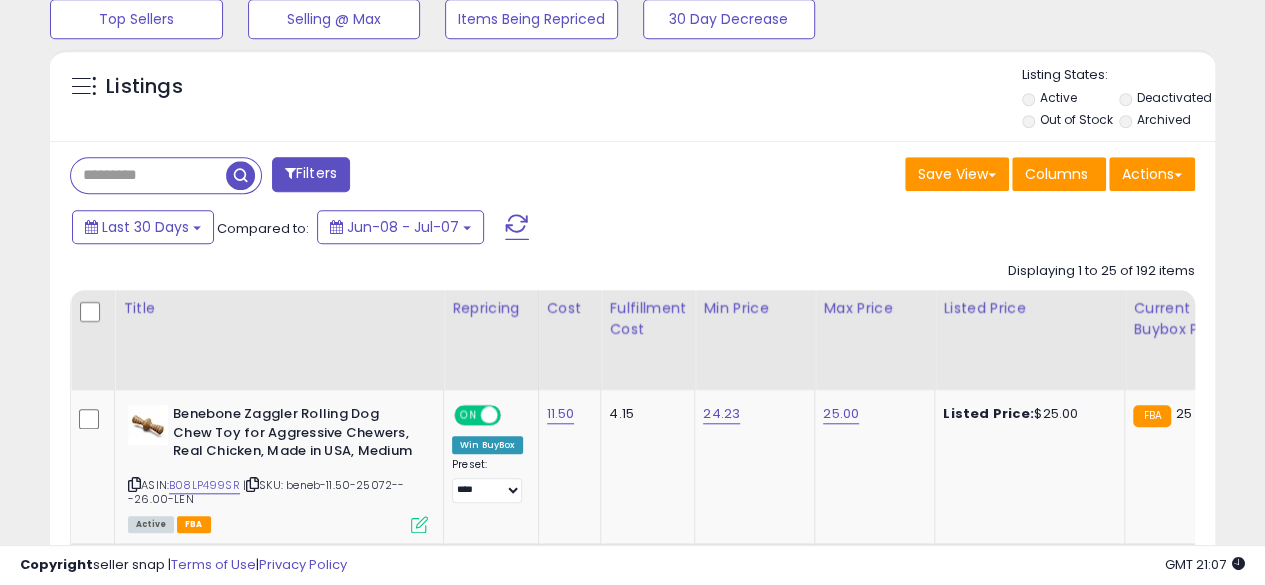 click at bounding box center [148, 175] 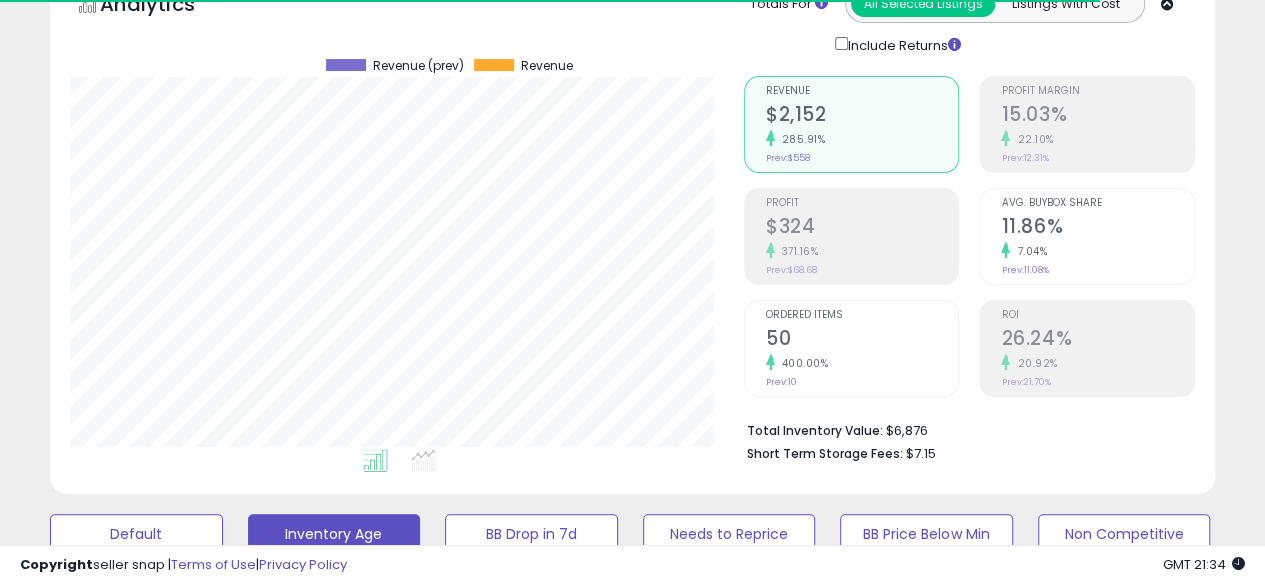 scroll, scrollTop: 0, scrollLeft: 0, axis: both 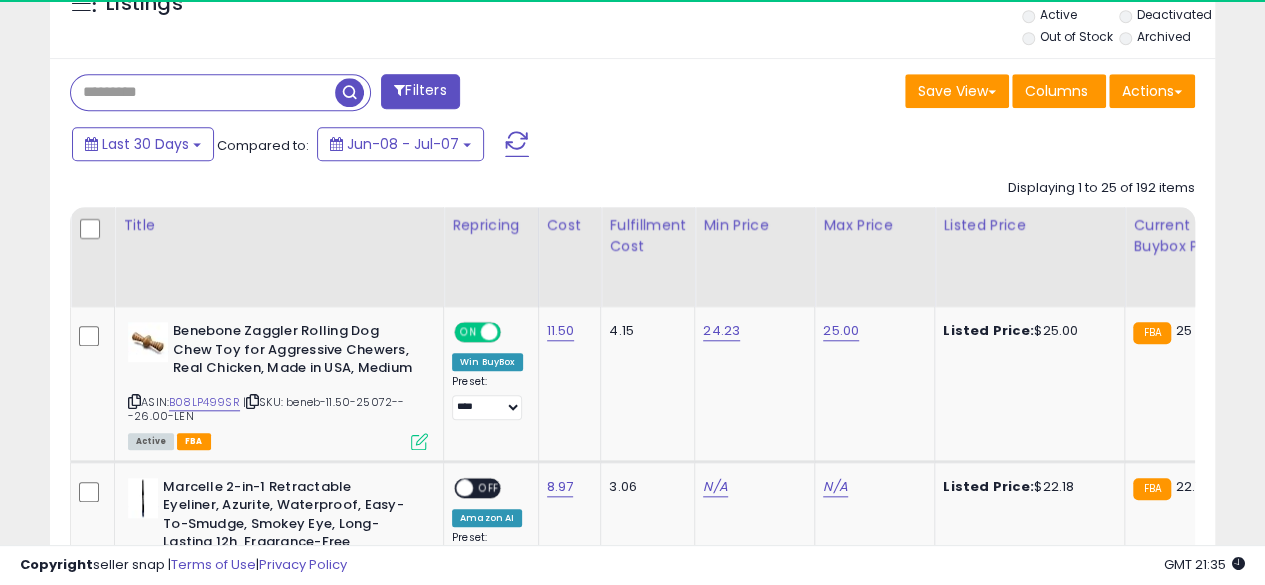 click at bounding box center (203, 92) 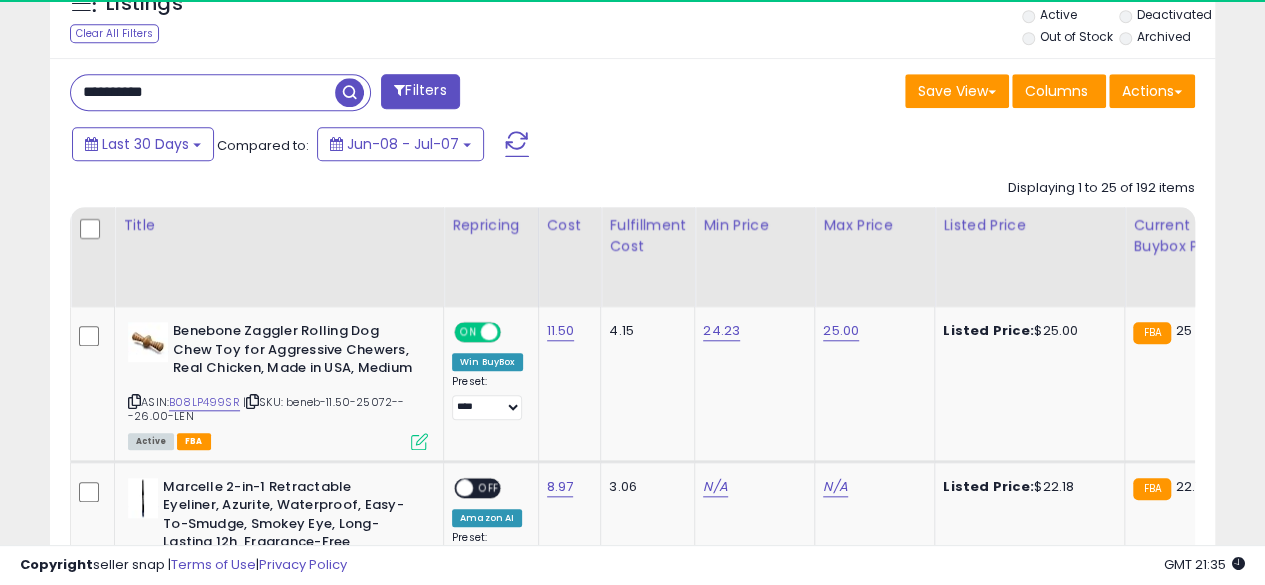 click at bounding box center [349, 92] 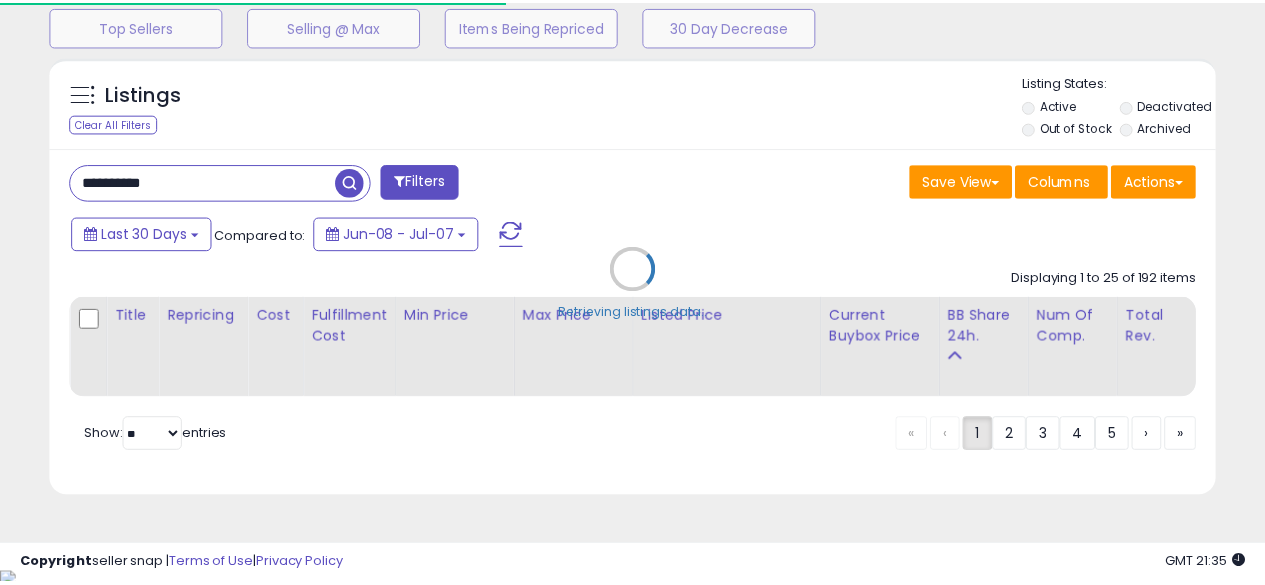 scroll, scrollTop: 999590, scrollLeft: 999326, axis: both 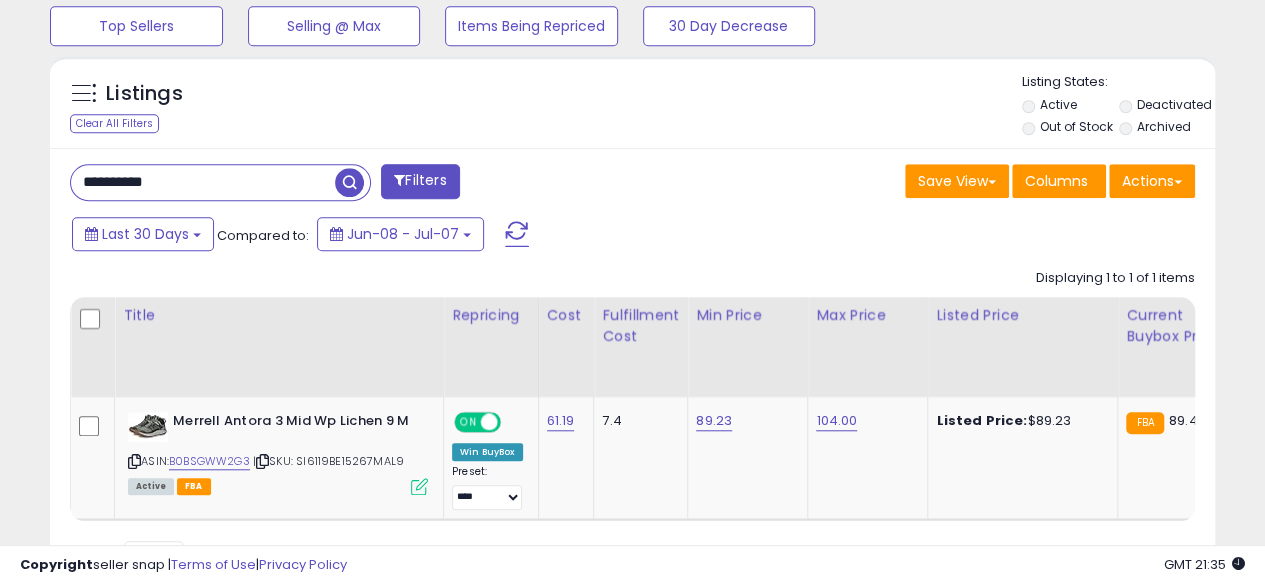 click on "**********" at bounding box center [203, 182] 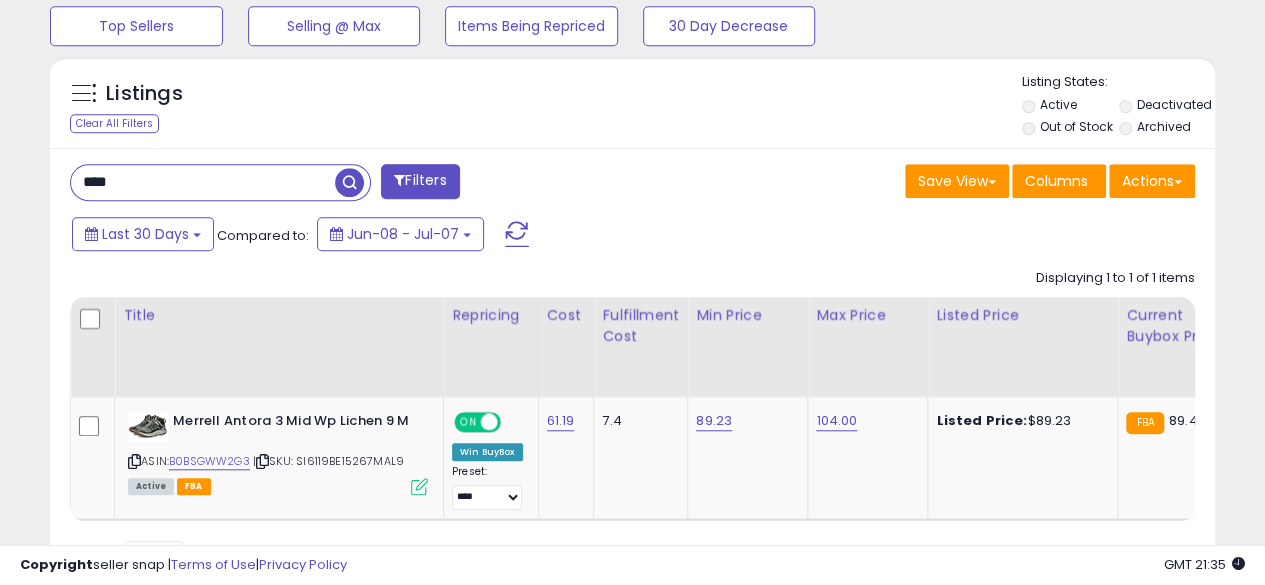 type on "**********" 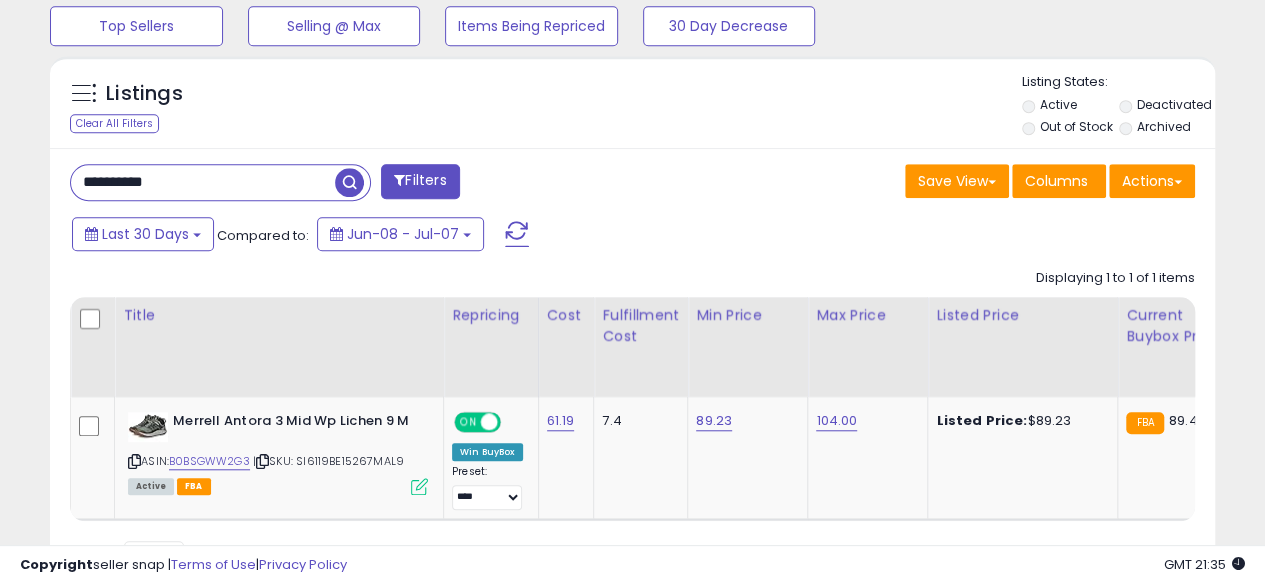 click at bounding box center (349, 182) 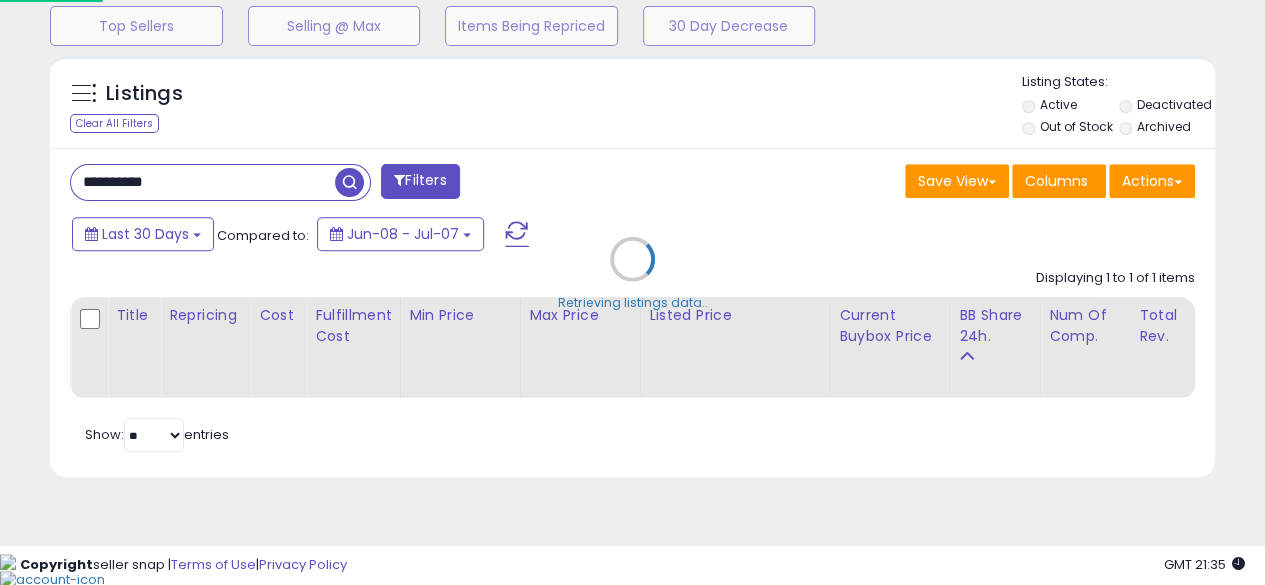 scroll, scrollTop: 999590, scrollLeft: 999317, axis: both 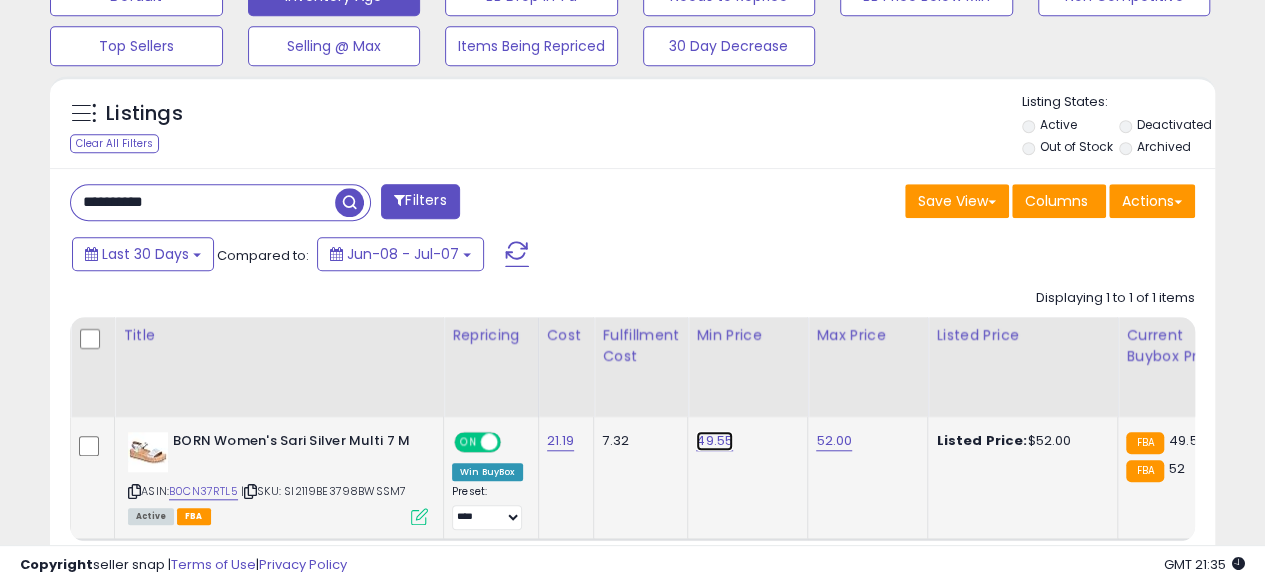 click on "49.55" at bounding box center (714, 441) 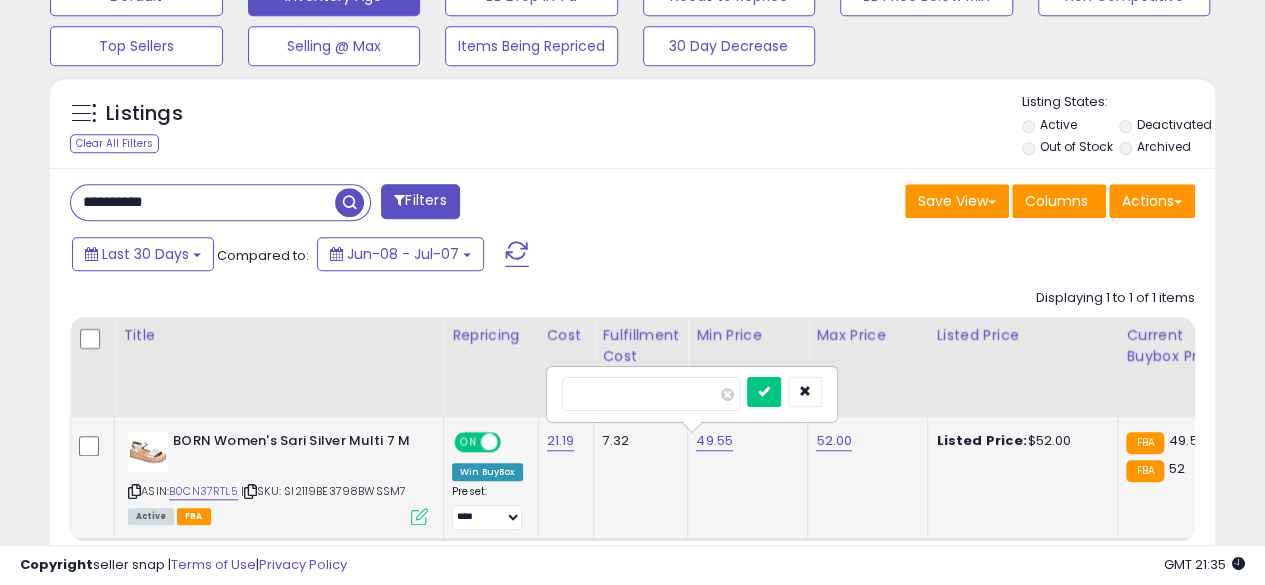 type on "*****" 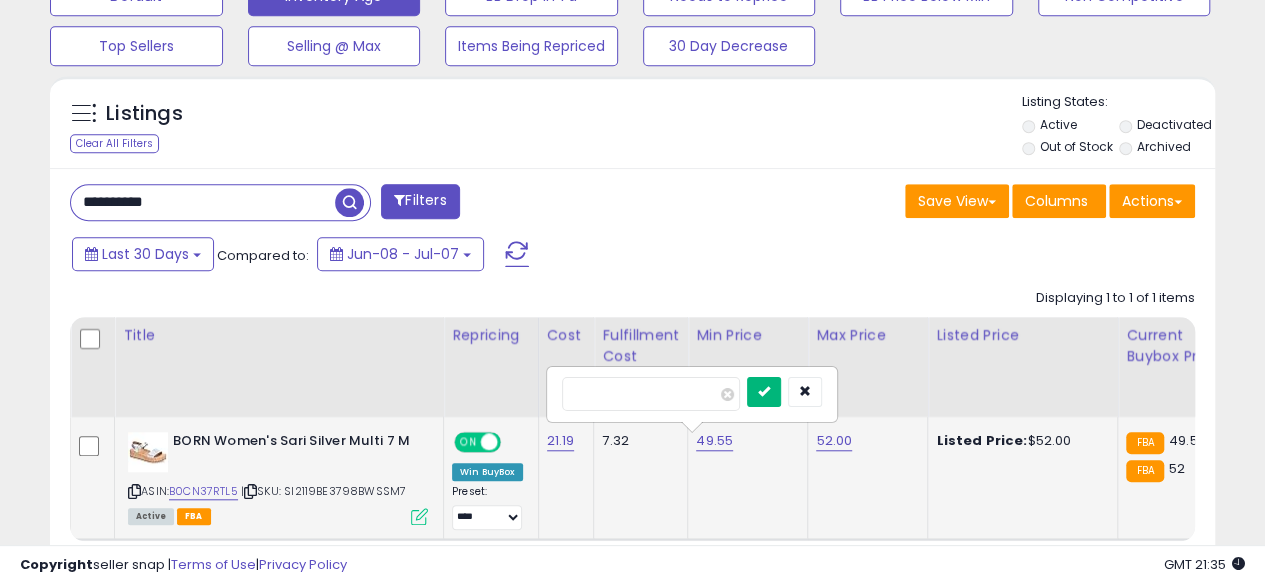 click at bounding box center [764, 392] 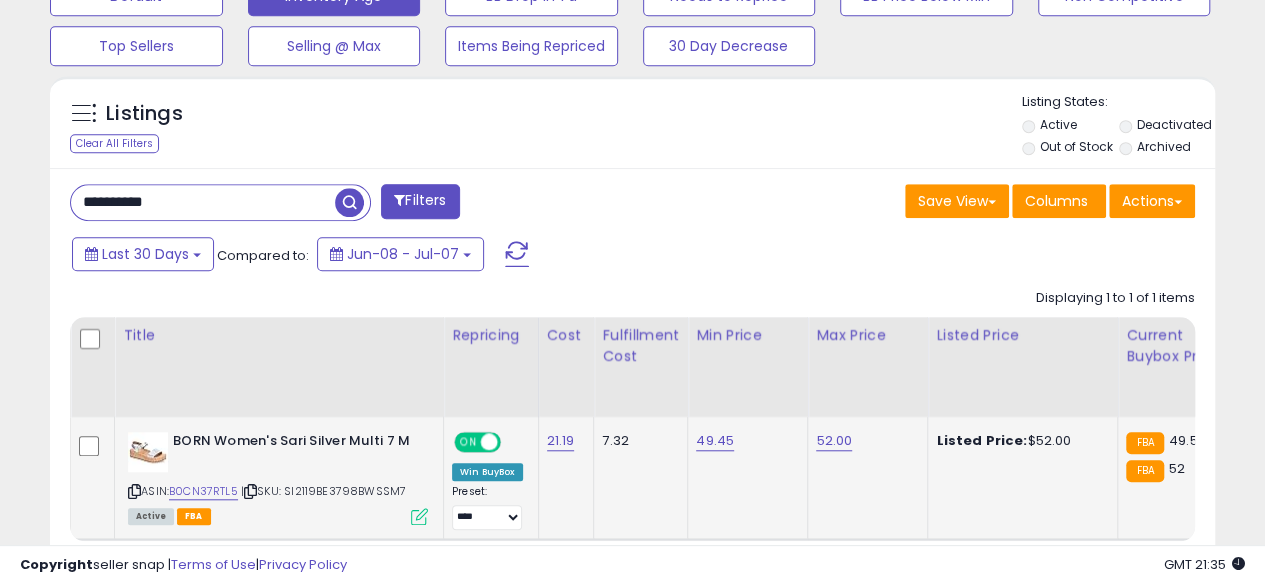 click on "**********" at bounding box center [203, 202] 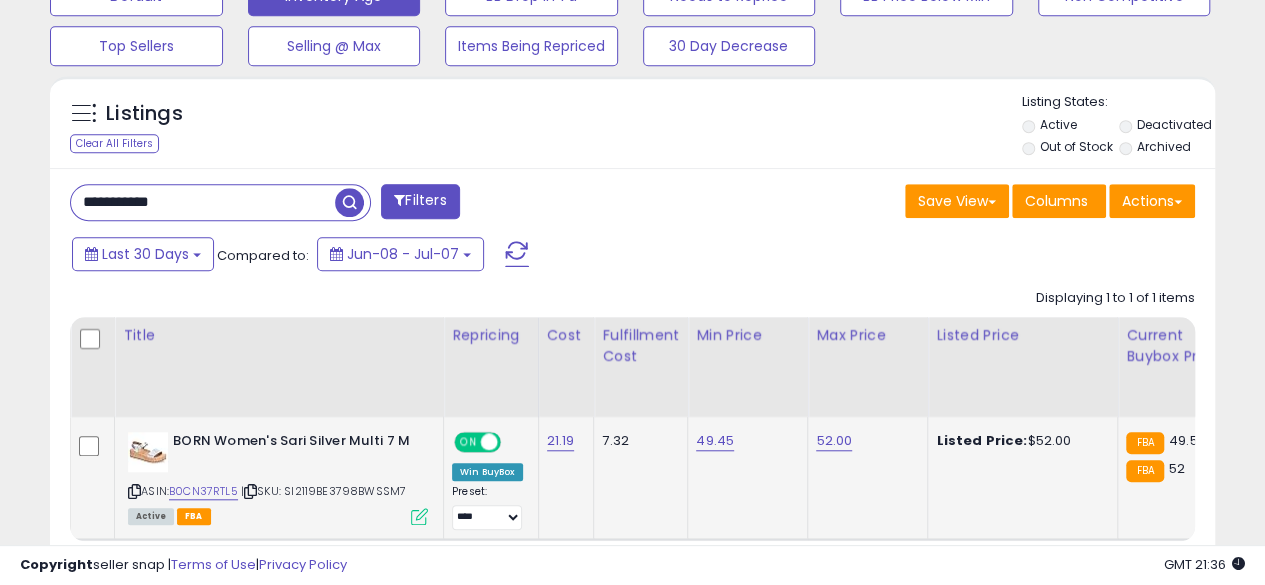 click at bounding box center (349, 202) 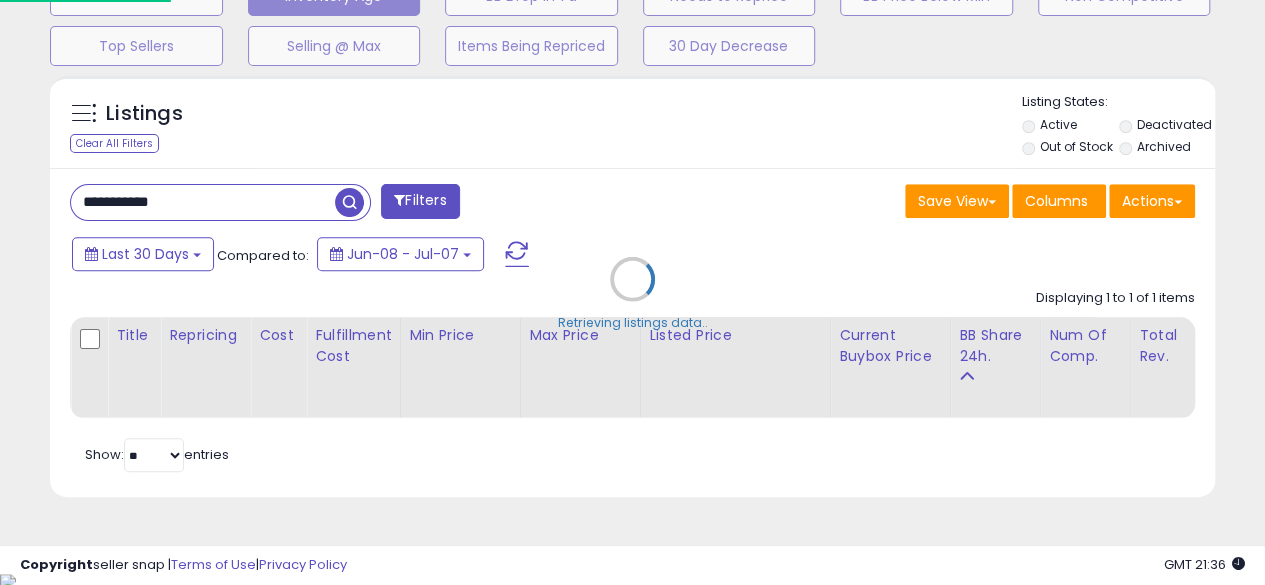 scroll, scrollTop: 999590, scrollLeft: 999317, axis: both 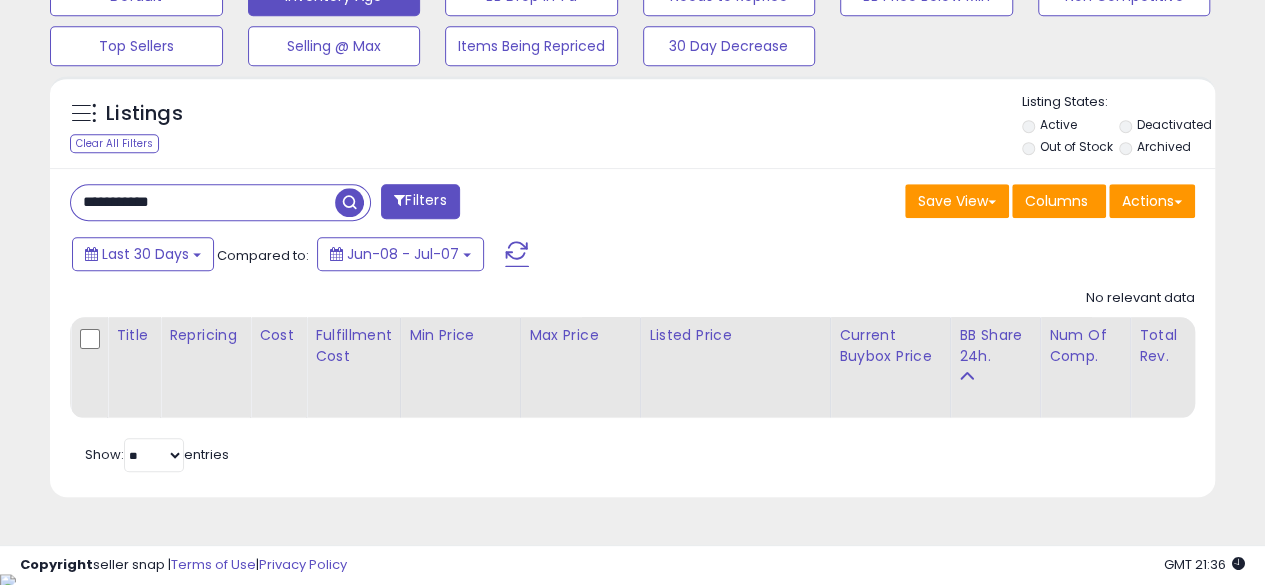 click on "**********" at bounding box center [203, 202] 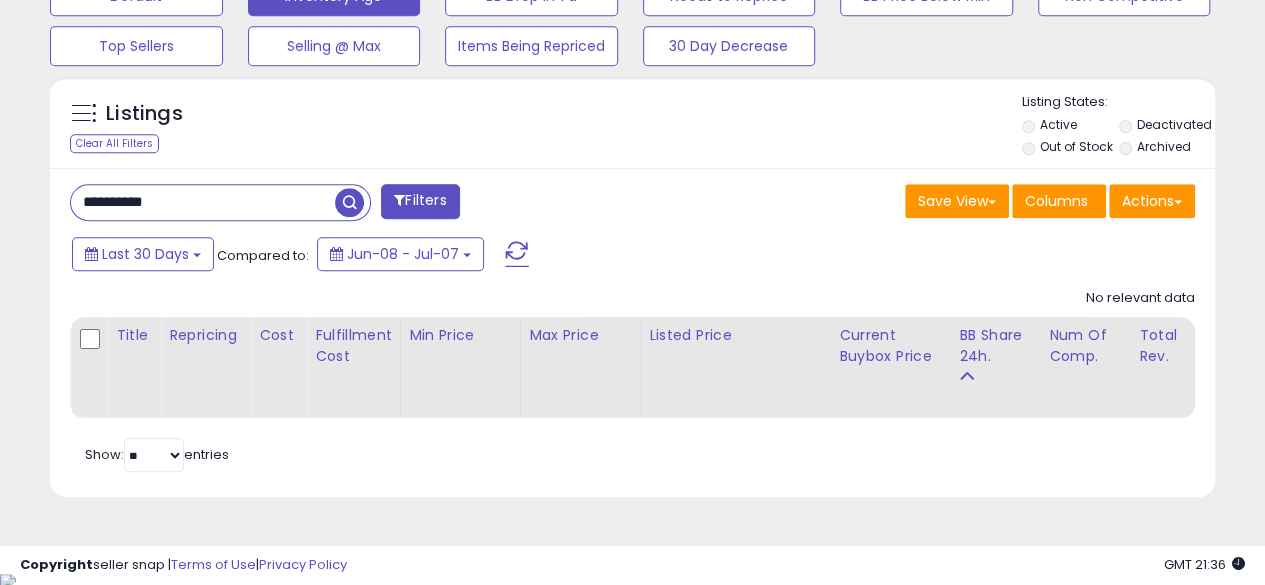 click at bounding box center (349, 202) 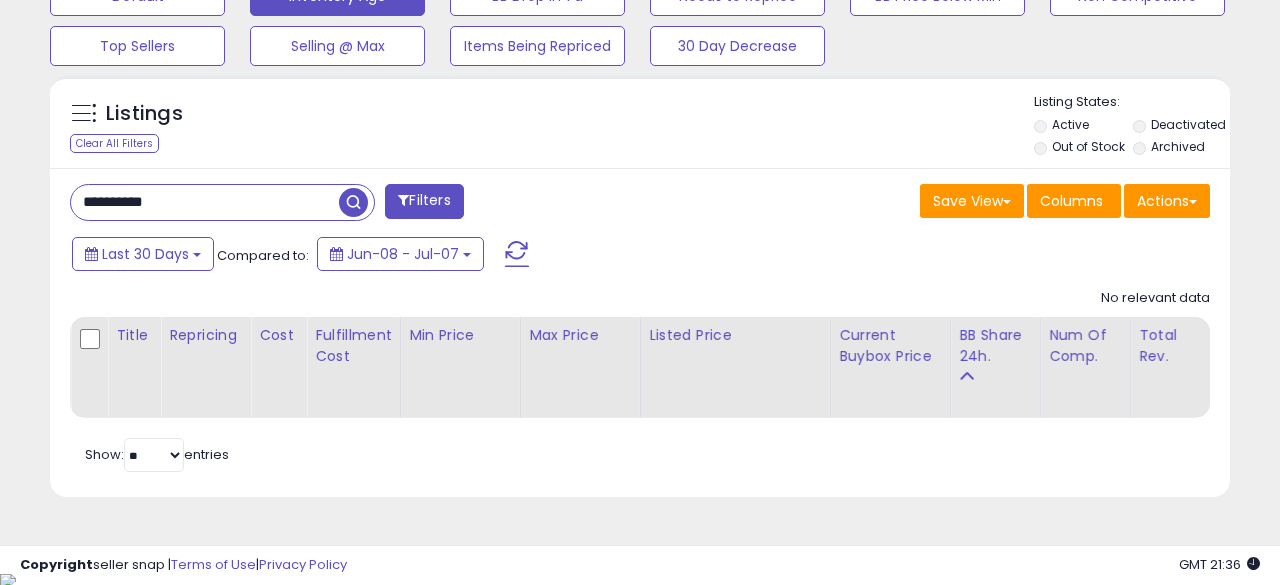scroll, scrollTop: 999590, scrollLeft: 999317, axis: both 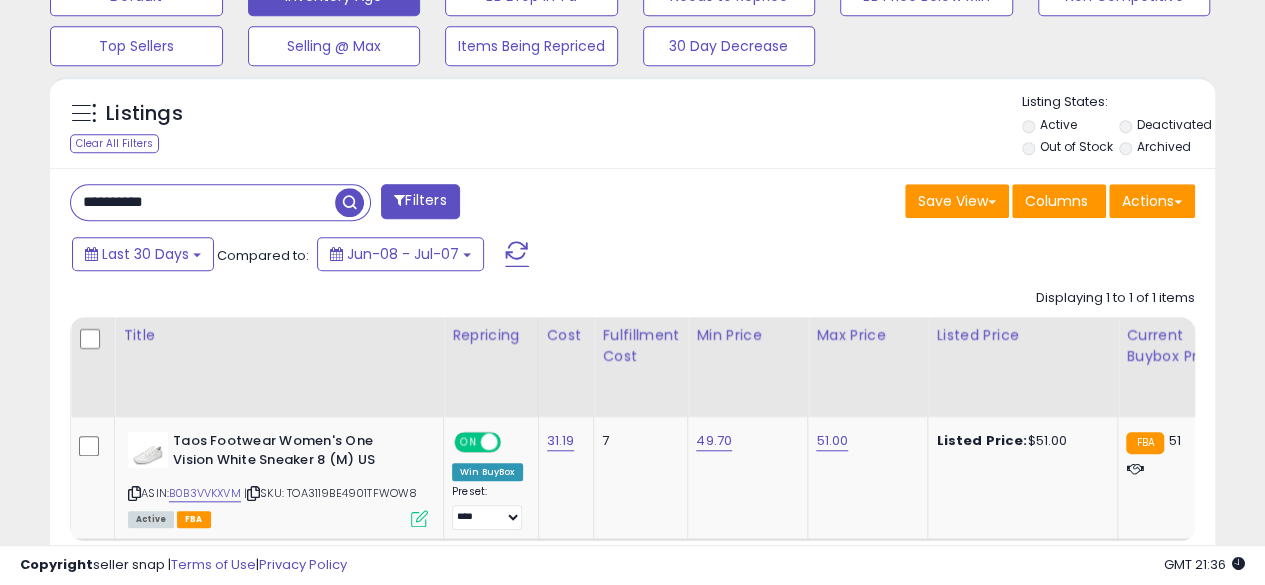 click on "**********" at bounding box center [203, 202] 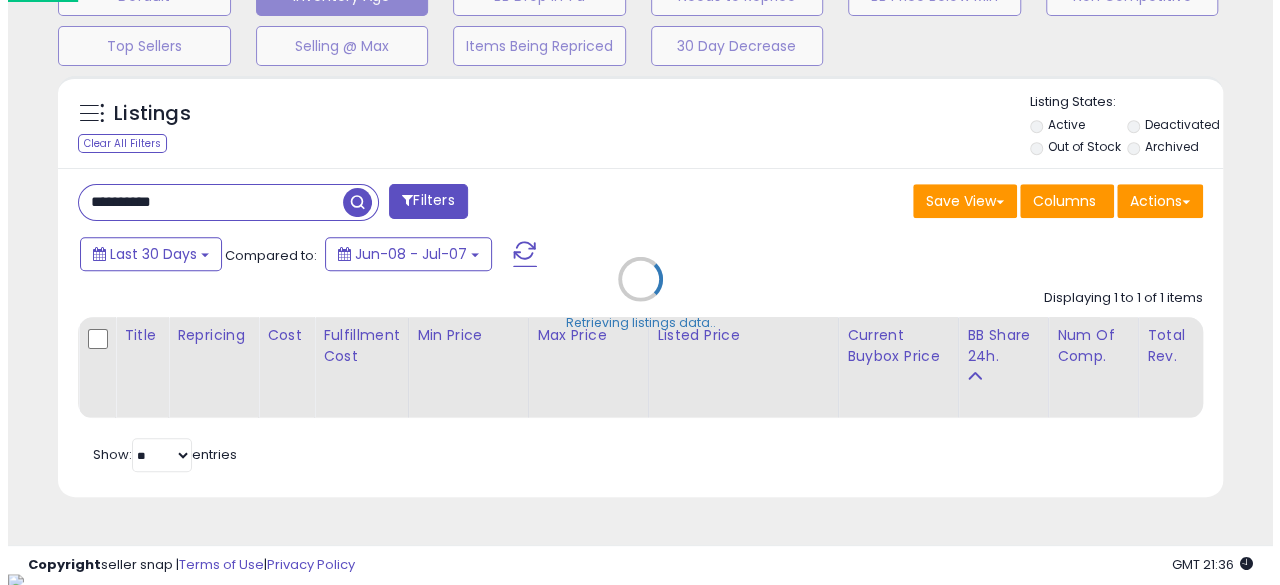 scroll, scrollTop: 999590, scrollLeft: 999317, axis: both 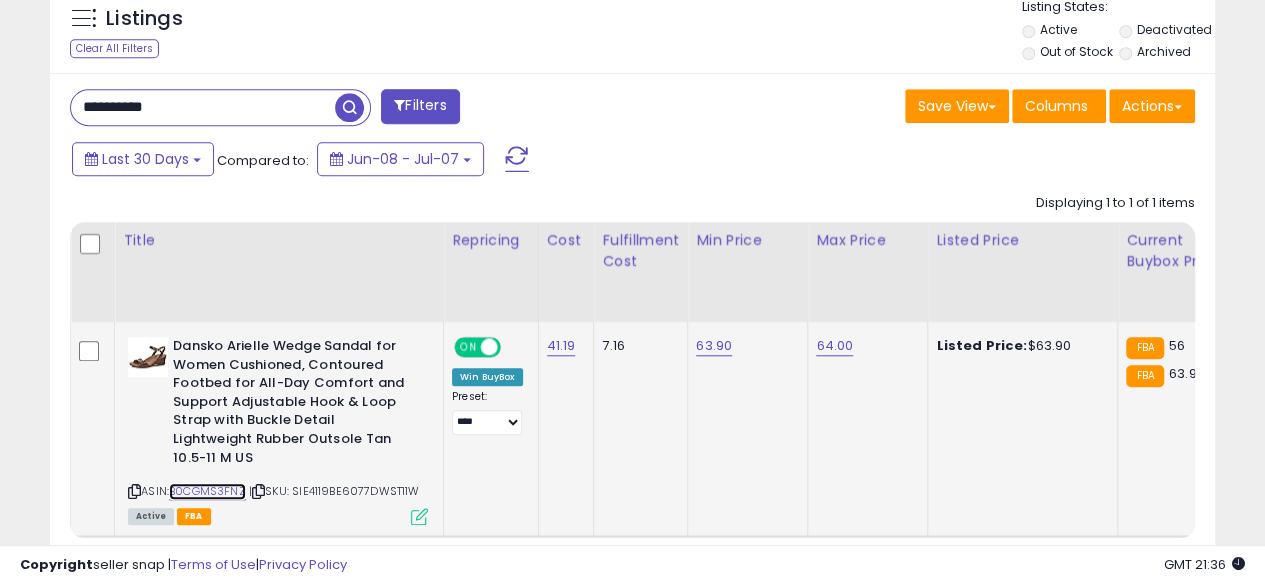 click on "B0CGMS3FNZ" at bounding box center [207, 491] 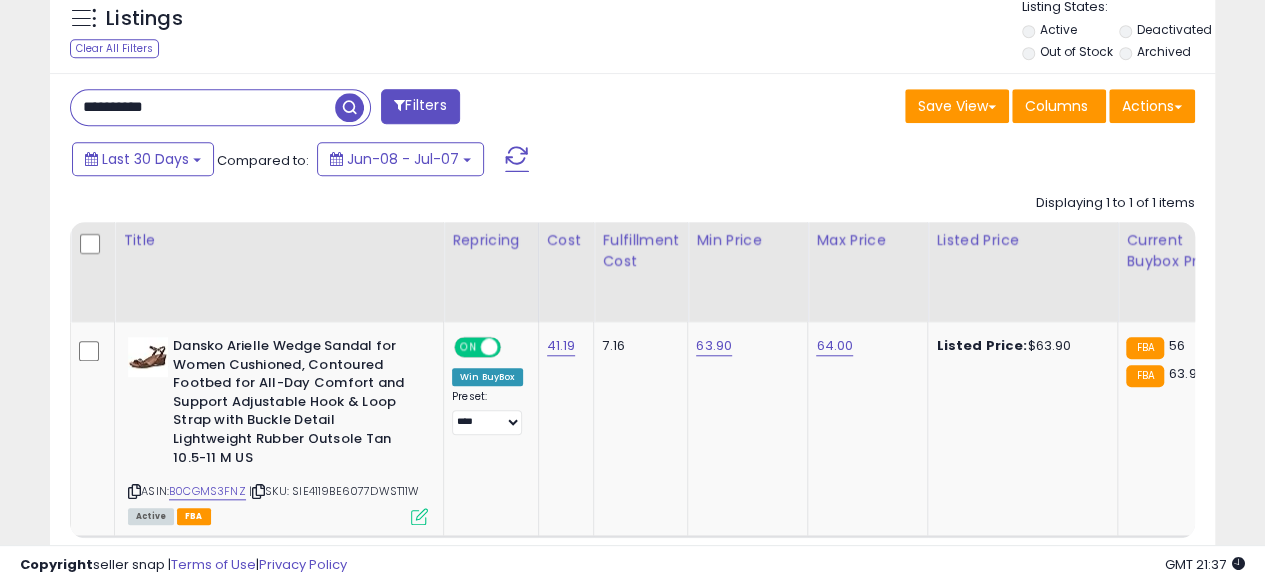 click on "**********" at bounding box center (203, 107) 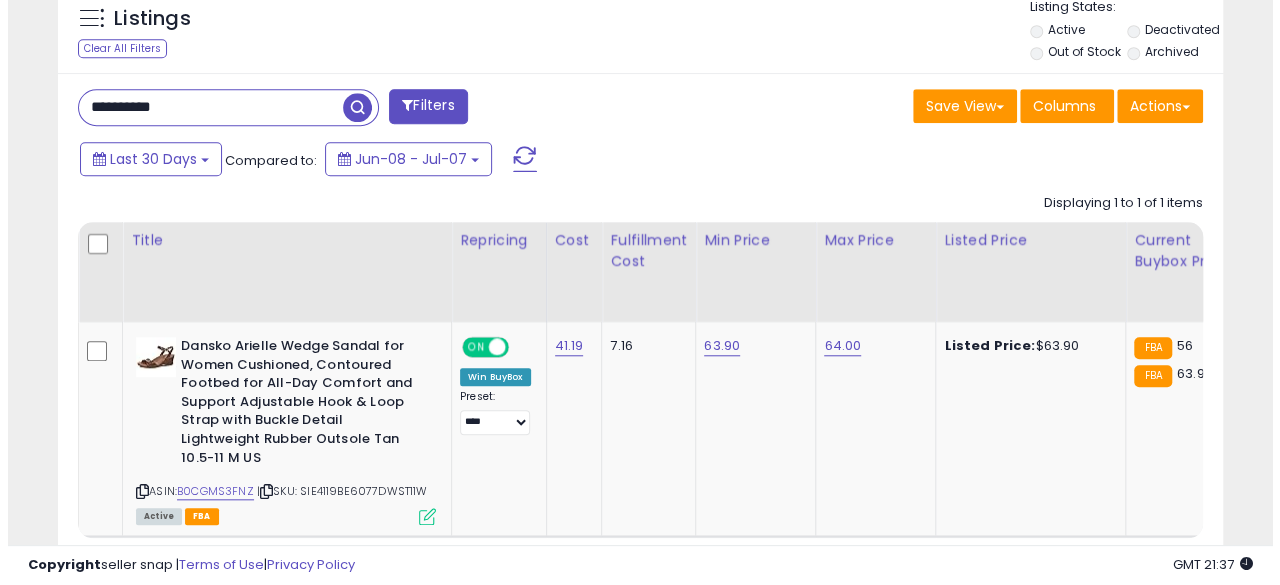 scroll, scrollTop: 654, scrollLeft: 0, axis: vertical 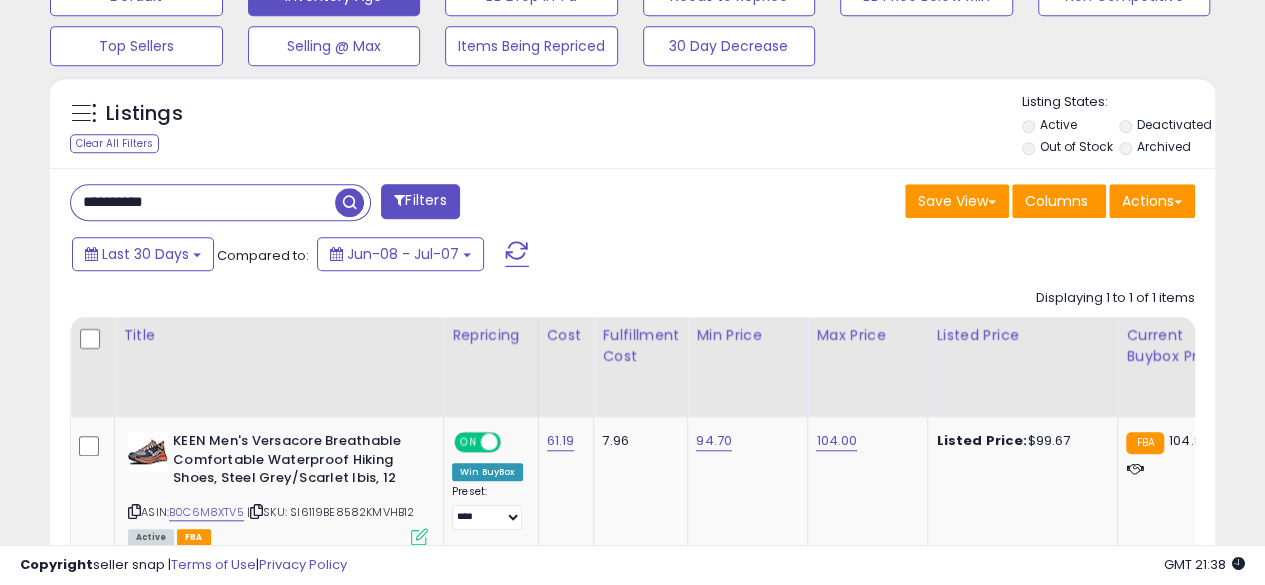 click on "**********" at bounding box center (203, 202) 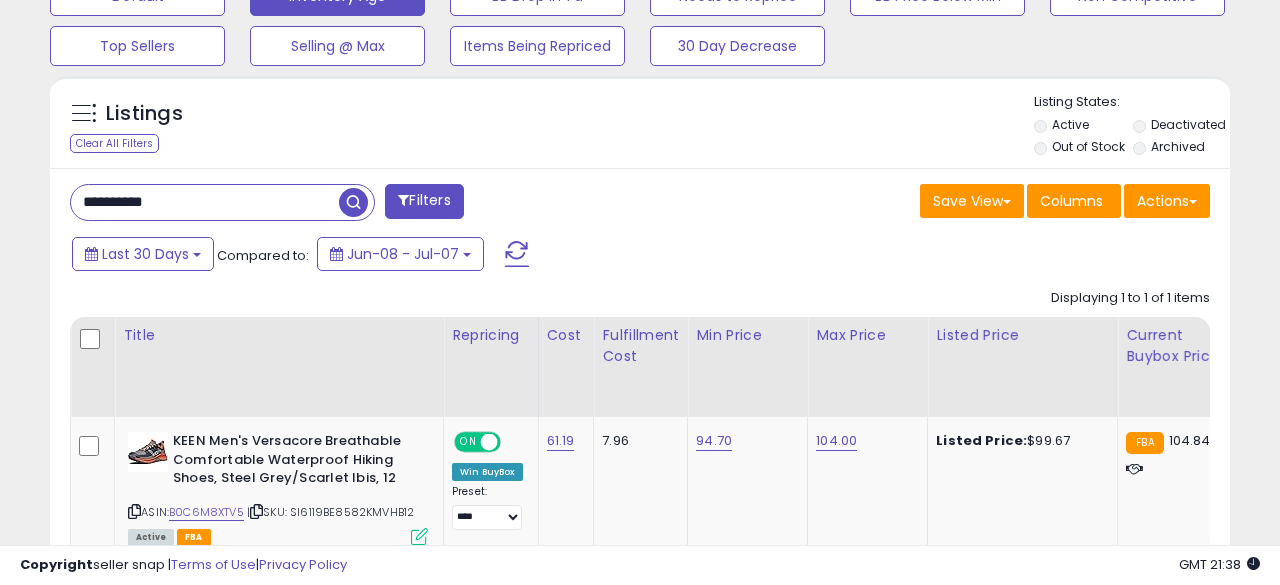 scroll, scrollTop: 999590, scrollLeft: 999317, axis: both 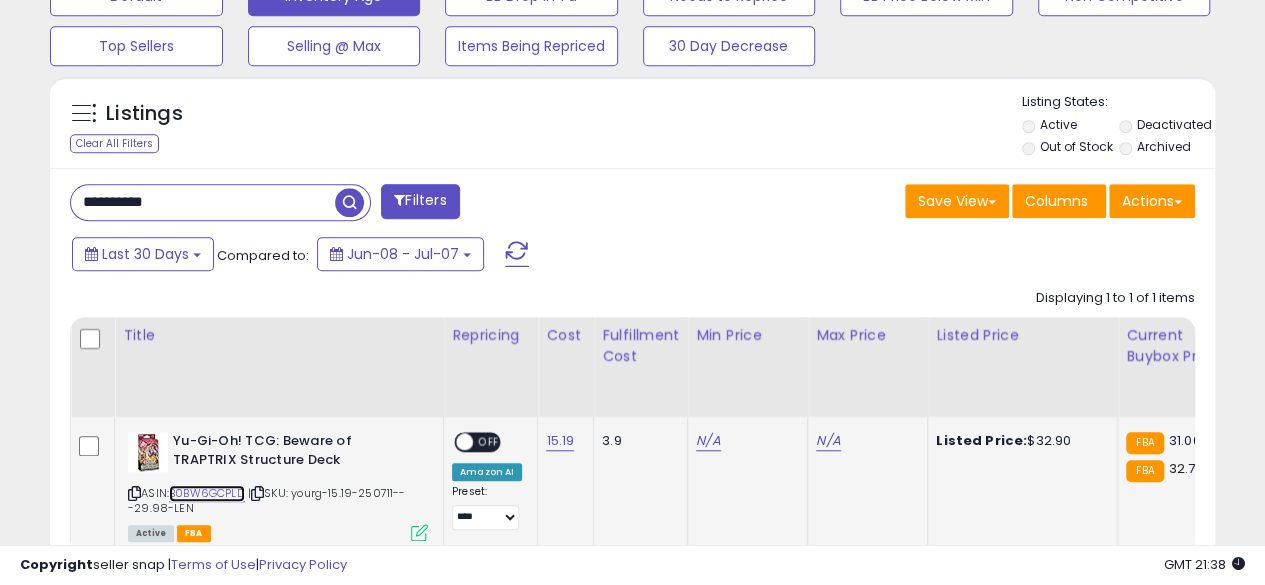 click on "B0BW6GCPLD" at bounding box center (207, 493) 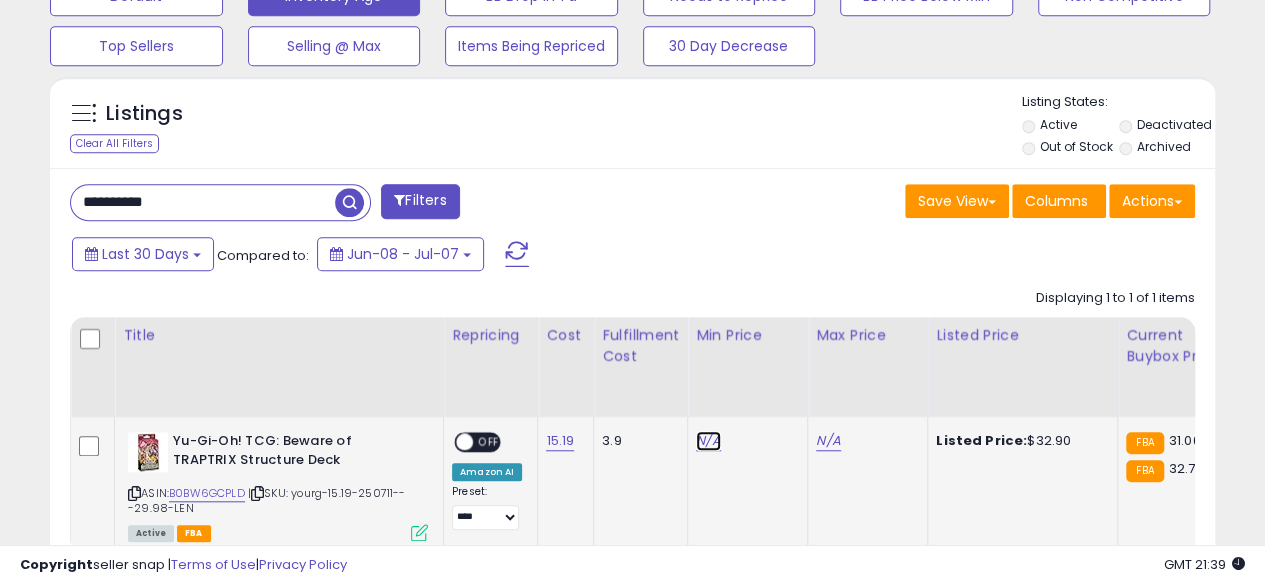 click on "N/A" at bounding box center [708, 441] 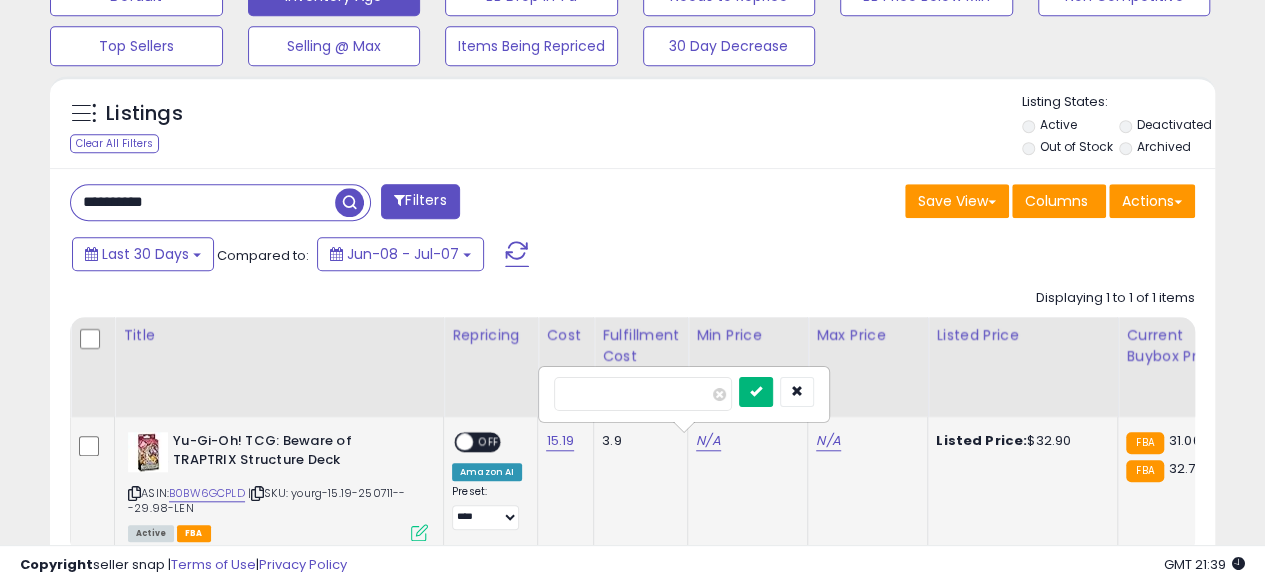 type on "*****" 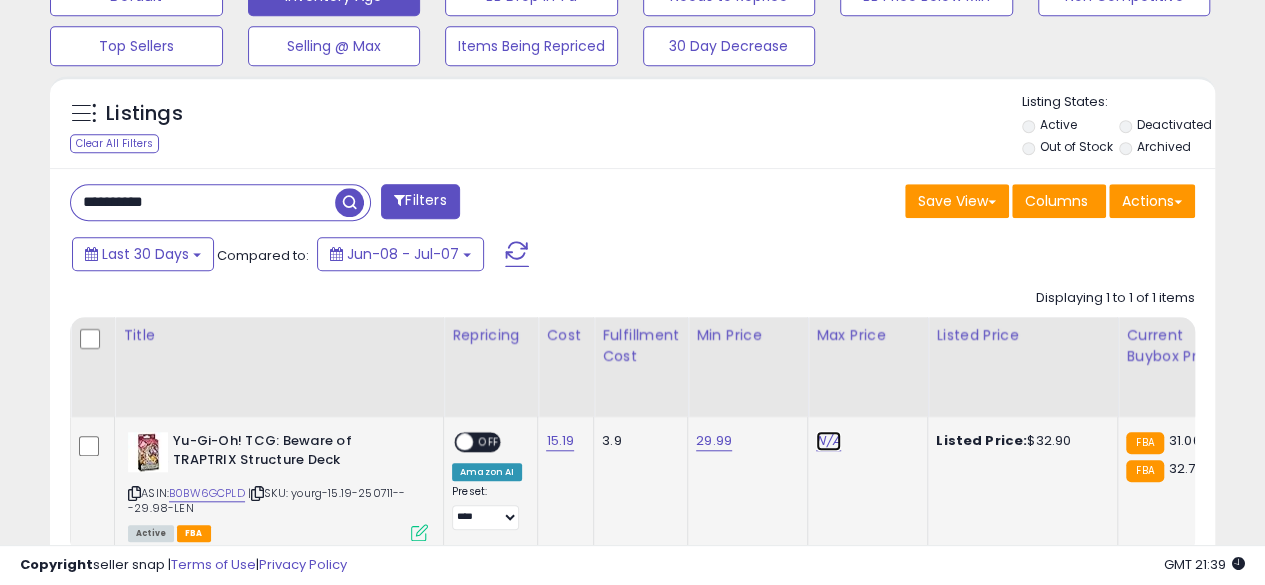 click on "N/A" at bounding box center (828, 441) 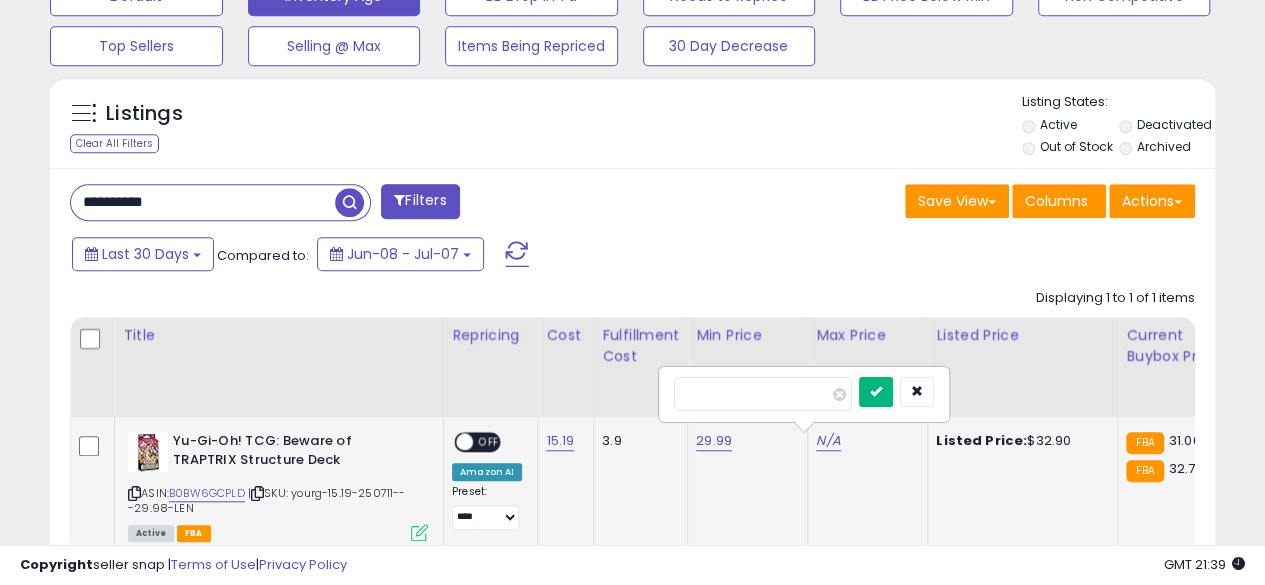 type on "*****" 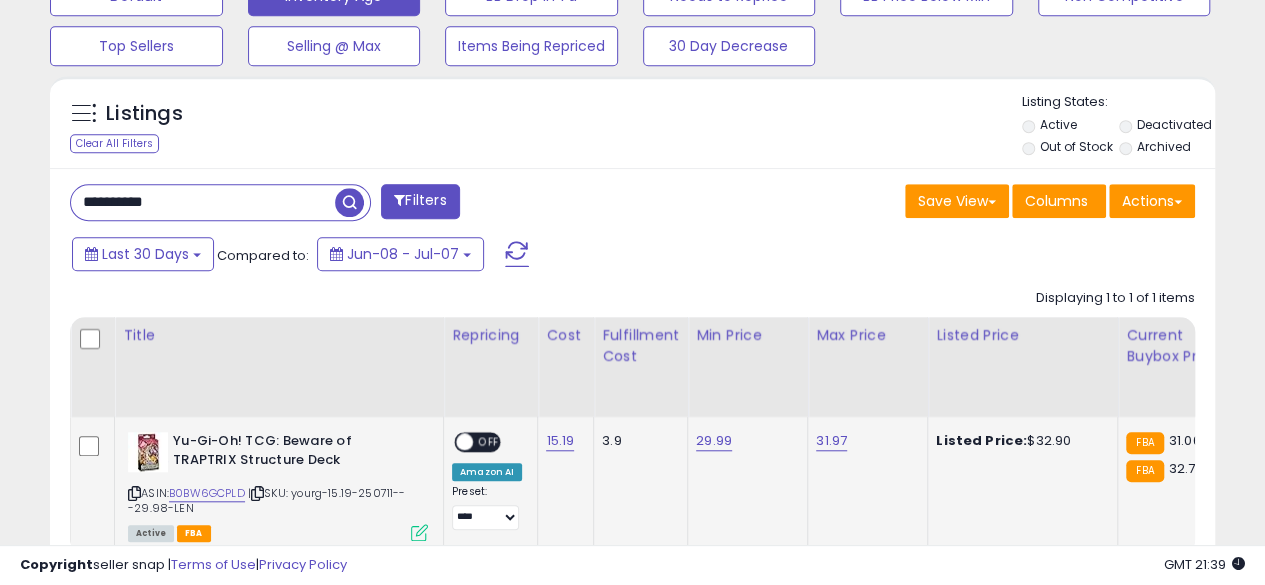 click at bounding box center [419, 532] 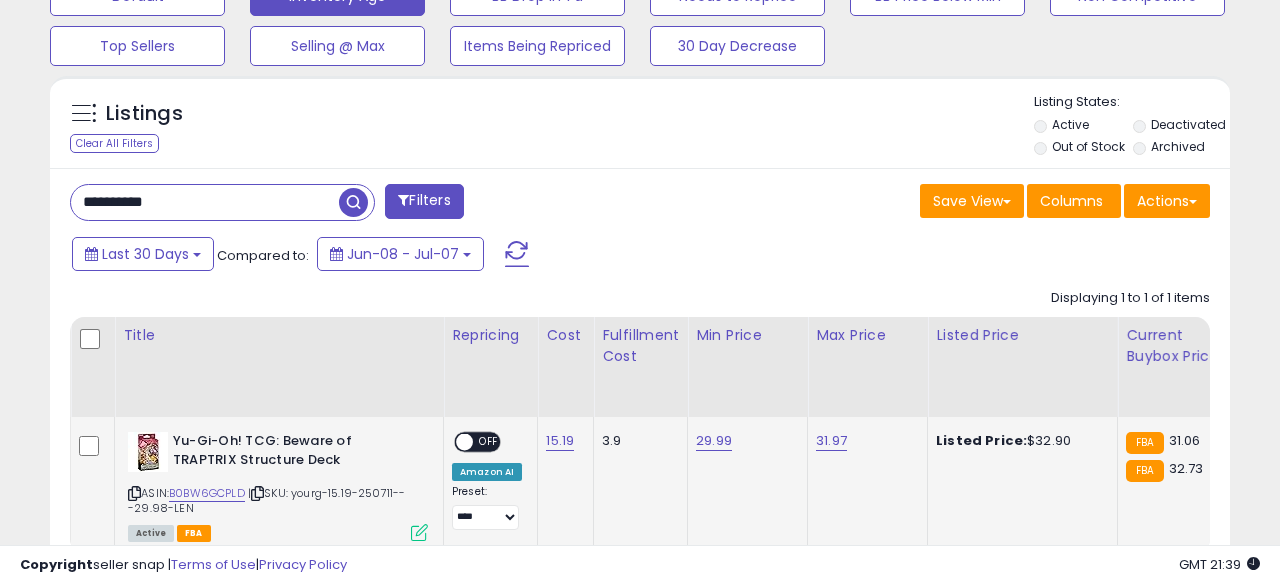 scroll, scrollTop: 999590, scrollLeft: 999317, axis: both 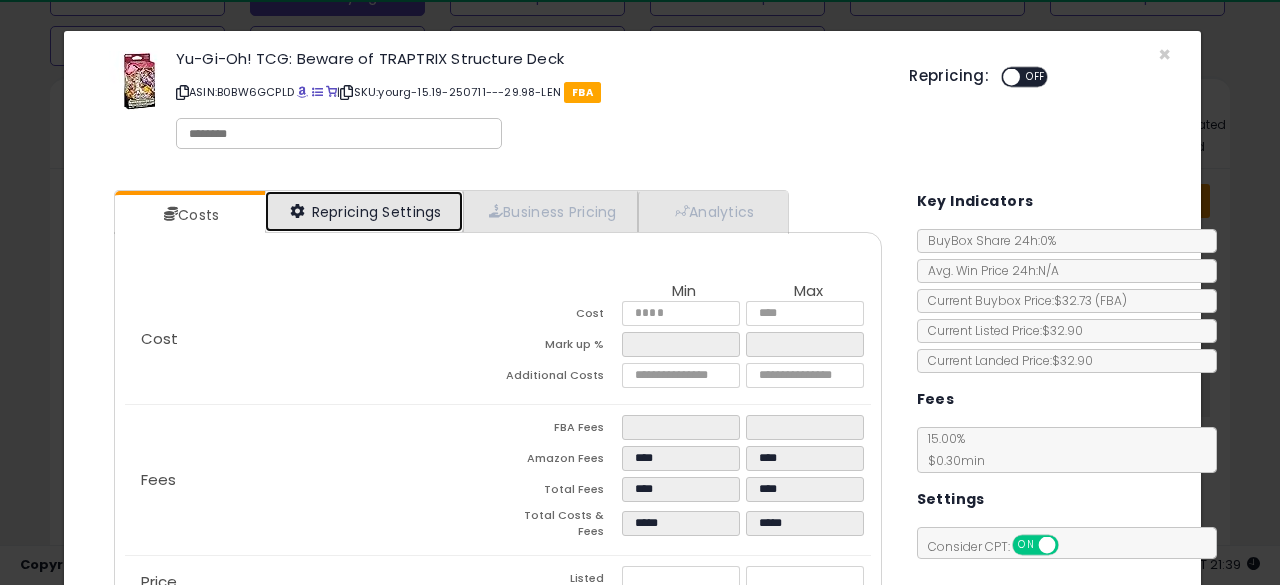 click on "Repricing Settings" at bounding box center [364, 211] 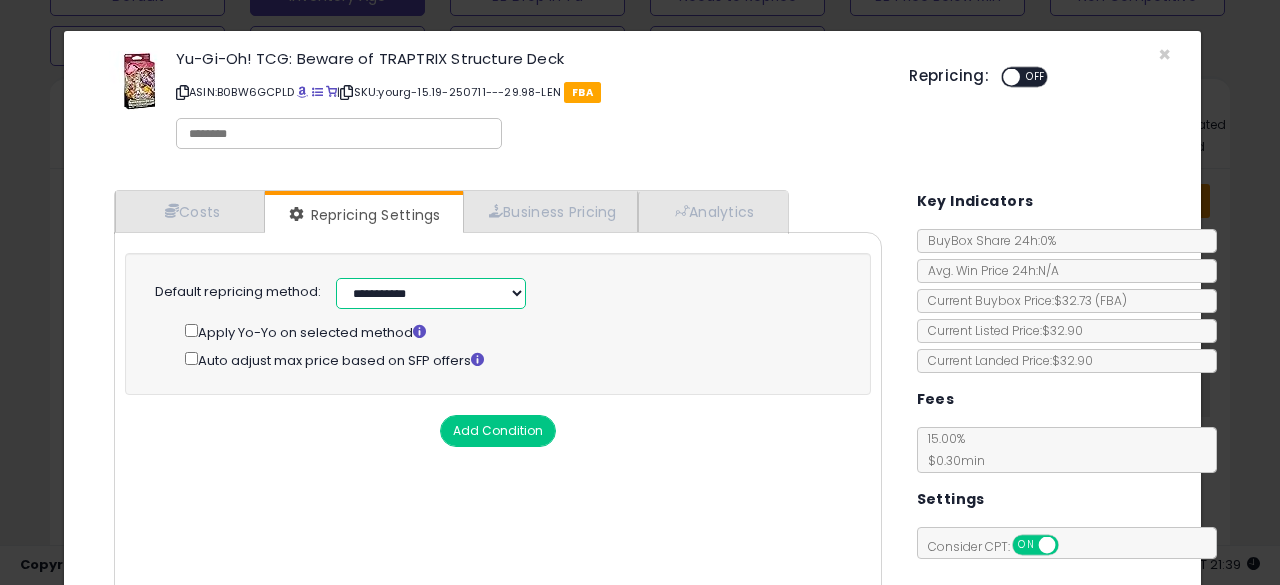 click on "**********" at bounding box center [431, 293] 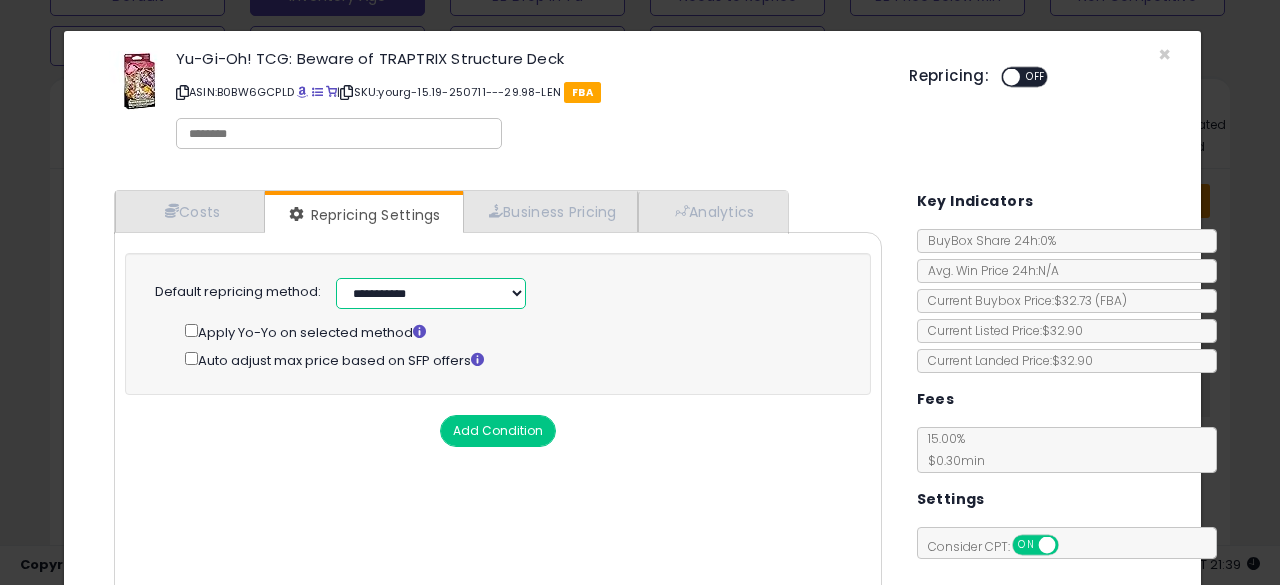 select on "******" 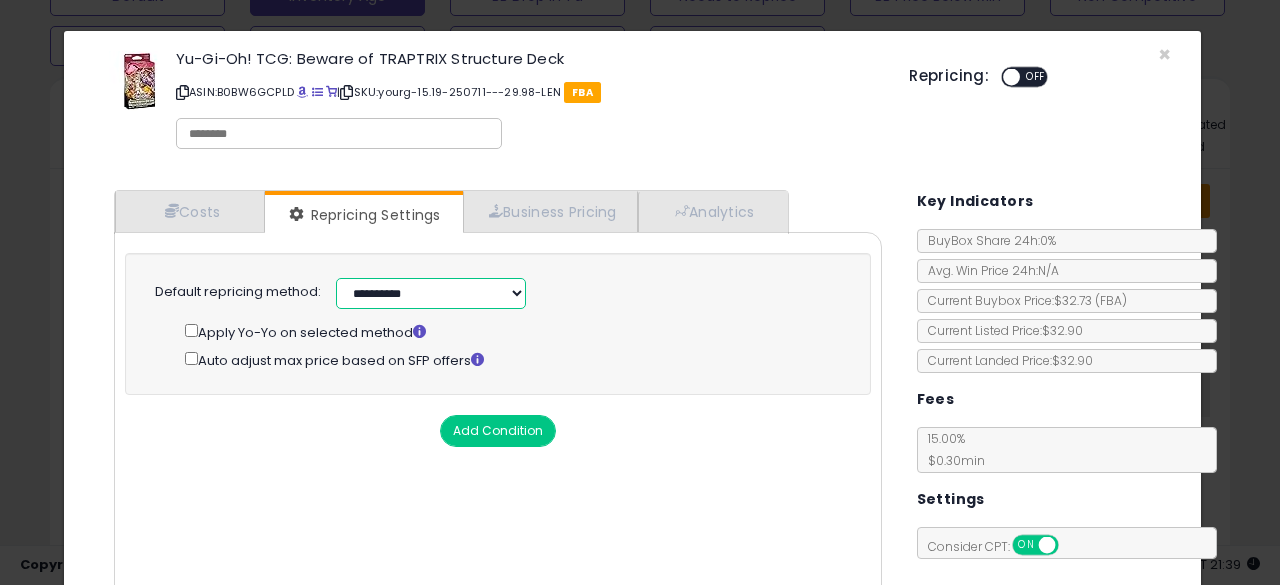 click on "**********" at bounding box center (431, 293) 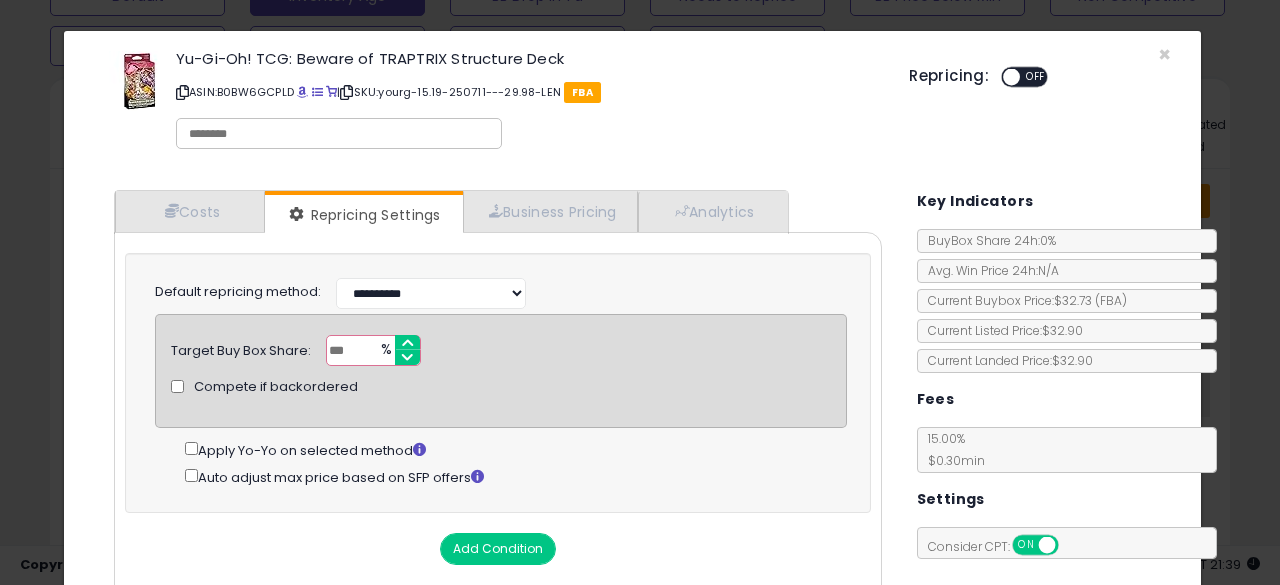 click on "***" at bounding box center (373, 350) 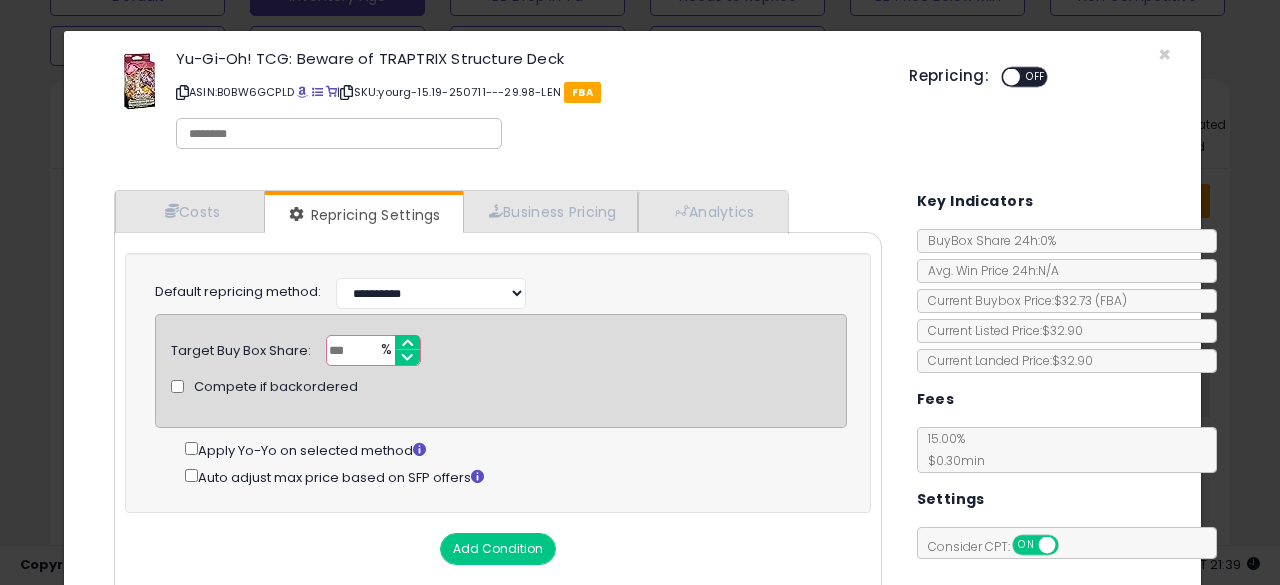 type on "**" 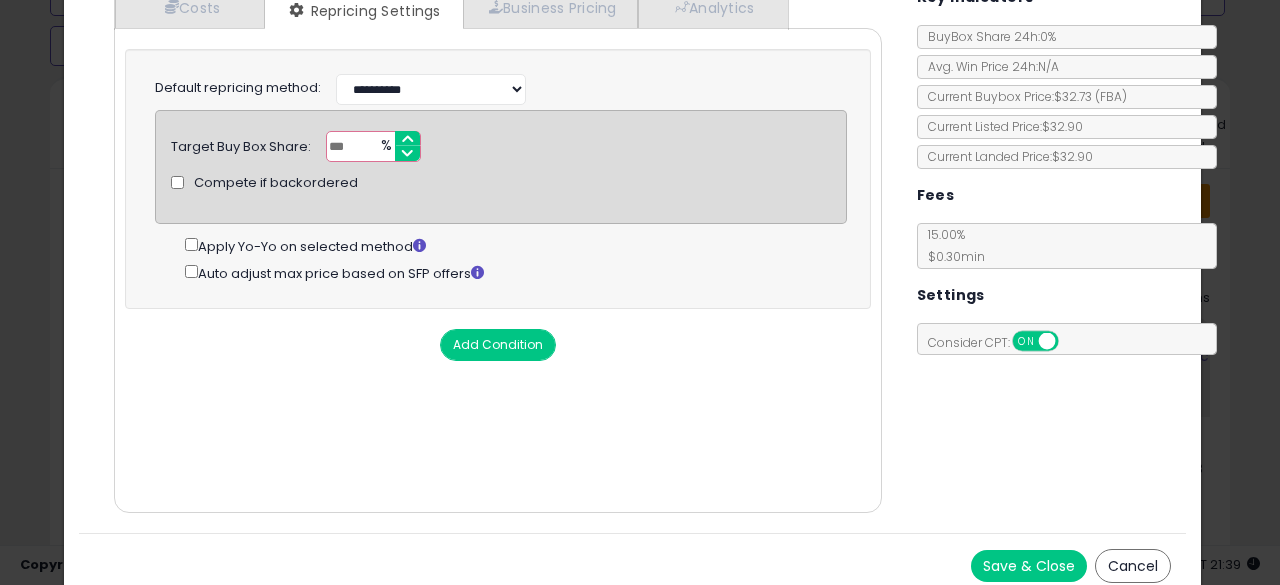scroll, scrollTop: 207, scrollLeft: 0, axis: vertical 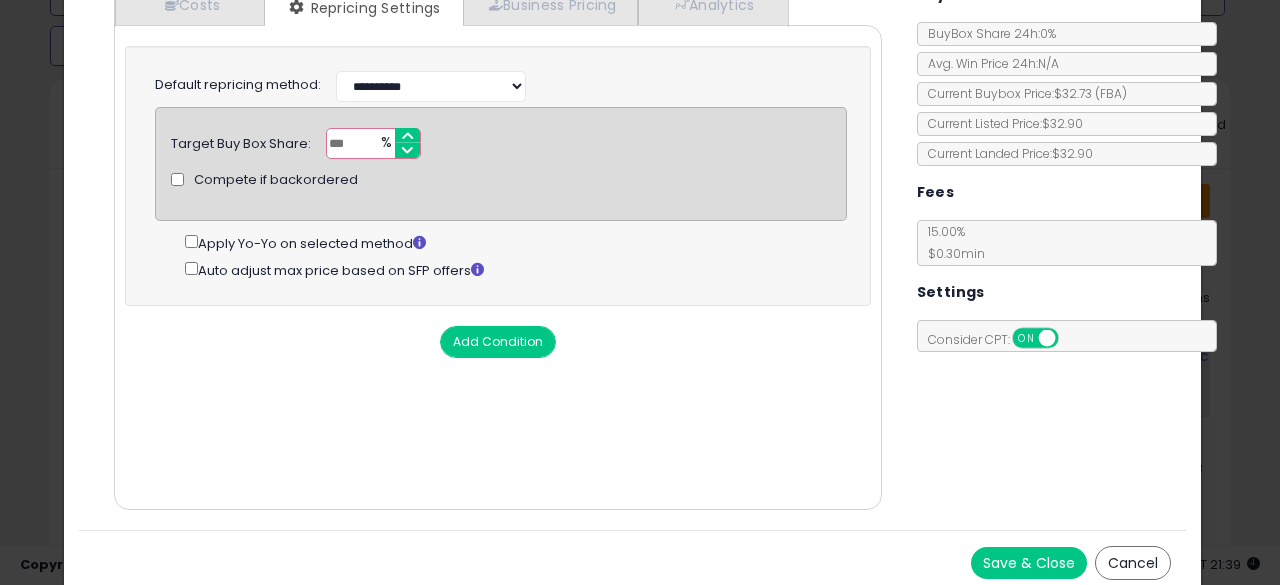 click on "Save & Close" at bounding box center (1029, 563) 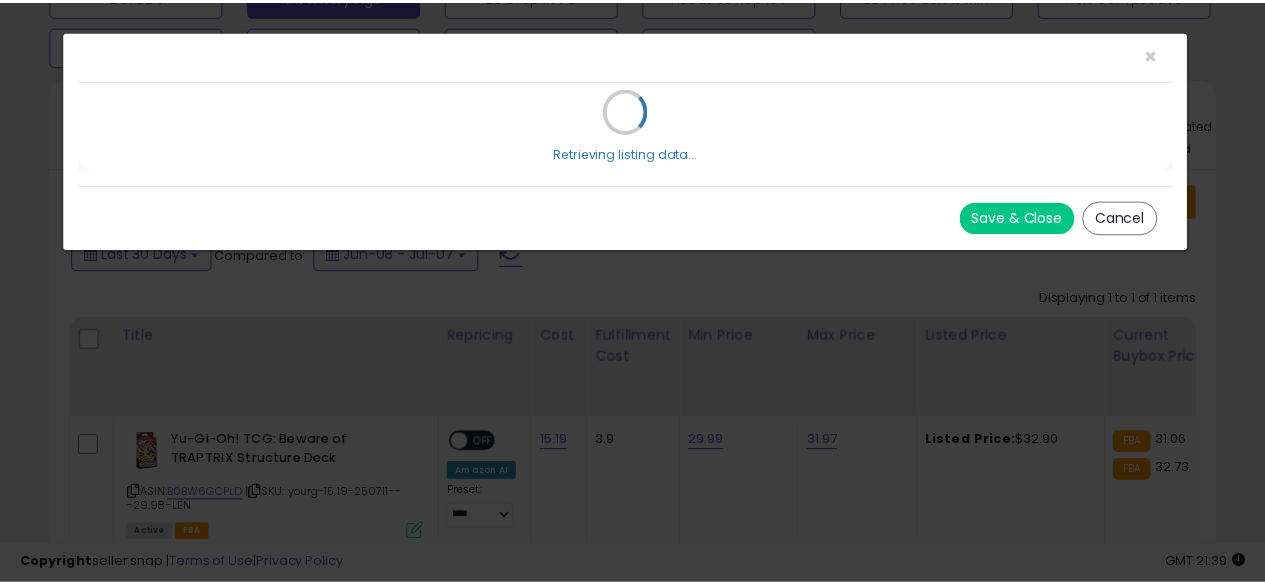 scroll, scrollTop: 0, scrollLeft: 0, axis: both 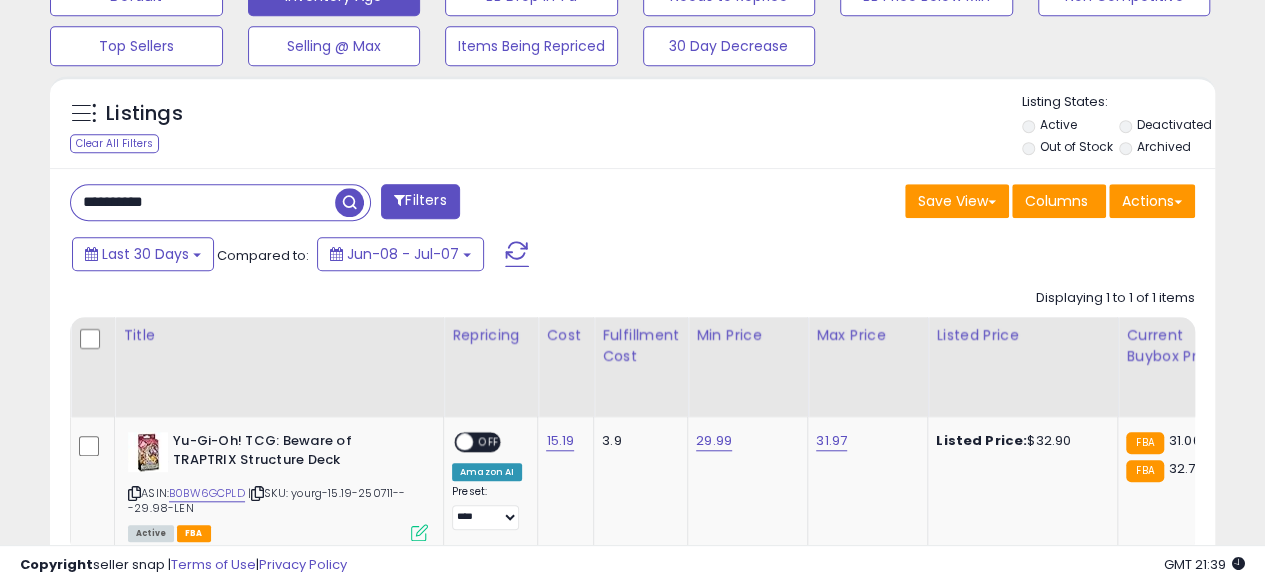 click on "**********" at bounding box center (203, 202) 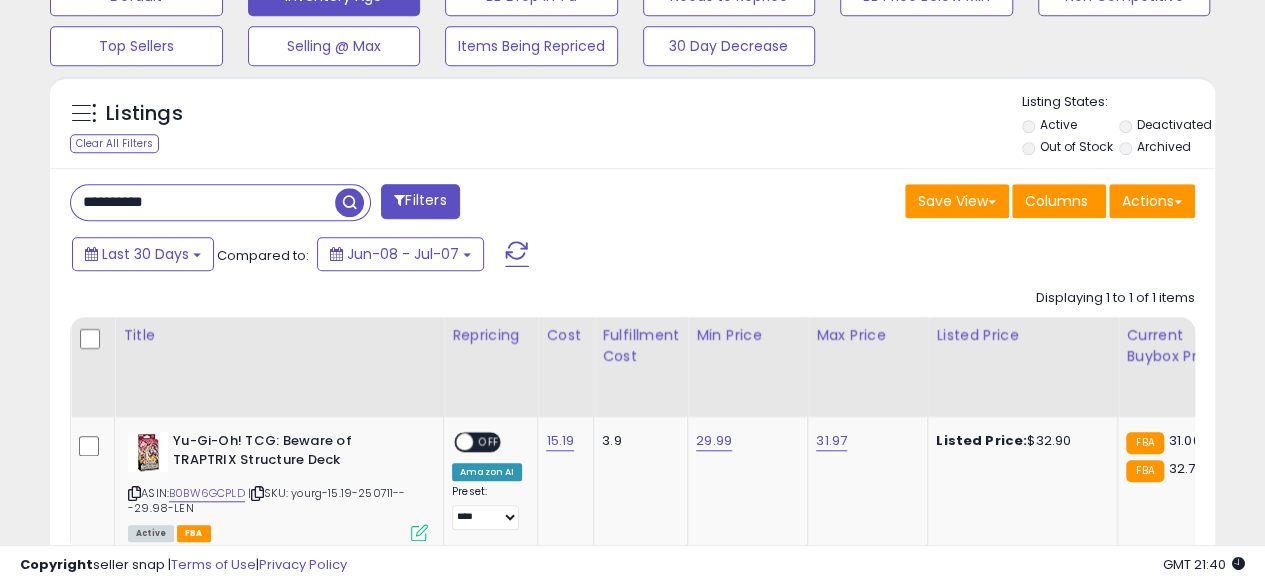 type on "**********" 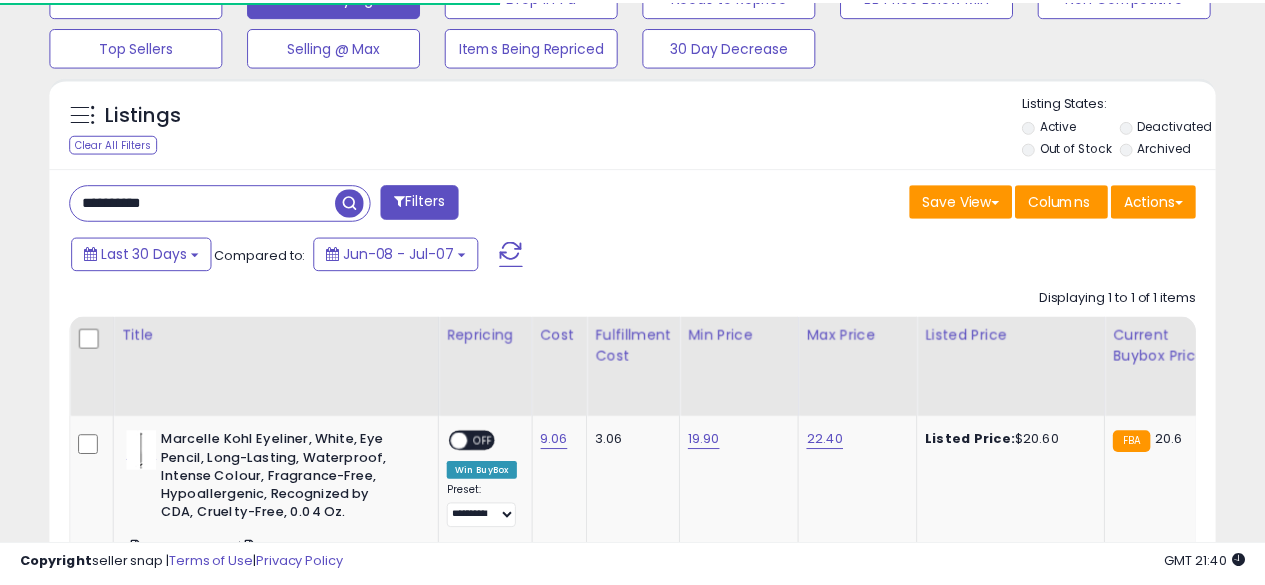 scroll, scrollTop: 410, scrollLeft: 674, axis: both 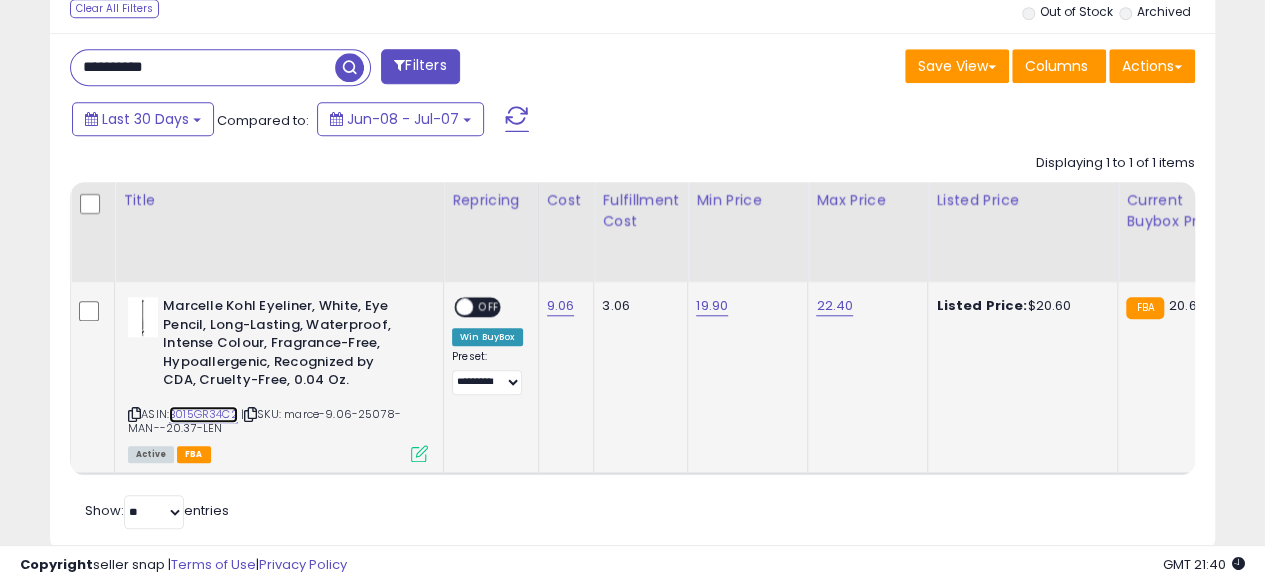 click on "B015GR34C2" at bounding box center (203, 414) 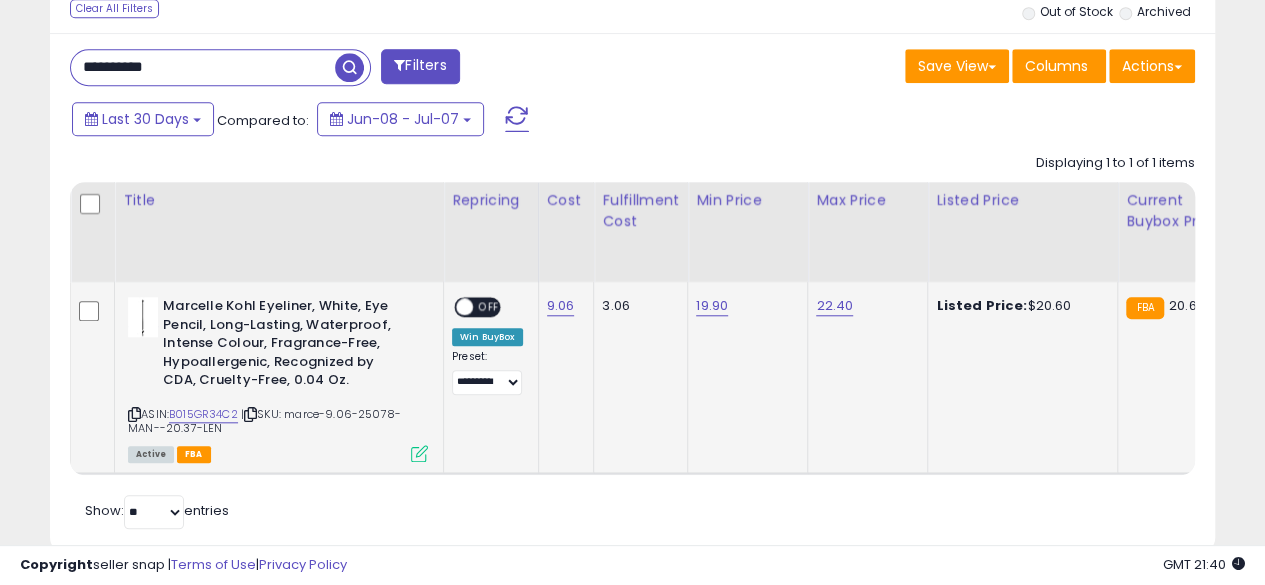click at bounding box center [419, 453] 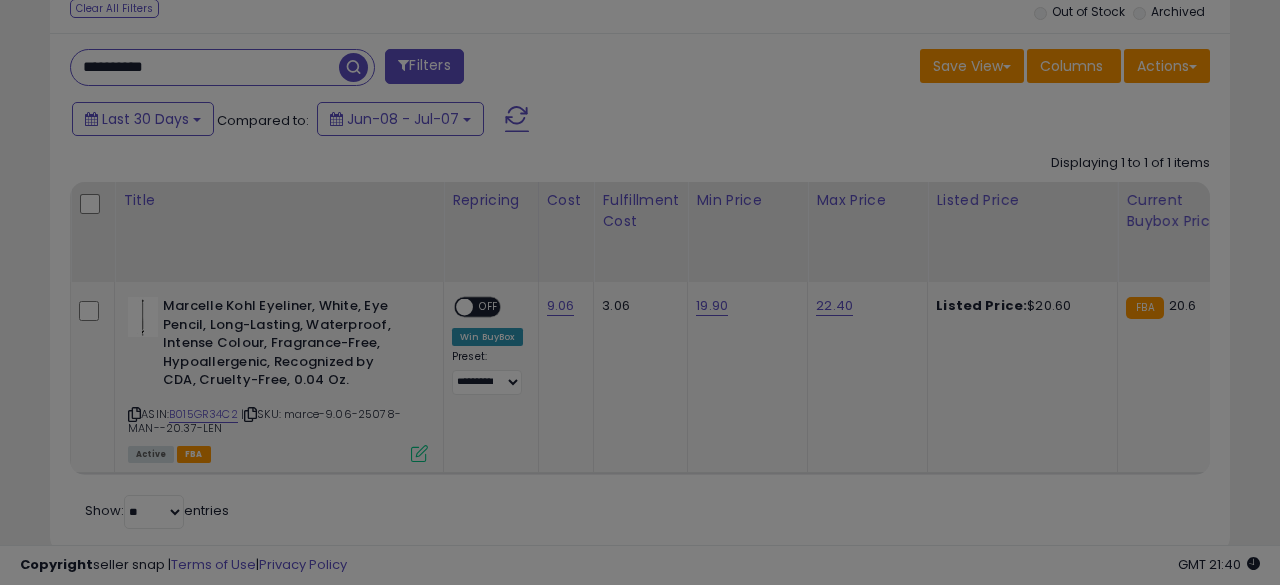 scroll, scrollTop: 999590, scrollLeft: 999317, axis: both 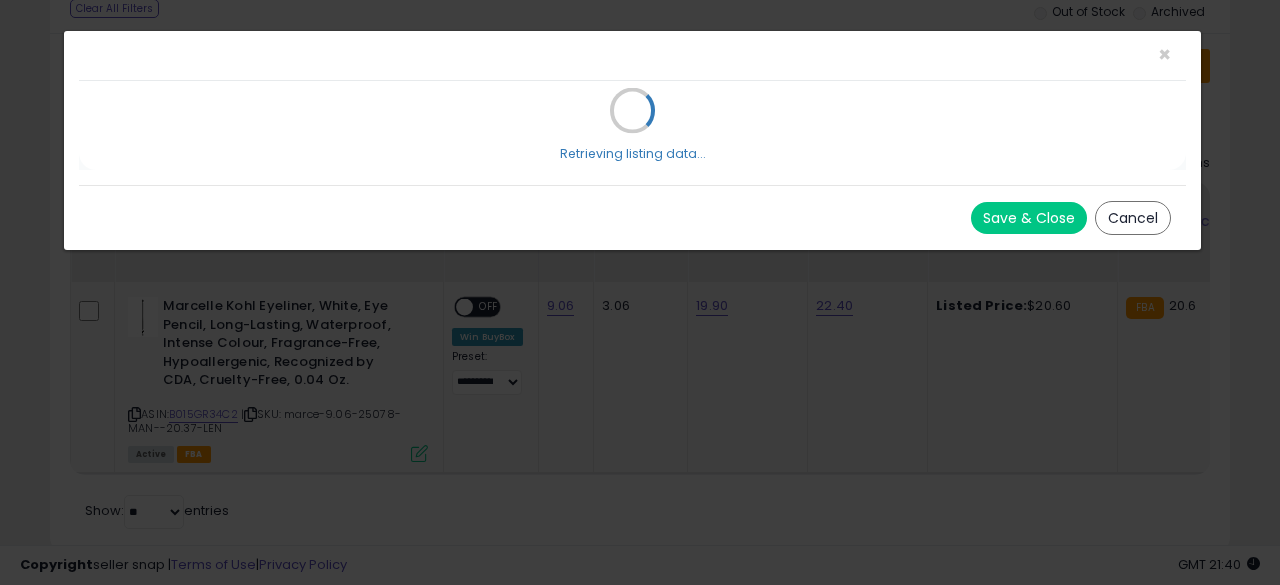 select on "******" 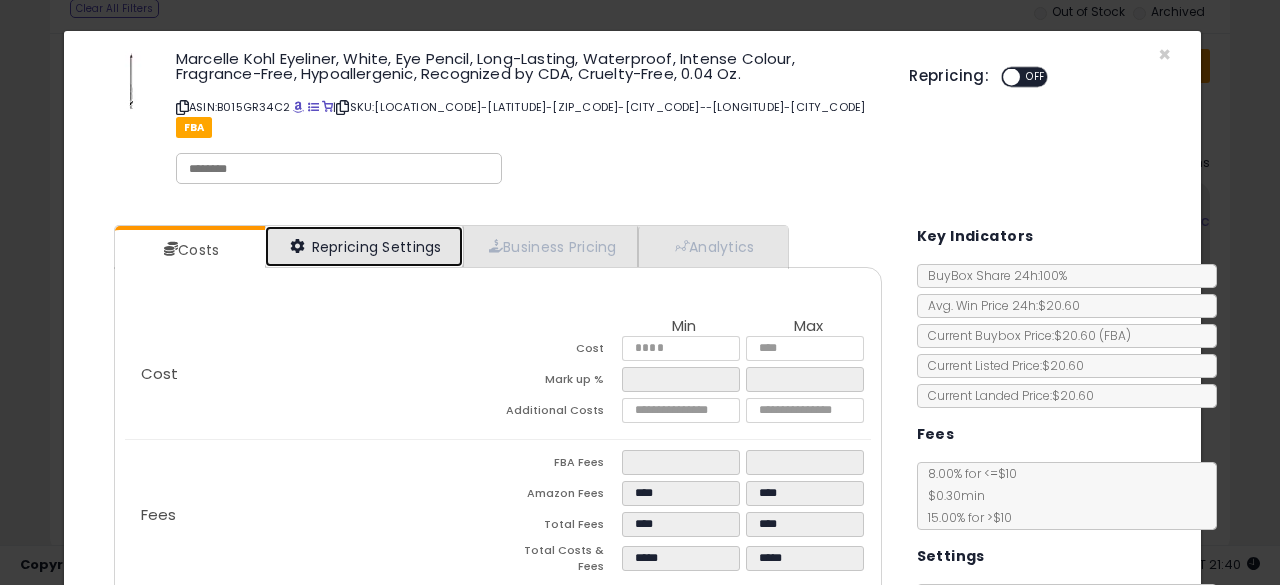 click on "Repricing Settings" at bounding box center [364, 246] 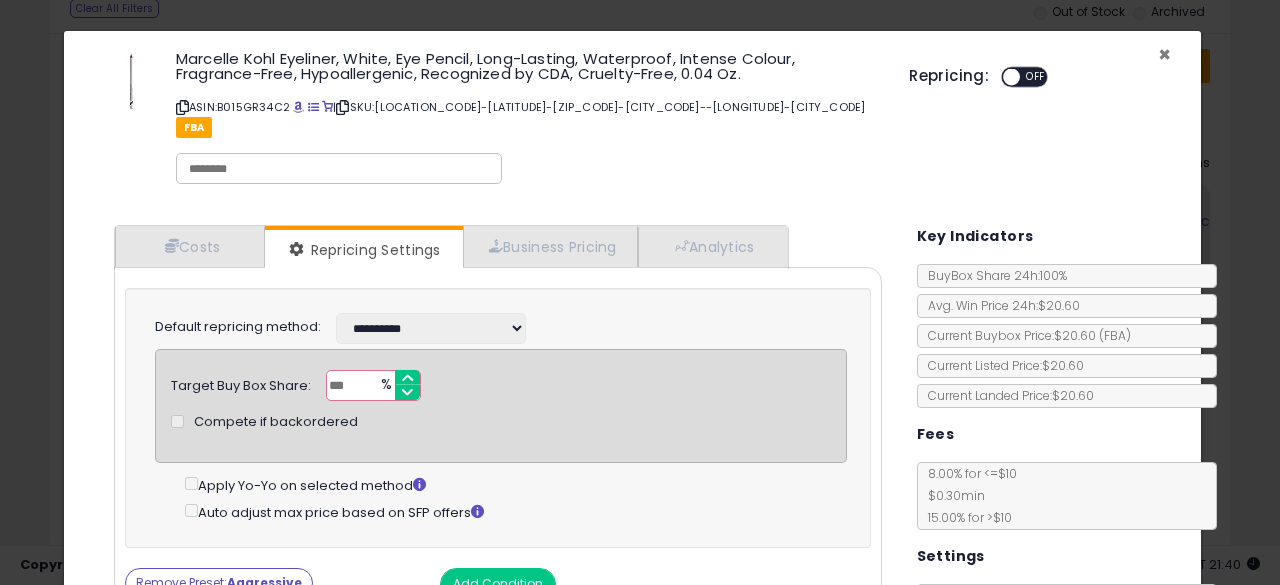 click on "×" at bounding box center (1164, 54) 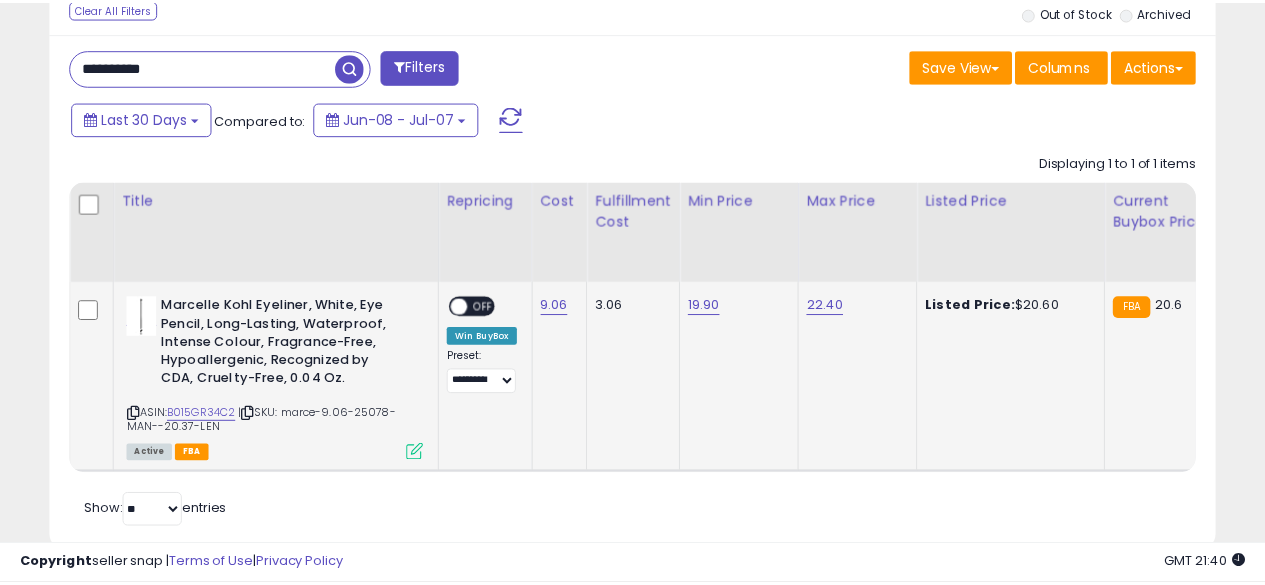 scroll, scrollTop: 410, scrollLeft: 674, axis: both 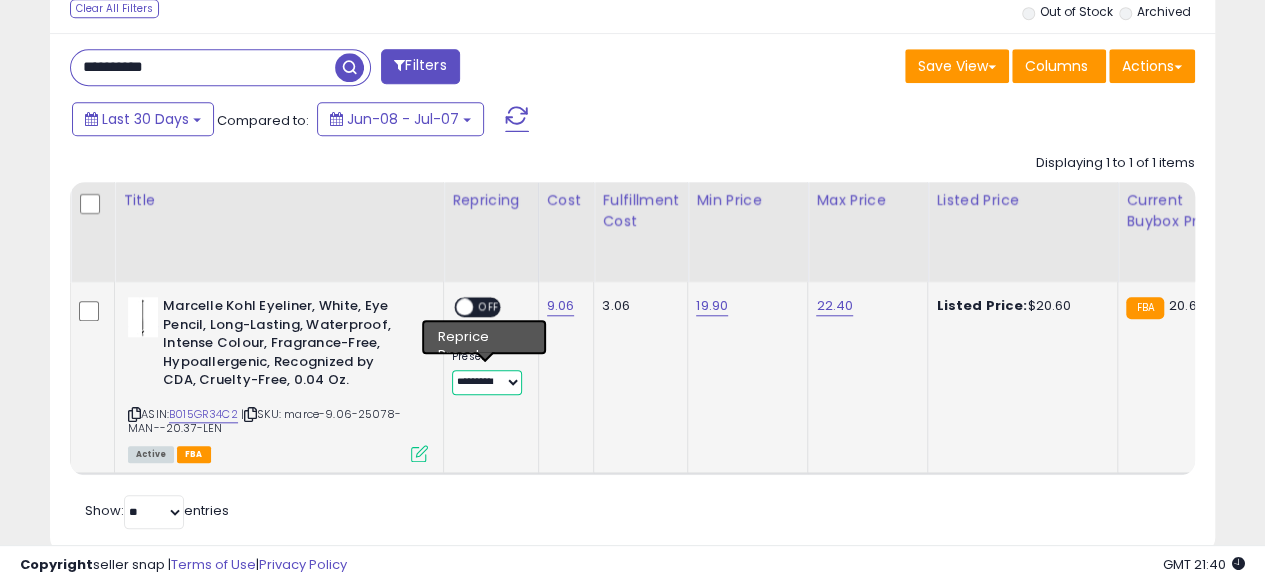 click on "**********" at bounding box center (487, 382) 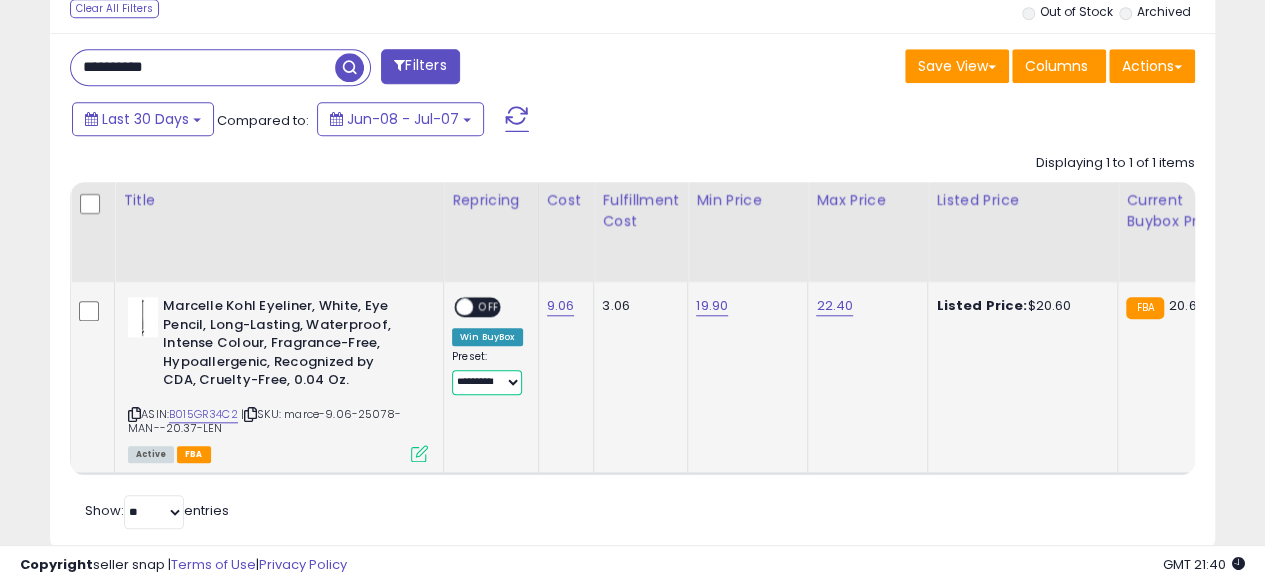 select on "****" 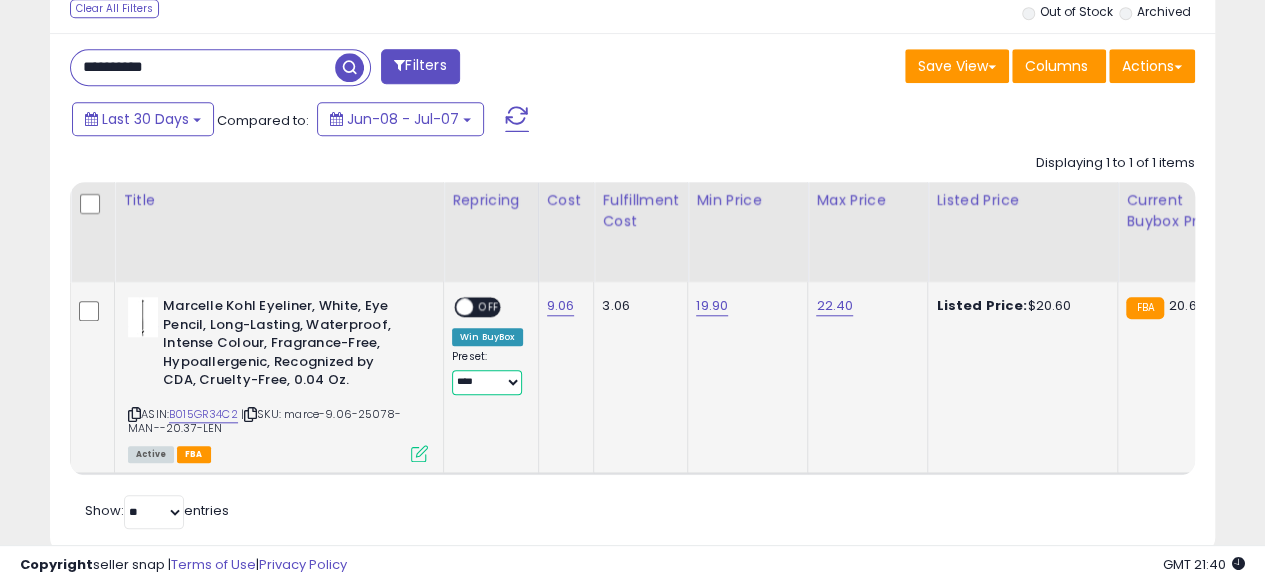 click on "**********" at bounding box center (487, 382) 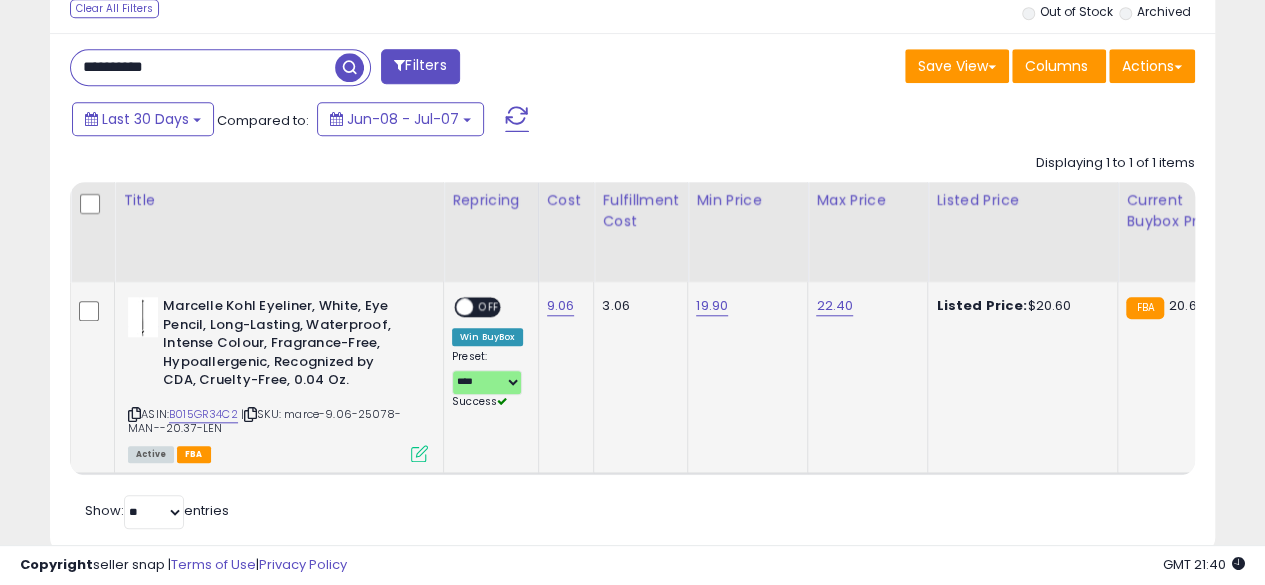 click at bounding box center (419, 453) 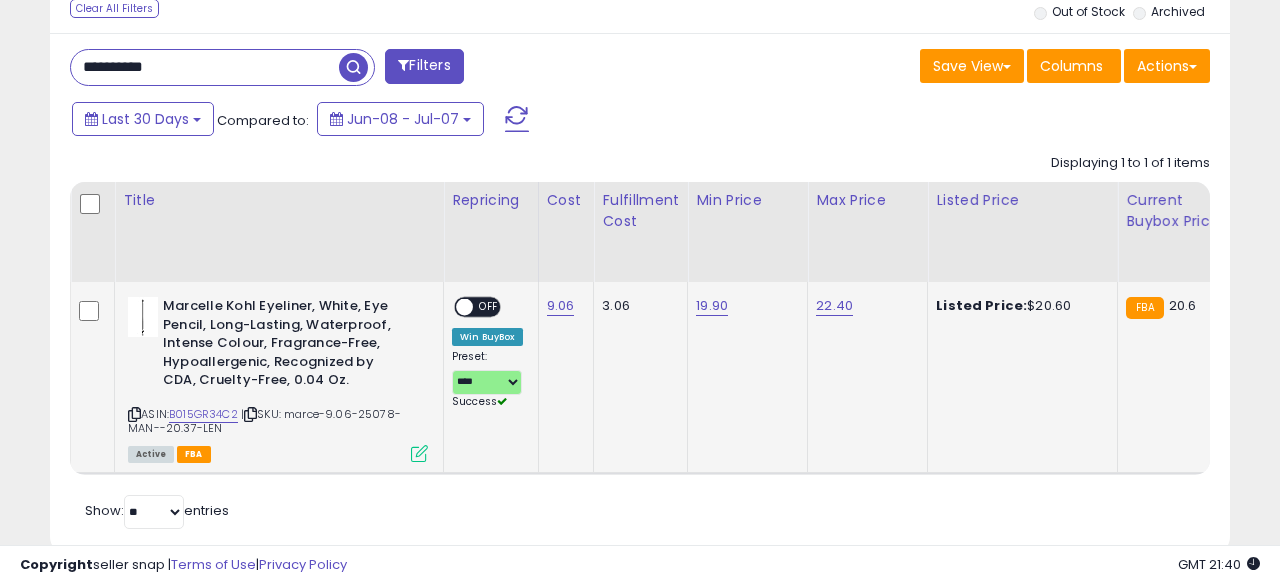 scroll, scrollTop: 999590, scrollLeft: 999317, axis: both 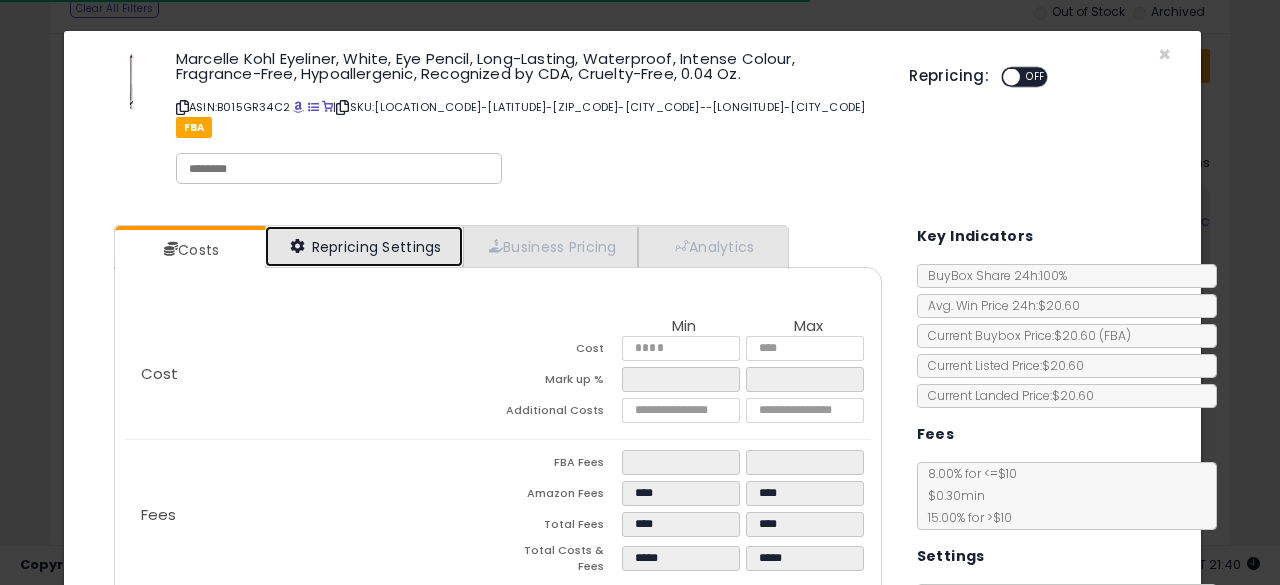 click on "Repricing Settings" at bounding box center [364, 246] 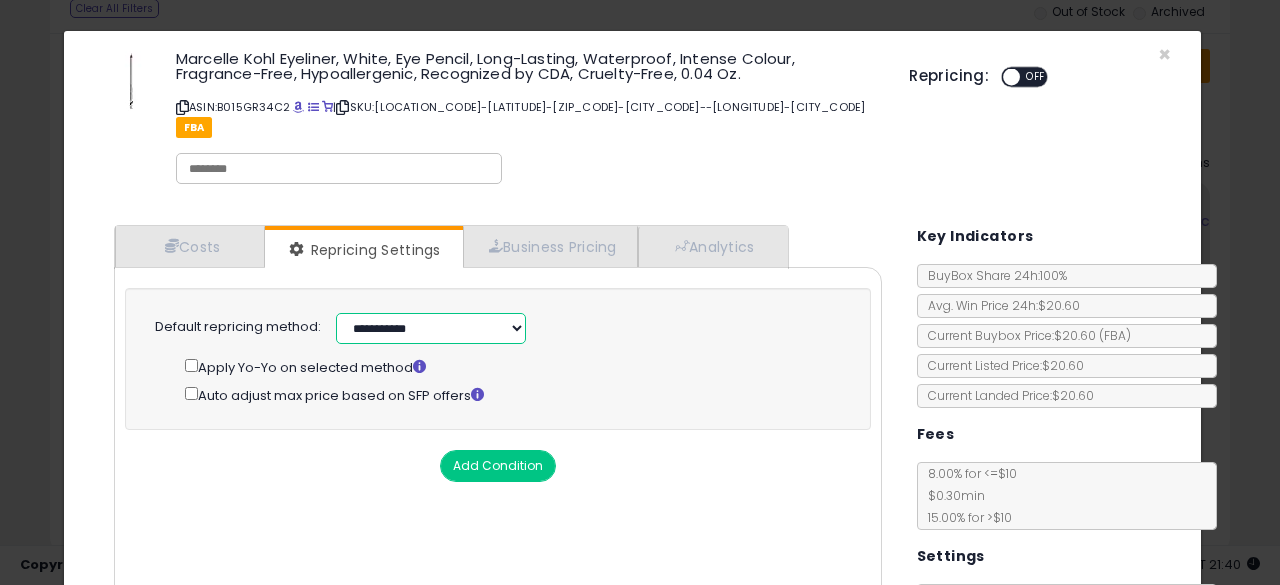 click on "**********" at bounding box center (431, 328) 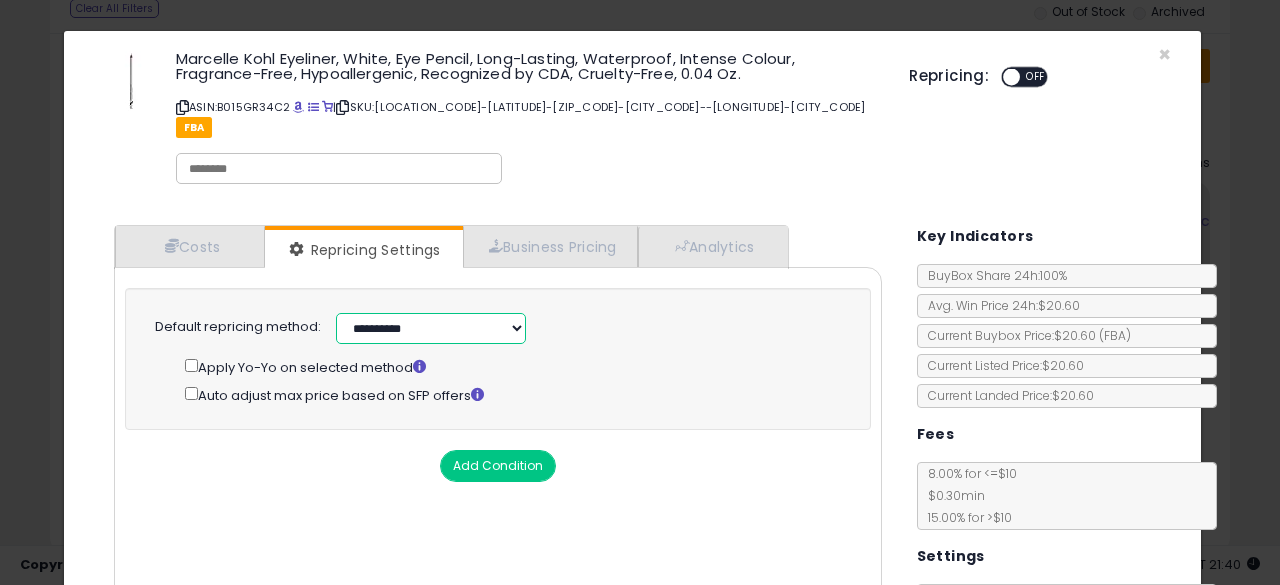 click on "**********" at bounding box center (431, 328) 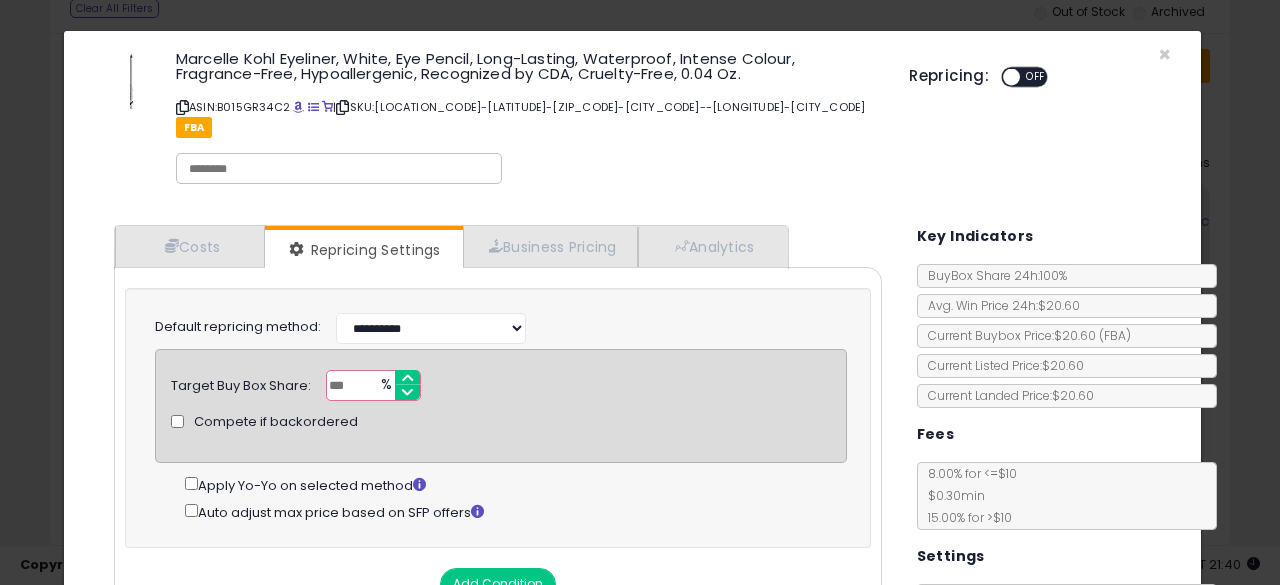 click on "***" at bounding box center [373, 385] 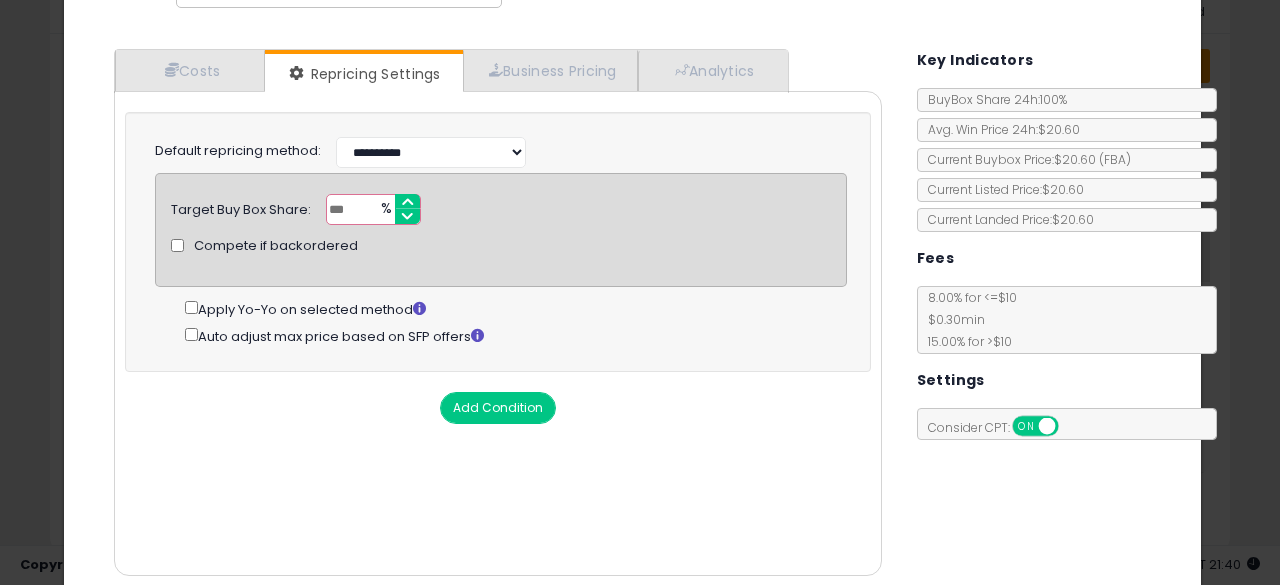 scroll, scrollTop: 230, scrollLeft: 0, axis: vertical 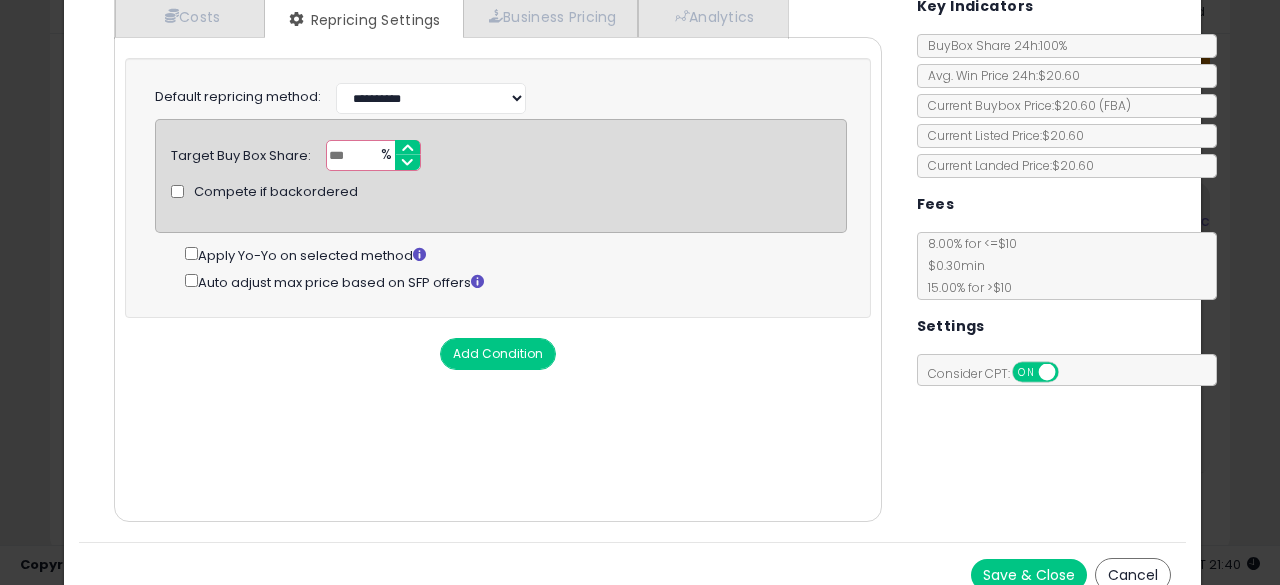click on "Save & Close" at bounding box center (1029, 575) 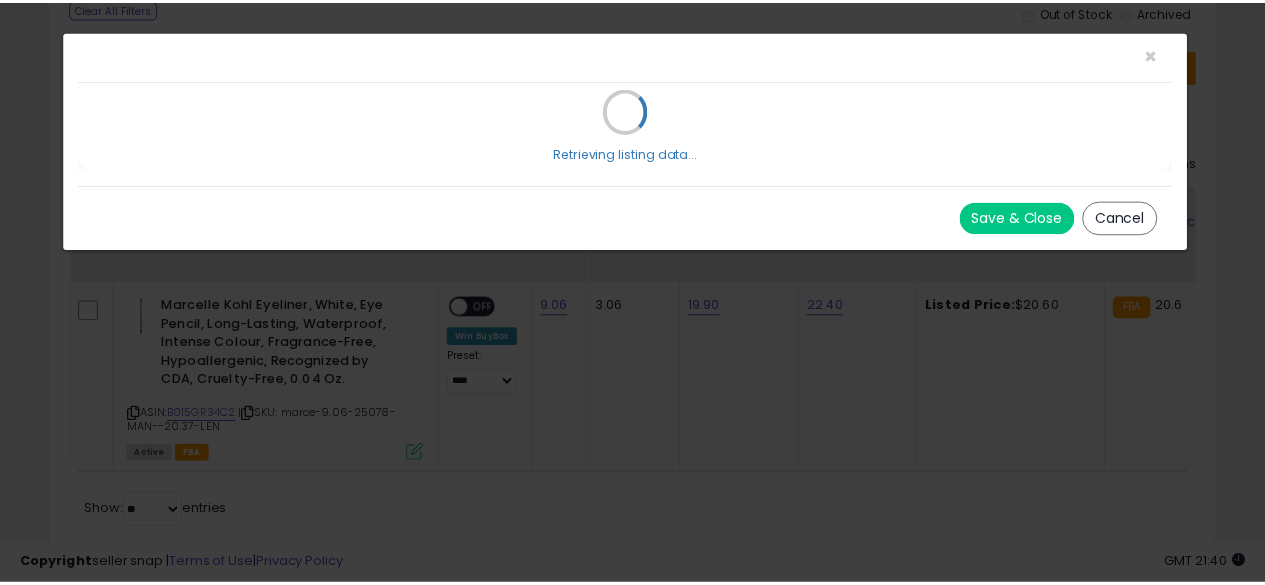 scroll, scrollTop: 0, scrollLeft: 0, axis: both 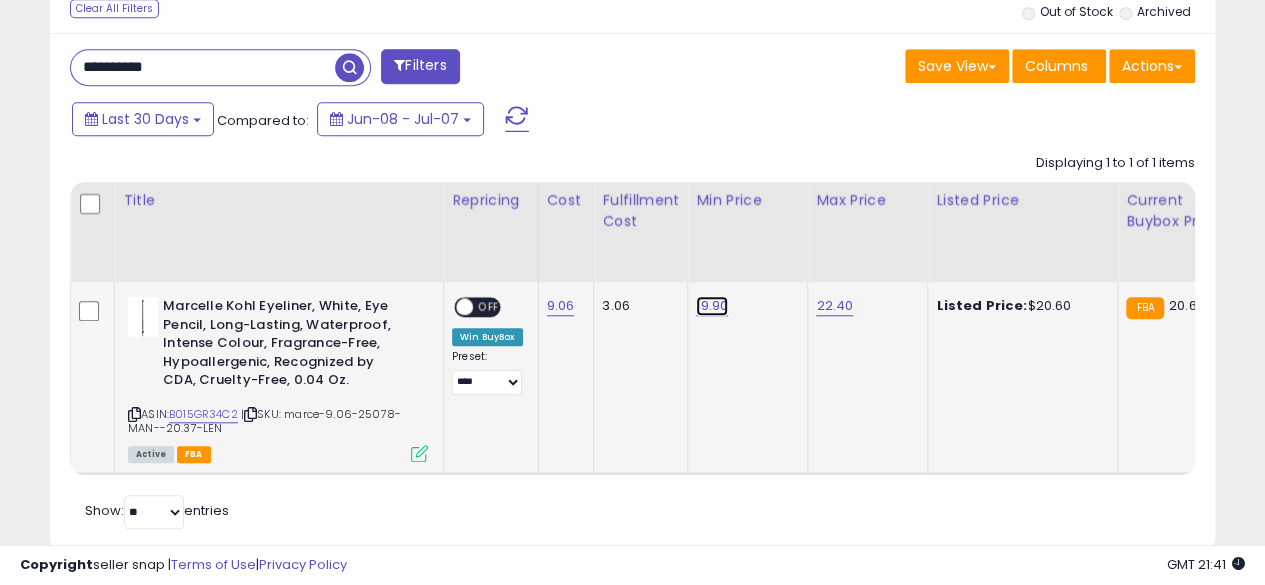 click on "19.90" at bounding box center [712, 306] 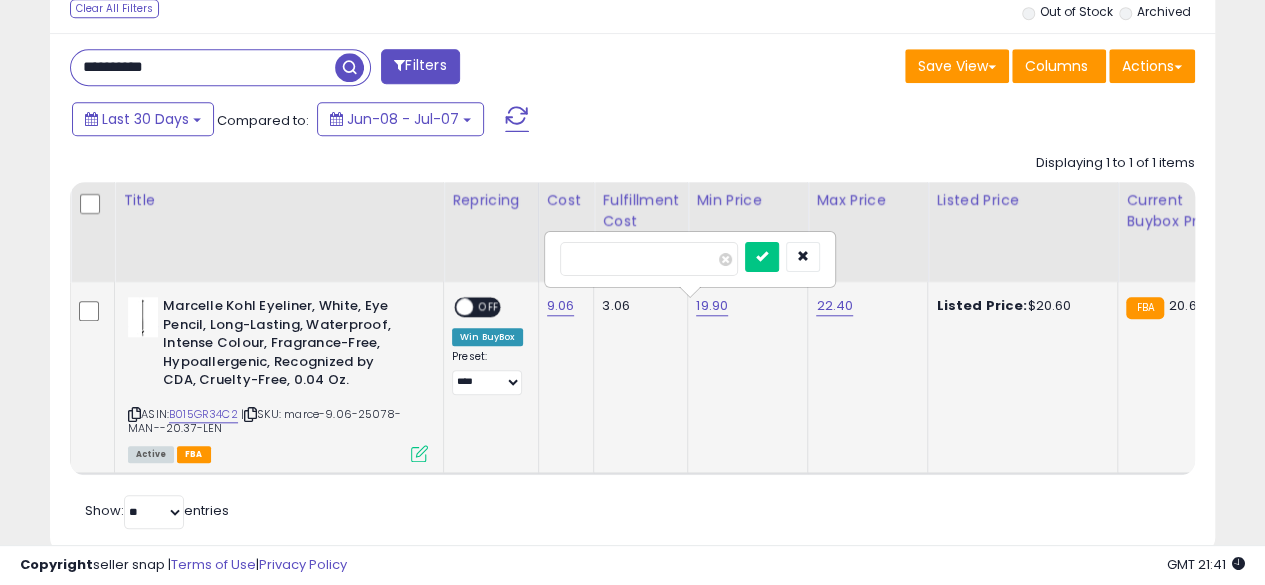 type on "*" 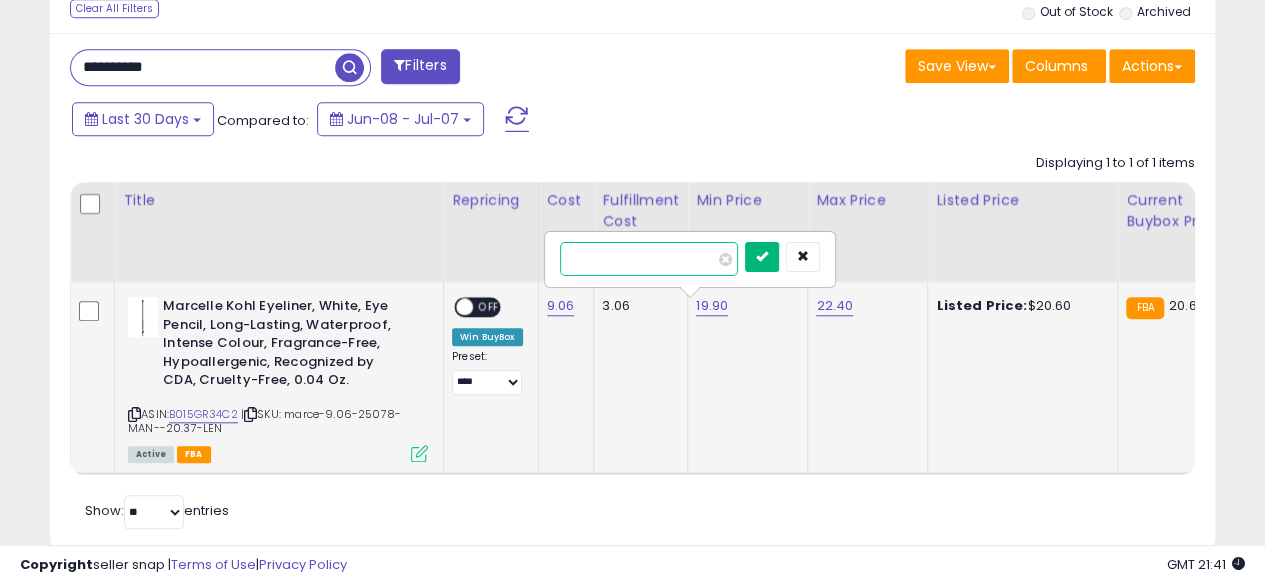 type on "*****" 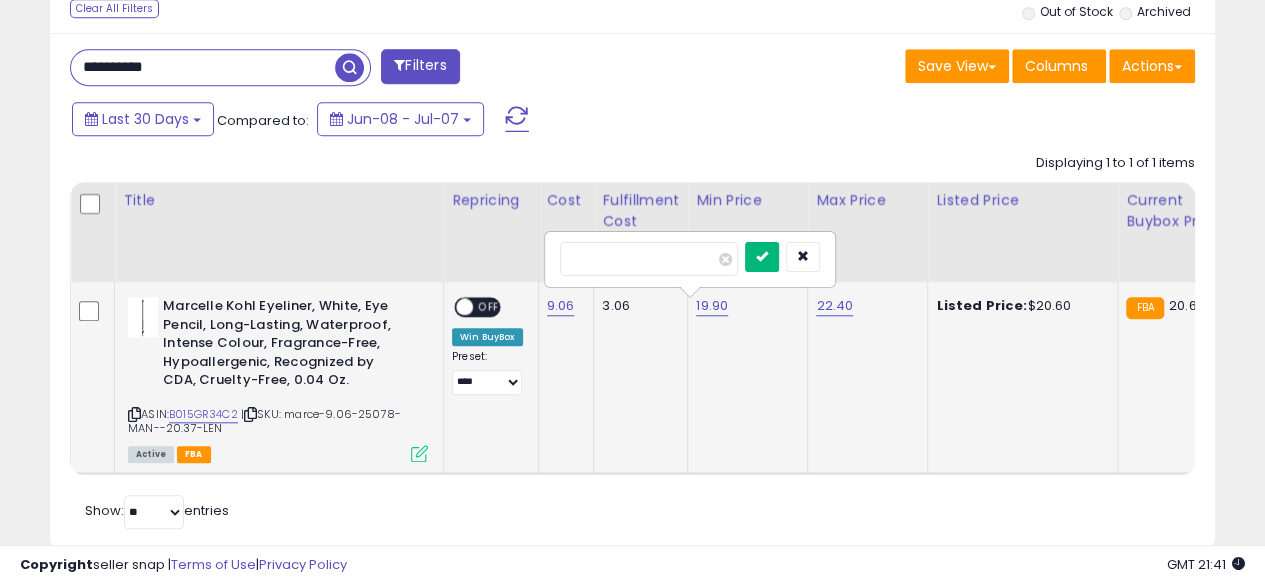 click at bounding box center [762, 256] 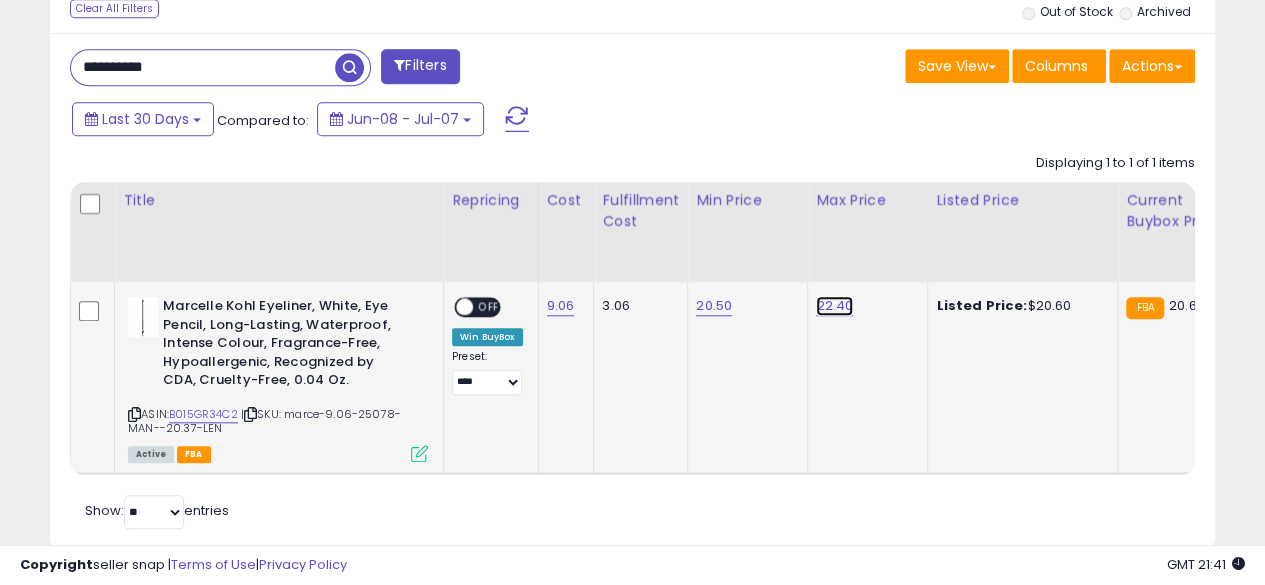 click on "22.40" at bounding box center (834, 306) 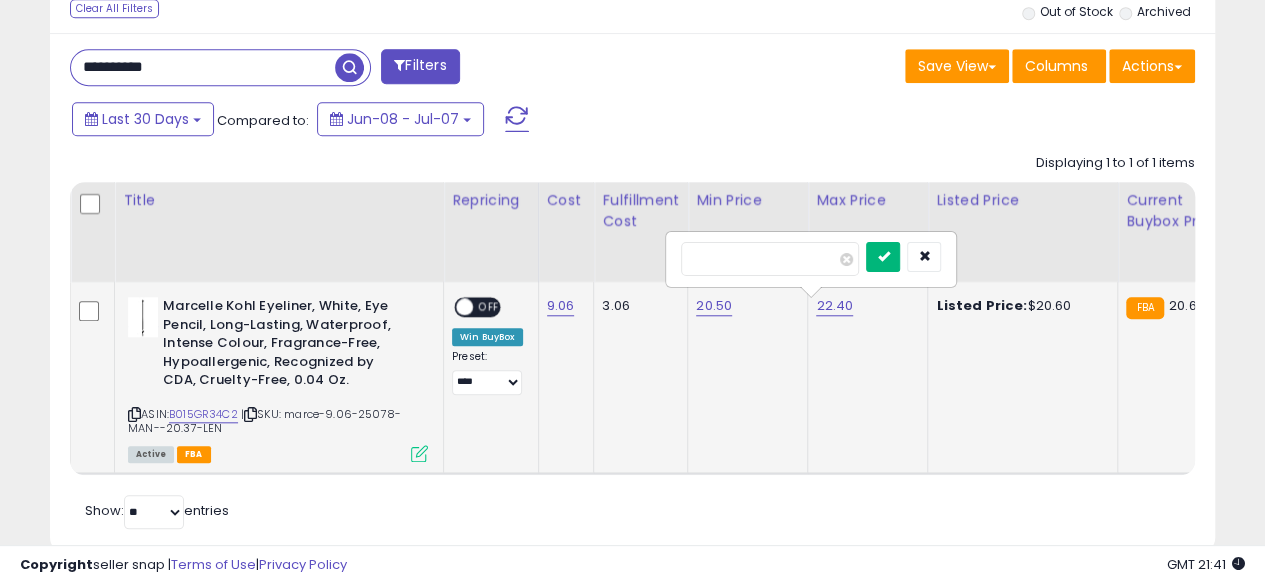 type on "*****" 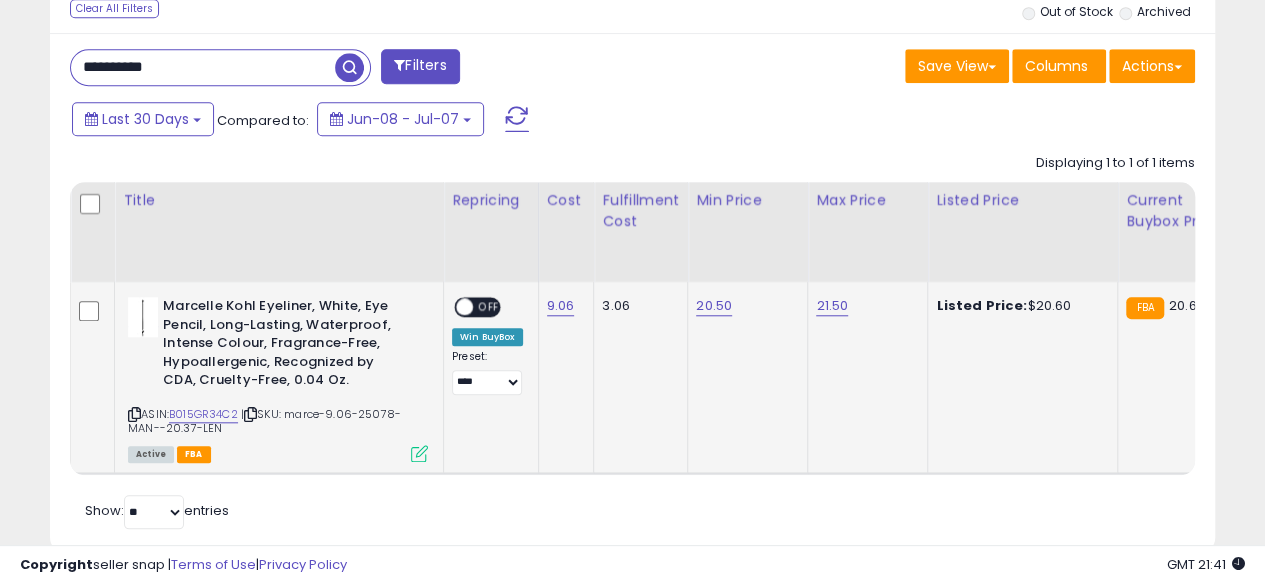 click at bounding box center [419, 453] 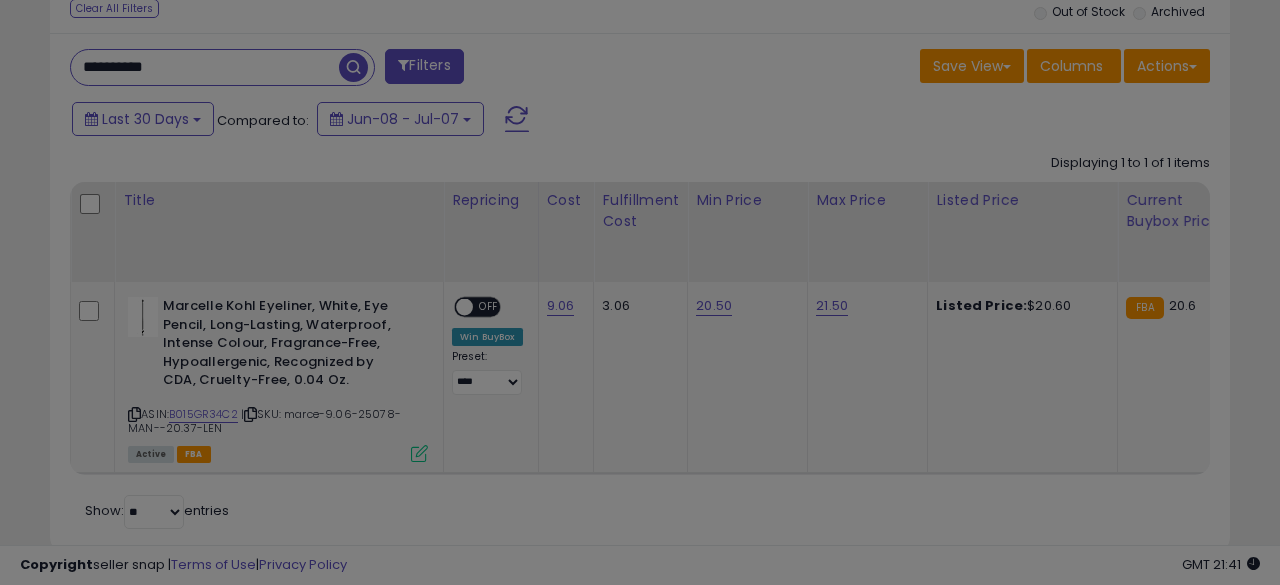 scroll, scrollTop: 999590, scrollLeft: 999317, axis: both 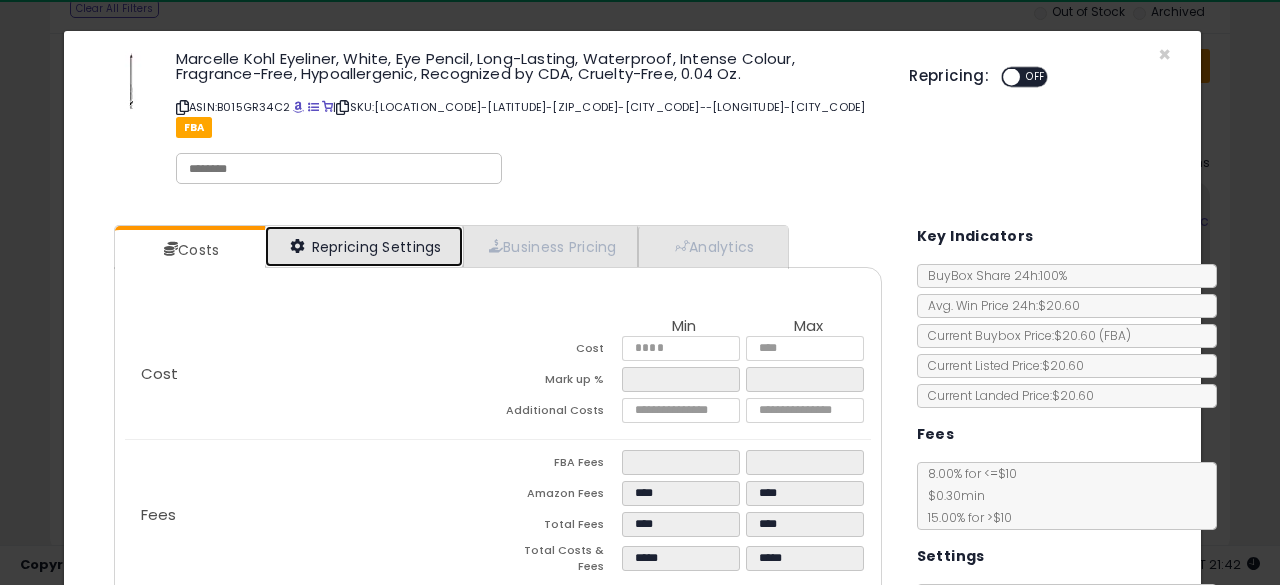 click on "Repricing Settings" at bounding box center [364, 246] 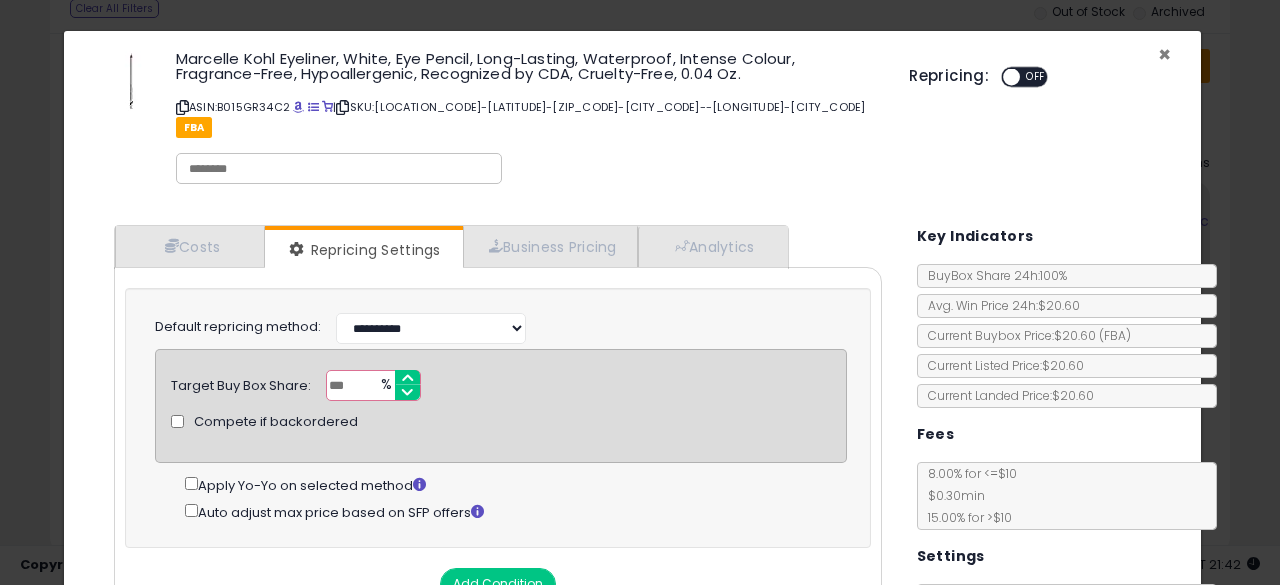 click on "×" at bounding box center [1164, 54] 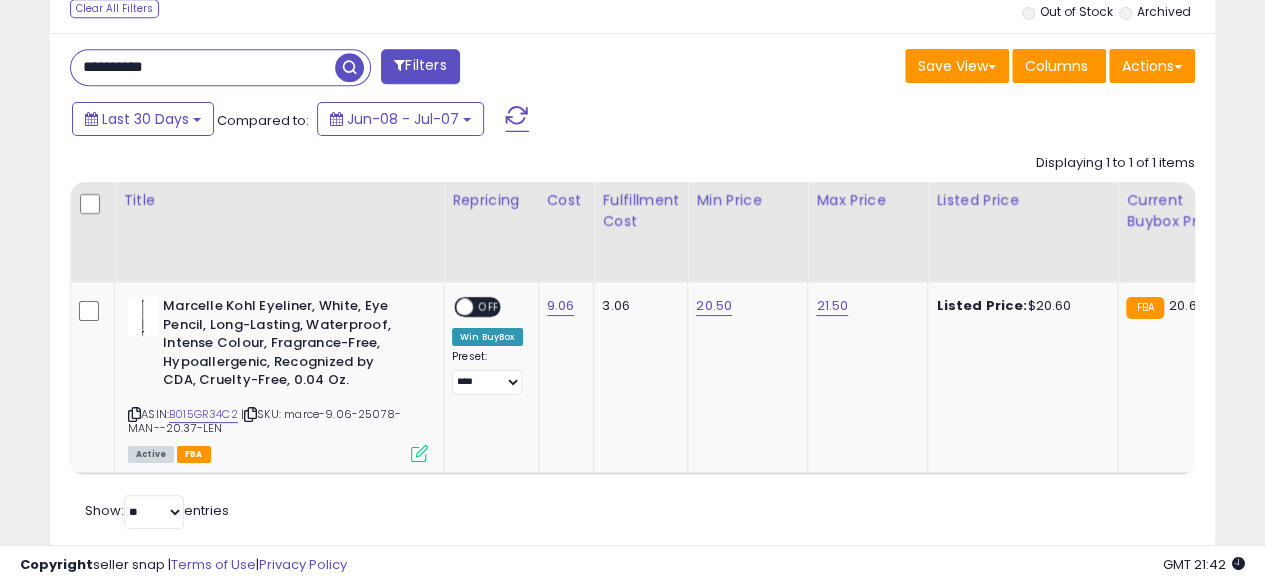 scroll, scrollTop: 410, scrollLeft: 674, axis: both 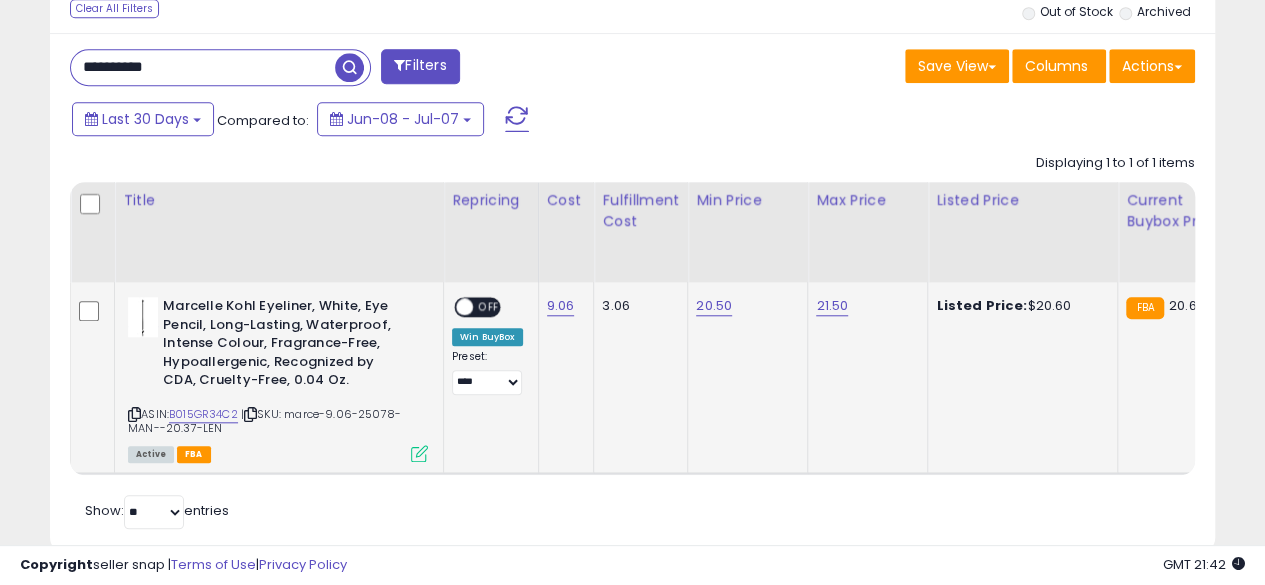 click on "OFF" at bounding box center [489, 307] 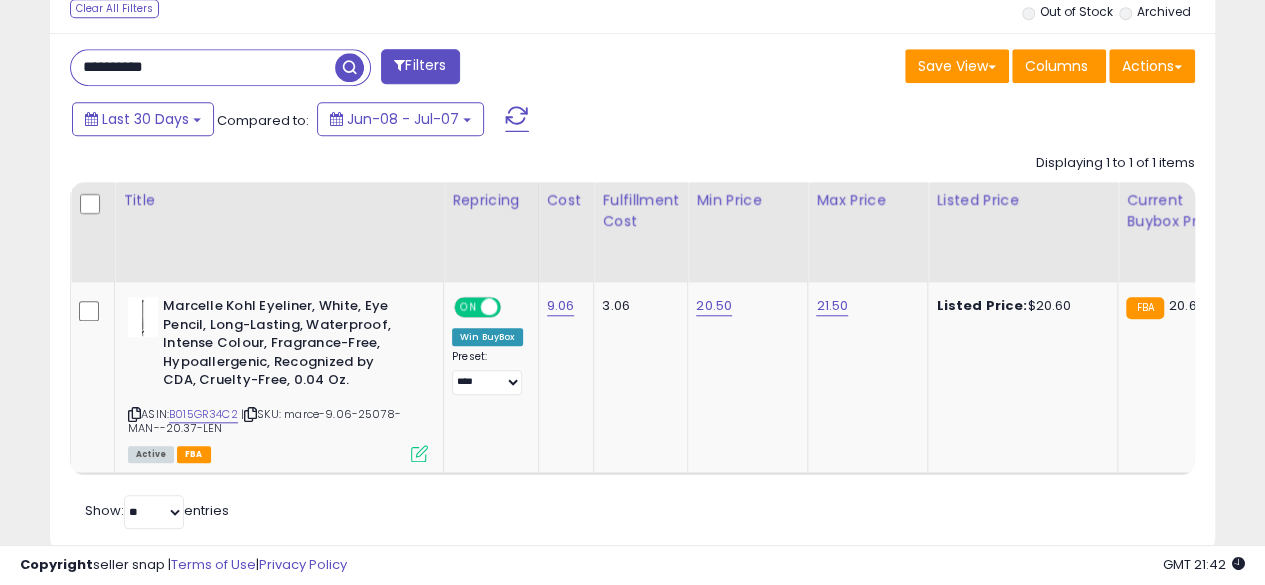 click on "**********" at bounding box center (203, 67) 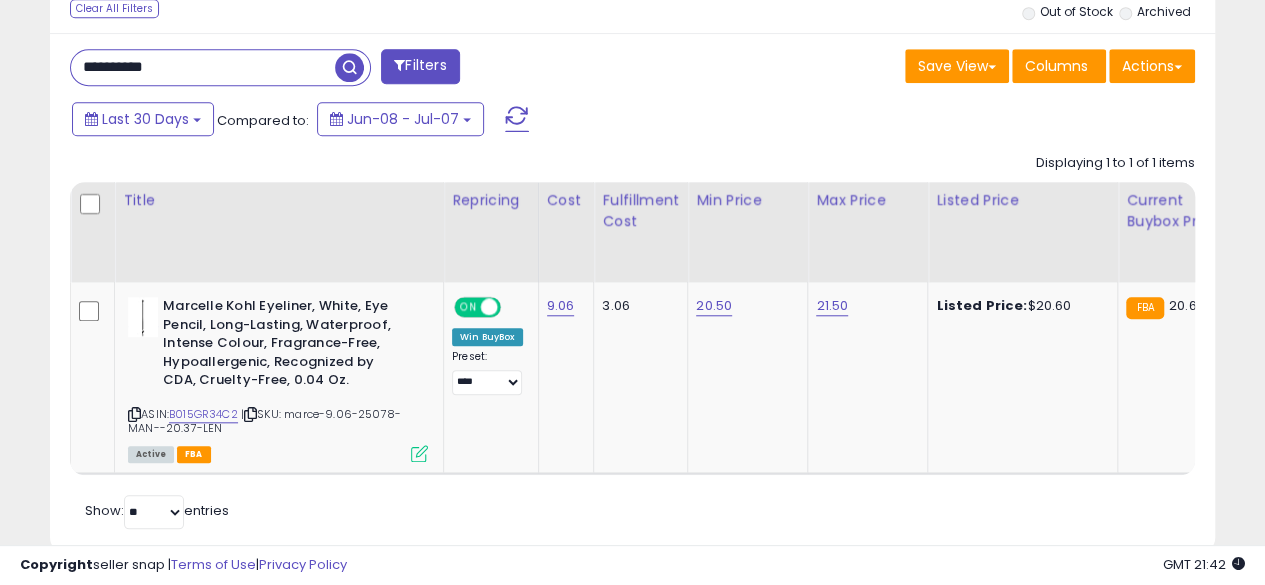 type on "**********" 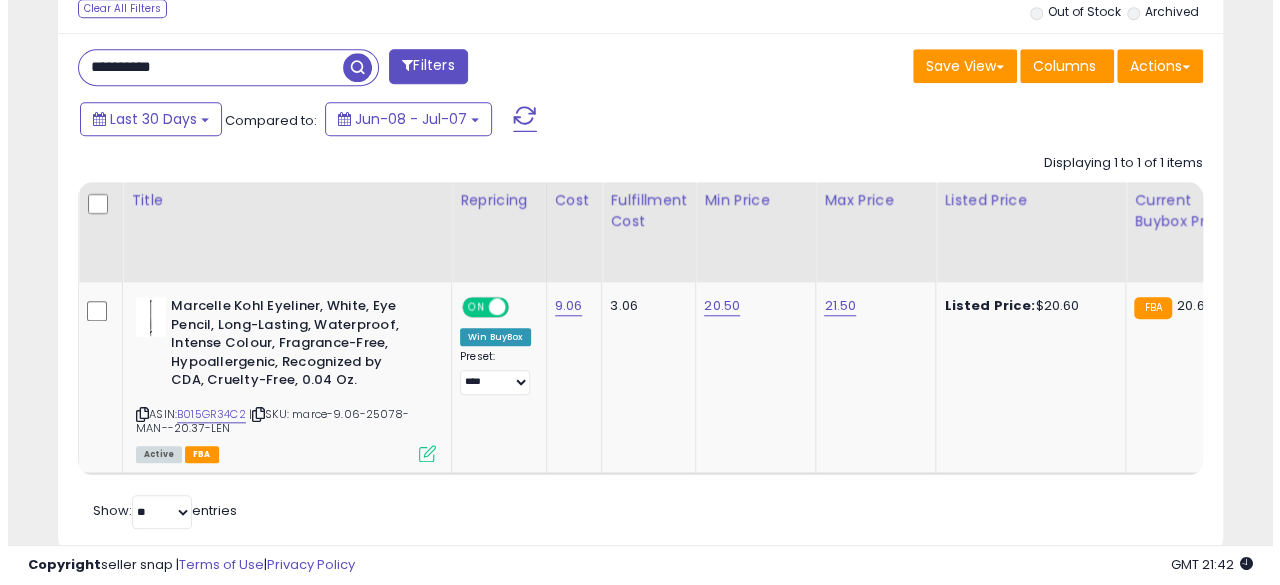 scroll, scrollTop: 654, scrollLeft: 0, axis: vertical 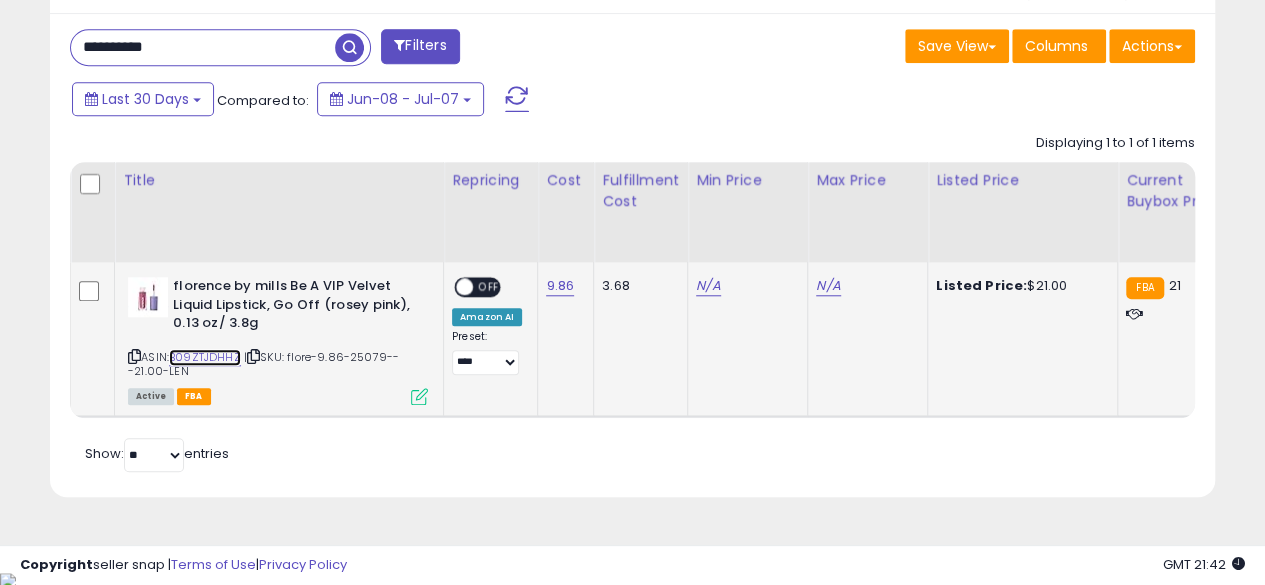 click on "B09ZTJDHHZ" at bounding box center (205, 357) 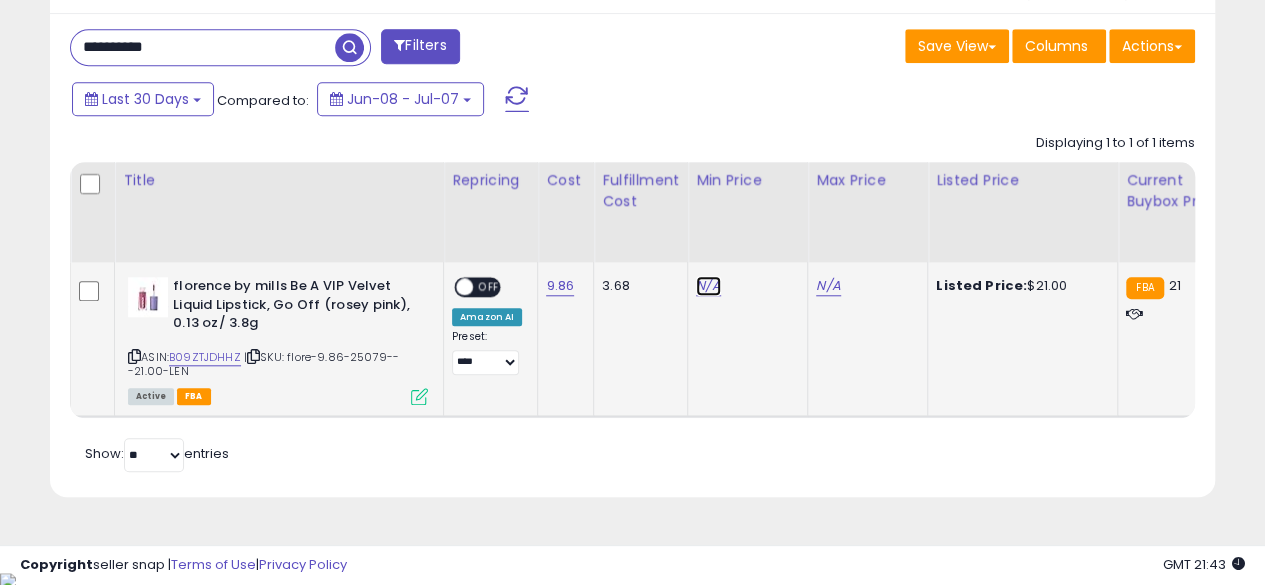 click on "N/A" at bounding box center (708, 286) 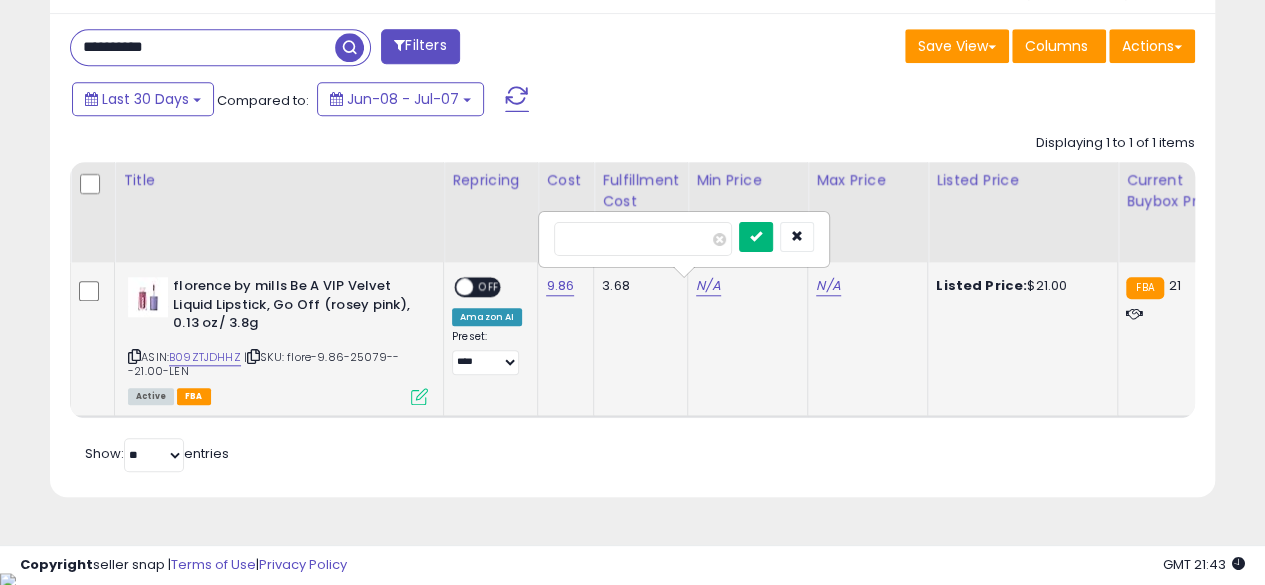 type on "*****" 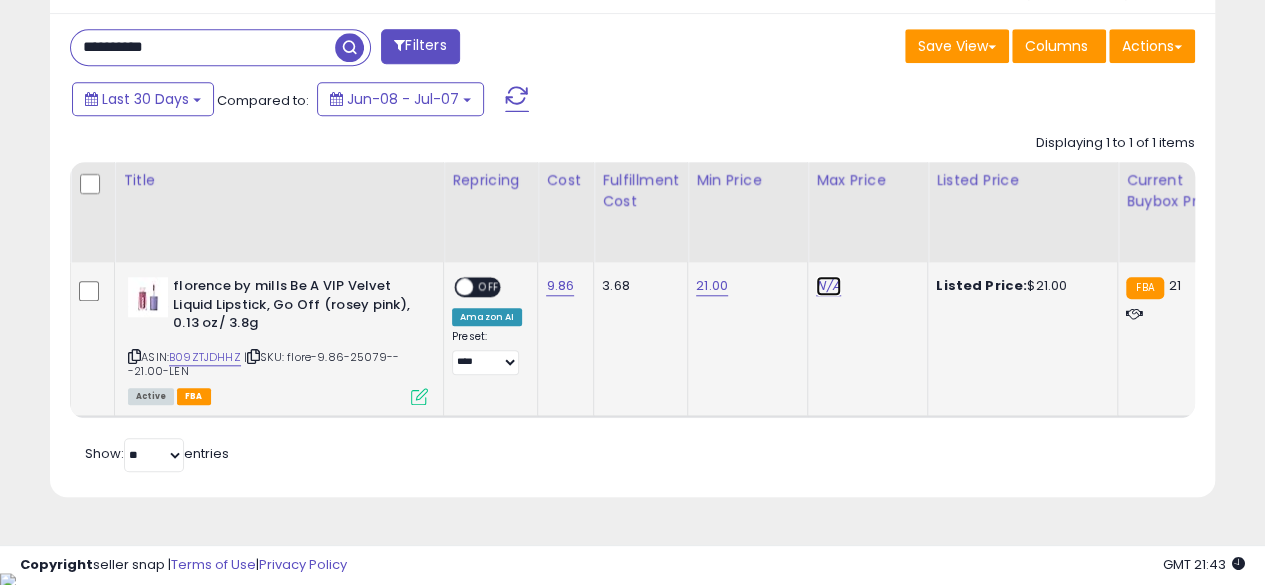 click on "N/A" at bounding box center [828, 286] 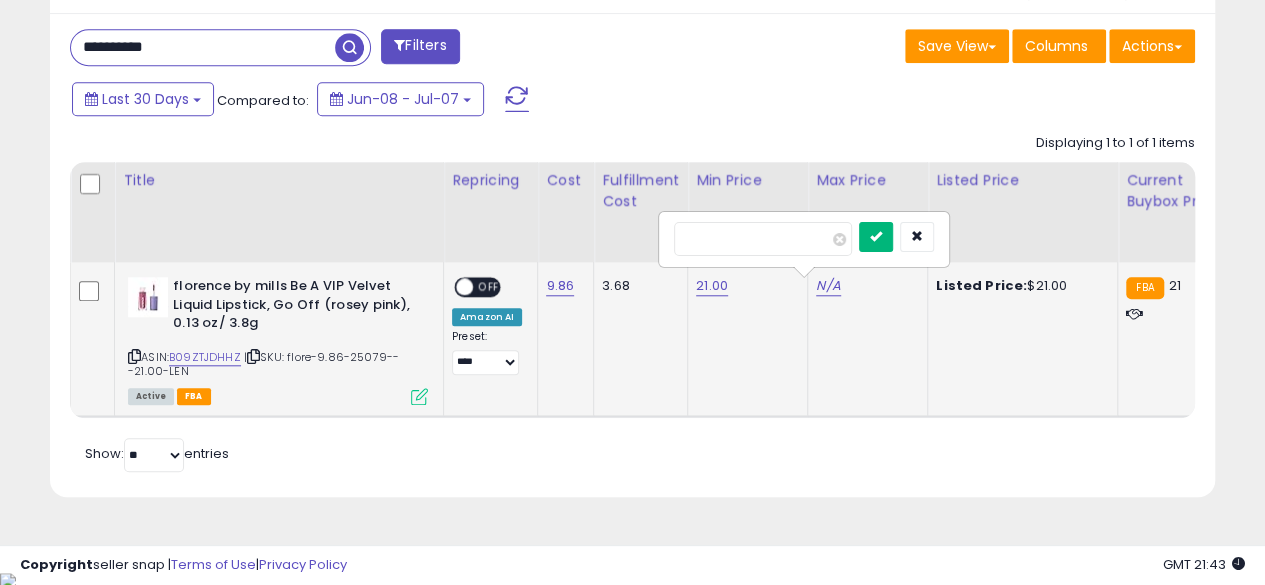 type on "*****" 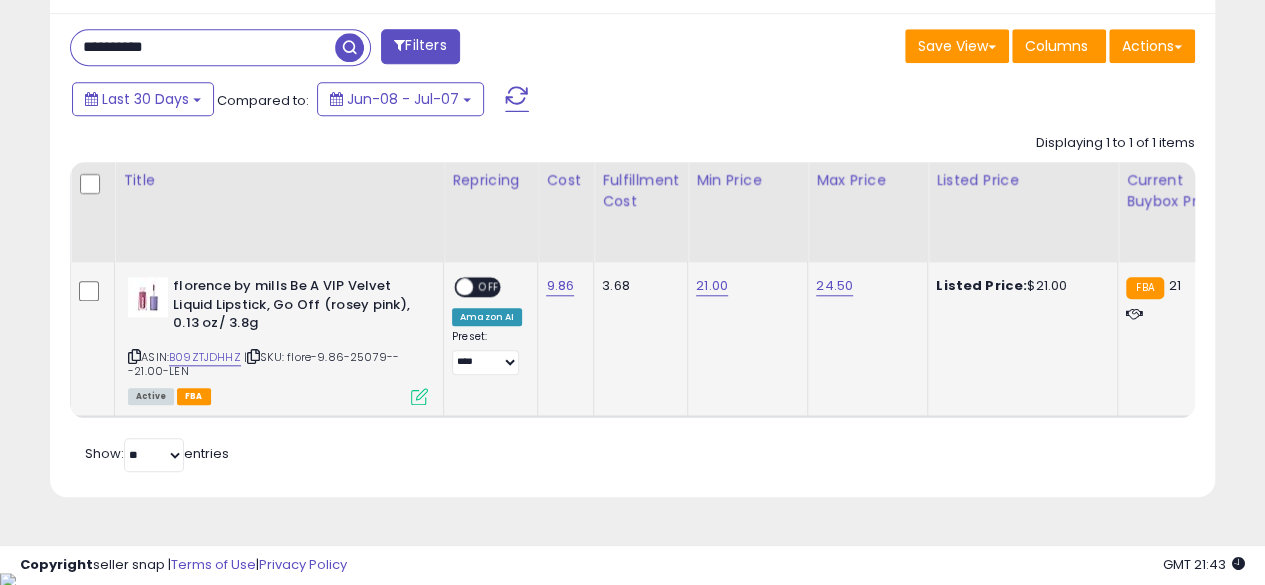 click at bounding box center [419, 396] 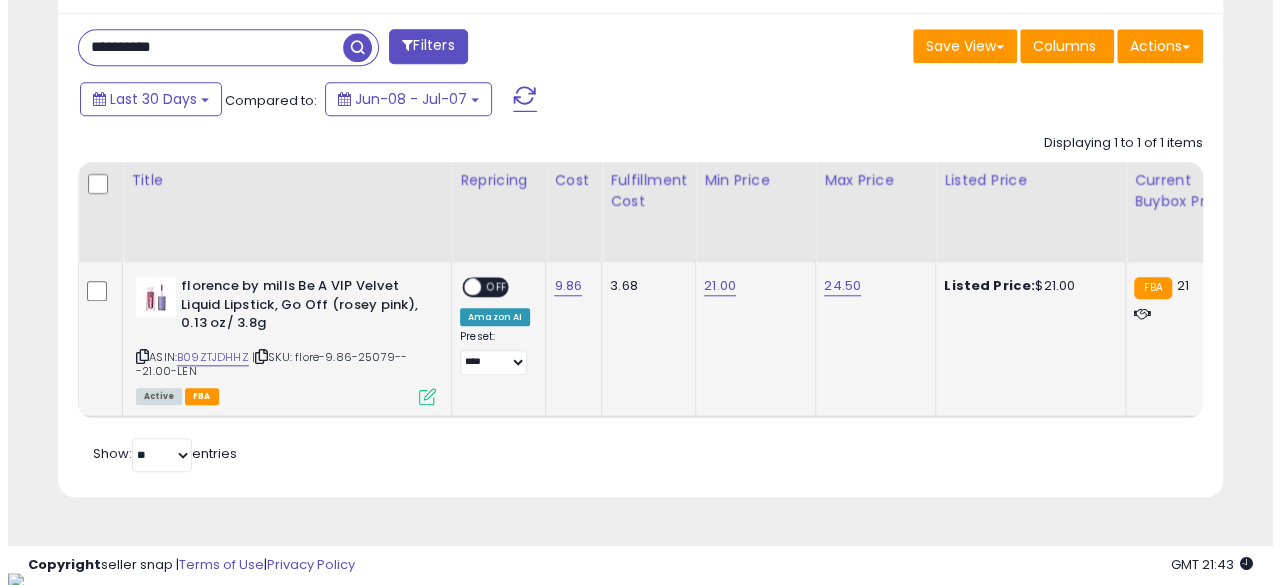 scroll, scrollTop: 999590, scrollLeft: 999317, axis: both 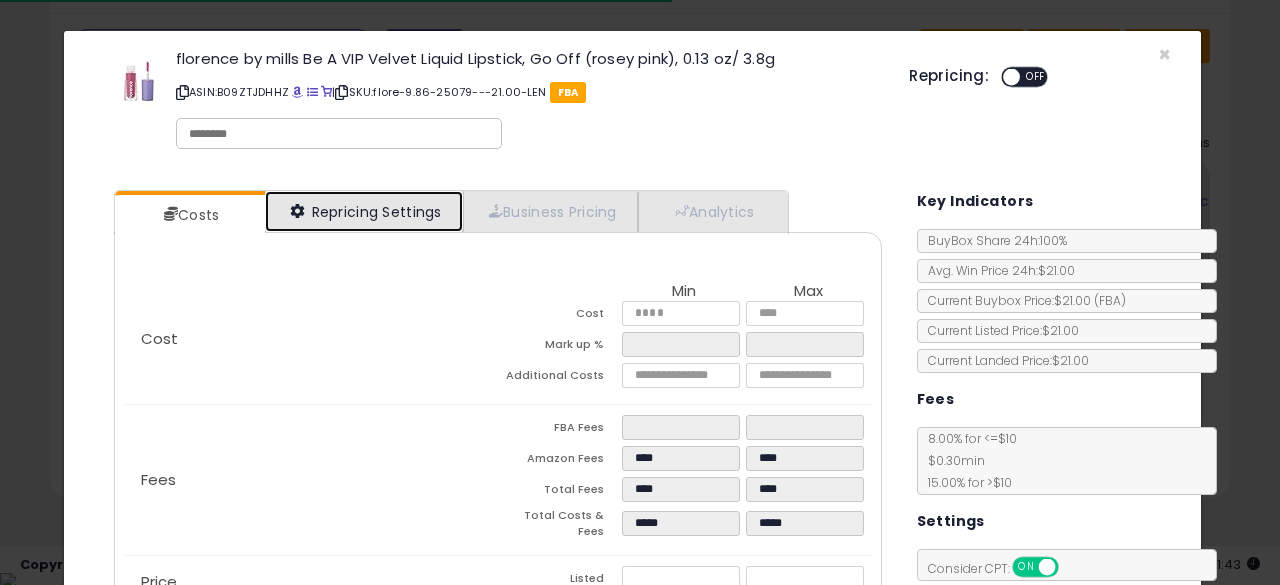 click on "Repricing Settings" at bounding box center [364, 211] 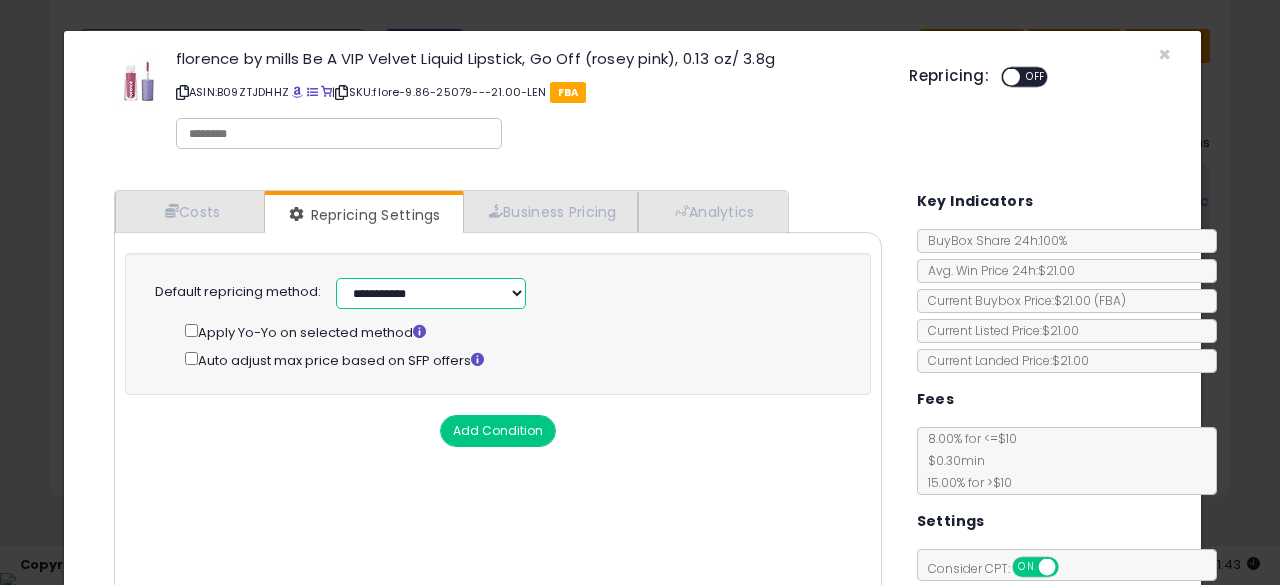 click on "**********" at bounding box center [431, 293] 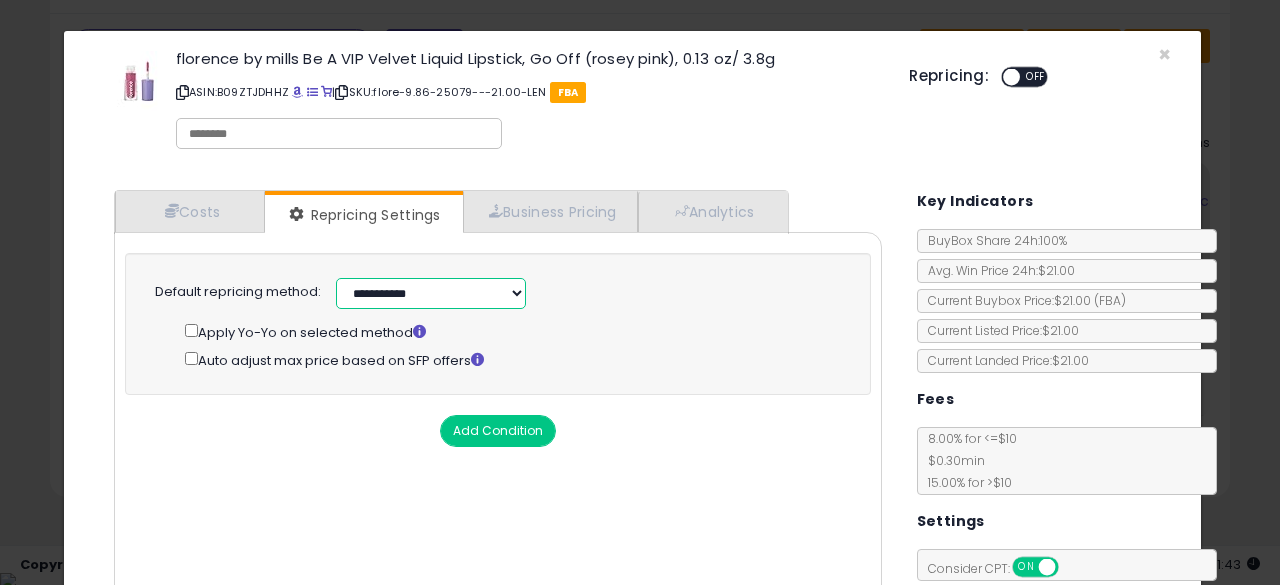 select on "******" 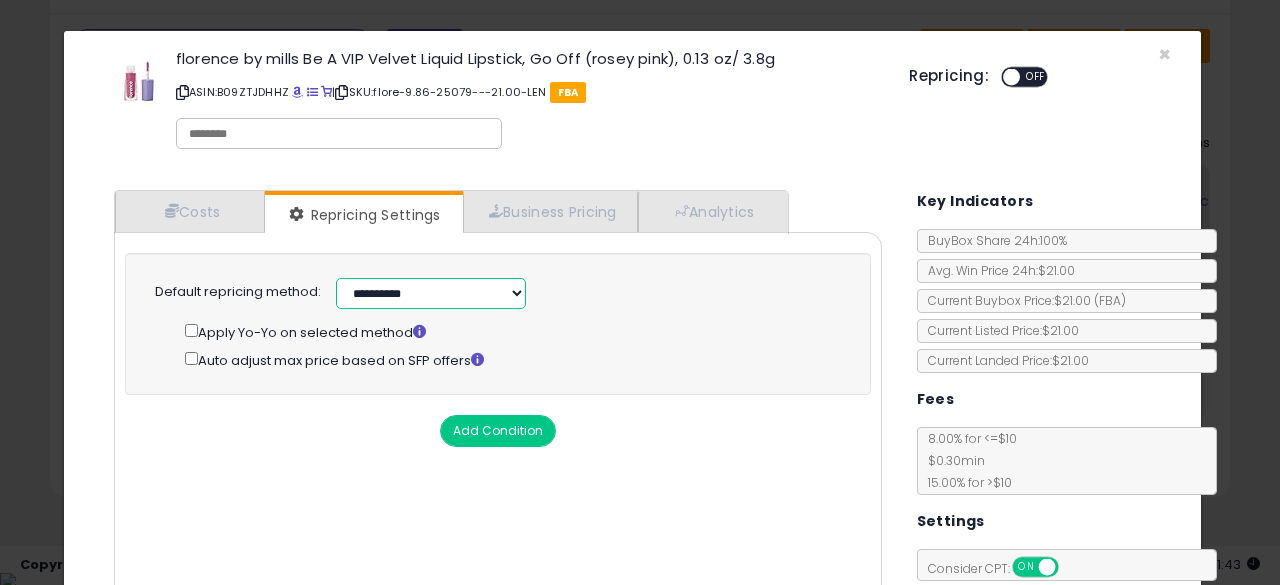 click on "**********" at bounding box center (431, 293) 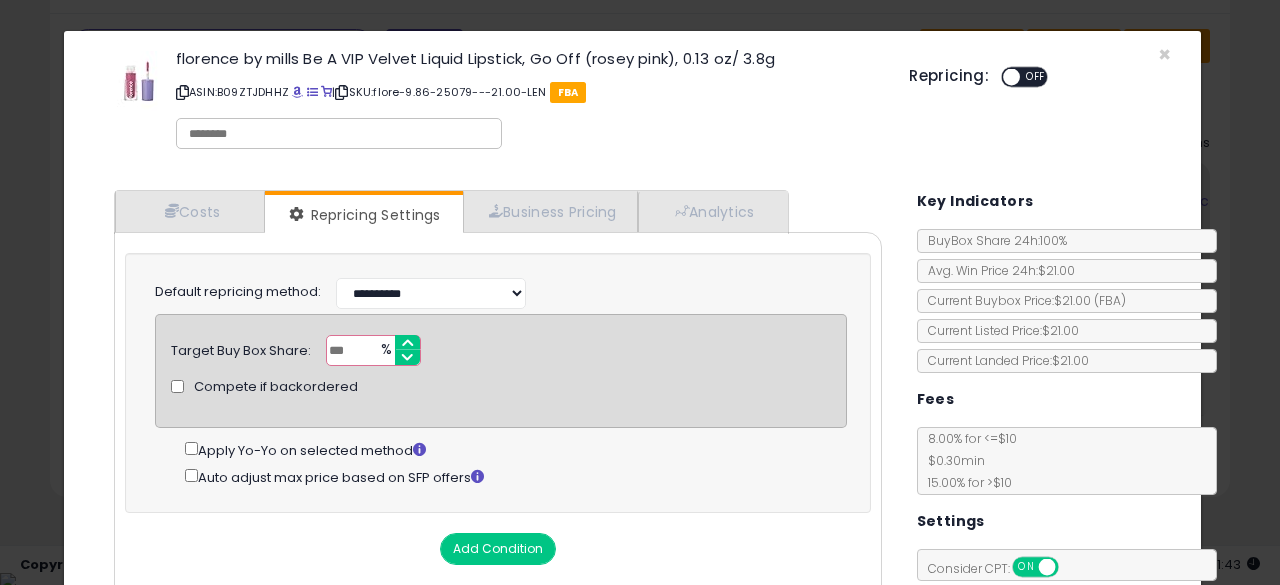 click on "***" at bounding box center [373, 350] 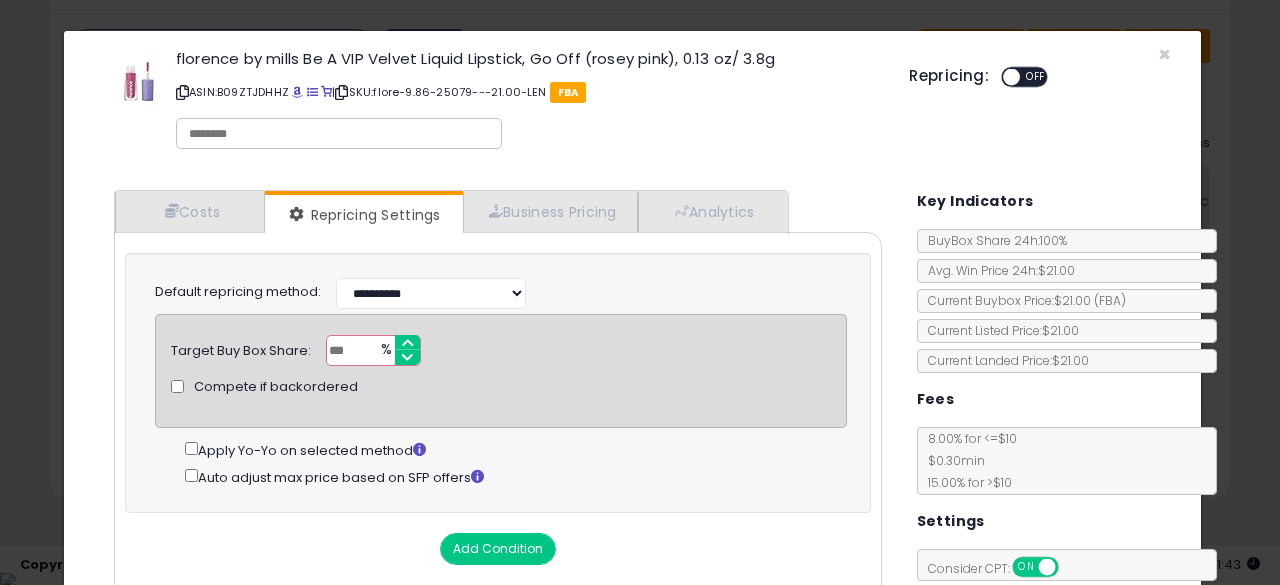 type on "**" 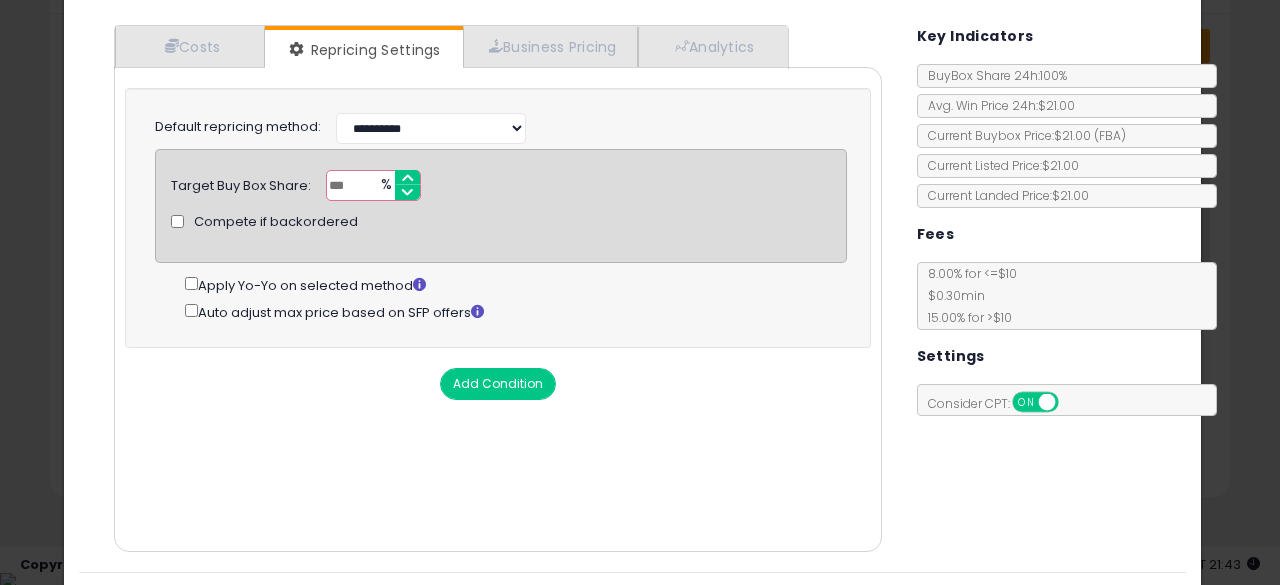 scroll, scrollTop: 214, scrollLeft: 0, axis: vertical 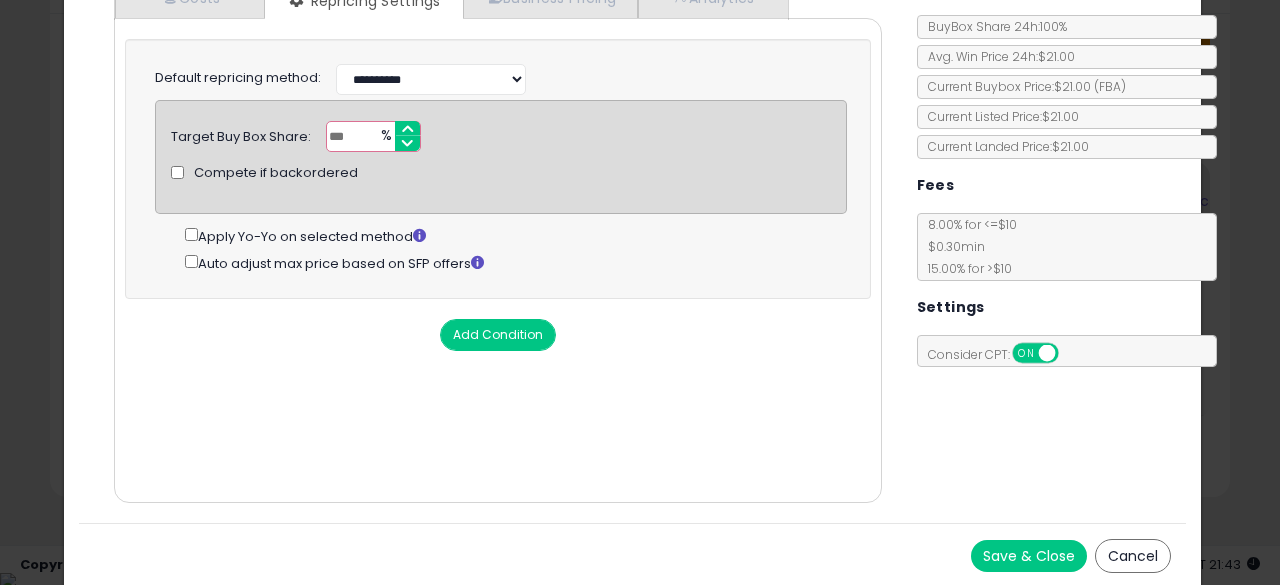 click on "Save & Close" at bounding box center [1029, 556] 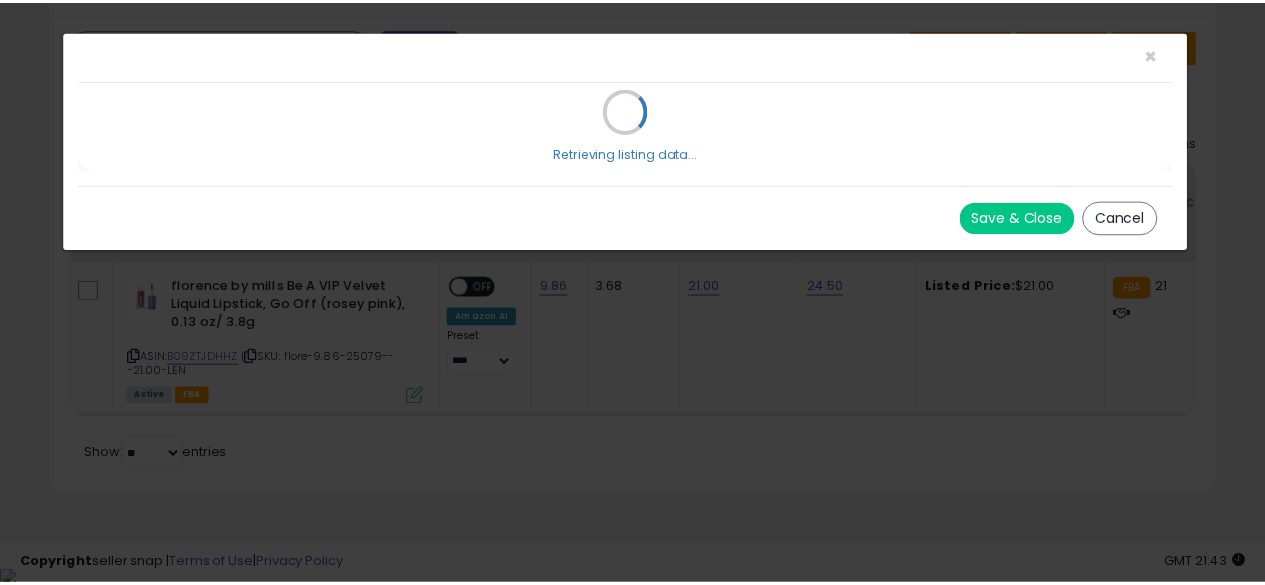 scroll, scrollTop: 0, scrollLeft: 0, axis: both 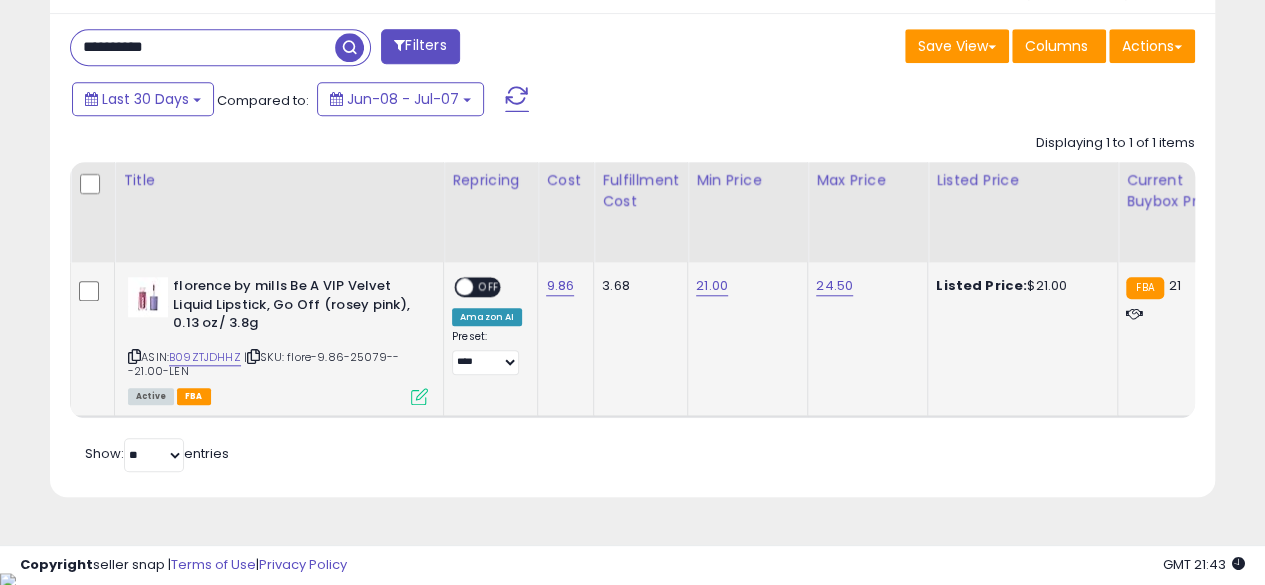 click on "OFF" at bounding box center (489, 287) 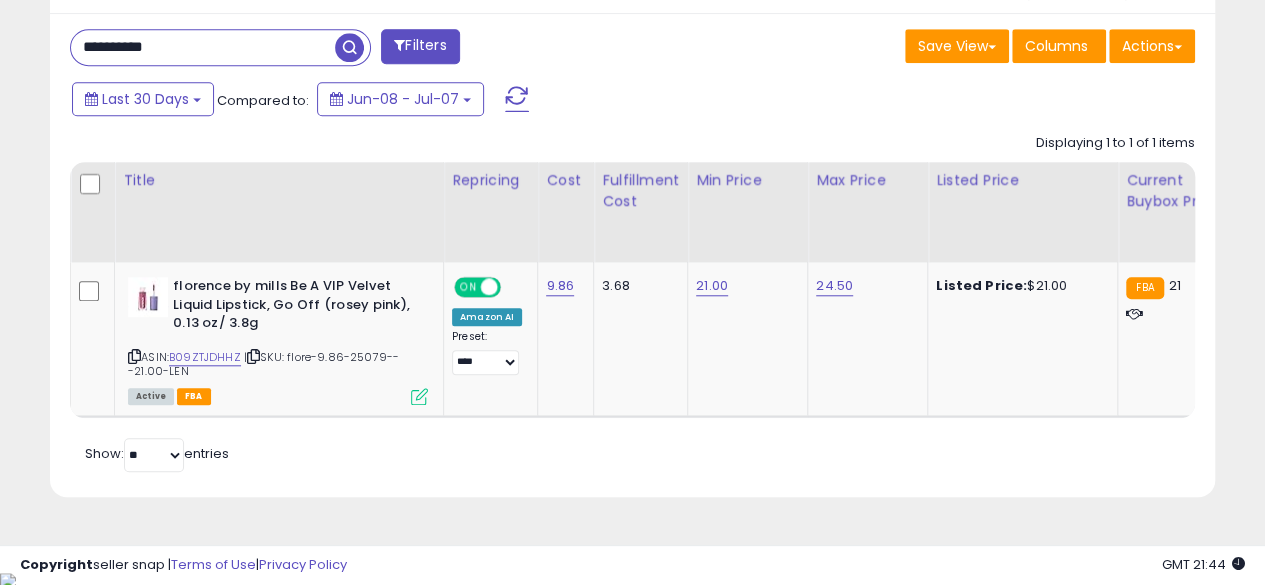 click on "**********" at bounding box center [203, 47] 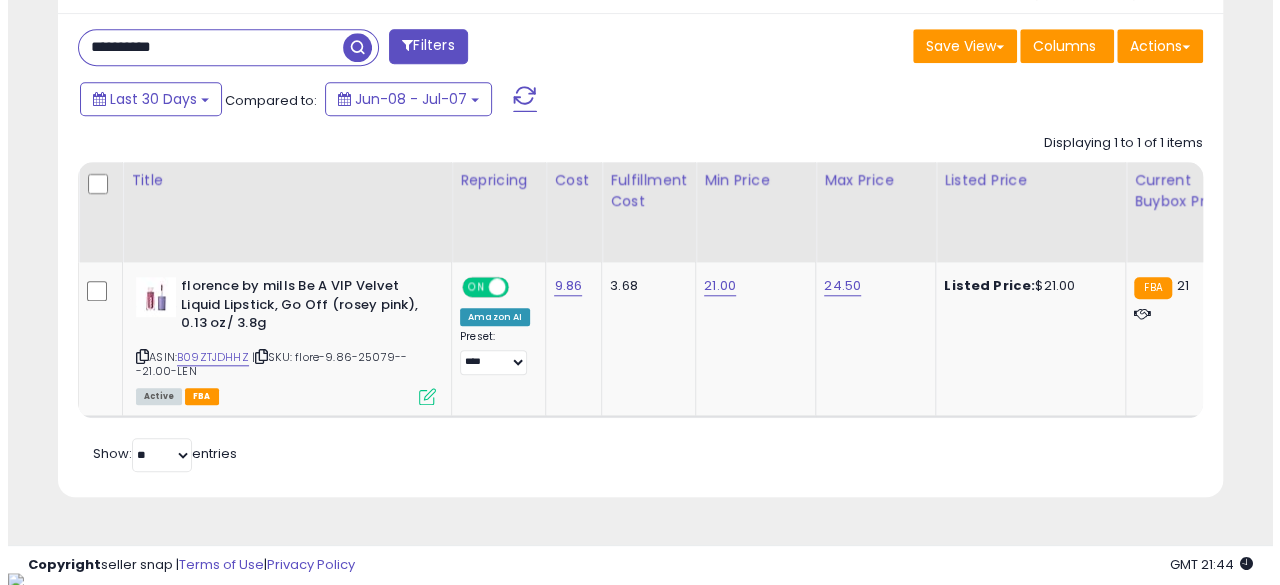 scroll, scrollTop: 654, scrollLeft: 0, axis: vertical 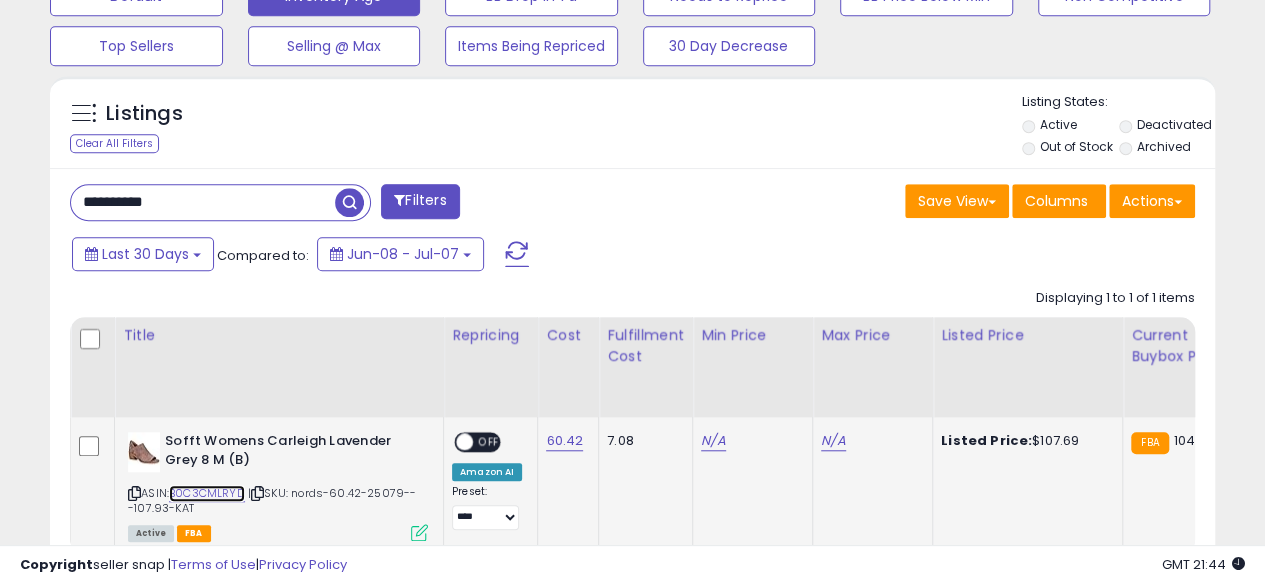 click on "B0C3CMLRYD" at bounding box center [207, 493] 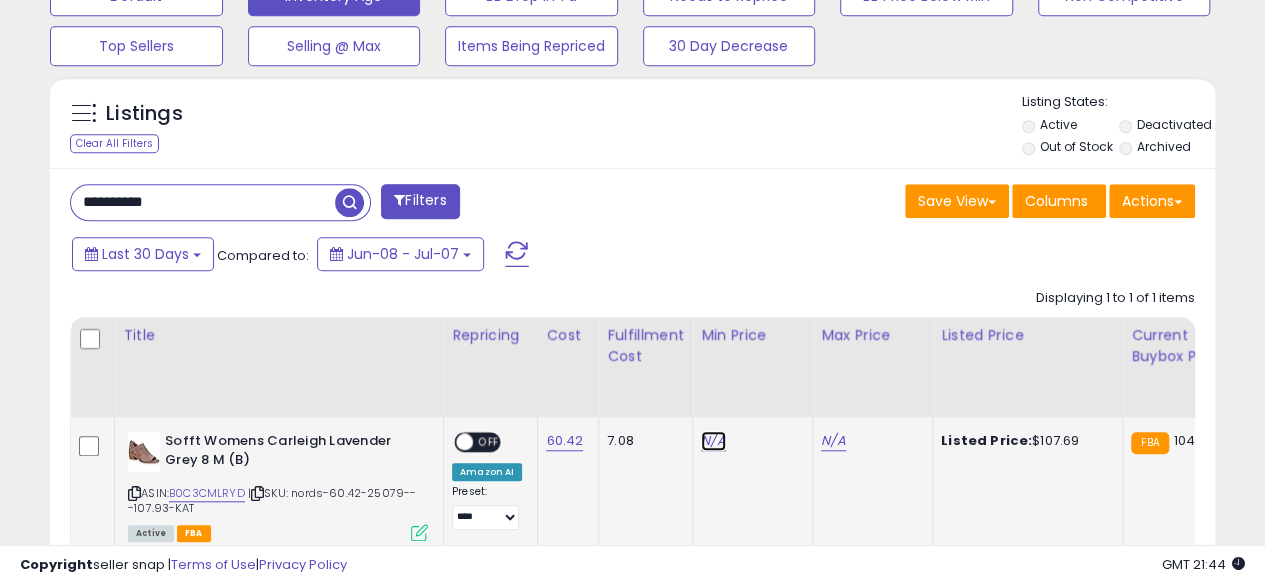 click on "N/A" at bounding box center [713, 441] 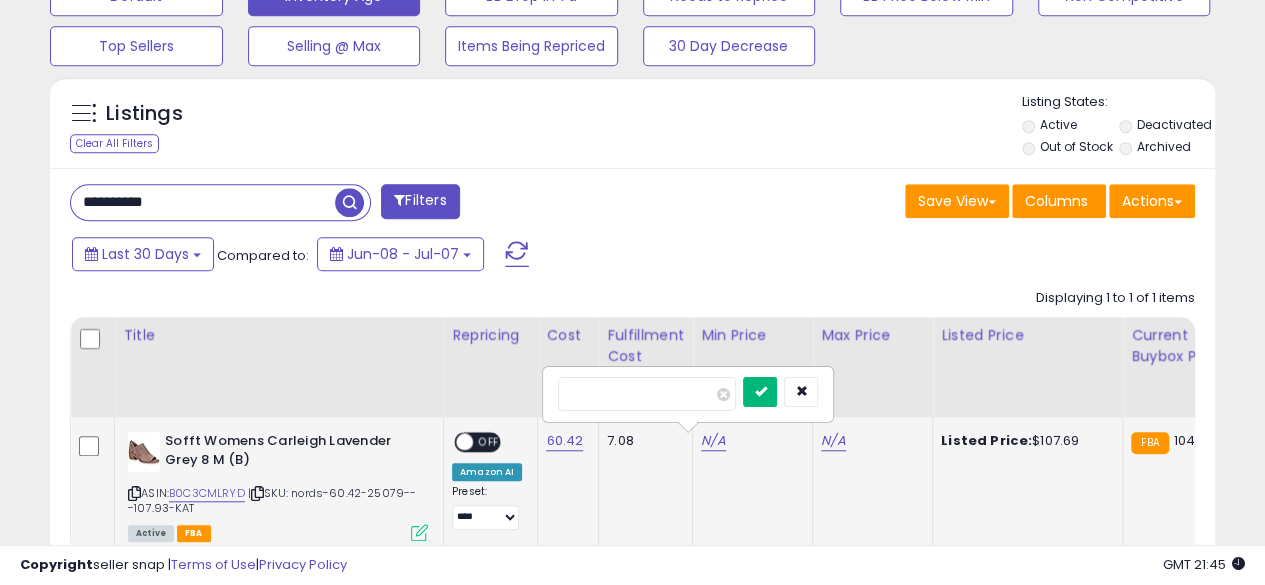 type on "******" 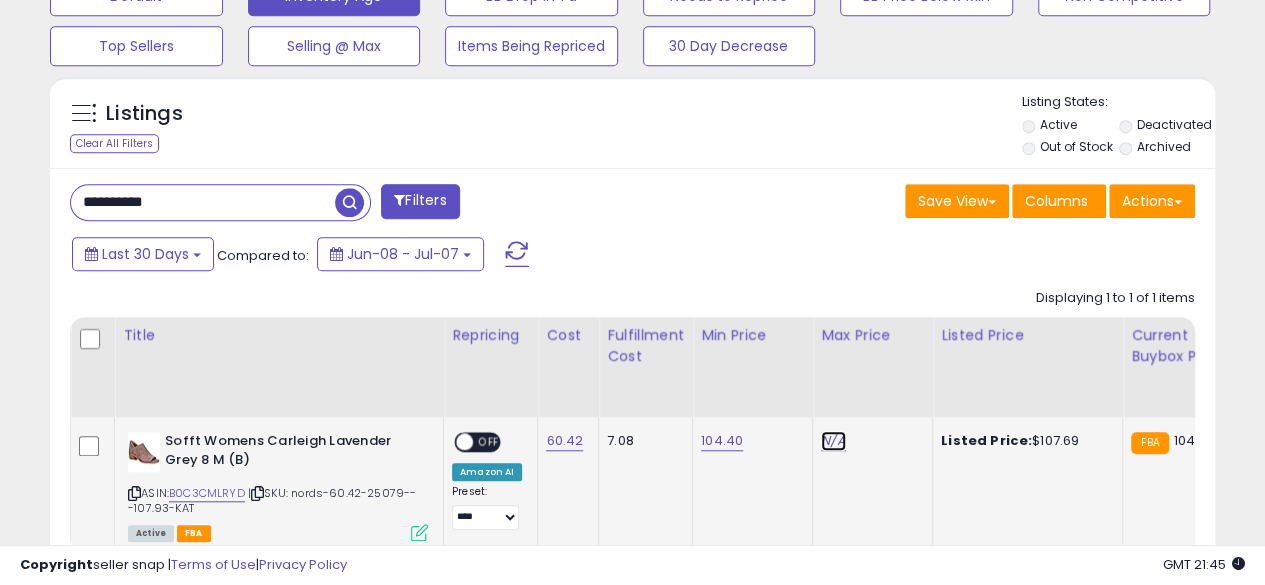 click on "N/A" at bounding box center [833, 441] 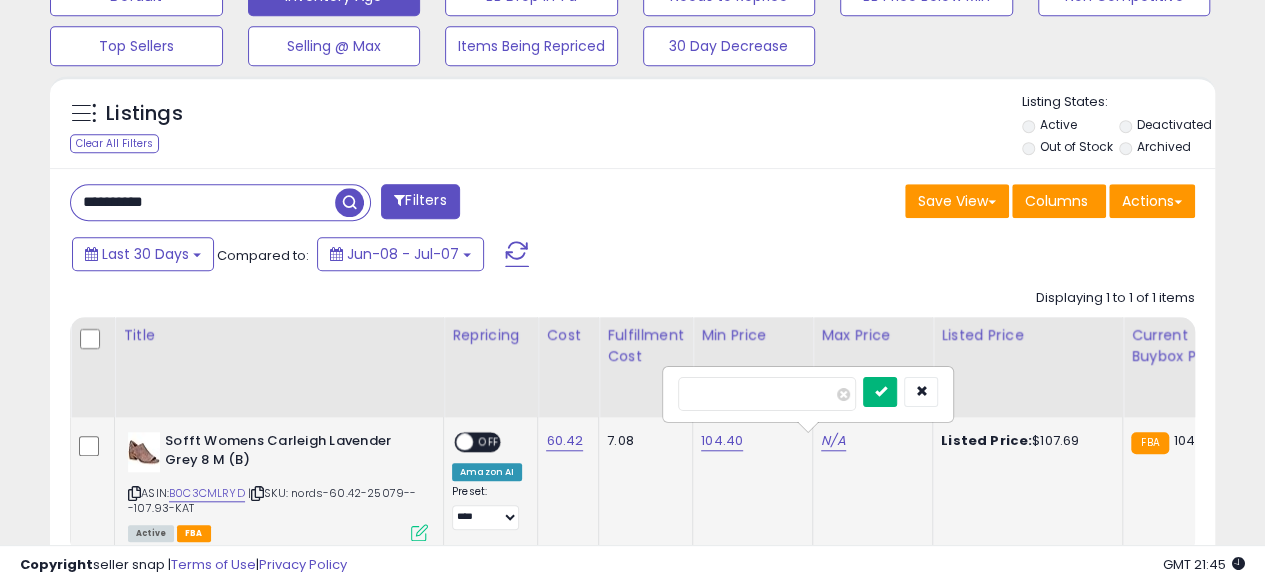 type on "******" 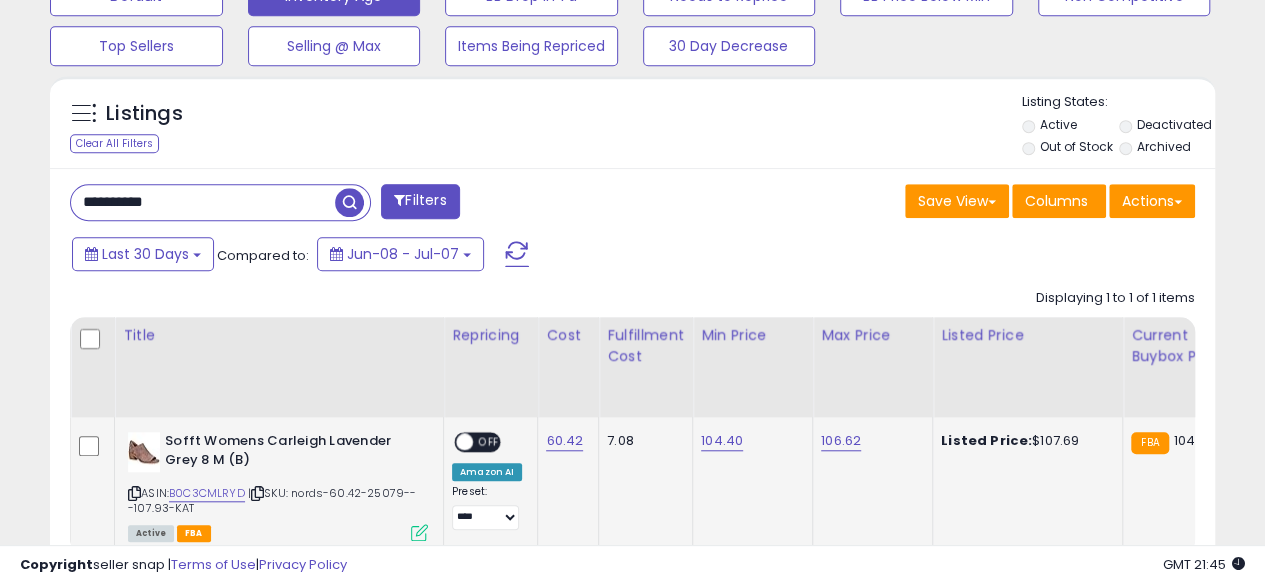 click at bounding box center (419, 532) 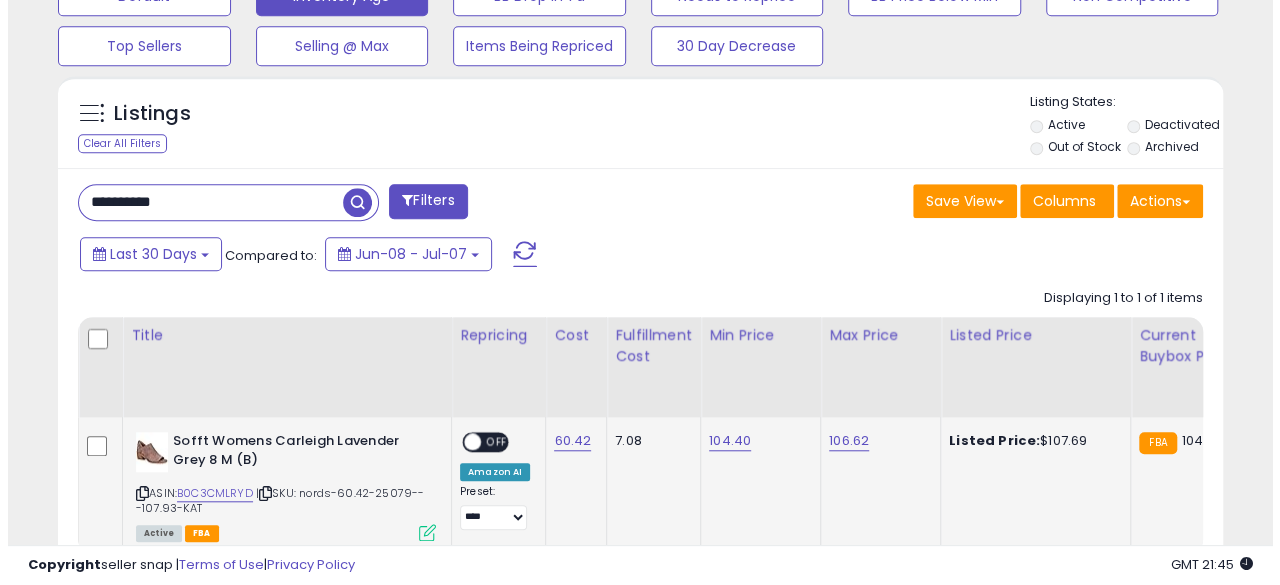 scroll, scrollTop: 999590, scrollLeft: 999317, axis: both 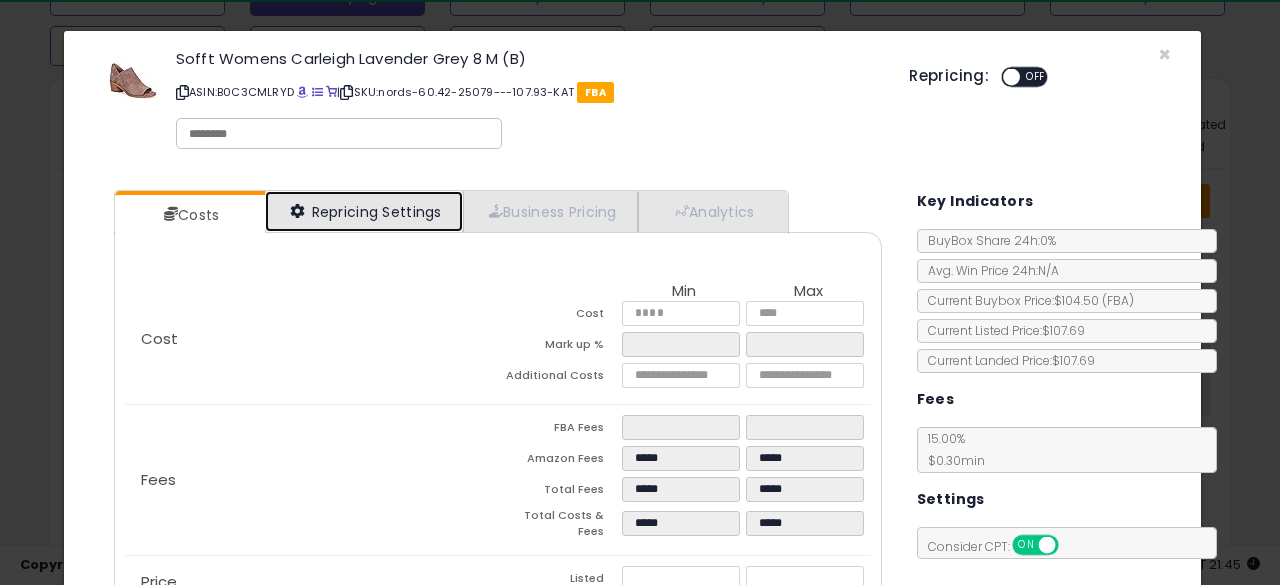 click on "Repricing Settings" at bounding box center (364, 211) 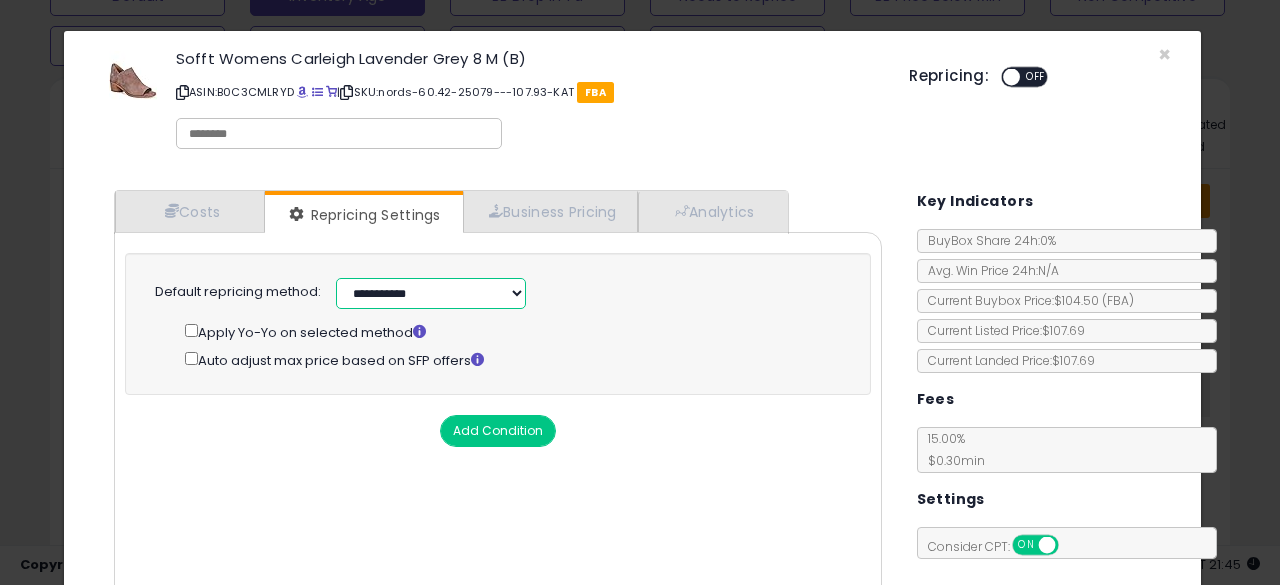 click on "**********" at bounding box center [431, 293] 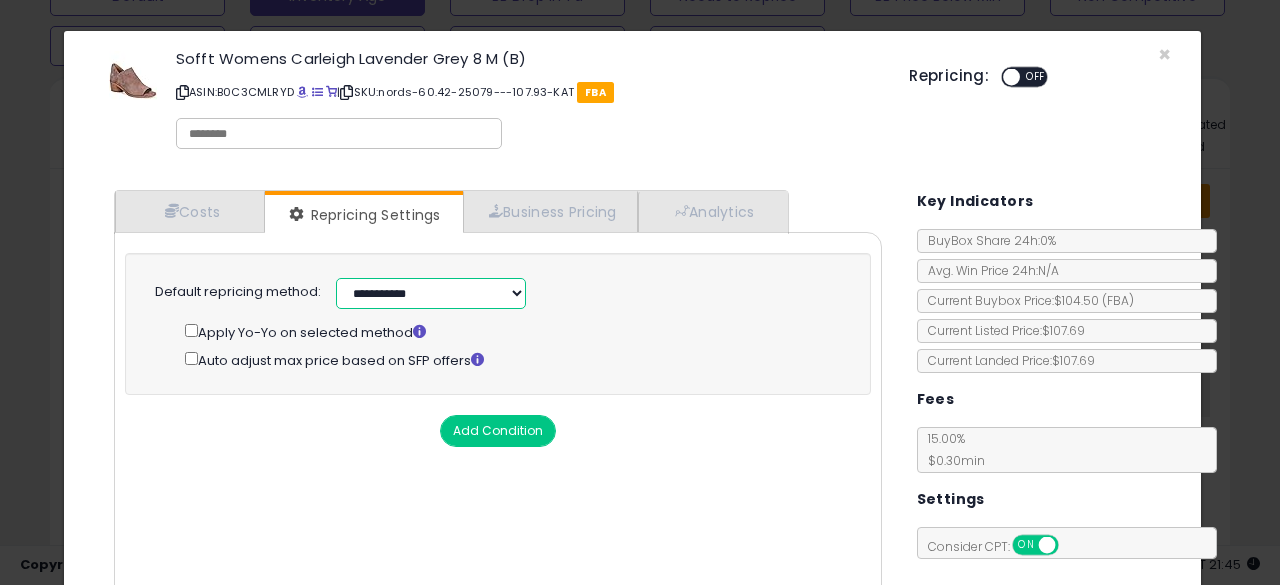 select on "******" 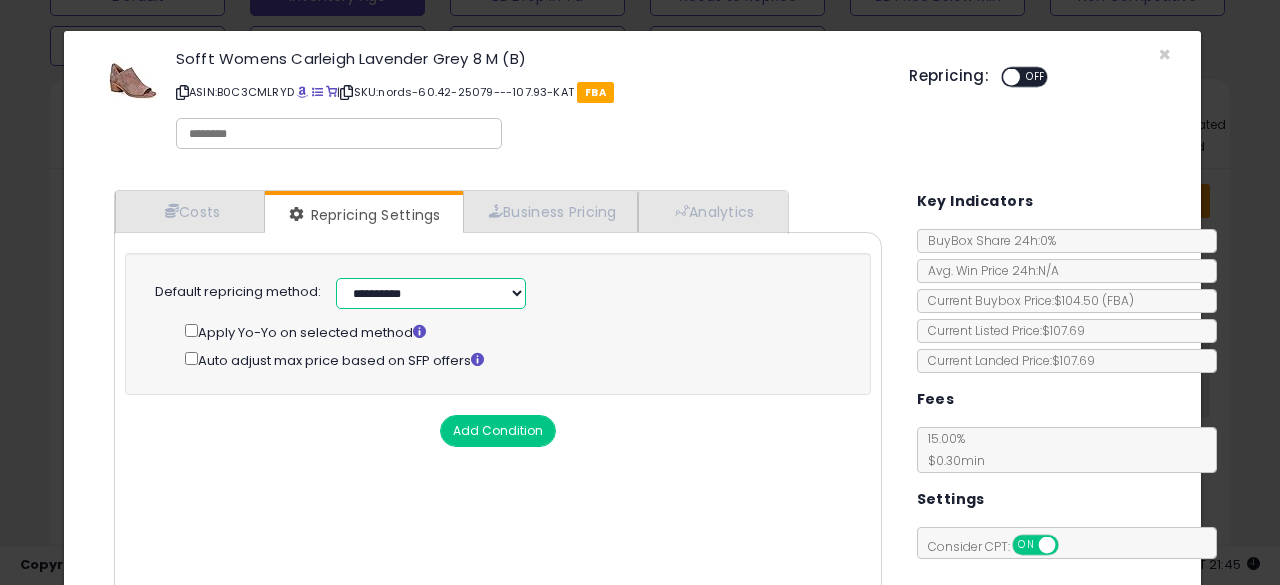 click on "**********" at bounding box center [431, 293] 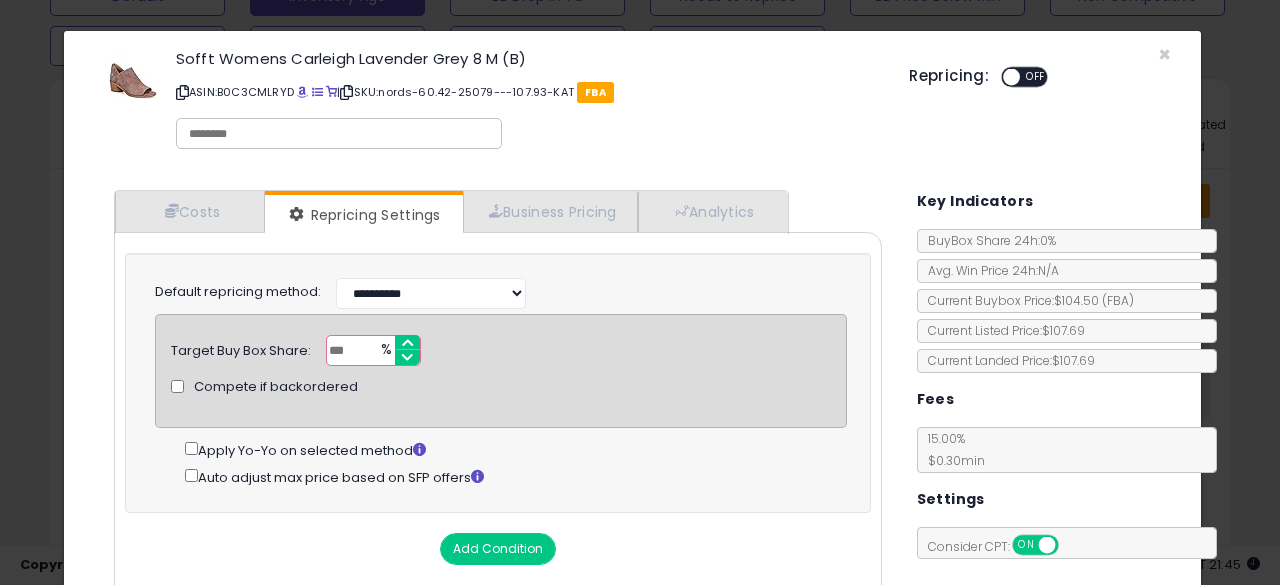 click on "***" at bounding box center [373, 350] 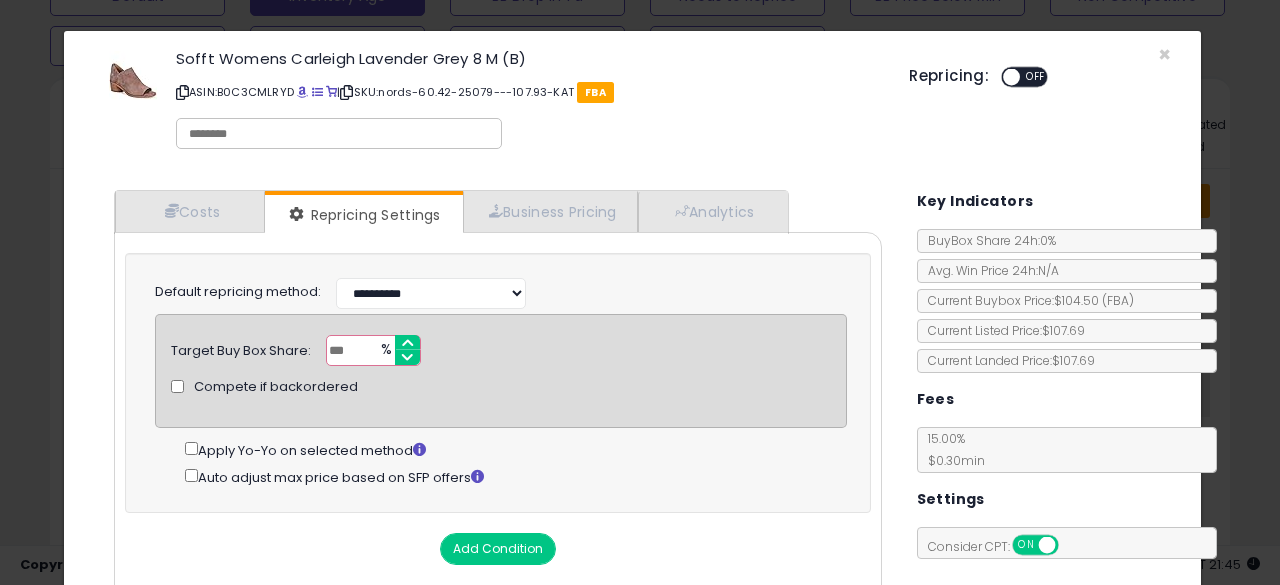 type on "**" 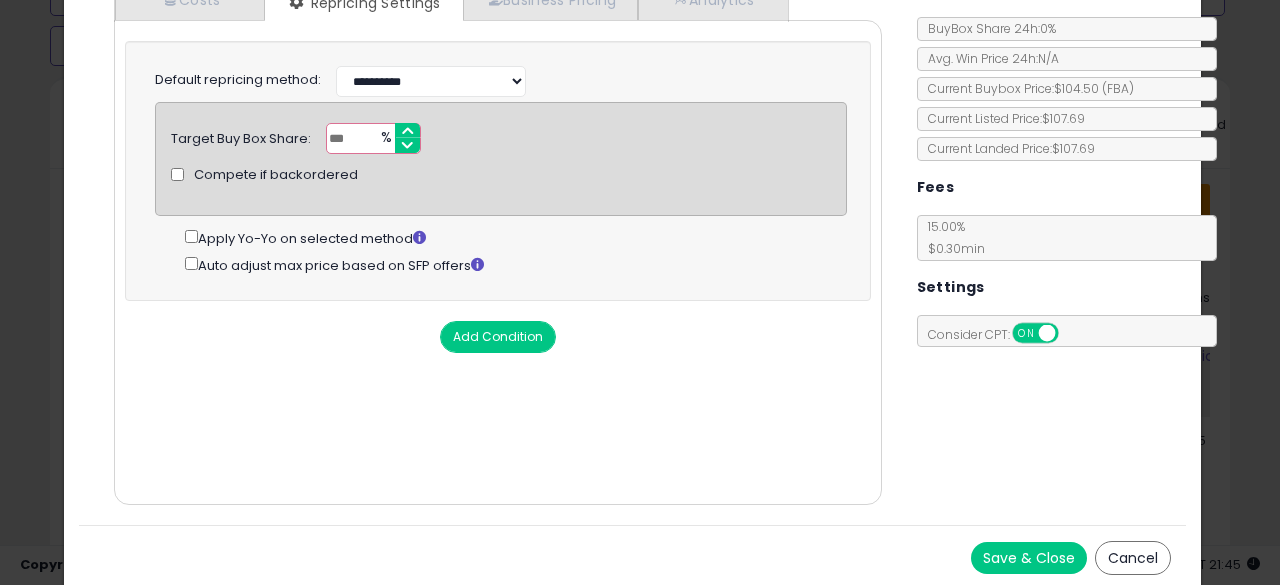 scroll, scrollTop: 214, scrollLeft: 0, axis: vertical 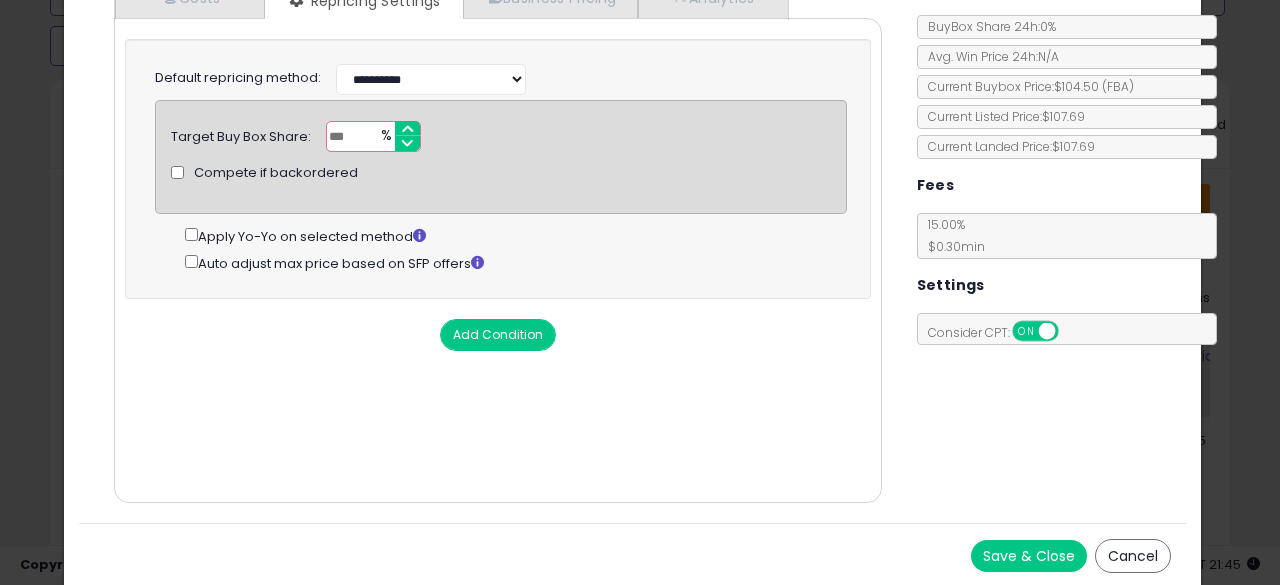 click on "Save & Close" at bounding box center (1029, 556) 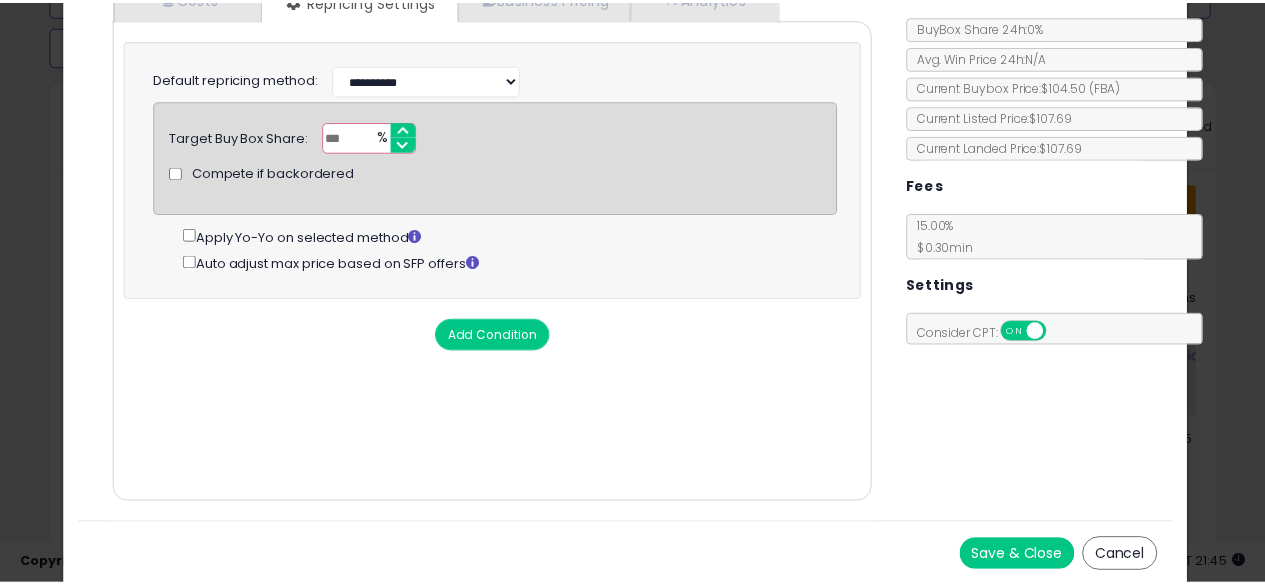 scroll, scrollTop: 0, scrollLeft: 0, axis: both 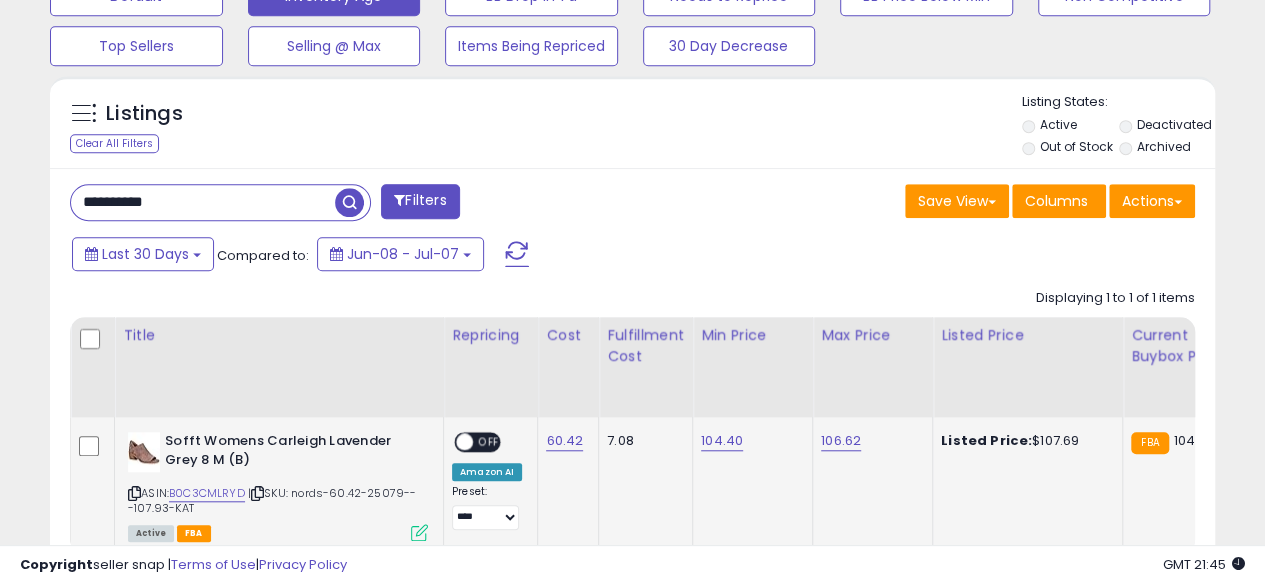 click on "OFF" at bounding box center [489, 442] 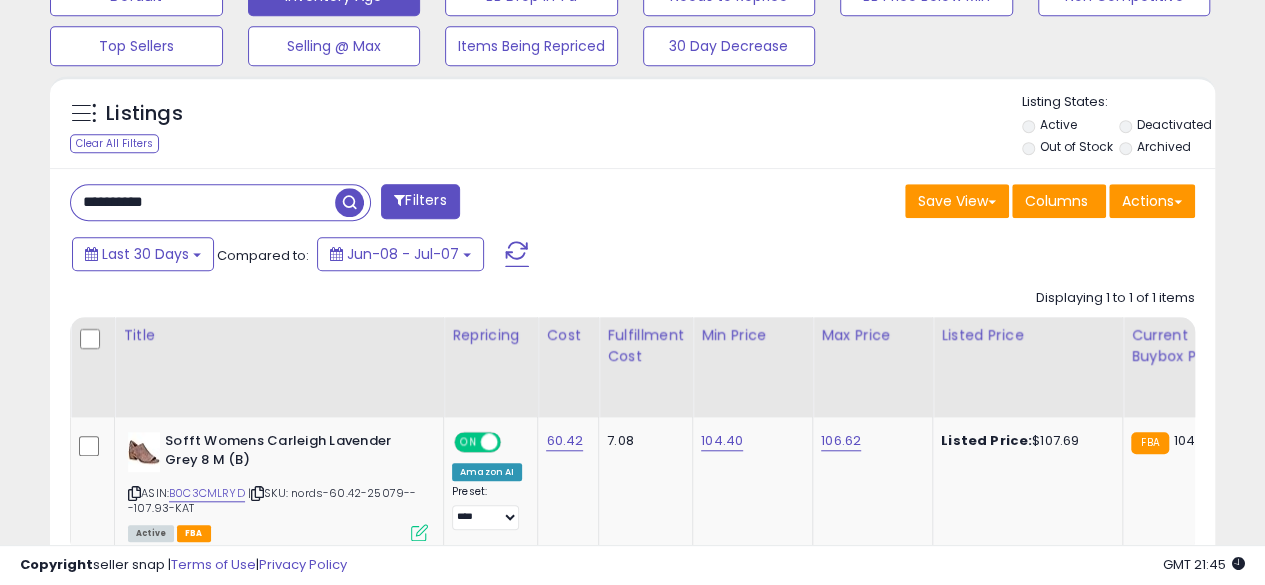 click on "**********" at bounding box center (203, 202) 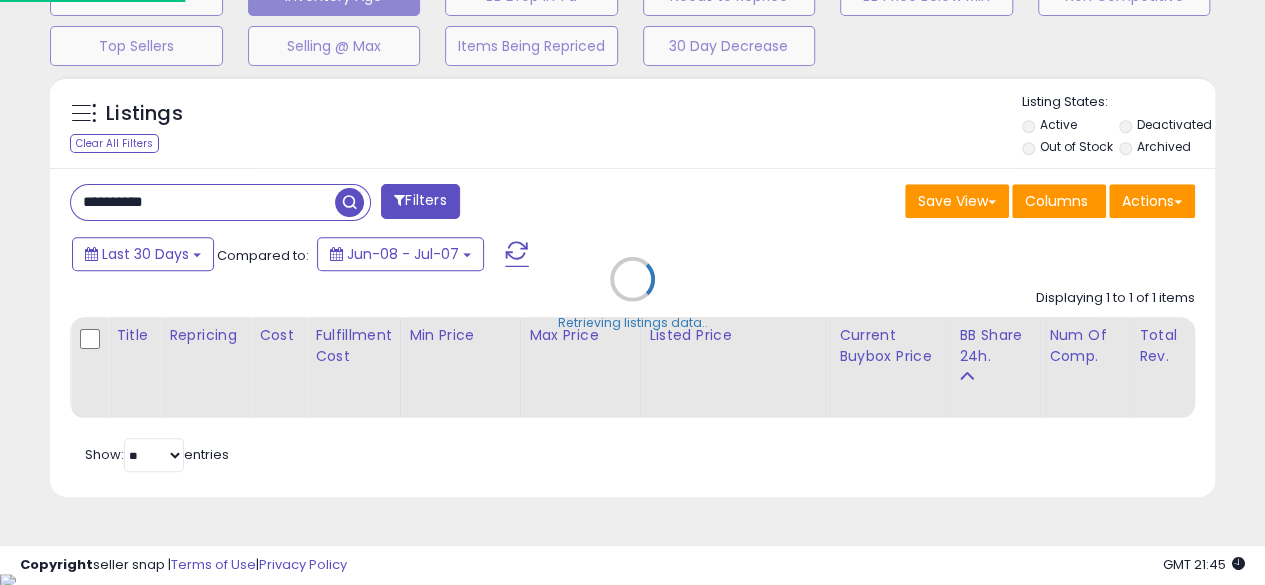 scroll, scrollTop: 999590, scrollLeft: 999317, axis: both 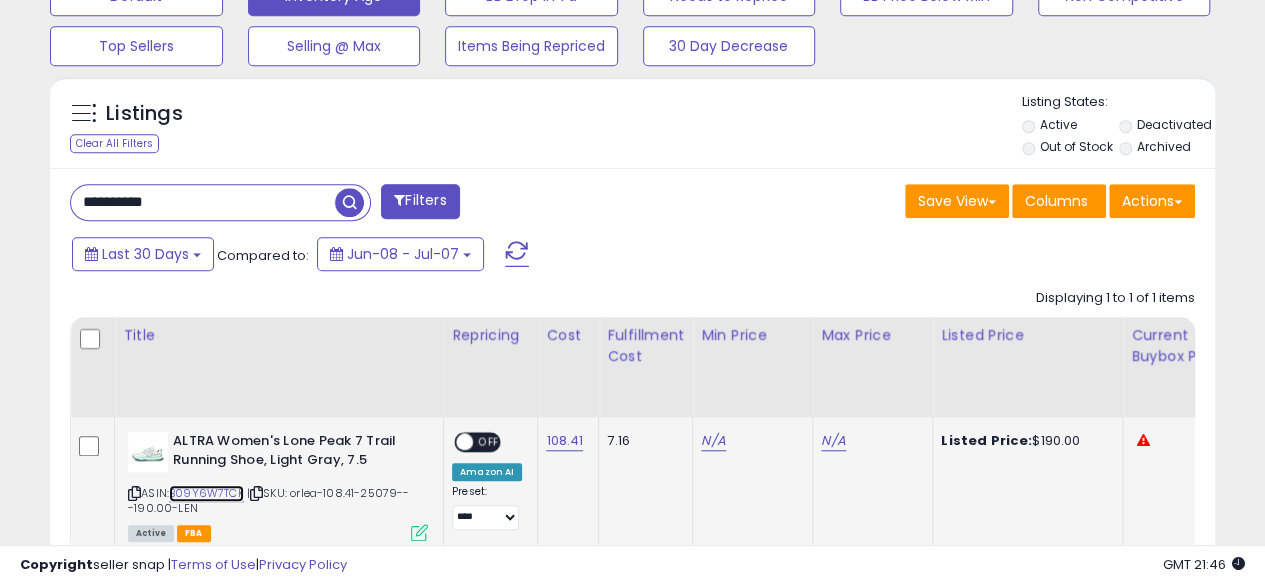 click on "B09Y6W7TCK" at bounding box center [206, 493] 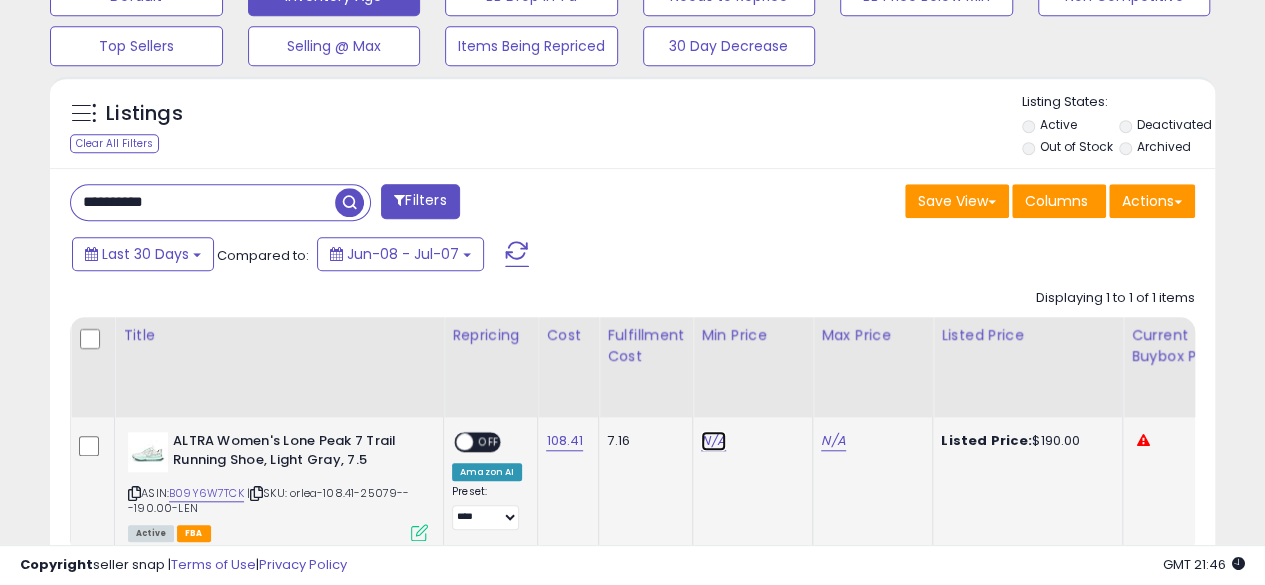 click on "N/A" at bounding box center [713, 441] 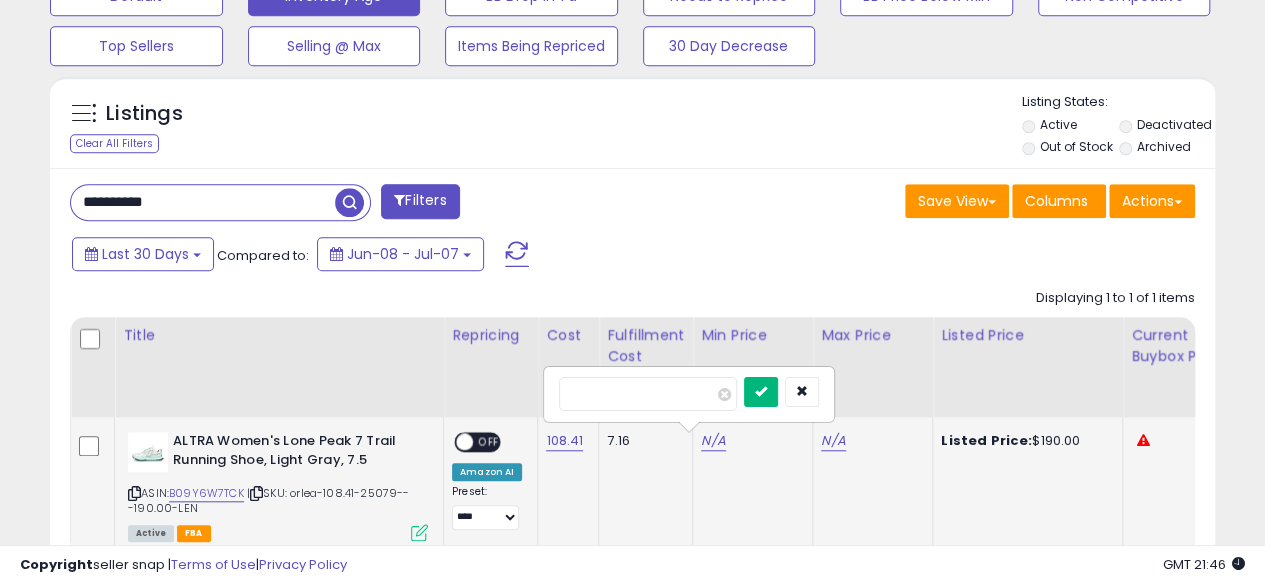 type on "******" 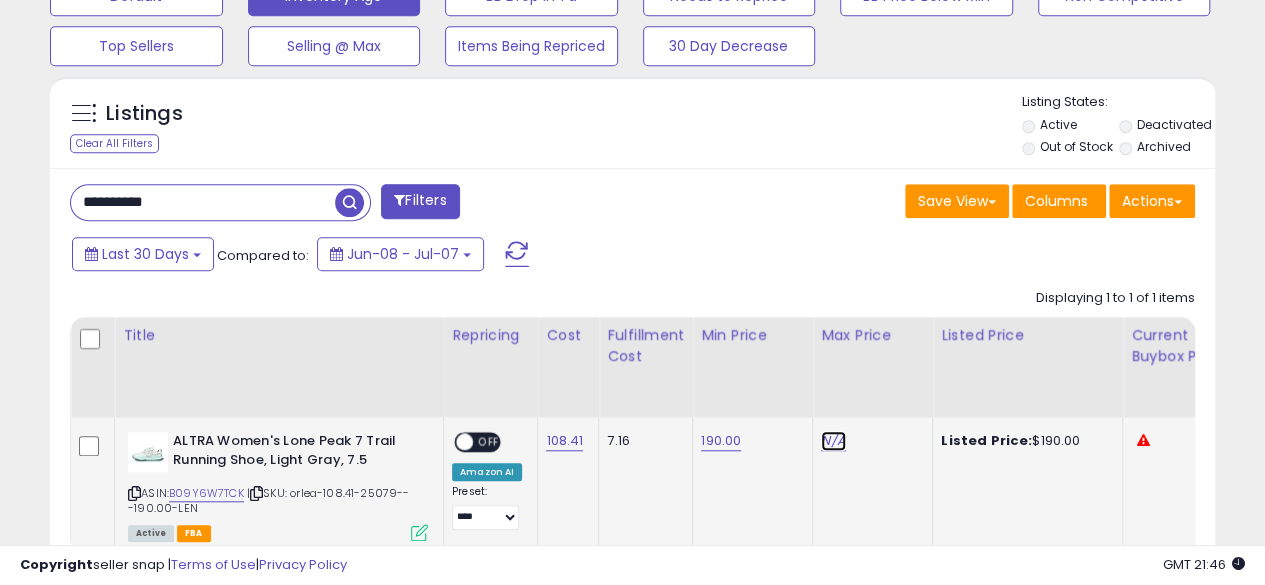 click on "N/A" at bounding box center (833, 441) 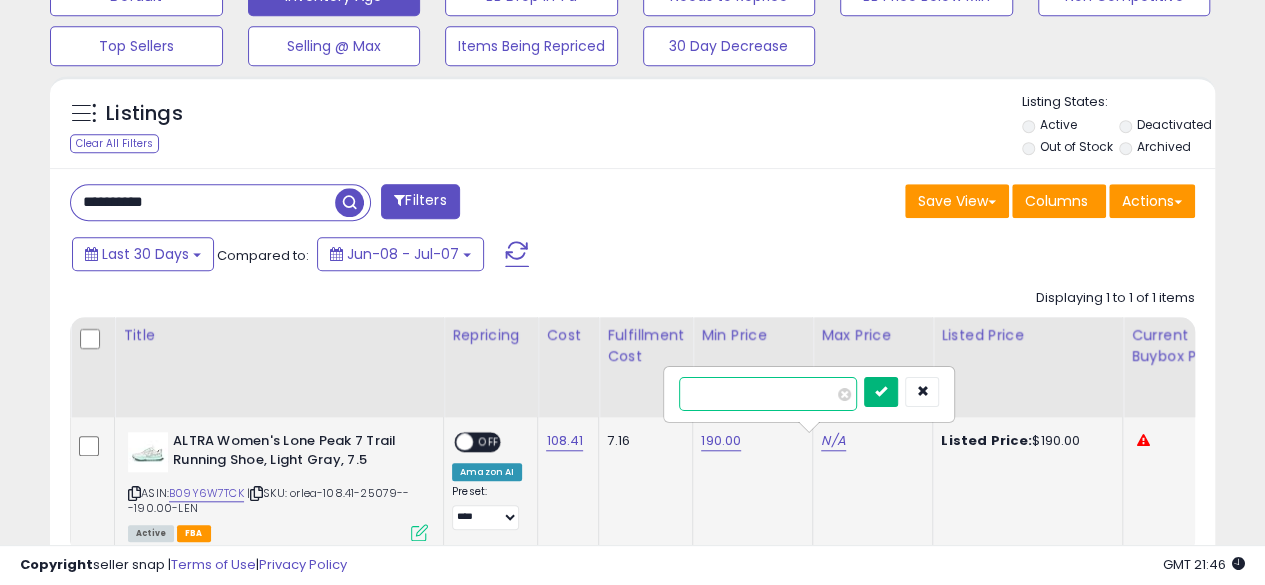 type on "******" 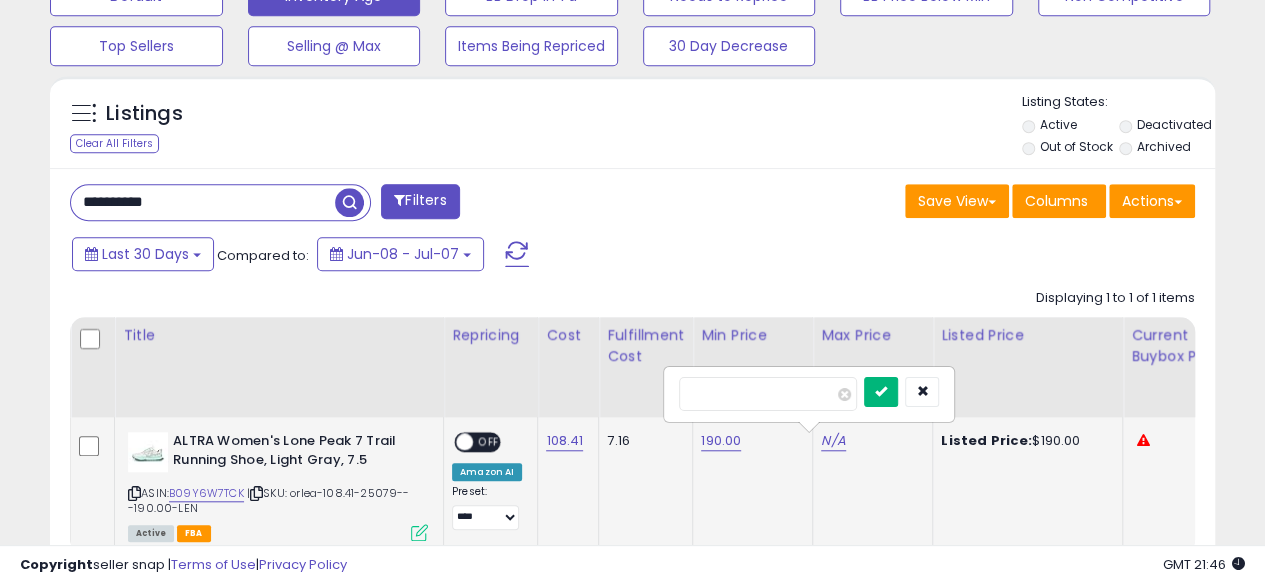 click at bounding box center (881, 391) 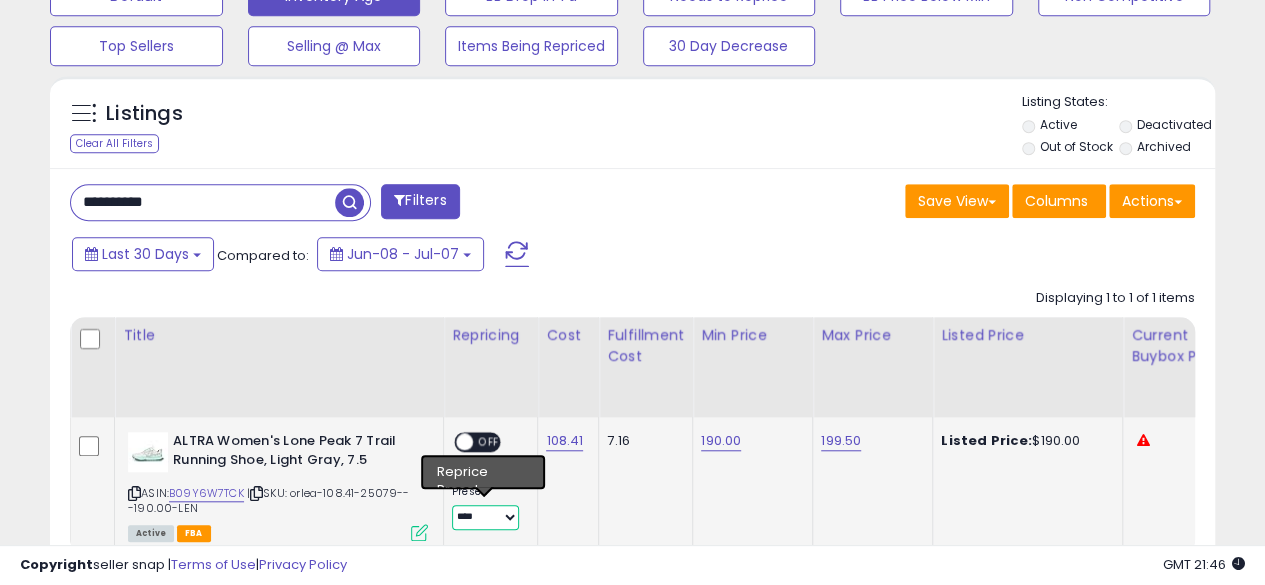 click on "**********" at bounding box center (485, 517) 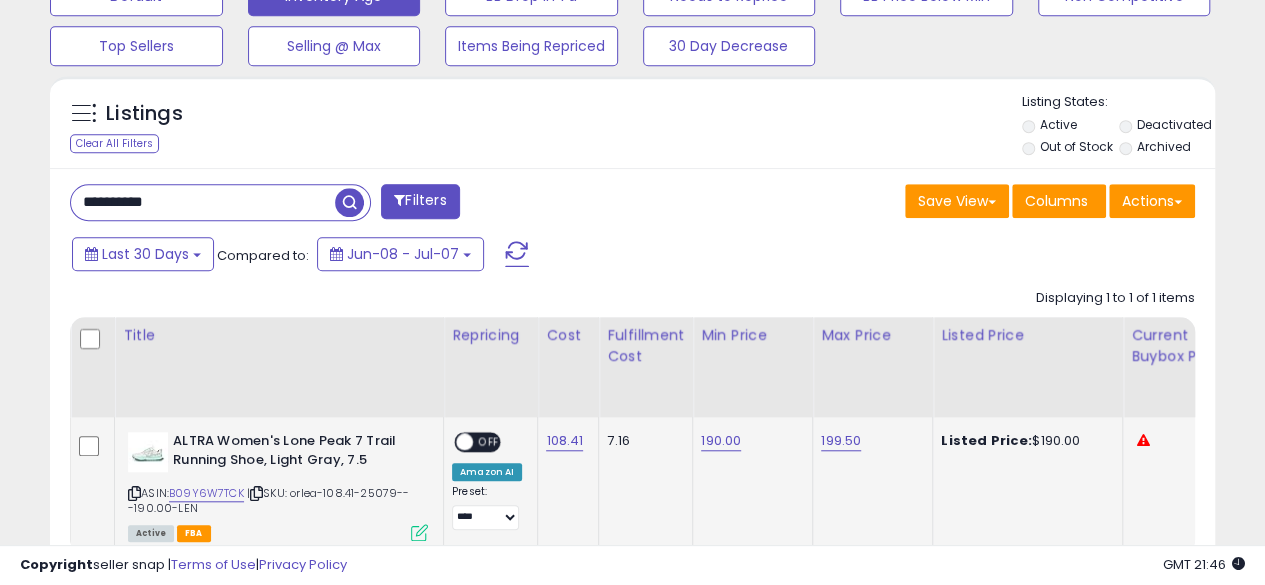 click at bounding box center [419, 532] 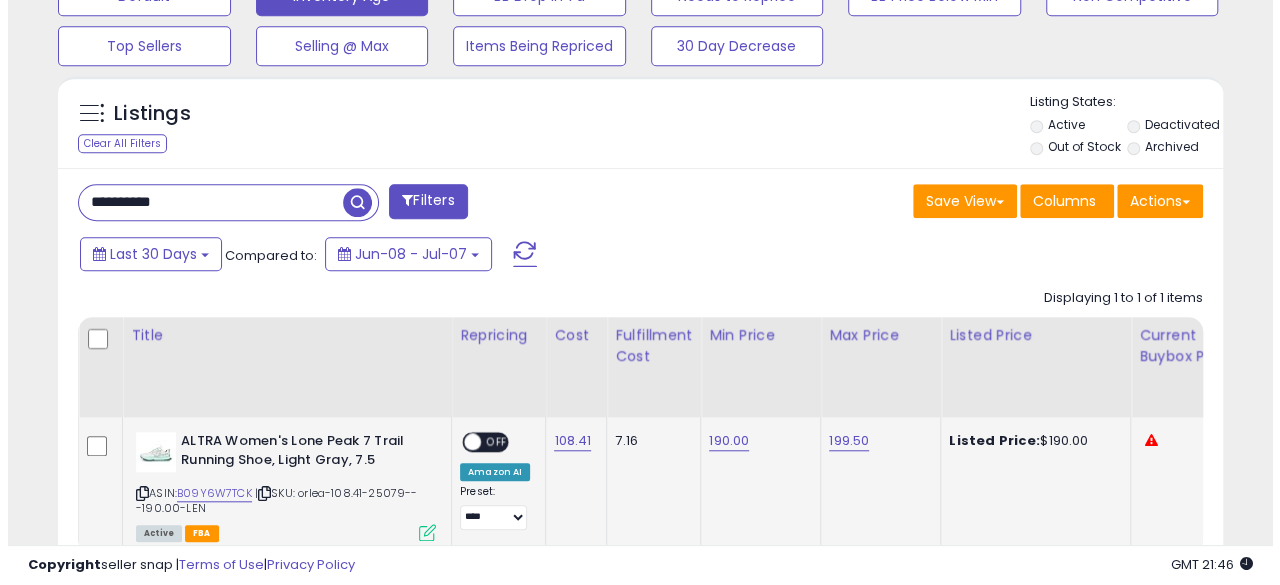 scroll, scrollTop: 999590, scrollLeft: 999317, axis: both 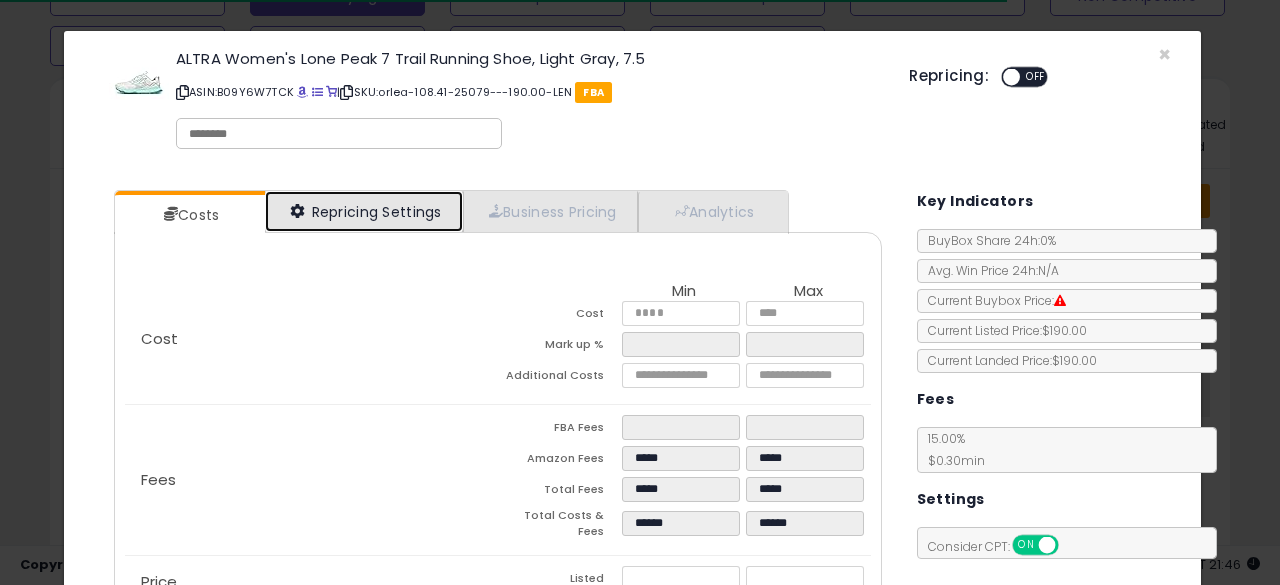 click on "Repricing Settings" at bounding box center (364, 211) 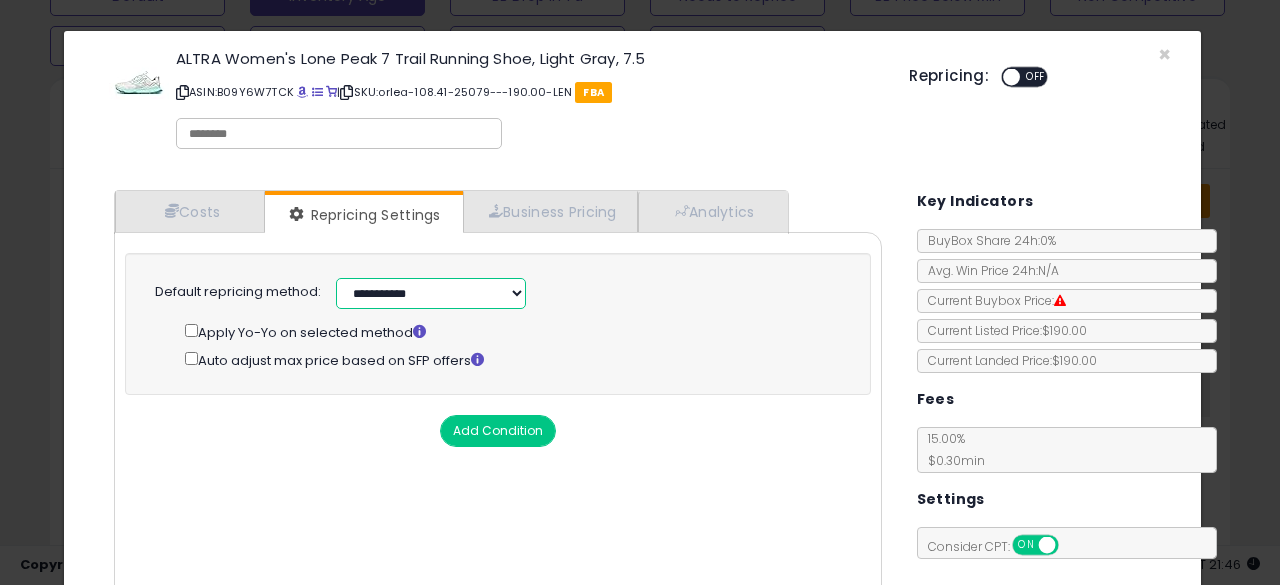 click on "**********" at bounding box center (431, 293) 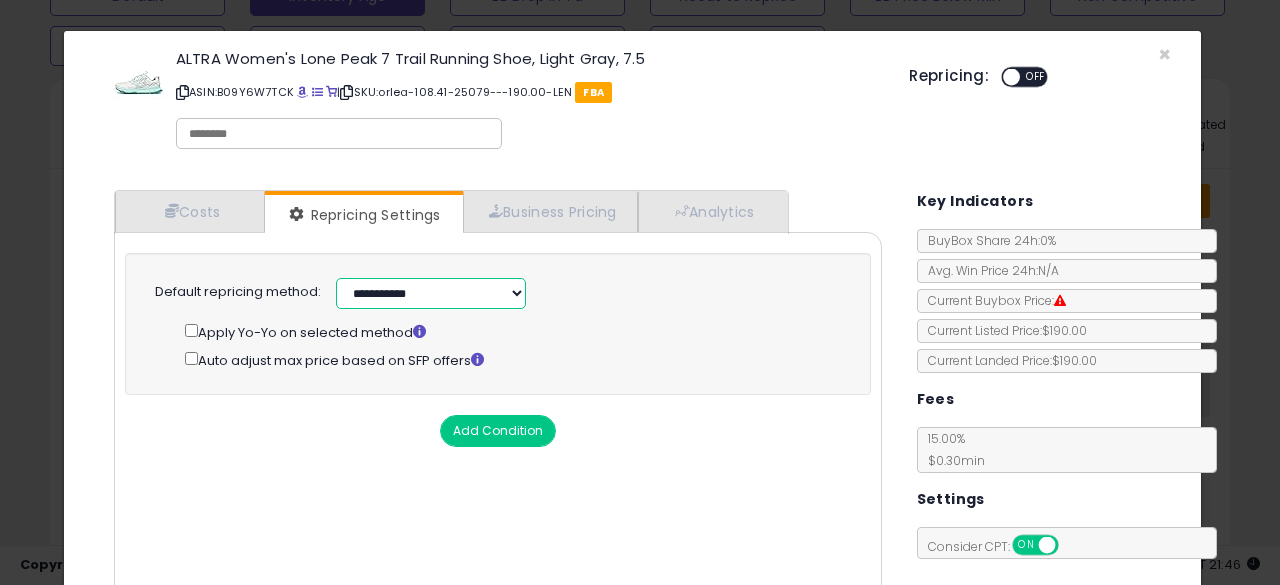 select on "******" 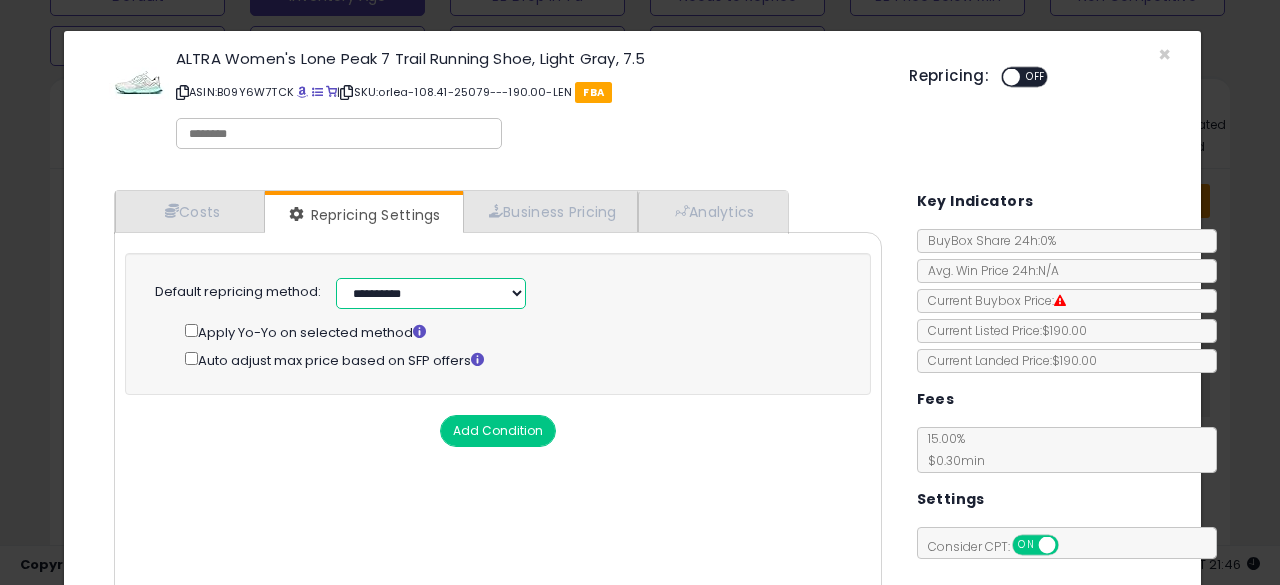 click on "**********" at bounding box center [431, 293] 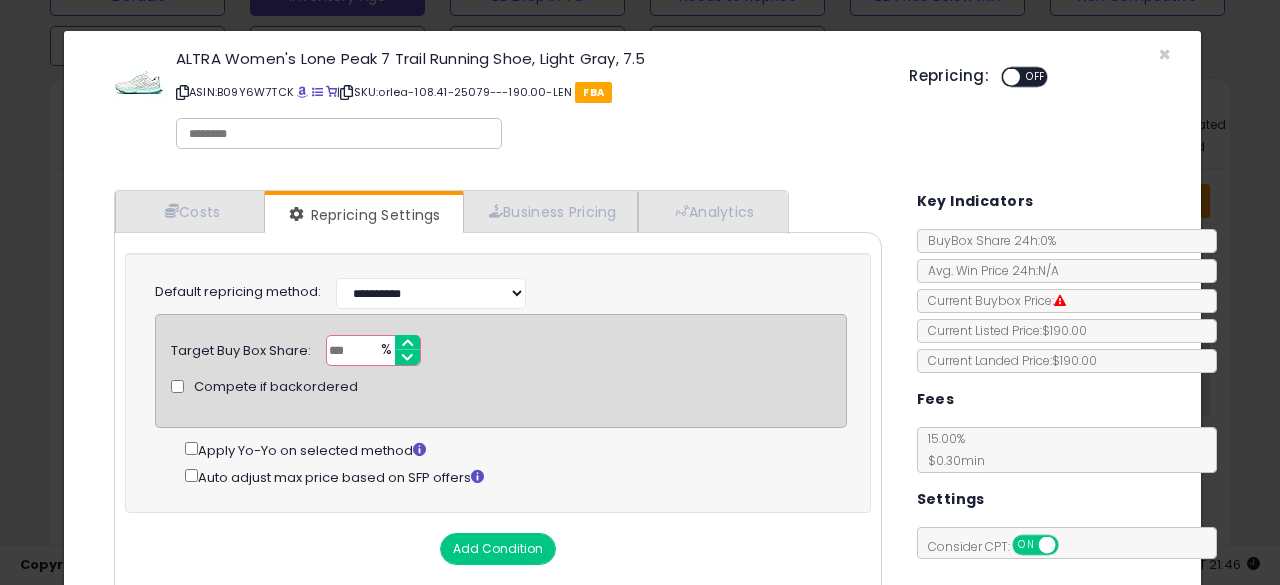 click on "***" at bounding box center (373, 350) 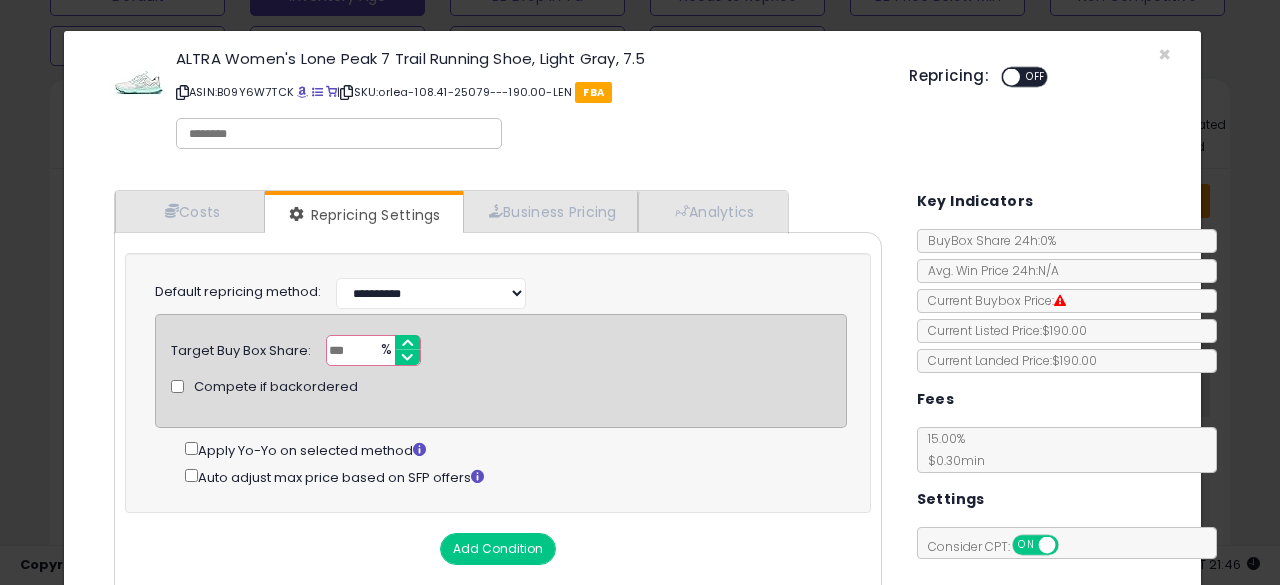 type on "**" 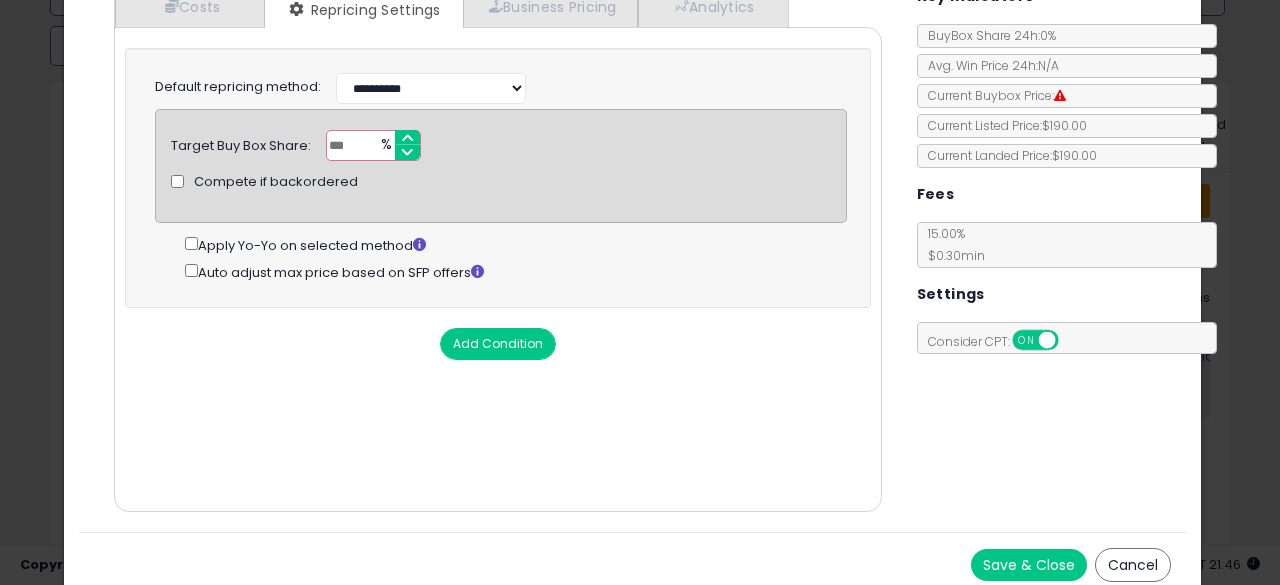 scroll, scrollTop: 214, scrollLeft: 0, axis: vertical 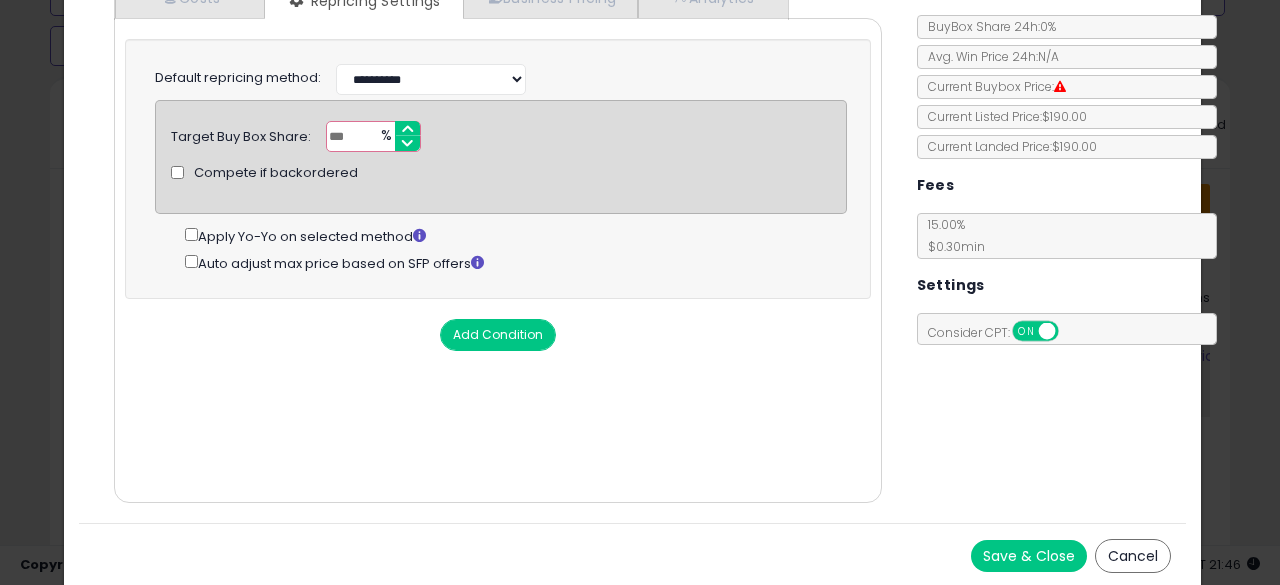click on "Save & Close" at bounding box center [1029, 556] 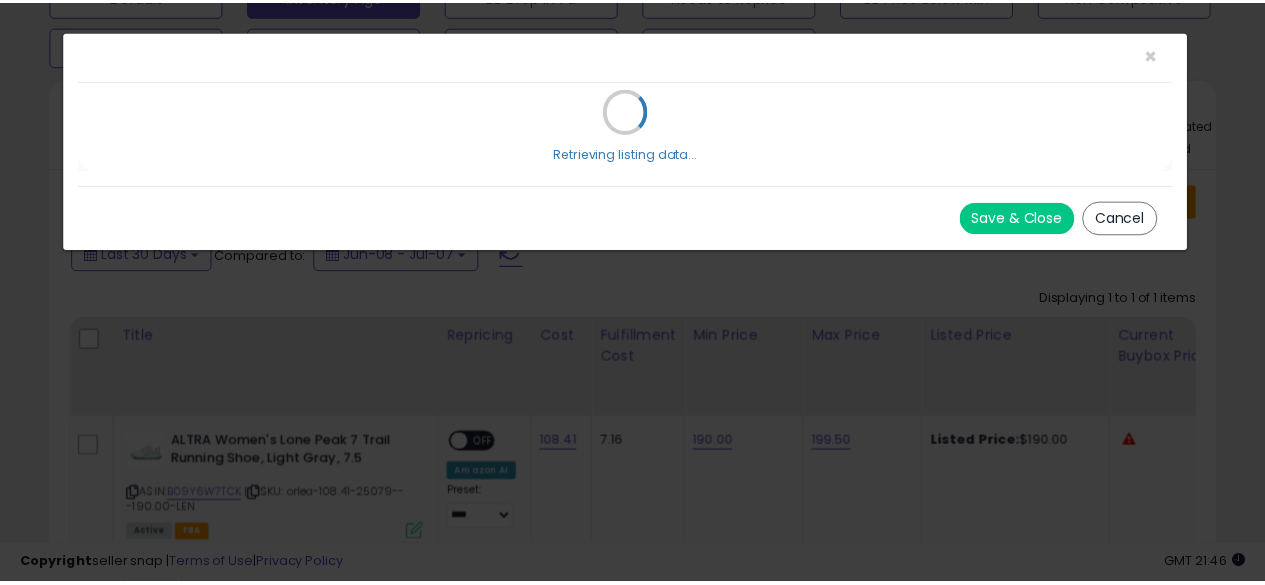 scroll, scrollTop: 0, scrollLeft: 0, axis: both 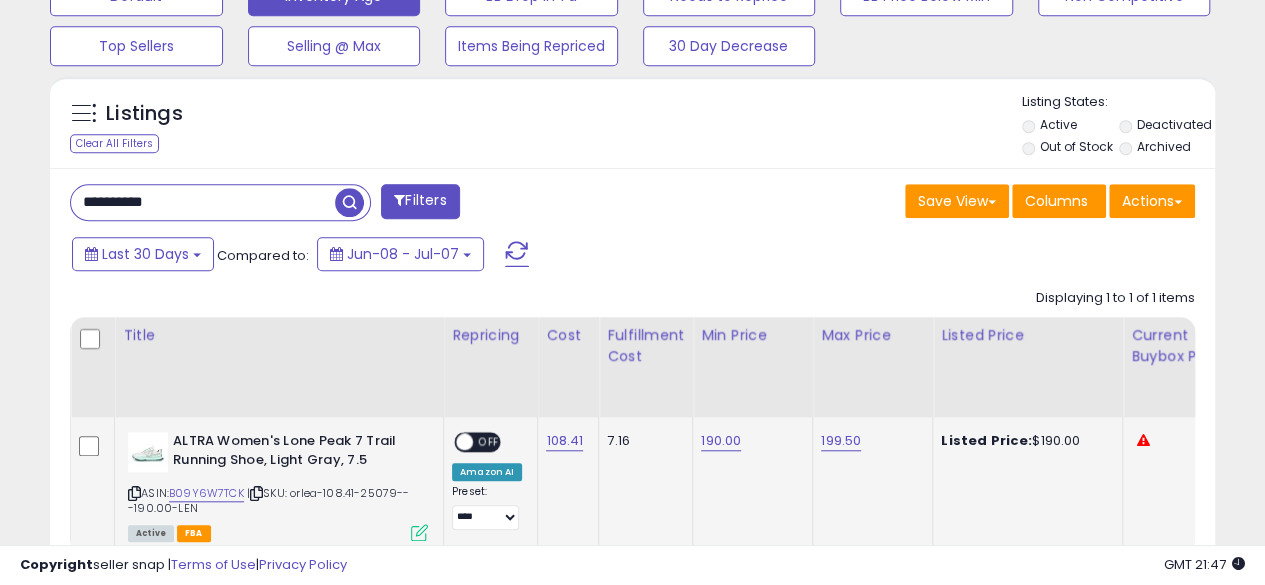click on "OFF" at bounding box center [489, 442] 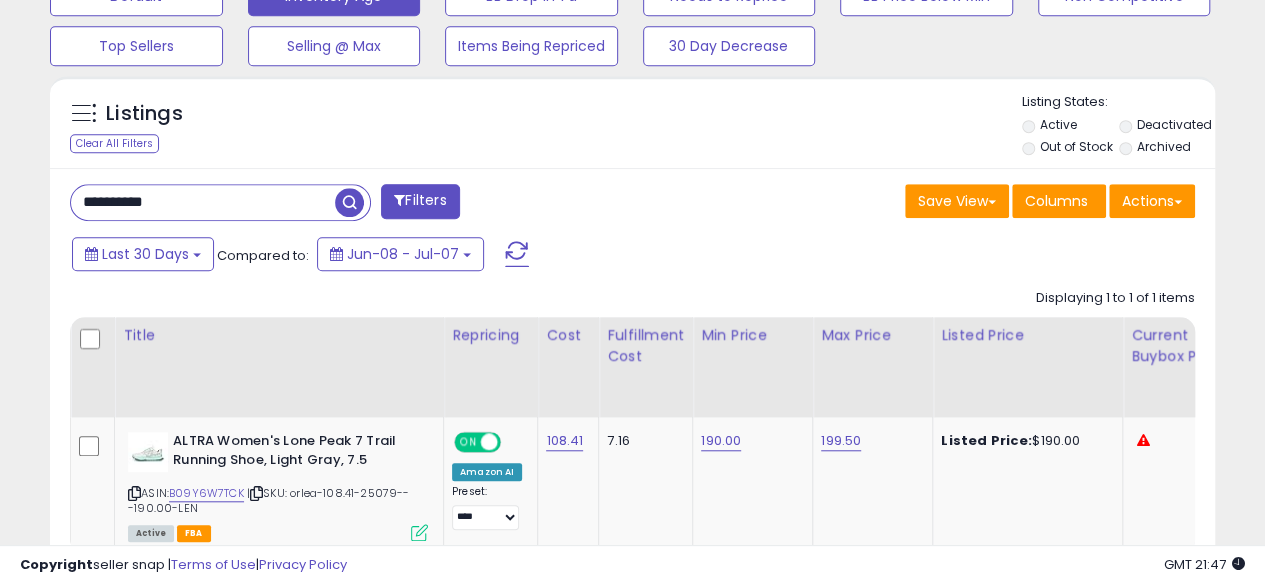 click on "**********" at bounding box center (203, 202) 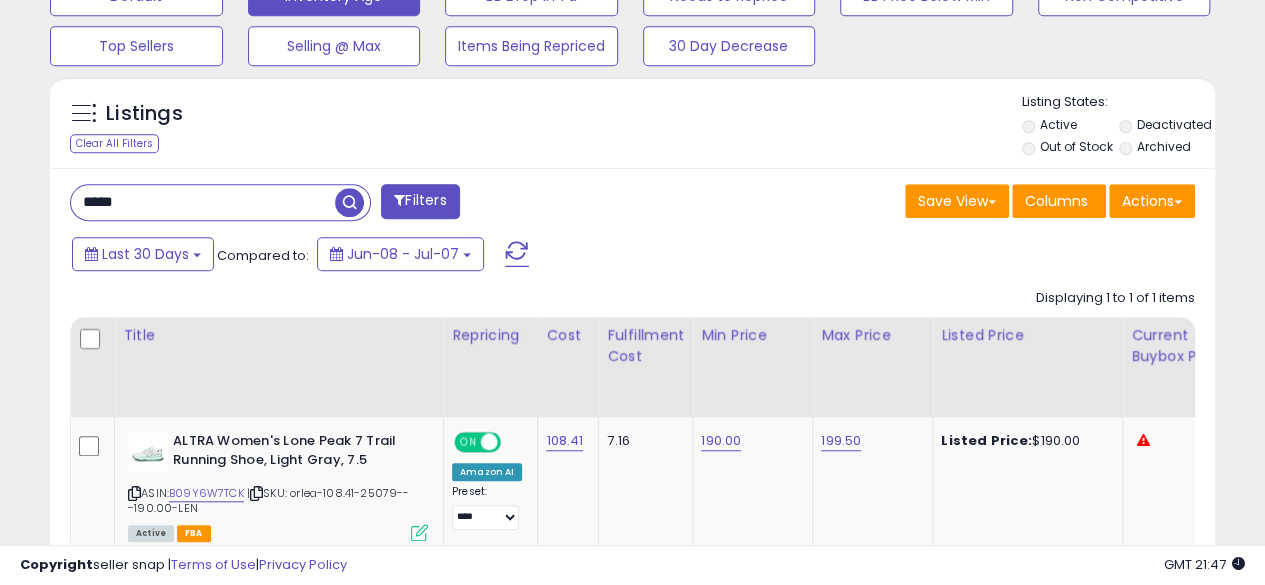 type on "**********" 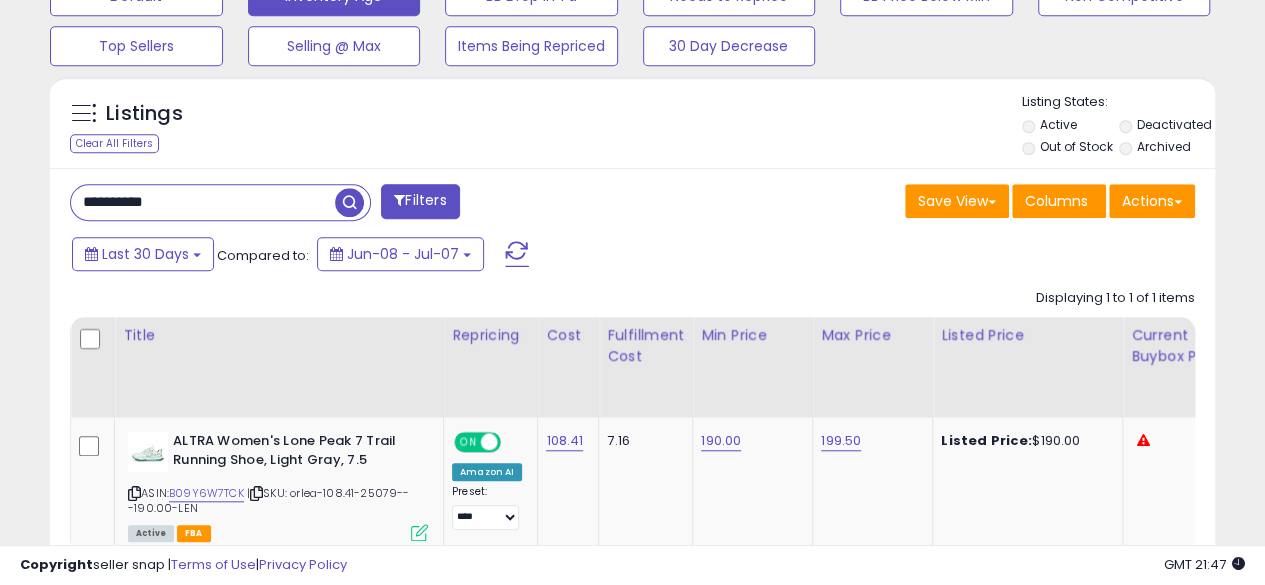 click at bounding box center (349, 202) 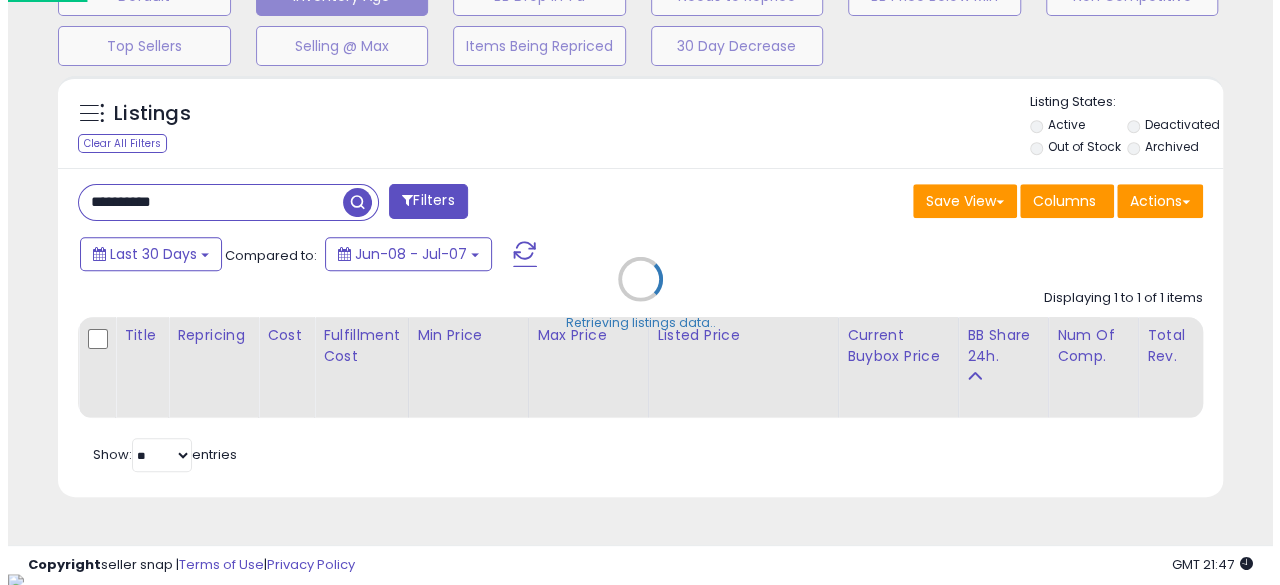 scroll, scrollTop: 999590, scrollLeft: 999317, axis: both 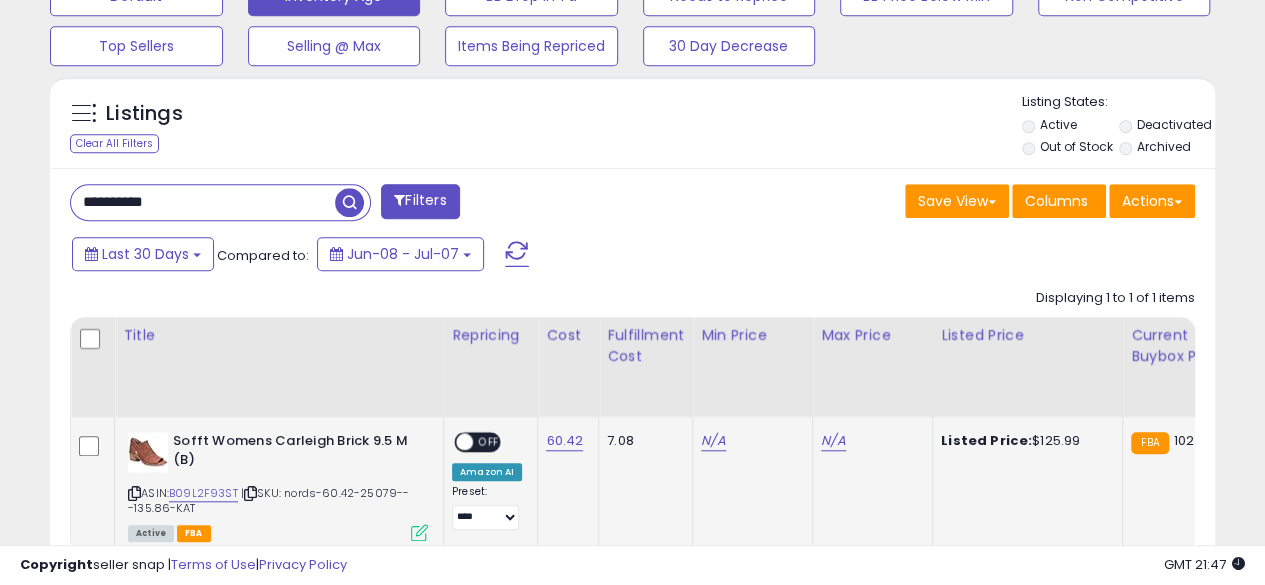 click at bounding box center [419, 532] 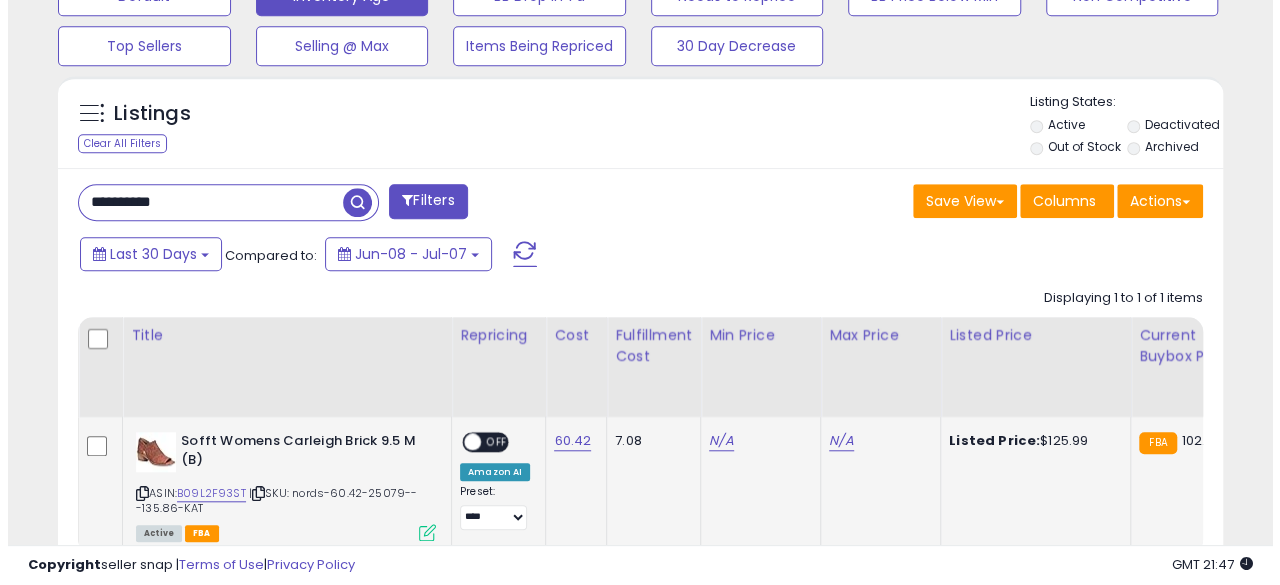 scroll, scrollTop: 999590, scrollLeft: 999317, axis: both 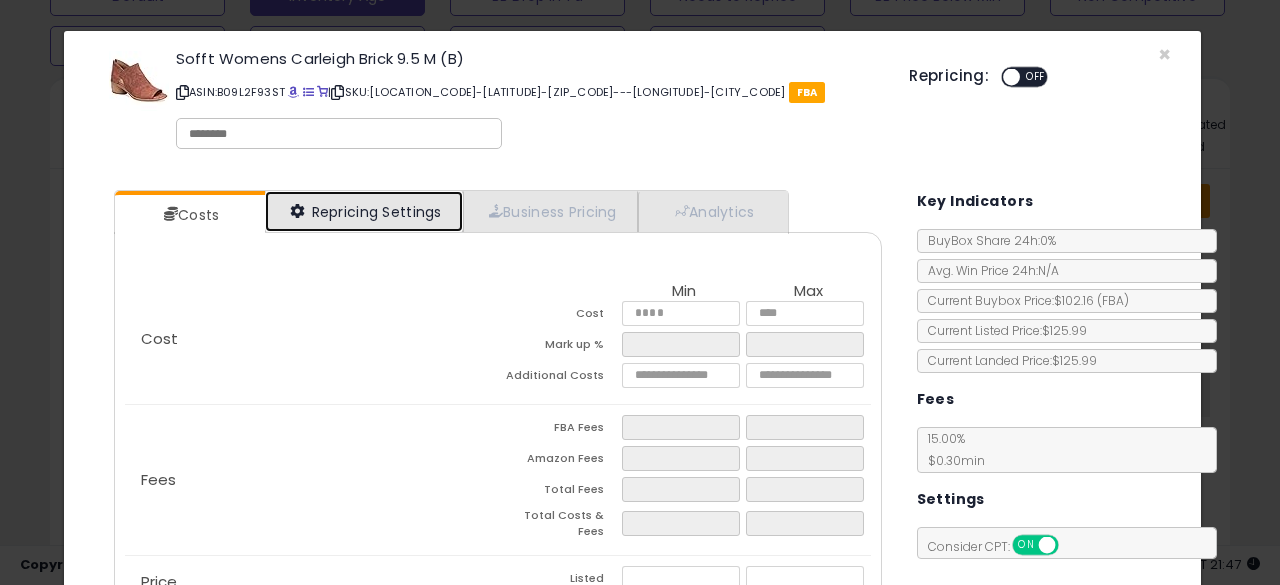 click on "Repricing Settings" at bounding box center (364, 211) 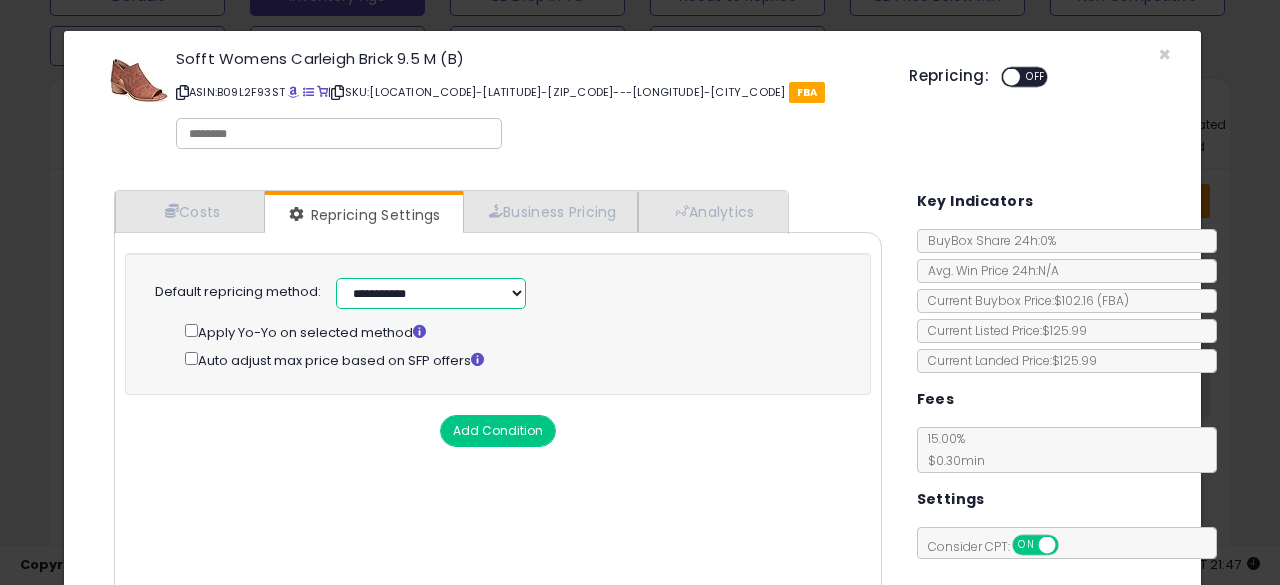 click on "**********" at bounding box center [431, 293] 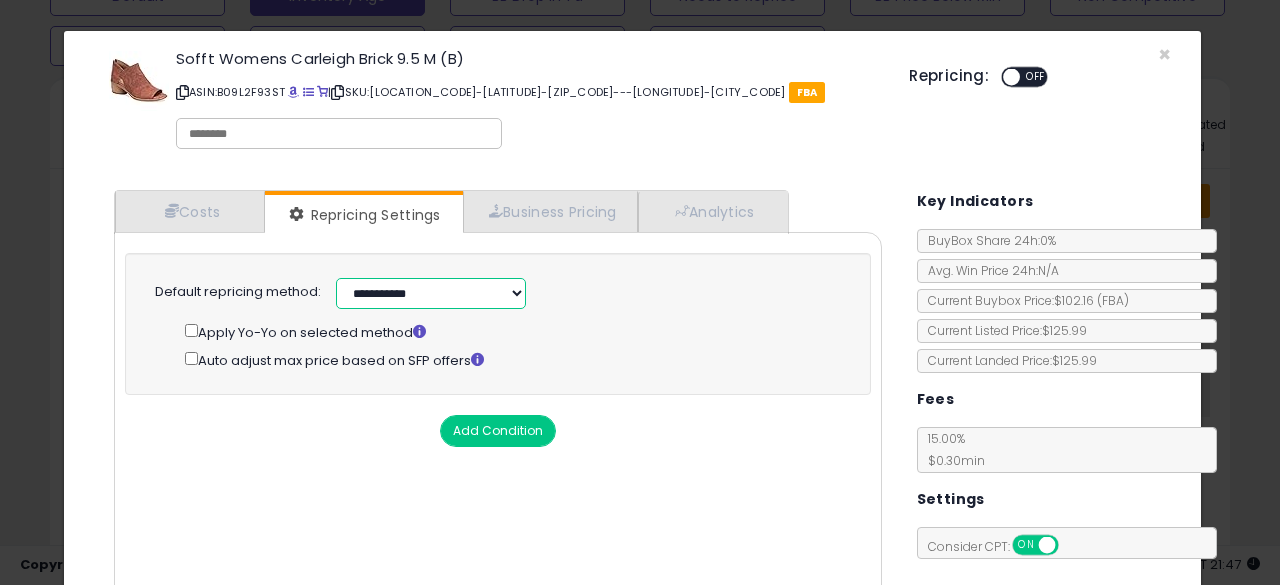 select on "******" 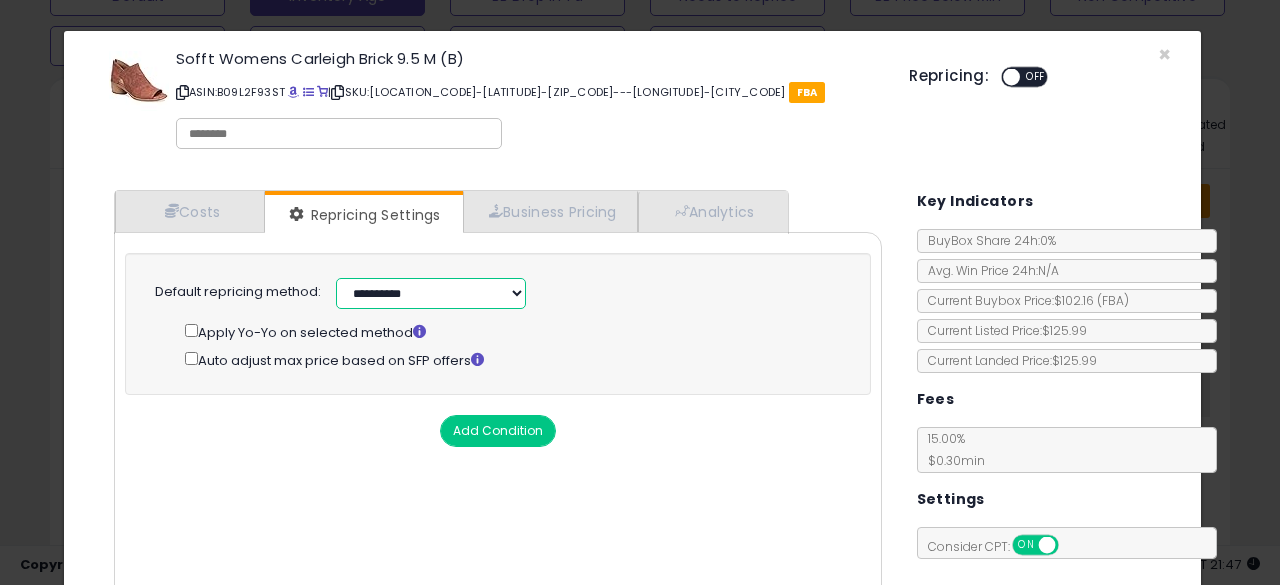click on "**********" at bounding box center (431, 293) 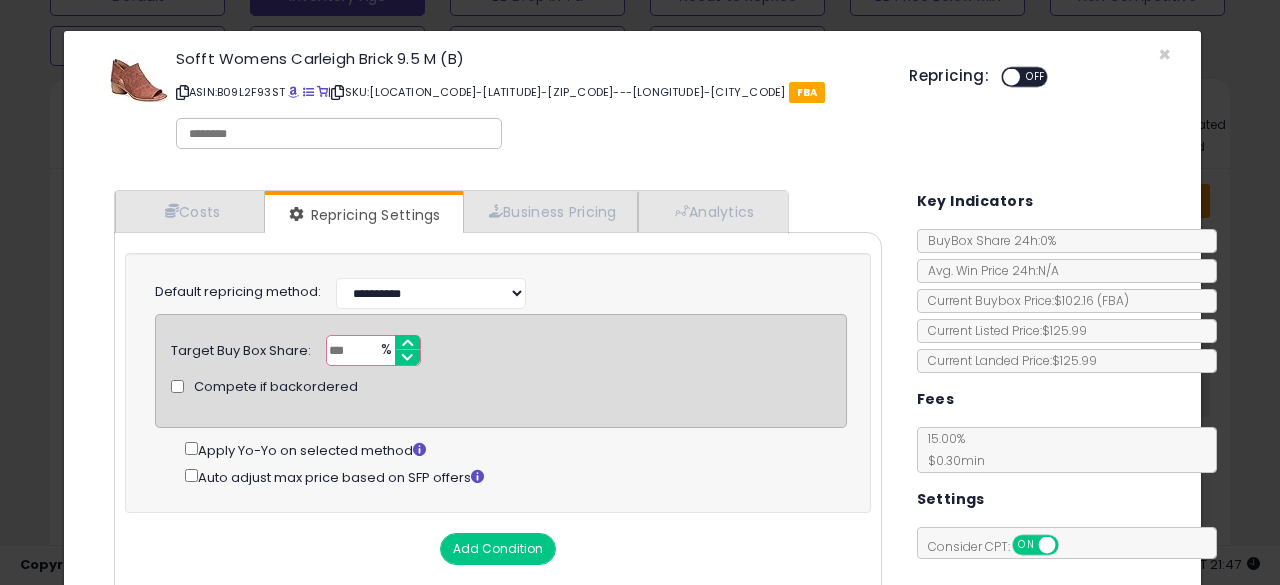 click on "***" at bounding box center [373, 350] 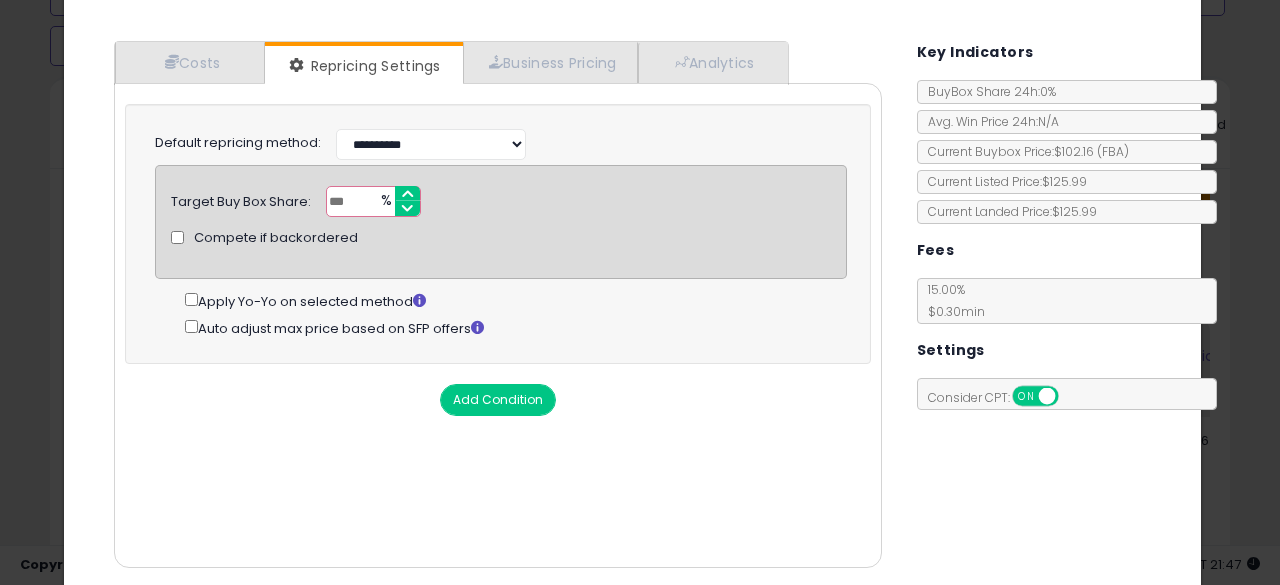 scroll, scrollTop: 214, scrollLeft: 0, axis: vertical 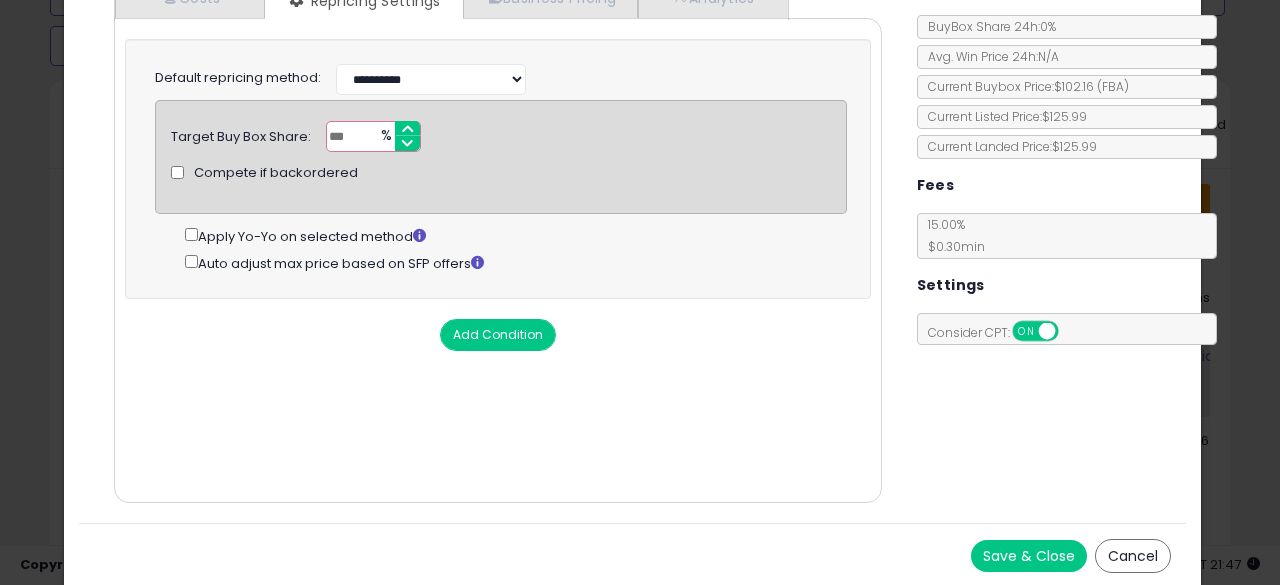click on "Save & Close" at bounding box center [1029, 556] 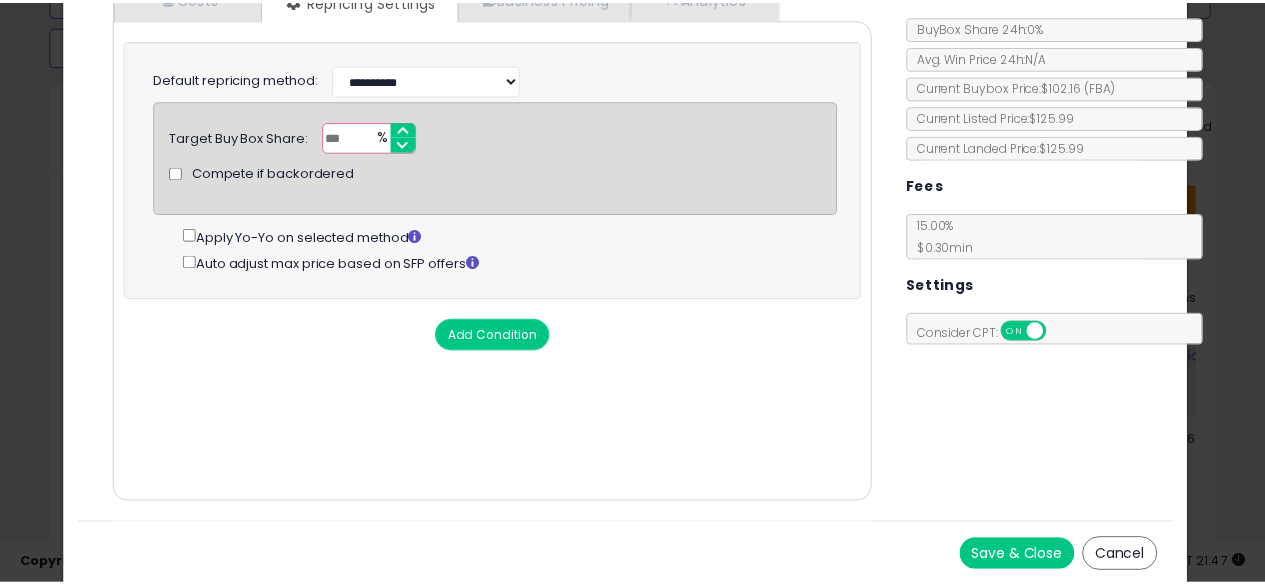 scroll, scrollTop: 0, scrollLeft: 0, axis: both 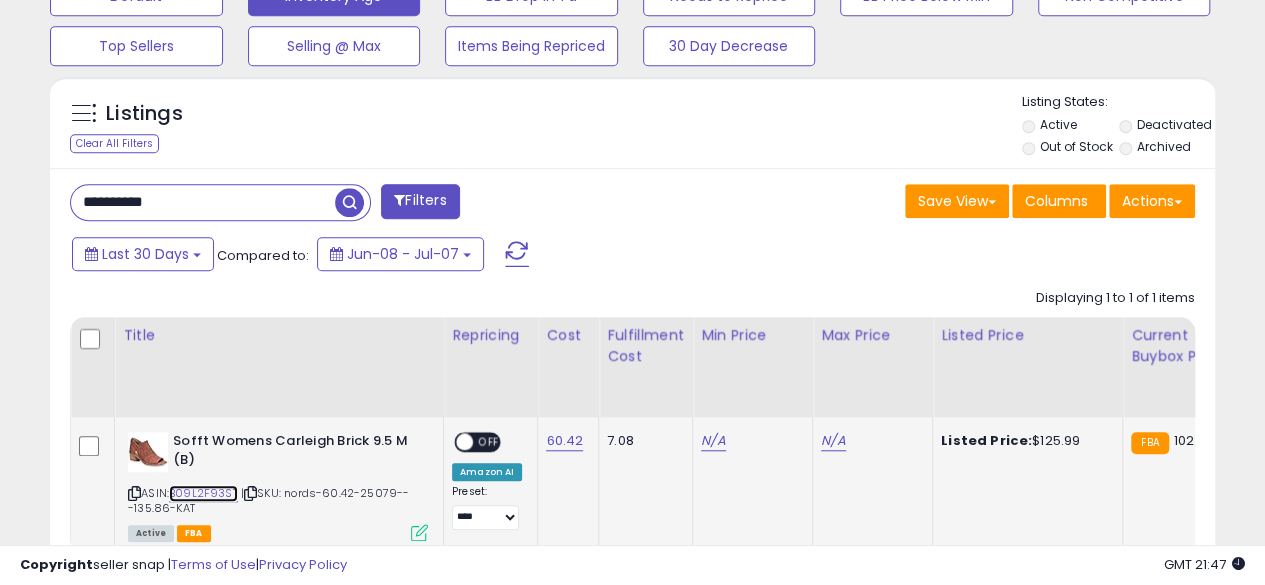 click on "B09L2F93ST" at bounding box center (203, 493) 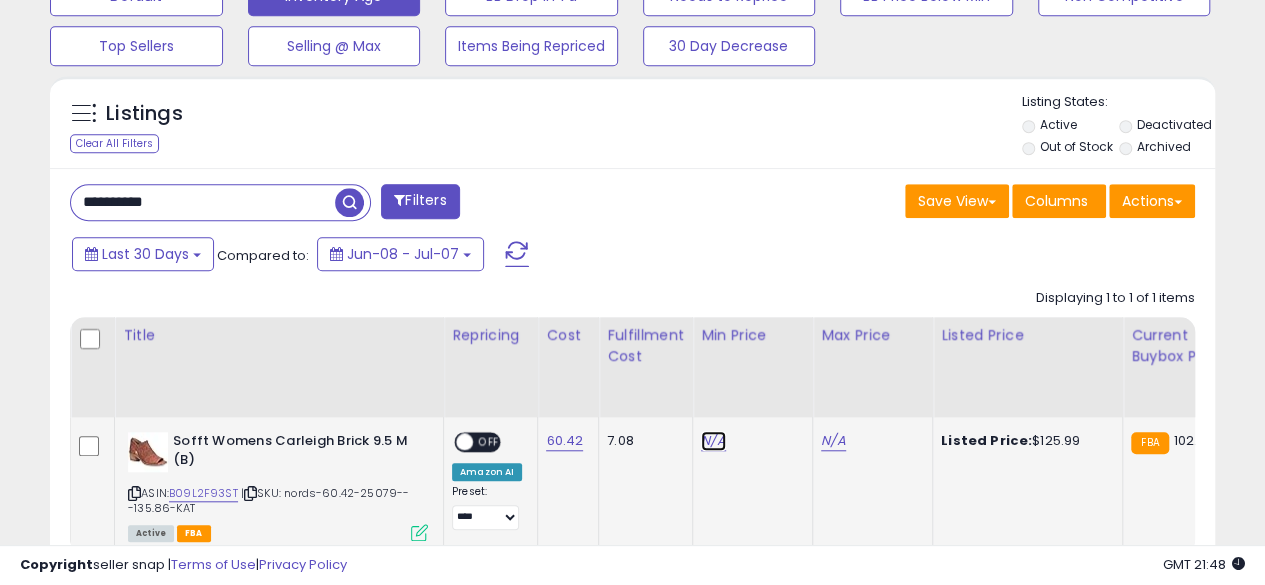 click on "N/A" at bounding box center (713, 441) 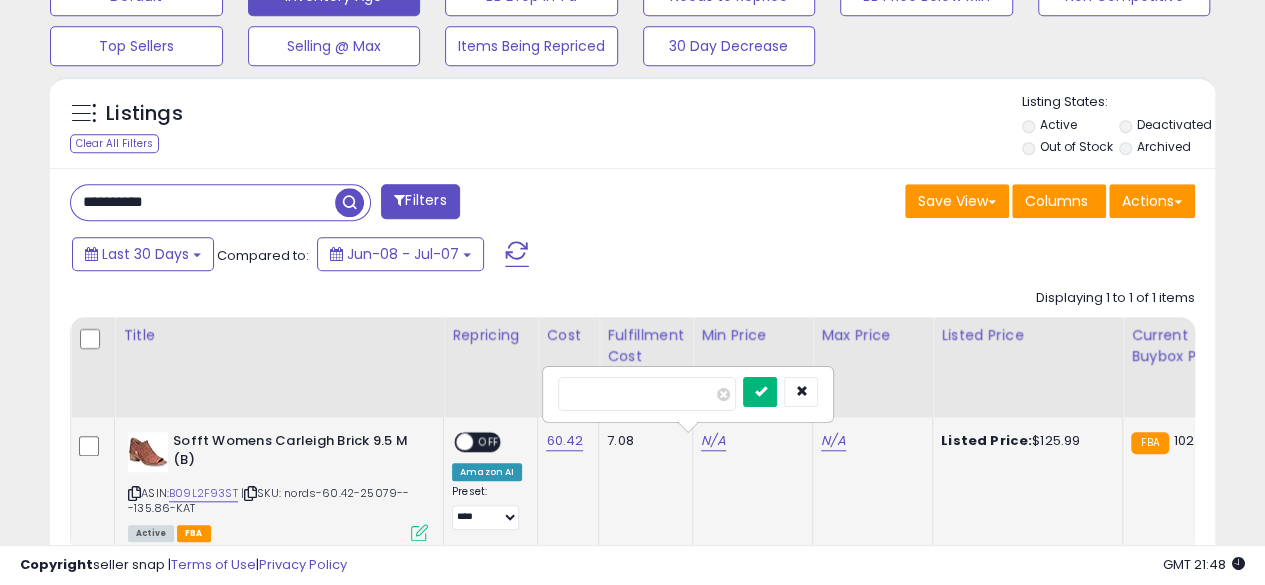 type on "******" 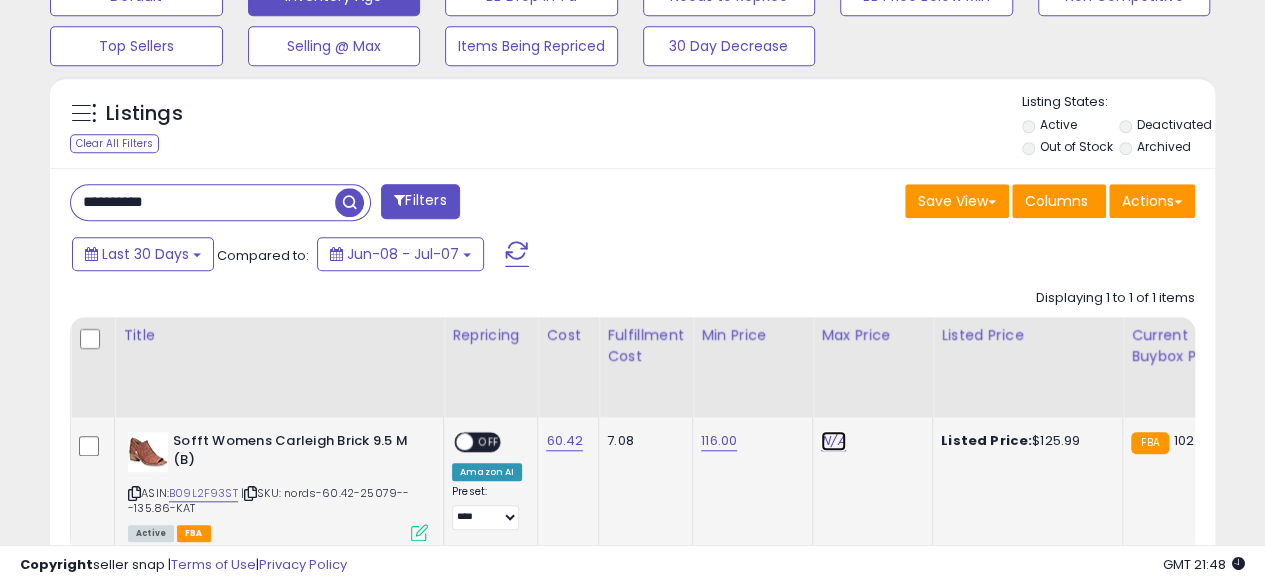 click on "N/A" at bounding box center (833, 441) 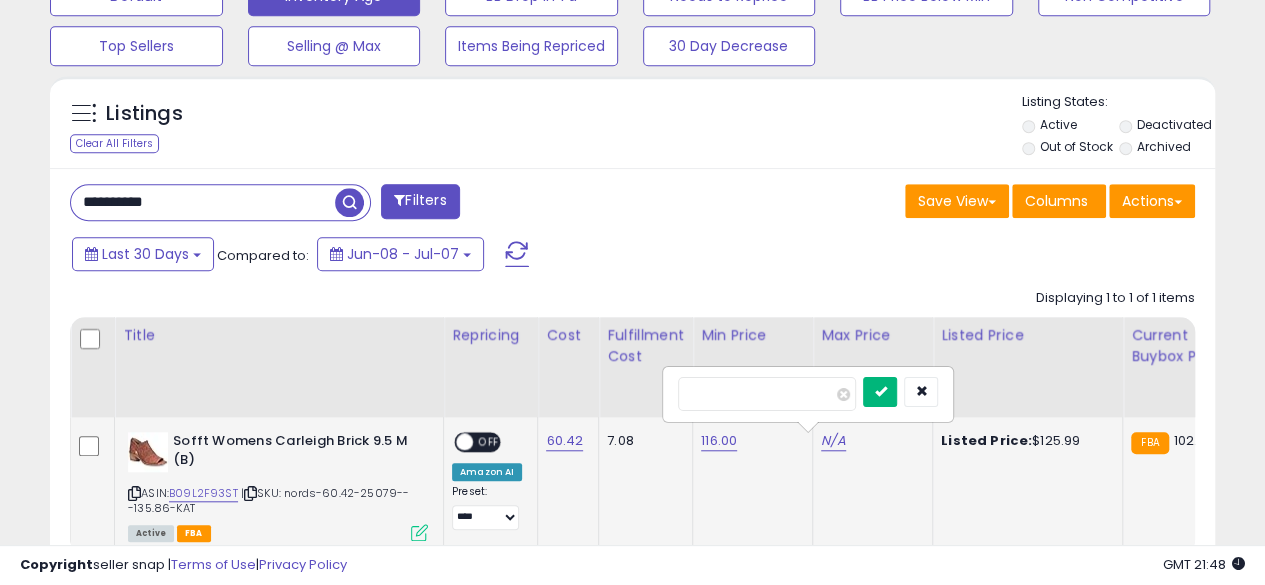 type on "******" 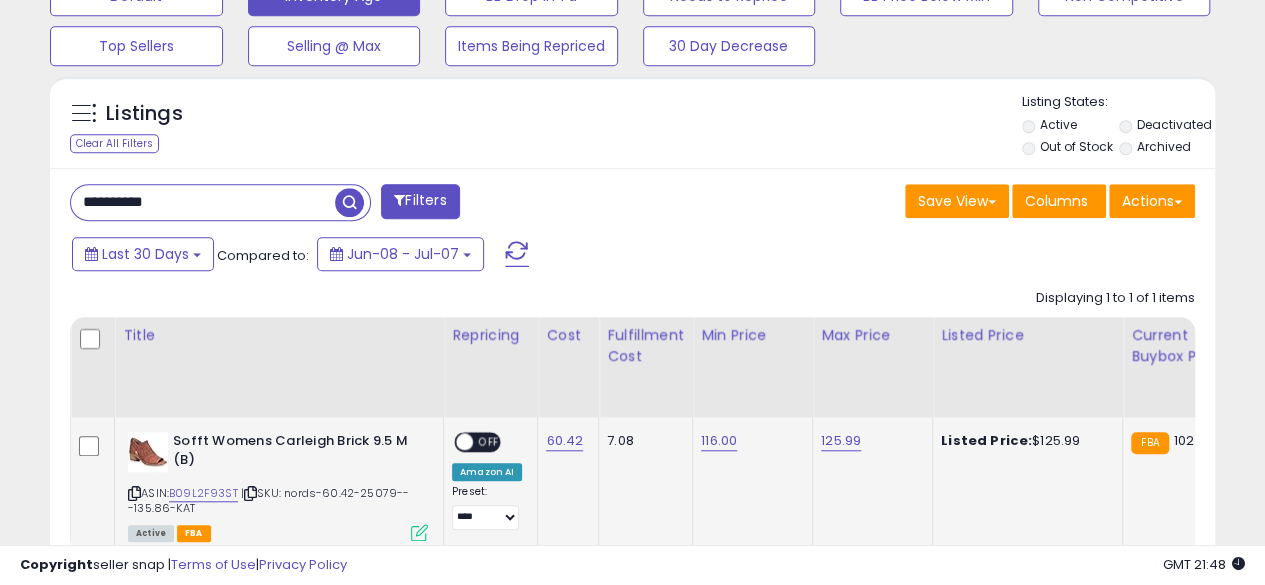 click at bounding box center [419, 532] 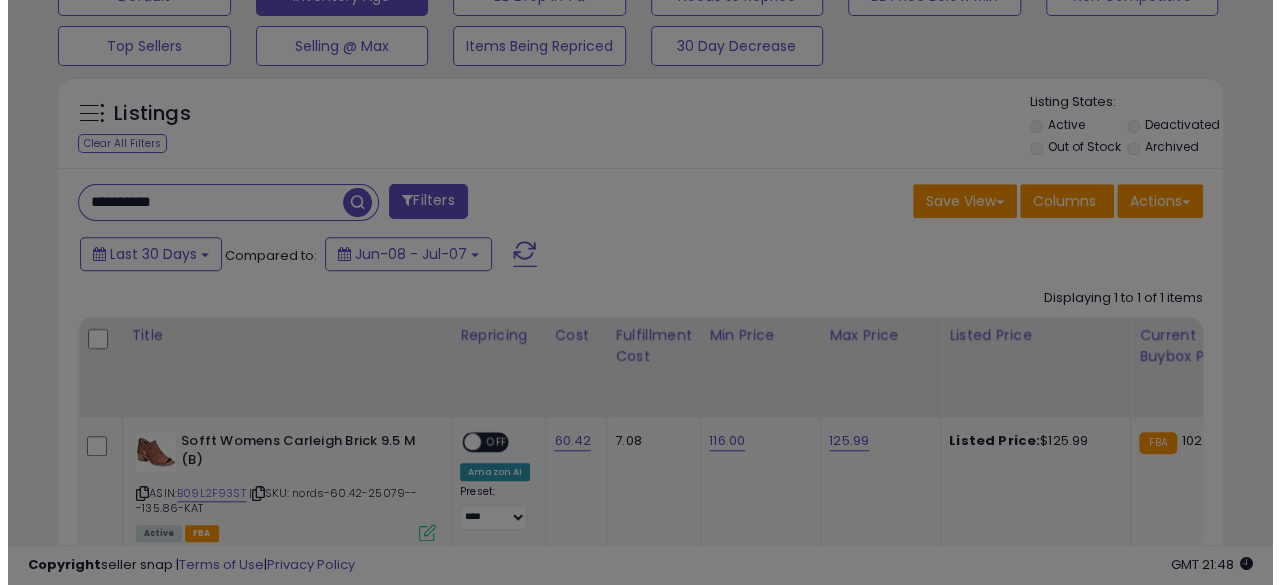 scroll, scrollTop: 999590, scrollLeft: 999317, axis: both 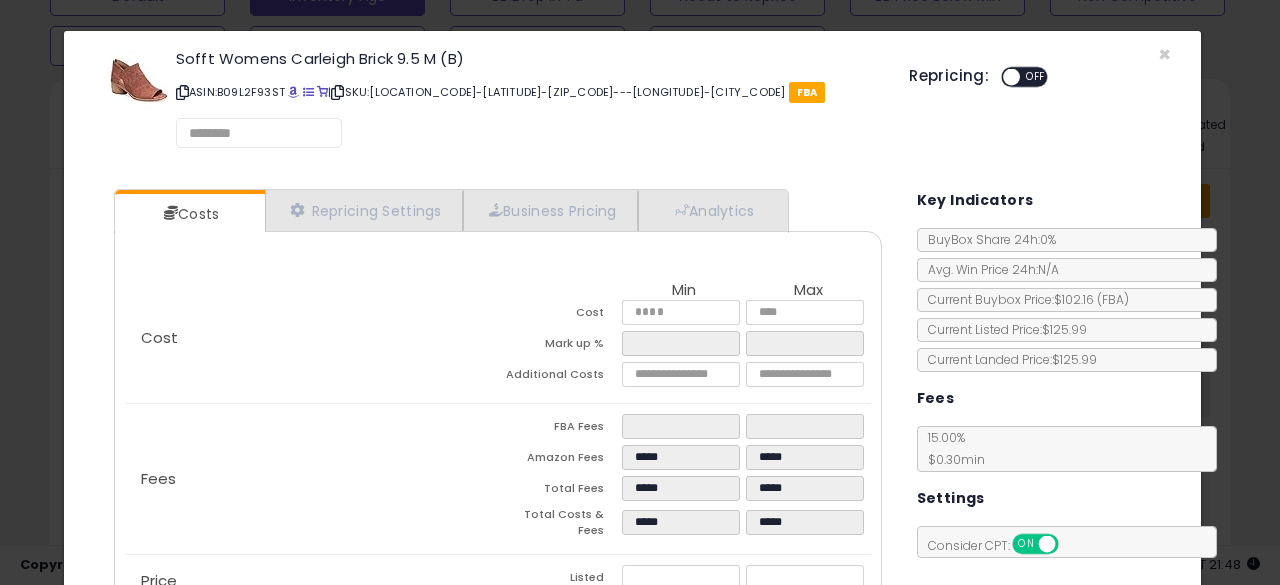 select on "******" 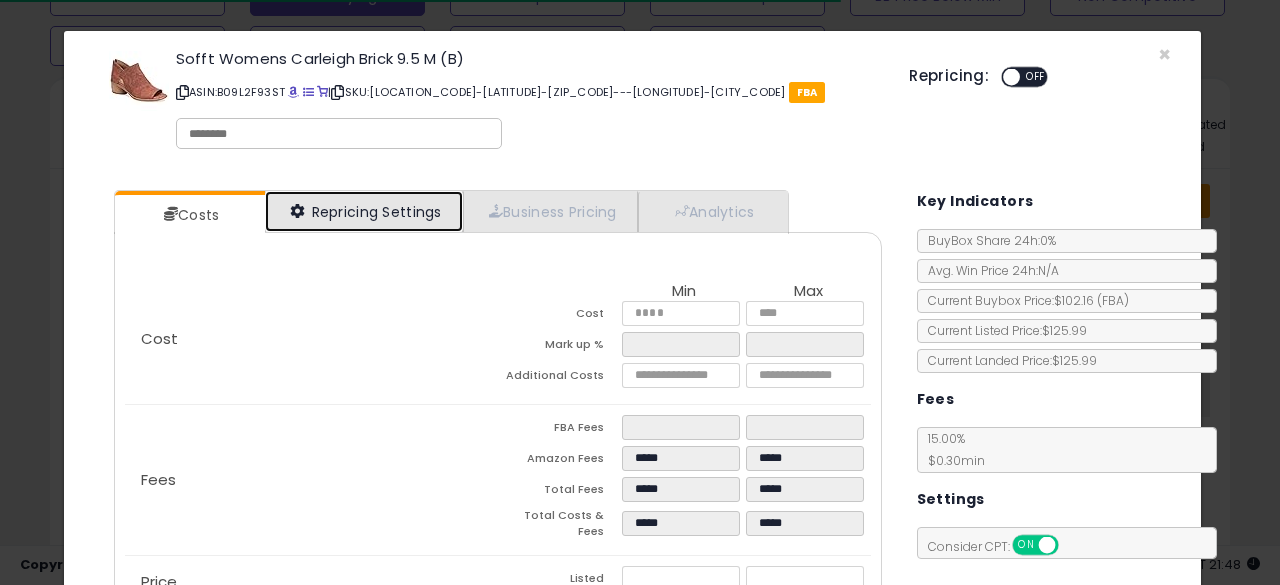 click on "Repricing Settings" at bounding box center (364, 211) 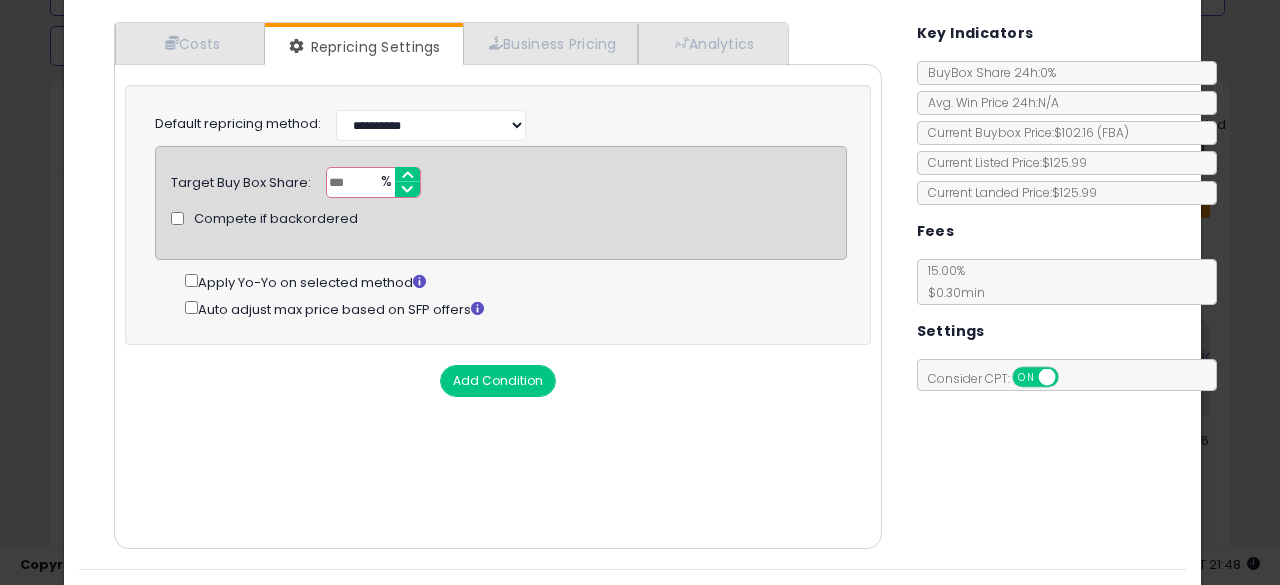 scroll, scrollTop: 214, scrollLeft: 0, axis: vertical 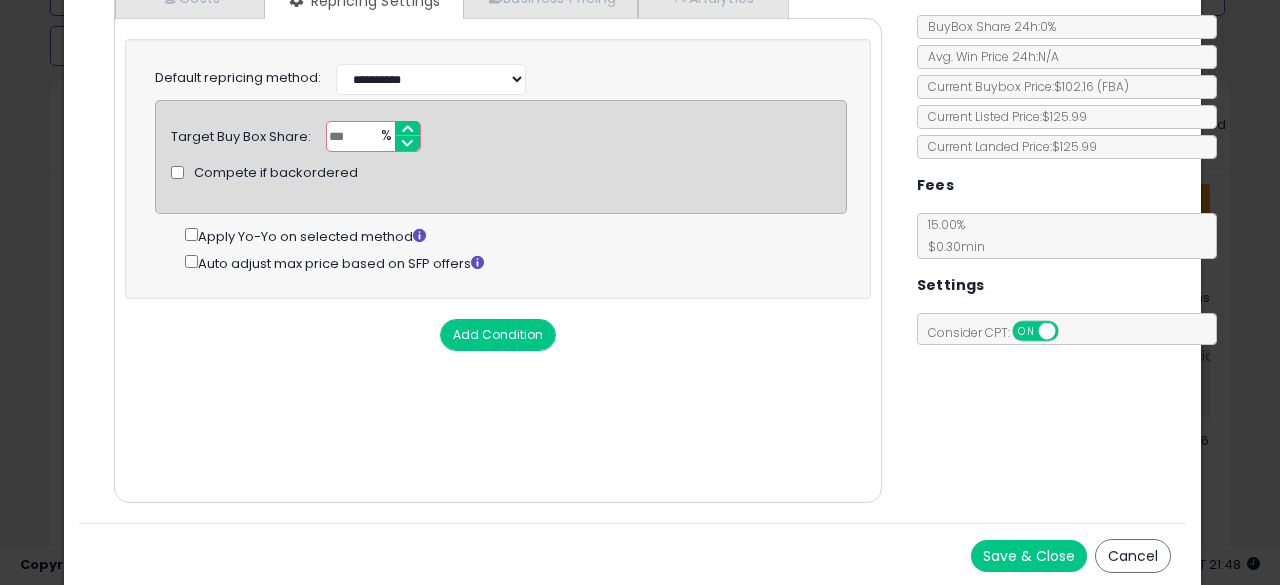 click on "Save & Close" at bounding box center (1029, 556) 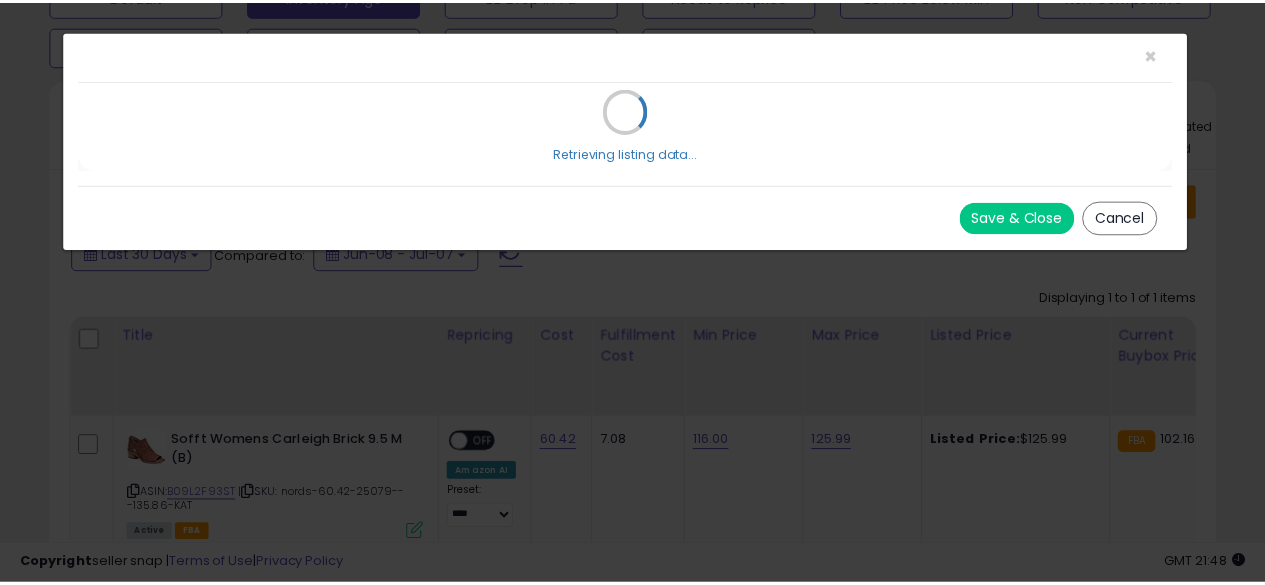 scroll, scrollTop: 0, scrollLeft: 0, axis: both 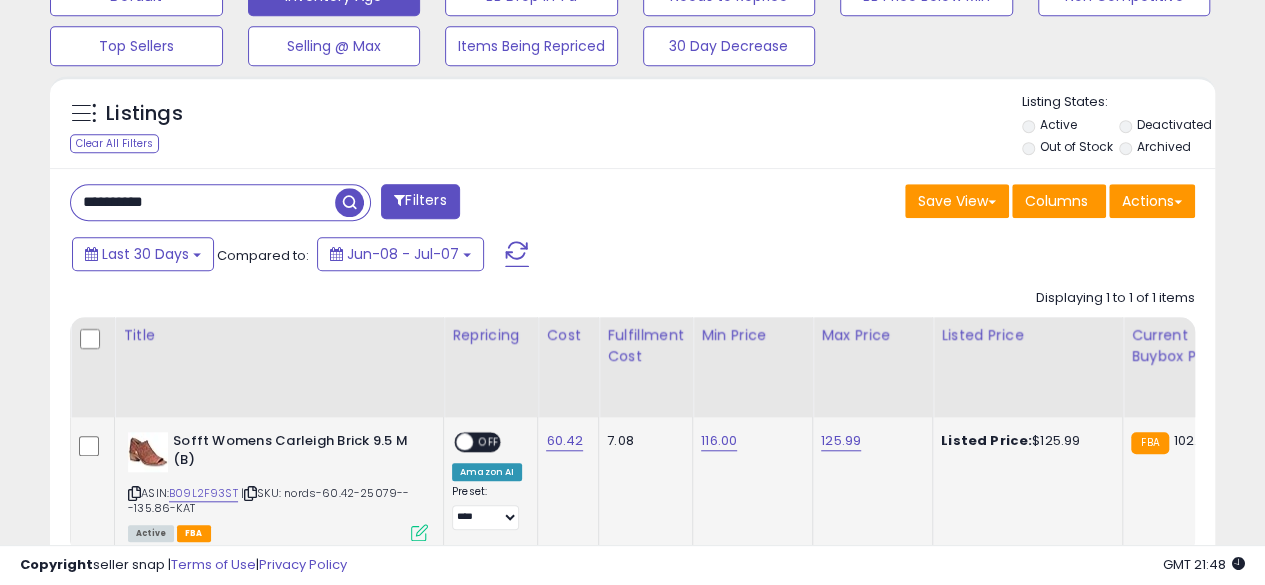 click on "OFF" at bounding box center [489, 442] 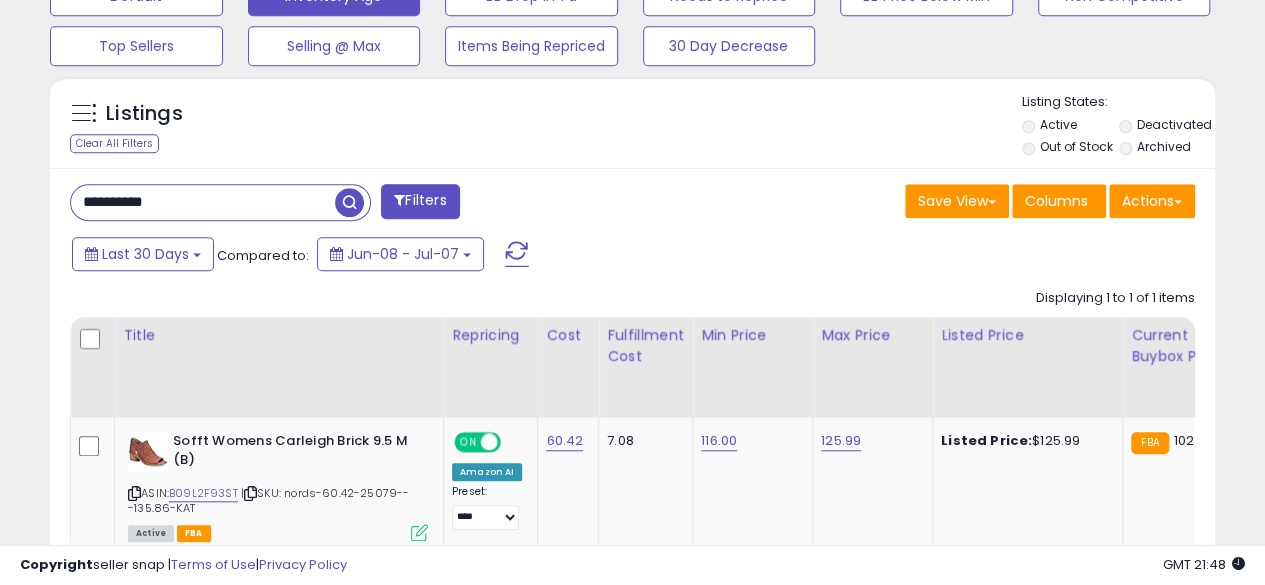click on "**********" at bounding box center [203, 202] 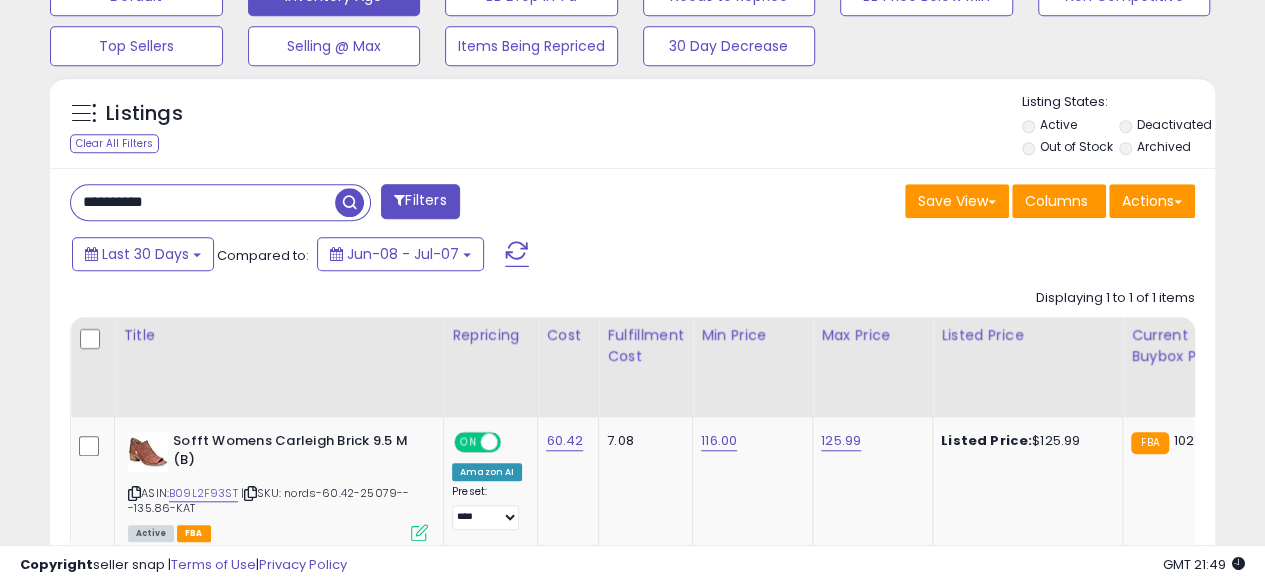 type on "**********" 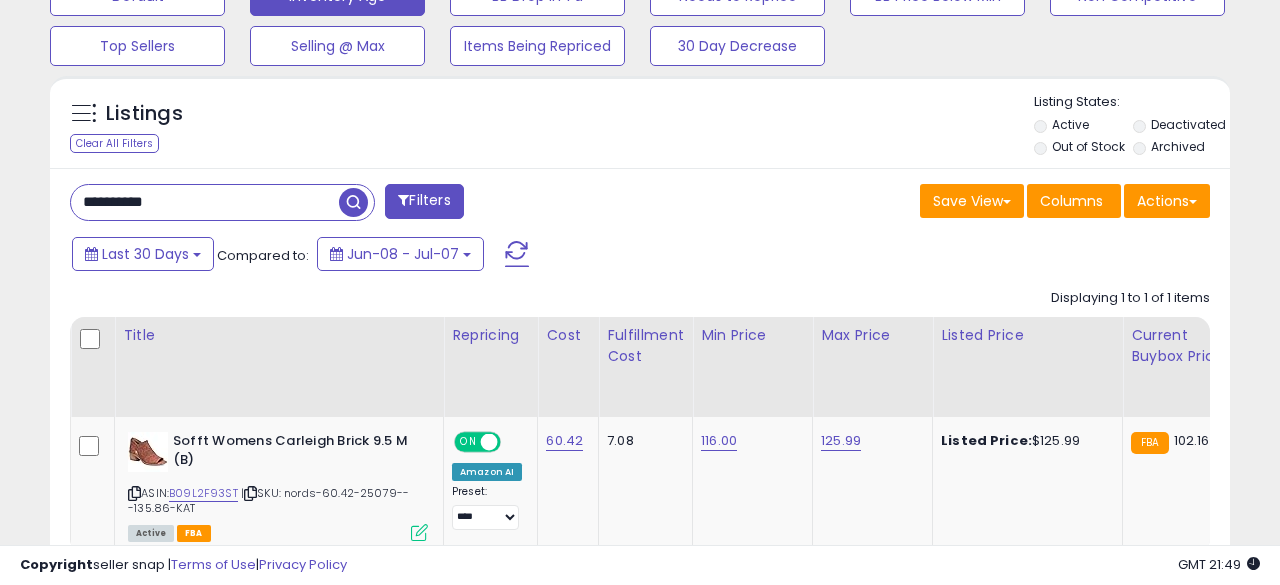 scroll, scrollTop: 999590, scrollLeft: 999317, axis: both 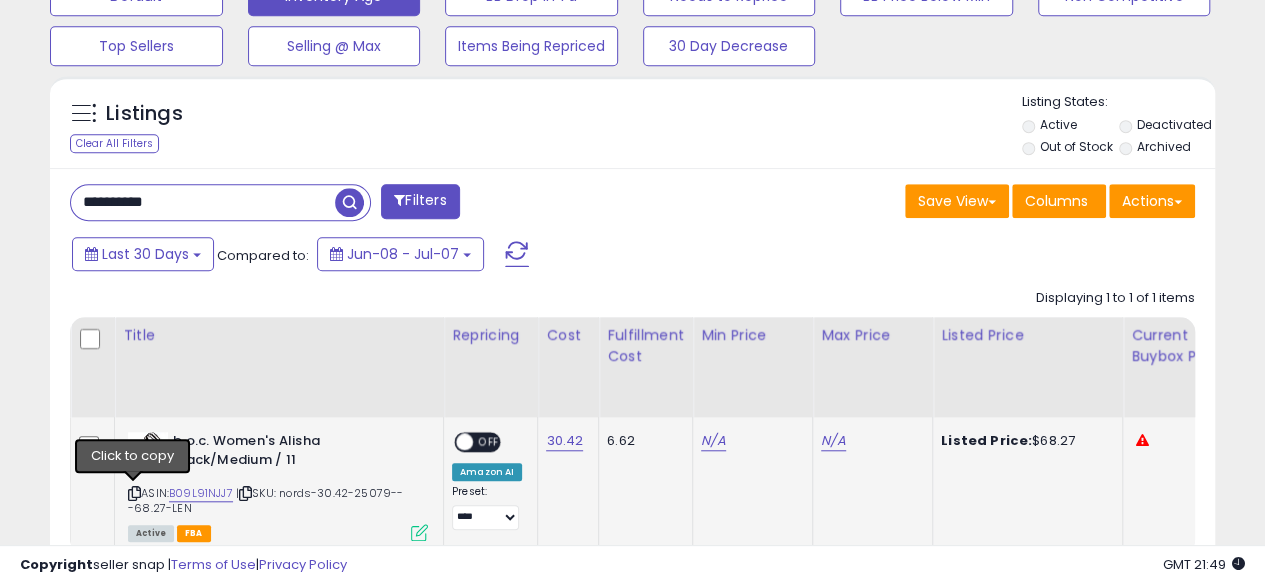 click at bounding box center (134, 493) 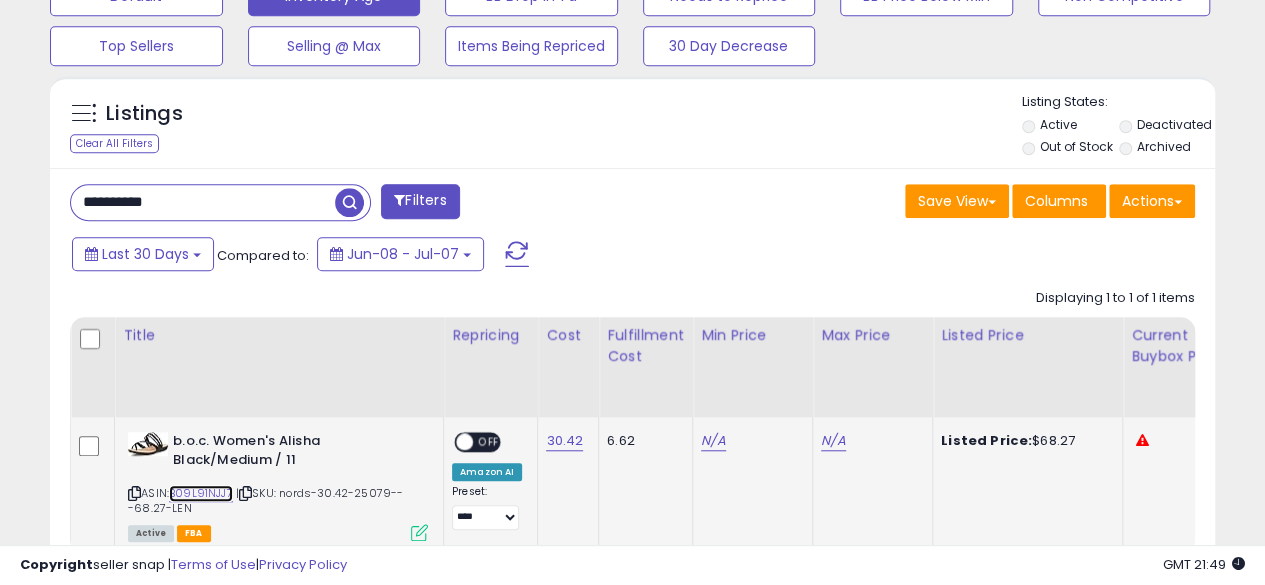 click on "B09L91NJJ7" at bounding box center [201, 493] 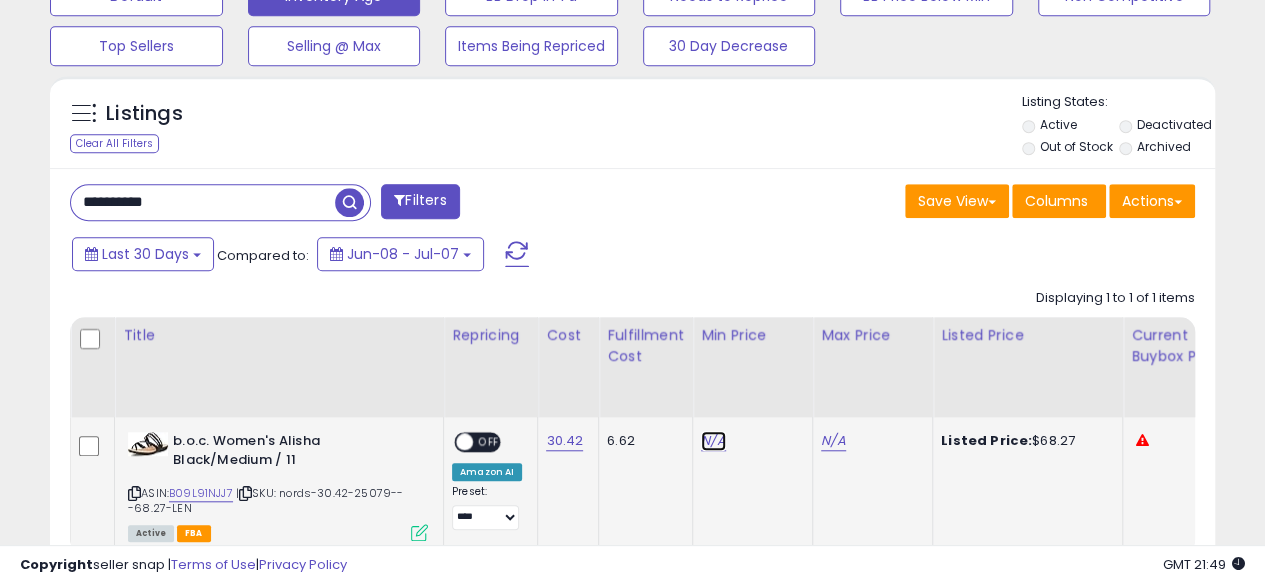 click on "N/A" at bounding box center [713, 441] 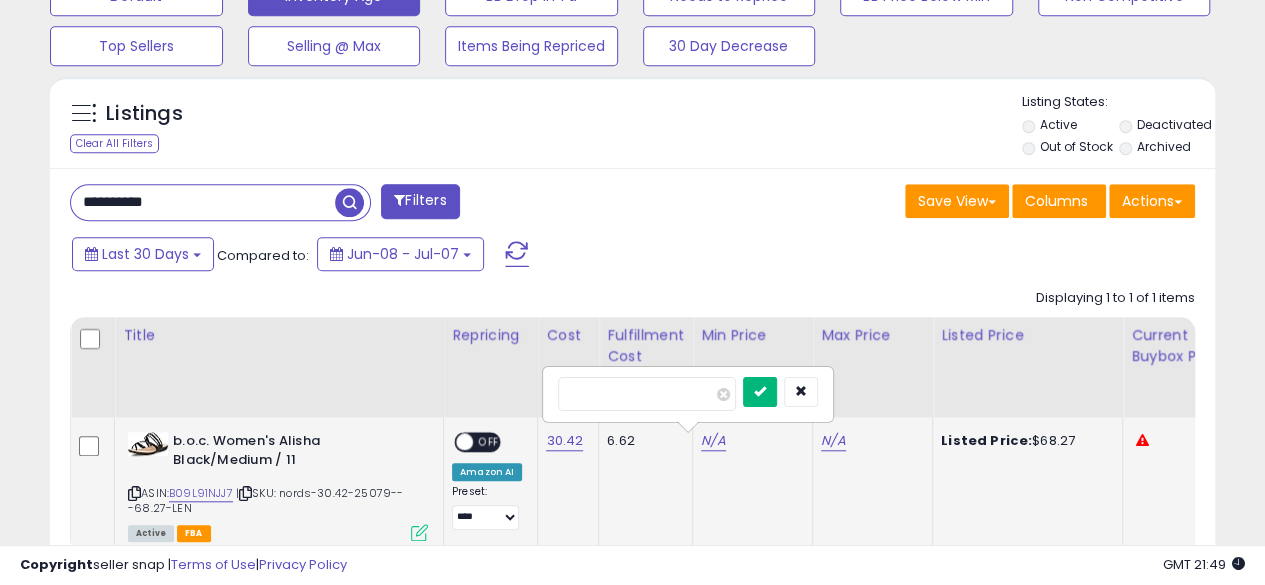 type on "*****" 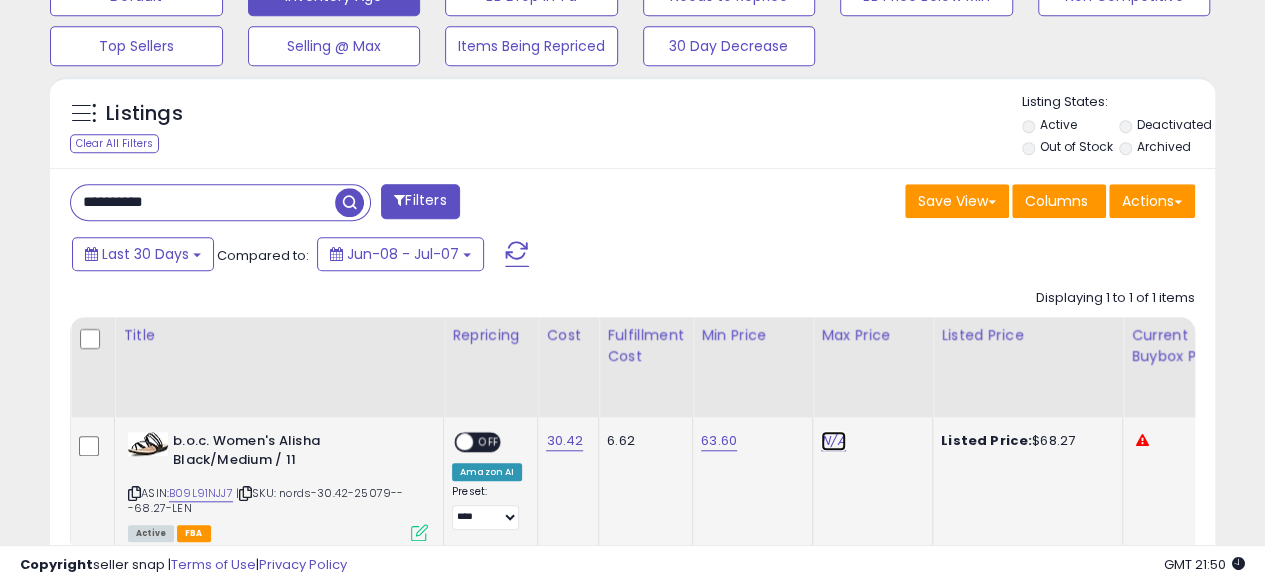 click on "N/A" at bounding box center [833, 441] 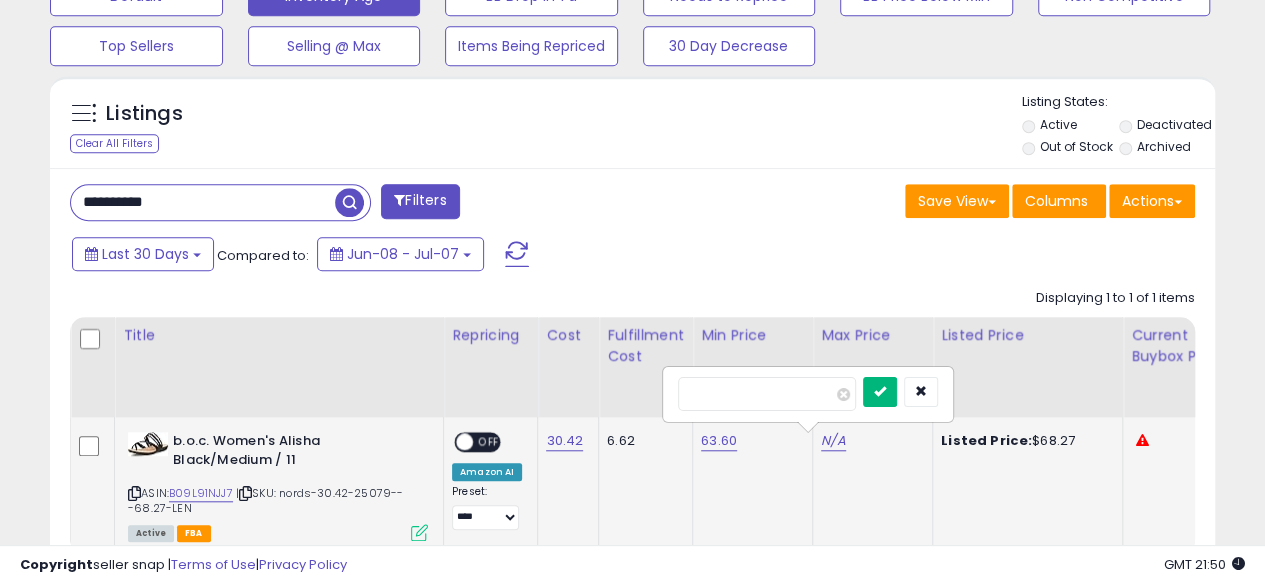 type on "*****" 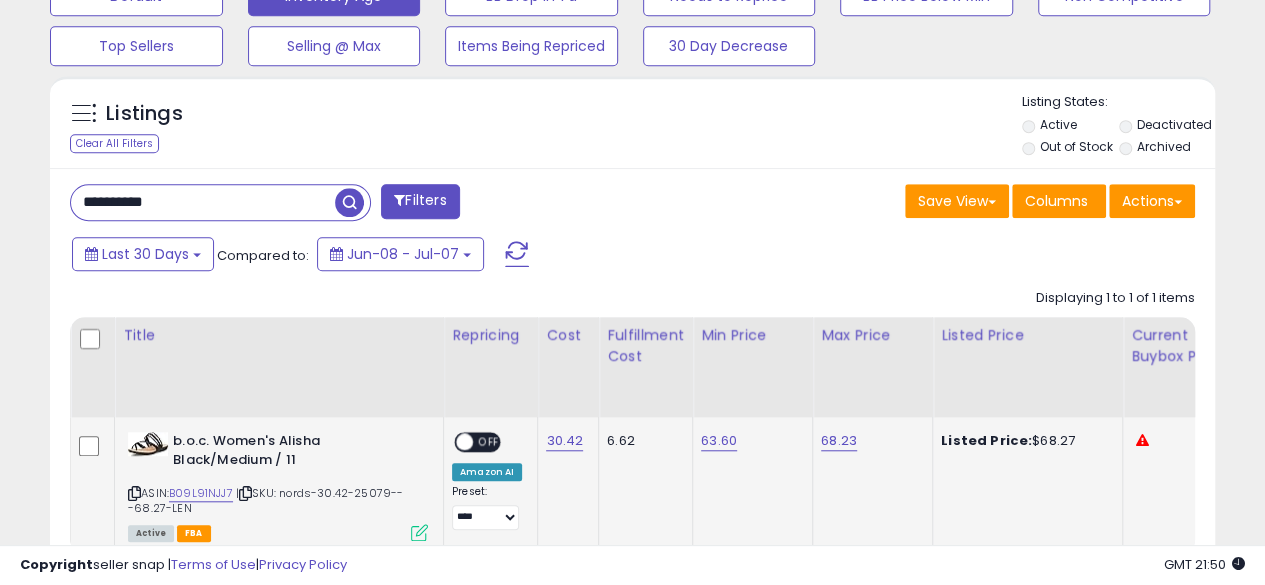 click at bounding box center [419, 532] 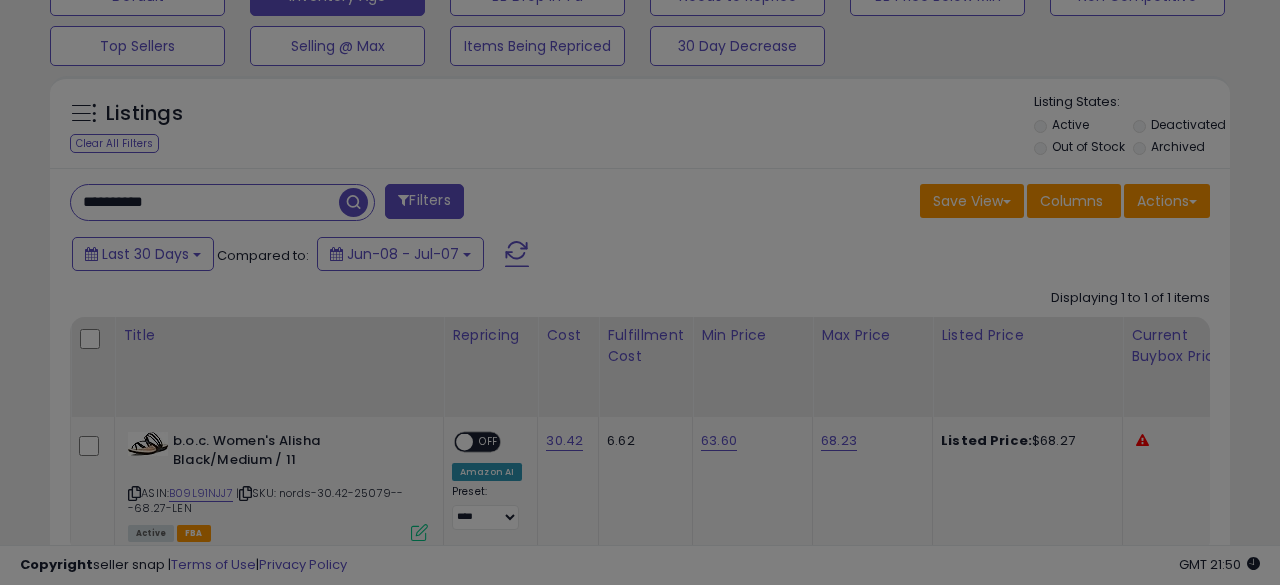 scroll, scrollTop: 999590, scrollLeft: 999317, axis: both 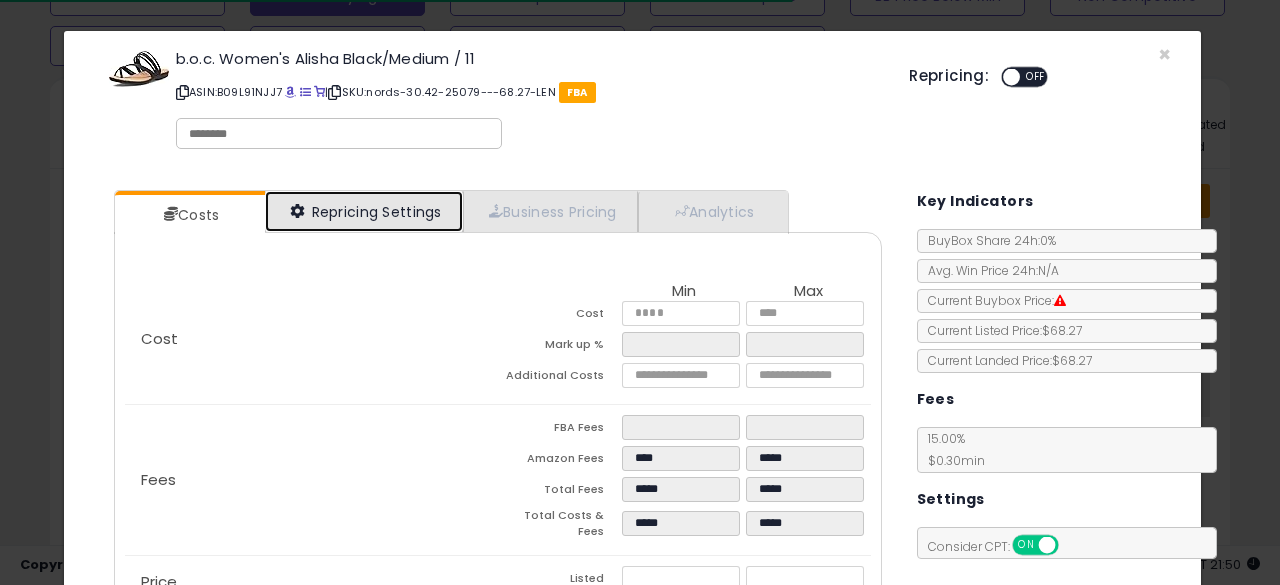 click on "Repricing Settings" at bounding box center (364, 211) 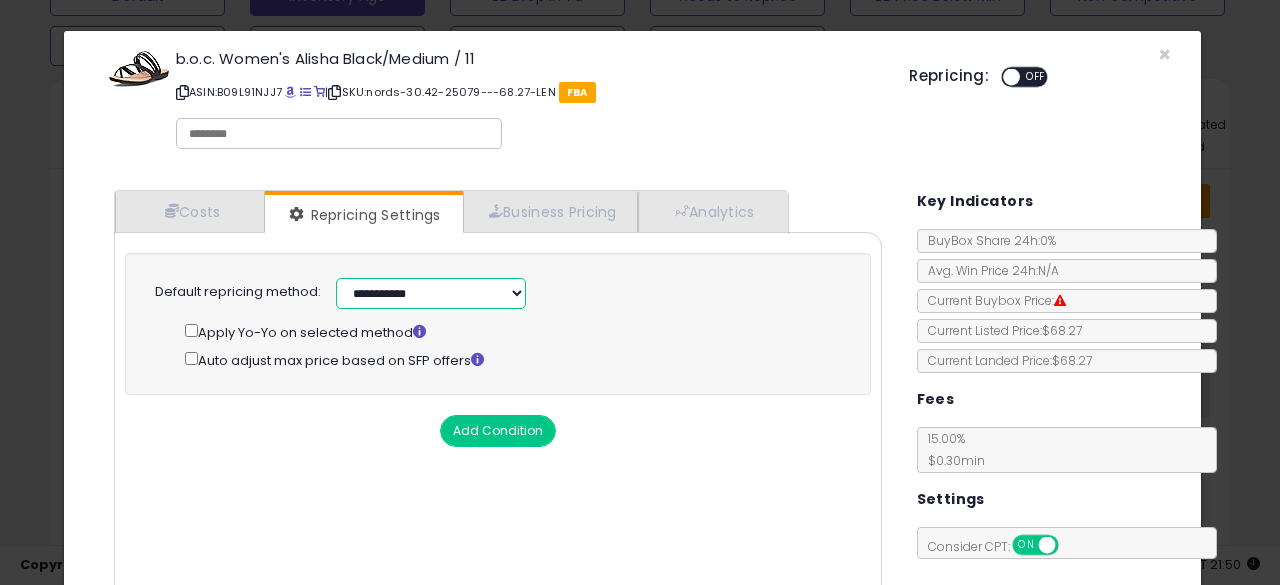 click on "**********" at bounding box center [431, 293] 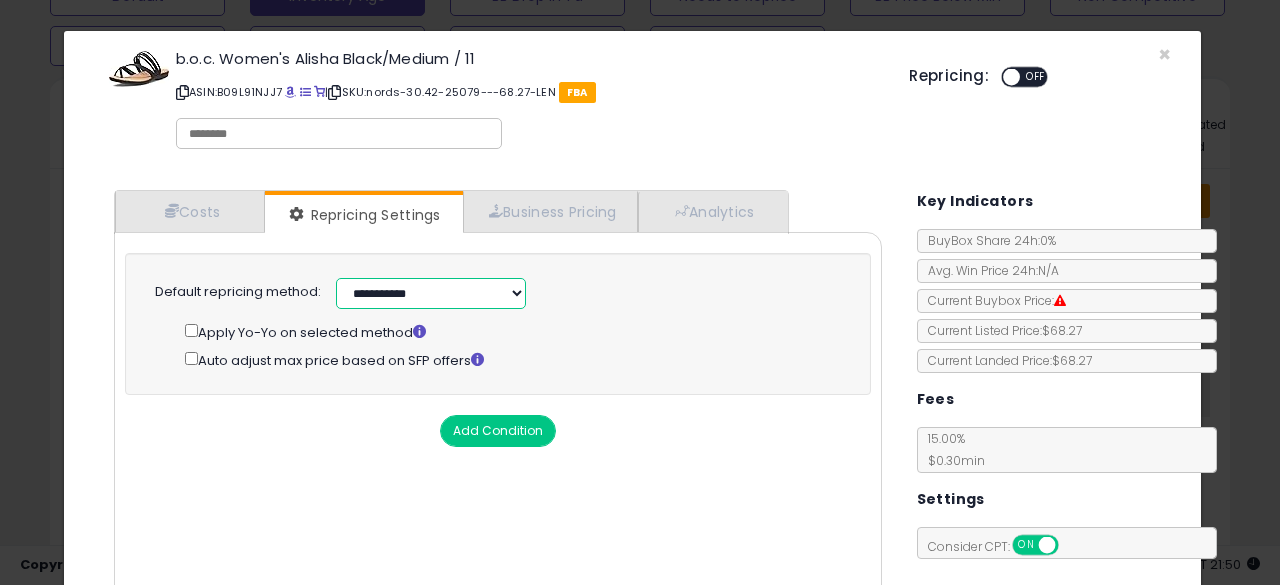 select on "******" 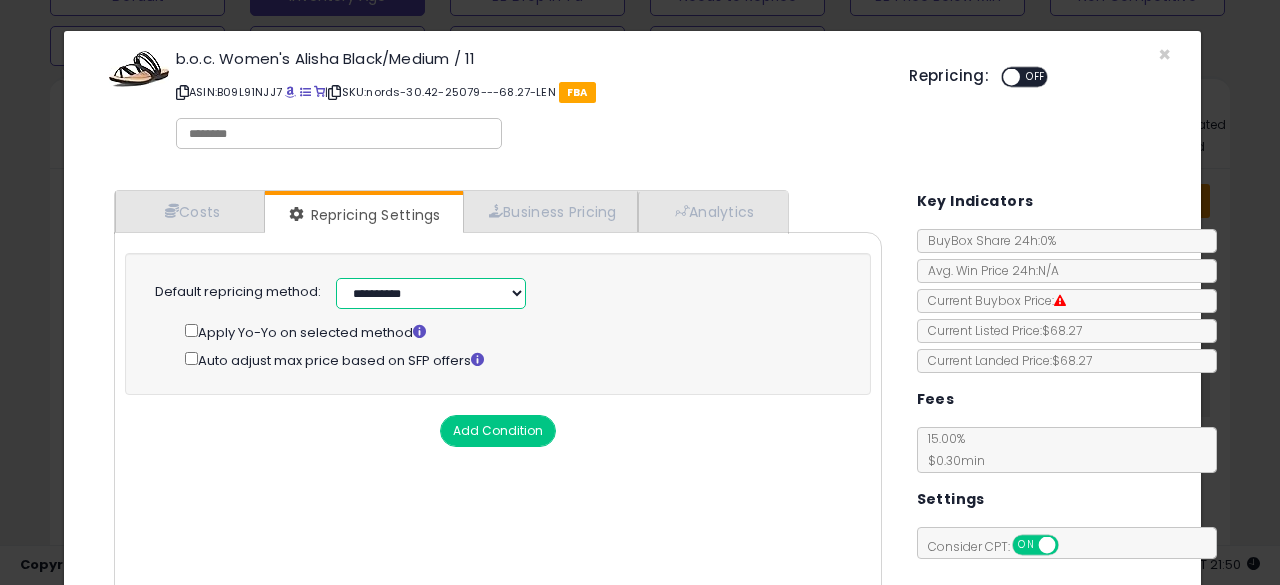 click on "**********" at bounding box center (431, 293) 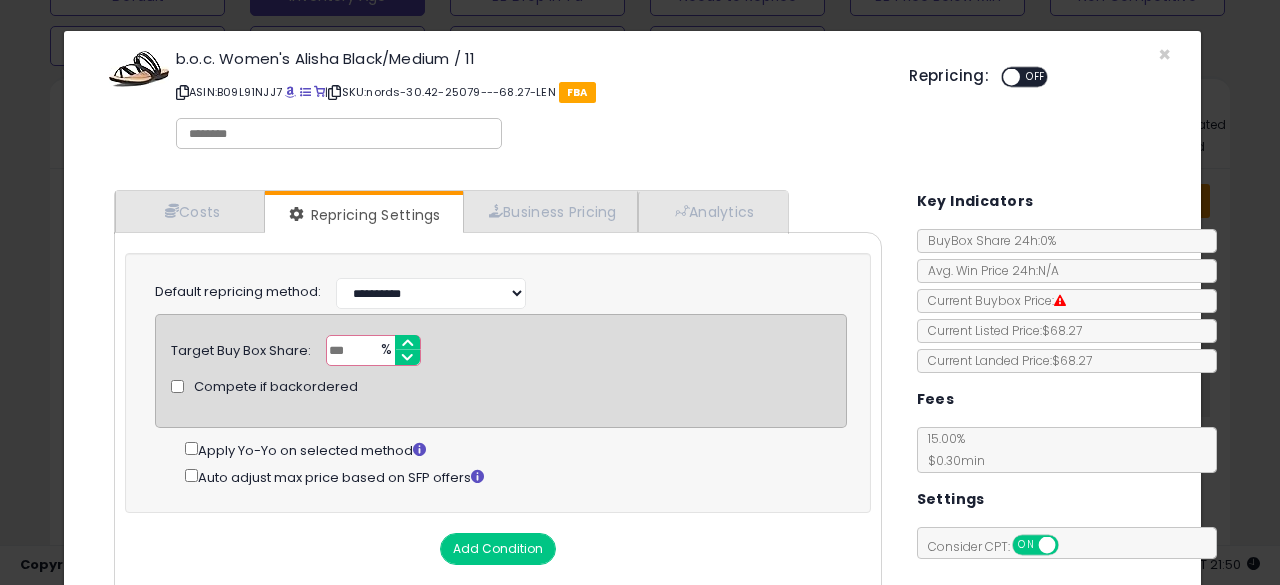 click on "Compete if backordered" at bounding box center (500, 386) 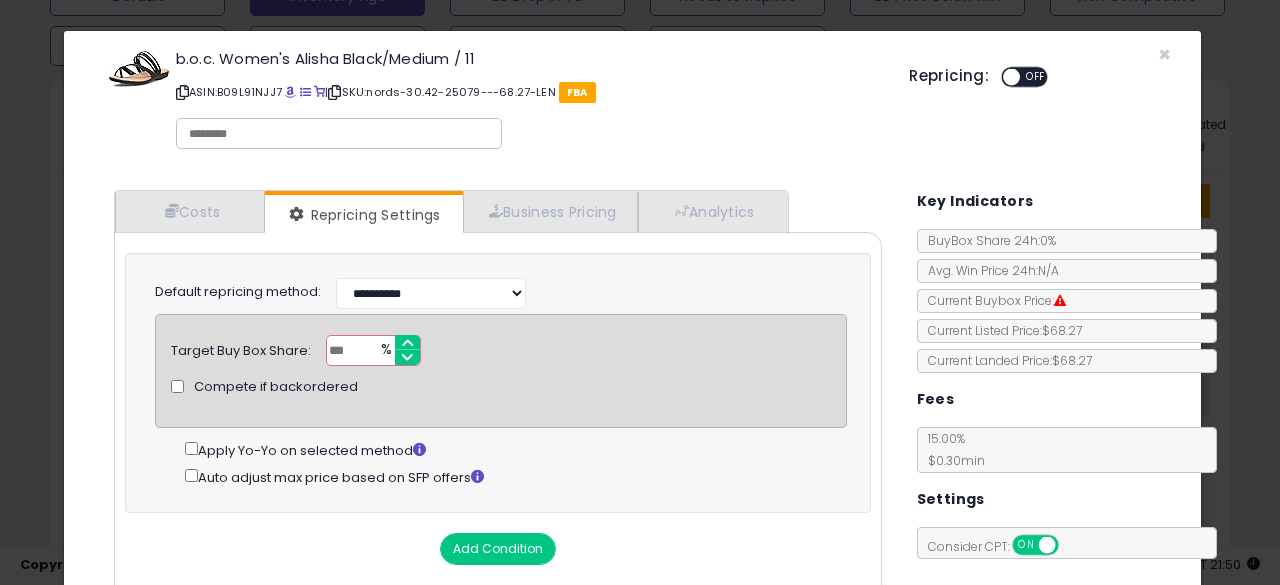 type on "**" 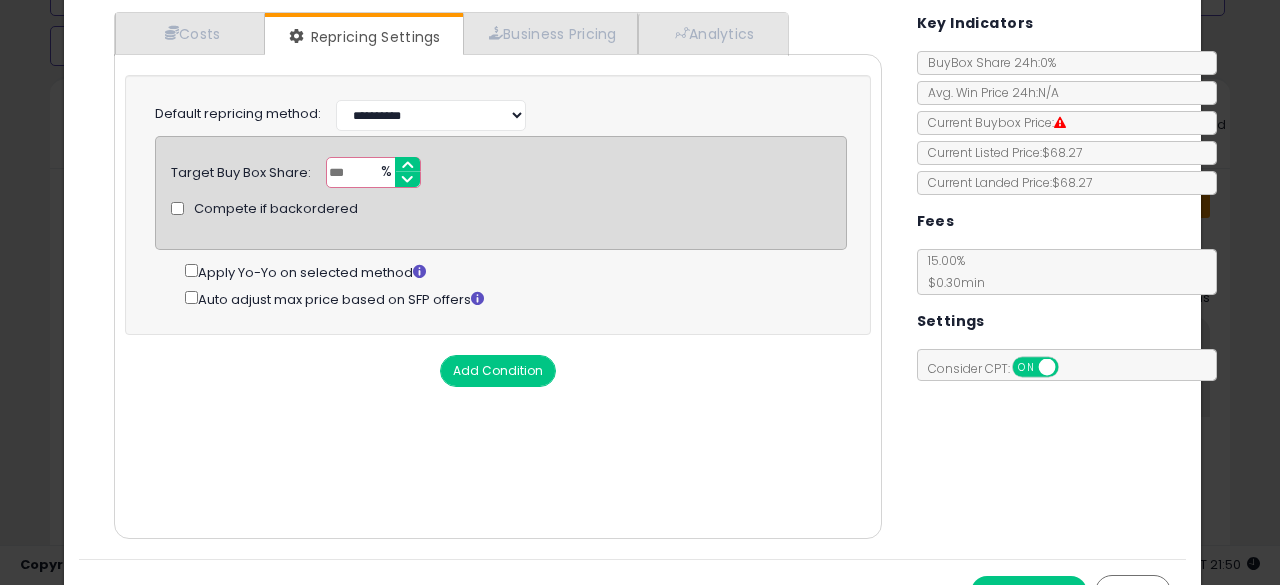 scroll, scrollTop: 214, scrollLeft: 0, axis: vertical 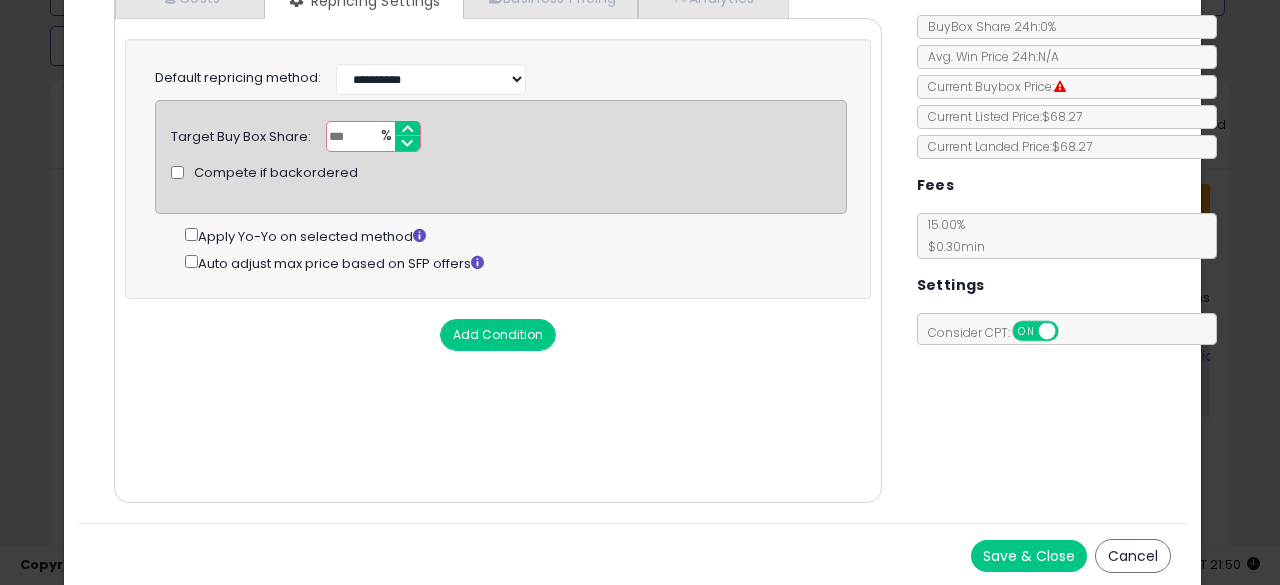 click on "Save & Close" at bounding box center [1029, 556] 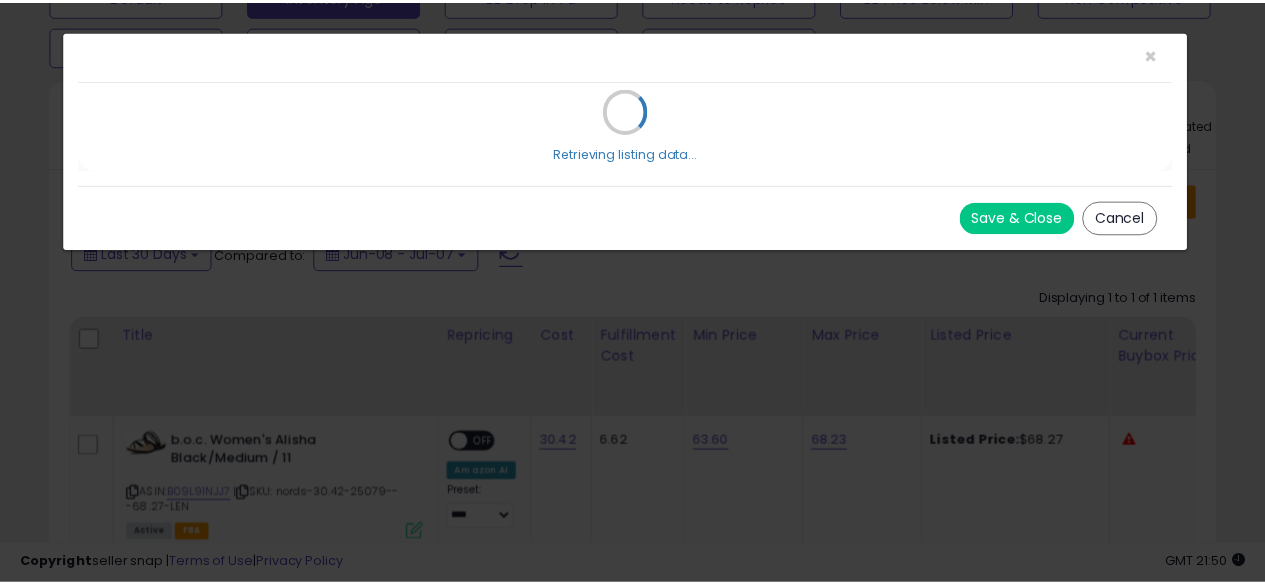 scroll, scrollTop: 0, scrollLeft: 0, axis: both 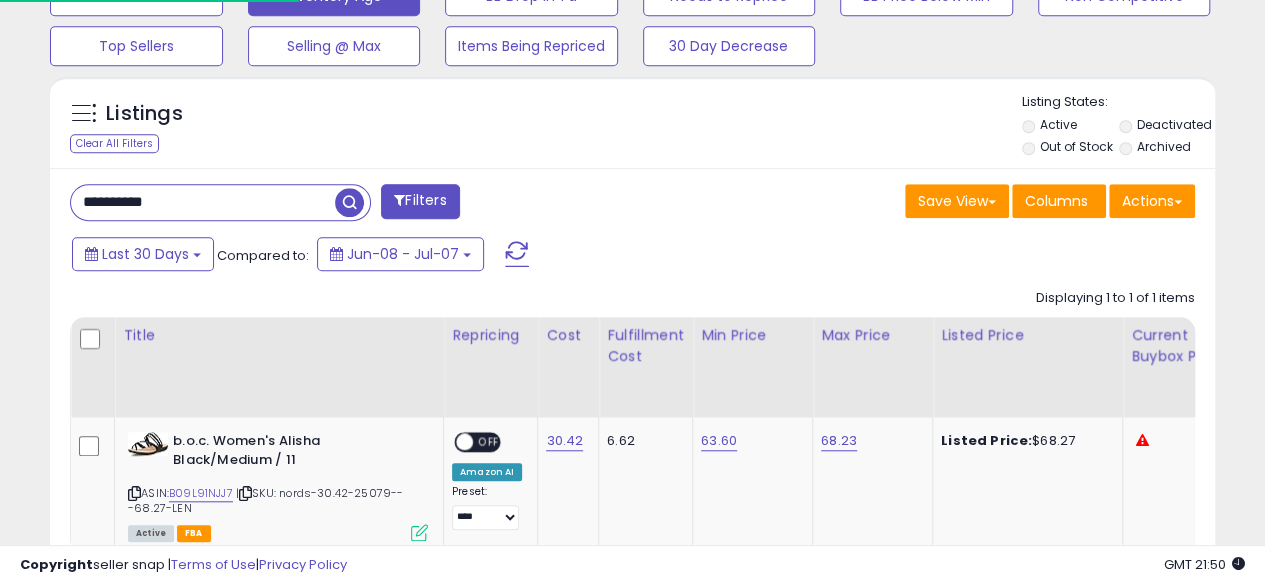 click on "**********" at bounding box center (632, 59) 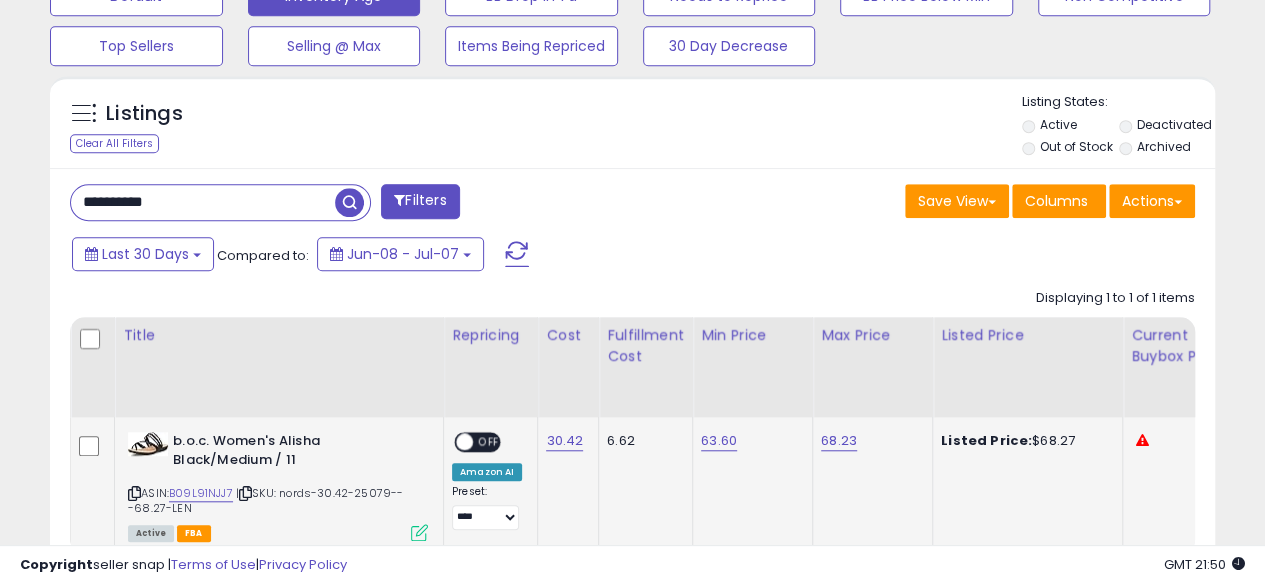 click on "OFF" at bounding box center (489, 442) 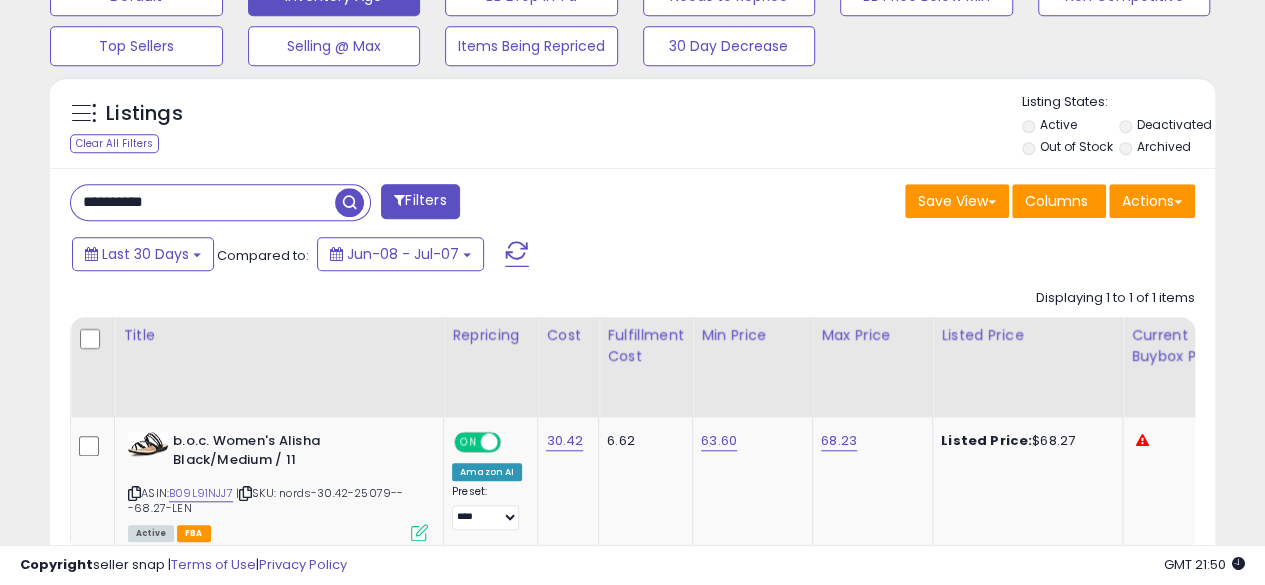 click on "**********" at bounding box center [203, 202] 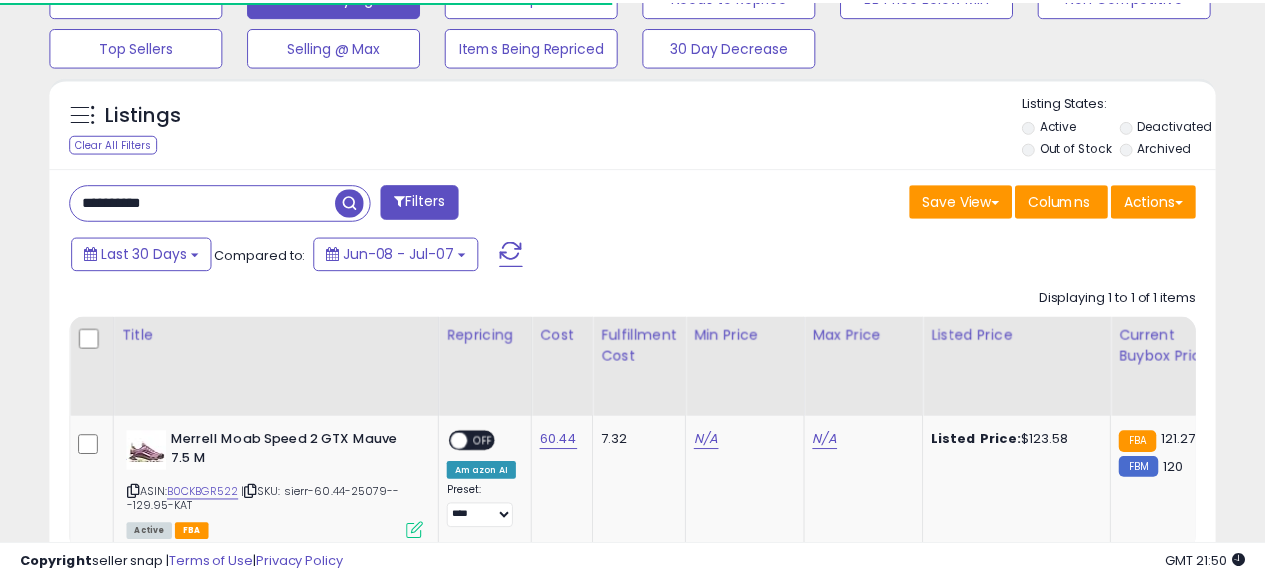 scroll, scrollTop: 410, scrollLeft: 674, axis: both 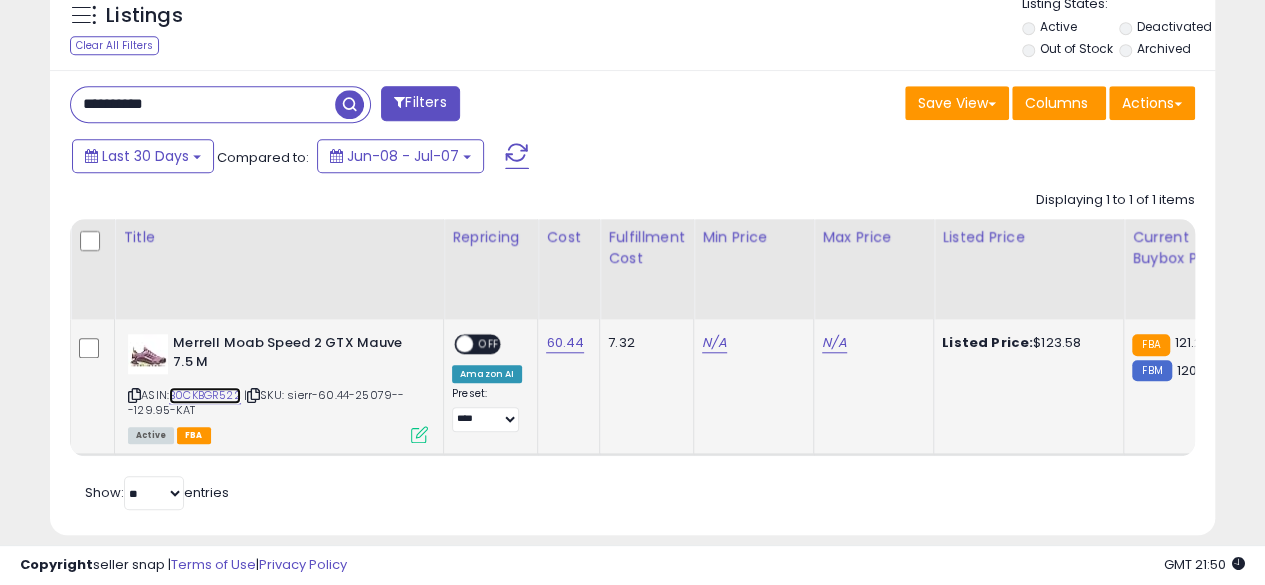 click on "B0CKBGR522" at bounding box center (205, 395) 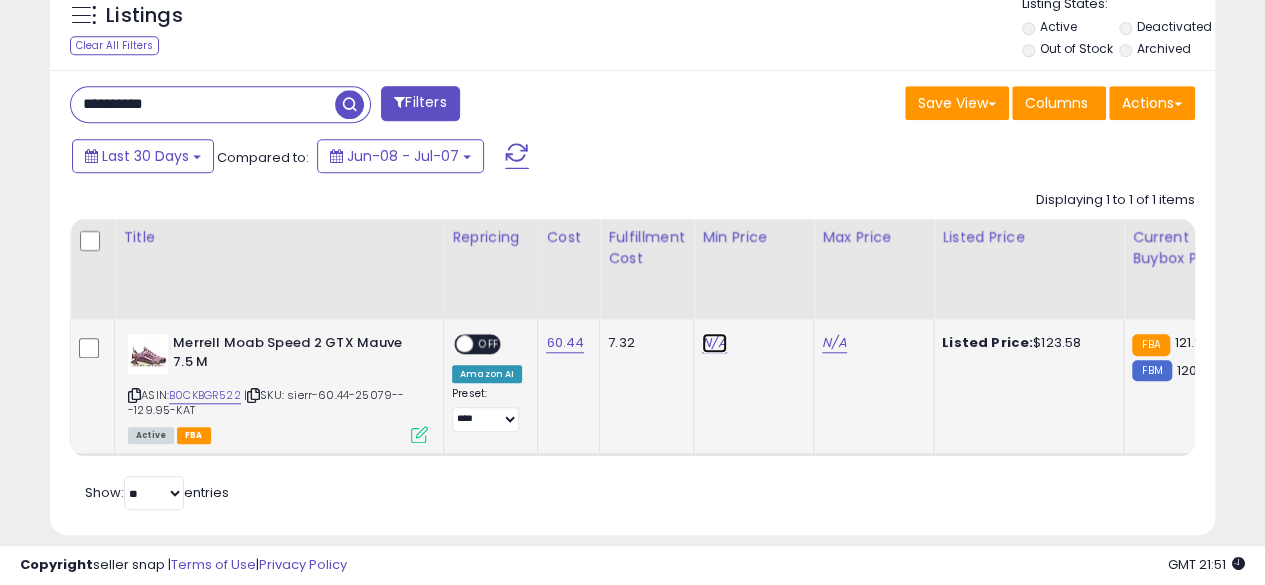 click on "N/A" at bounding box center [714, 343] 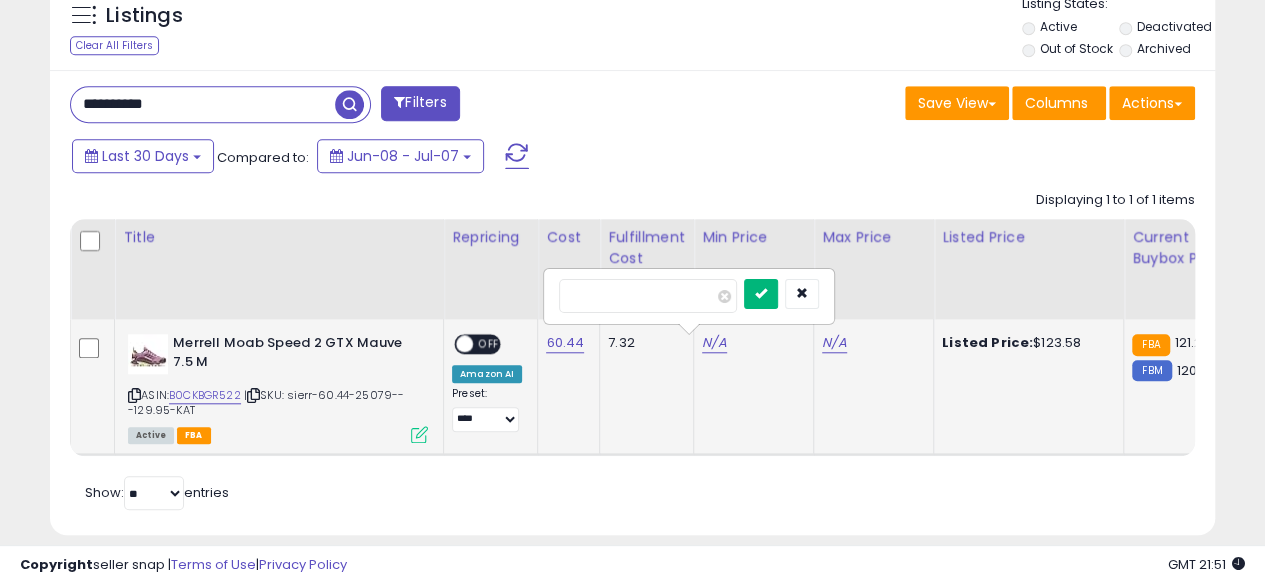 type on "******" 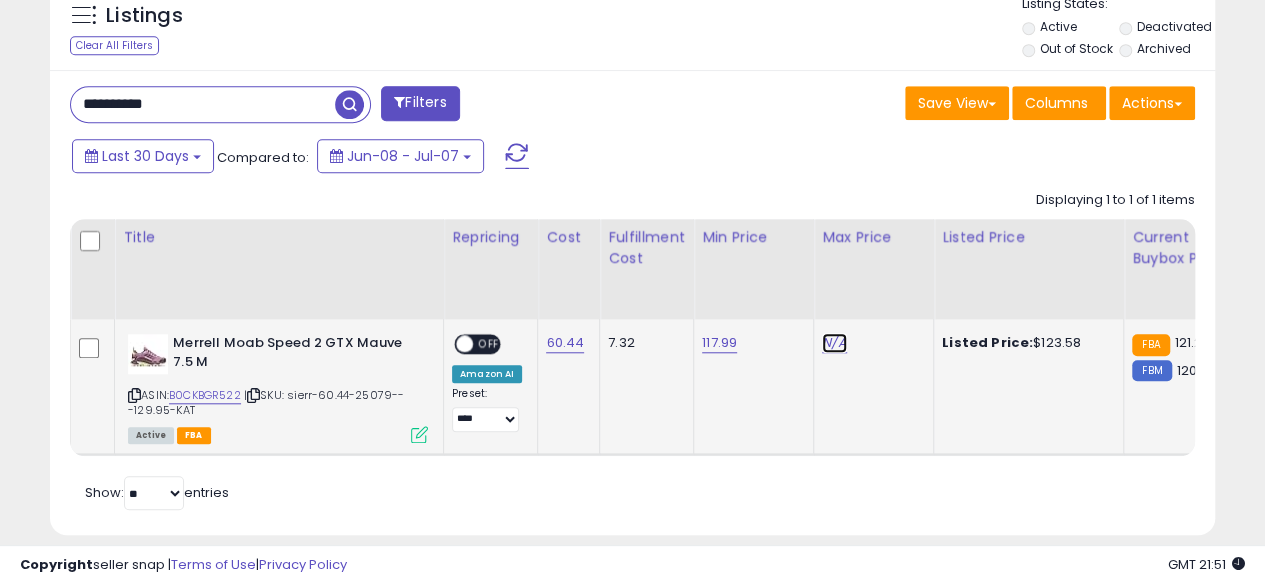 click on "N/A" at bounding box center (834, 343) 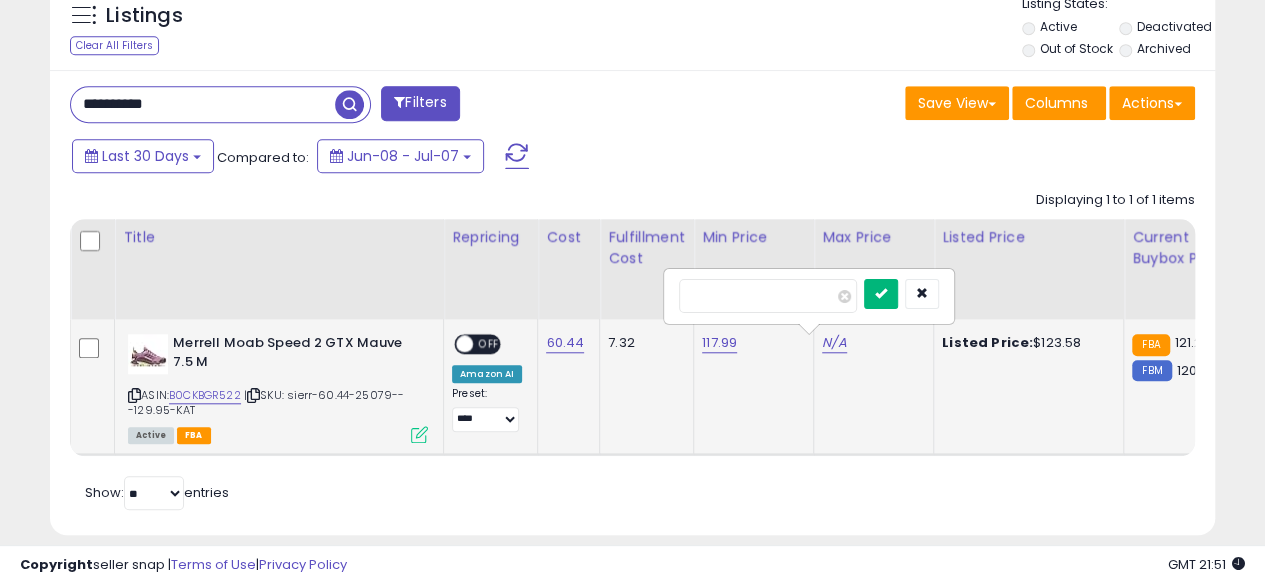 type on "******" 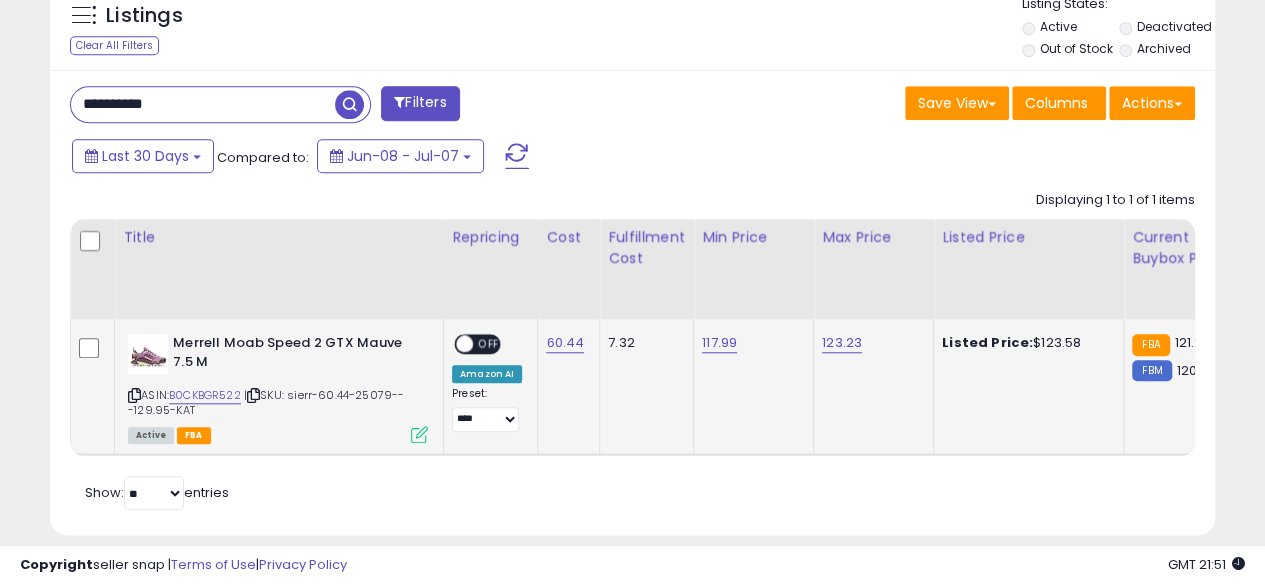 click at bounding box center (419, 434) 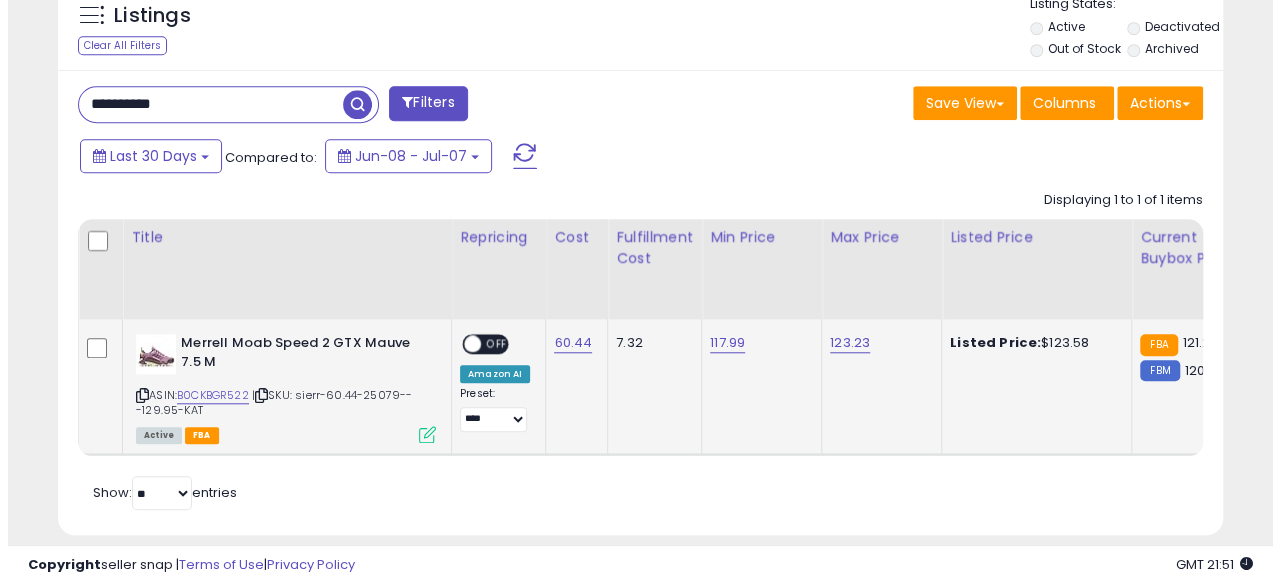scroll, scrollTop: 999590, scrollLeft: 999317, axis: both 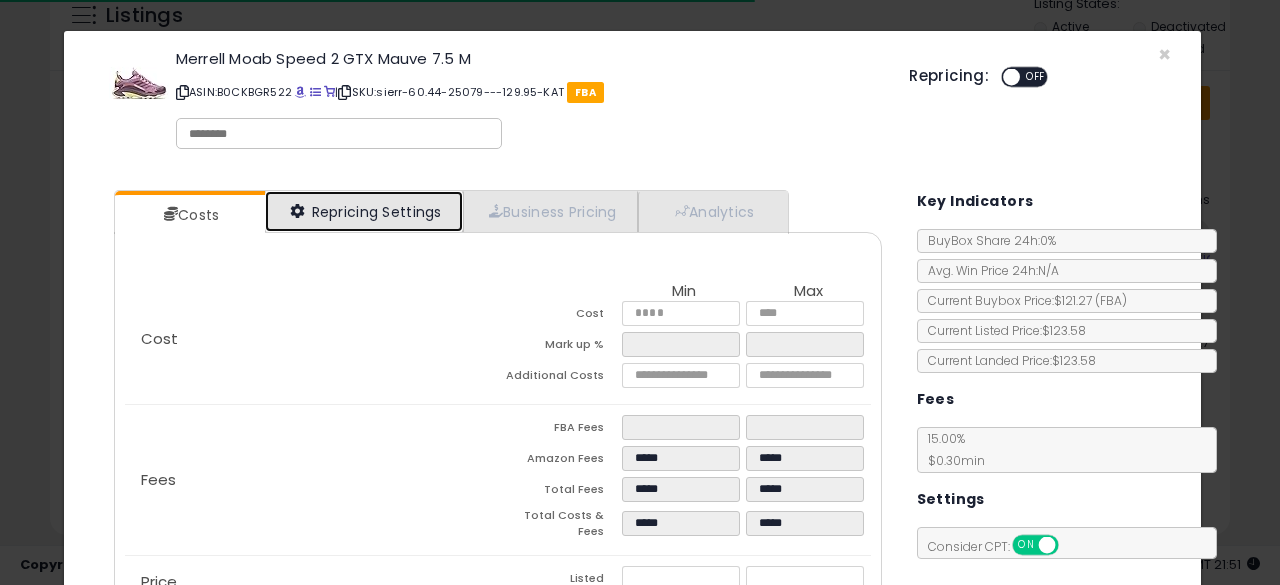 click on "Repricing Settings" at bounding box center (364, 211) 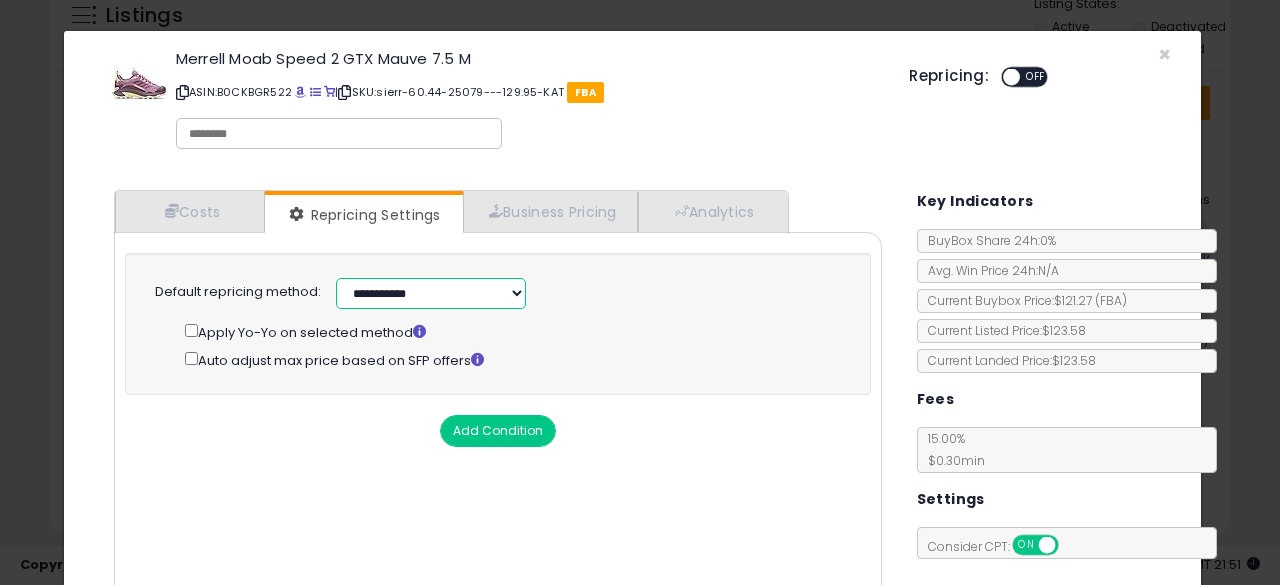 click on "**********" at bounding box center (431, 293) 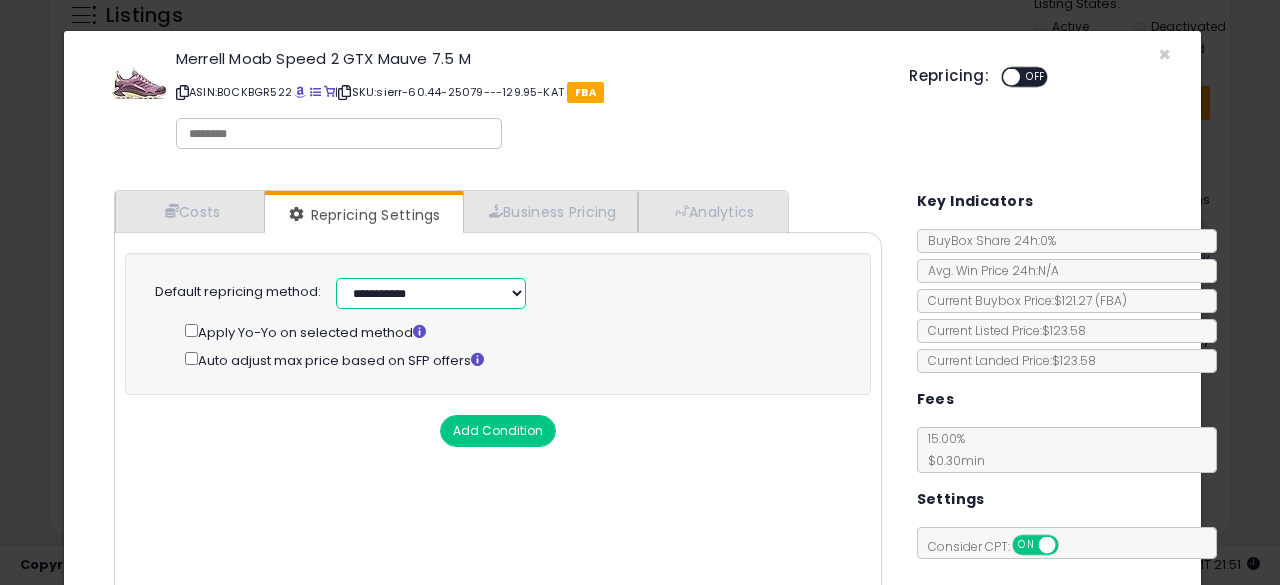 select on "******" 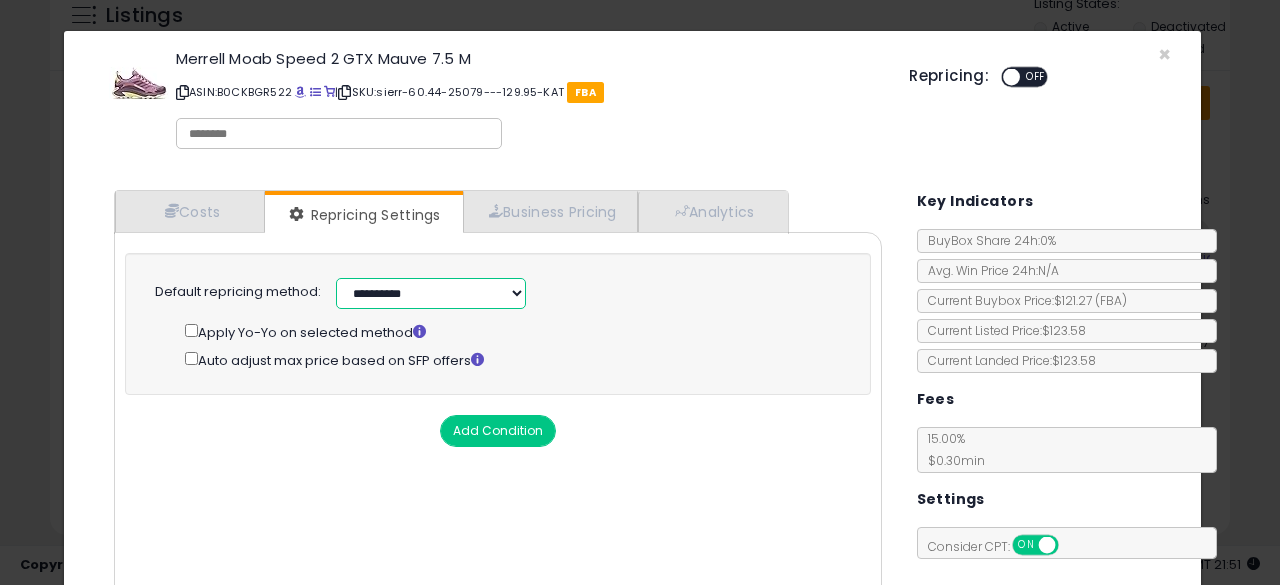 click on "**********" at bounding box center (431, 293) 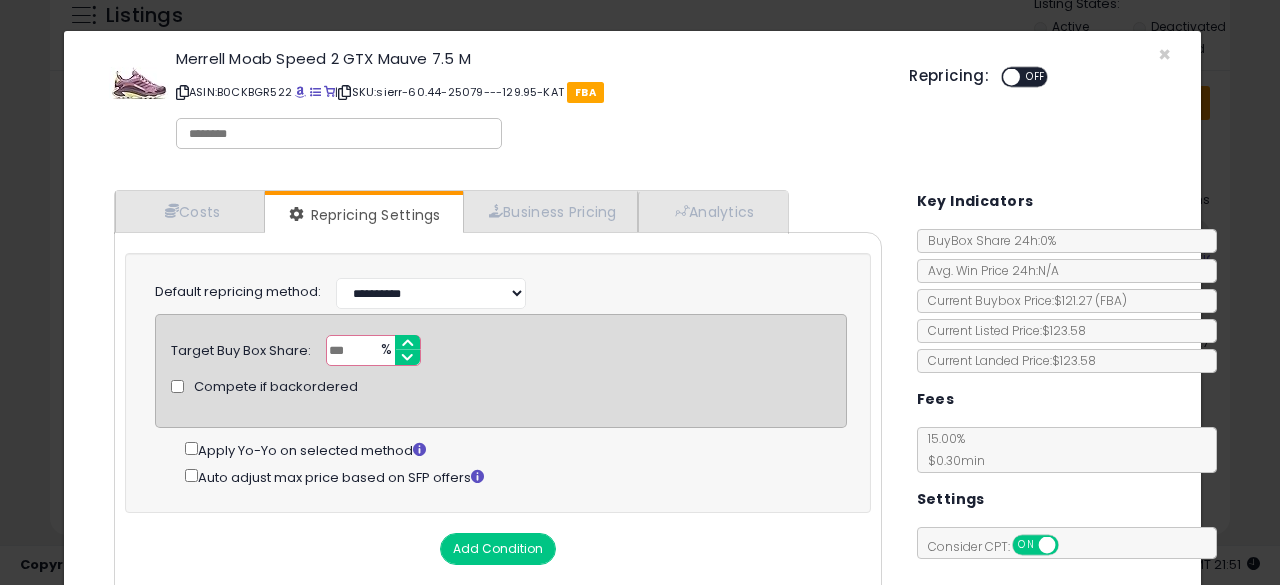click on "***" at bounding box center (373, 350) 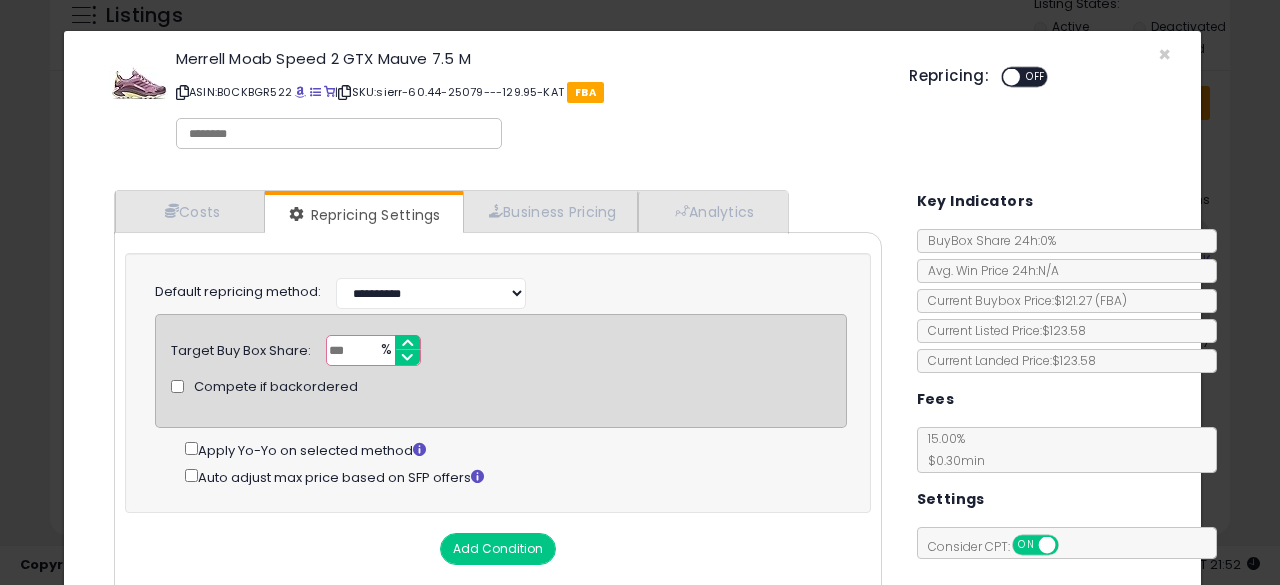 type on "**" 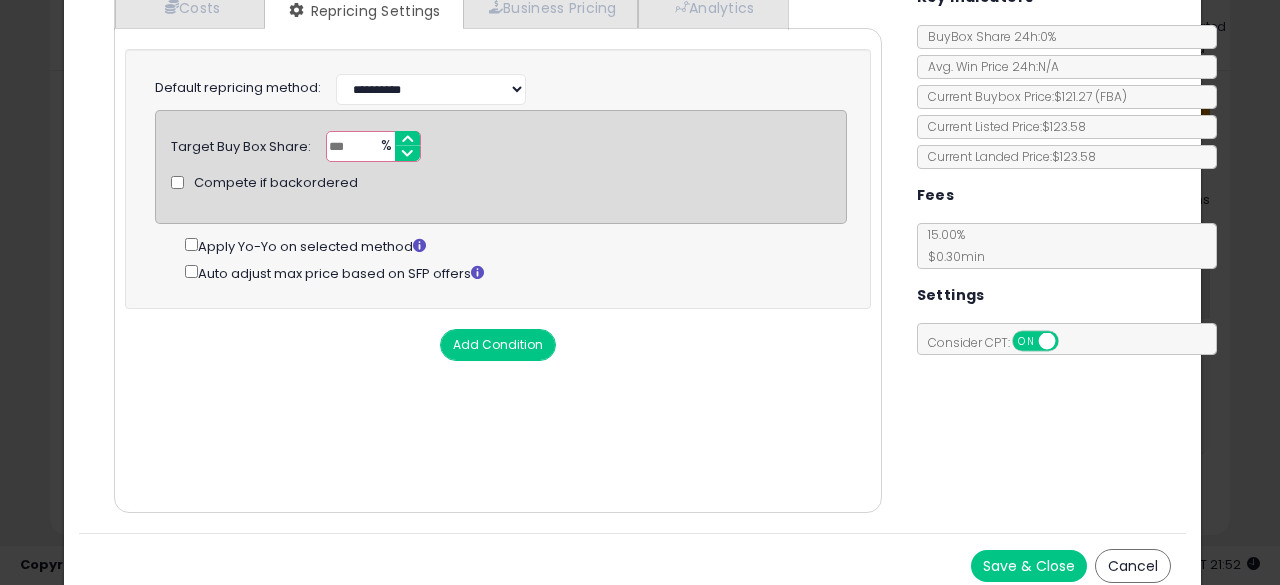 scroll, scrollTop: 214, scrollLeft: 0, axis: vertical 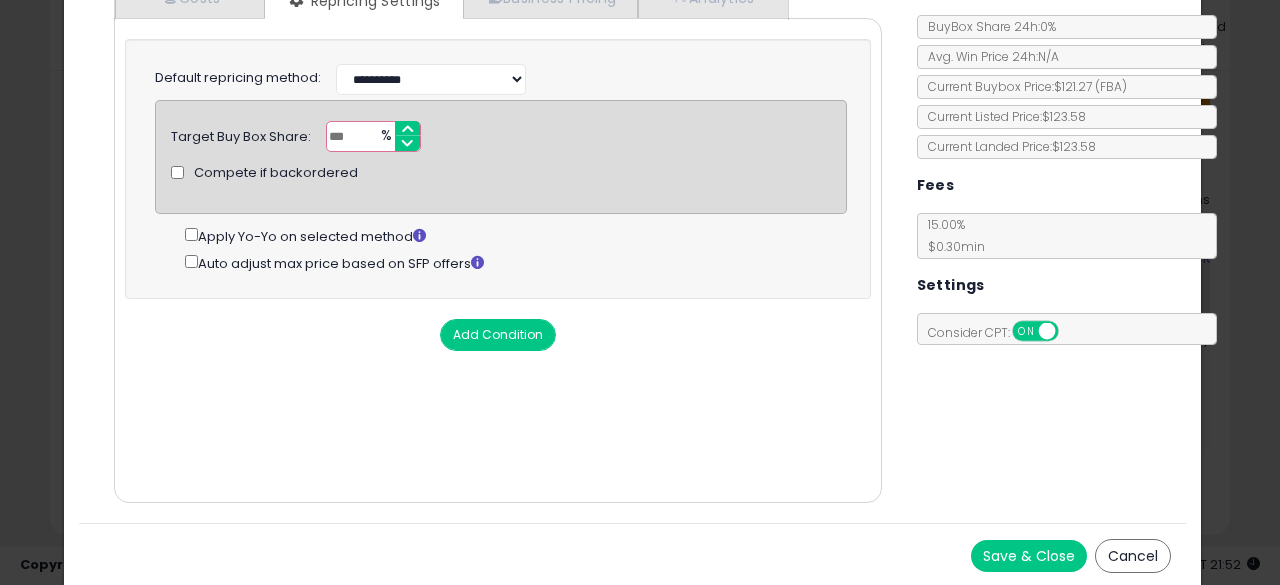click on "Save & Close" at bounding box center [1029, 556] 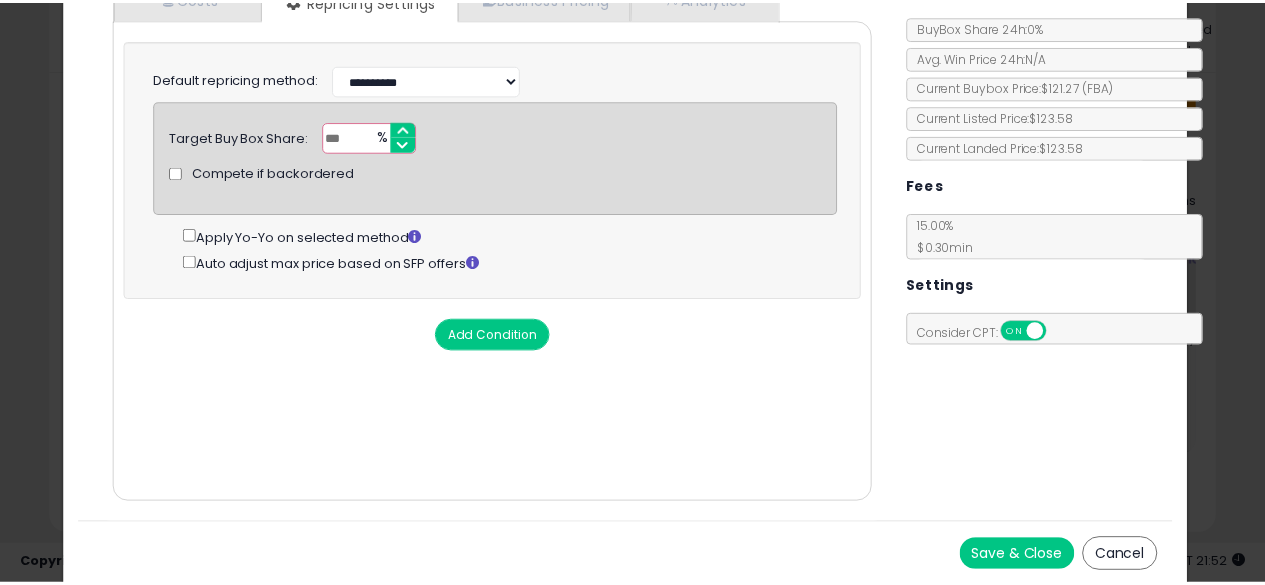 scroll, scrollTop: 0, scrollLeft: 0, axis: both 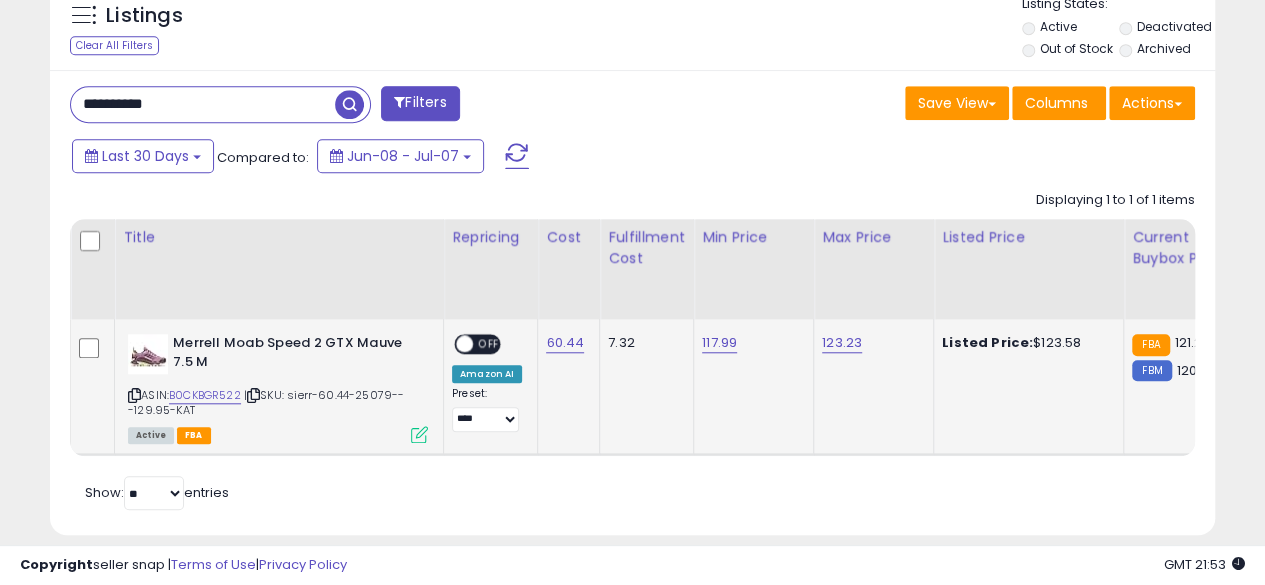 click at bounding box center (419, 434) 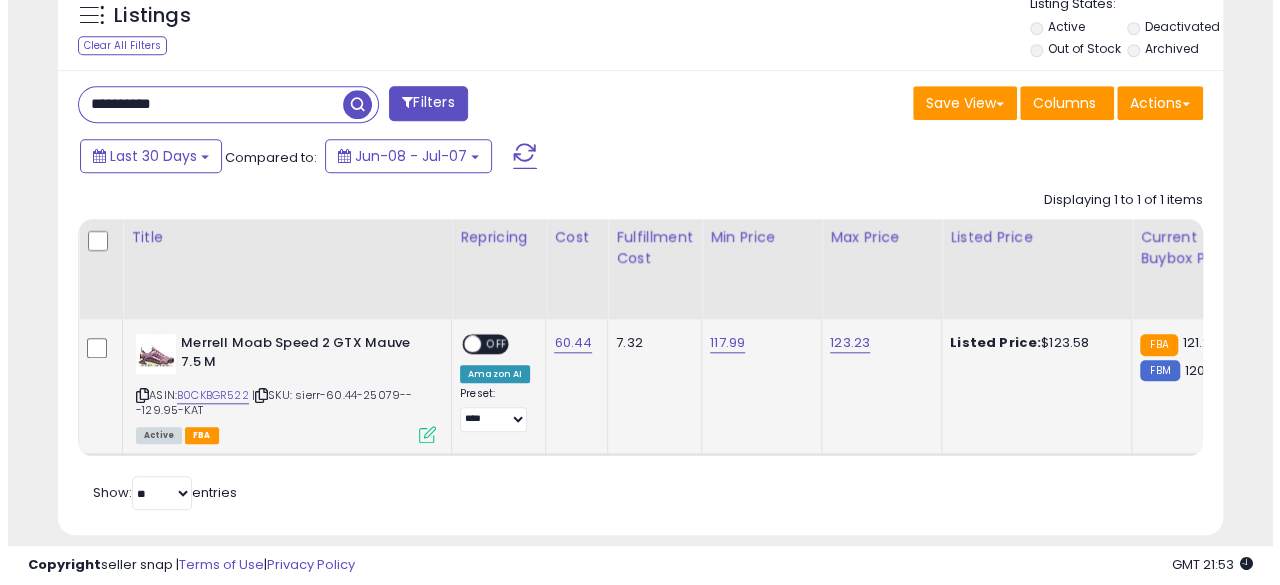 scroll, scrollTop: 999590, scrollLeft: 999317, axis: both 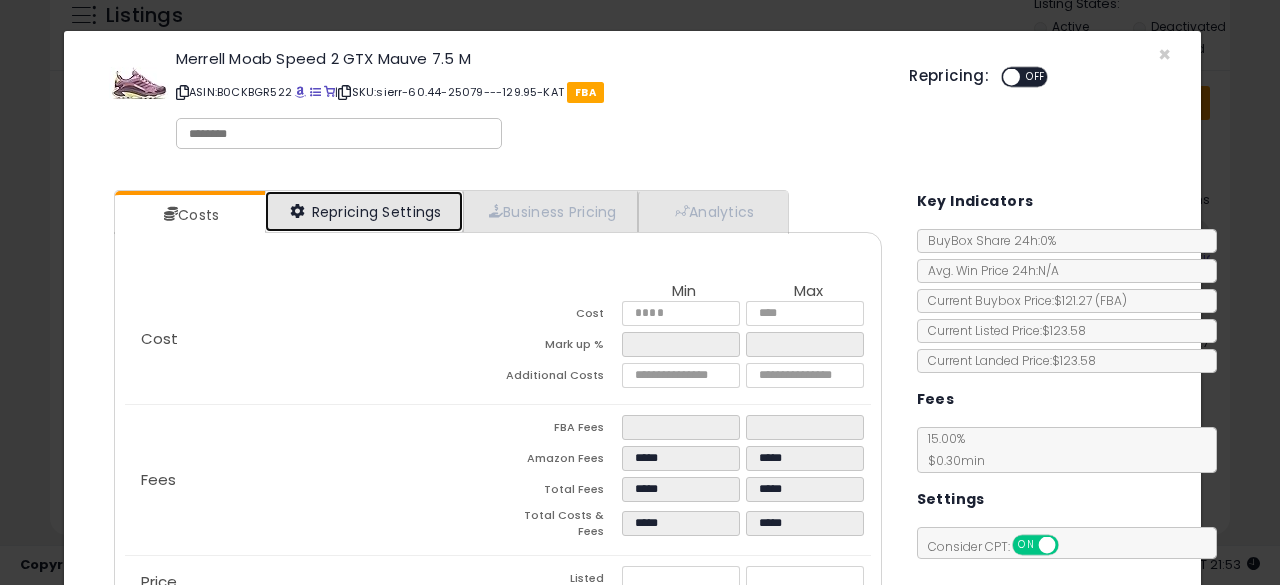 click on "Repricing Settings" at bounding box center (364, 211) 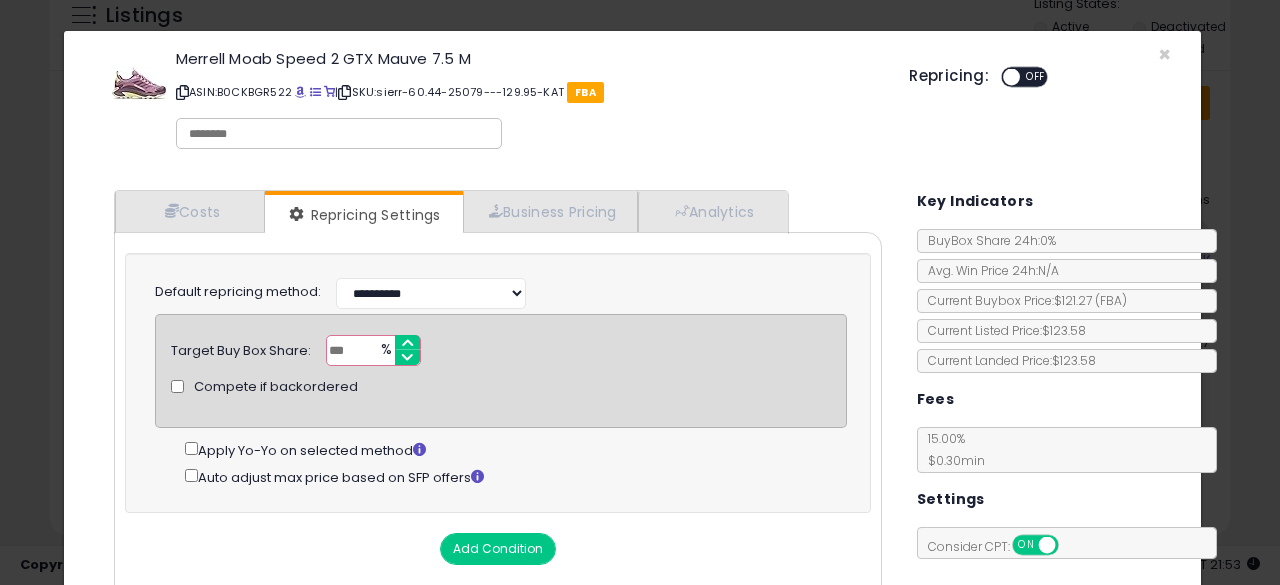 click on "OFF" at bounding box center (1035, 77) 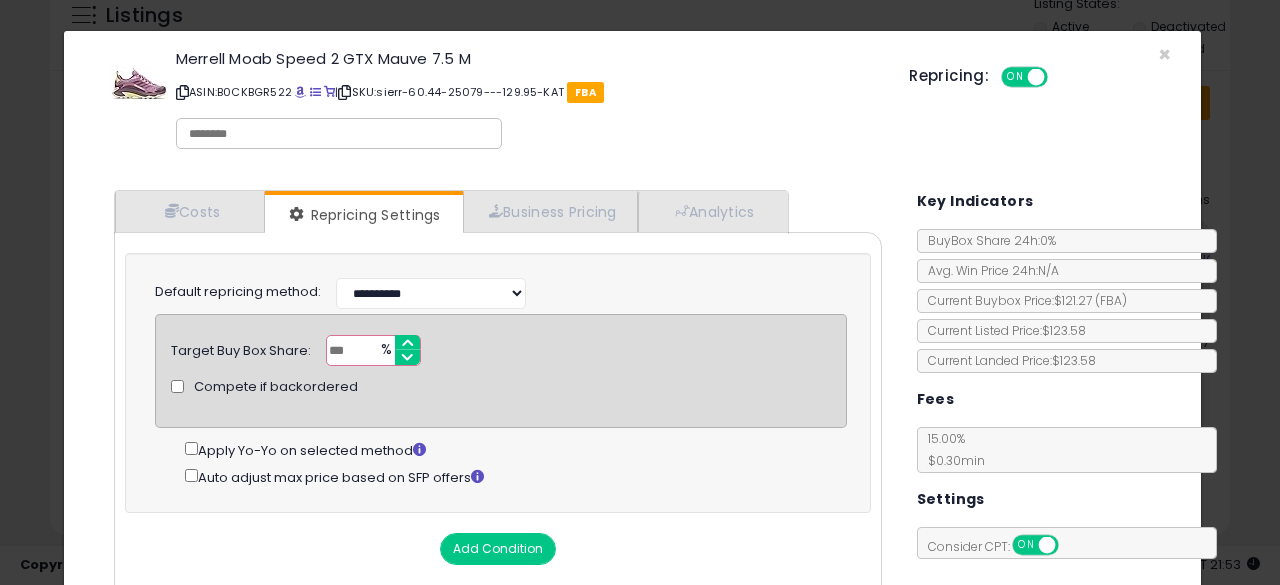 scroll, scrollTop: 214, scrollLeft: 0, axis: vertical 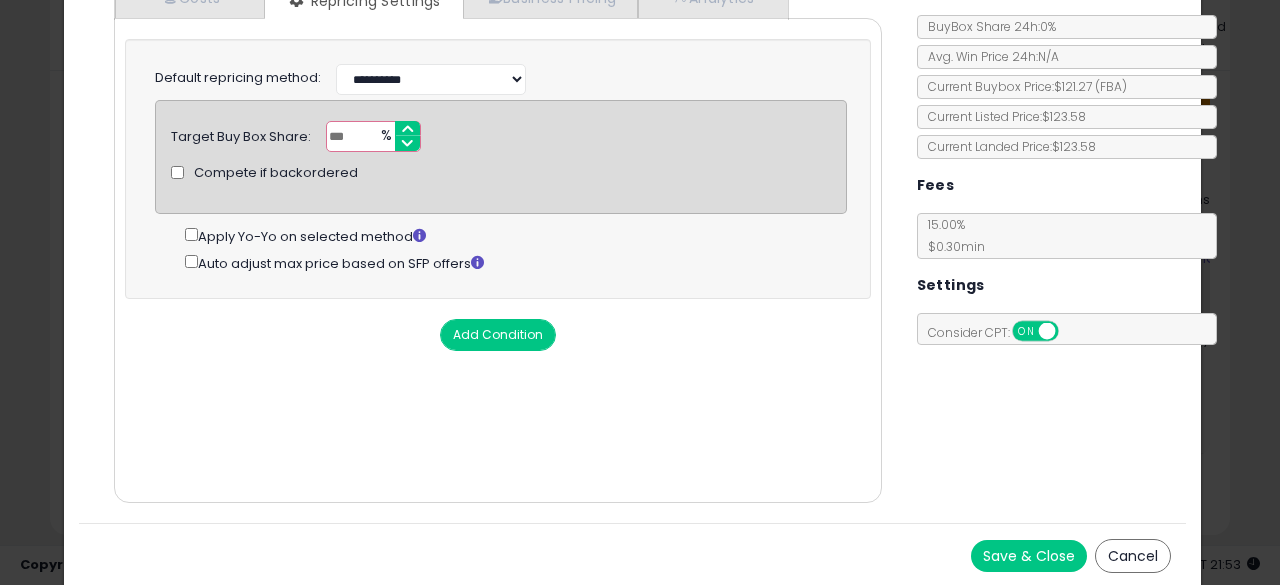 click on "Save & Close" at bounding box center (1029, 556) 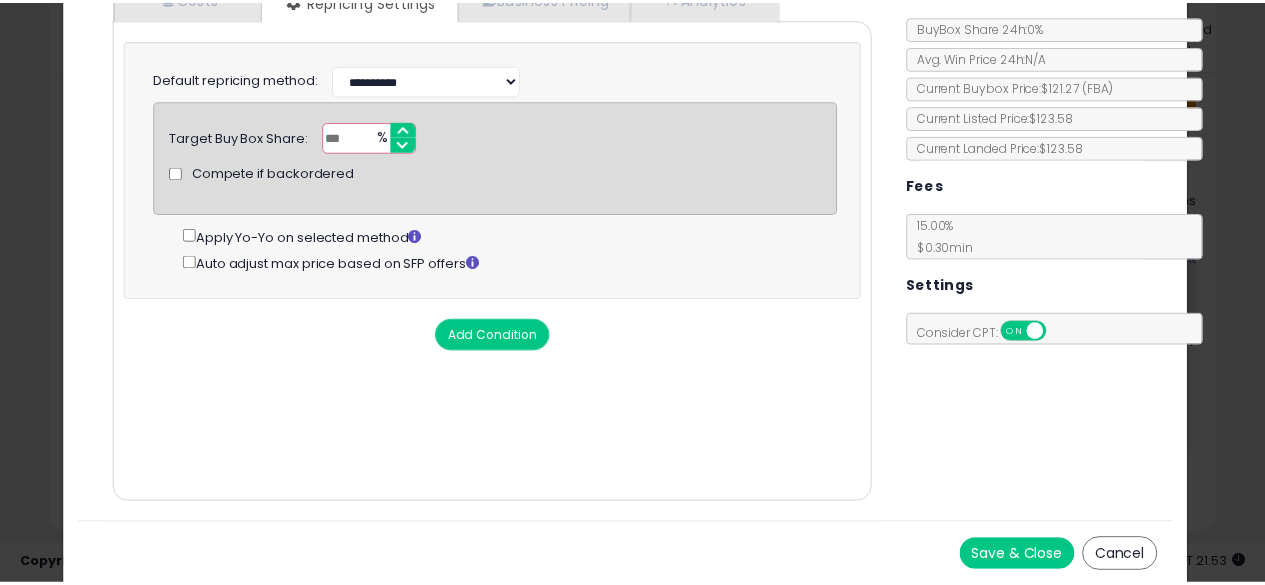 scroll, scrollTop: 0, scrollLeft: 0, axis: both 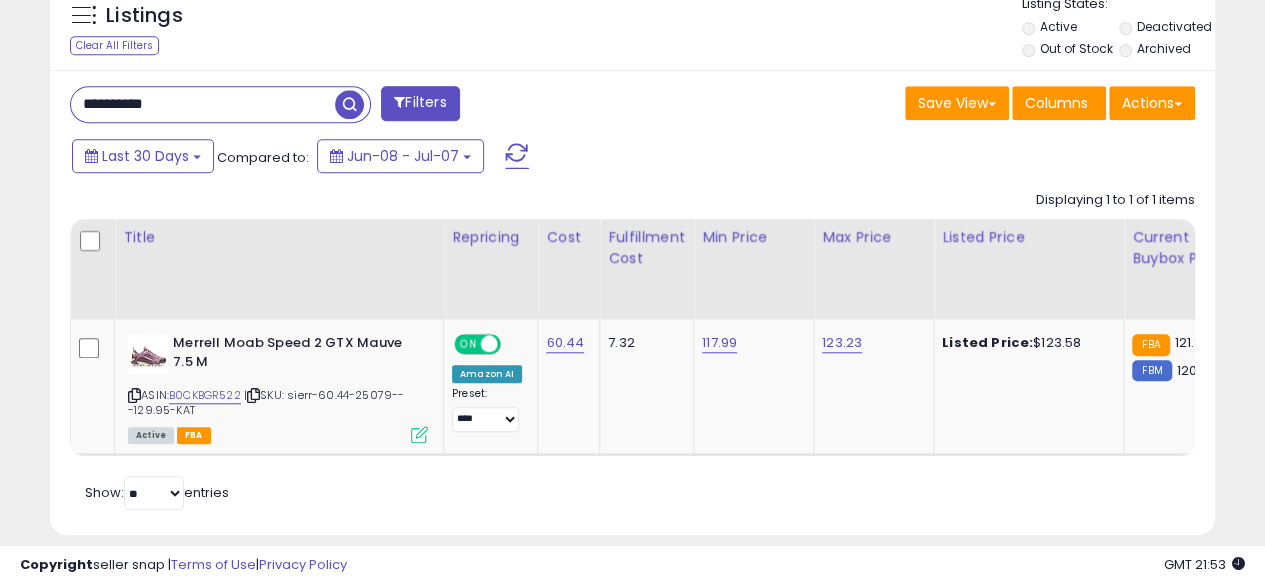 click on "**********" at bounding box center (203, 104) 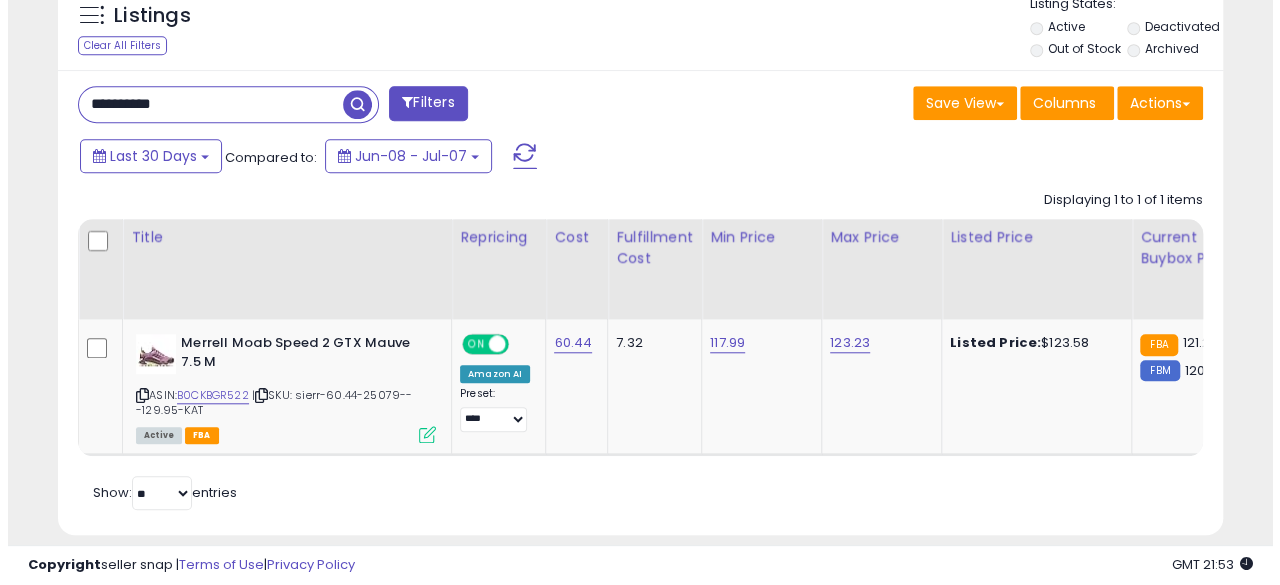 scroll, scrollTop: 654, scrollLeft: 0, axis: vertical 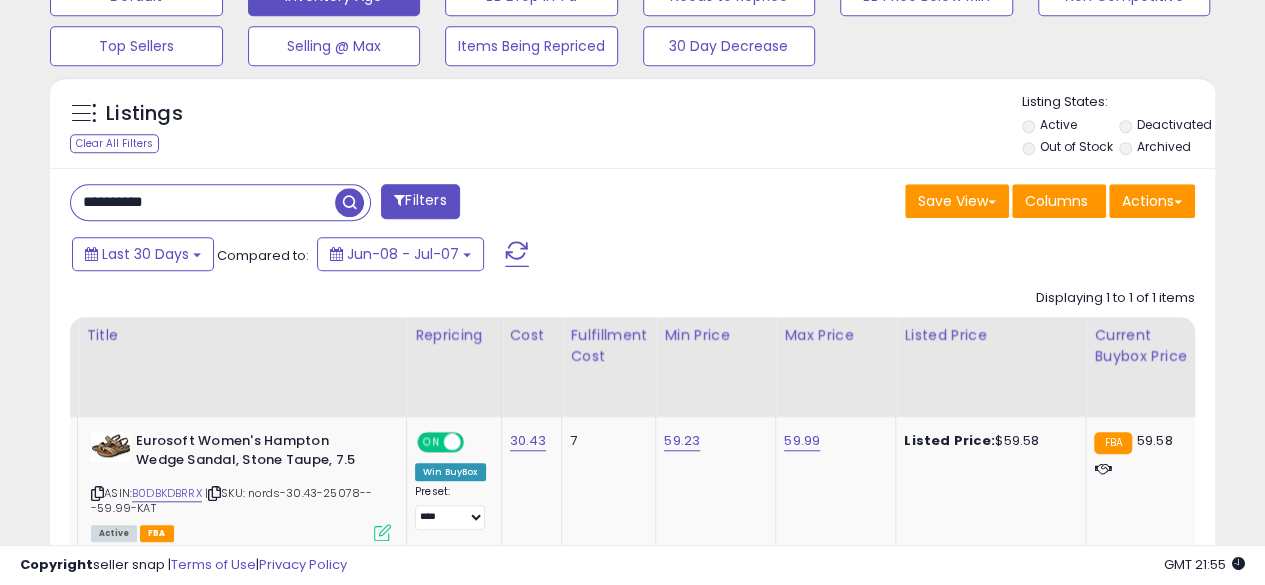 click on "**********" at bounding box center [203, 202] 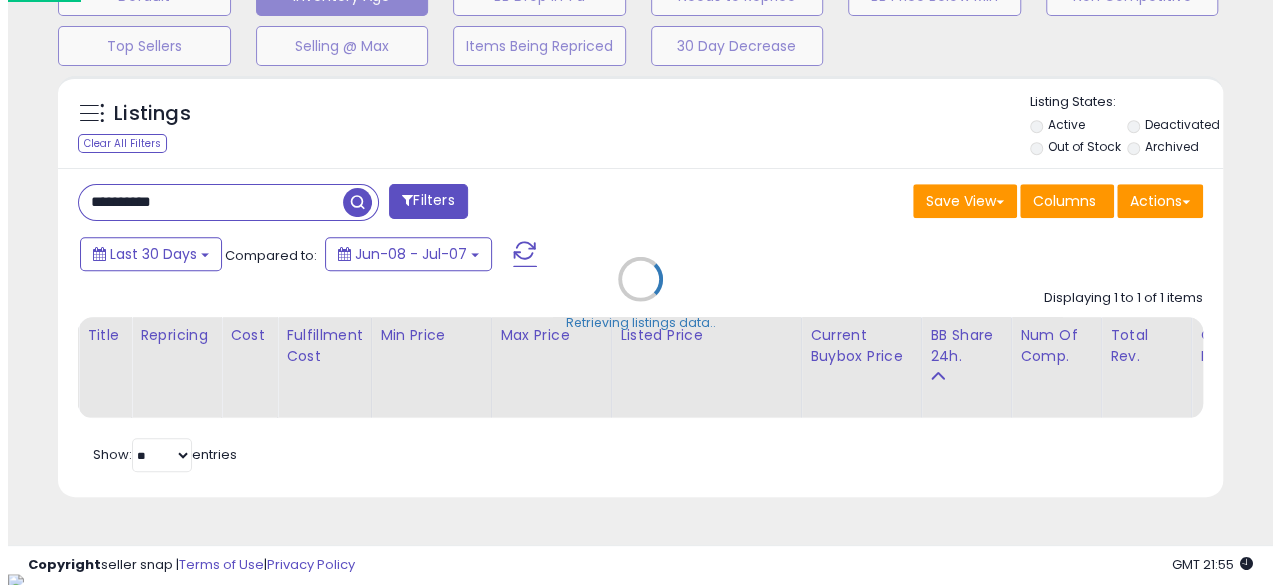 scroll, scrollTop: 999590, scrollLeft: 999317, axis: both 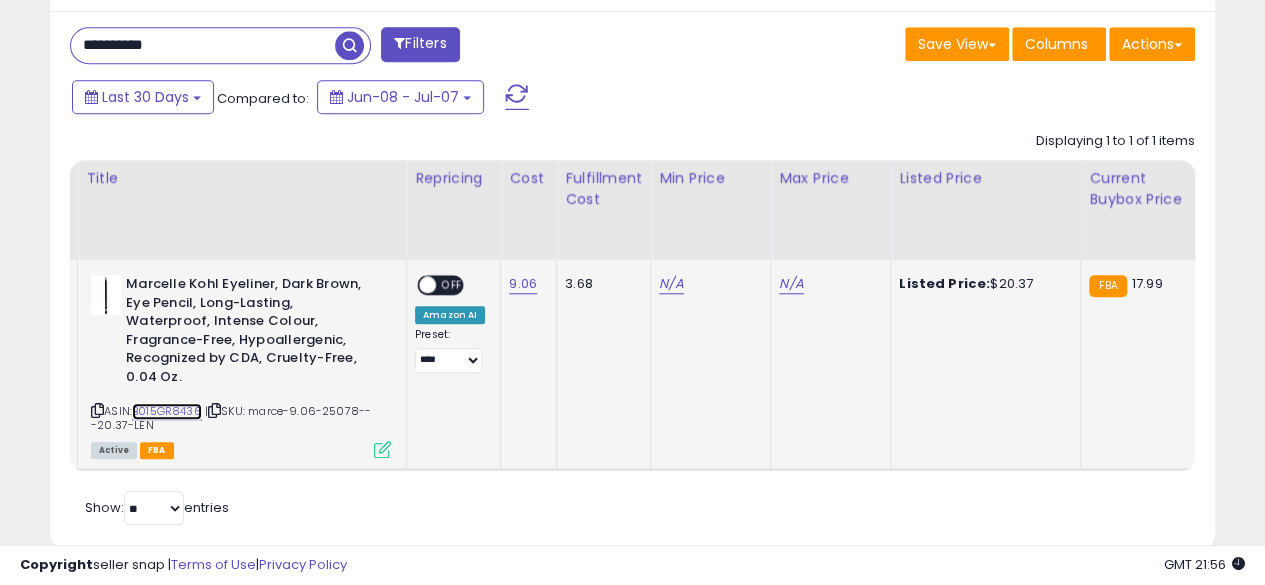 click on "B015GR8436" at bounding box center (167, 411) 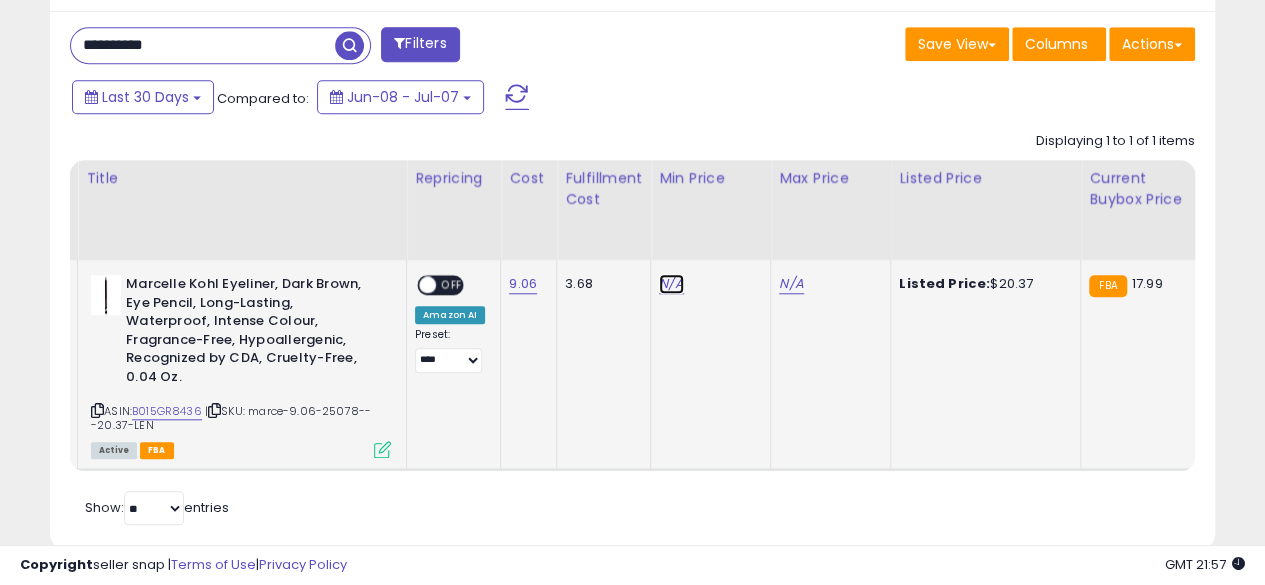 click on "N/A" at bounding box center [671, 284] 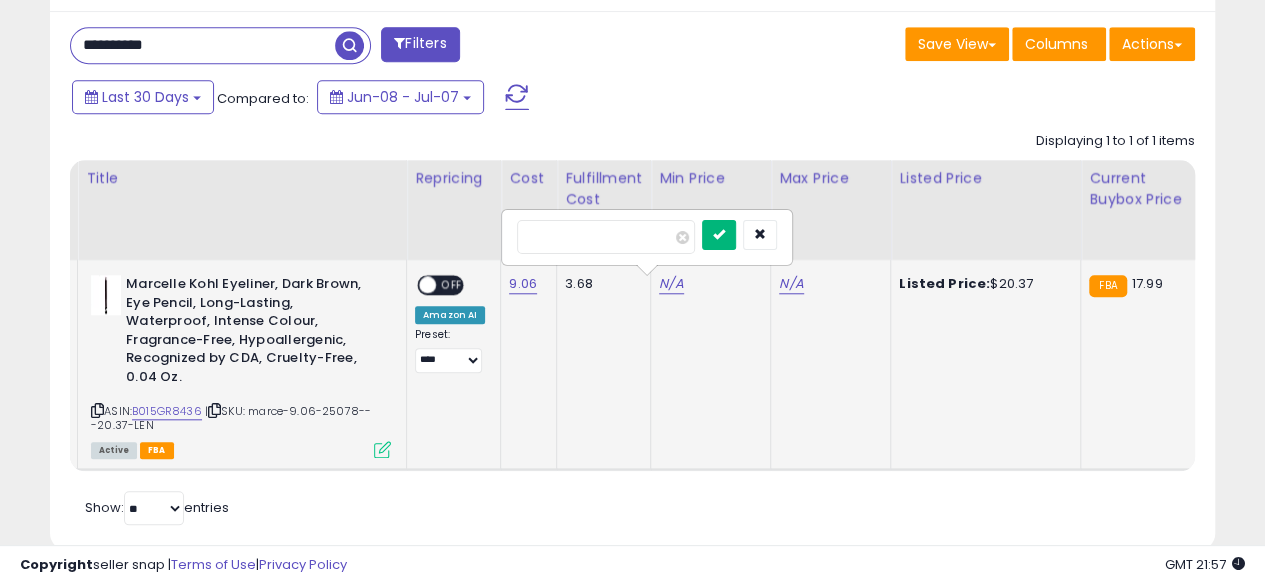 type on "*****" 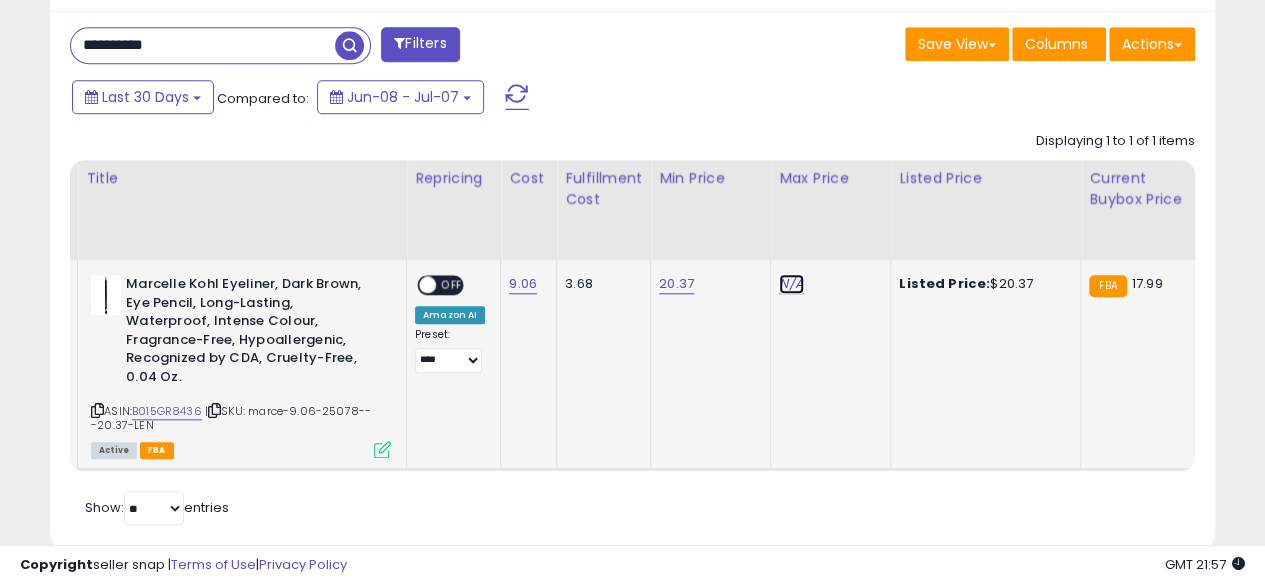 click on "N/A" at bounding box center (791, 284) 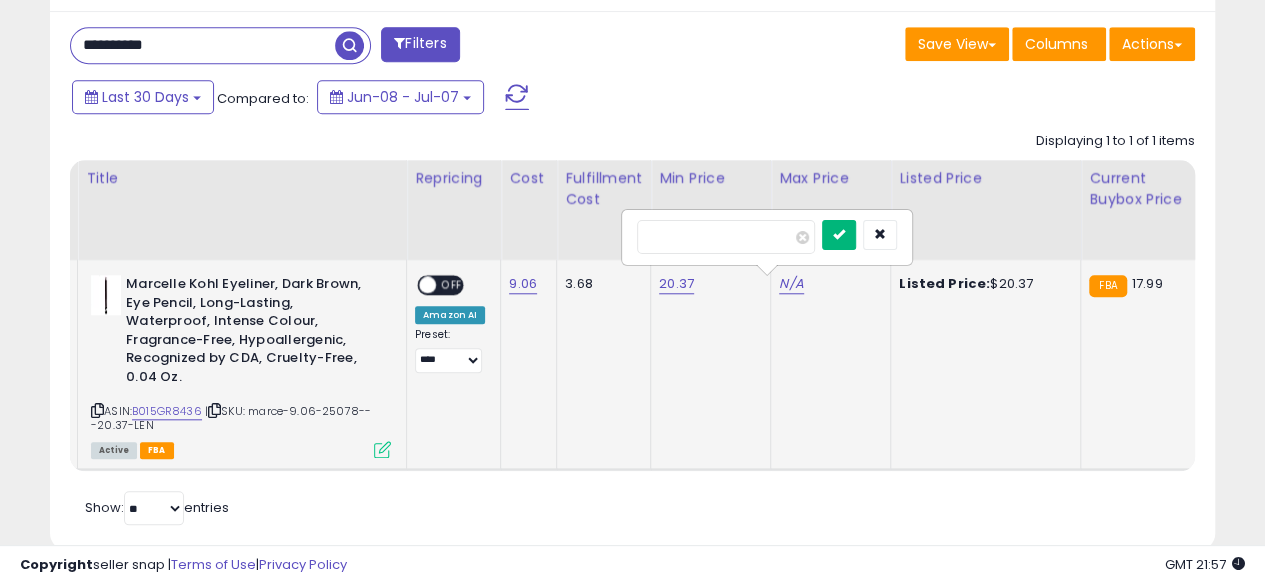type on "*****" 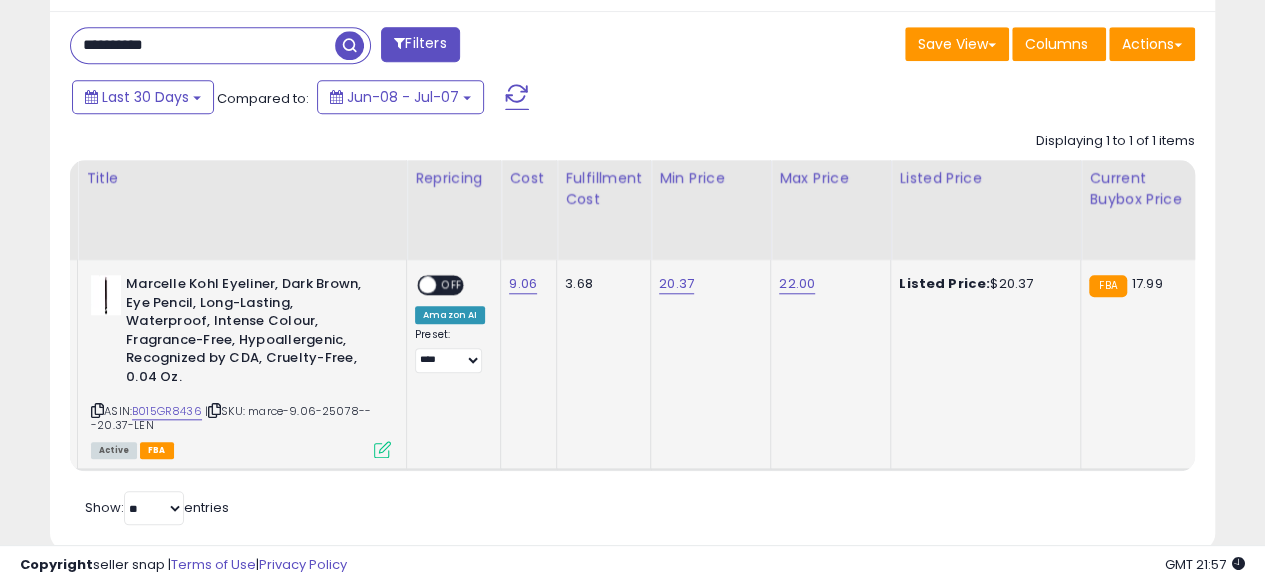click at bounding box center (382, 449) 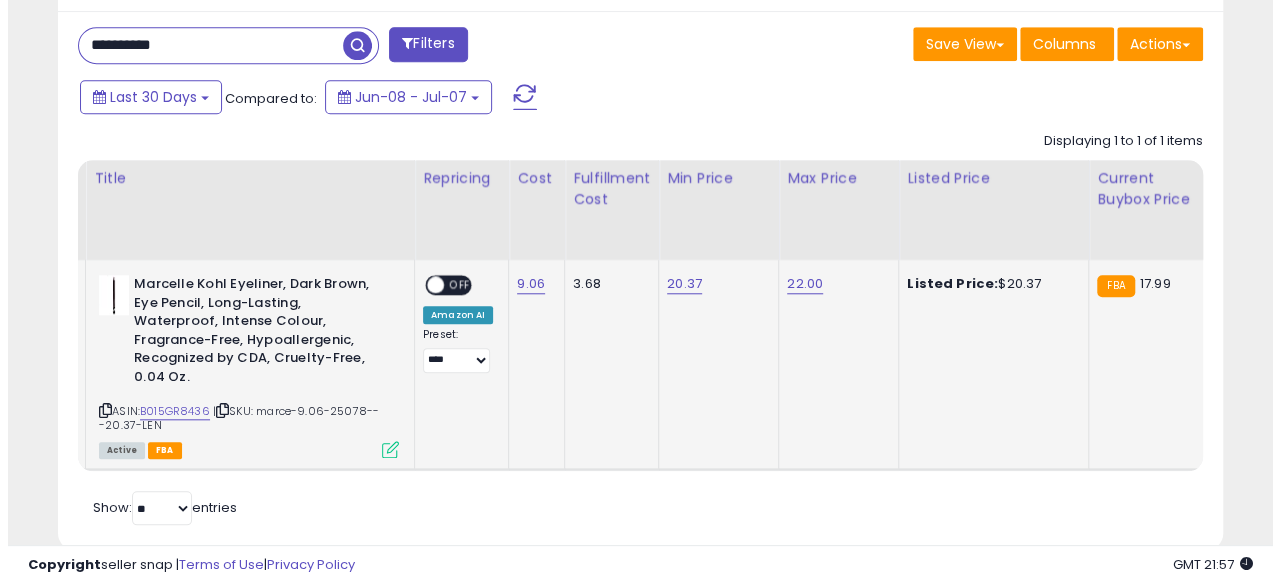 scroll, scrollTop: 999590, scrollLeft: 999317, axis: both 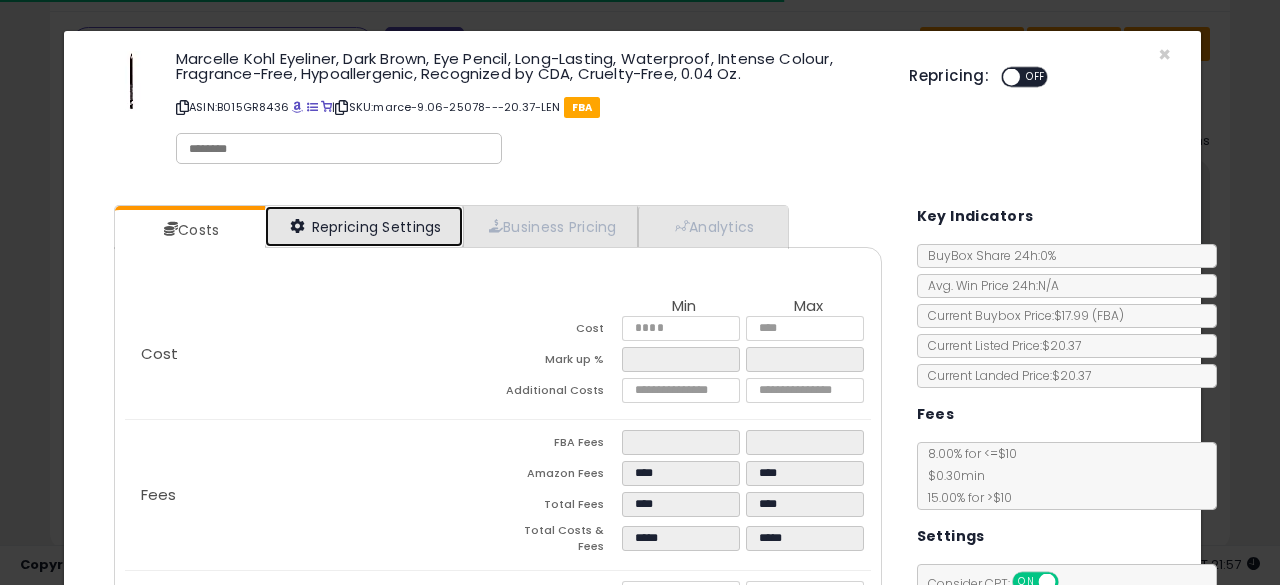 click on "Repricing Settings" at bounding box center (364, 226) 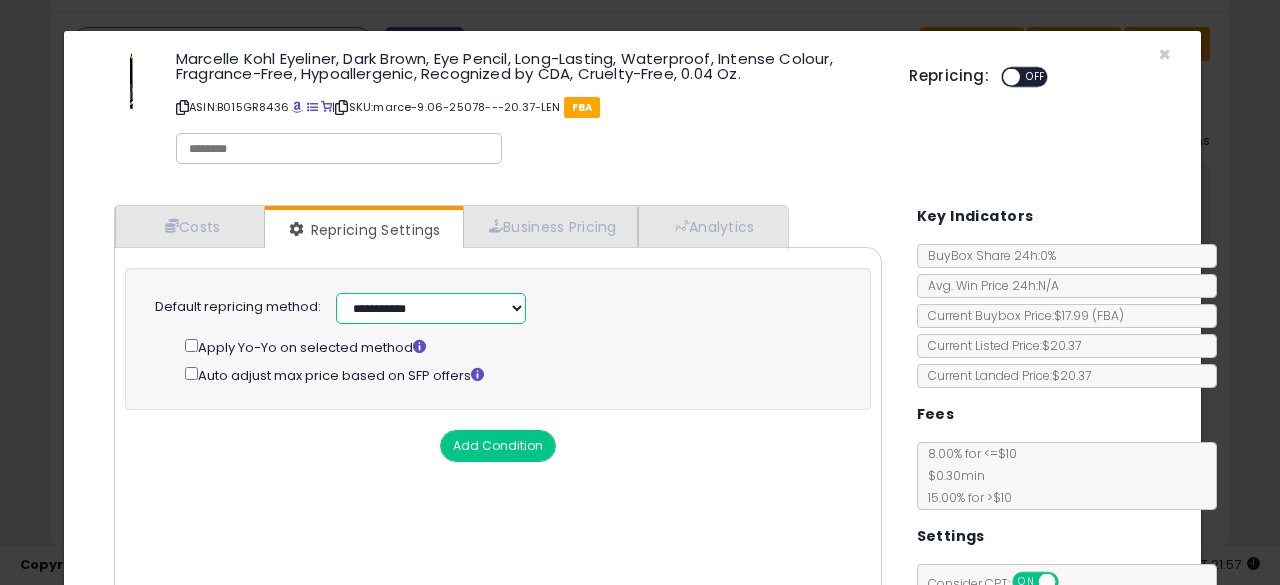 click on "**********" at bounding box center [431, 308] 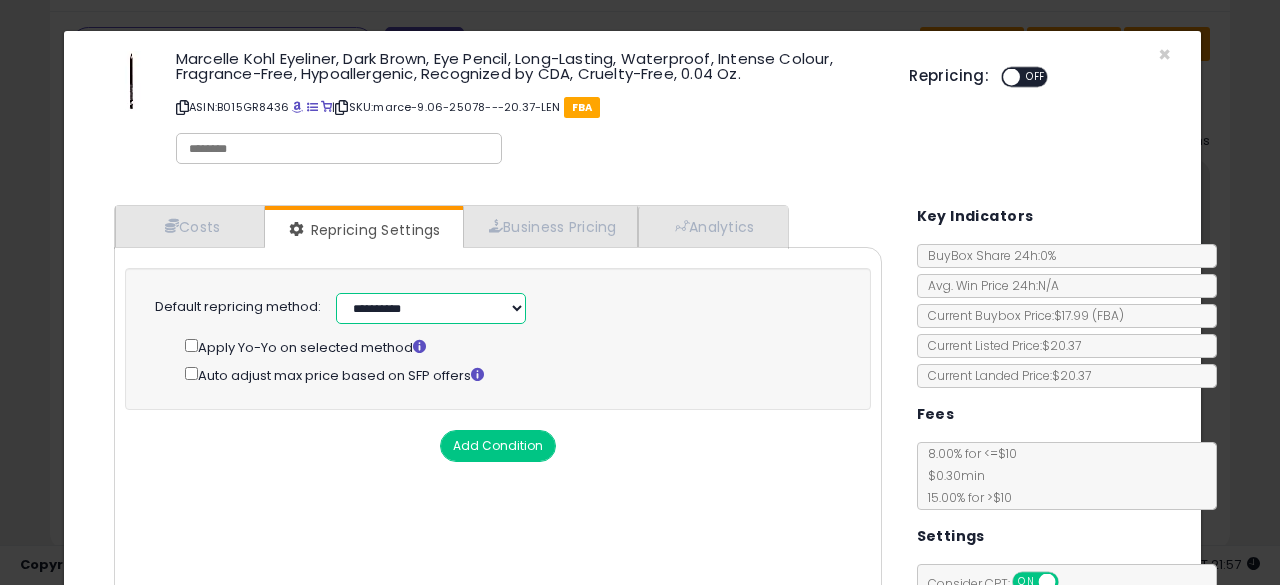 click on "**********" at bounding box center [431, 308] 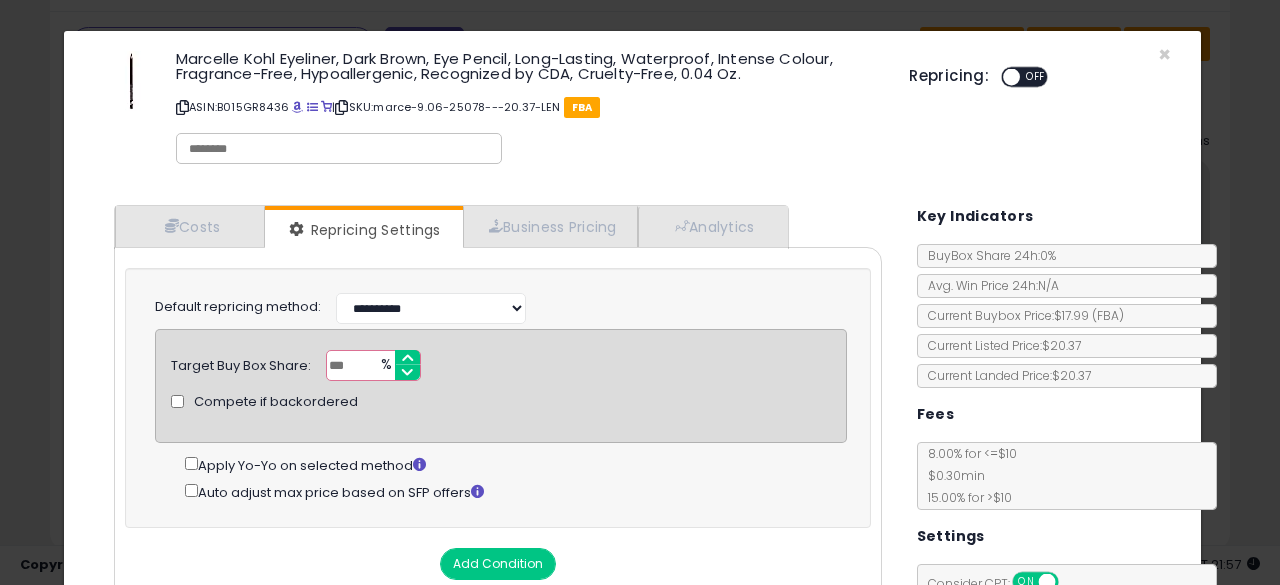 click on "***" at bounding box center [373, 365] 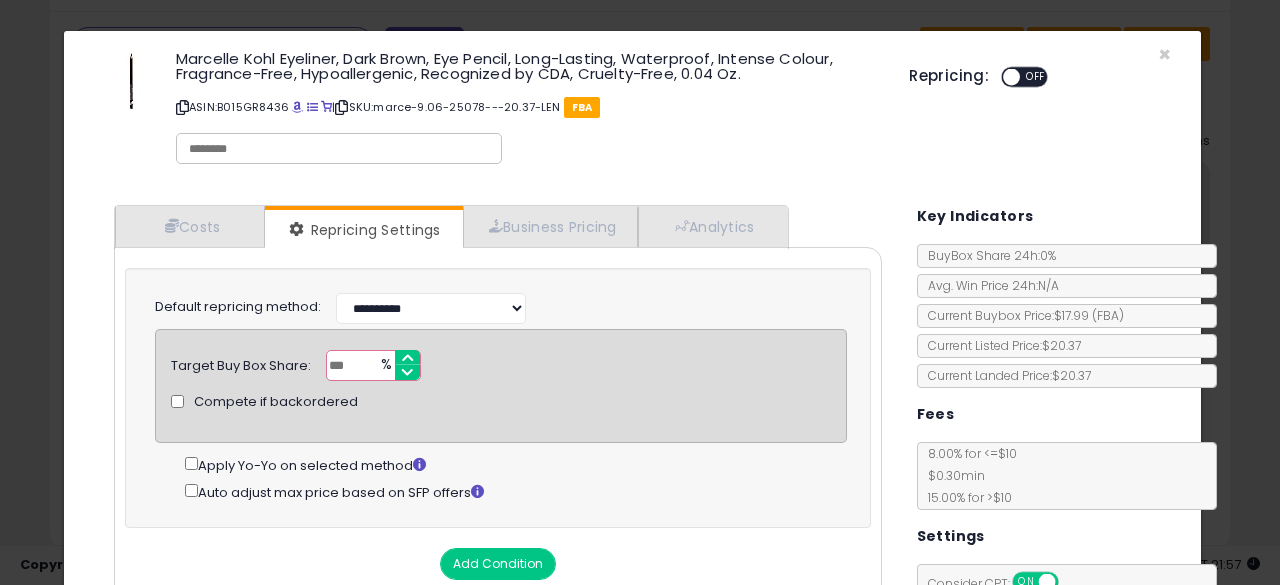 type on "**" 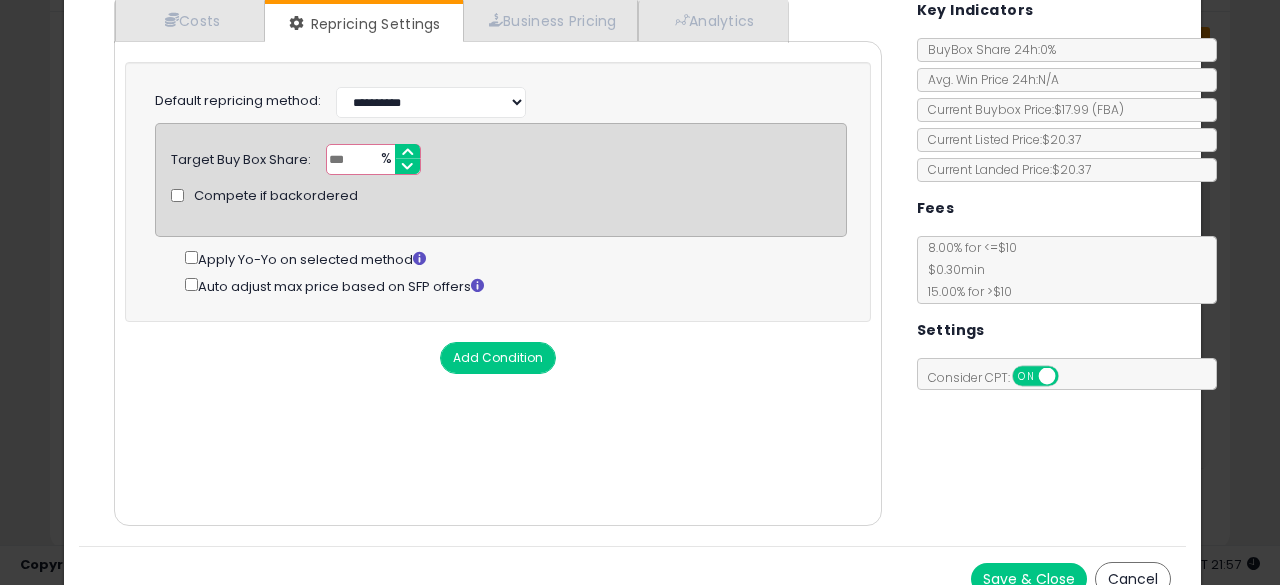 scroll, scrollTop: 230, scrollLeft: 0, axis: vertical 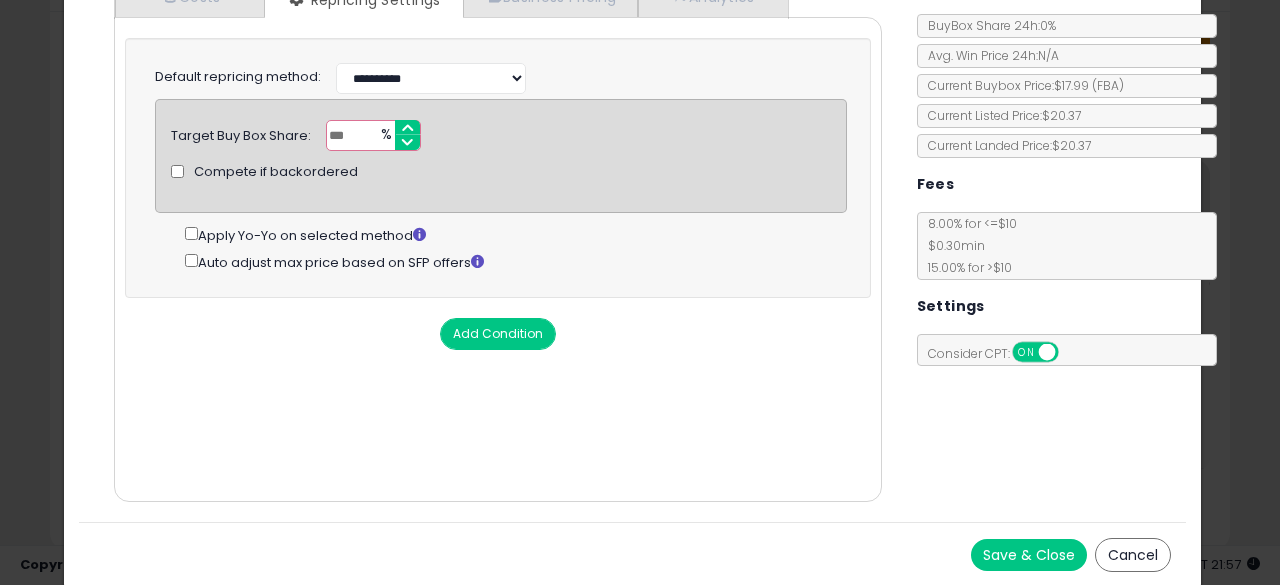 click on "Save & Close" at bounding box center [1029, 555] 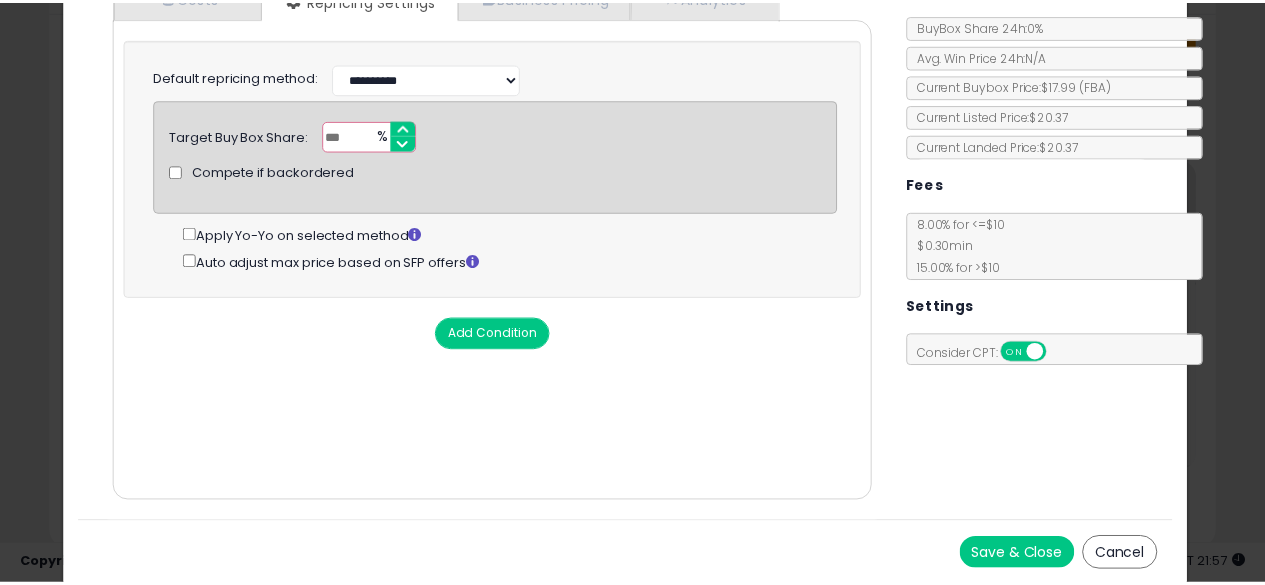 scroll, scrollTop: 0, scrollLeft: 0, axis: both 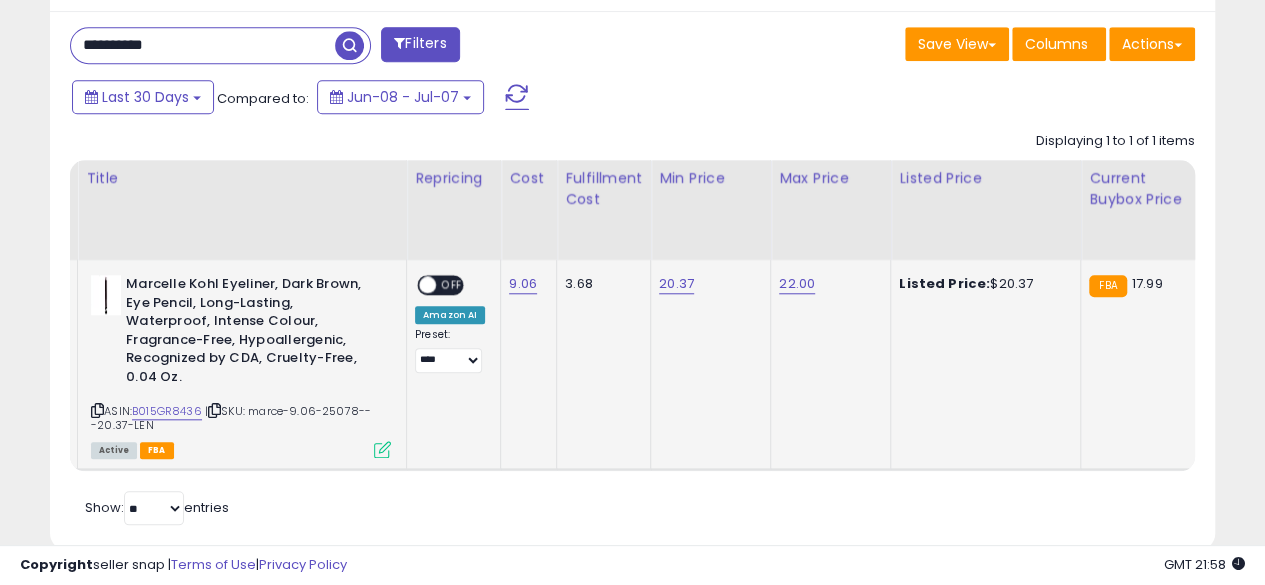 click at bounding box center (382, 449) 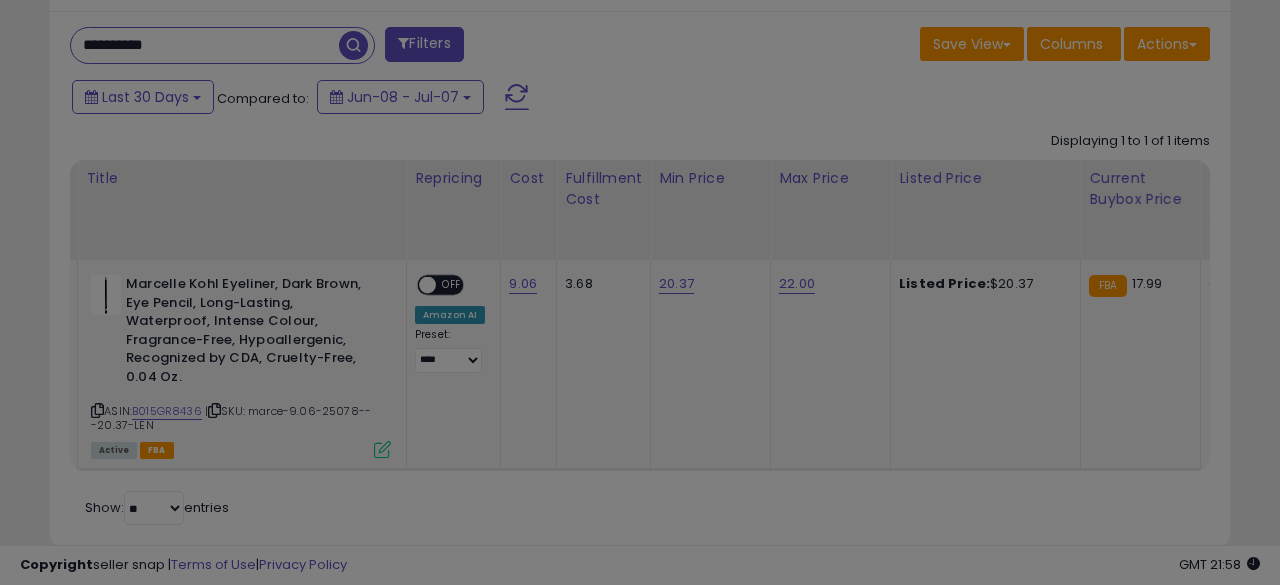 scroll, scrollTop: 999590, scrollLeft: 999317, axis: both 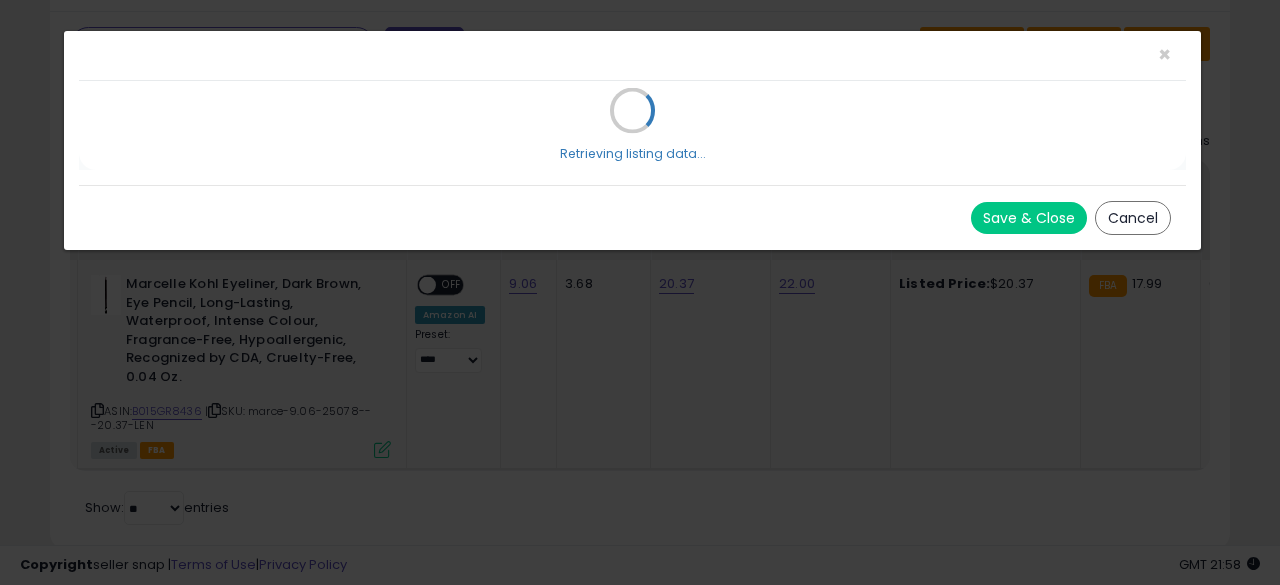 select on "******" 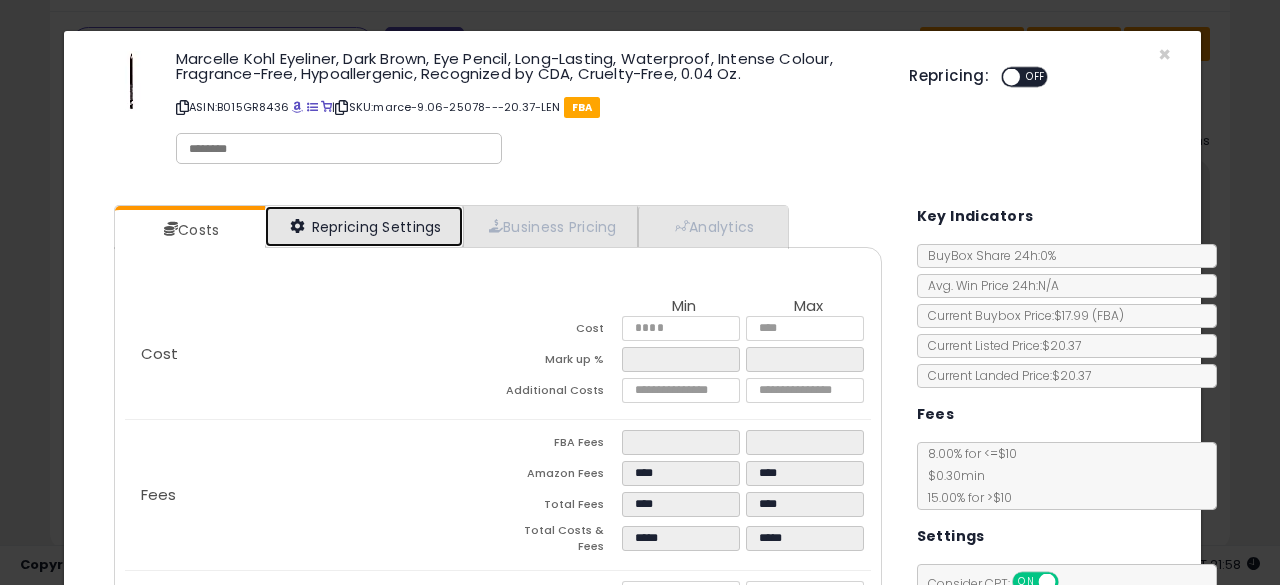 click on "Repricing Settings" at bounding box center [364, 226] 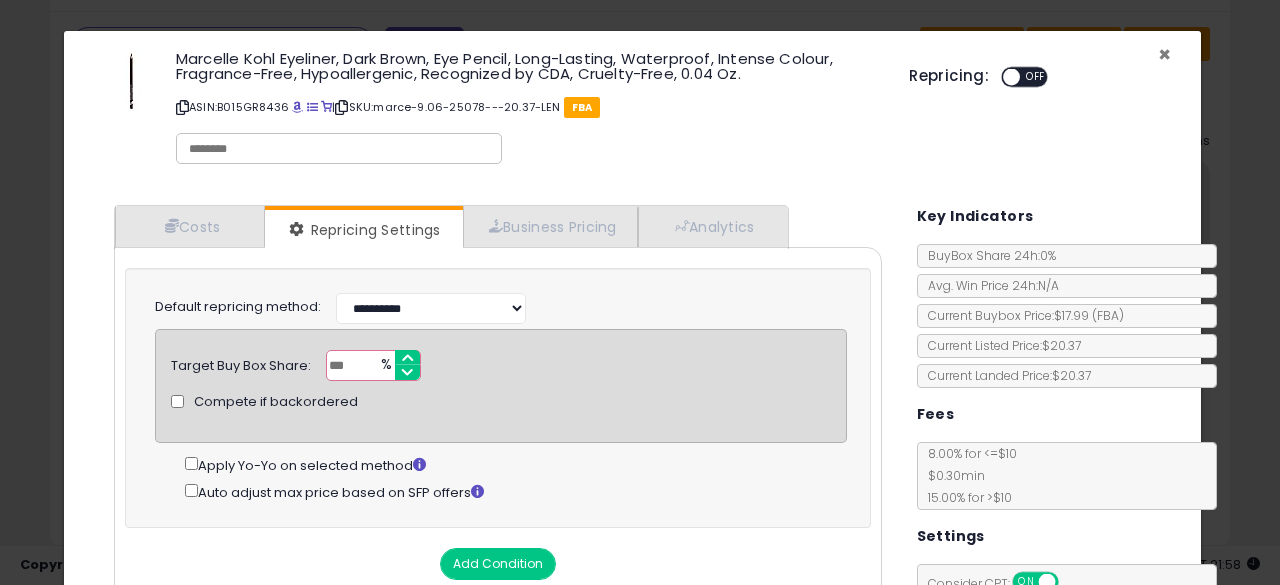 click on "×" at bounding box center (1164, 54) 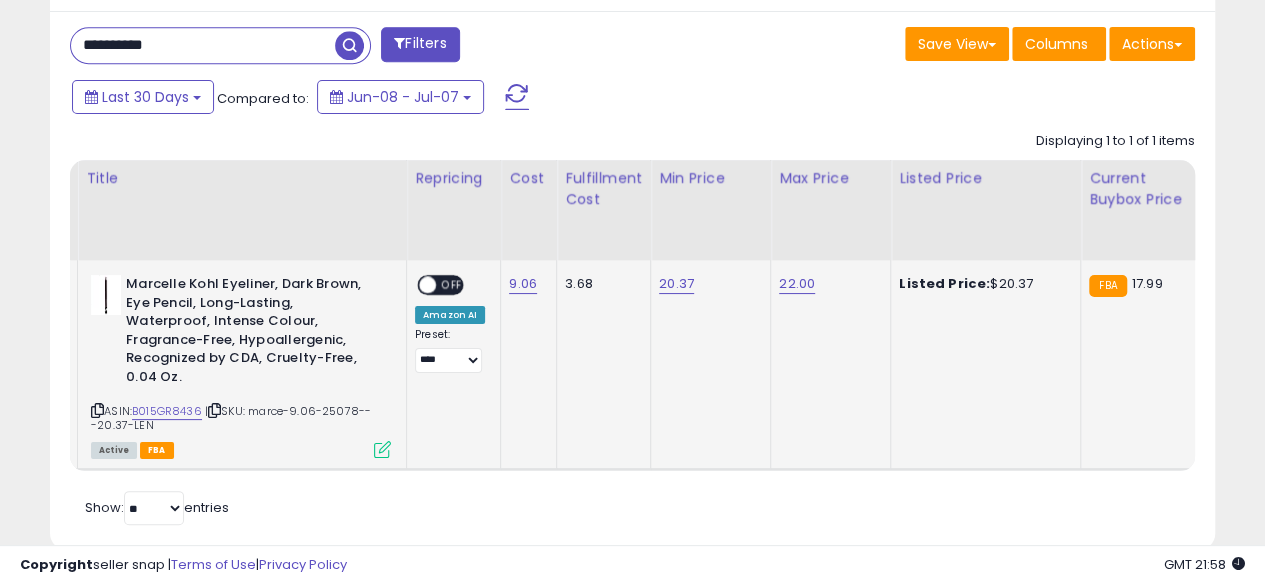 scroll, scrollTop: 410, scrollLeft: 674, axis: both 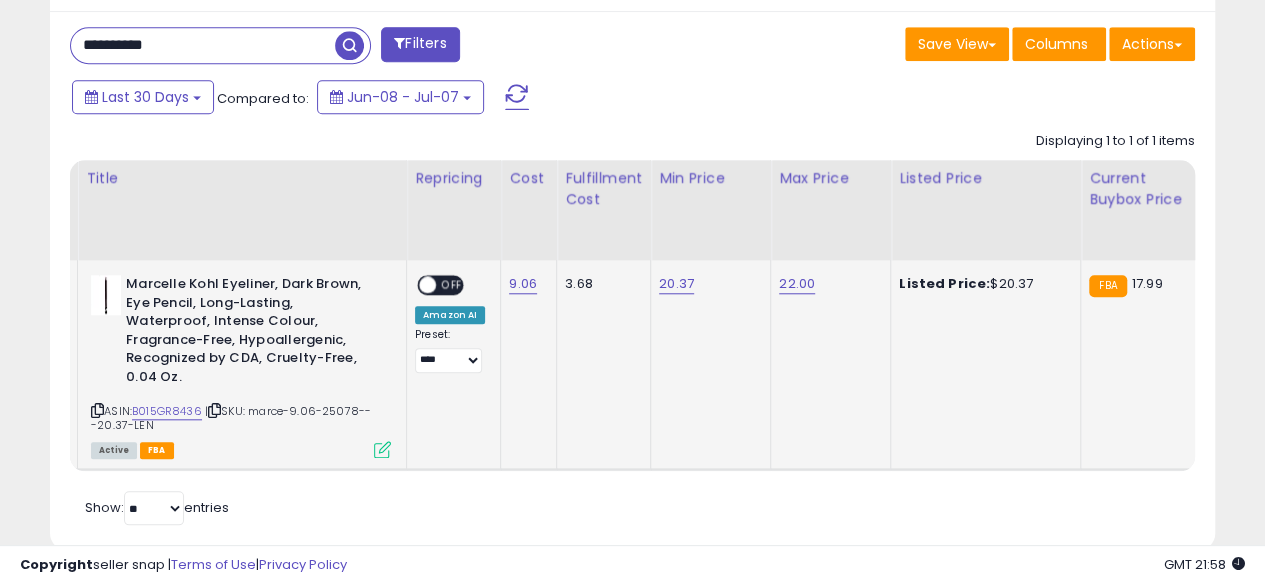 click on "OFF" at bounding box center [452, 285] 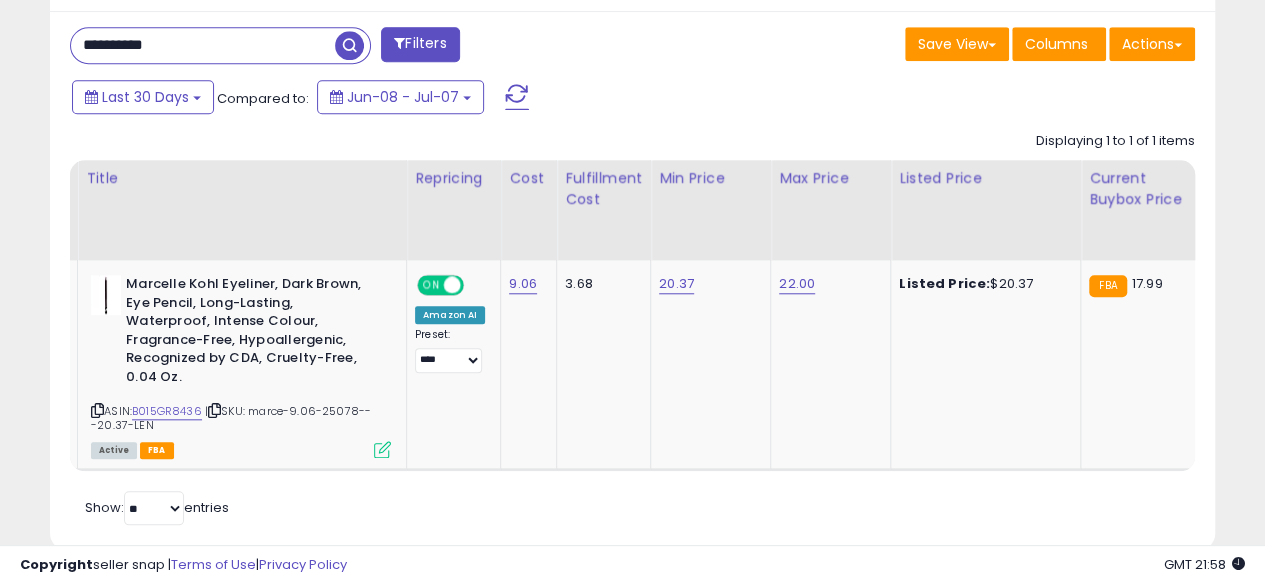 click on "**********" at bounding box center [203, 45] 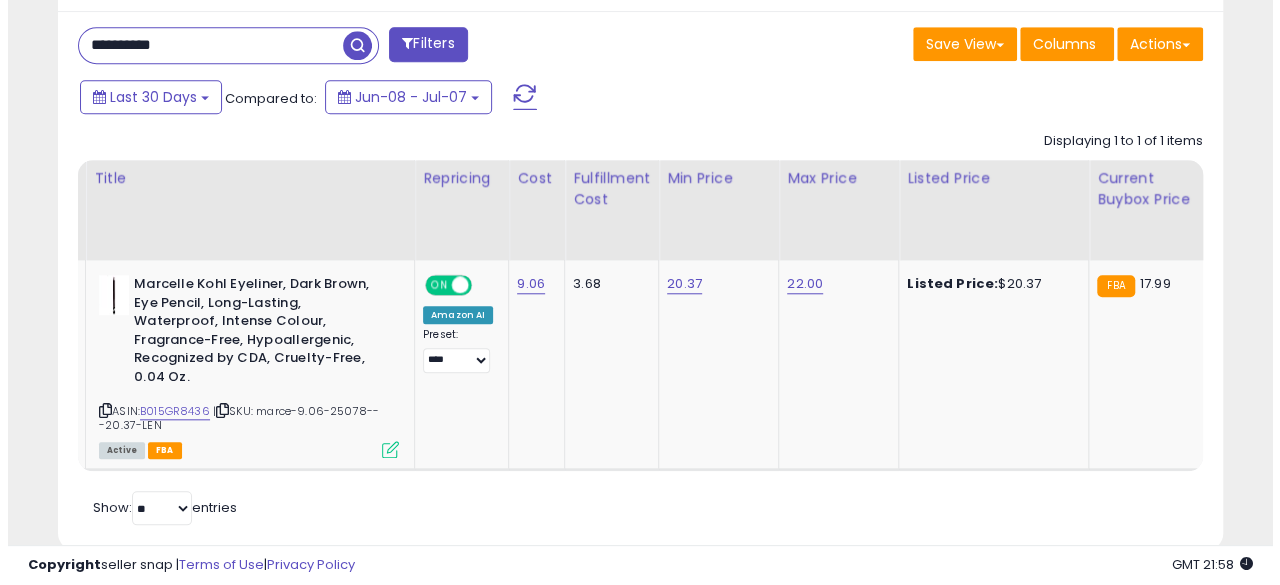 scroll, scrollTop: 654, scrollLeft: 0, axis: vertical 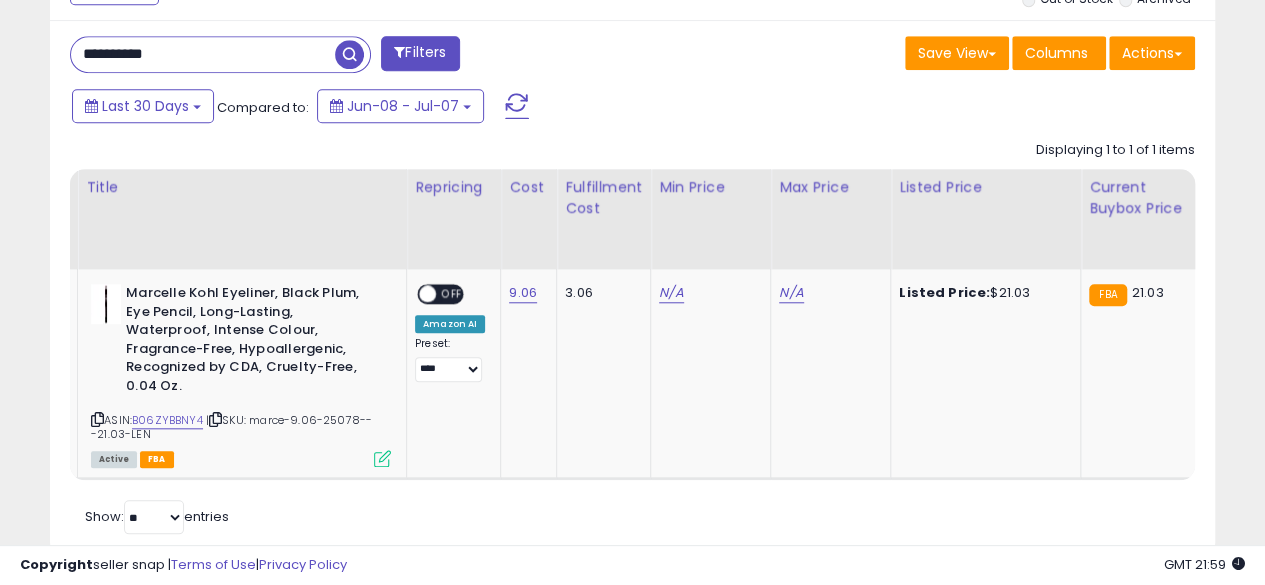 click on "**********" at bounding box center (203, 54) 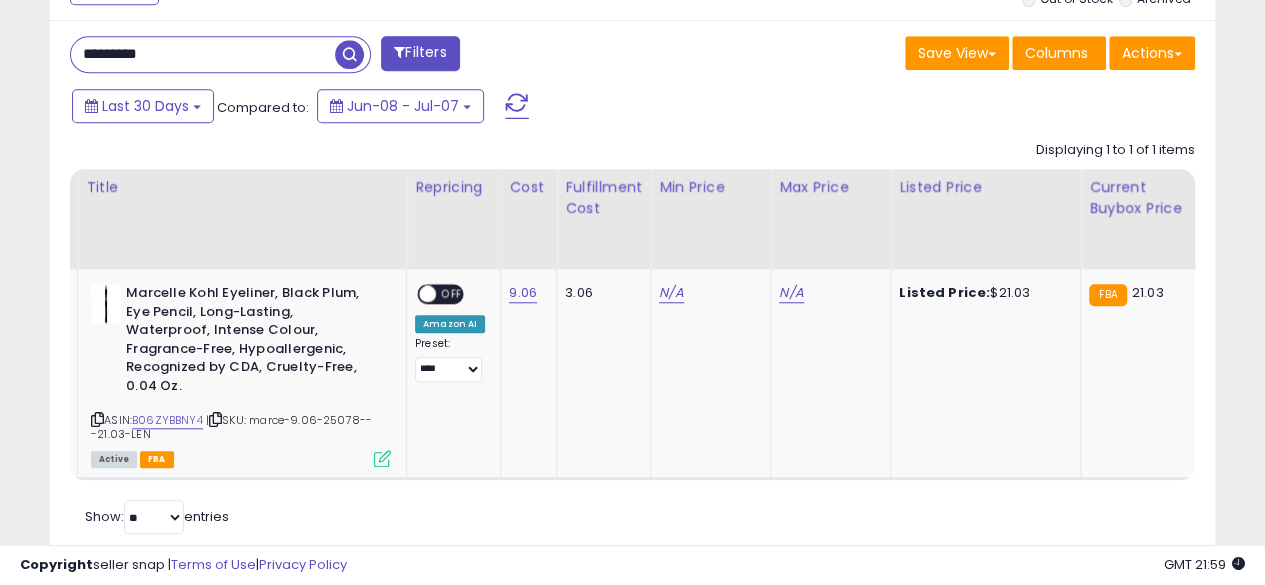 type on "**********" 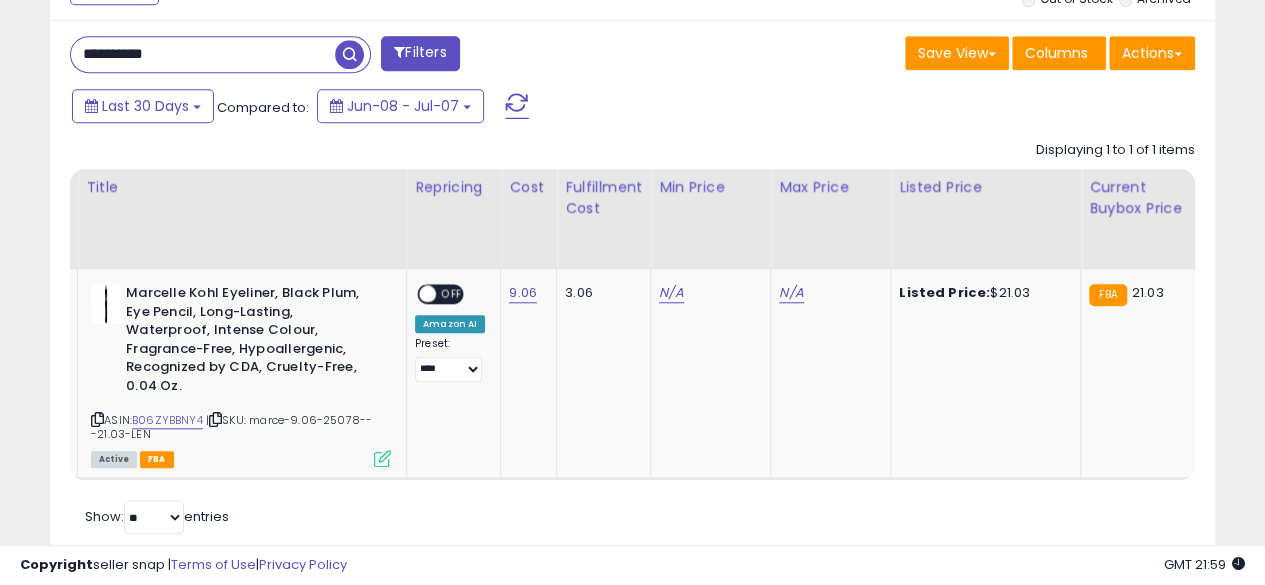 click at bounding box center (349, 54) 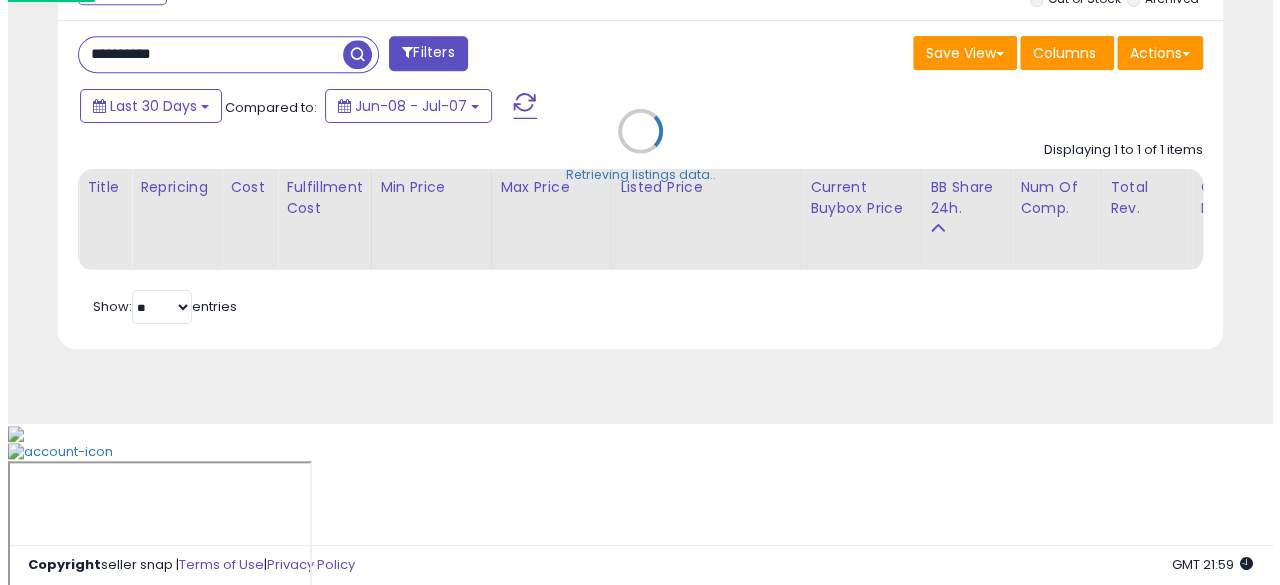 scroll, scrollTop: 654, scrollLeft: 0, axis: vertical 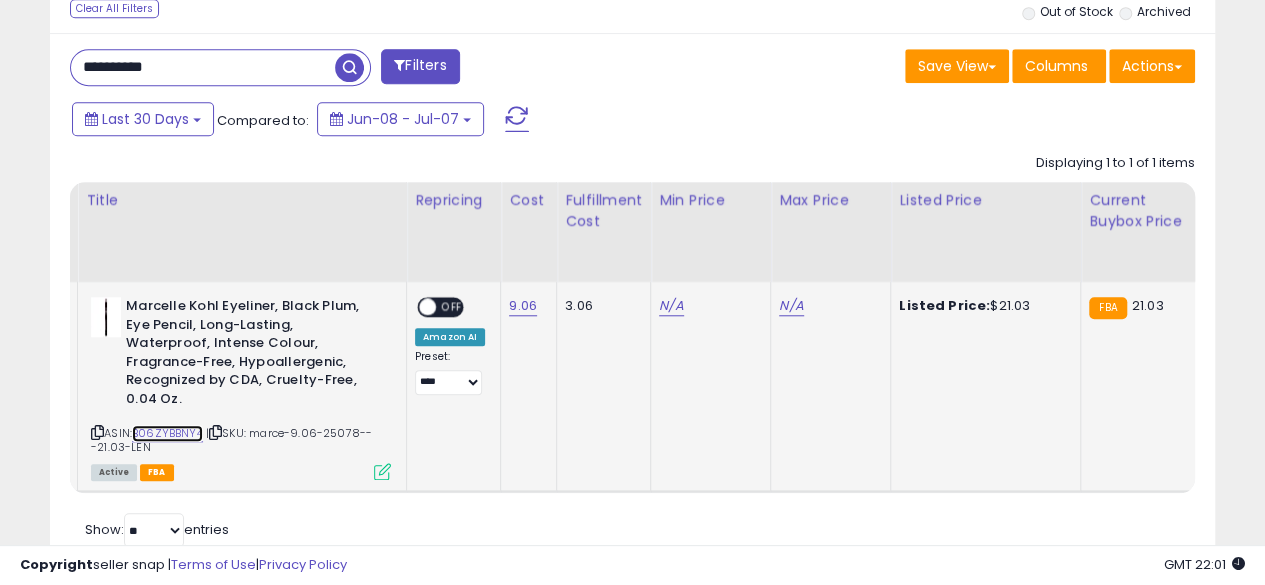 click on "B06ZYBBNY4" at bounding box center (167, 433) 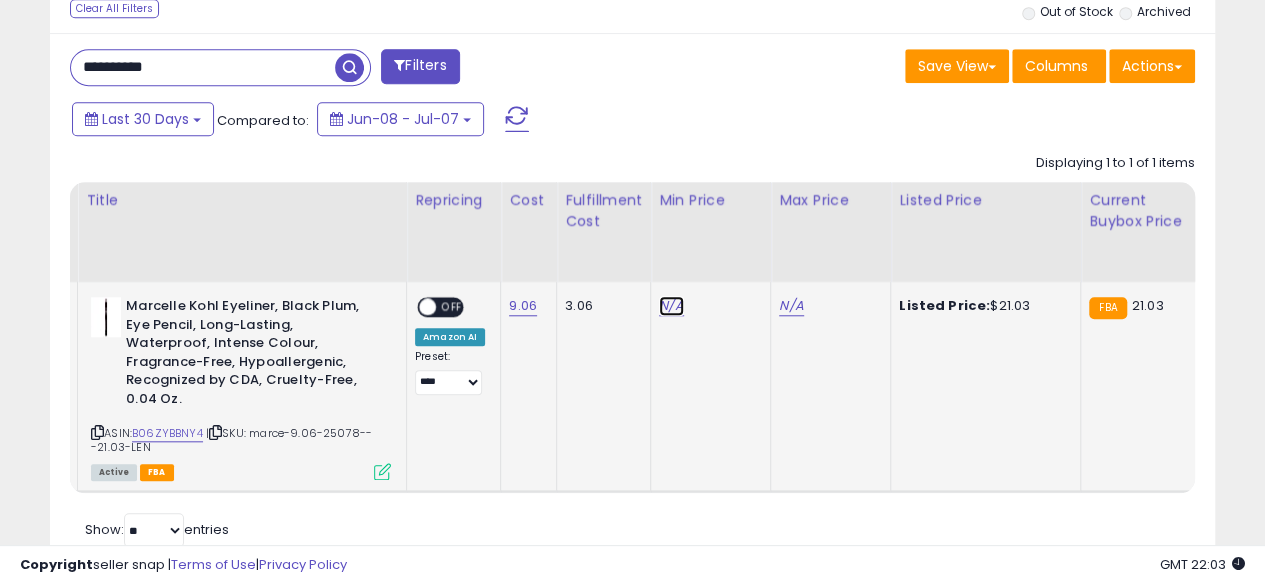 click on "N/A" at bounding box center [671, 306] 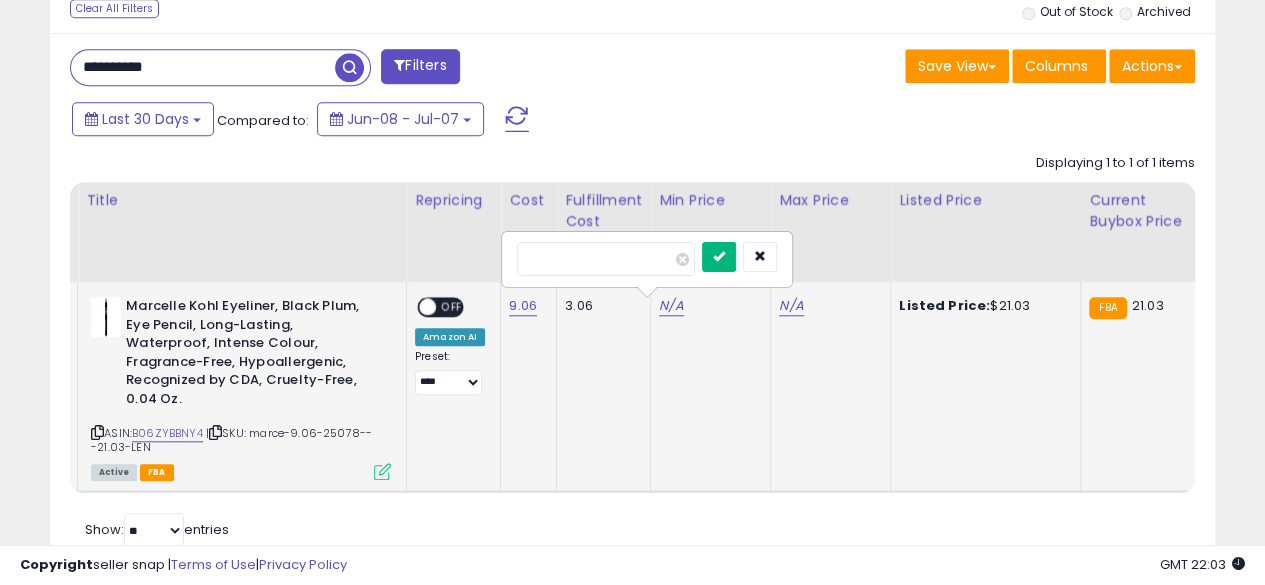 type on "*****" 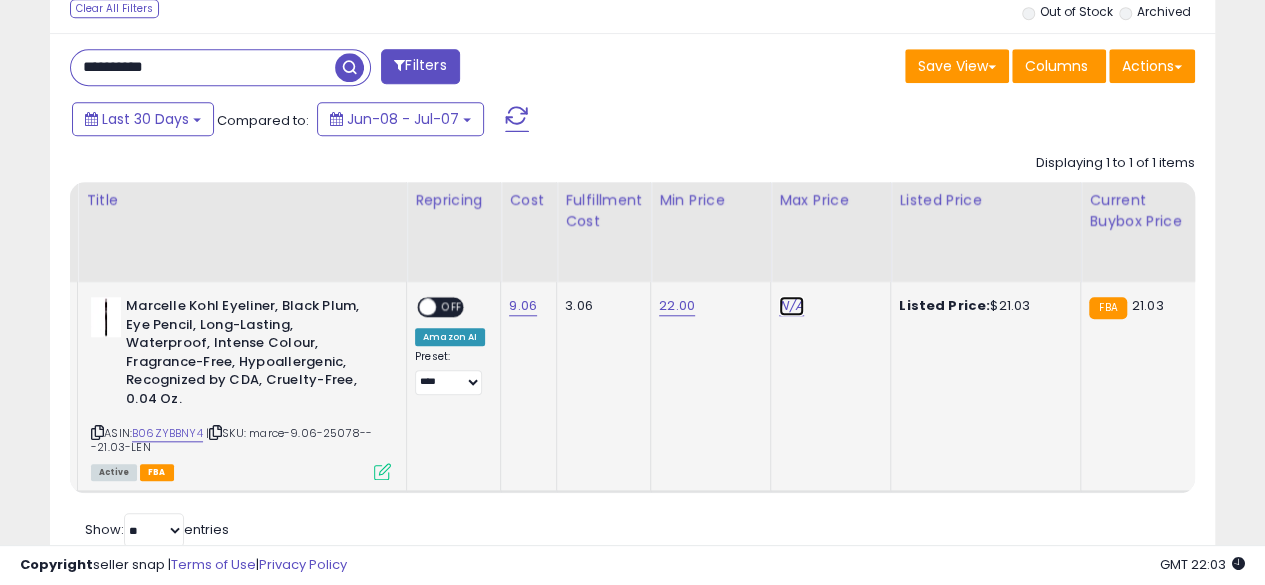click on "N/A" at bounding box center (791, 306) 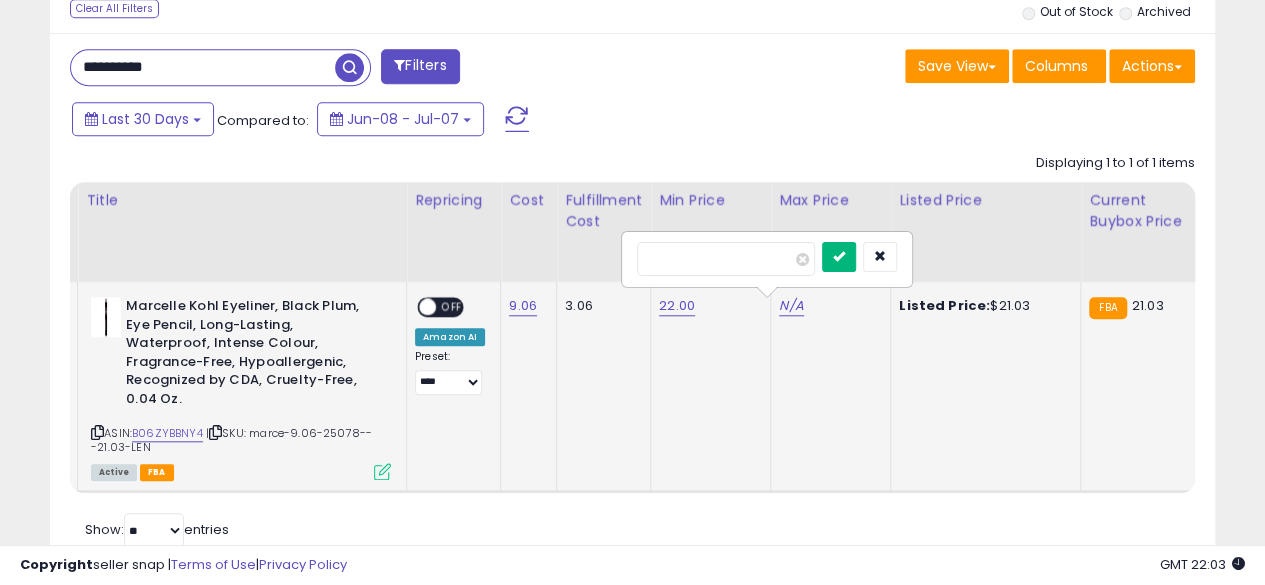 type on "*****" 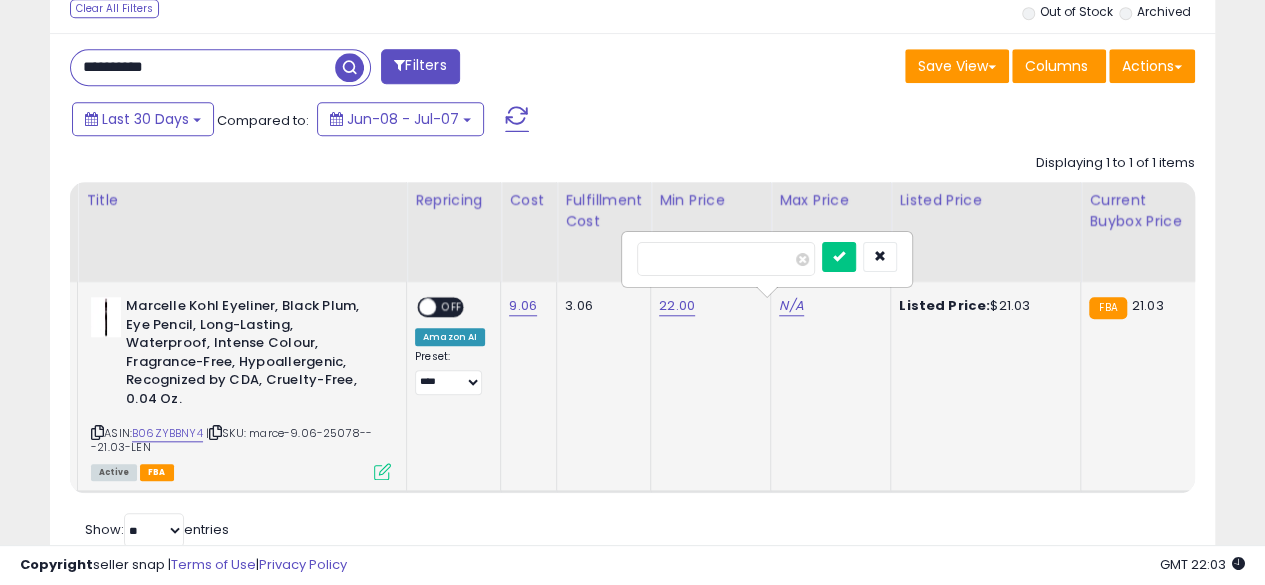 drag, startPoint x: 862, startPoint y: 252, endPoint x: 374, endPoint y: 471, distance: 534.8878 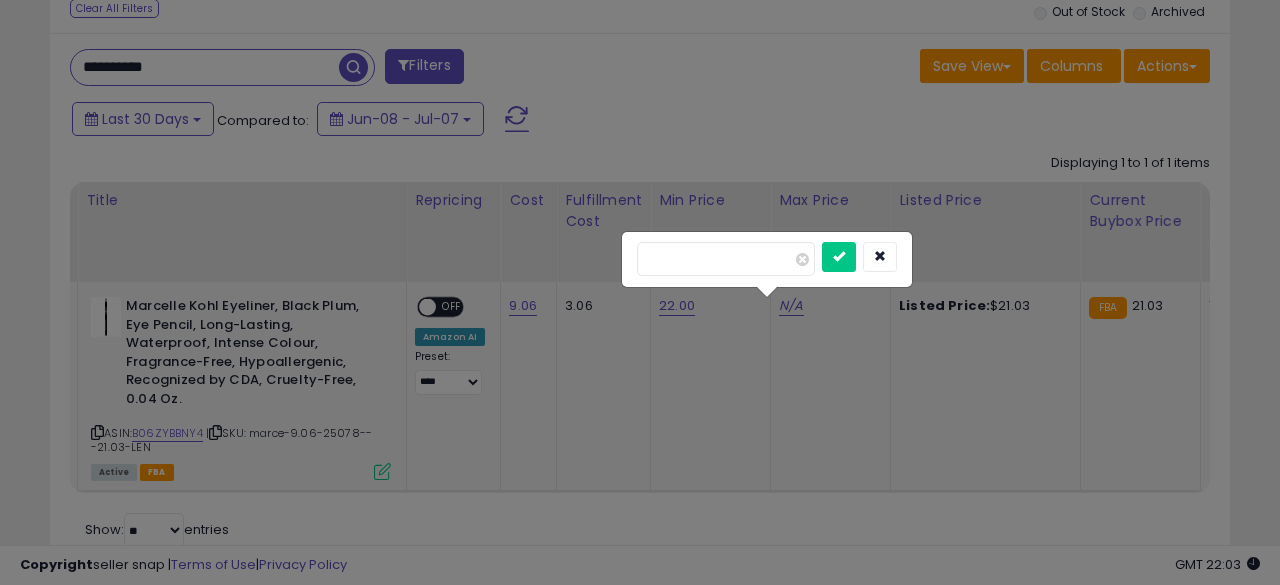scroll, scrollTop: 999590, scrollLeft: 999317, axis: both 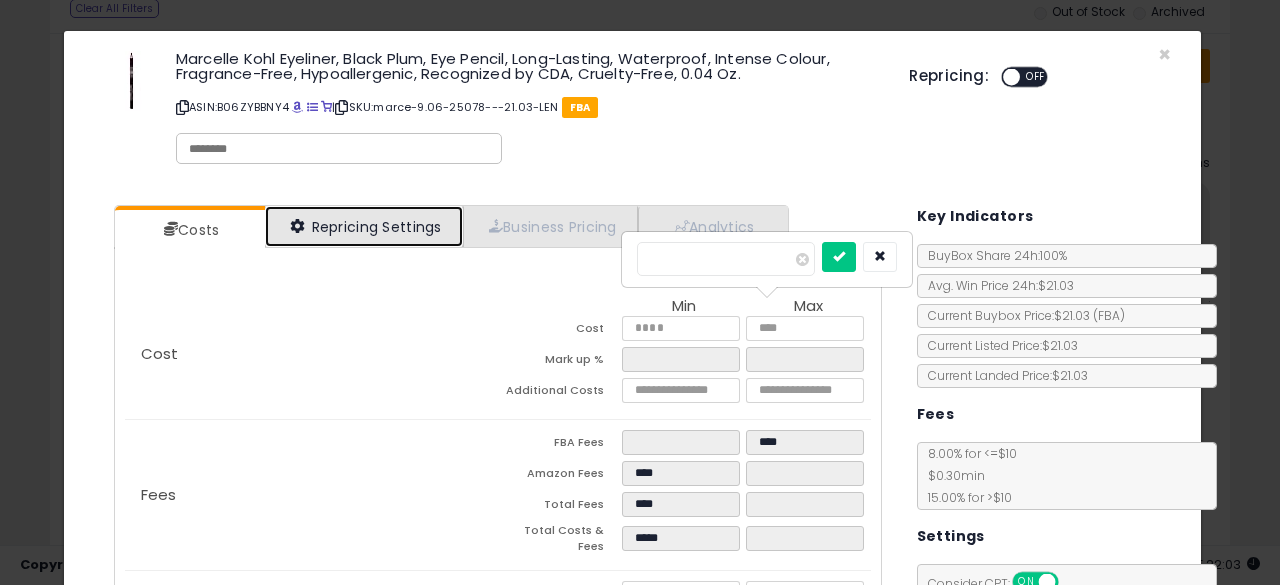 click on "Repricing Settings" at bounding box center [364, 226] 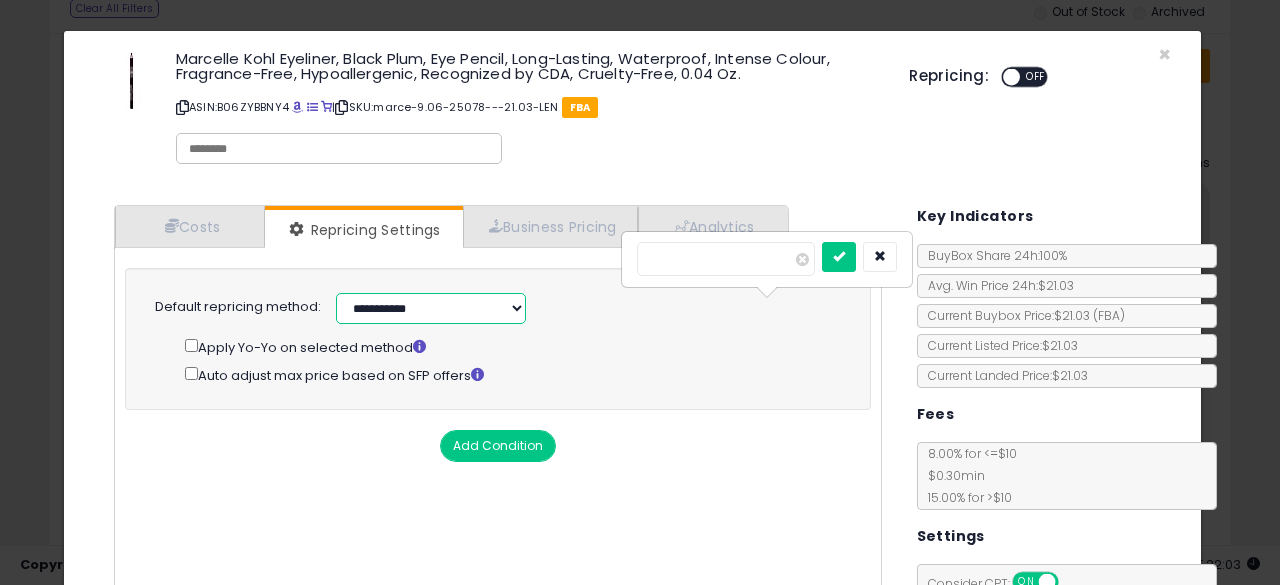 click on "**********" at bounding box center [431, 308] 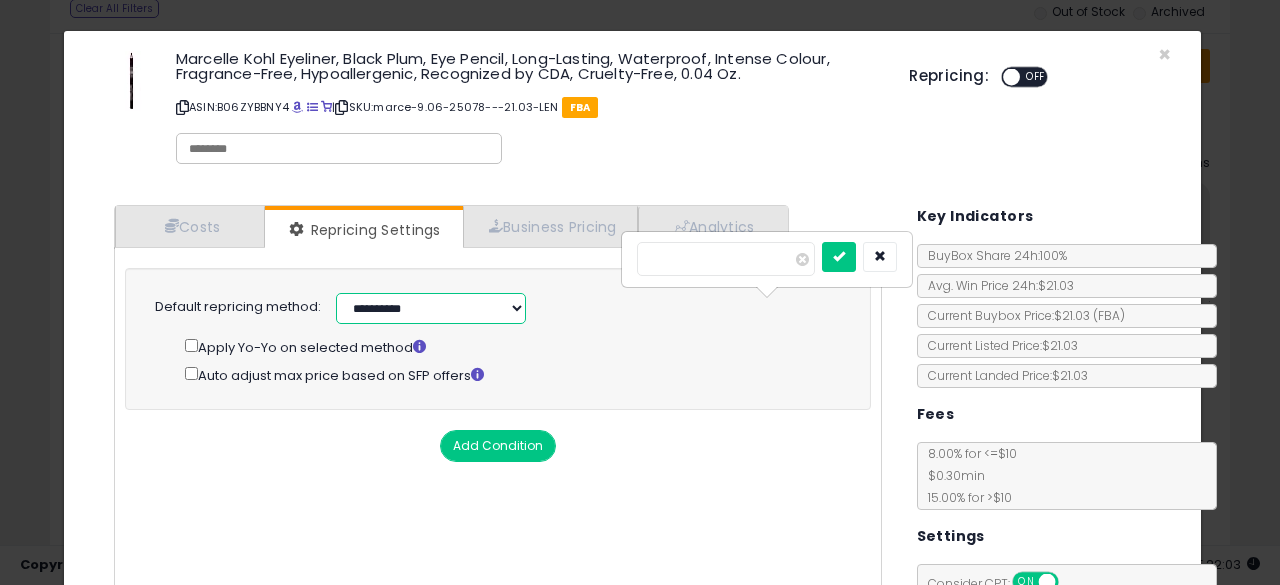 click on "**********" at bounding box center [431, 308] 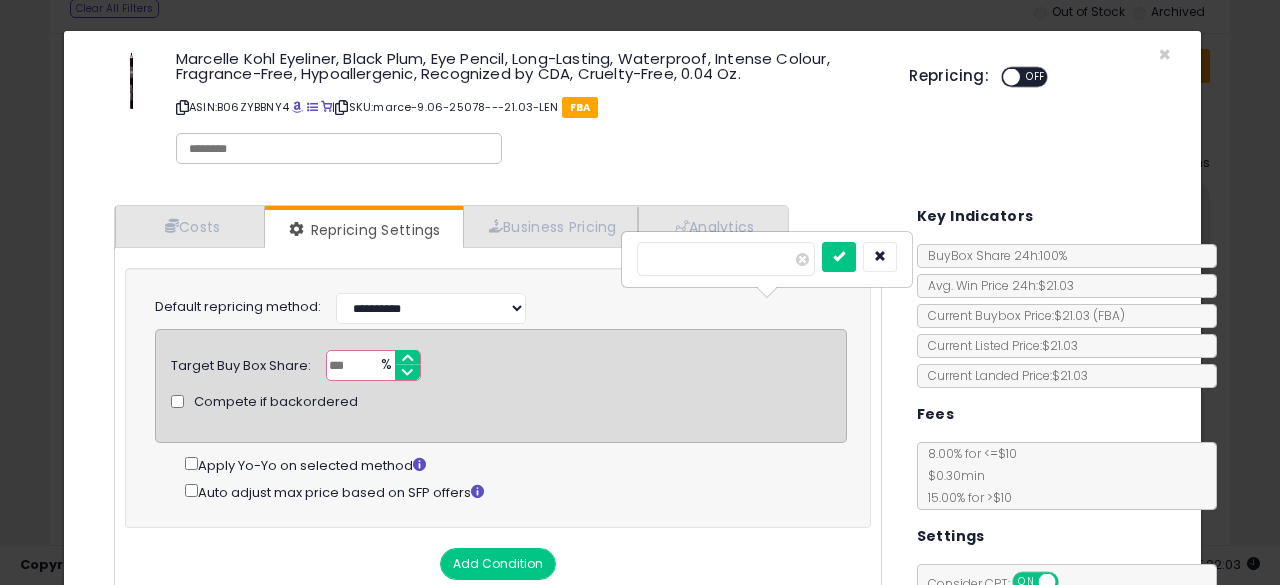 click on "***" at bounding box center (373, 365) 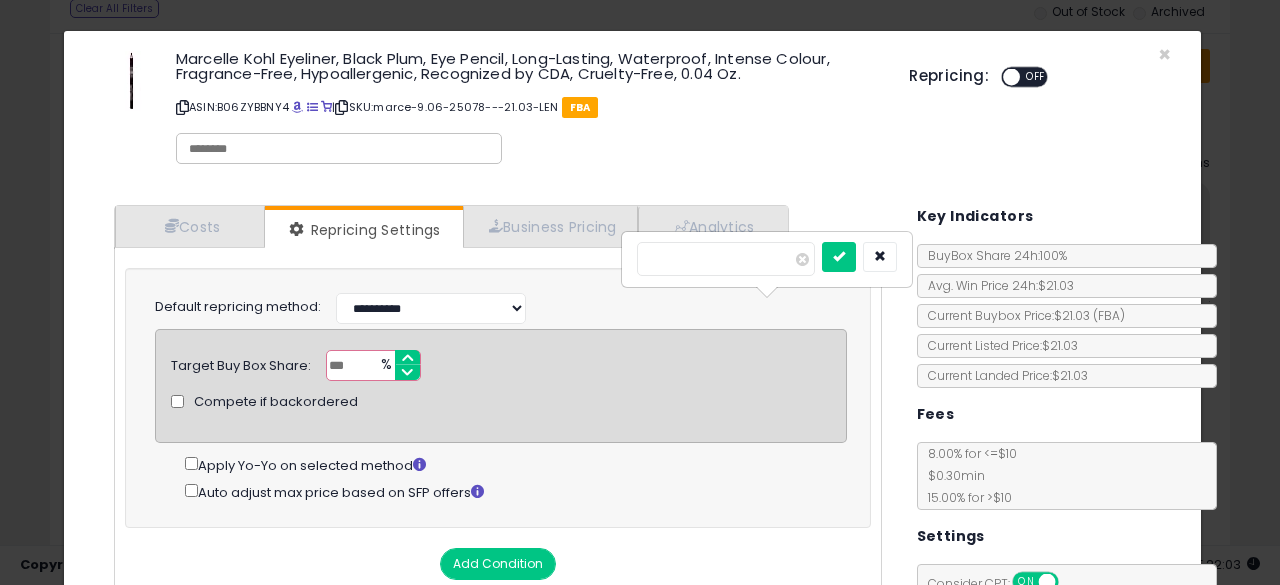 type on "**" 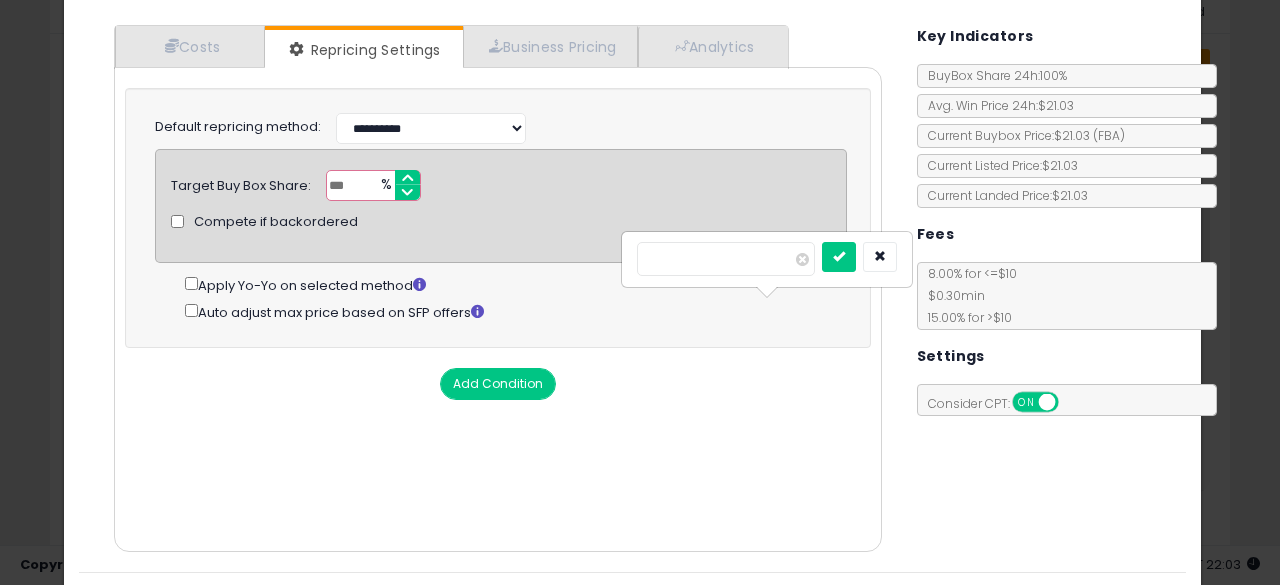 scroll, scrollTop: 176, scrollLeft: 0, axis: vertical 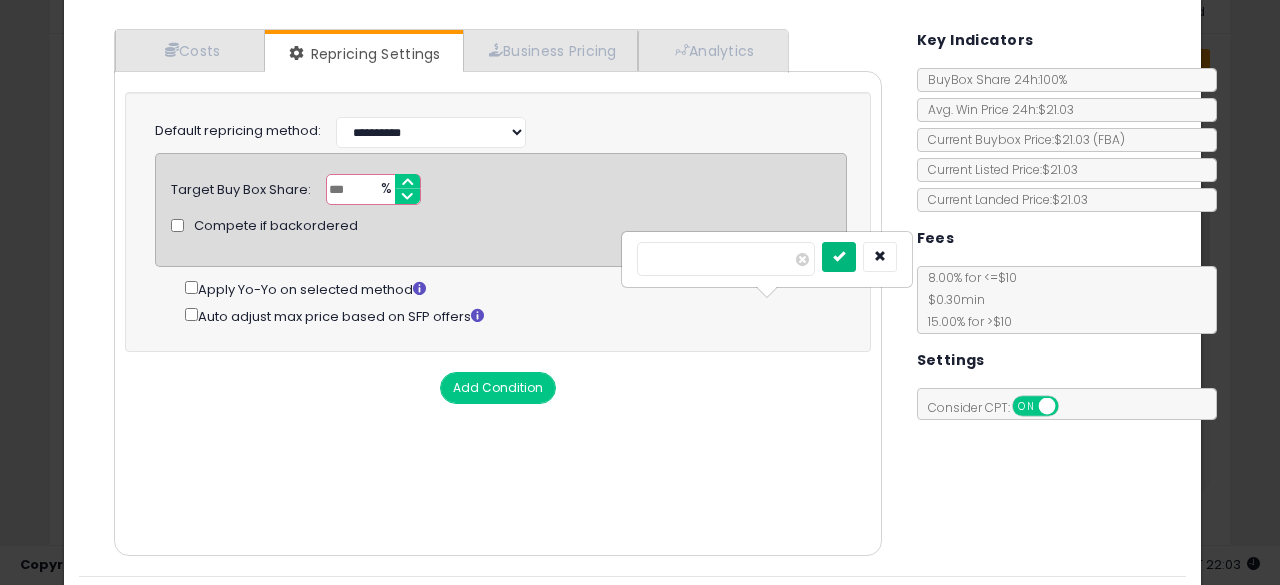 click at bounding box center [839, 257] 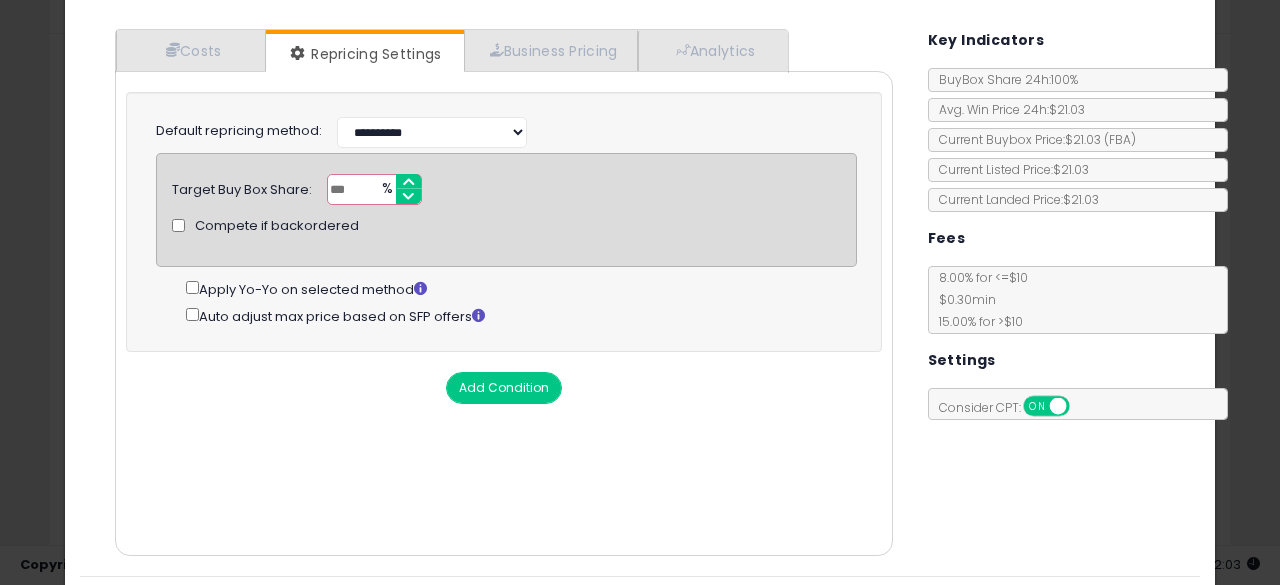 scroll, scrollTop: 230, scrollLeft: 0, axis: vertical 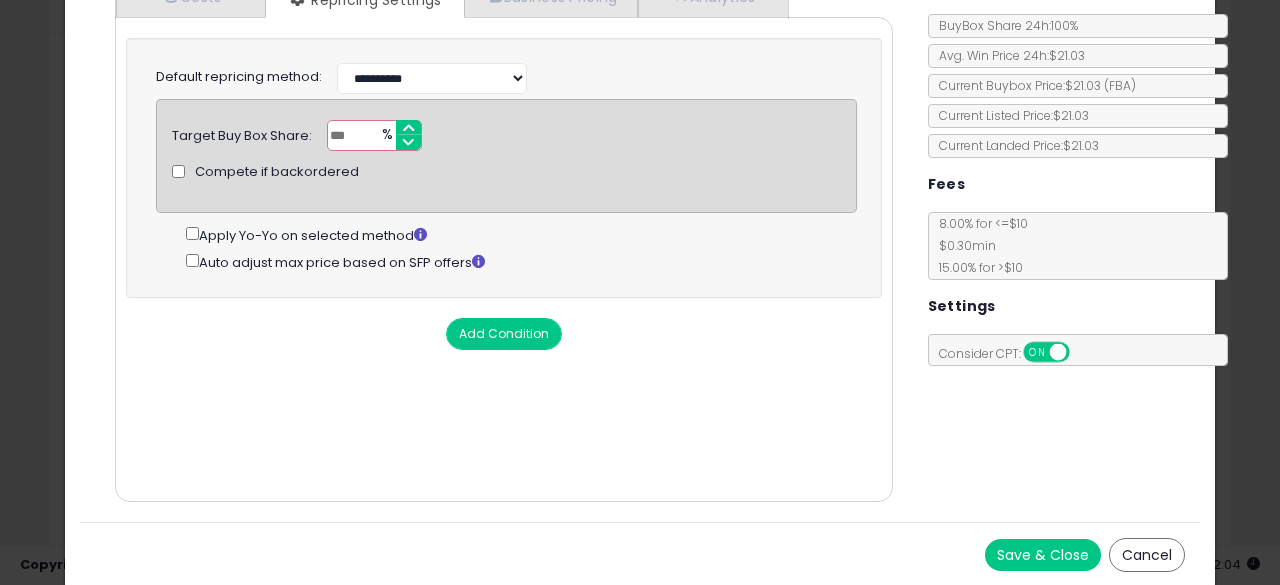 click on "Save & Close" at bounding box center [1043, 555] 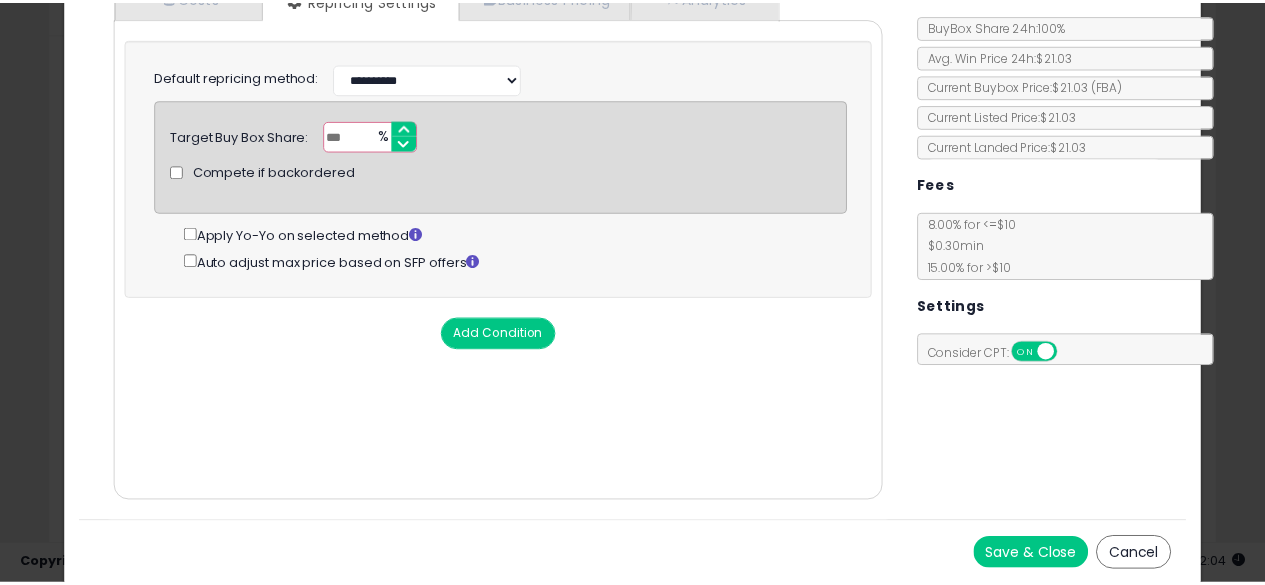 scroll, scrollTop: 0, scrollLeft: 0, axis: both 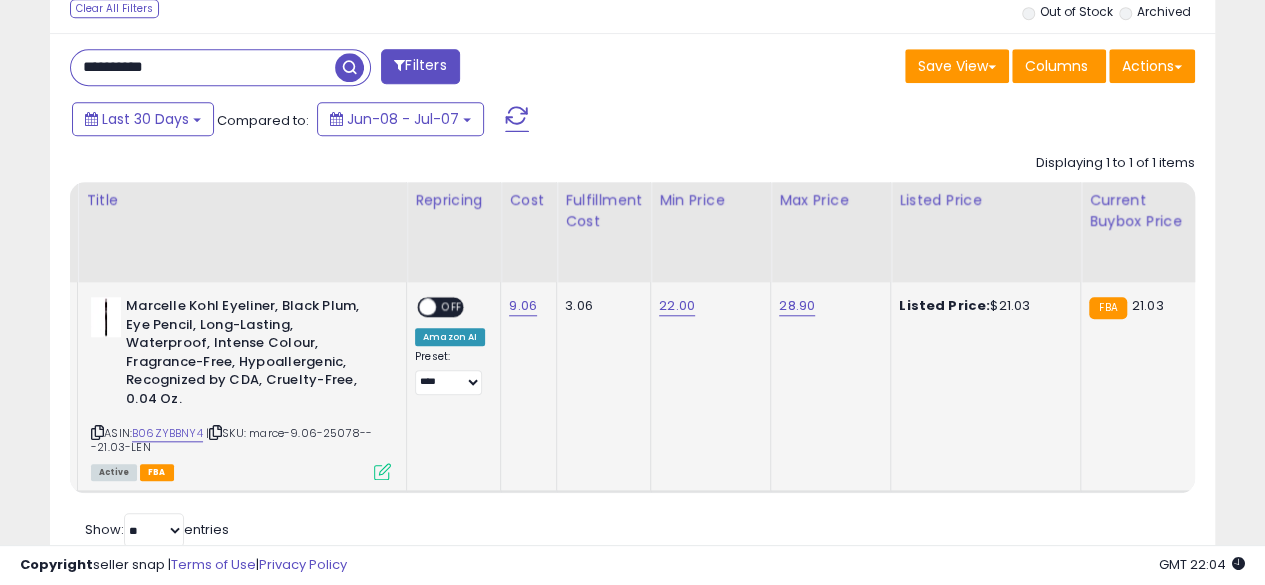 click on "OFF" at bounding box center (452, 307) 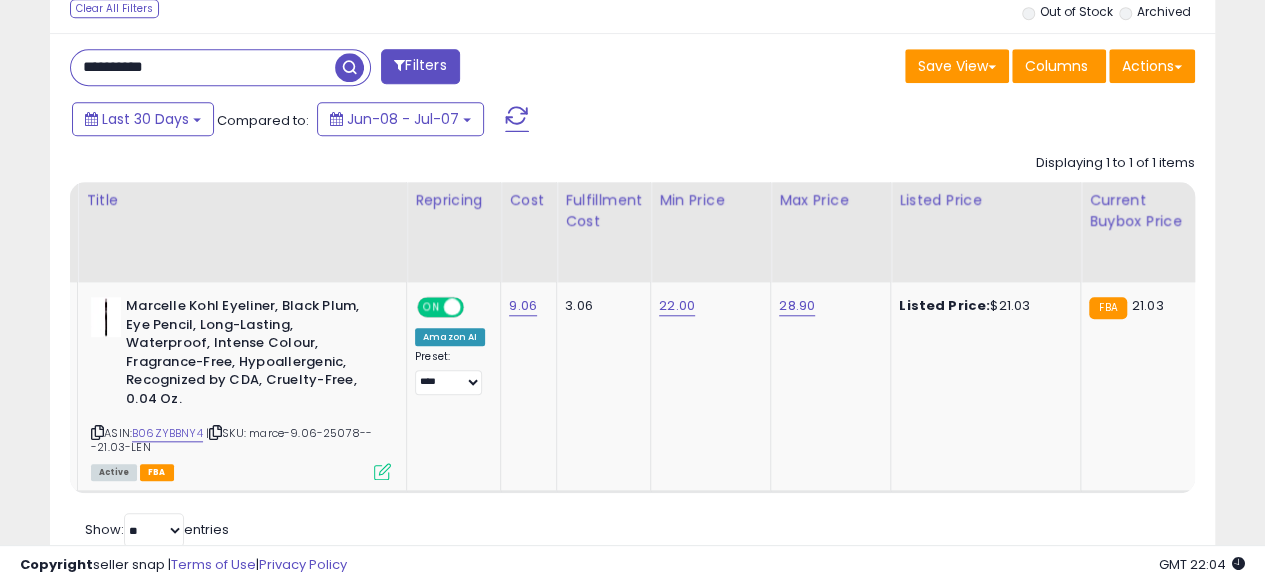 click on "**********" at bounding box center (203, 67) 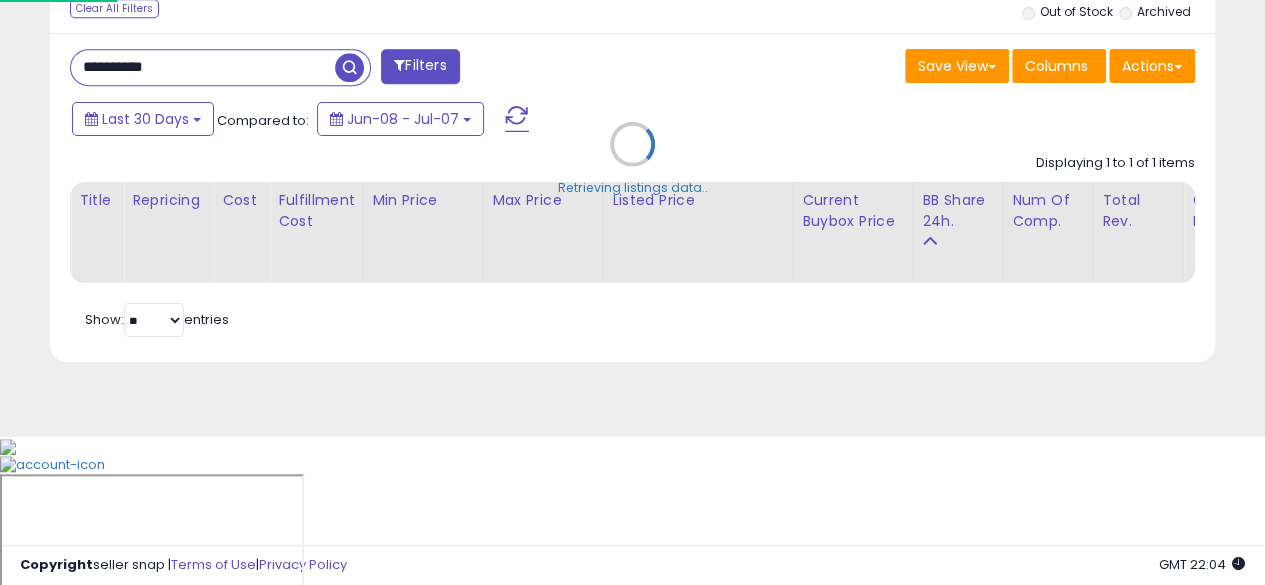 scroll, scrollTop: 999590, scrollLeft: 999317, axis: both 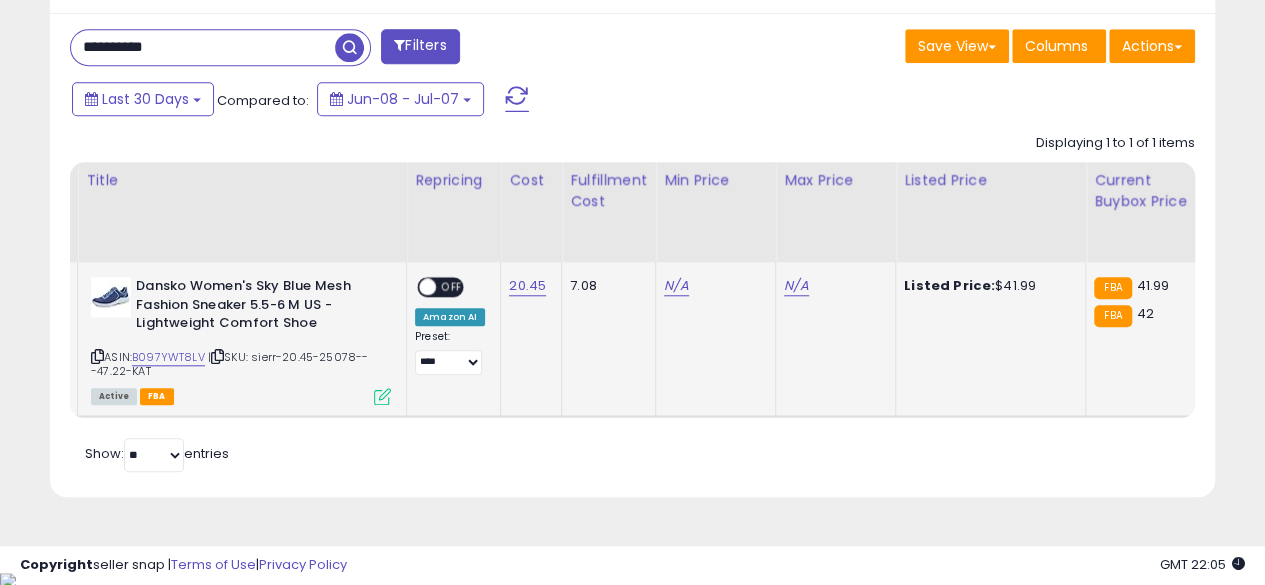click at bounding box center [382, 396] 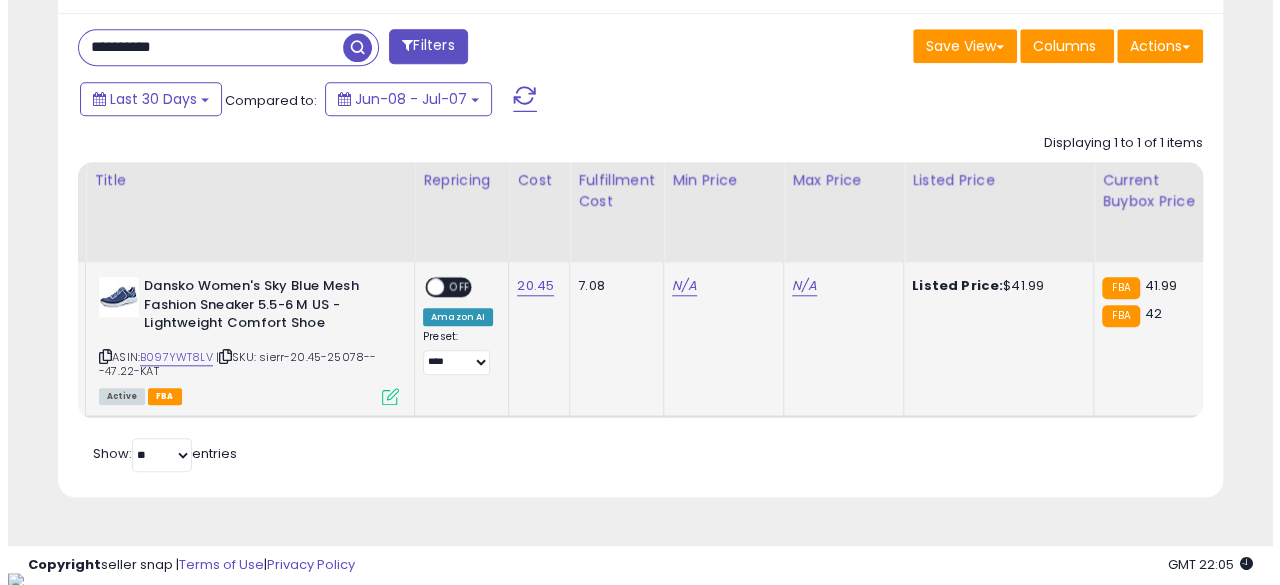 scroll, scrollTop: 999590, scrollLeft: 999317, axis: both 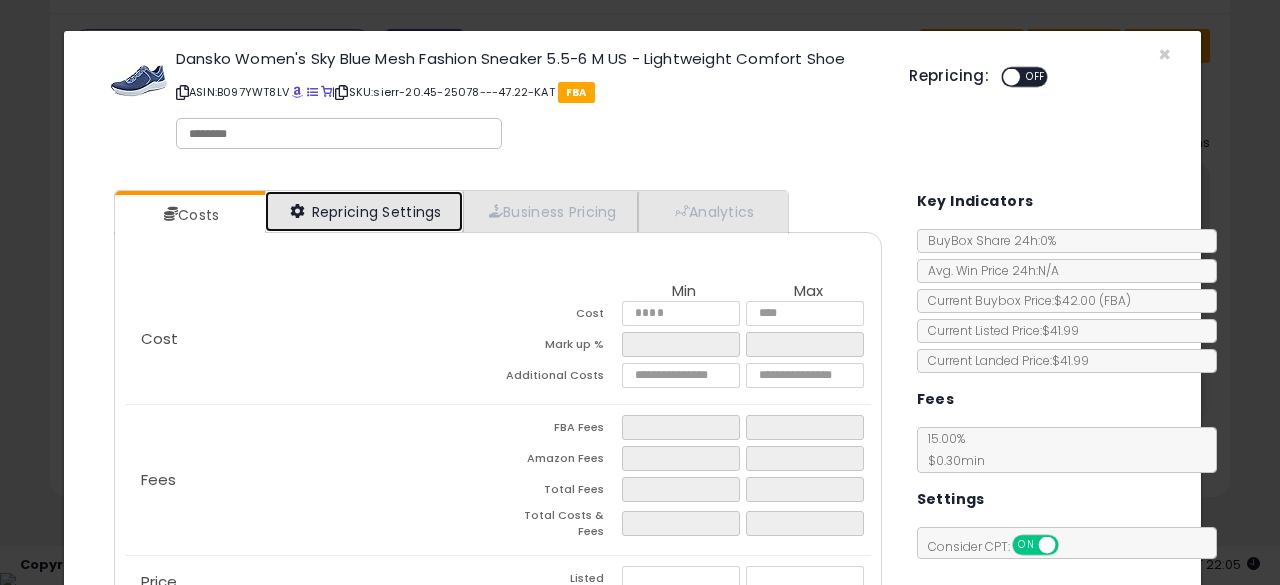 click on "Repricing Settings" at bounding box center [364, 211] 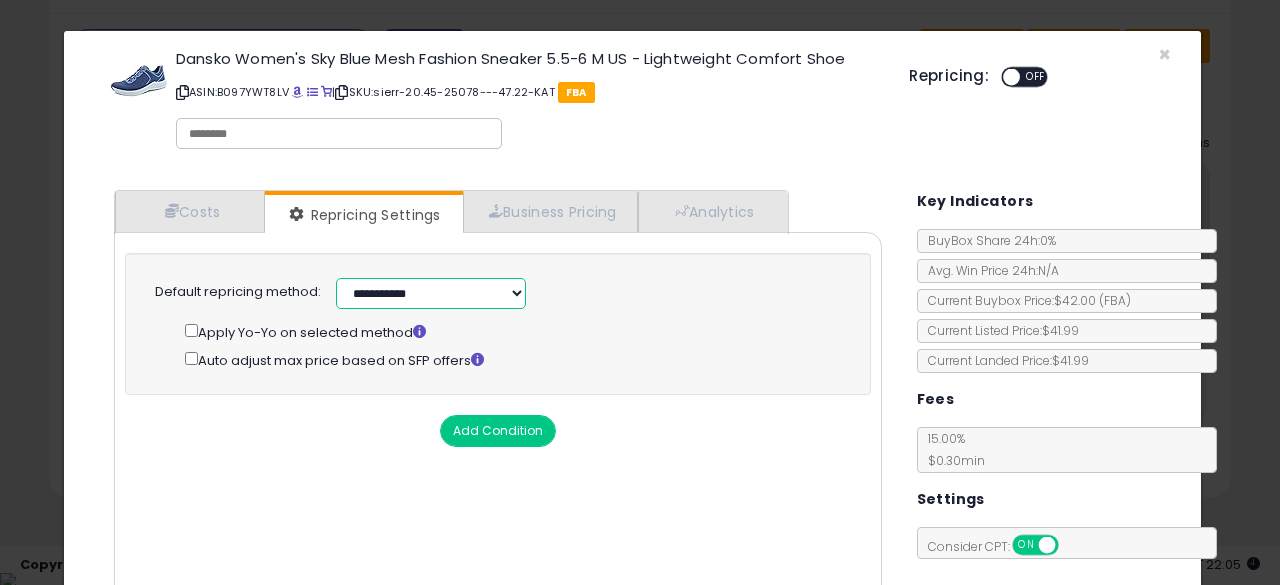 click on "**********" at bounding box center (431, 293) 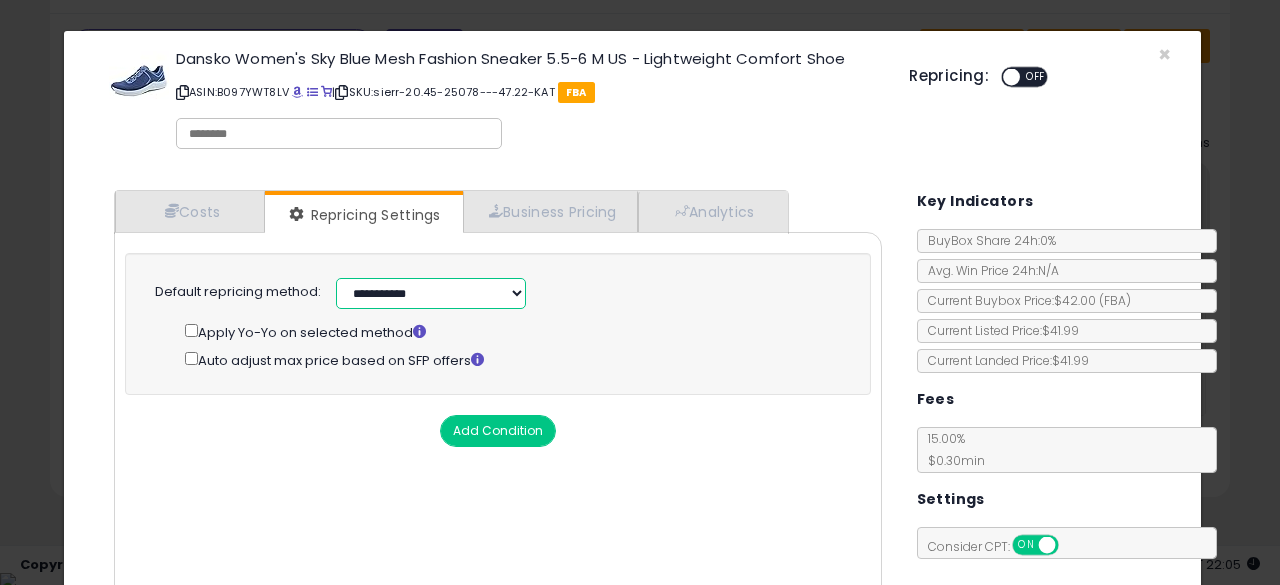 select on "******" 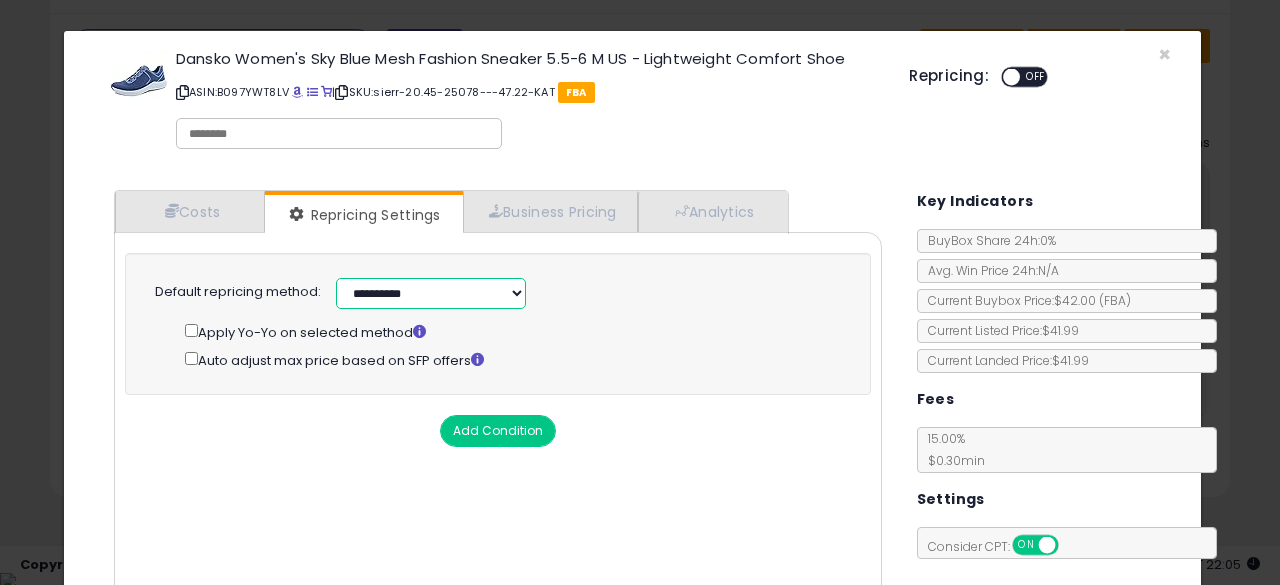 click on "**********" at bounding box center [431, 293] 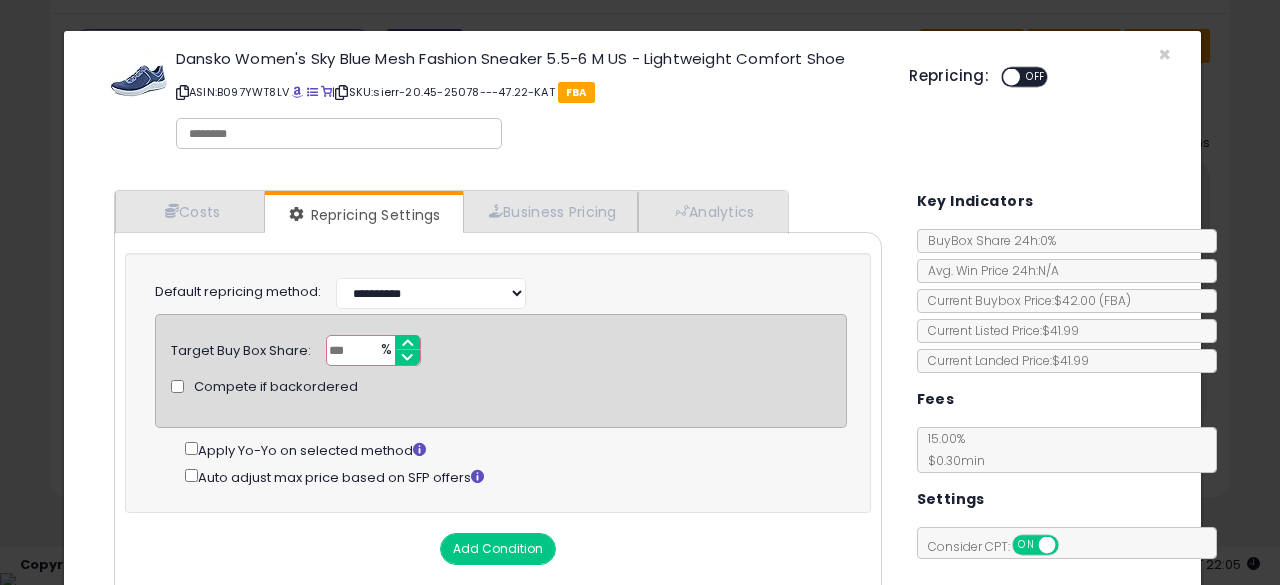 click on "***" at bounding box center [373, 350] 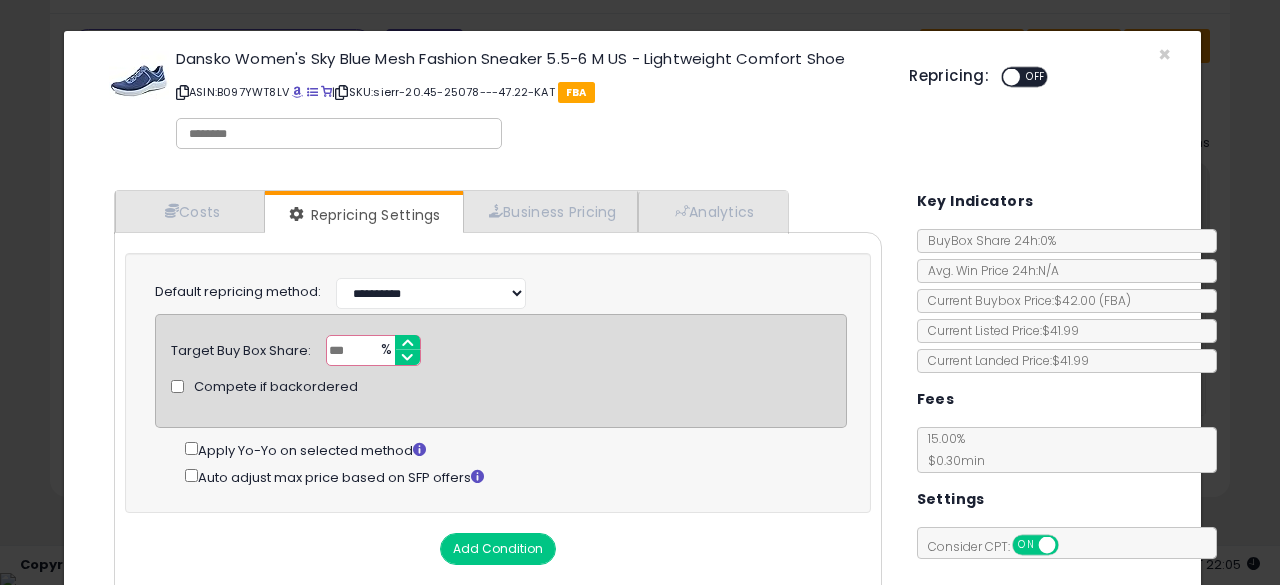type on "**" 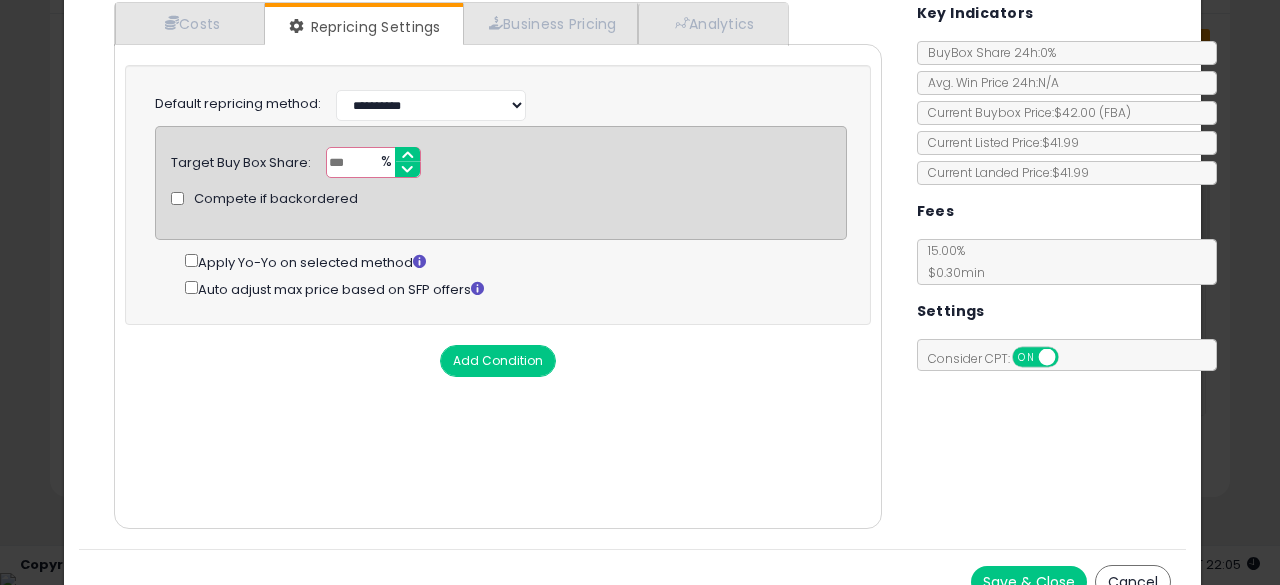 scroll, scrollTop: 214, scrollLeft: 0, axis: vertical 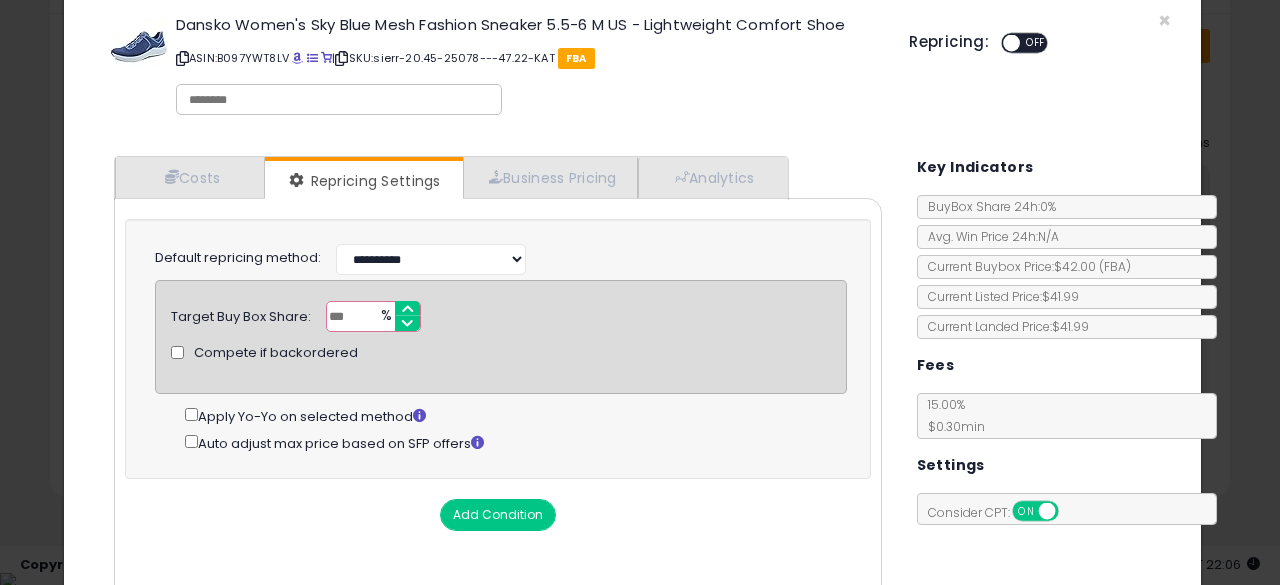 click on "OFF" at bounding box center (1035, 43) 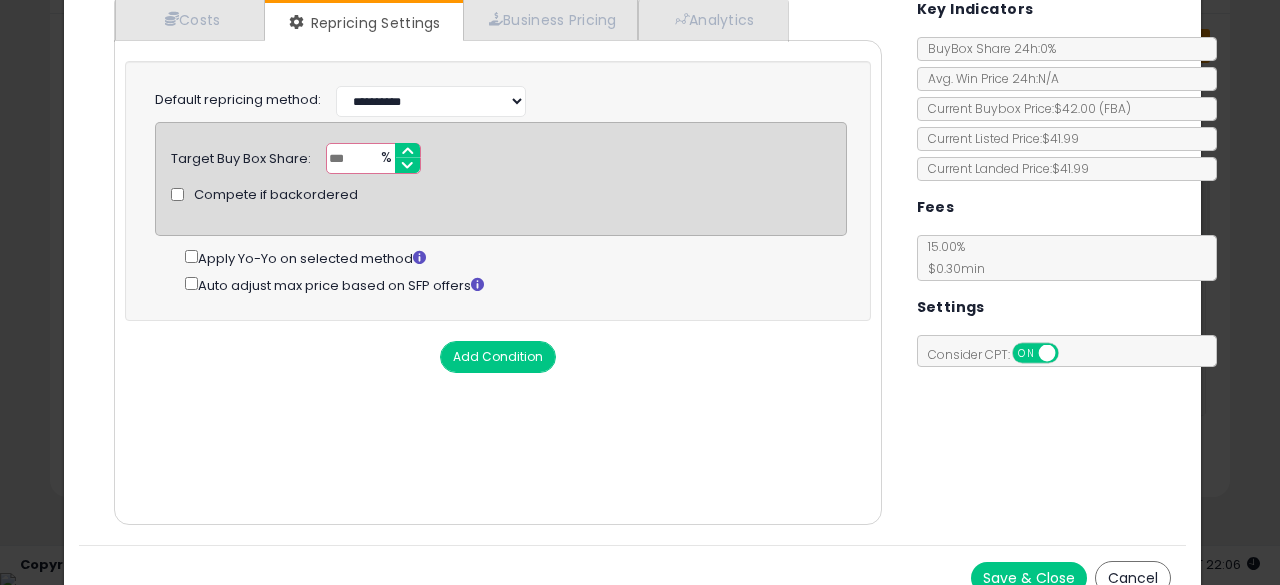 scroll, scrollTop: 214, scrollLeft: 0, axis: vertical 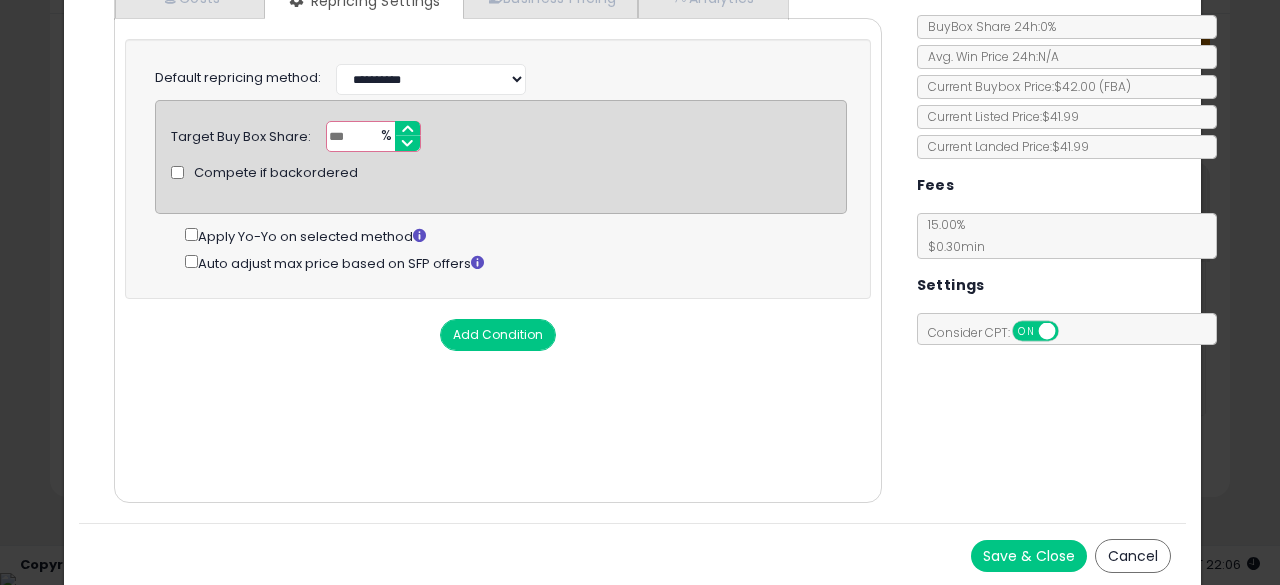 click on "Save & Close" at bounding box center [1029, 556] 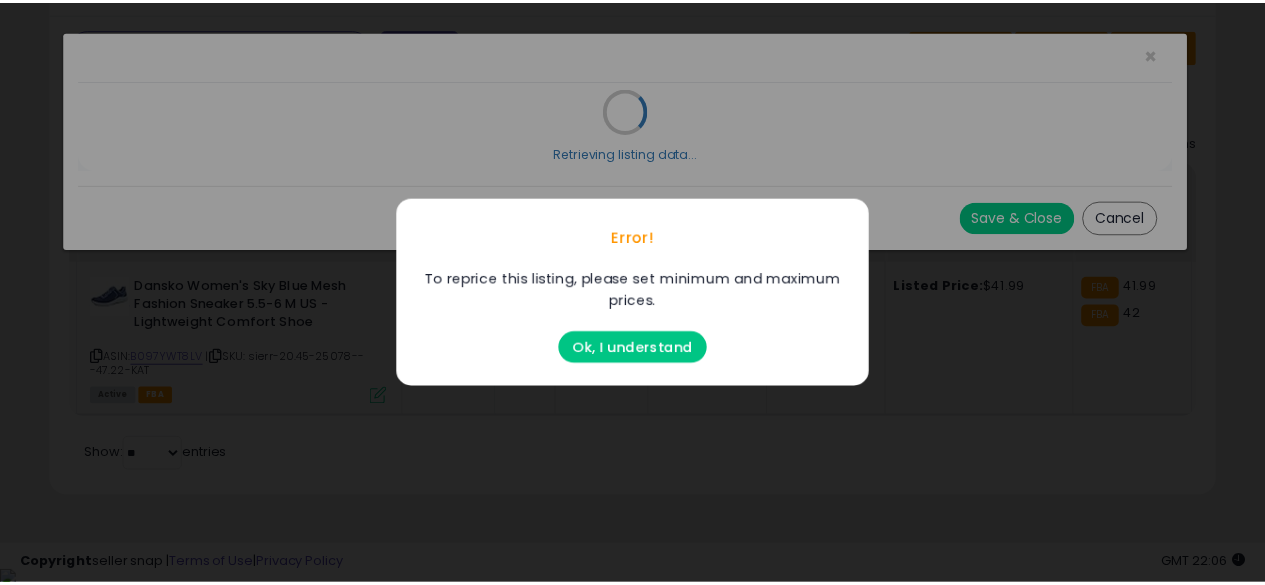scroll, scrollTop: 0, scrollLeft: 0, axis: both 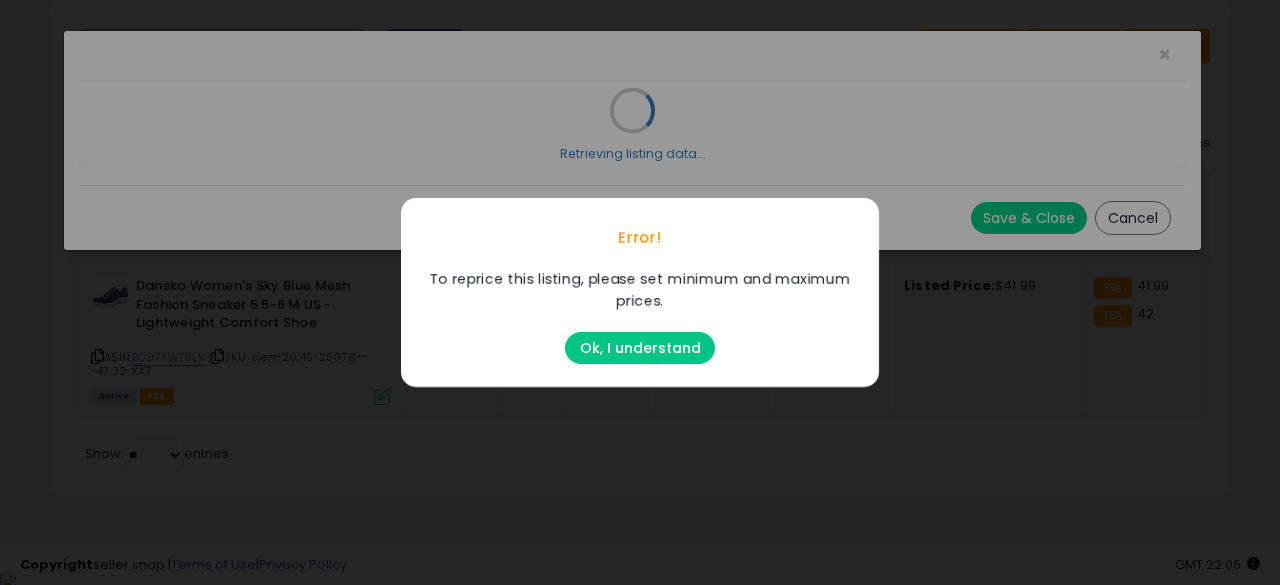 click on "Ok, I understand" at bounding box center [640, 348] 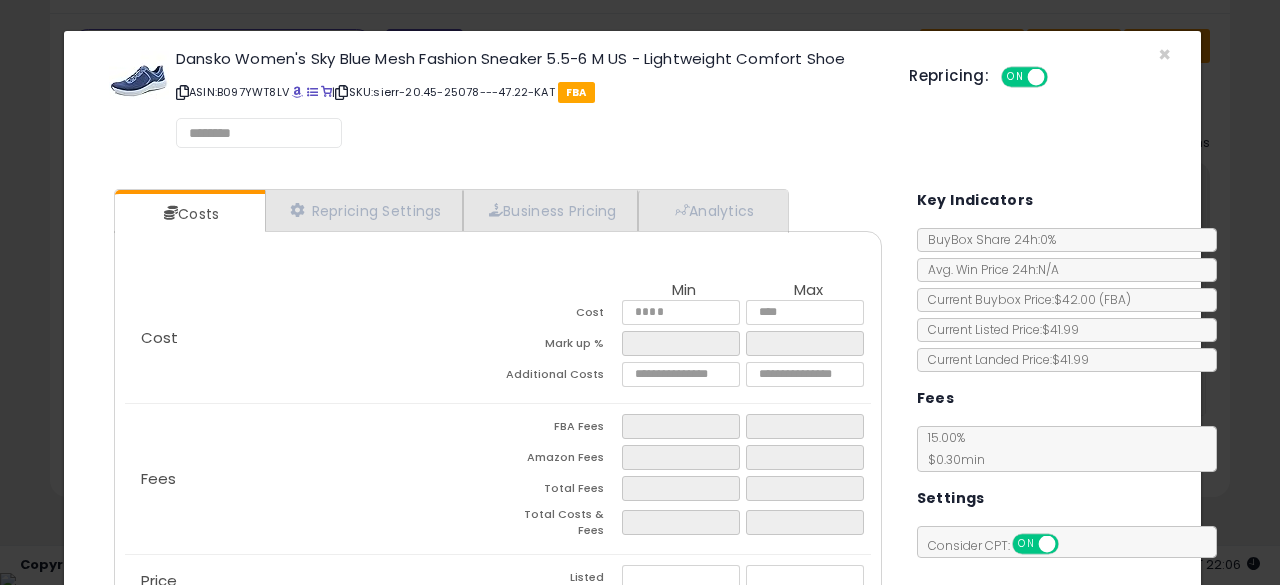 select on "******" 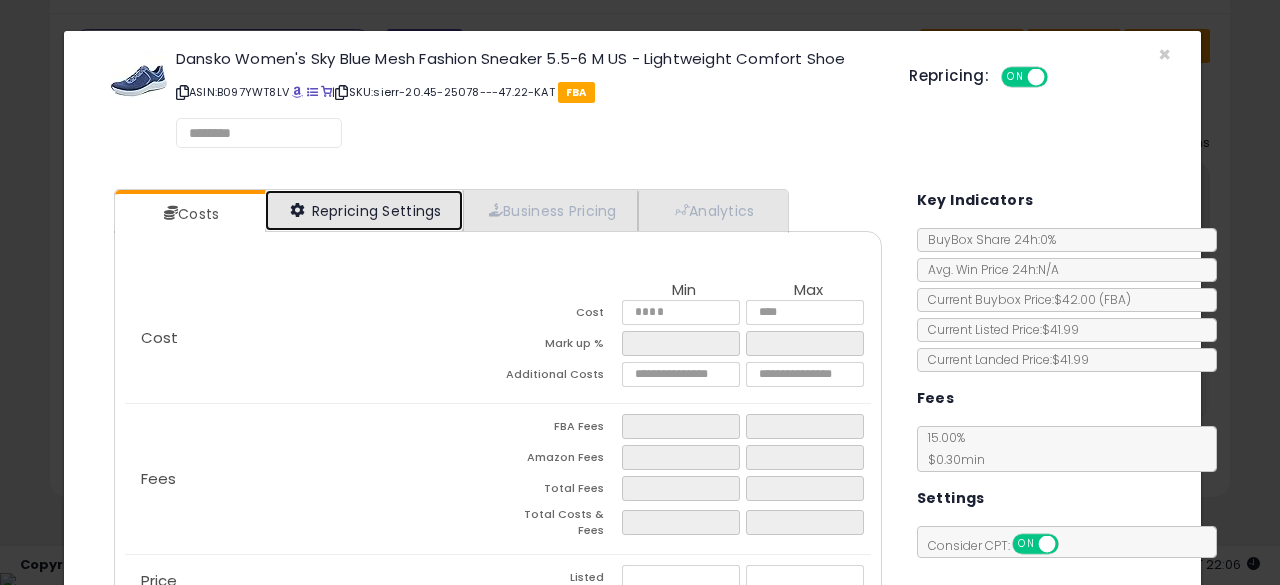 click on "Repricing Settings" at bounding box center (364, 210) 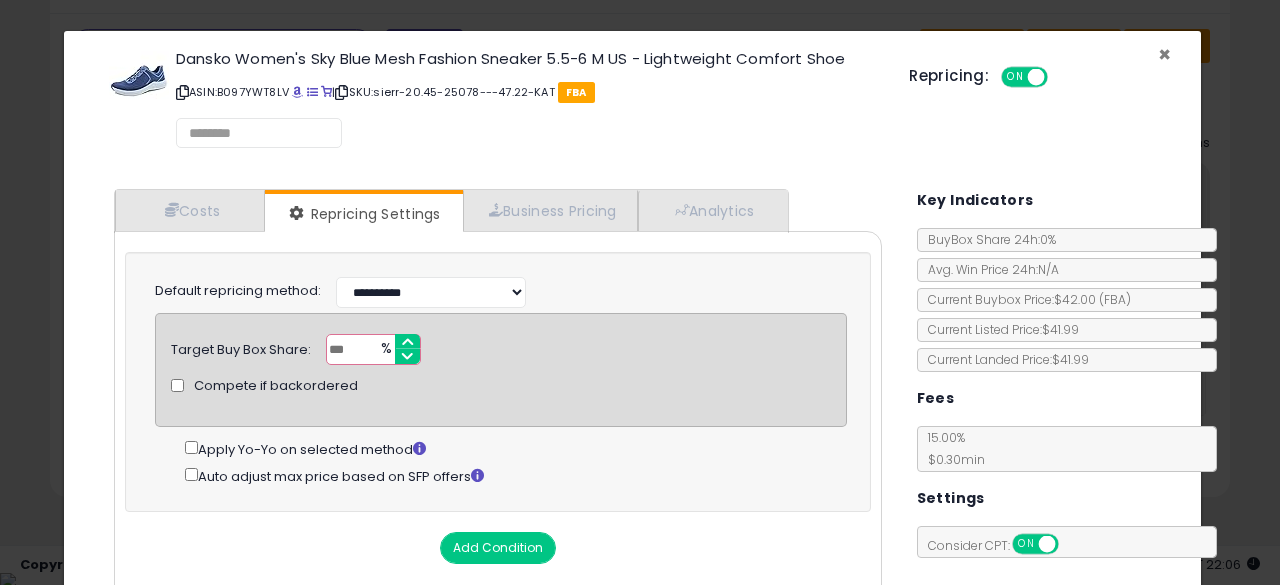 click on "×" at bounding box center [1164, 54] 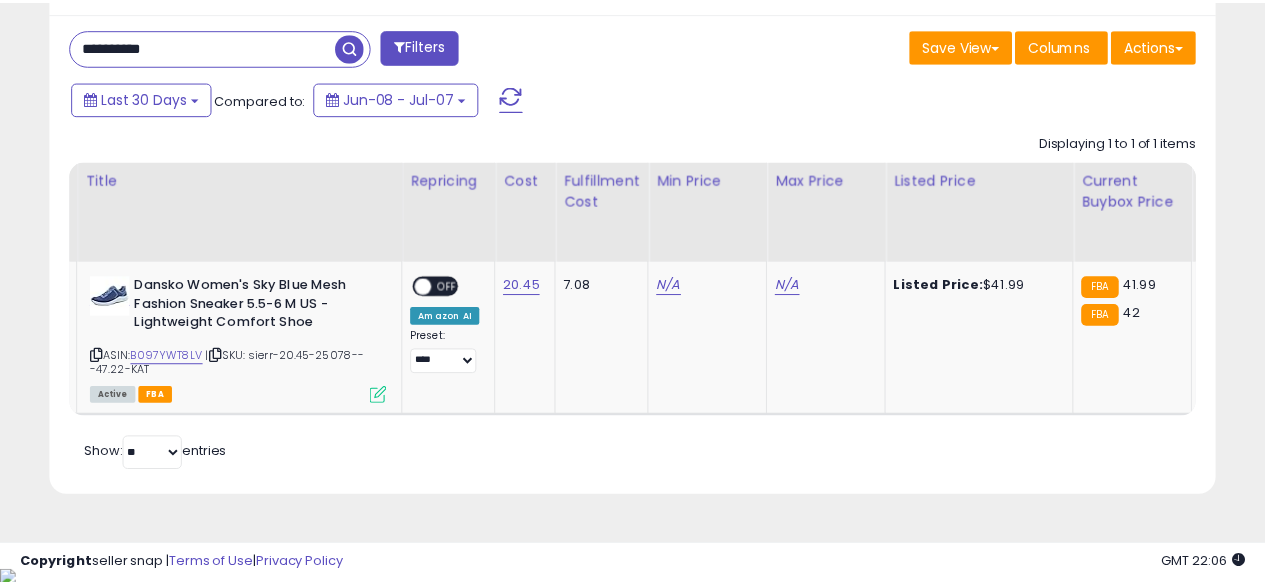 scroll, scrollTop: 410, scrollLeft: 674, axis: both 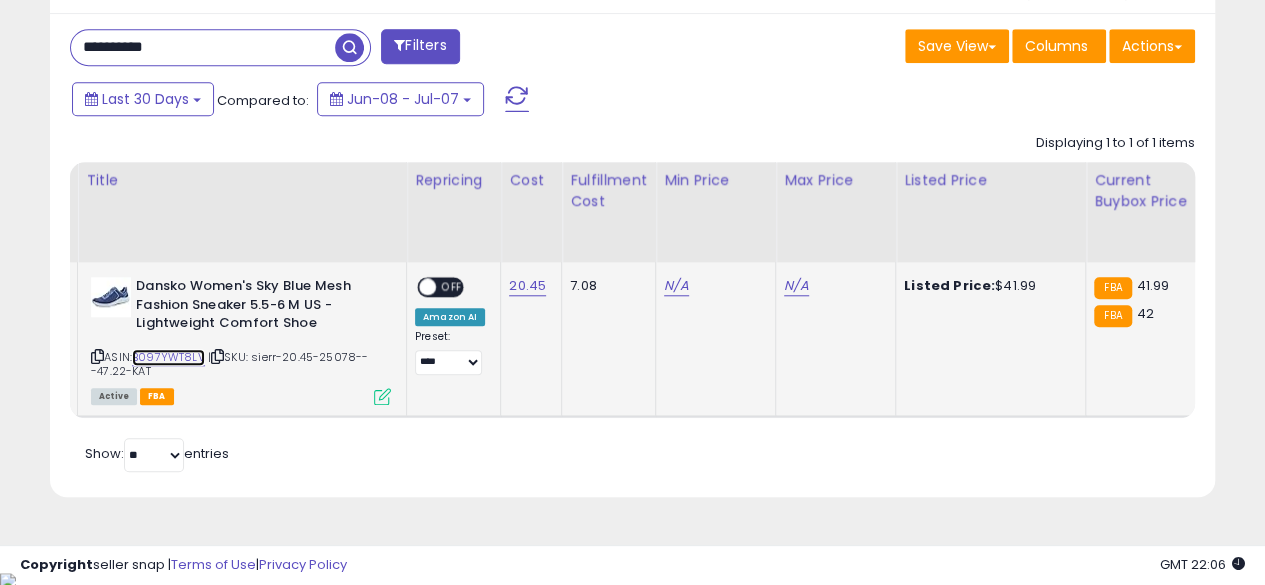 click on "B097YWT8LV" at bounding box center [168, 357] 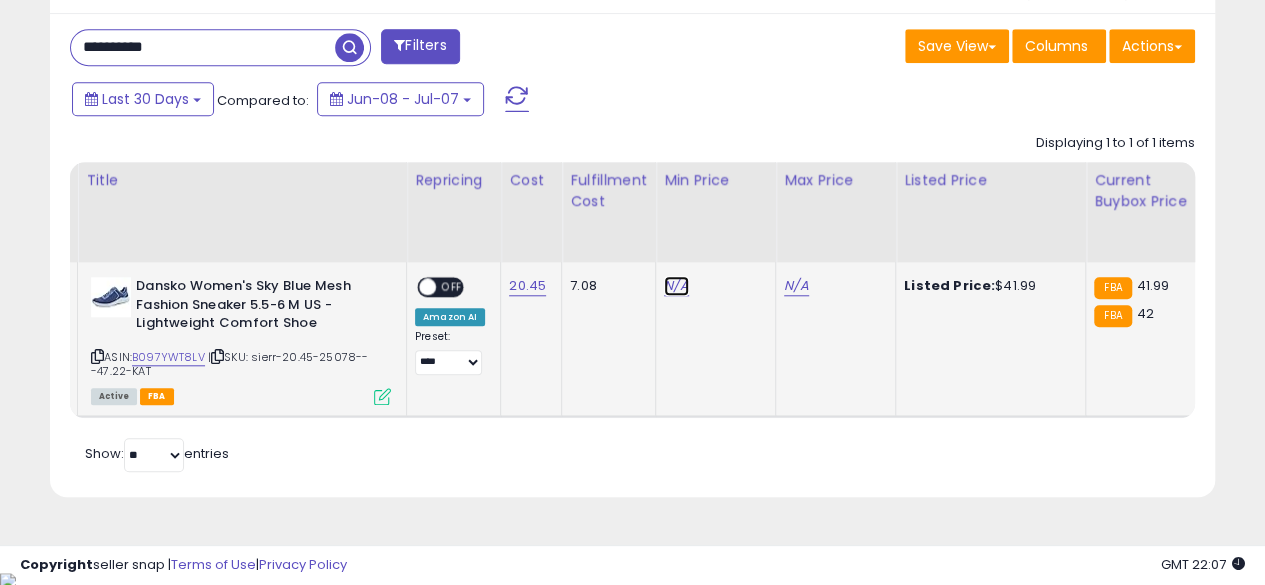 click on "N/A" at bounding box center (676, 286) 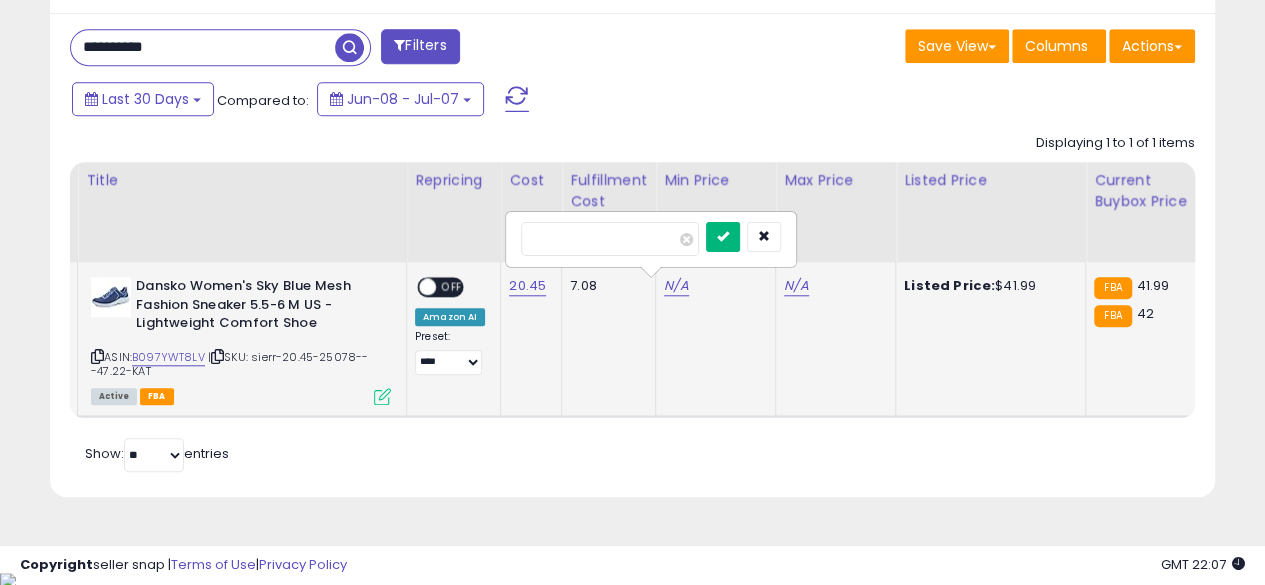 type on "*****" 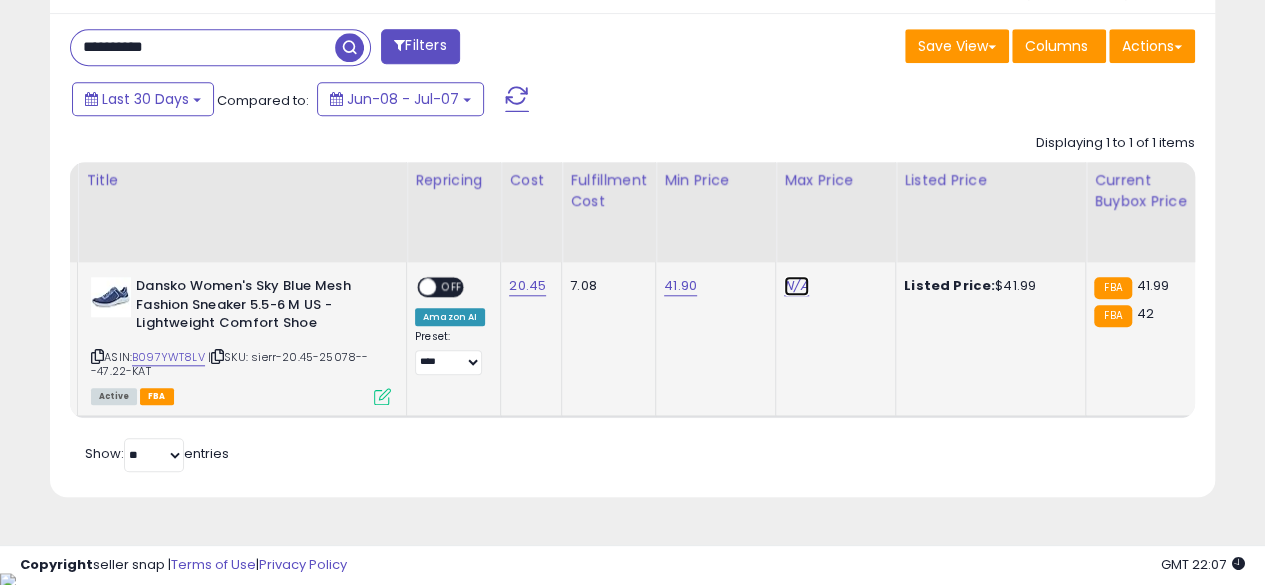 click on "N/A" at bounding box center (796, 286) 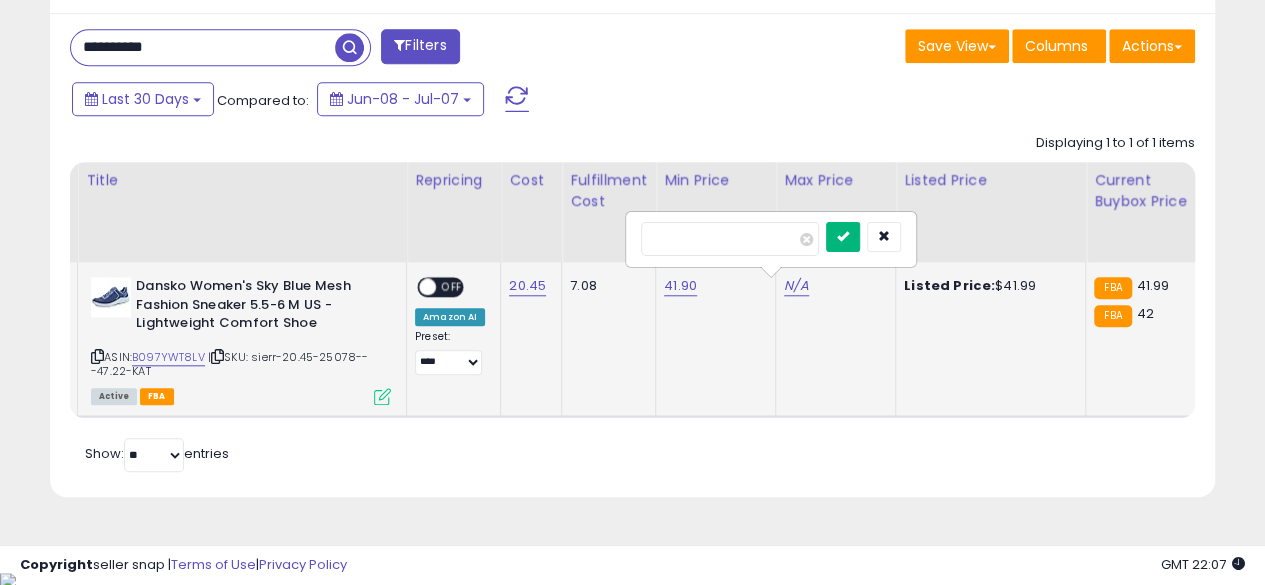 type on "*****" 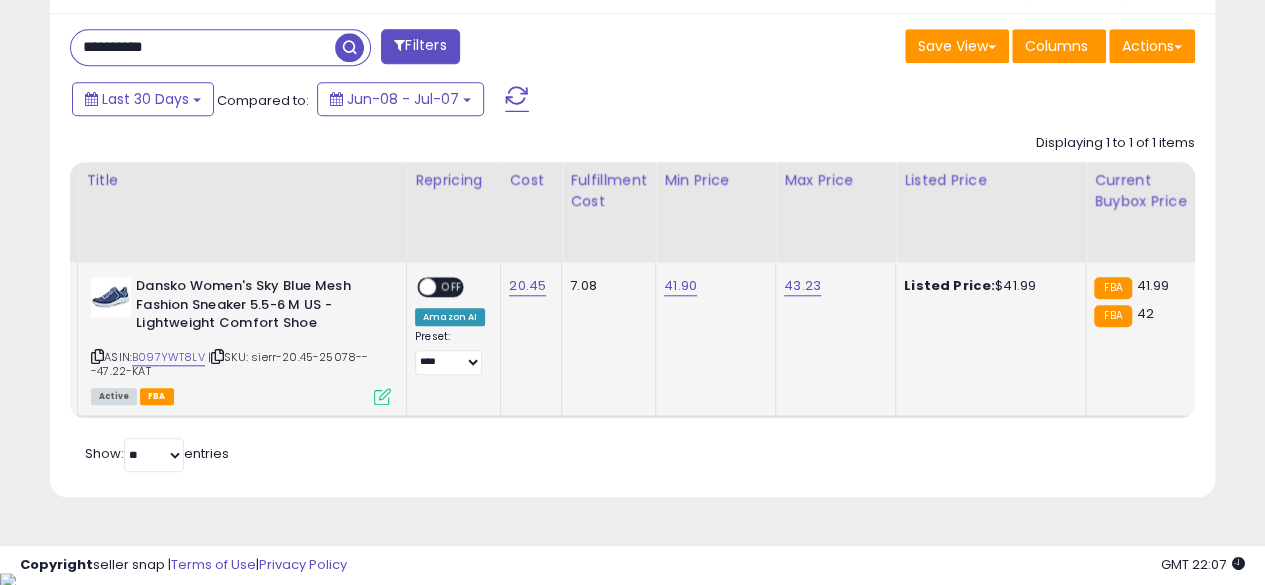 click at bounding box center [382, 396] 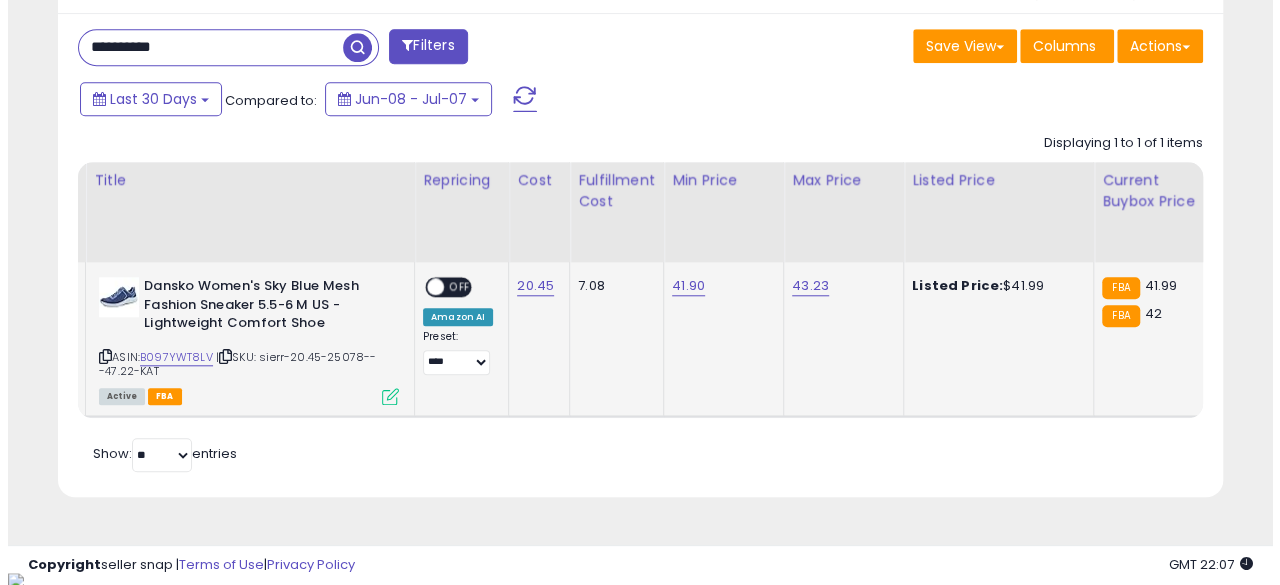 scroll, scrollTop: 999590, scrollLeft: 999317, axis: both 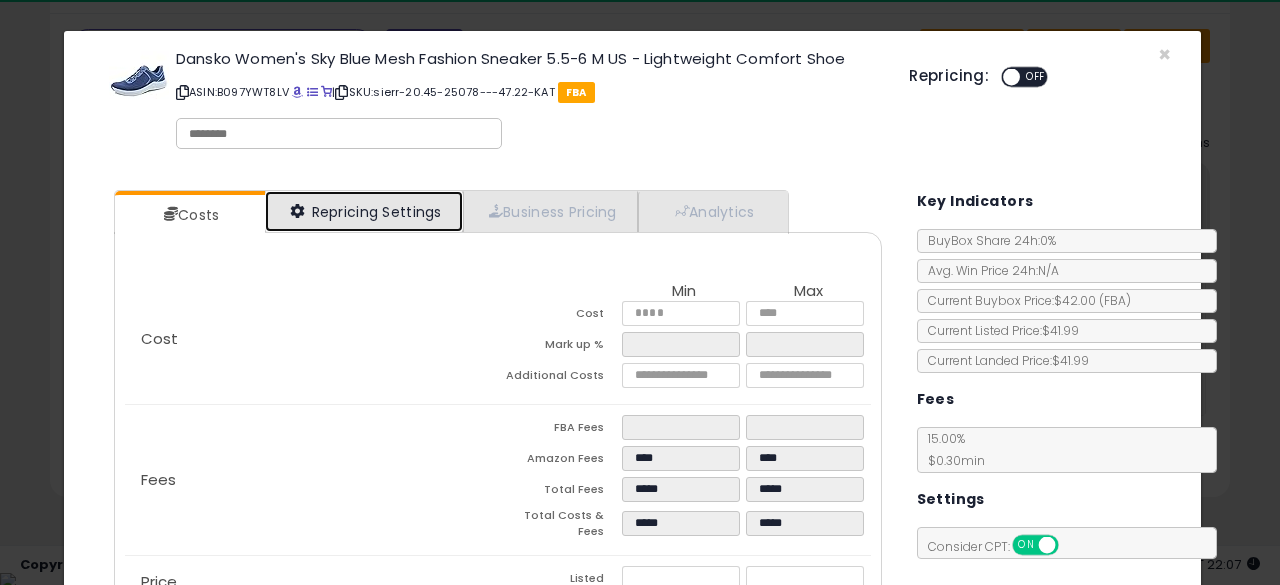 click on "Repricing Settings" at bounding box center [364, 211] 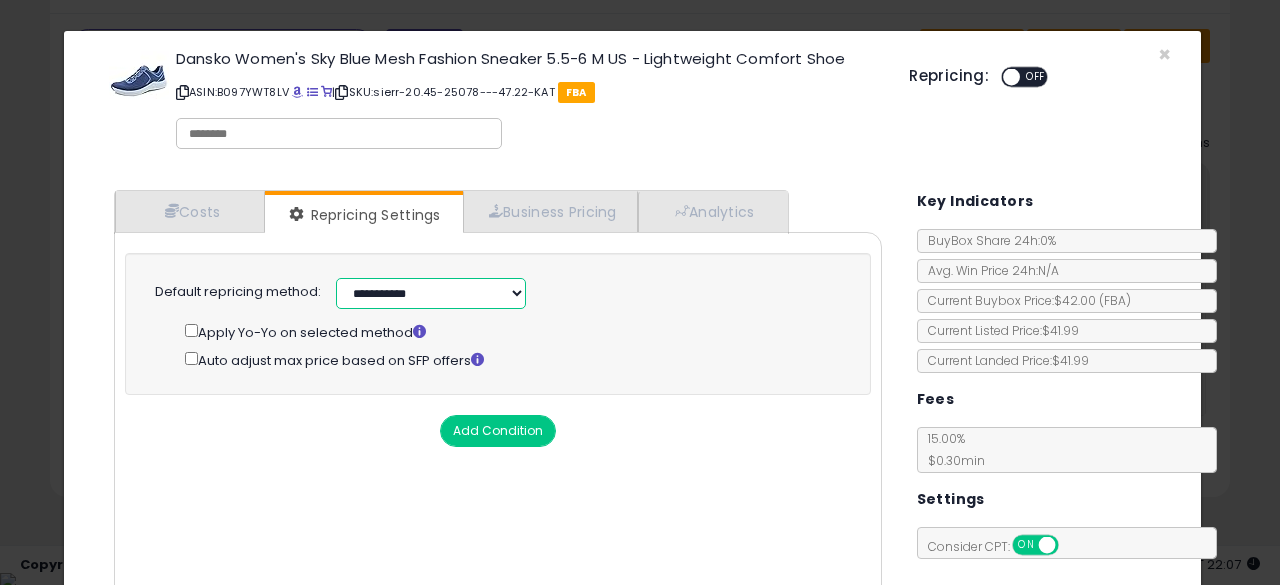 click on "**********" at bounding box center (431, 293) 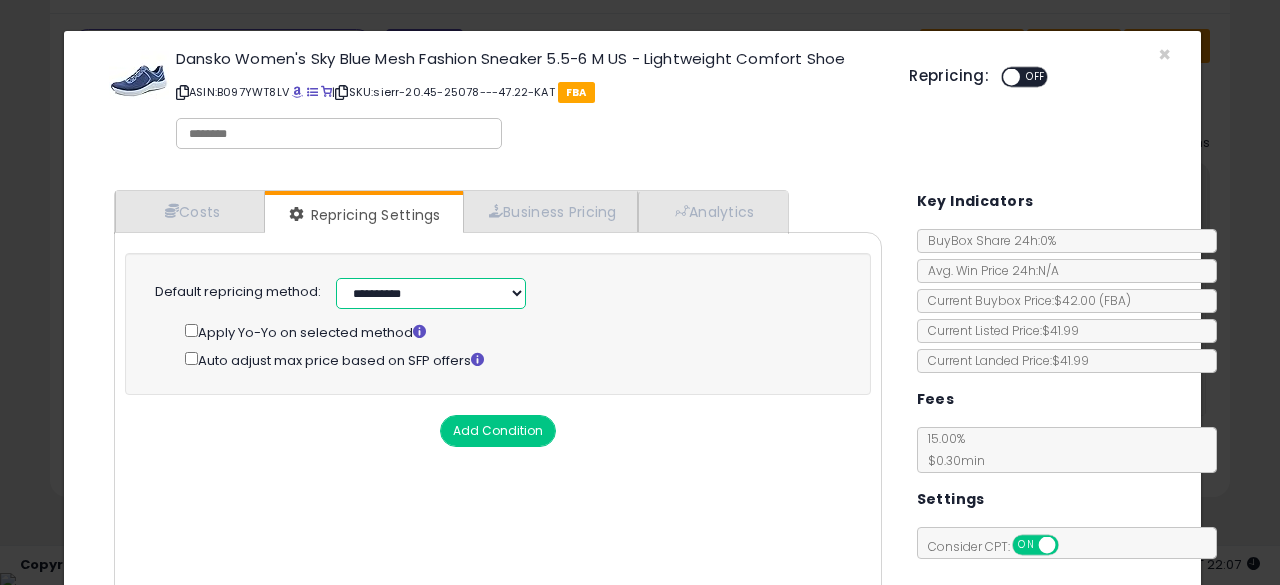 click on "**********" at bounding box center [431, 293] 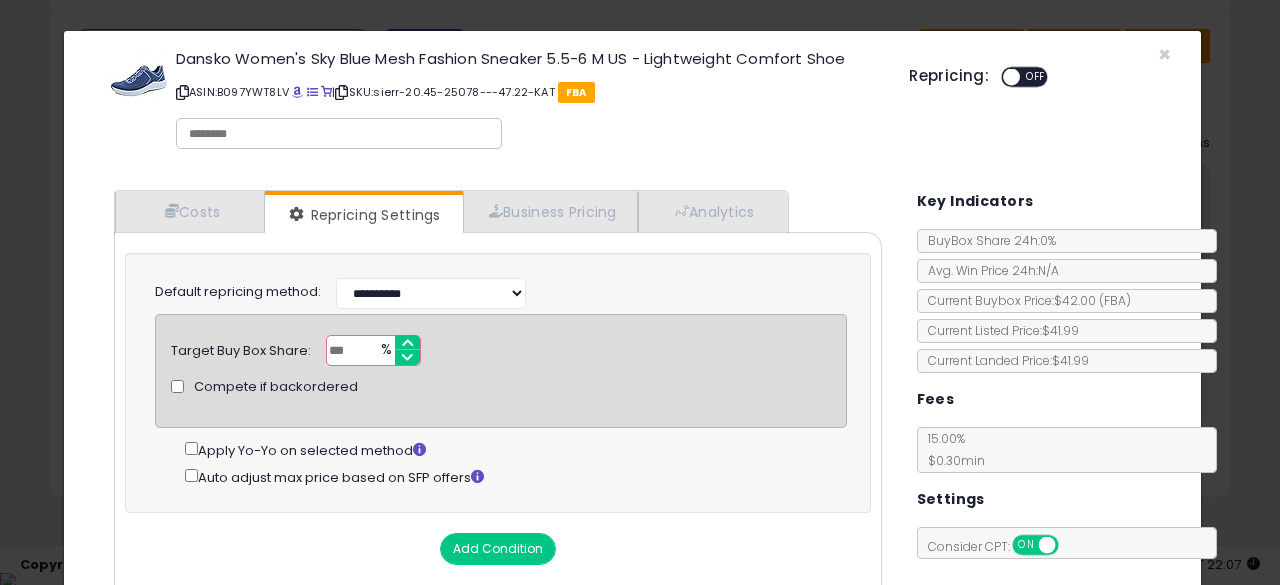 click on "***" at bounding box center (373, 350) 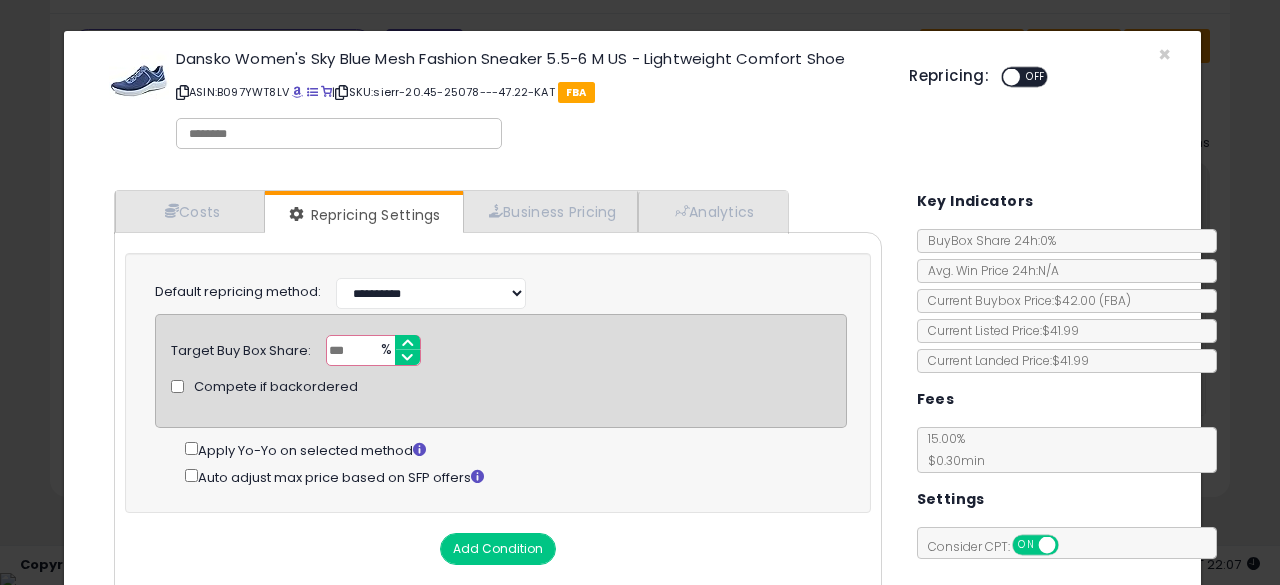 type on "*" 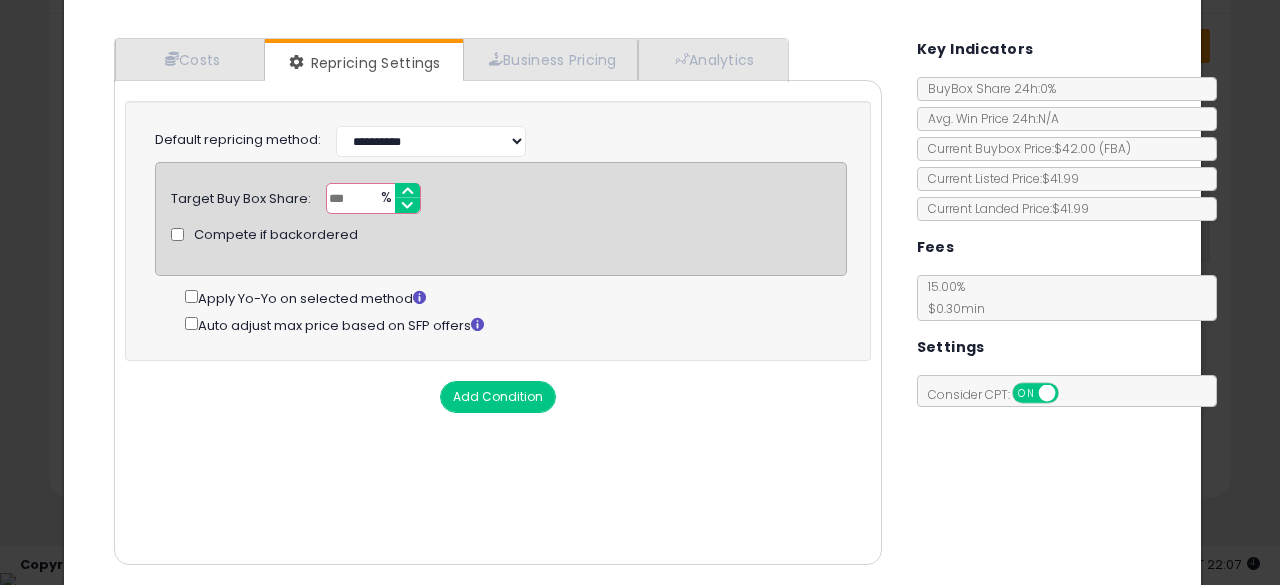 scroll, scrollTop: 214, scrollLeft: 0, axis: vertical 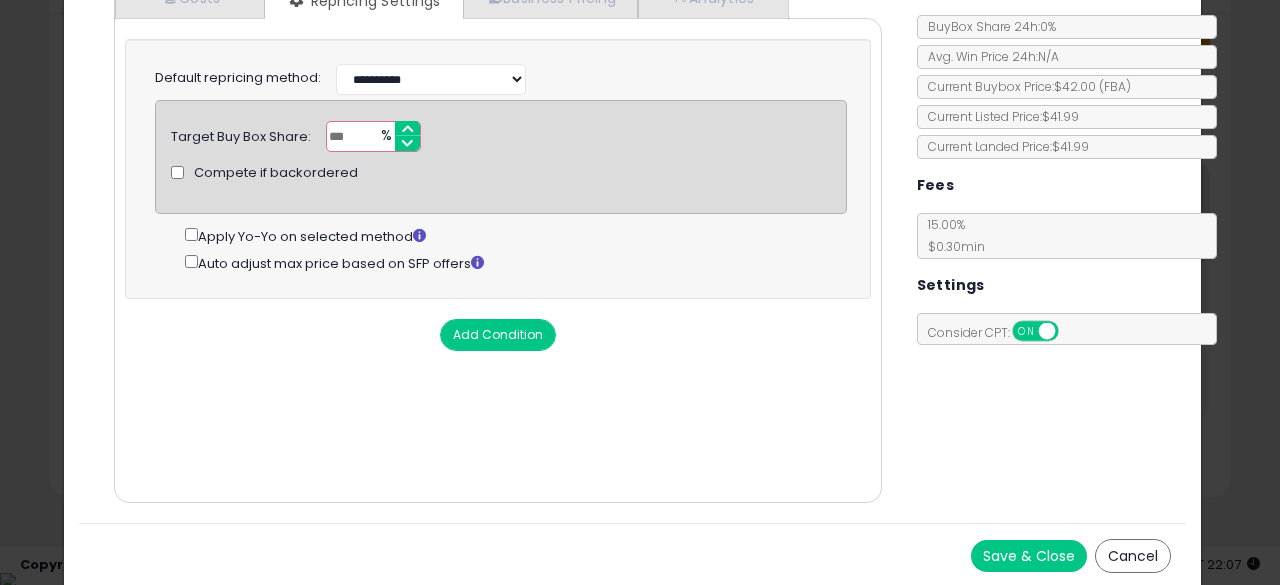click on "Save & Close" at bounding box center (1029, 556) 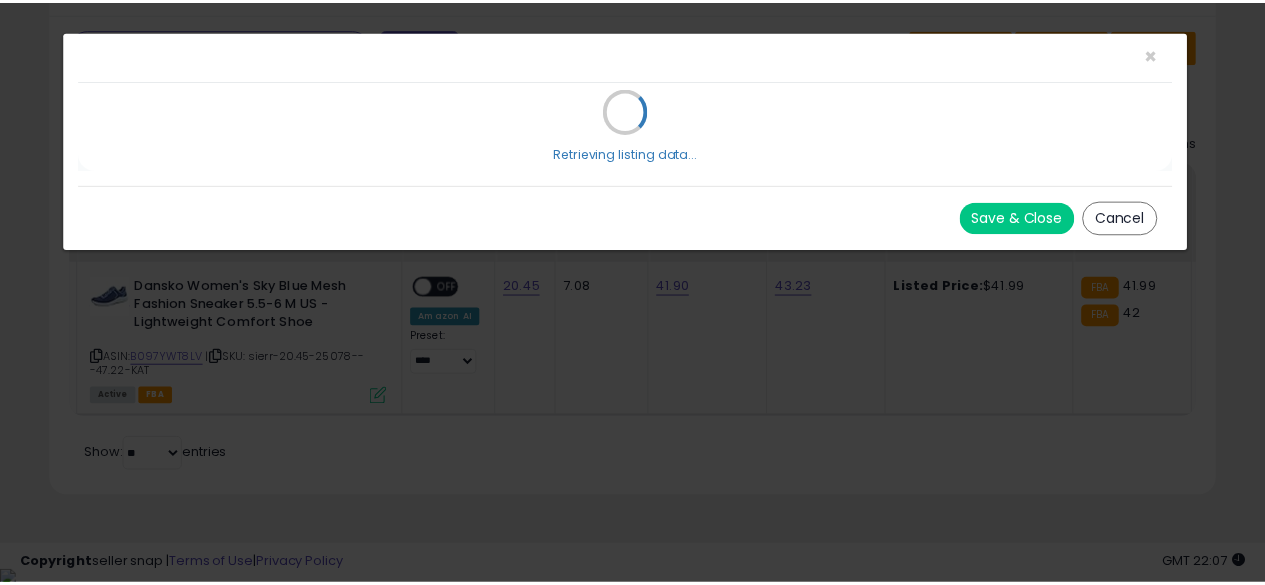 scroll, scrollTop: 0, scrollLeft: 0, axis: both 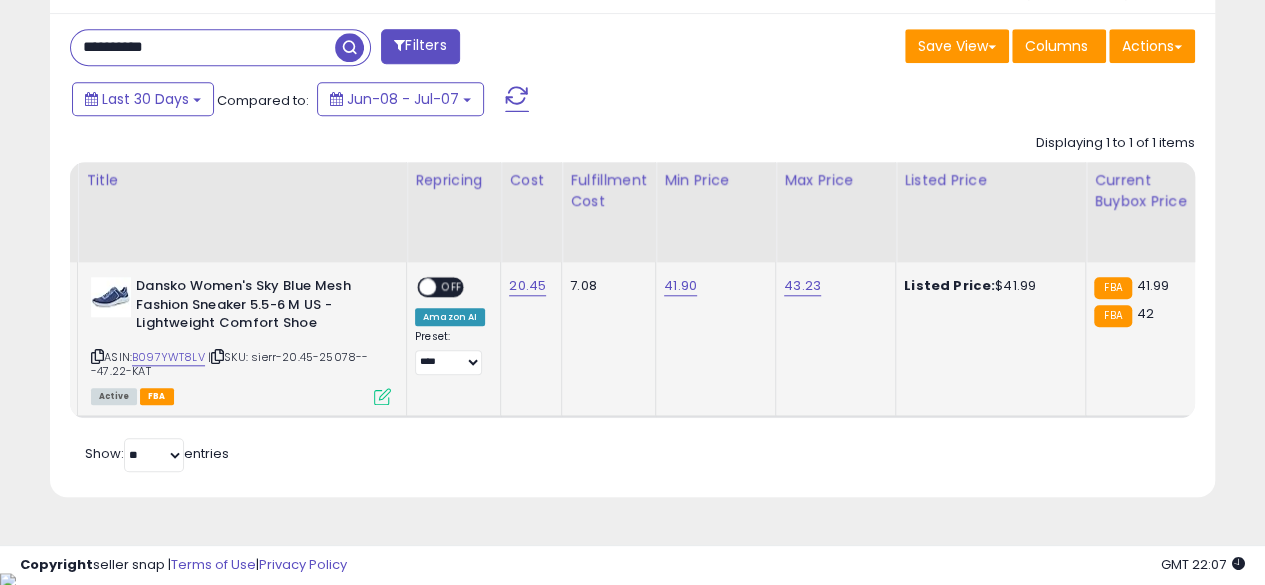 click on "OFF" at bounding box center (452, 287) 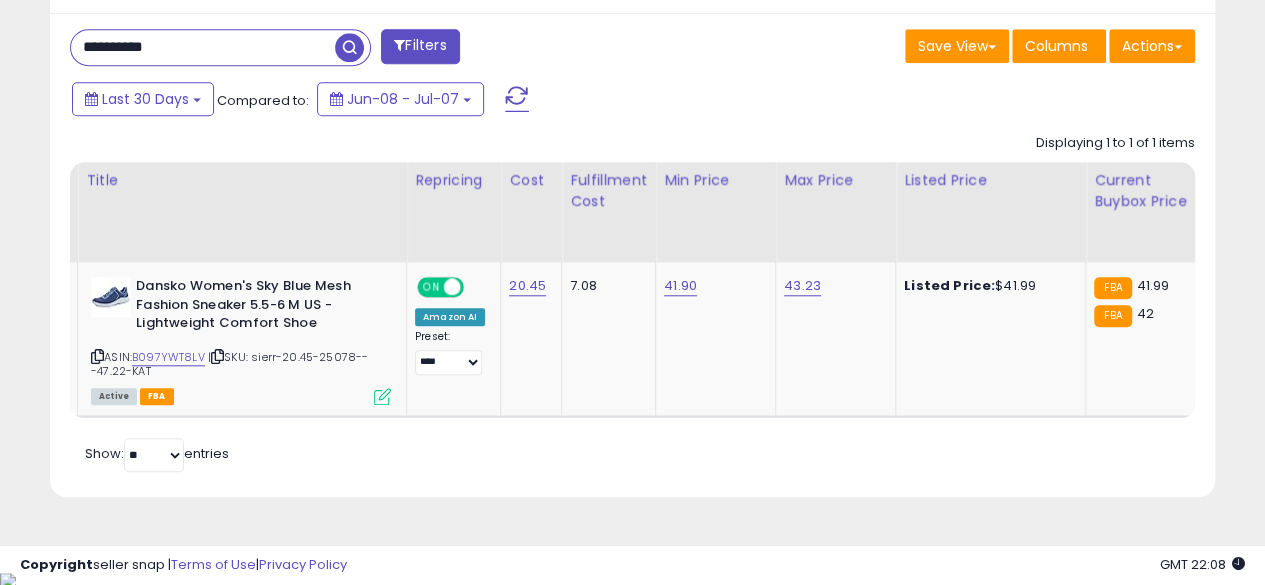 click on "**********" at bounding box center (203, 47) 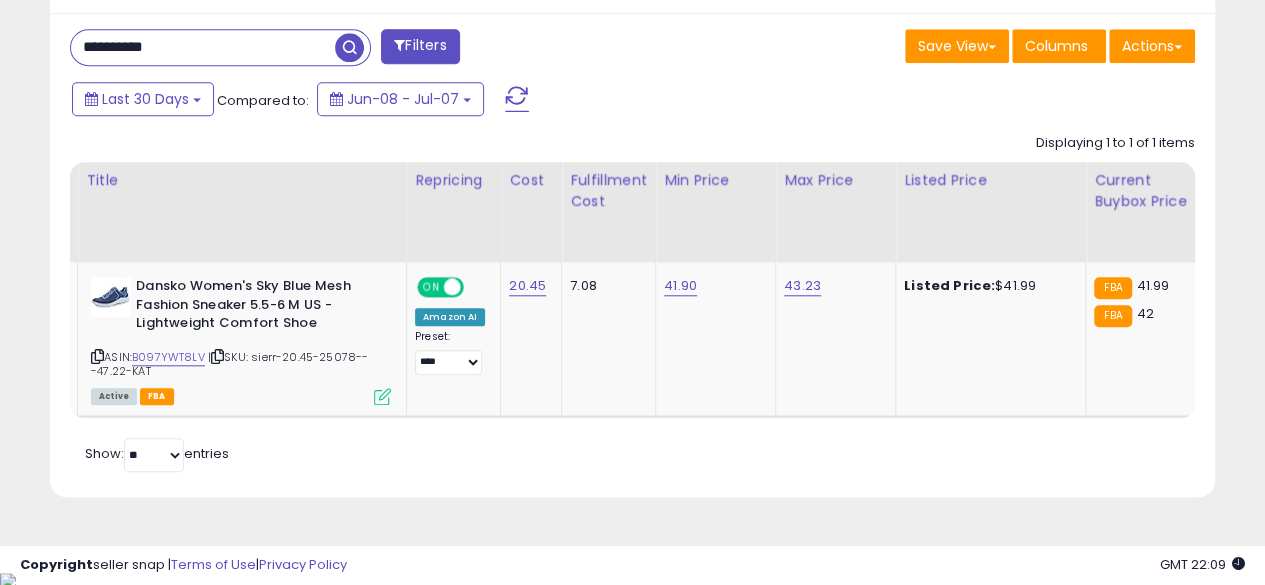 click on "**********" at bounding box center [203, 47] 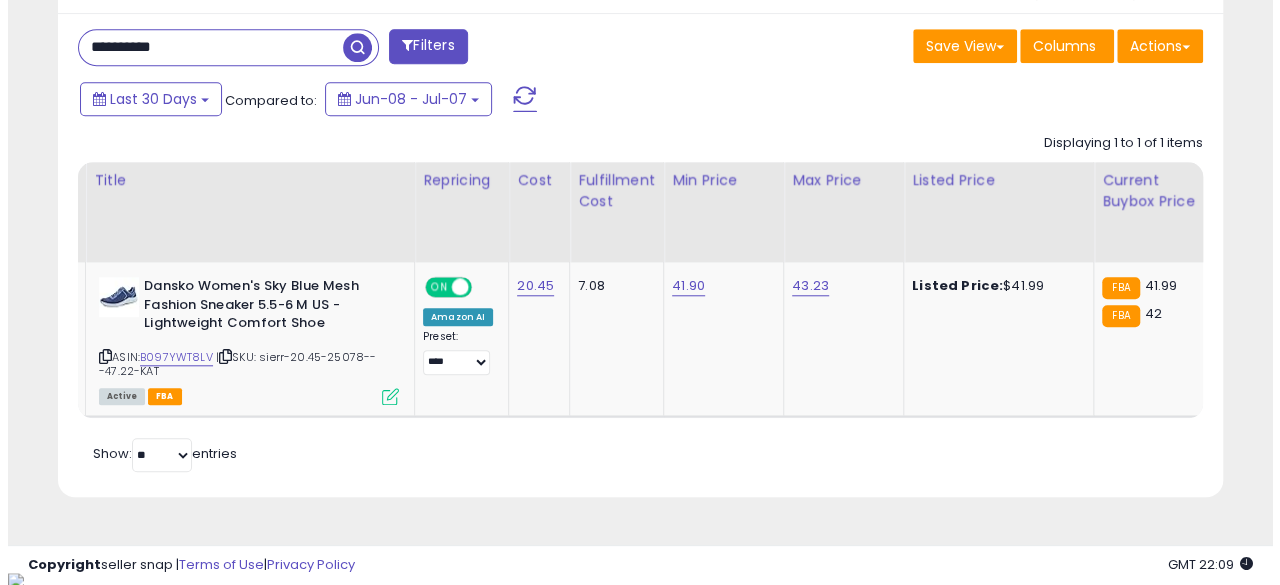 scroll, scrollTop: 654, scrollLeft: 0, axis: vertical 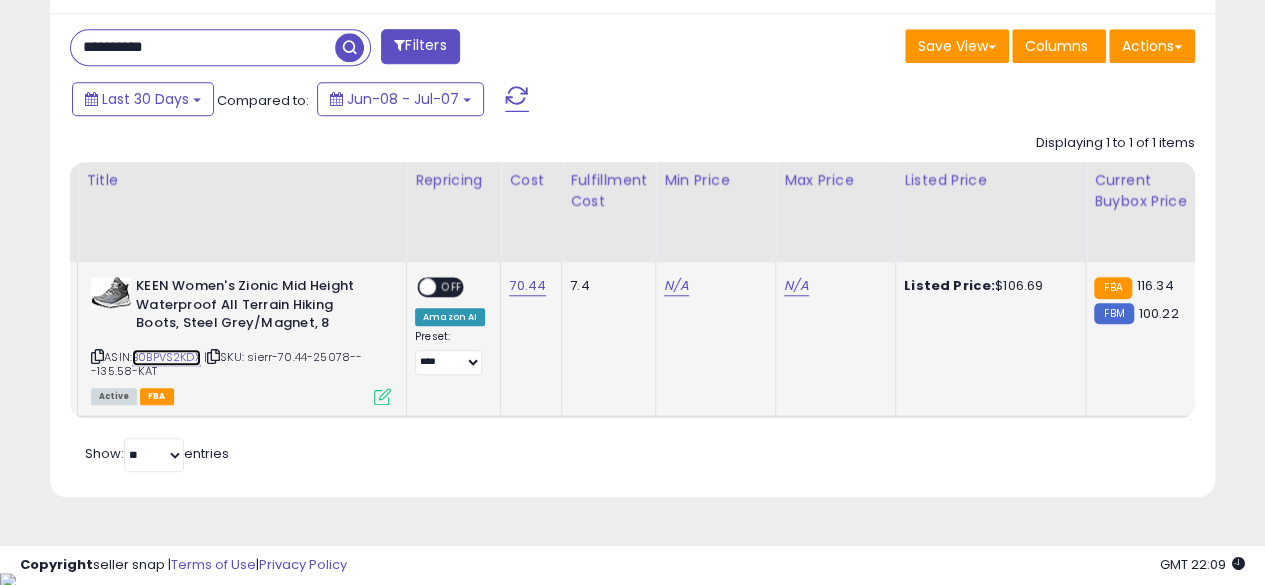 click on "B0BPVS2KDX" at bounding box center (166, 357) 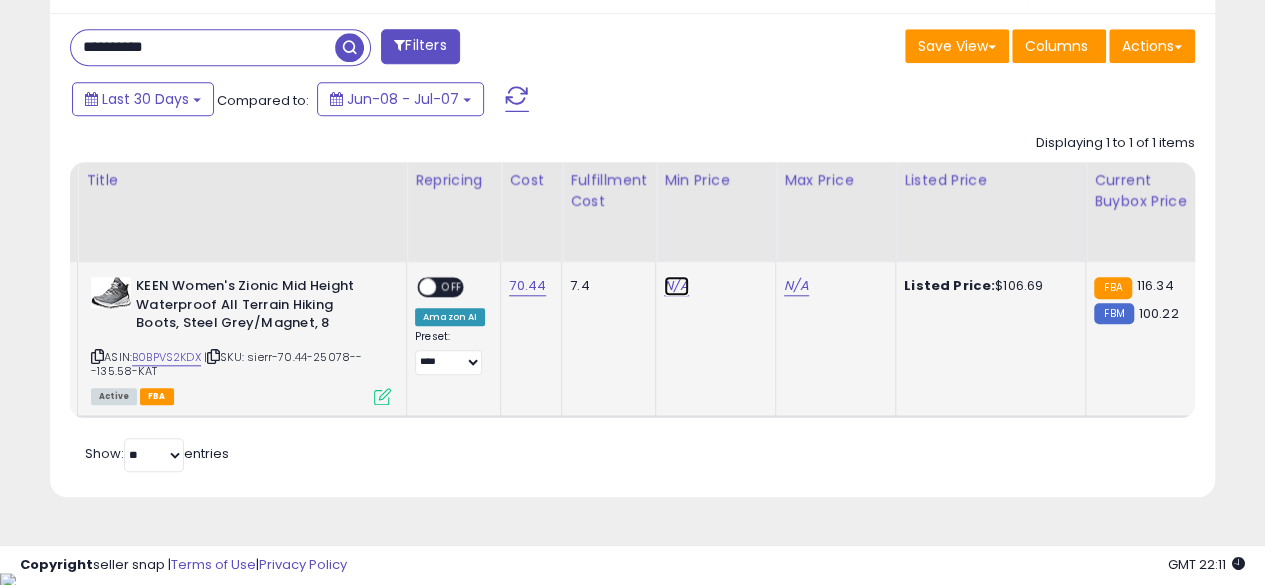 click on "N/A" at bounding box center [676, 286] 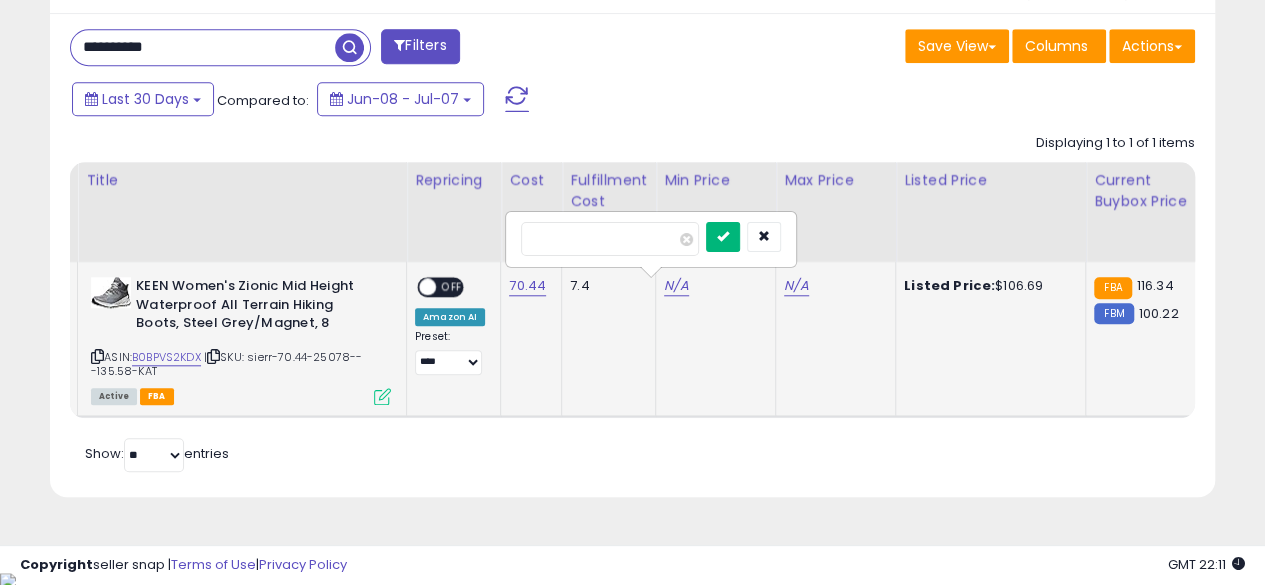 type on "******" 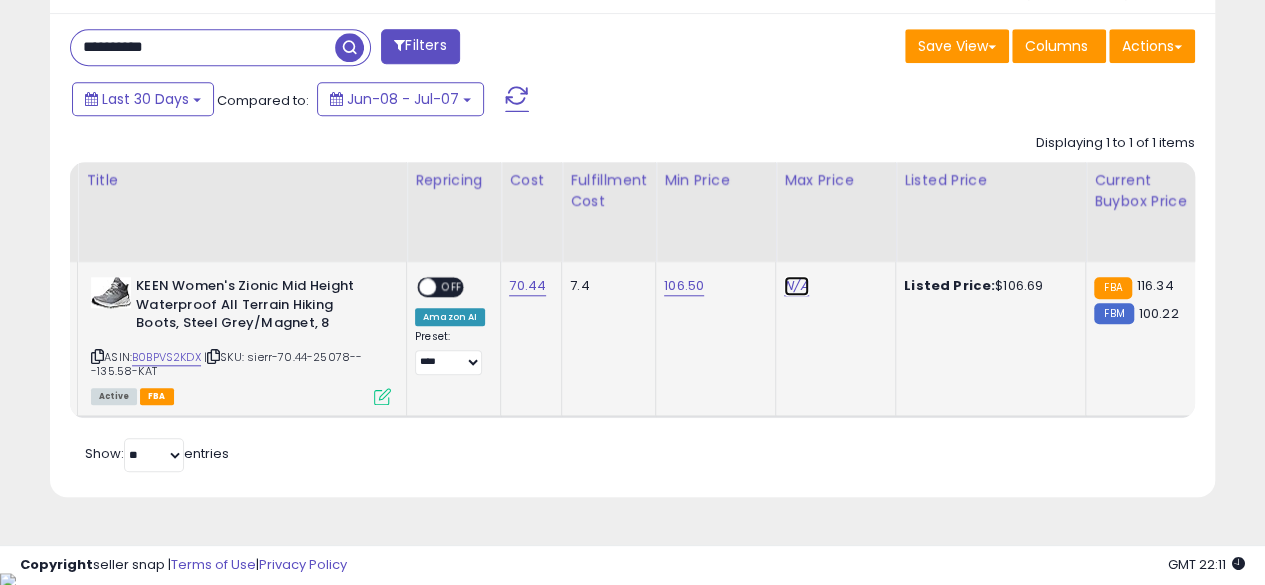 click on "N/A" at bounding box center [796, 286] 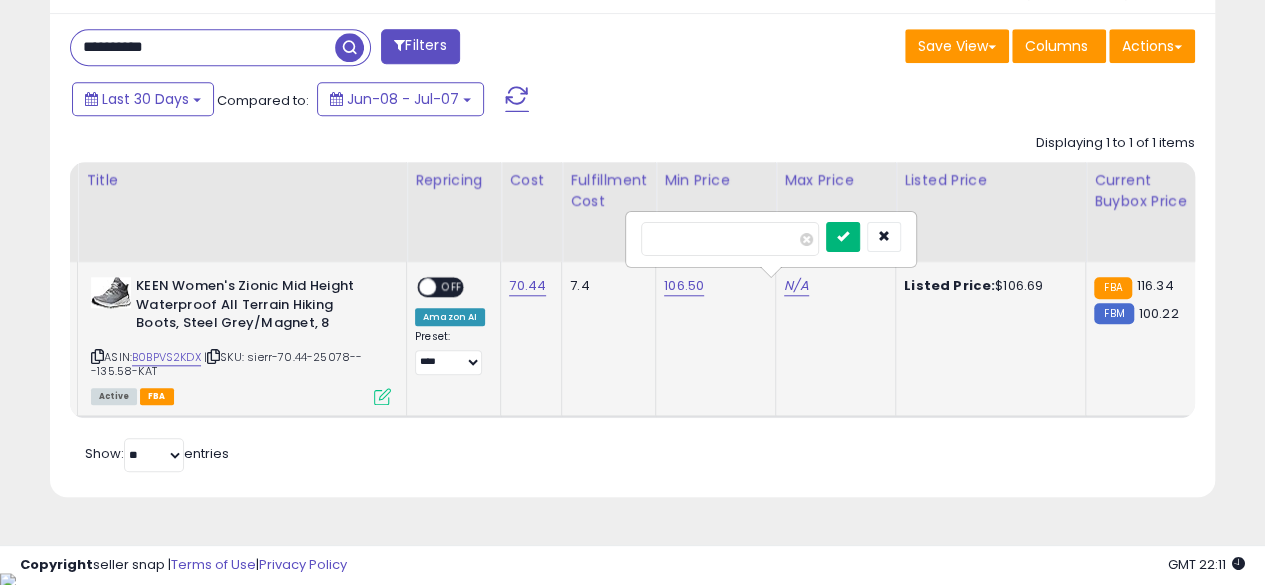 type on "******" 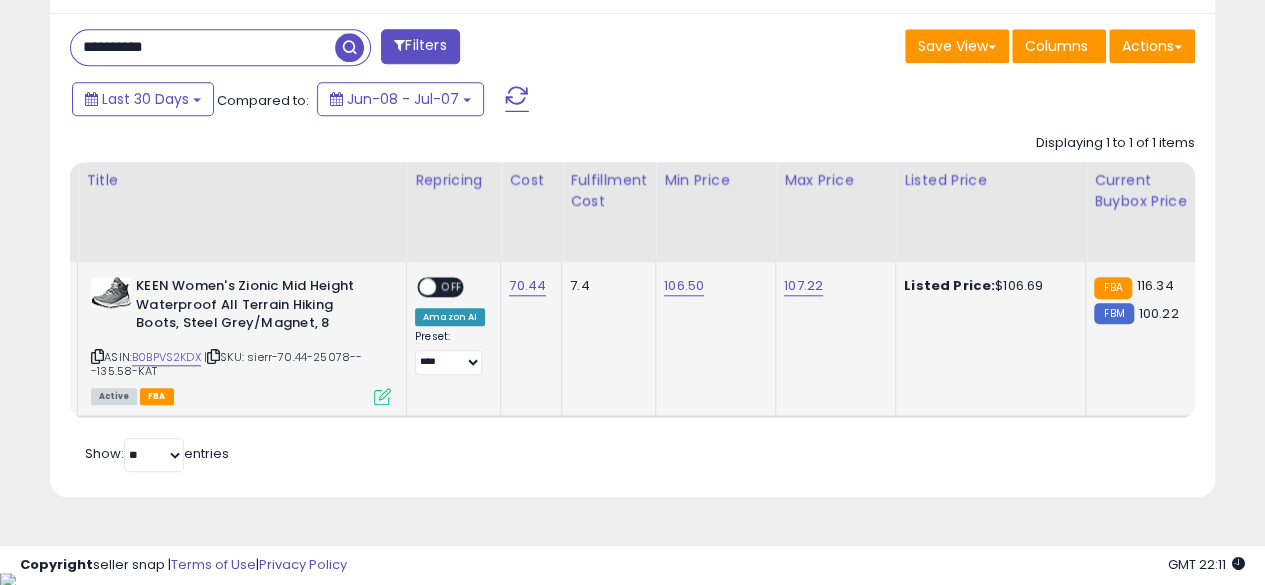 click on "Active FBA" at bounding box center (241, 395) 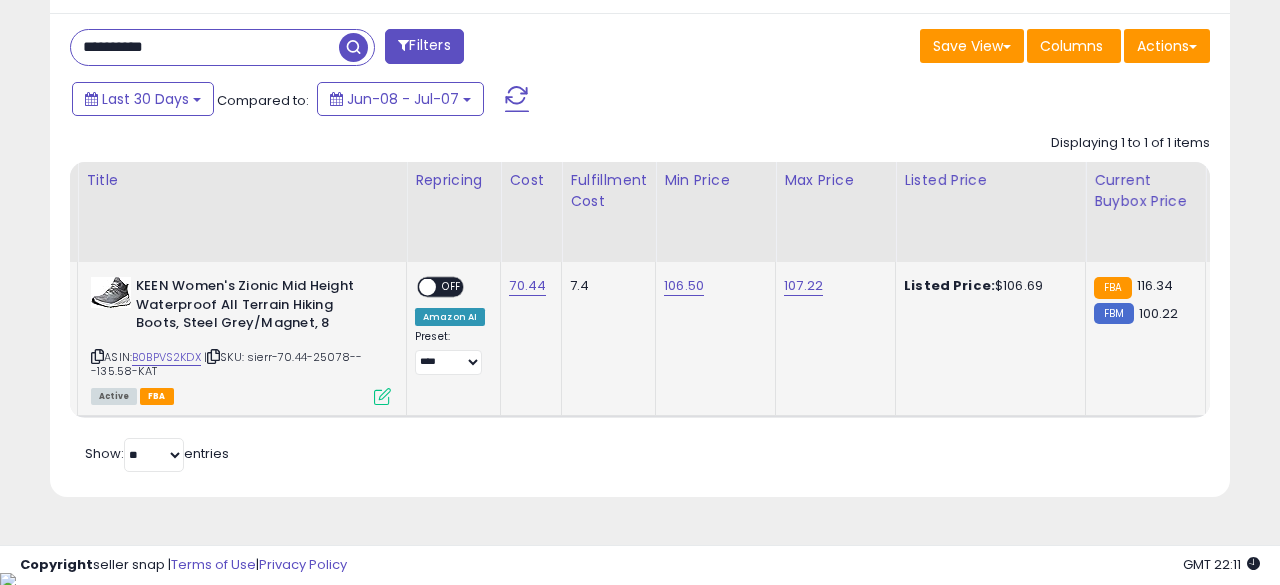 scroll, scrollTop: 999590, scrollLeft: 999317, axis: both 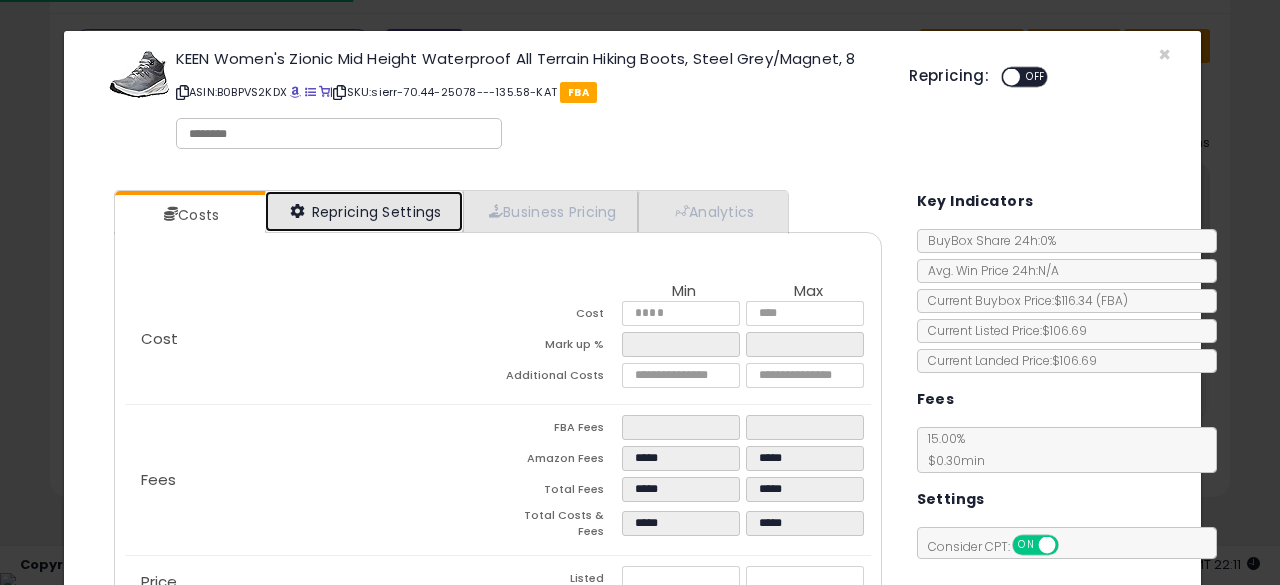 click on "Repricing Settings" at bounding box center (364, 211) 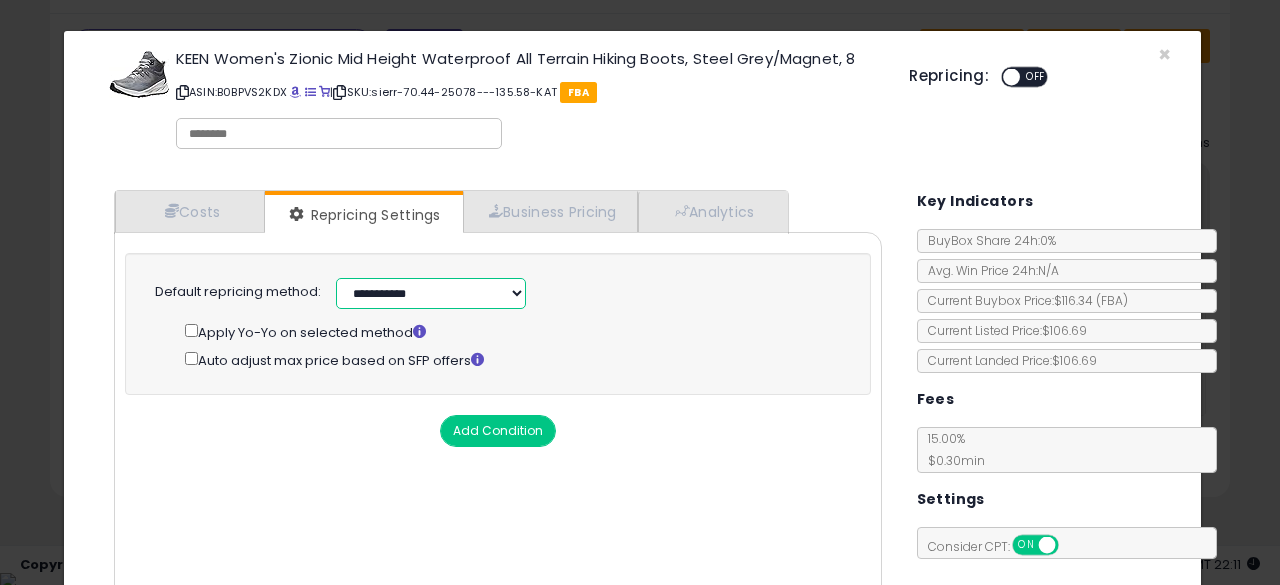 click on "**********" at bounding box center [431, 293] 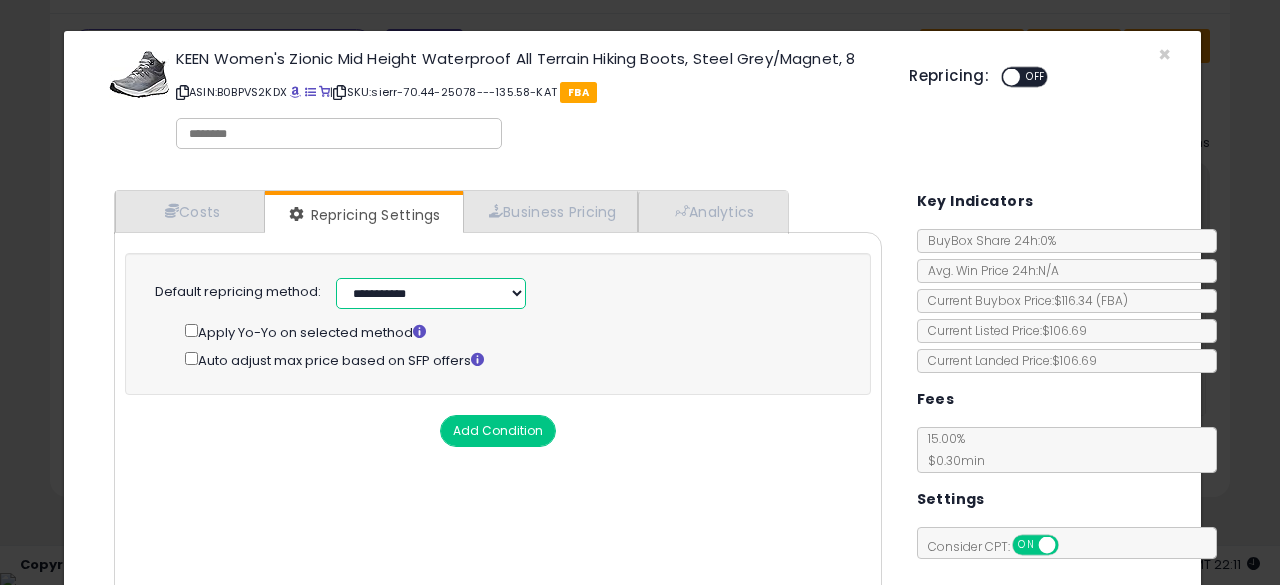 select on "******" 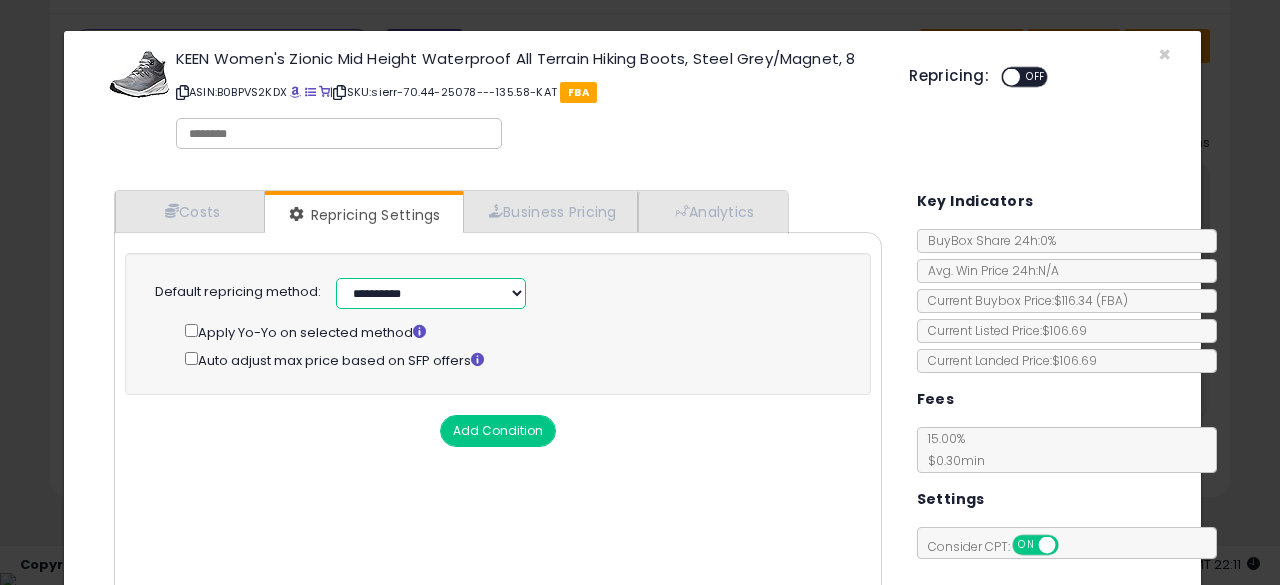 click on "**********" at bounding box center [431, 293] 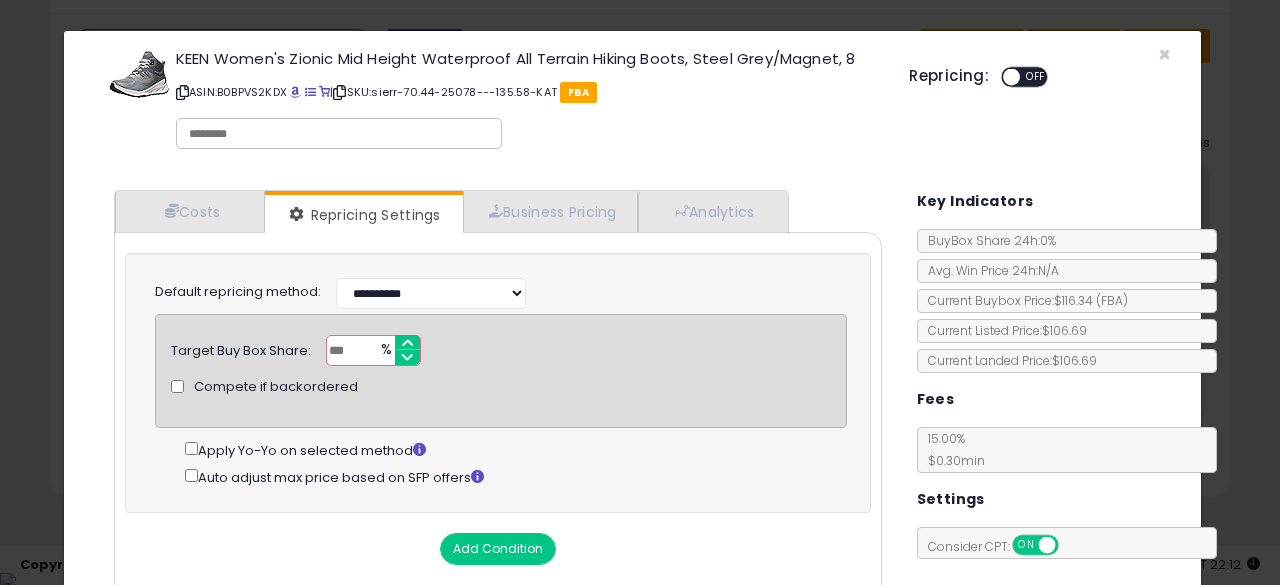 click on "***" at bounding box center [373, 350] 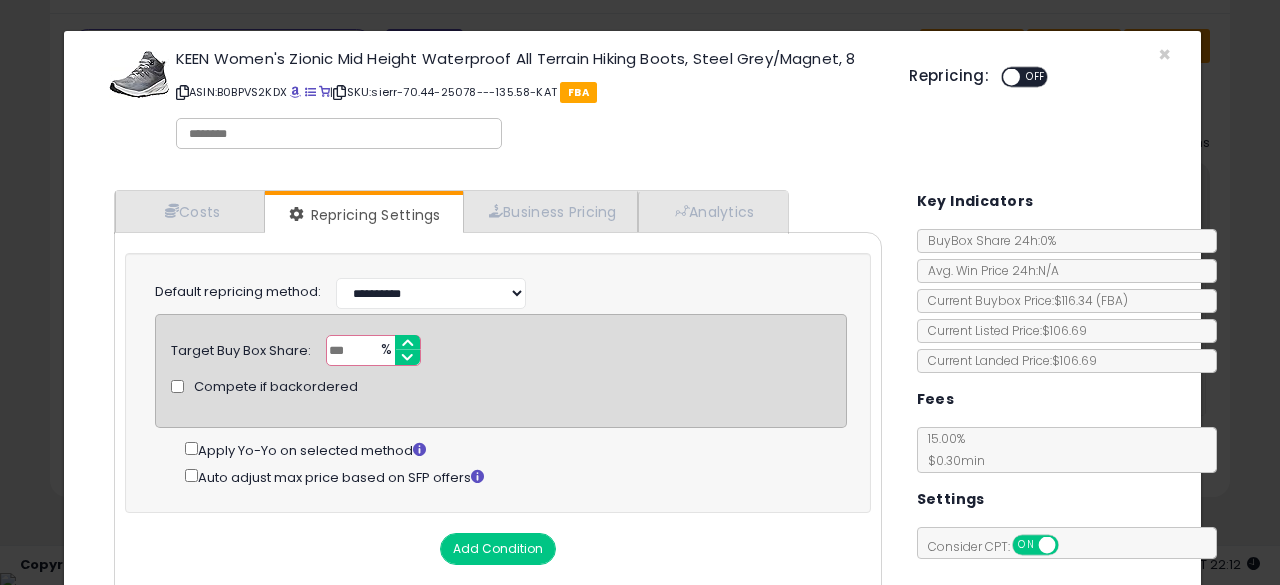type on "**" 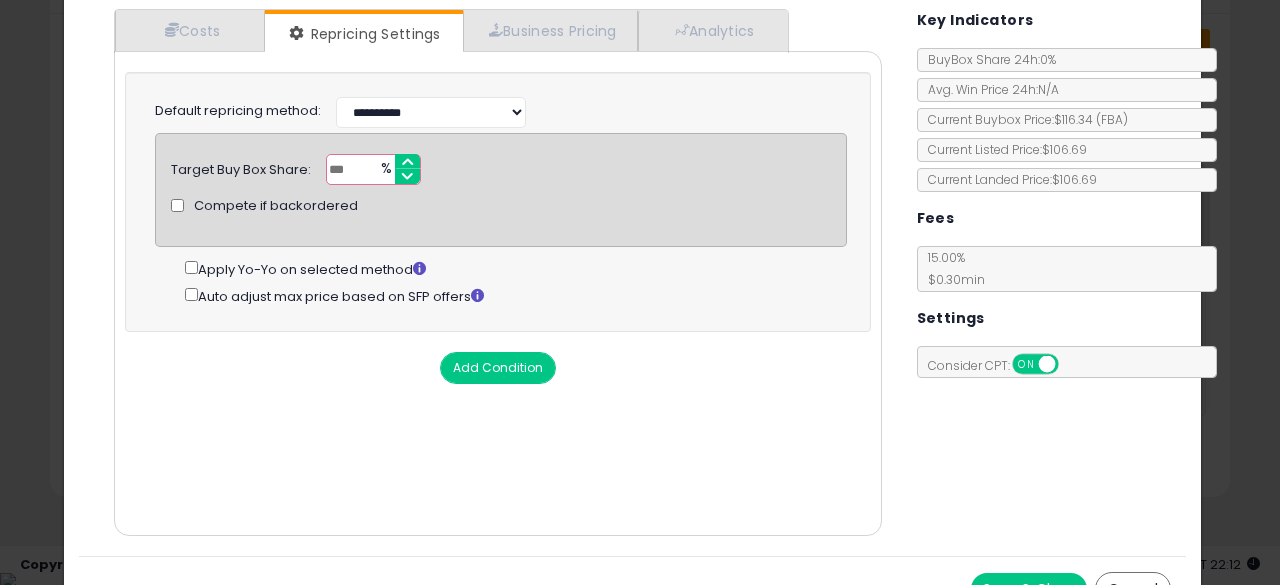 scroll, scrollTop: 214, scrollLeft: 0, axis: vertical 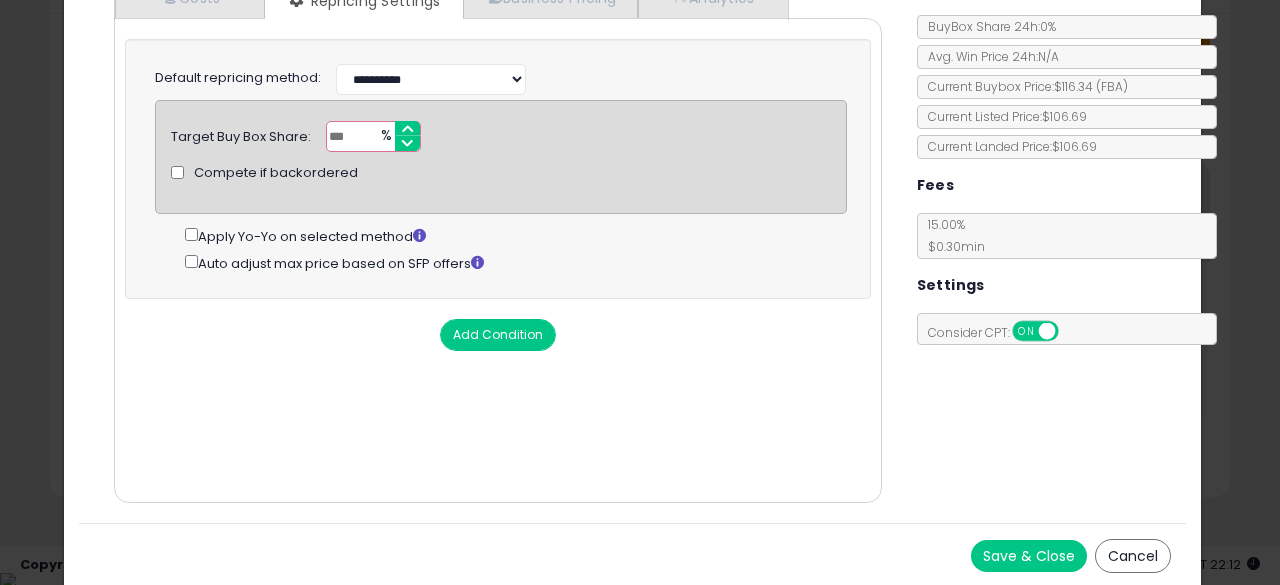 click on "Save & Close" at bounding box center (1029, 556) 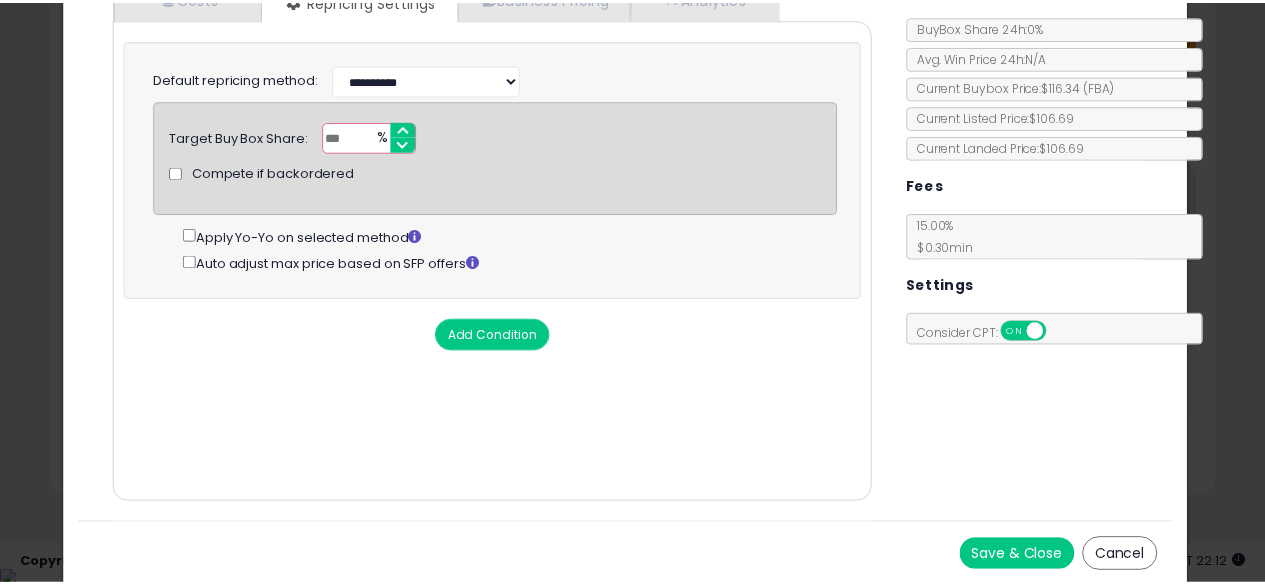scroll, scrollTop: 0, scrollLeft: 0, axis: both 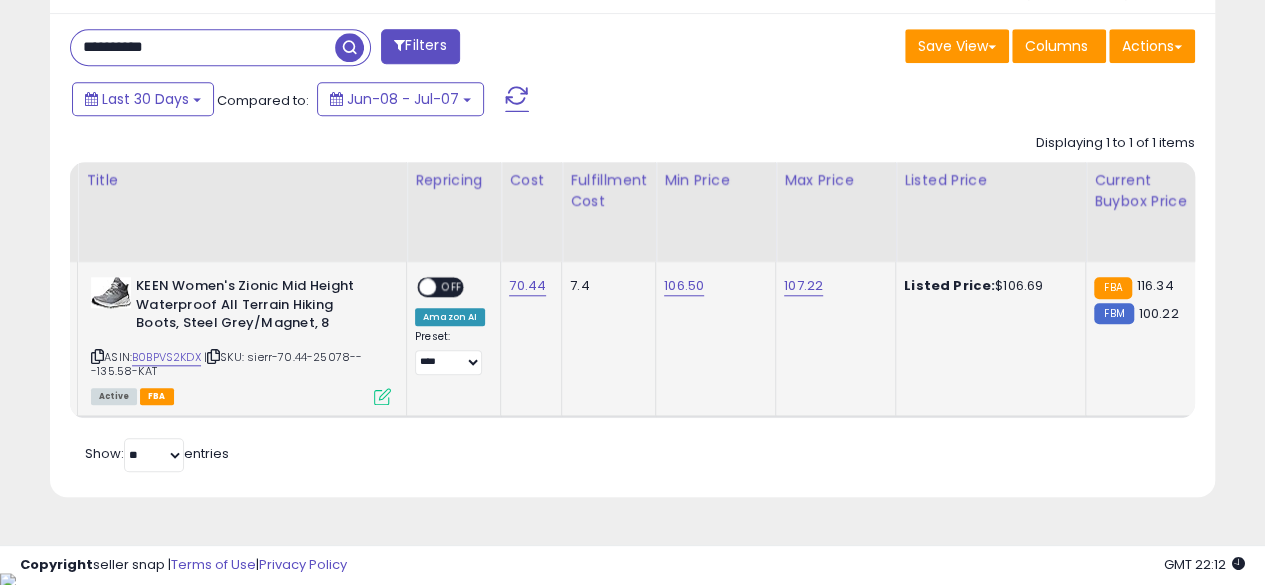 click on "OFF" at bounding box center (452, 287) 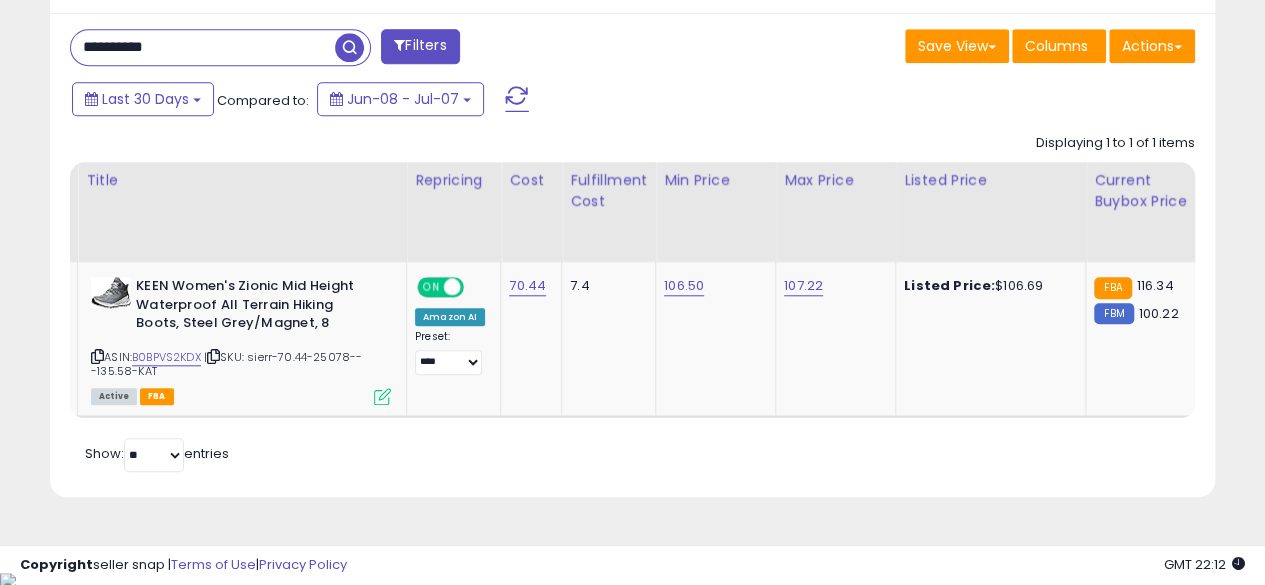 click on "**********" at bounding box center (203, 47) 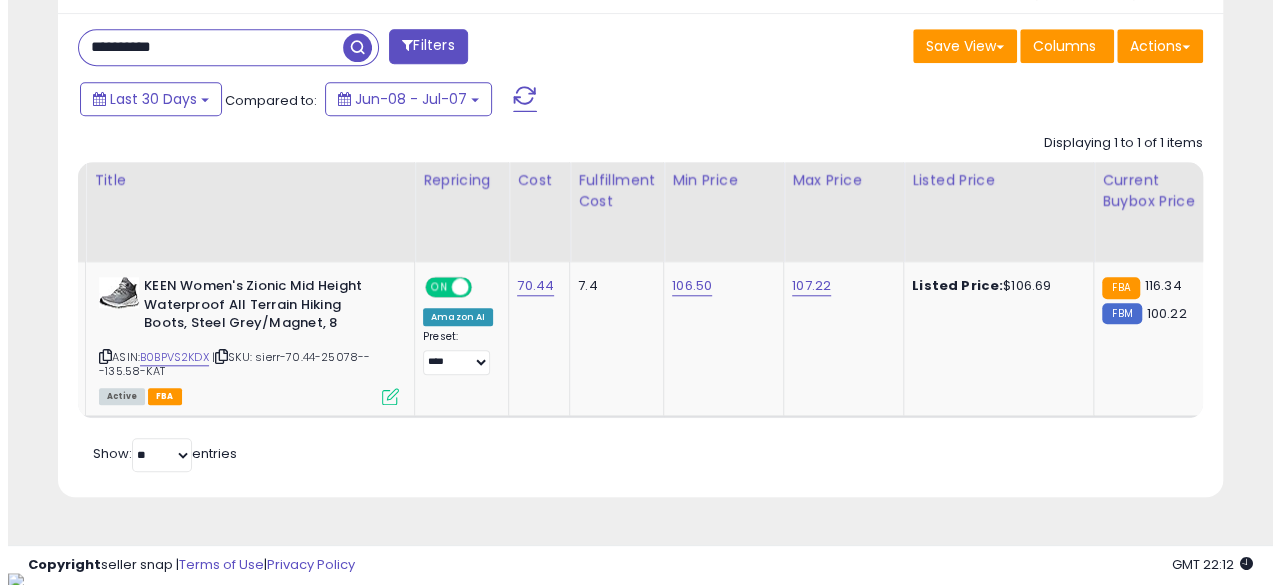 scroll, scrollTop: 654, scrollLeft: 0, axis: vertical 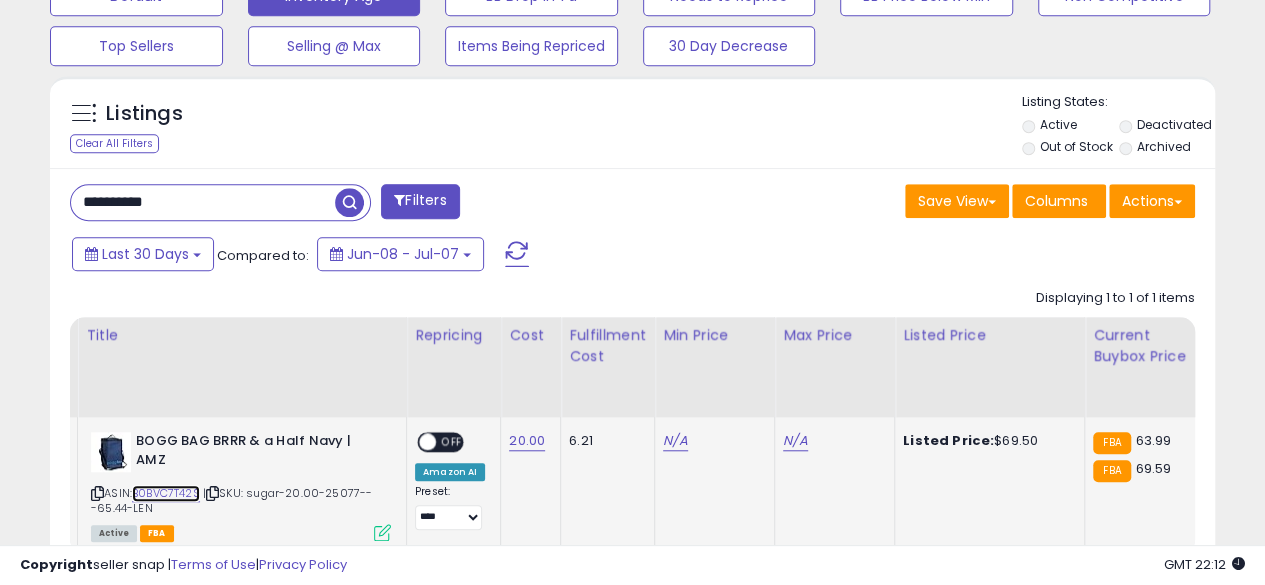 click on "B0BVC7T42S" at bounding box center [166, 493] 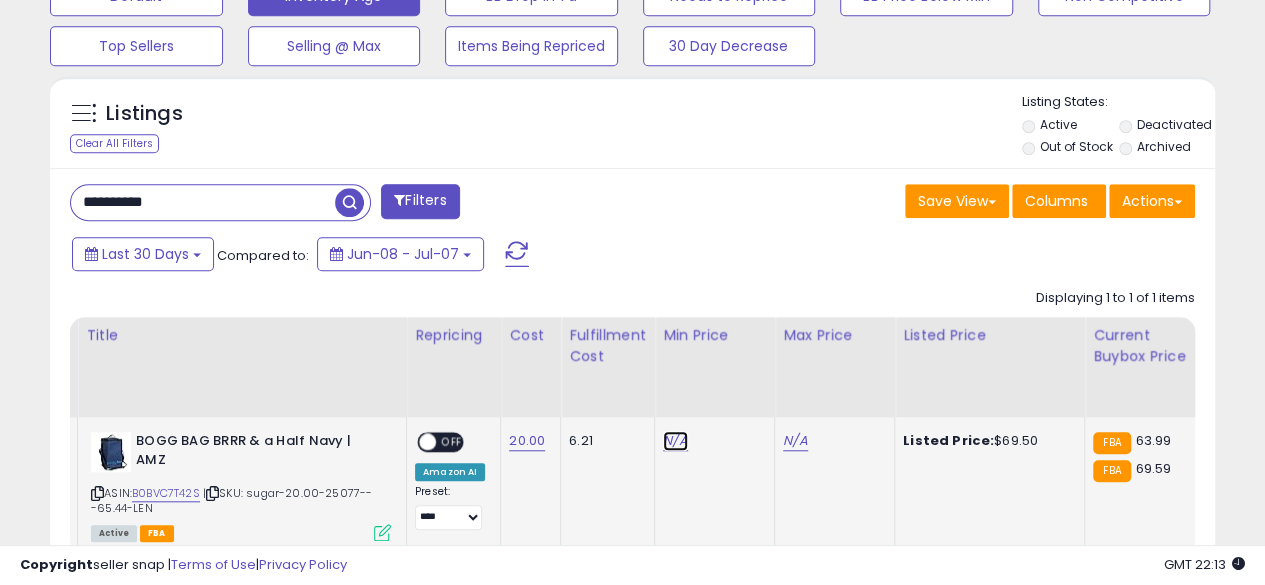 click on "N/A" at bounding box center [675, 441] 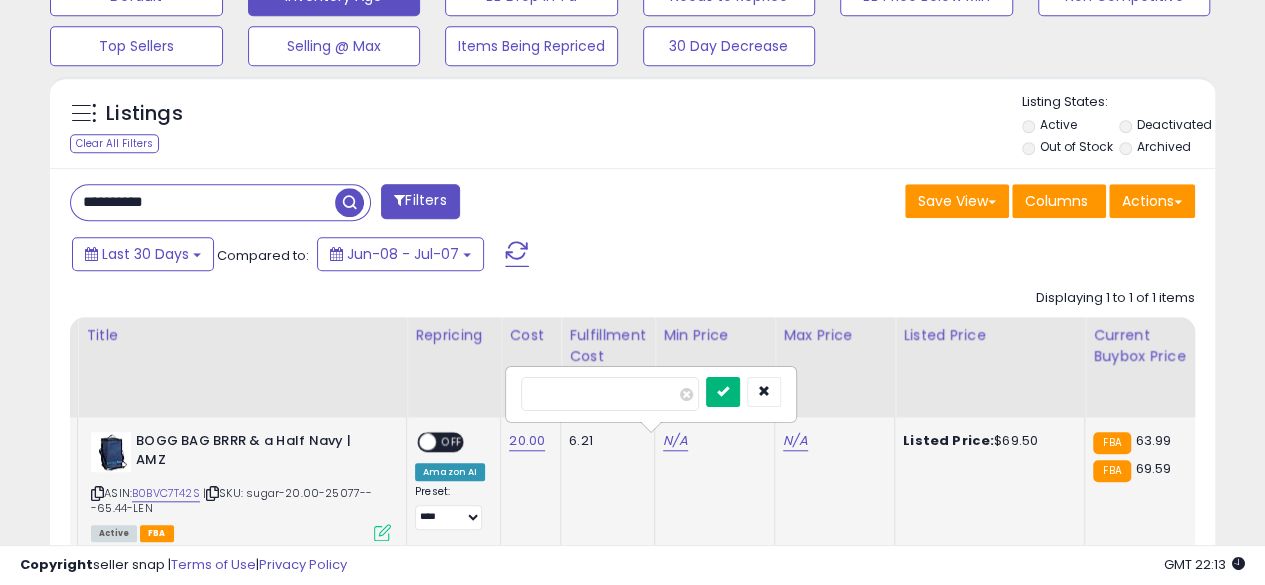 type on "*****" 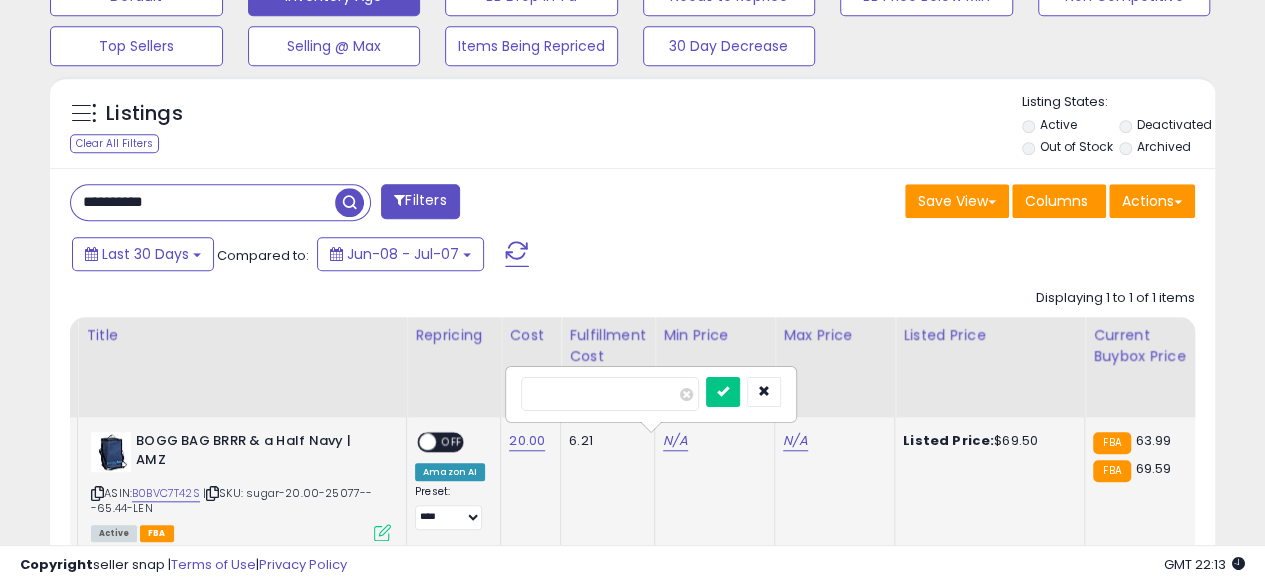 drag, startPoint x: 752, startPoint y: 394, endPoint x: 719, endPoint y: 435, distance: 52.63079 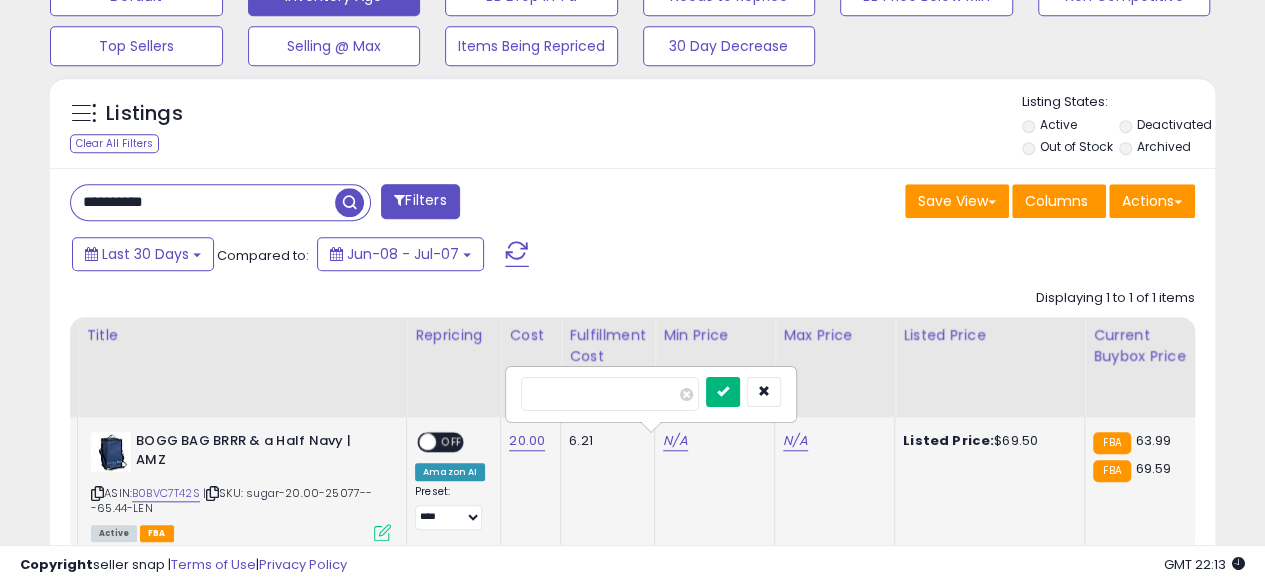 click at bounding box center (723, 392) 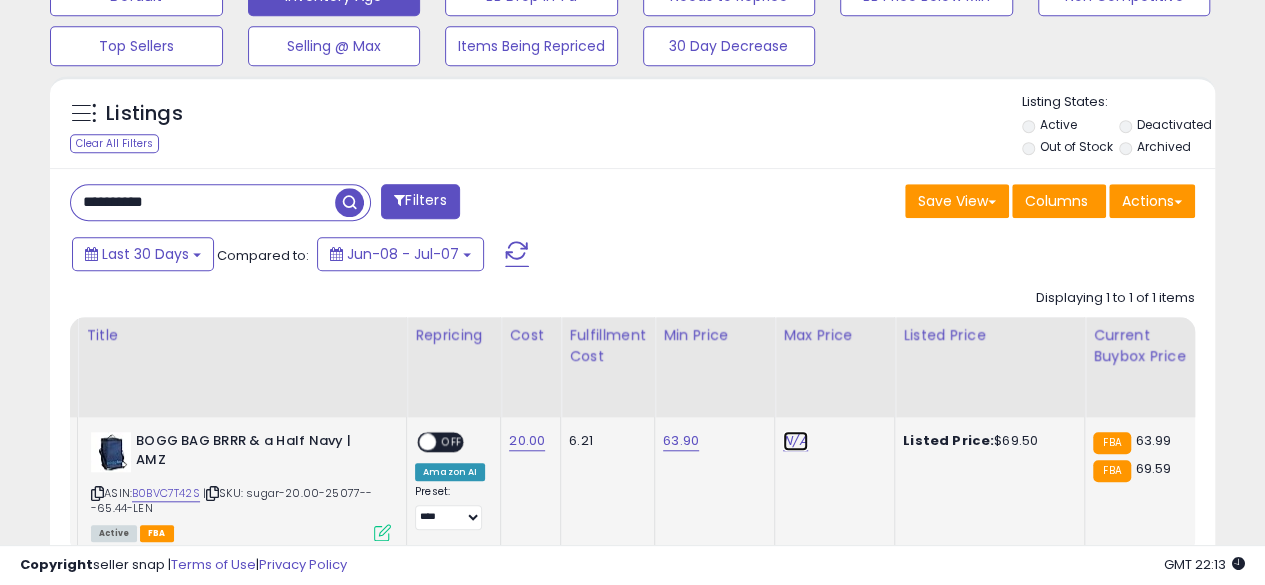 click on "N/A" at bounding box center [795, 441] 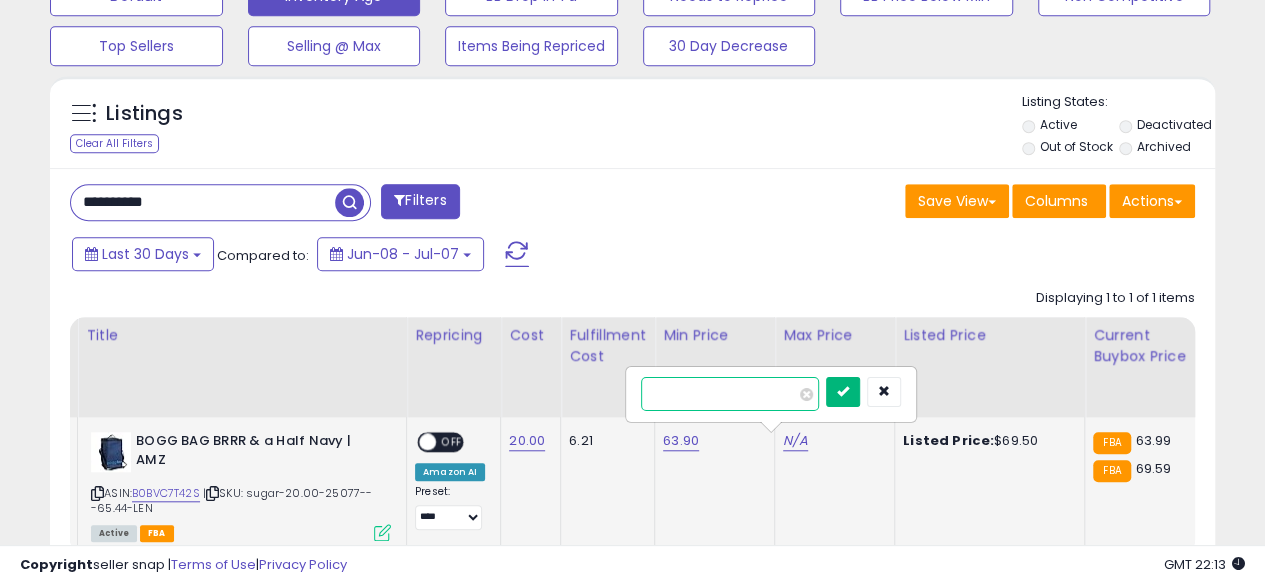 type on "*****" 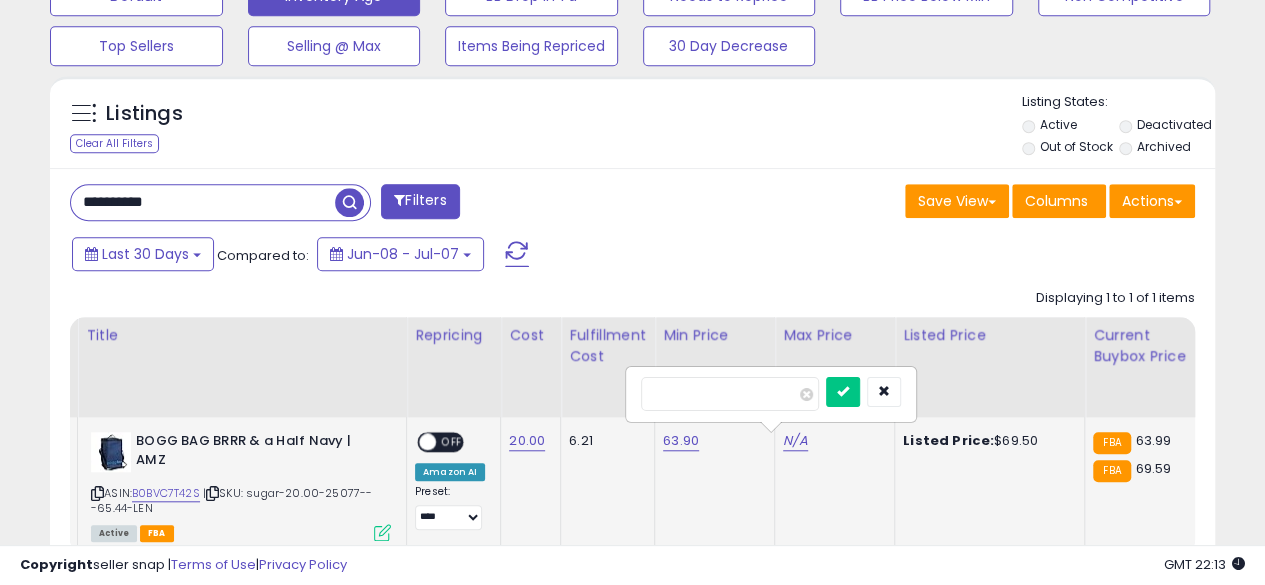 drag, startPoint x: 876, startPoint y: 394, endPoint x: 378, endPoint y: 525, distance: 514.9418 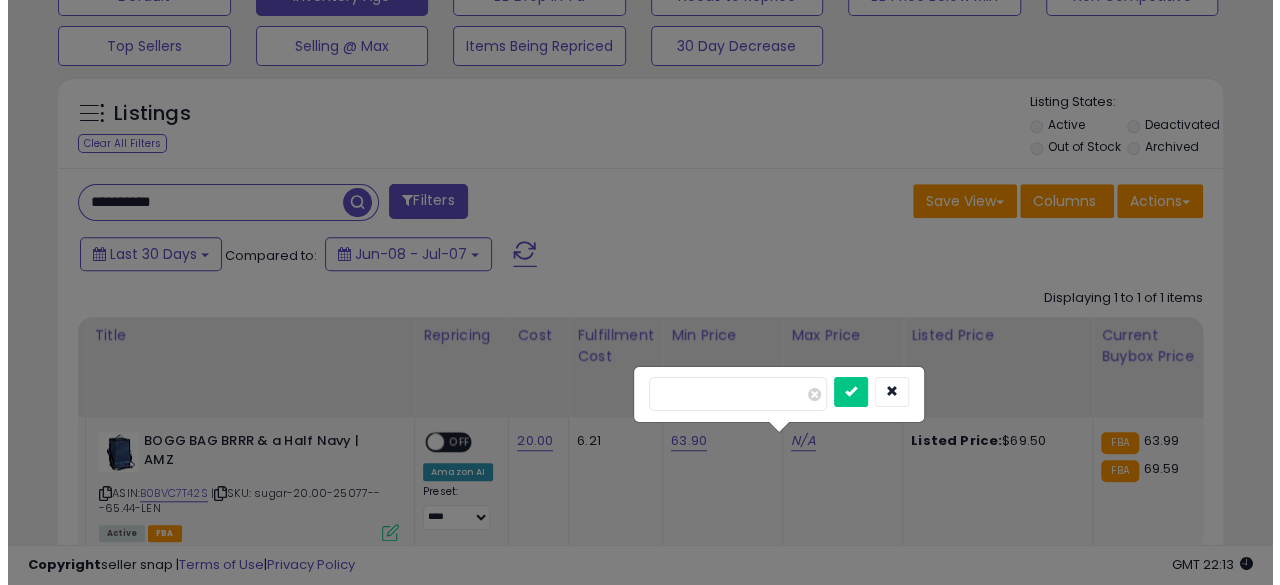 scroll, scrollTop: 999590, scrollLeft: 999317, axis: both 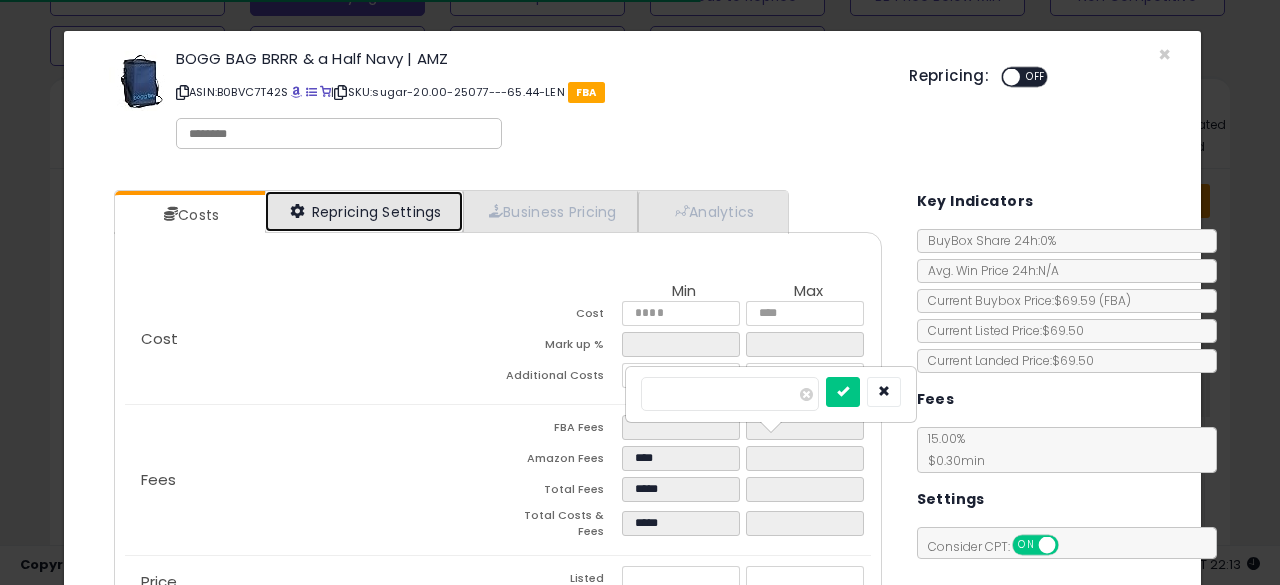 click on "Repricing Settings" at bounding box center (364, 211) 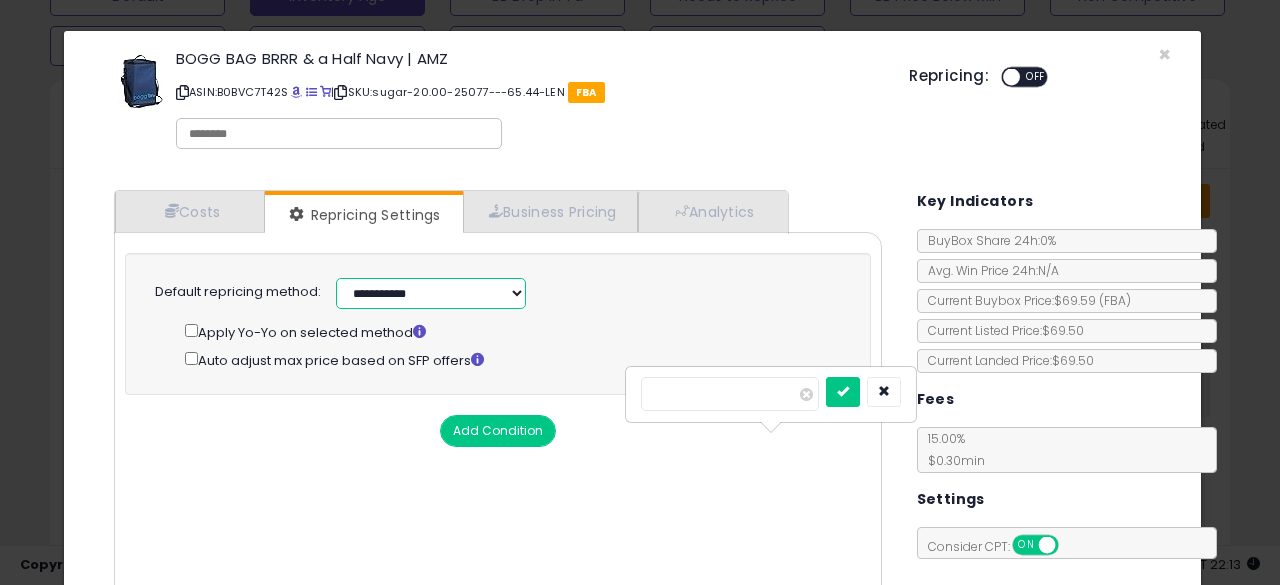 click on "**********" at bounding box center (431, 293) 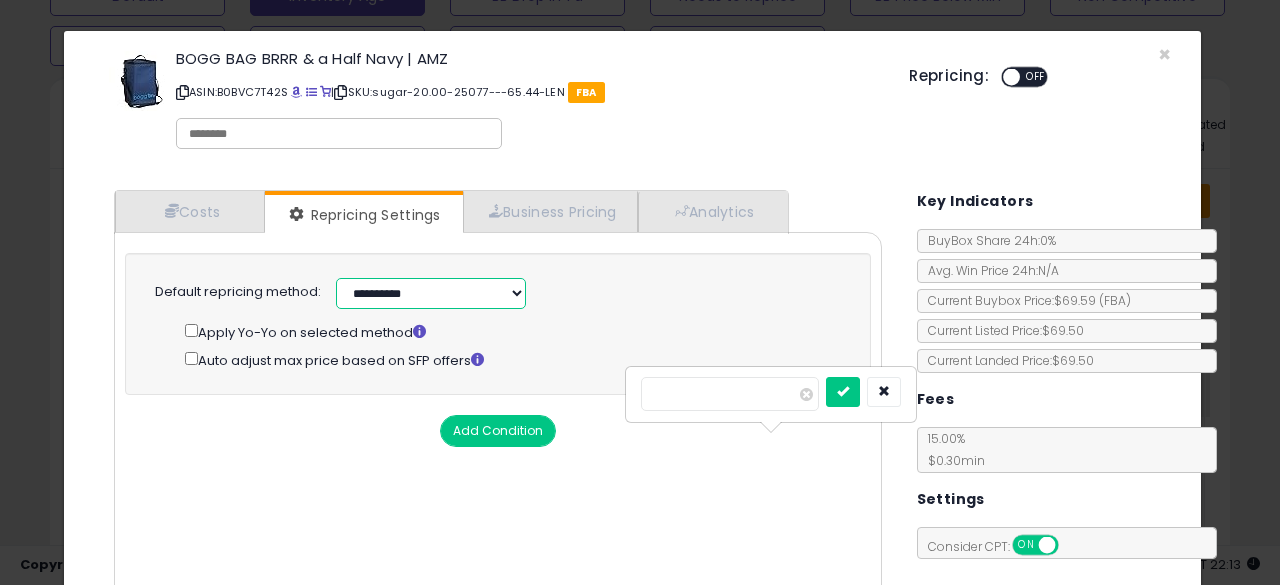 click on "**********" at bounding box center (431, 293) 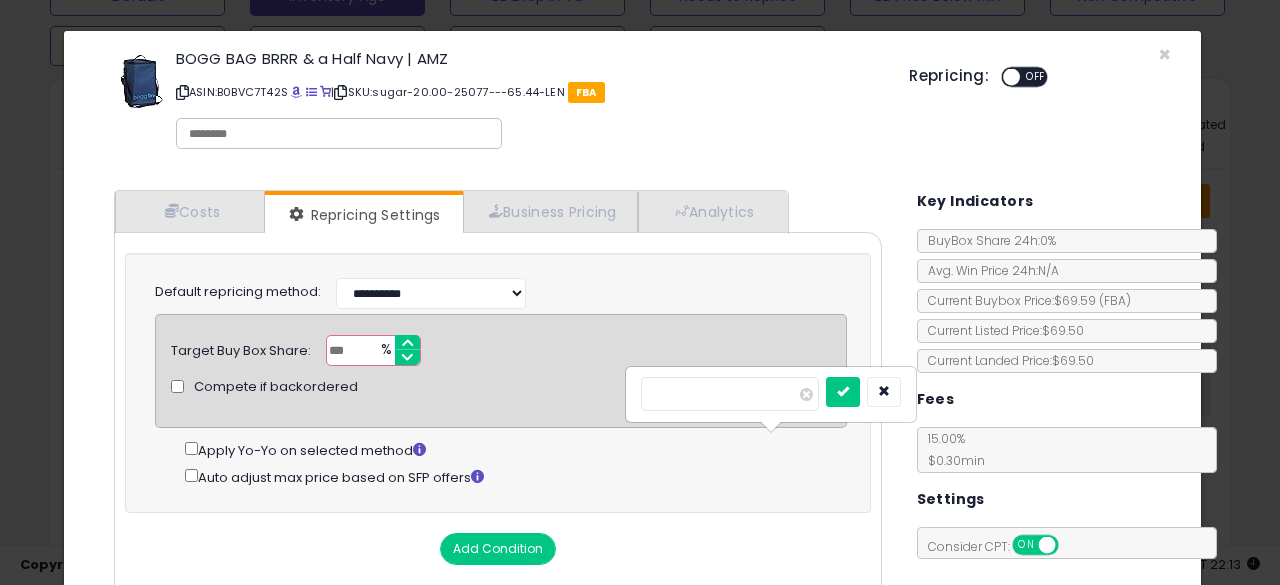 click on "***" at bounding box center [373, 350] 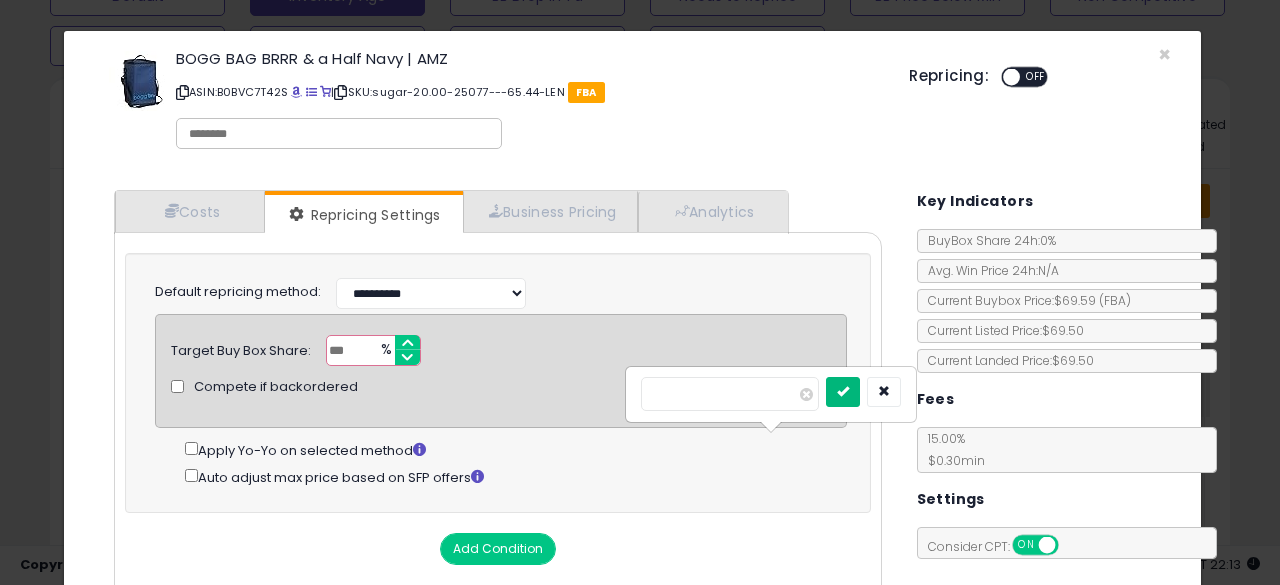 type on "**" 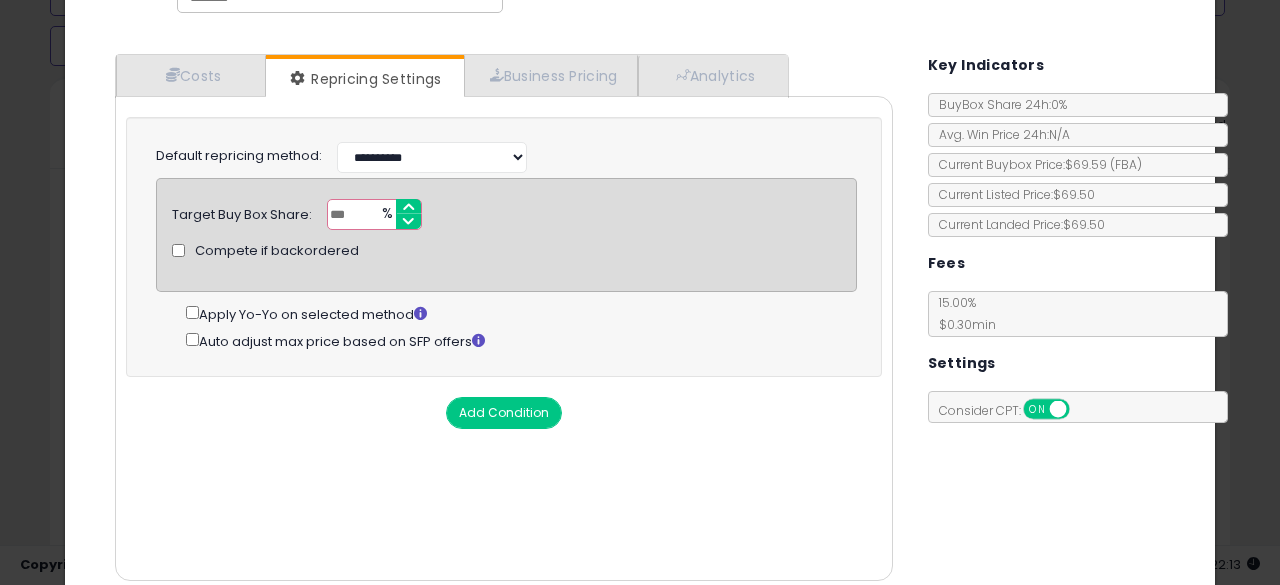 scroll, scrollTop: 214, scrollLeft: 0, axis: vertical 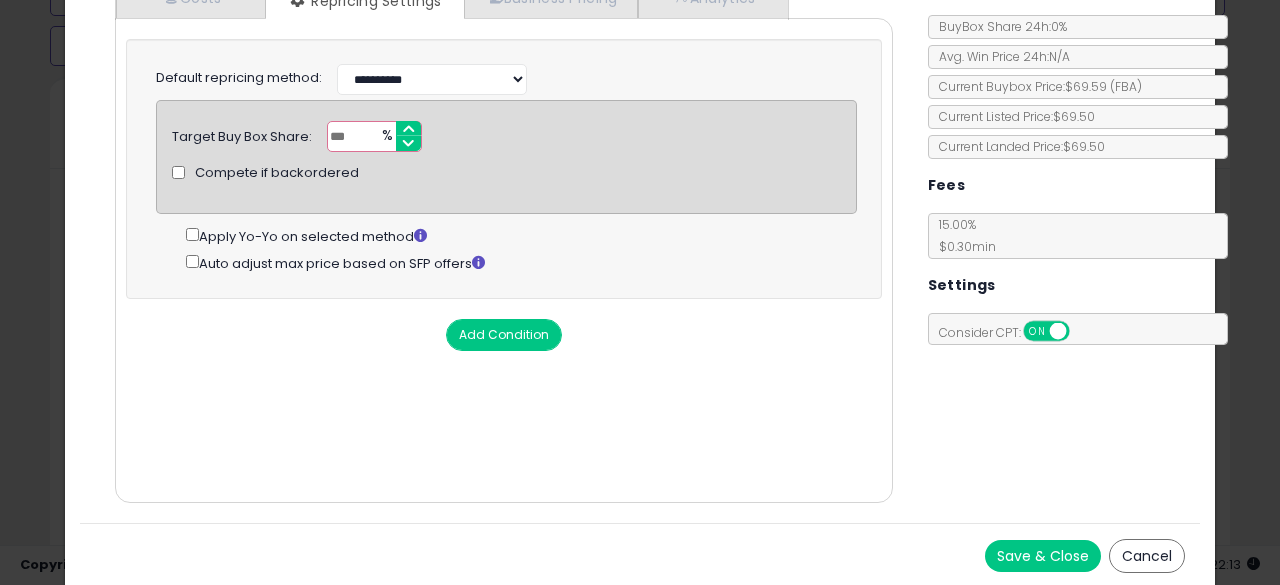 click on "Save & Close" at bounding box center (1043, 556) 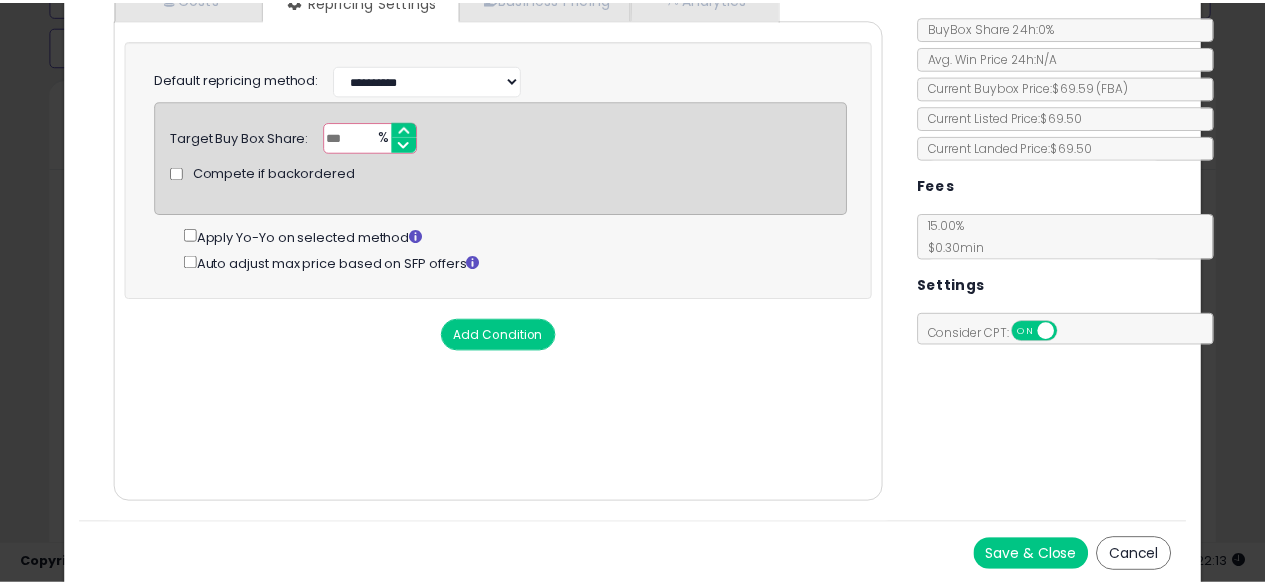 scroll, scrollTop: 0, scrollLeft: 0, axis: both 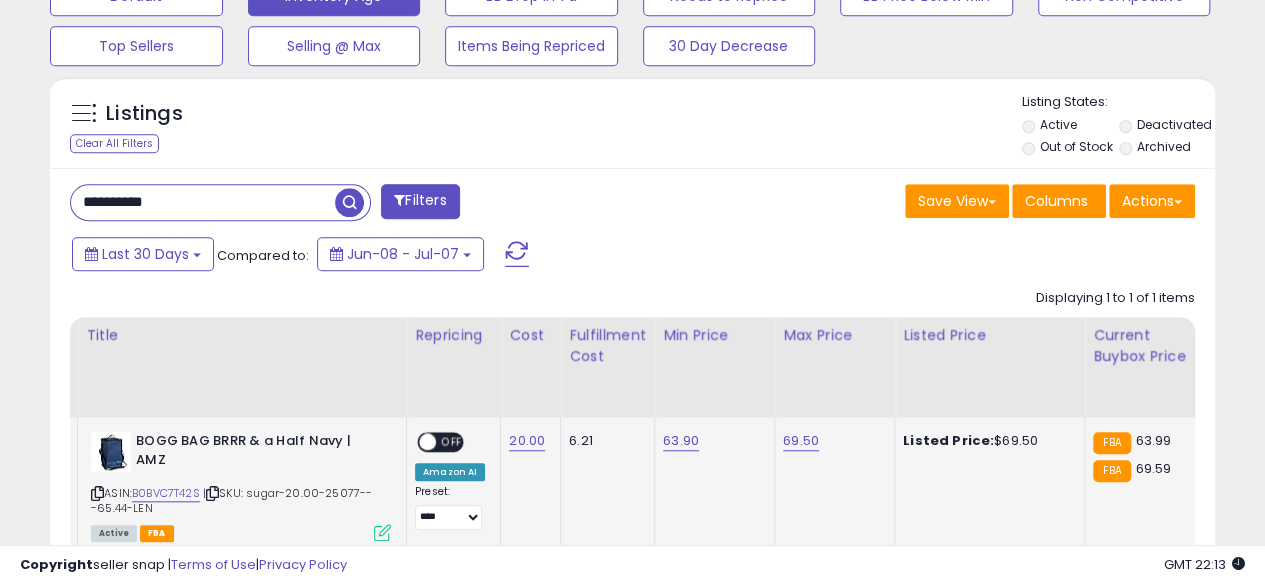 click on "OFF" at bounding box center (452, 442) 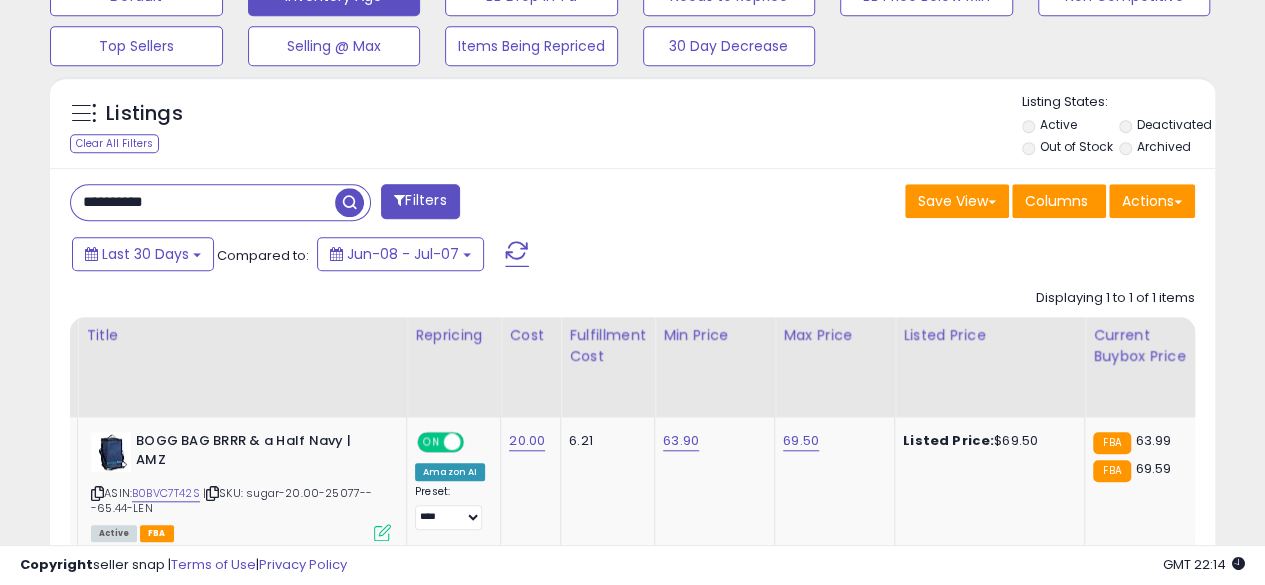 click on "**********" at bounding box center (203, 202) 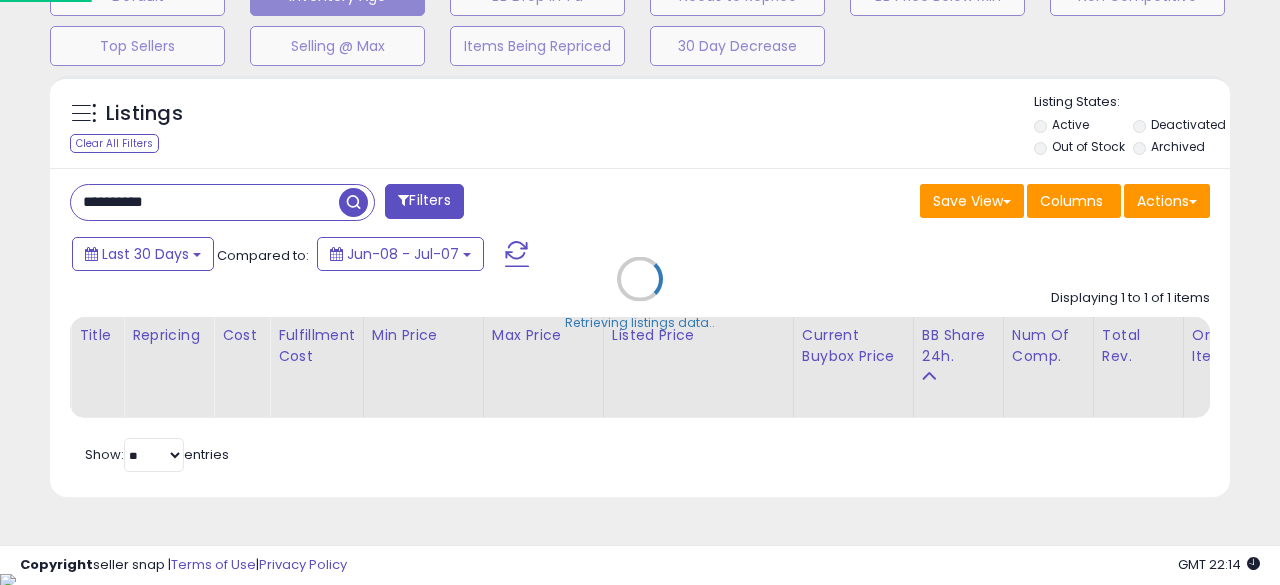 scroll, scrollTop: 999590, scrollLeft: 999317, axis: both 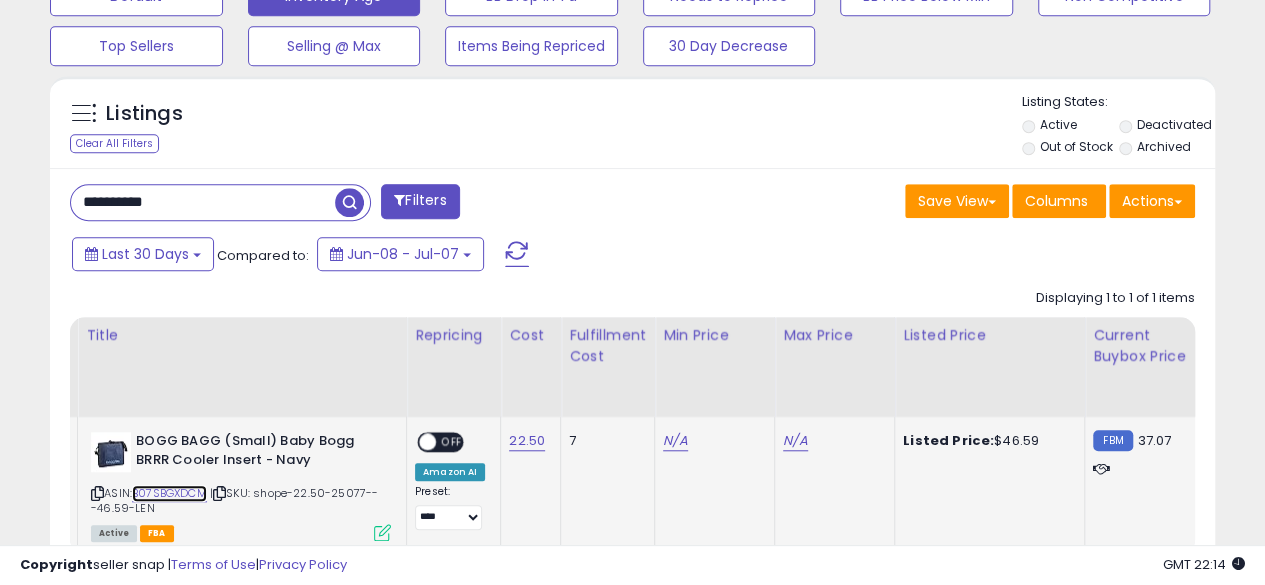 click on "B07SBGXDCM" at bounding box center [169, 493] 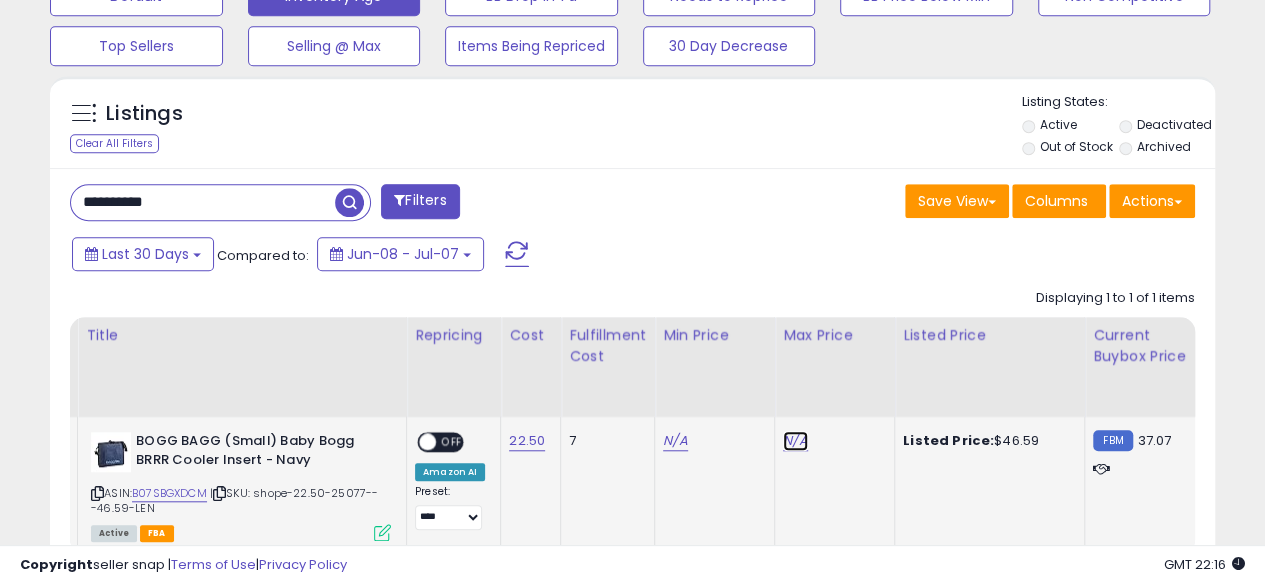 click on "N/A" at bounding box center [795, 441] 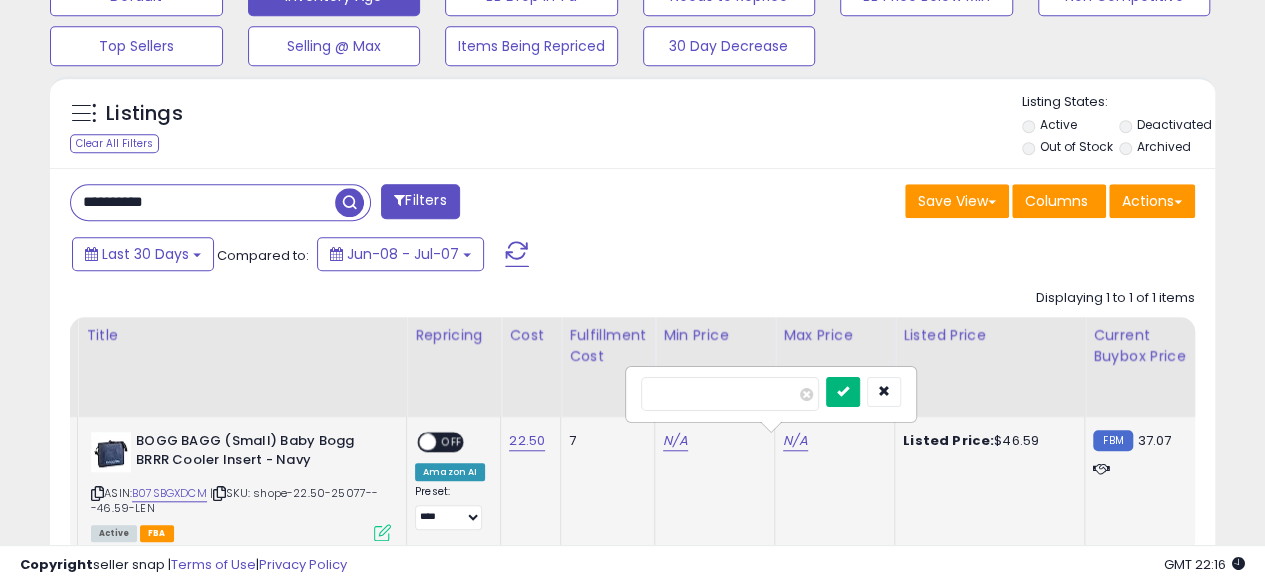 type on "*****" 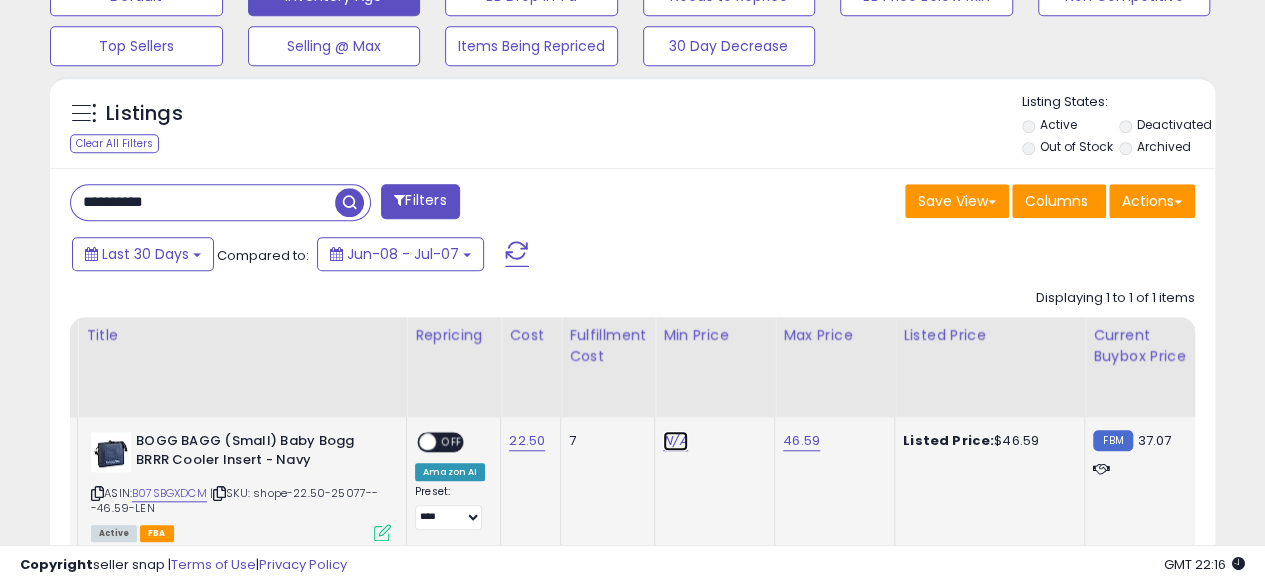 click on "N/A" at bounding box center (675, 441) 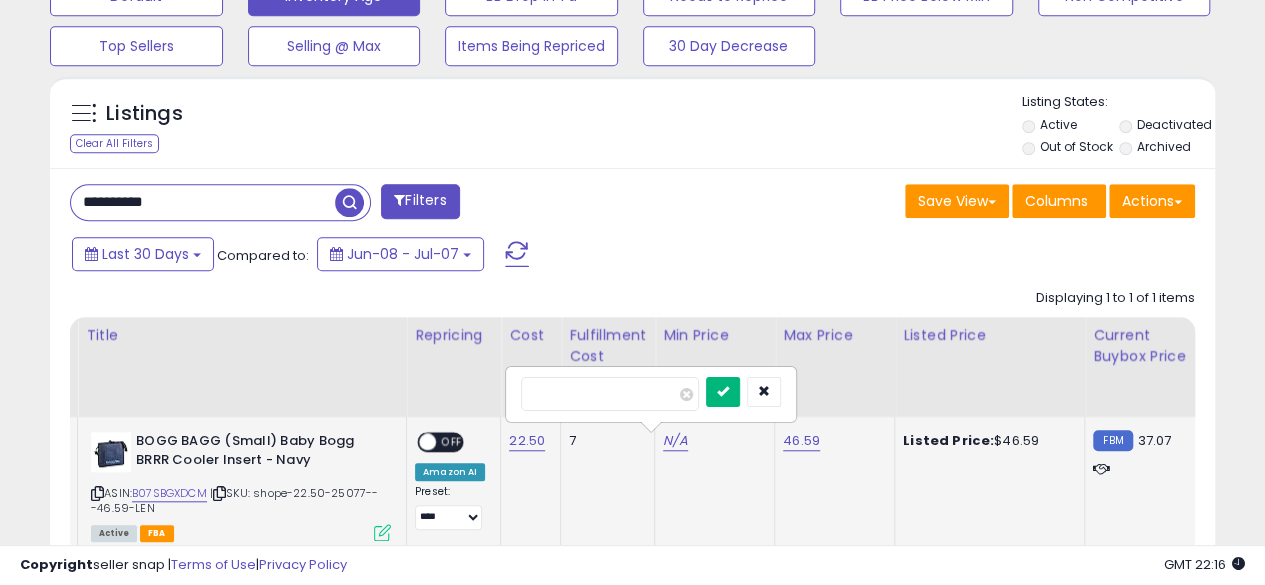 type on "*****" 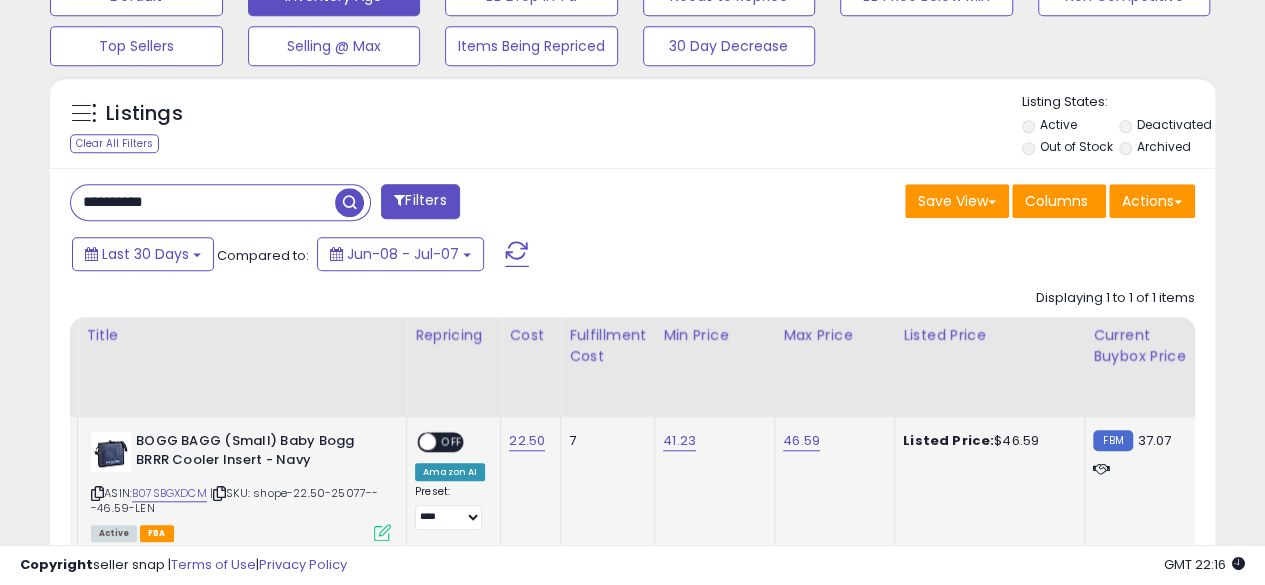click at bounding box center [382, 532] 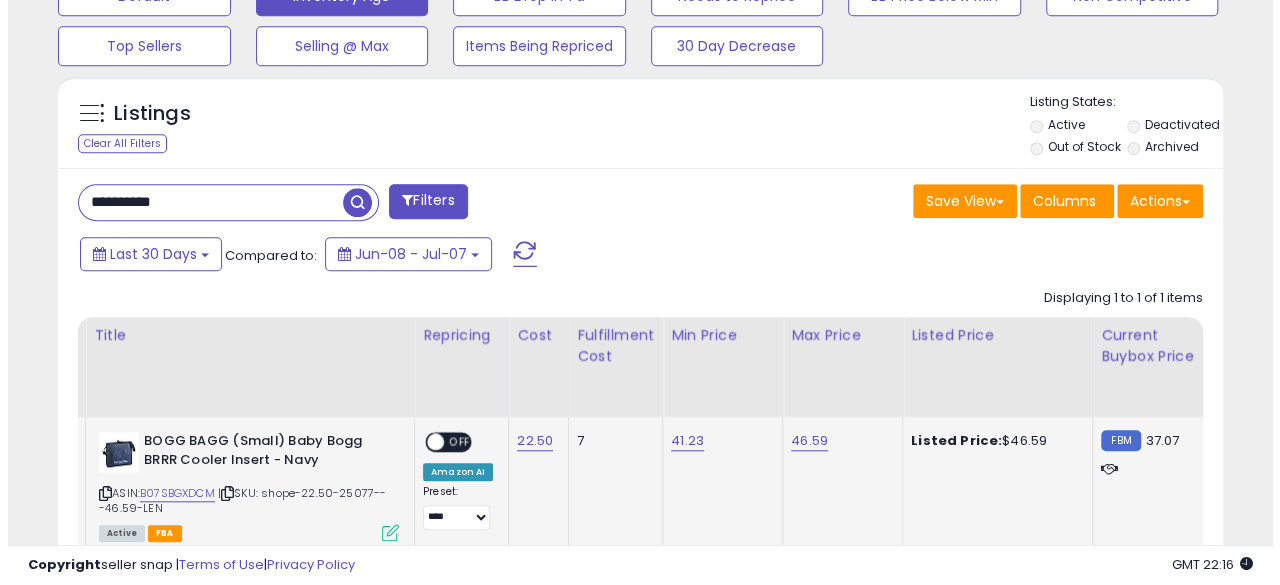 scroll, scrollTop: 999590, scrollLeft: 999317, axis: both 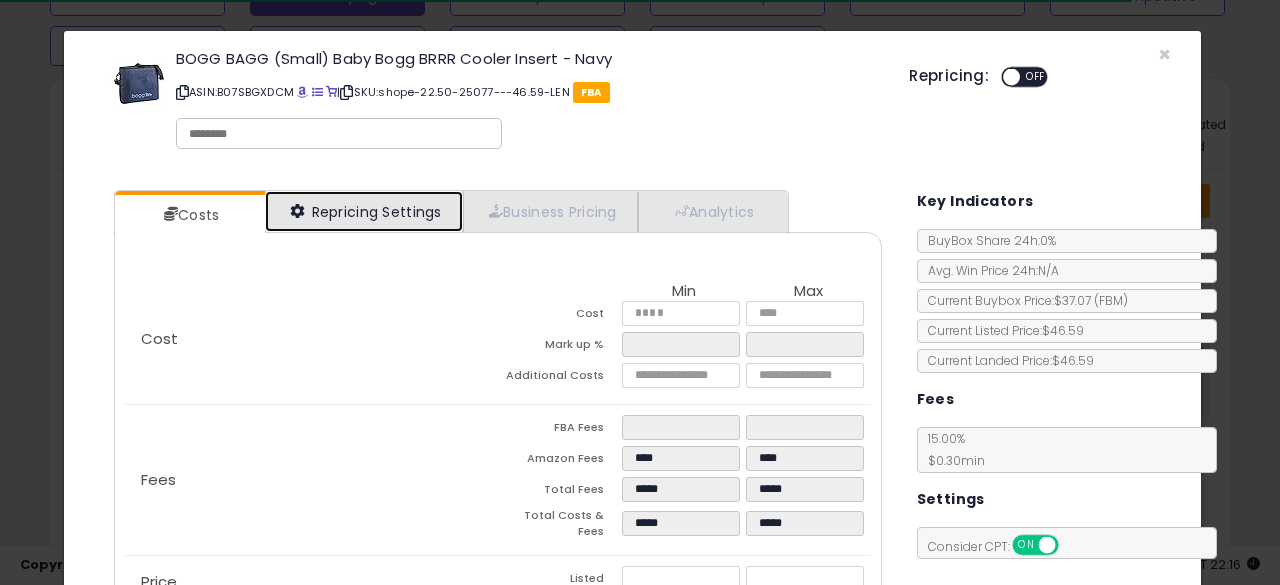 click on "Repricing Settings" at bounding box center (364, 211) 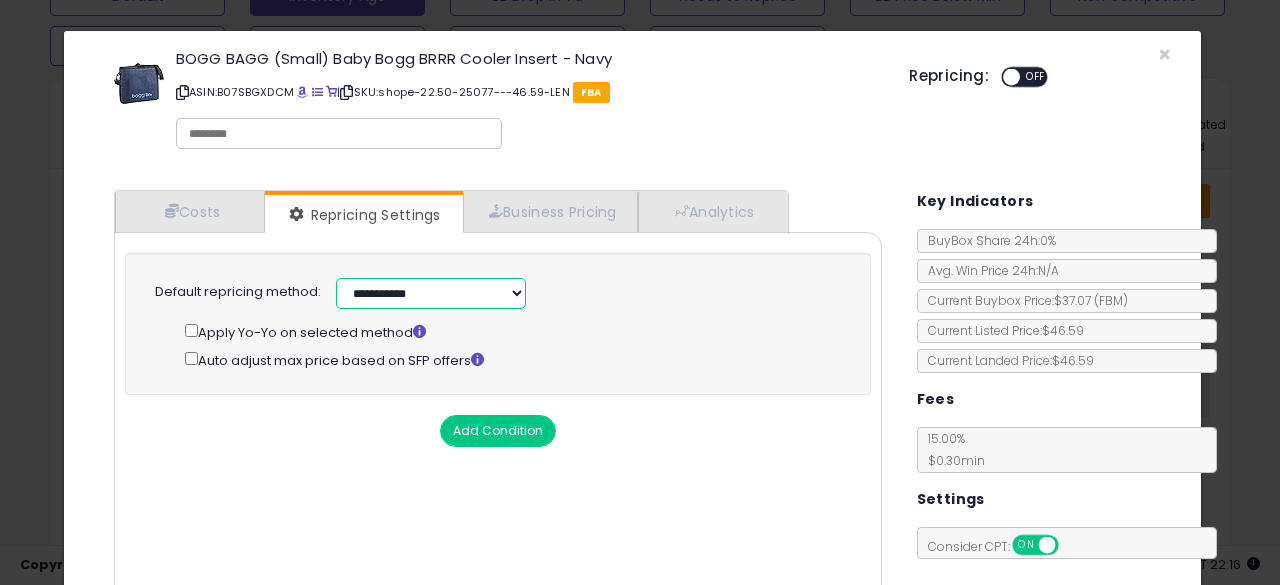 click on "**********" at bounding box center (431, 293) 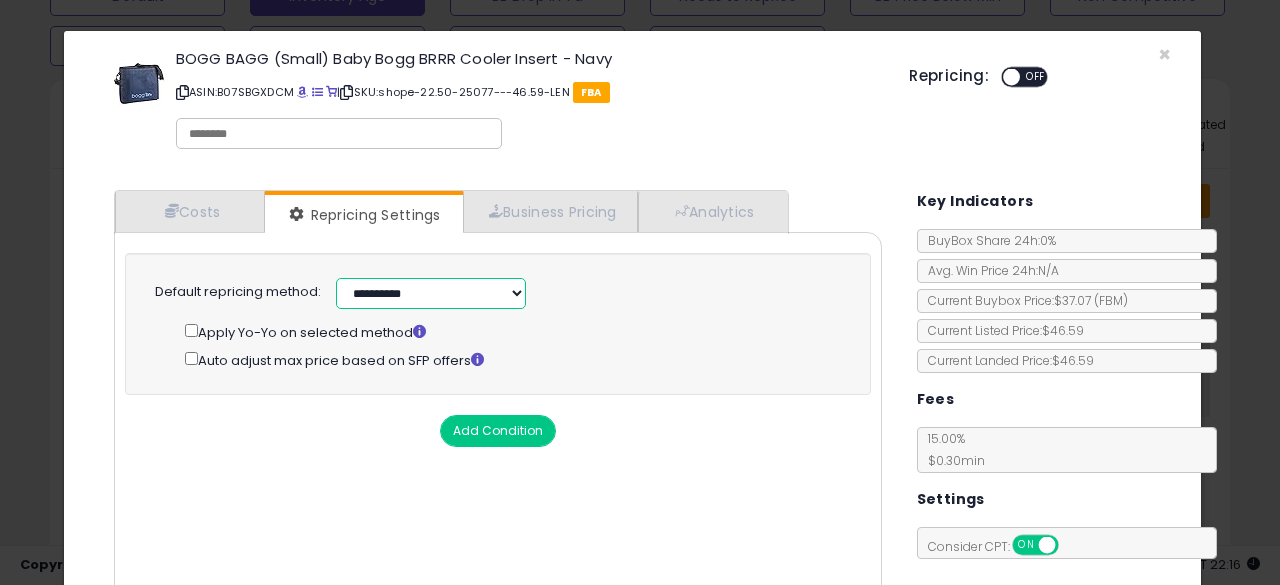 click on "**********" at bounding box center (431, 293) 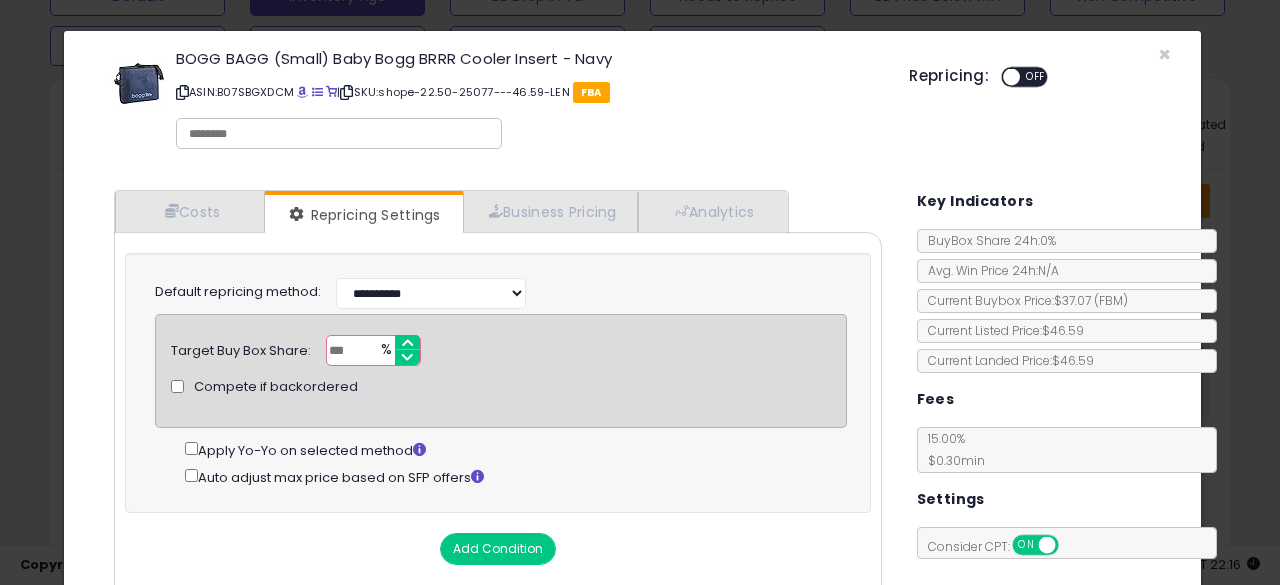 click on "***" at bounding box center (373, 350) 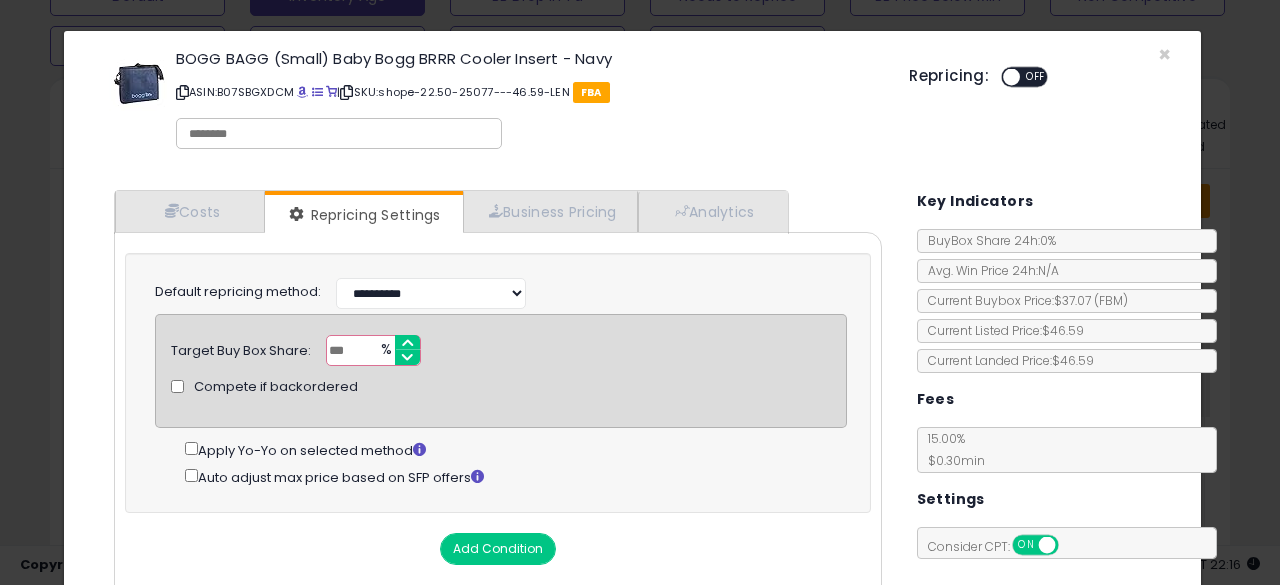 type on "**" 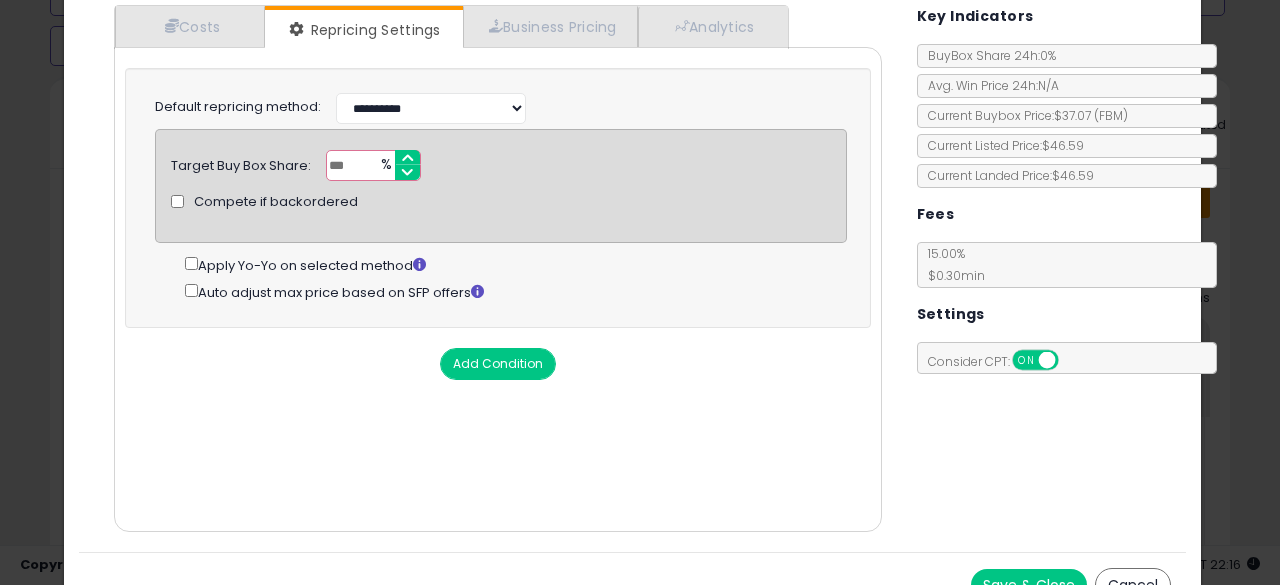 scroll, scrollTop: 214, scrollLeft: 0, axis: vertical 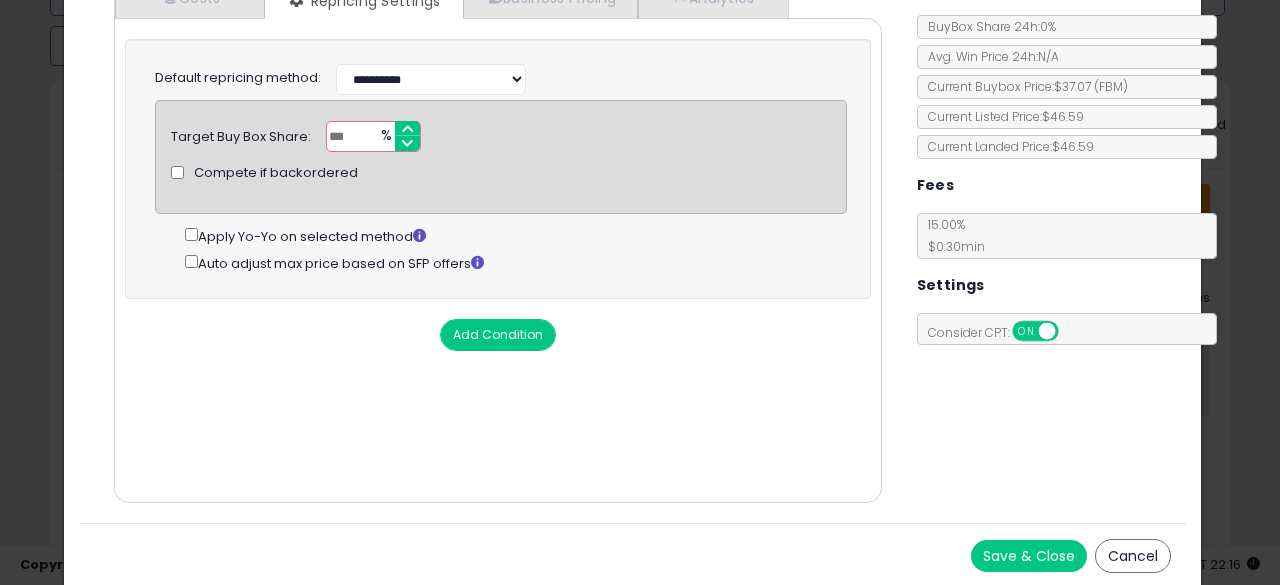 click on "Save & Close" at bounding box center [1029, 556] 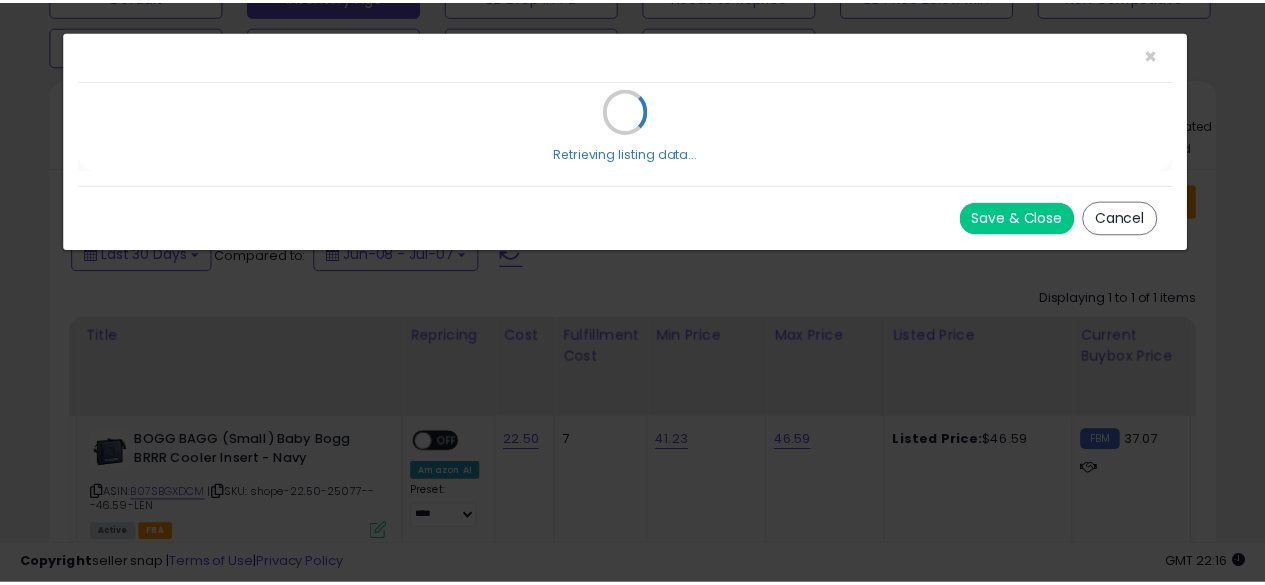 scroll, scrollTop: 0, scrollLeft: 0, axis: both 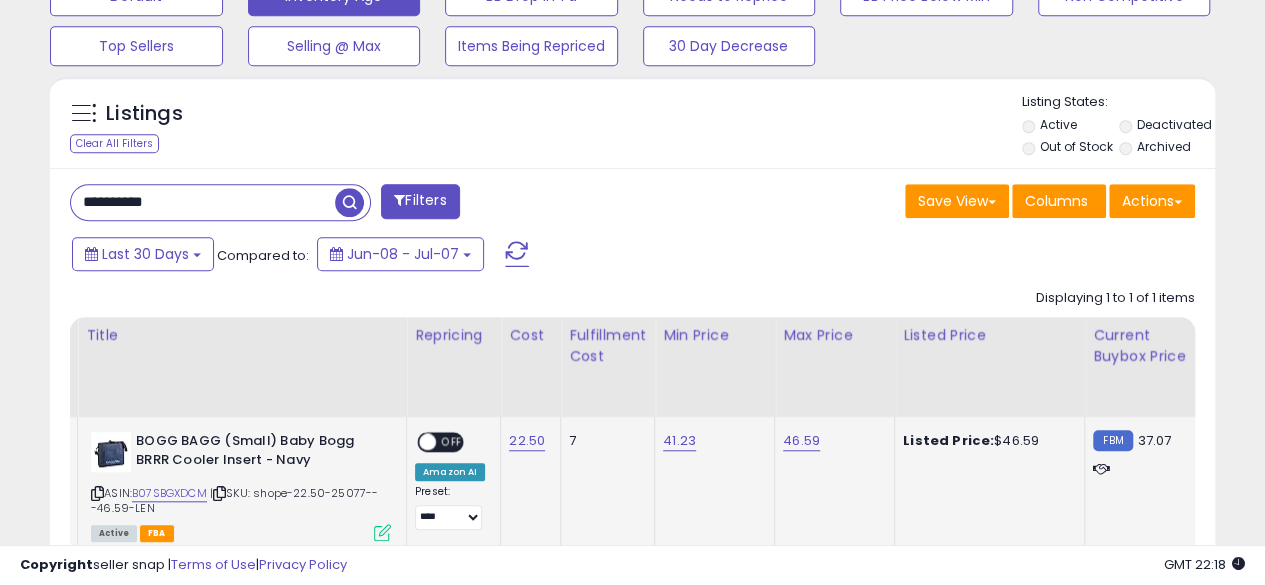 click at bounding box center [382, 532] 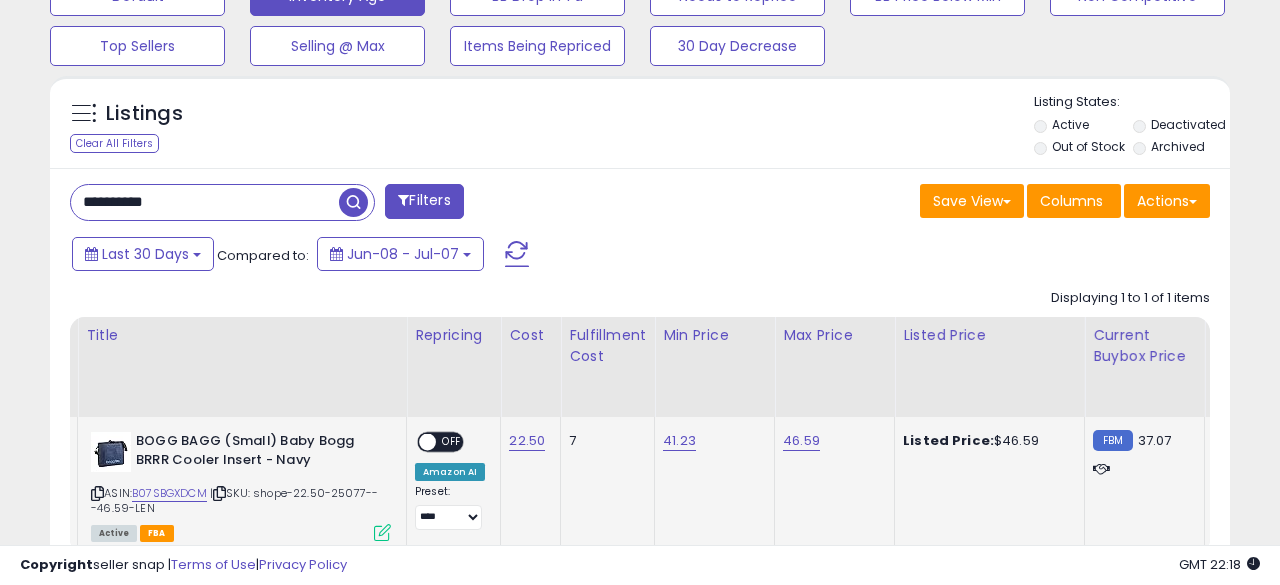 scroll, scrollTop: 999590, scrollLeft: 999317, axis: both 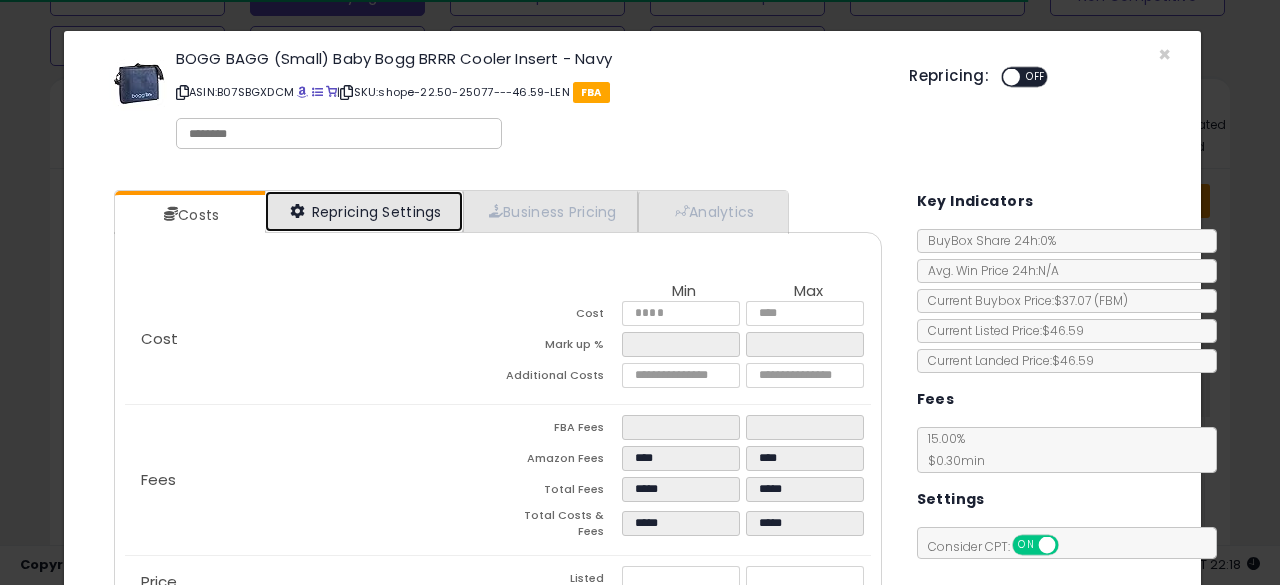 click on "Repricing Settings" at bounding box center (364, 211) 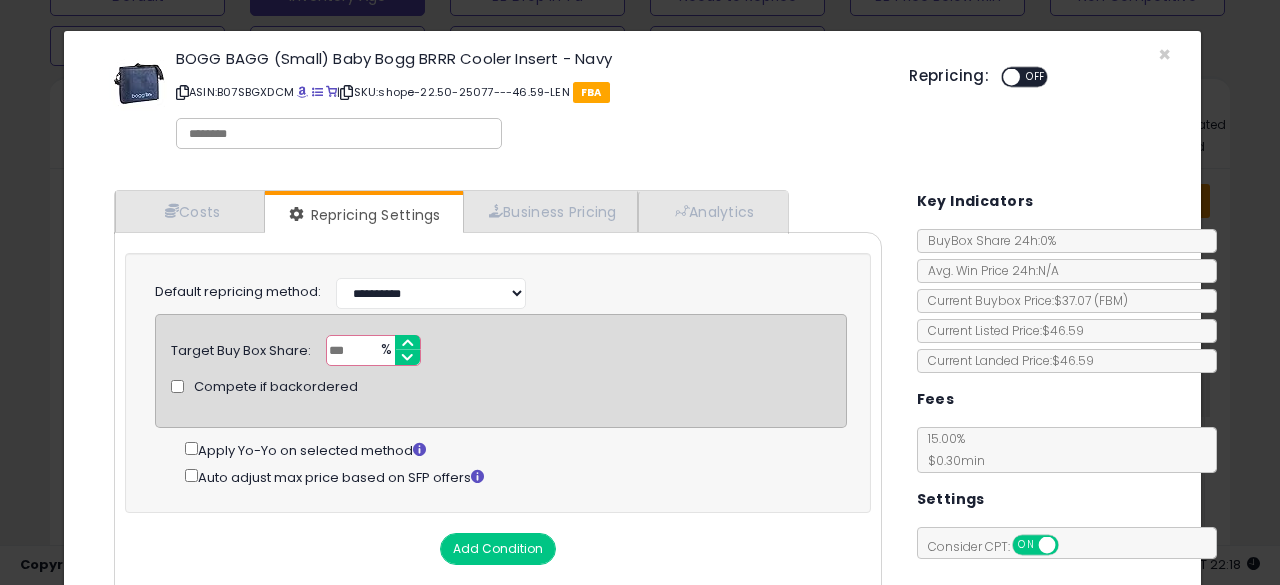 click on "OFF" at bounding box center [1035, 77] 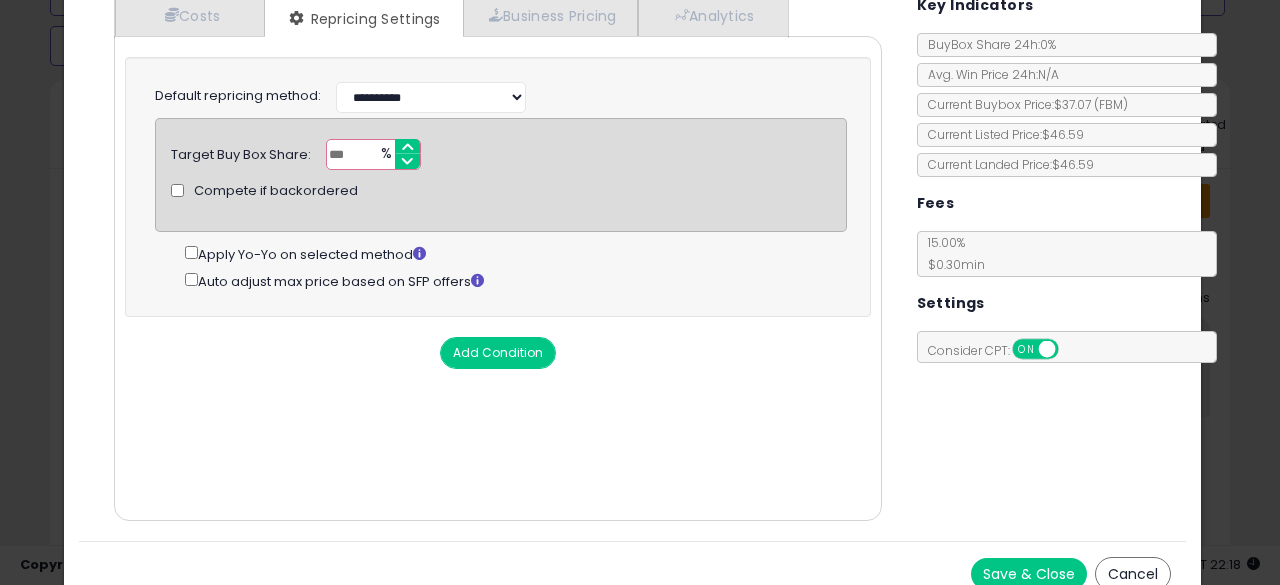 scroll, scrollTop: 214, scrollLeft: 0, axis: vertical 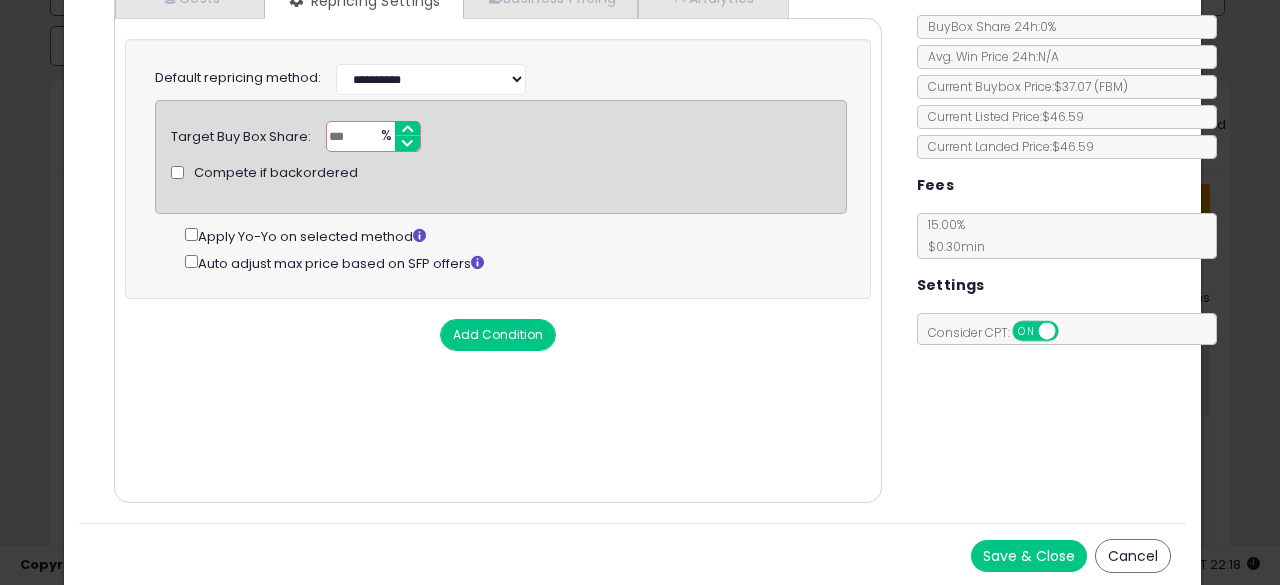 click on "Save & Close" at bounding box center [1029, 556] 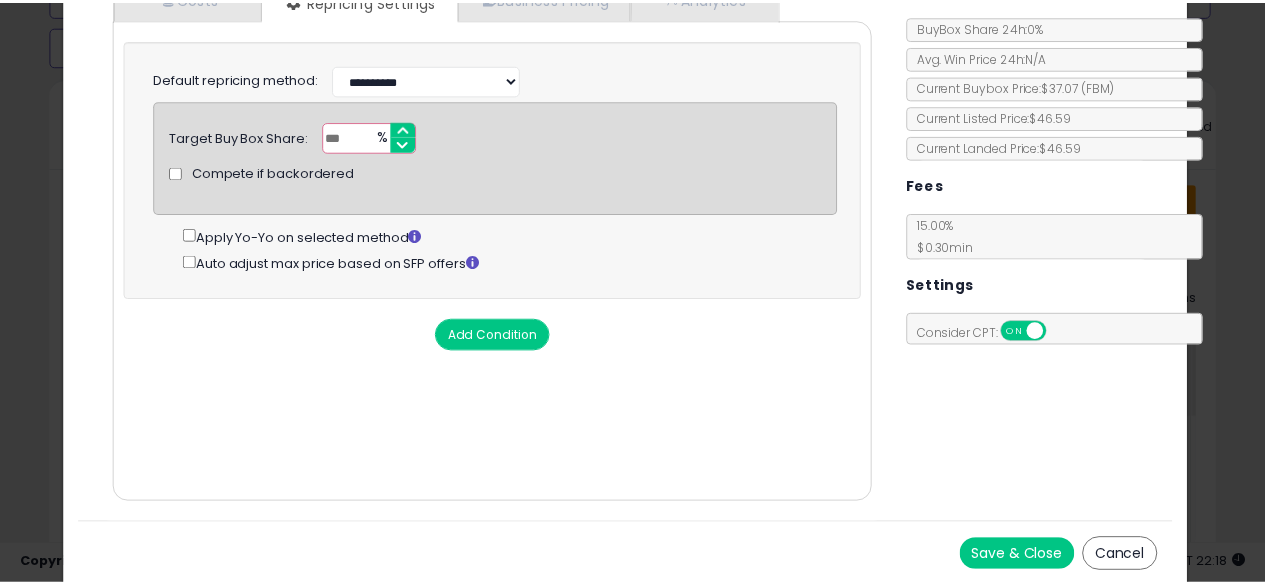 scroll, scrollTop: 0, scrollLeft: 0, axis: both 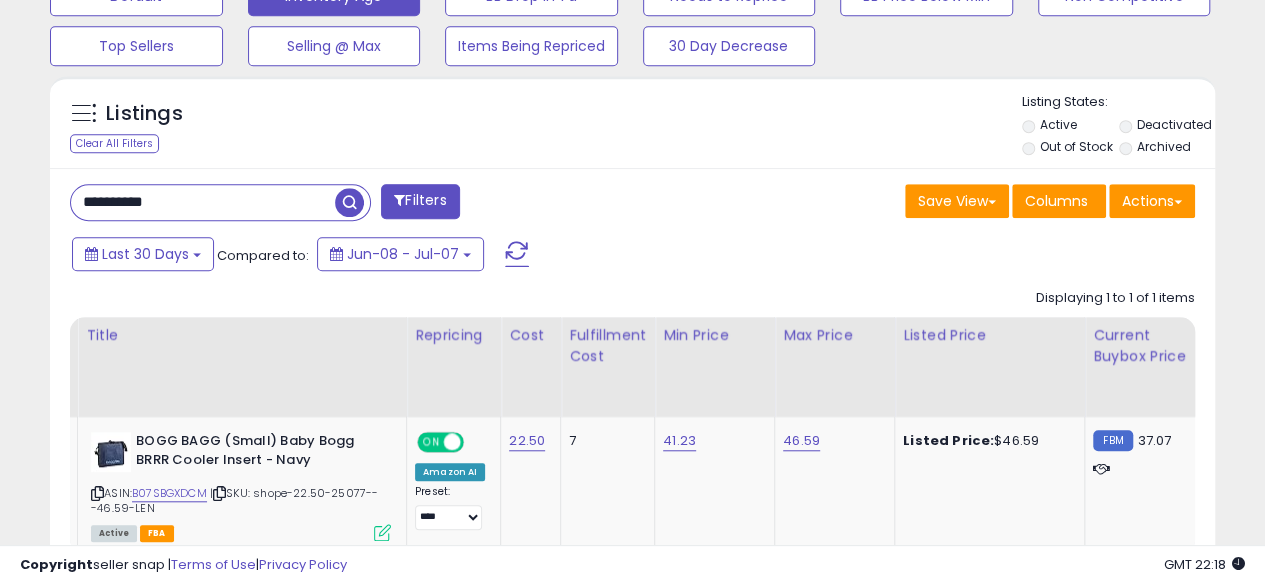 click on "**********" at bounding box center (203, 202) 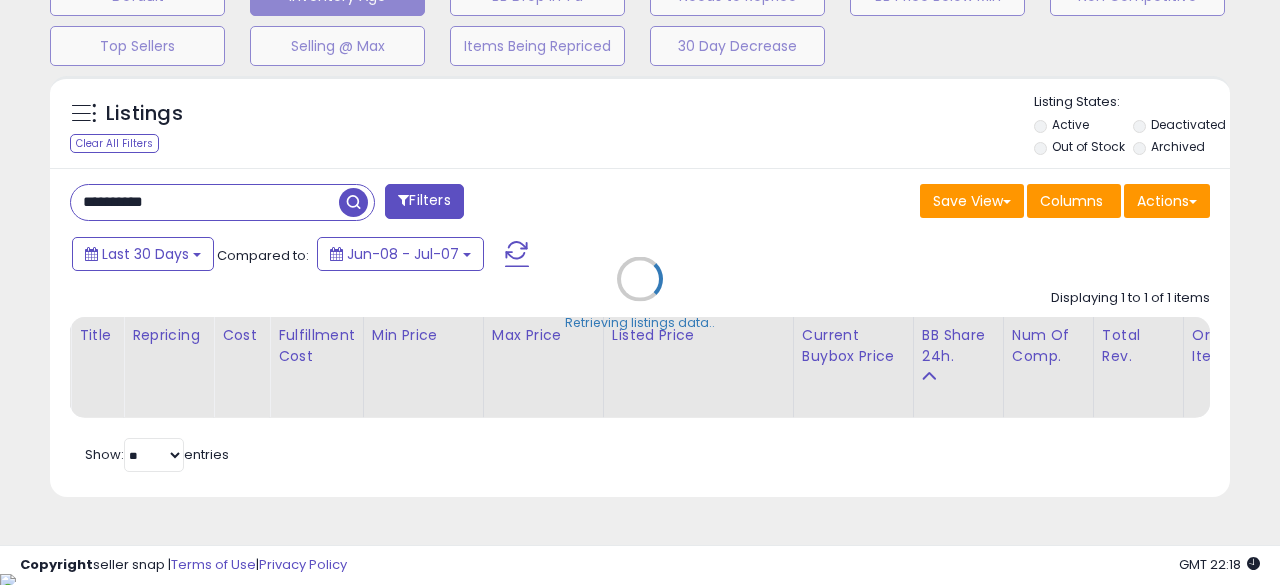 scroll, scrollTop: 999590, scrollLeft: 999317, axis: both 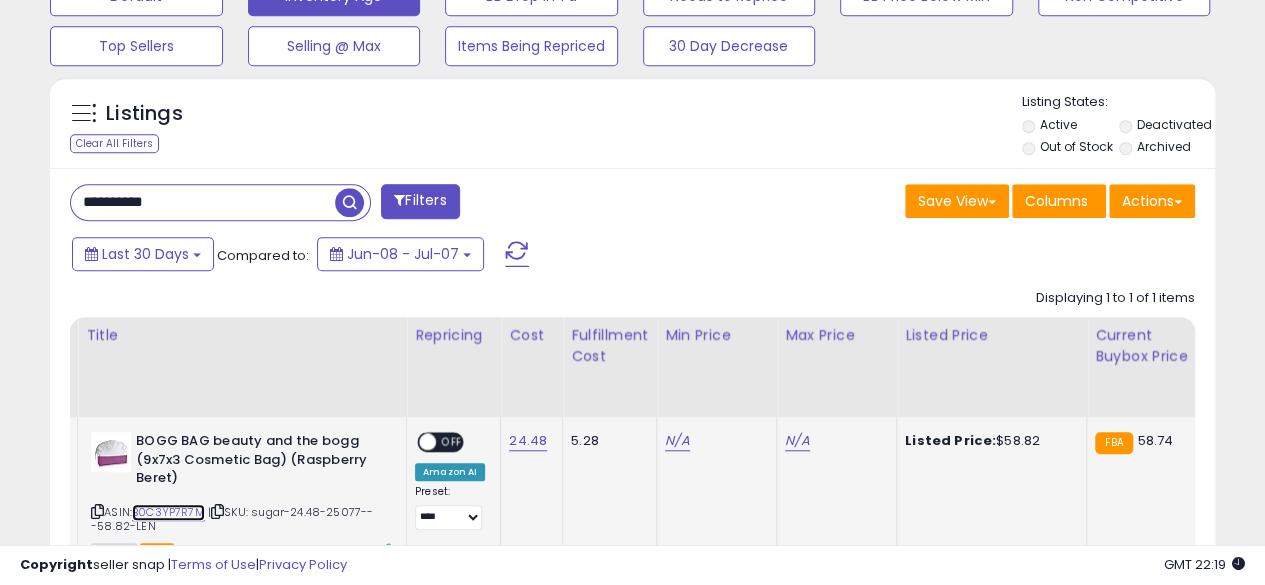 click on "B0C3YP7R7M" at bounding box center (168, 512) 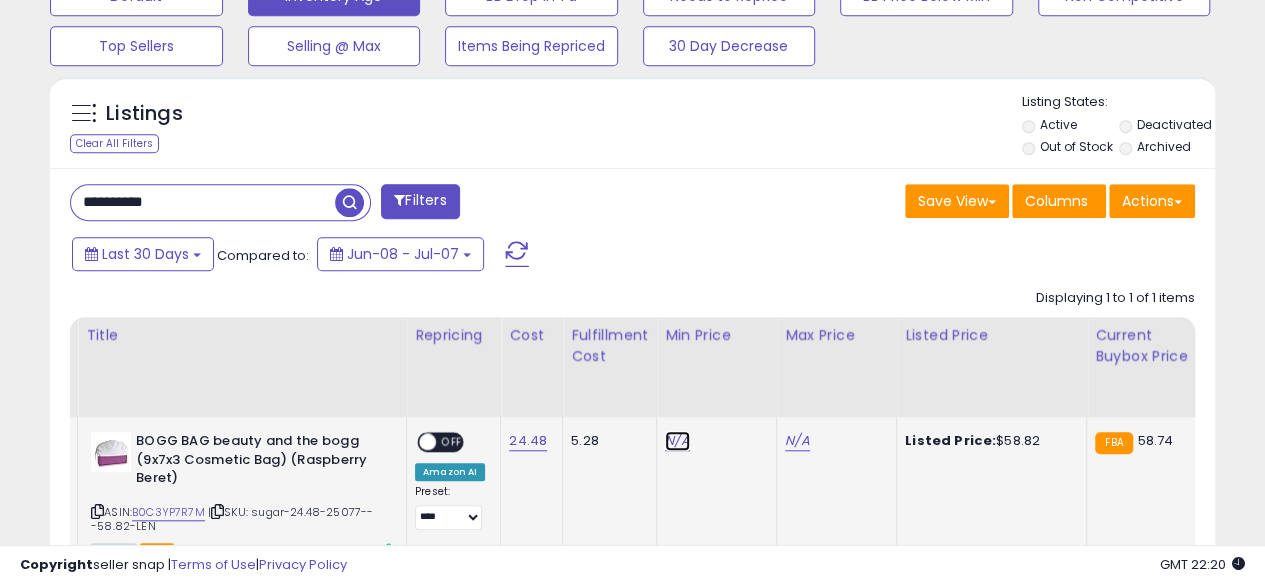 click on "N/A" at bounding box center [677, 441] 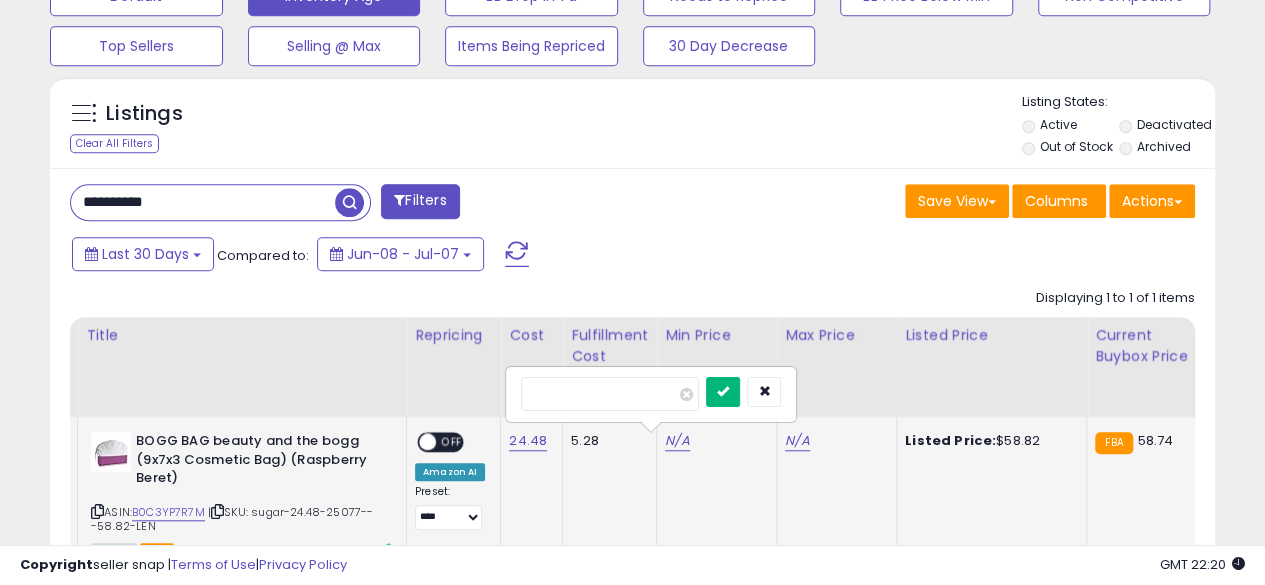 type on "*****" 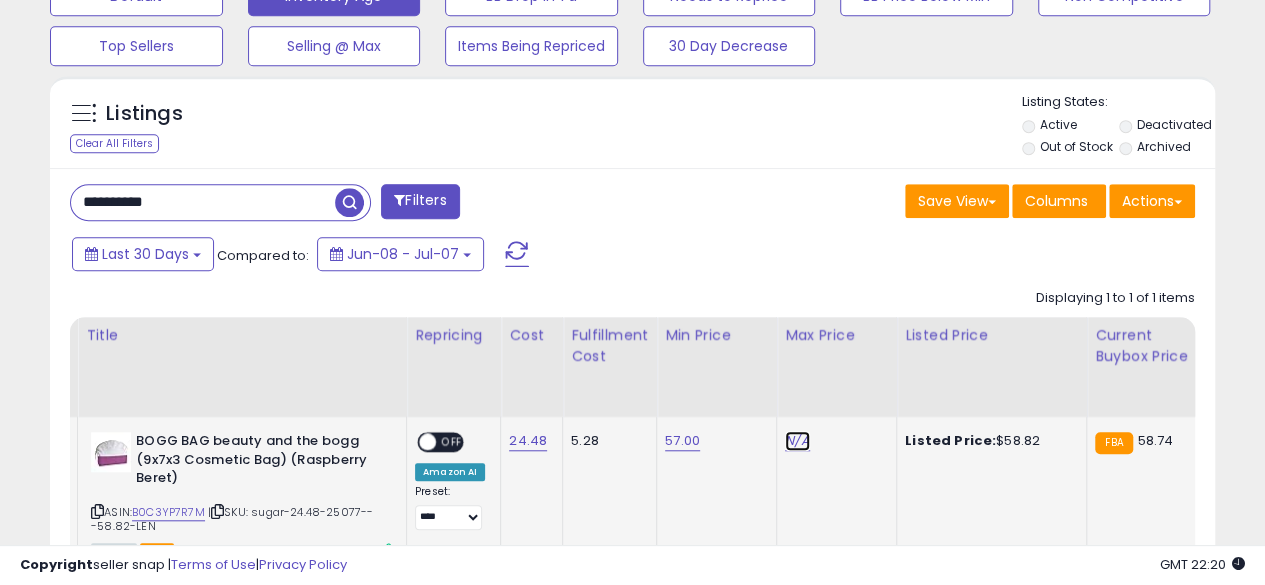 click on "N/A" at bounding box center (797, 441) 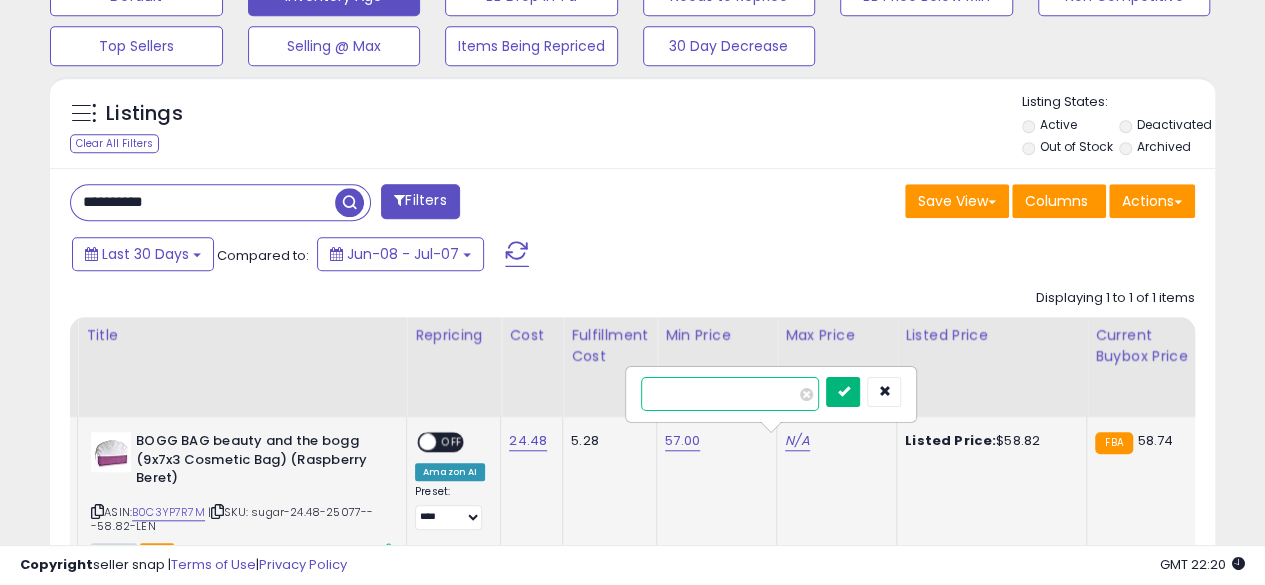type on "*****" 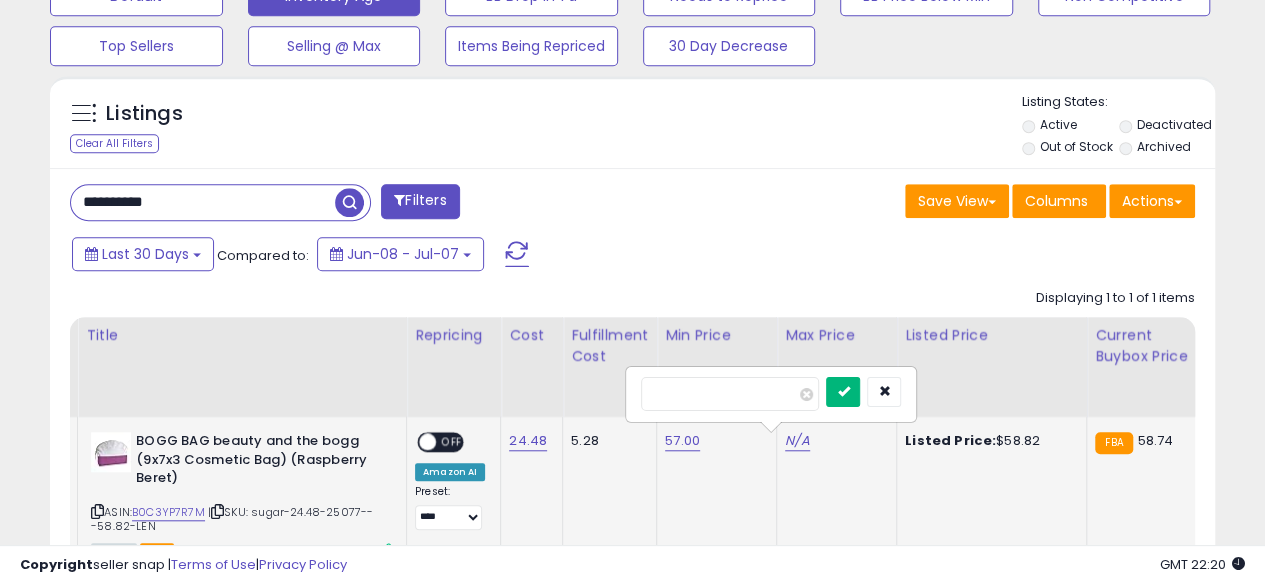 click at bounding box center [843, 392] 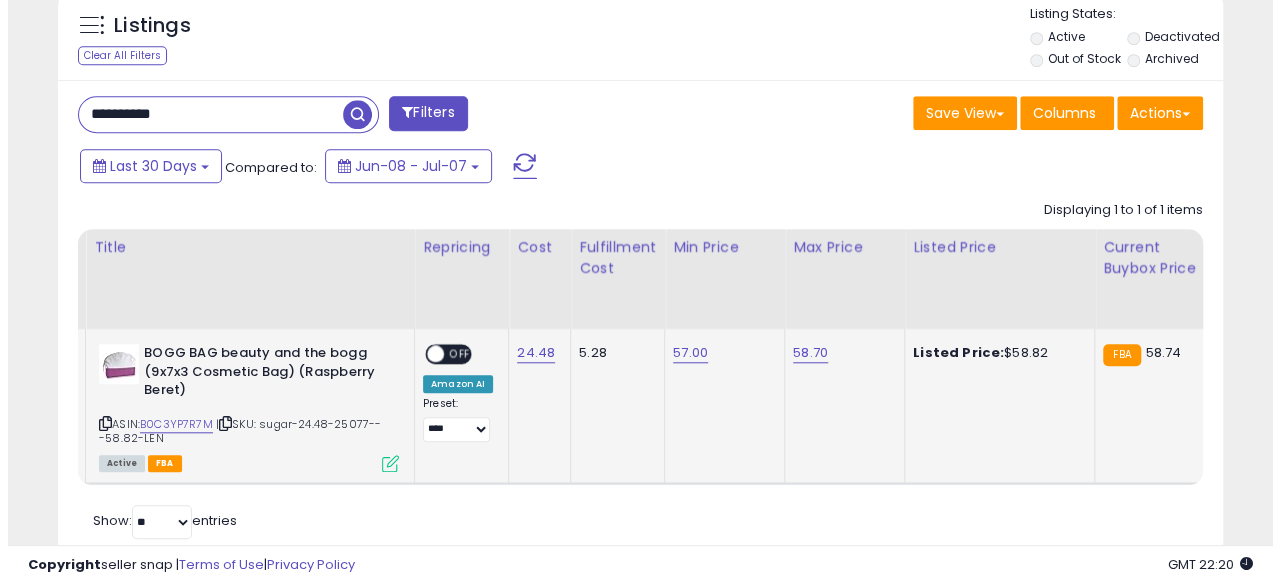 scroll, scrollTop: 748, scrollLeft: 0, axis: vertical 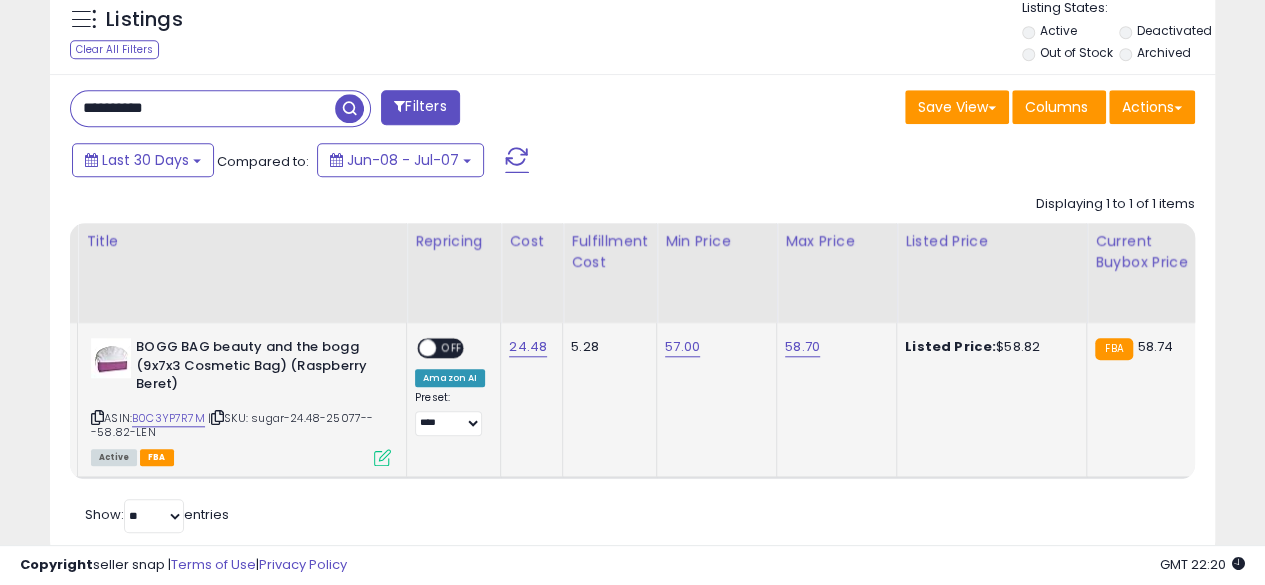 click at bounding box center [382, 457] 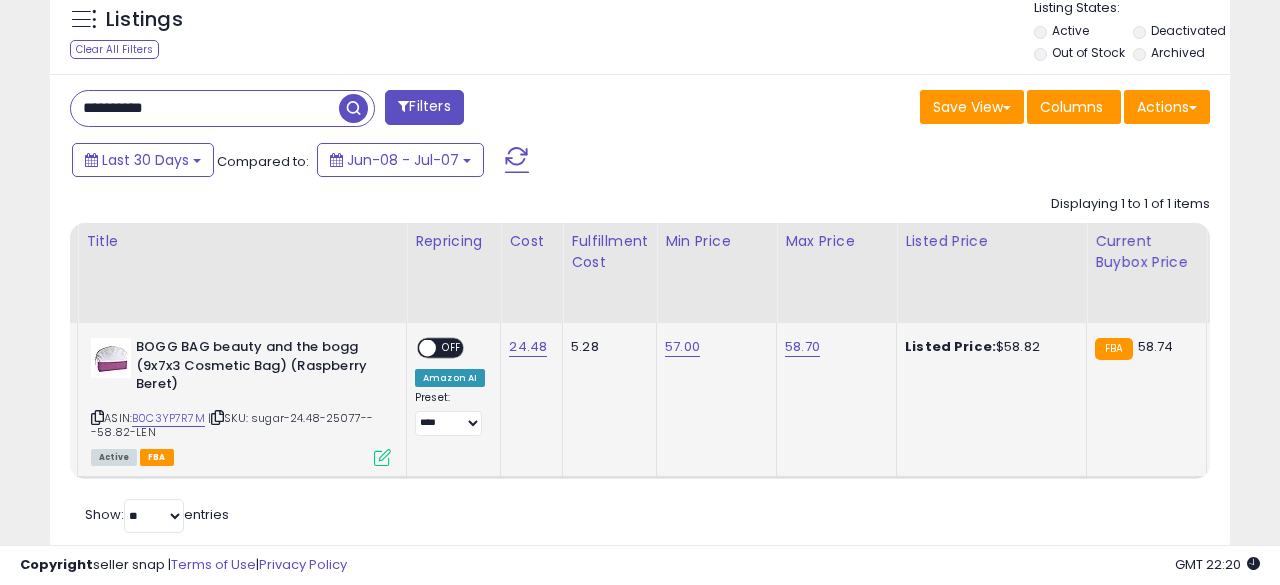 scroll, scrollTop: 999590, scrollLeft: 999317, axis: both 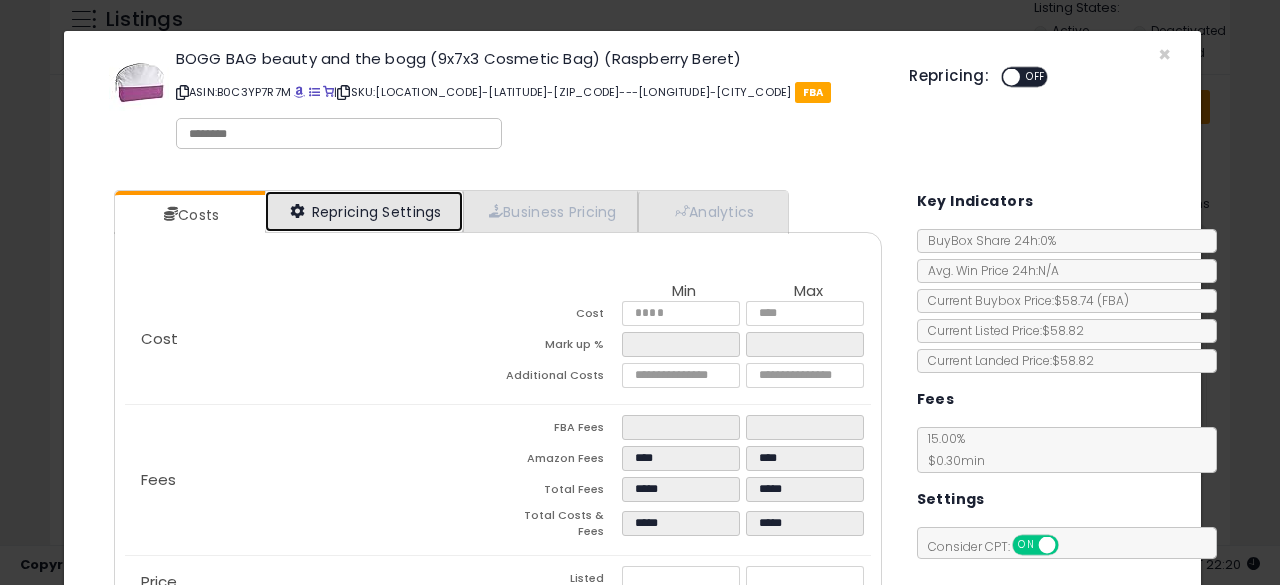 click on "Repricing Settings" at bounding box center (364, 211) 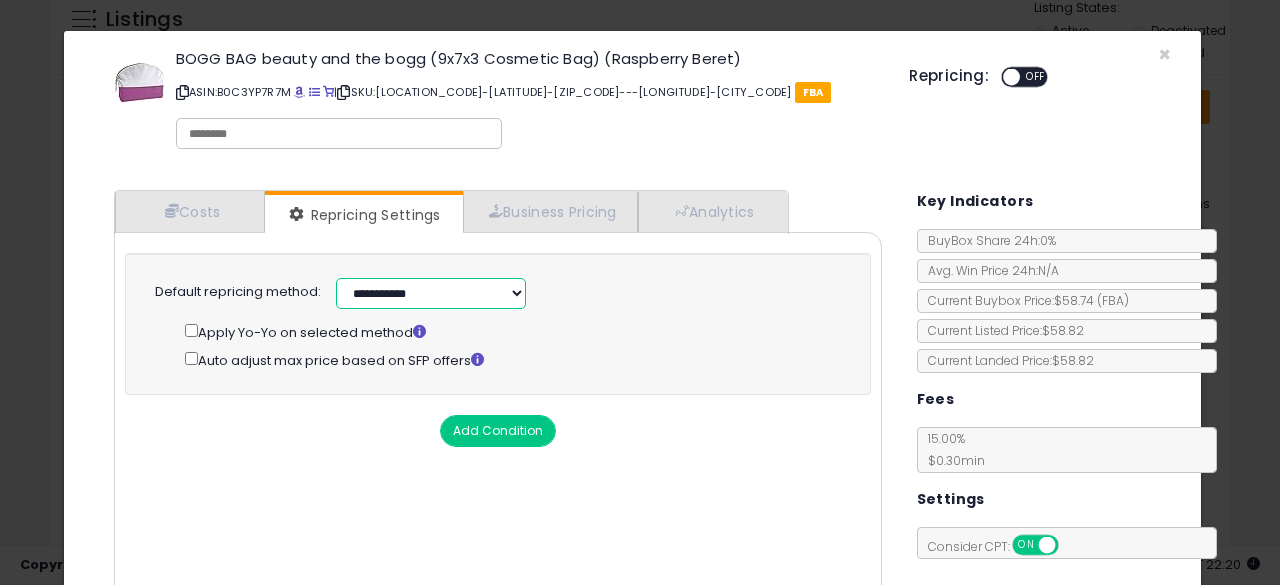click on "**********" at bounding box center (431, 293) 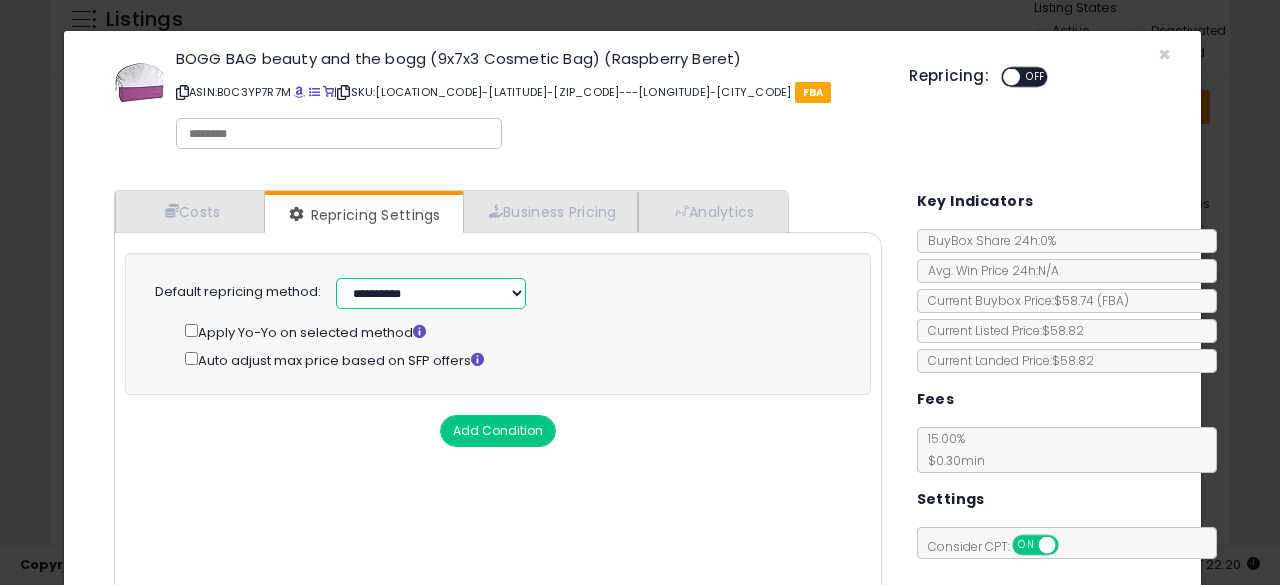 click on "**********" at bounding box center (431, 293) 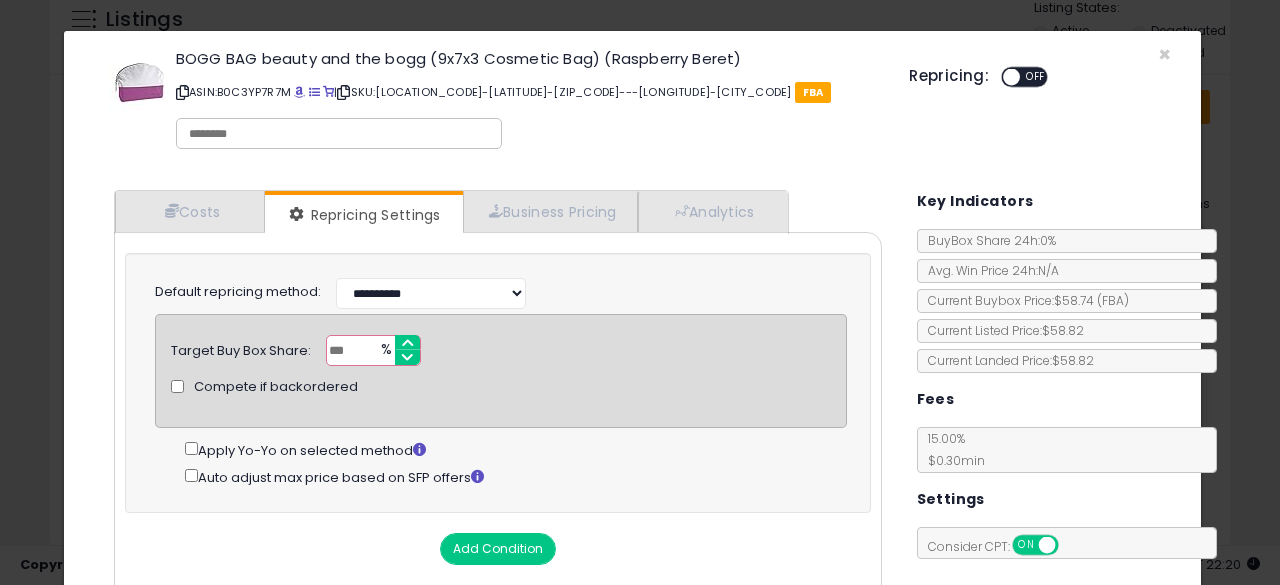 click on "***" at bounding box center (373, 350) 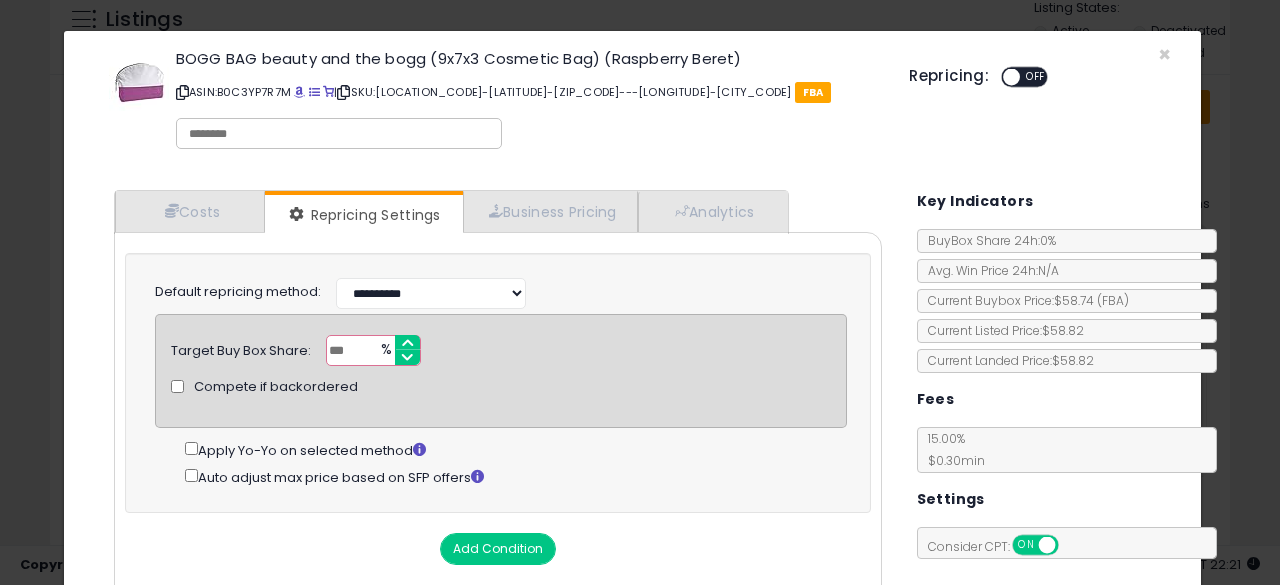 click on "OFF" at bounding box center [1035, 77] 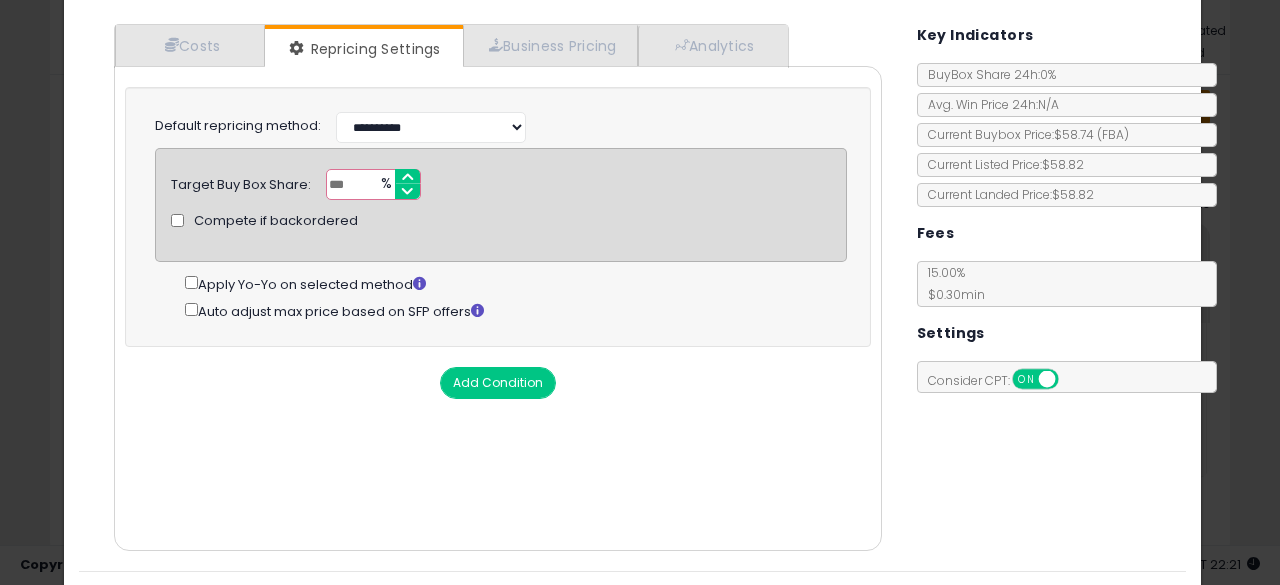 scroll, scrollTop: 214, scrollLeft: 0, axis: vertical 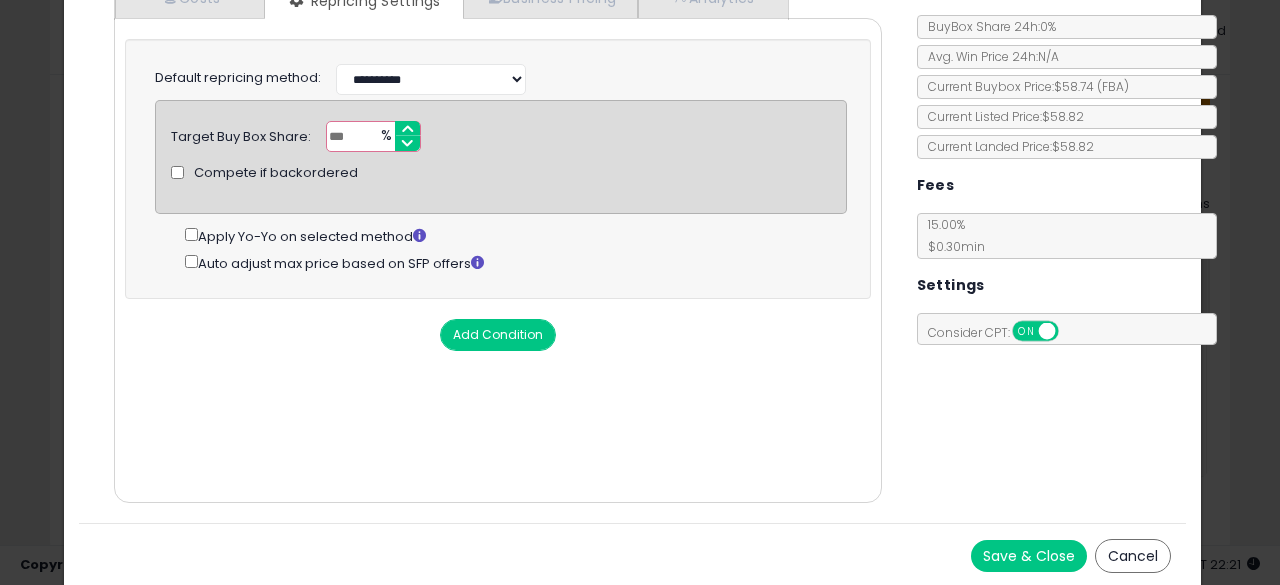 click on "Save & Close" at bounding box center (1029, 556) 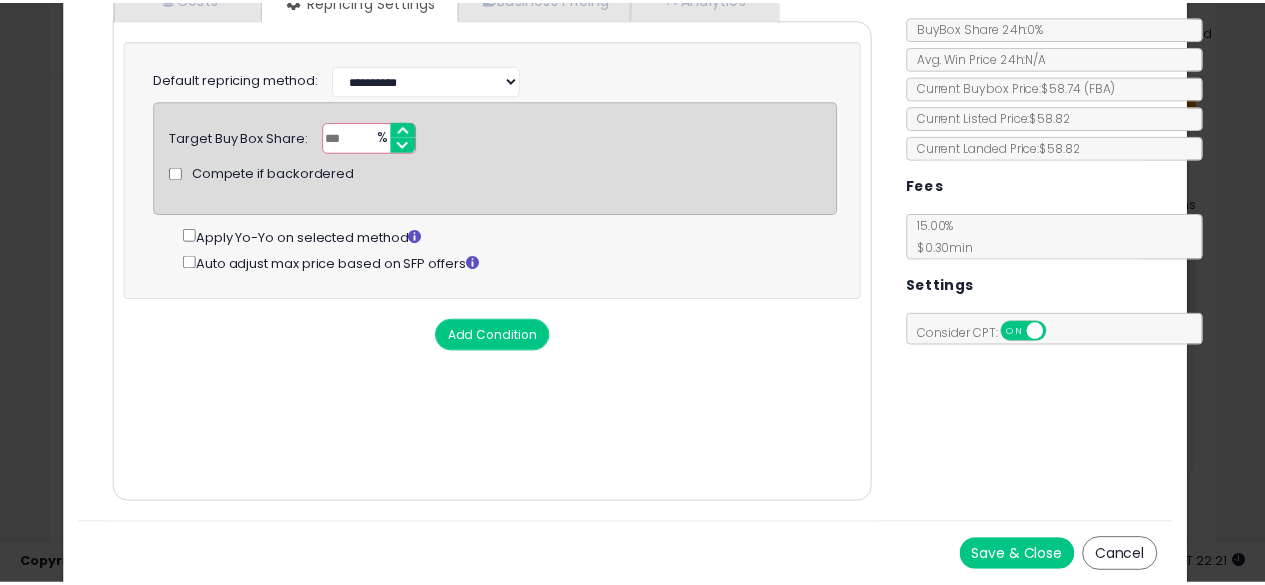 scroll, scrollTop: 0, scrollLeft: 0, axis: both 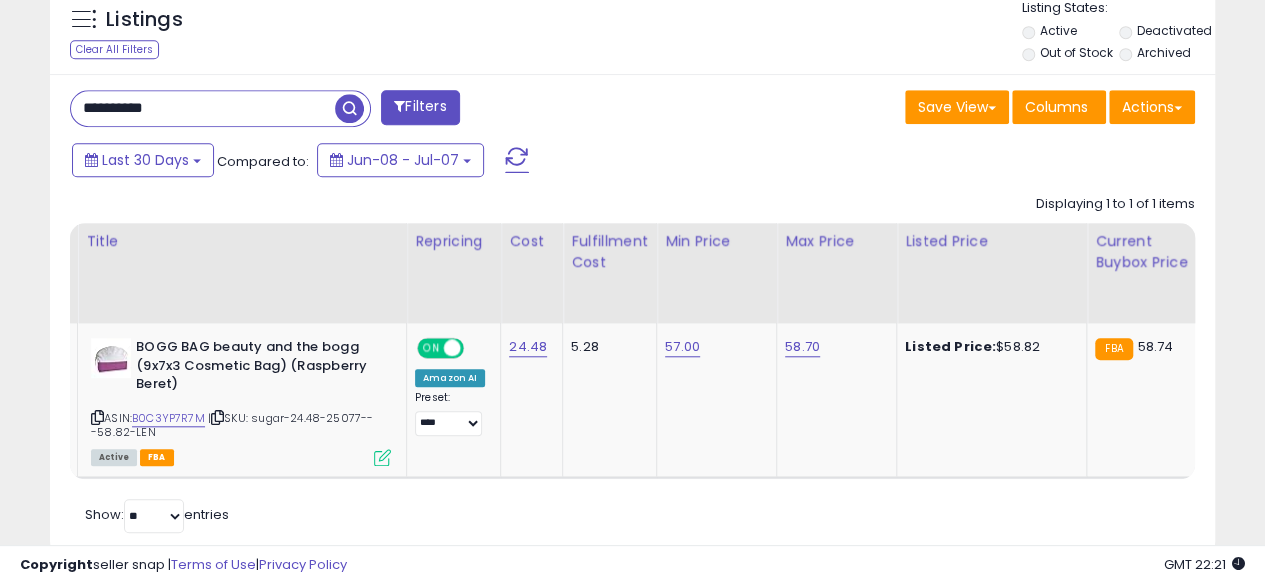 click on "**********" at bounding box center [203, 108] 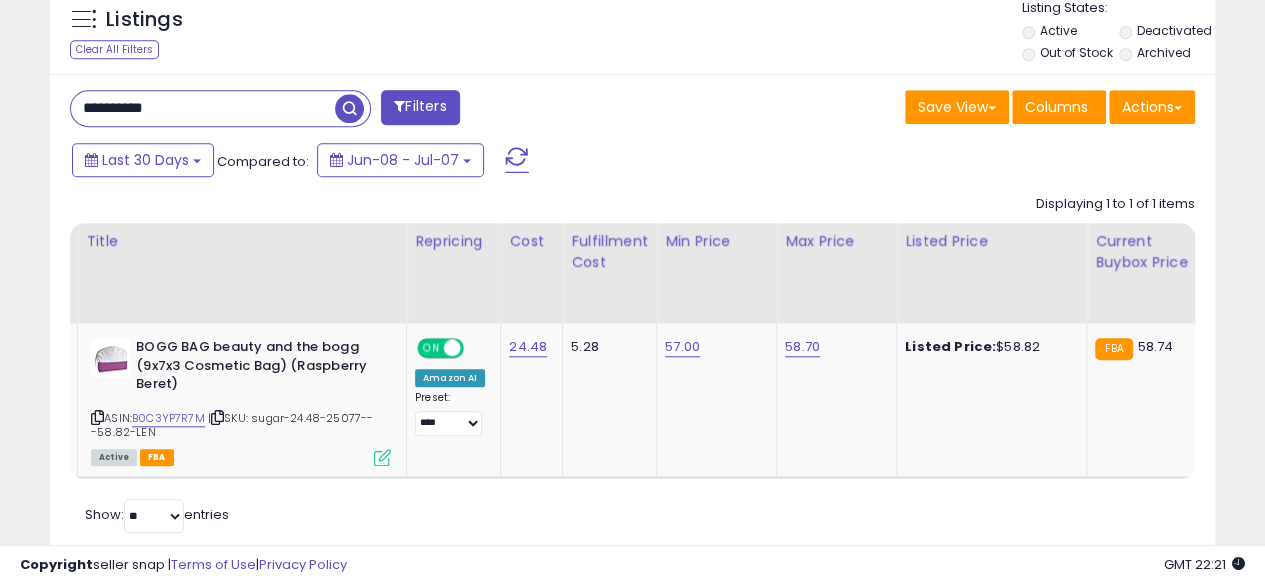 click on "**********" at bounding box center [203, 108] 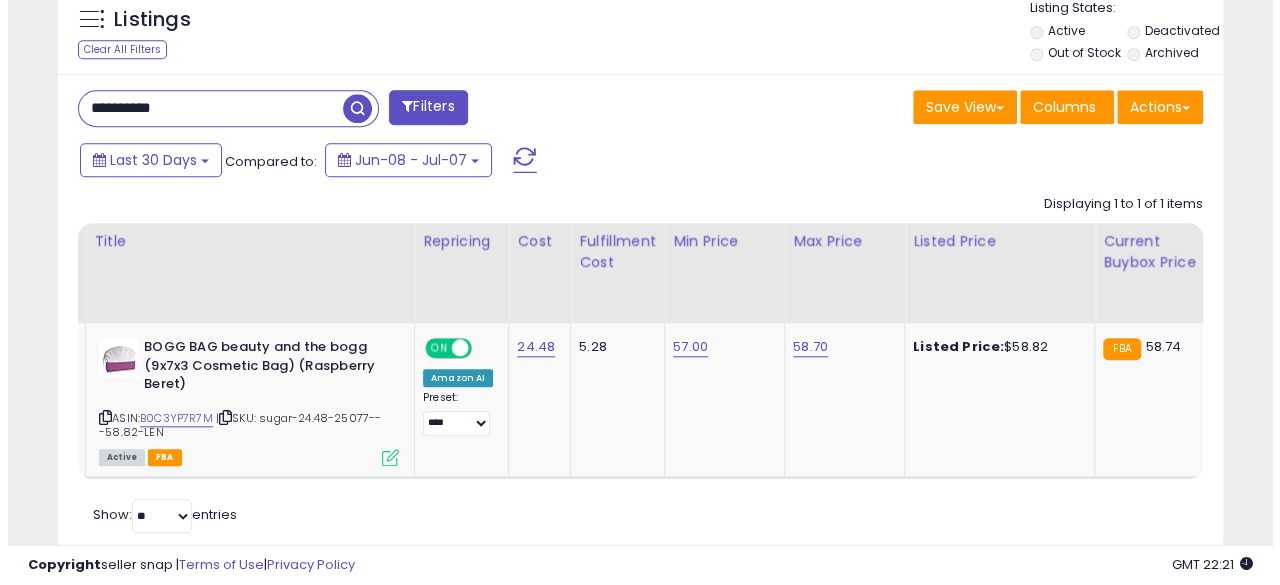 scroll, scrollTop: 654, scrollLeft: 0, axis: vertical 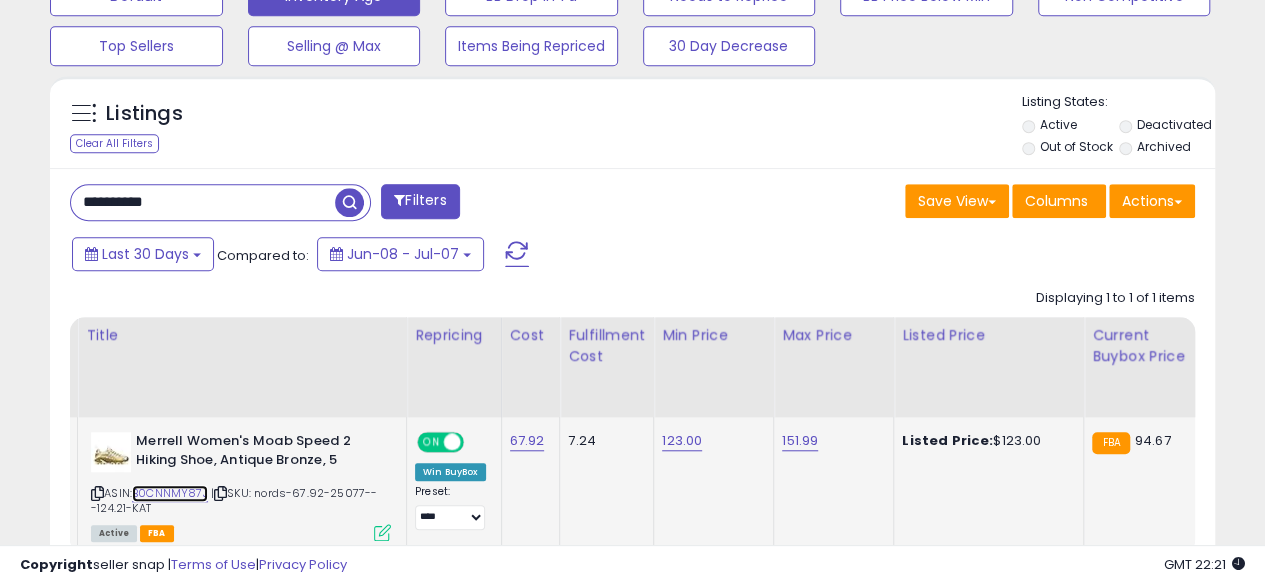 click on "B0CNNMY87J" at bounding box center [170, 493] 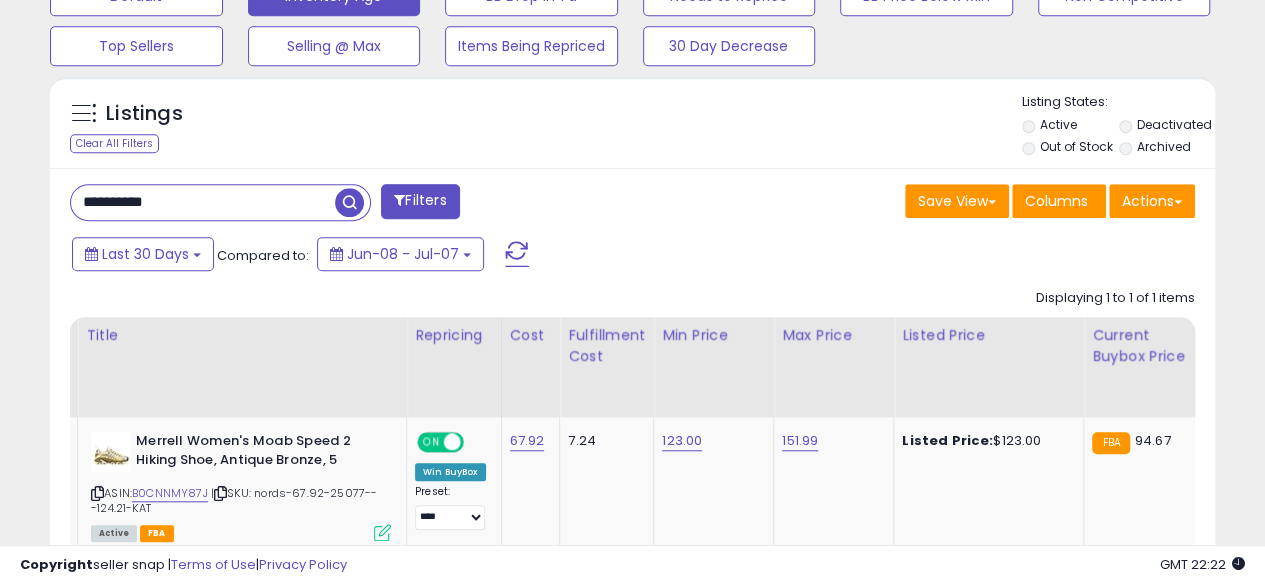 click on "**********" at bounding box center (203, 202) 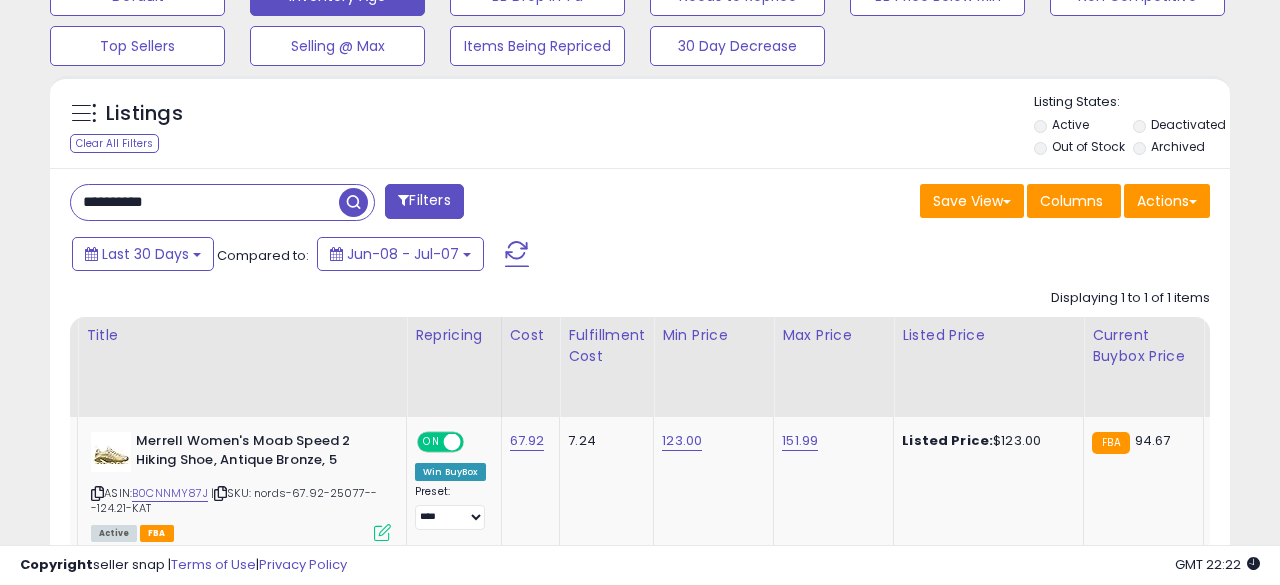 scroll, scrollTop: 999590, scrollLeft: 999317, axis: both 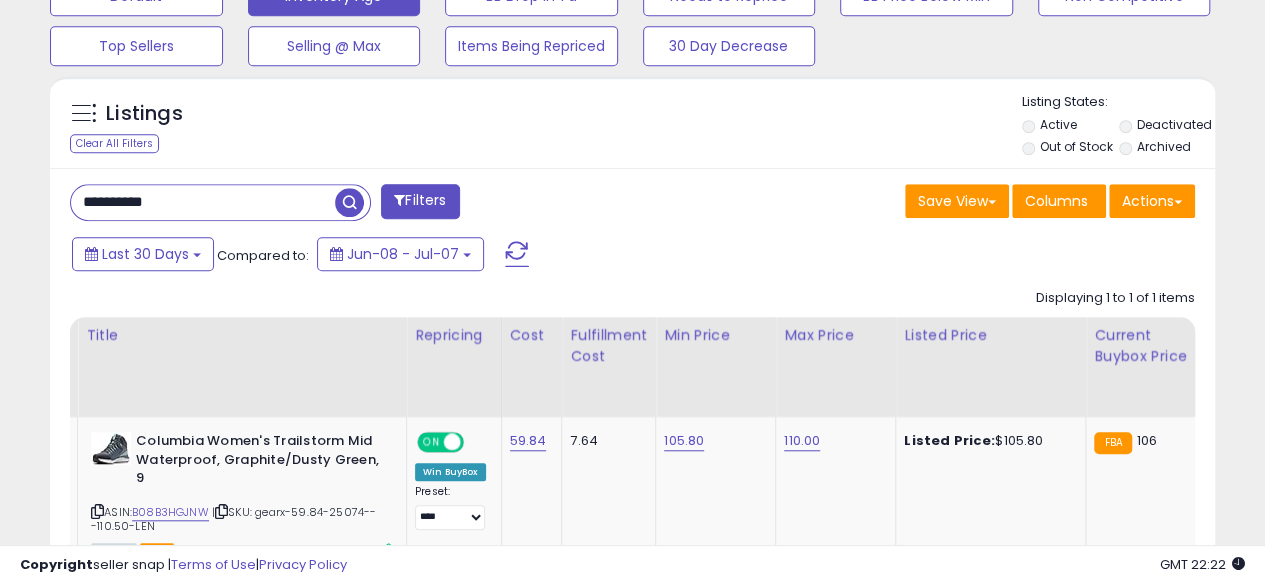 click on "**********" at bounding box center [203, 202] 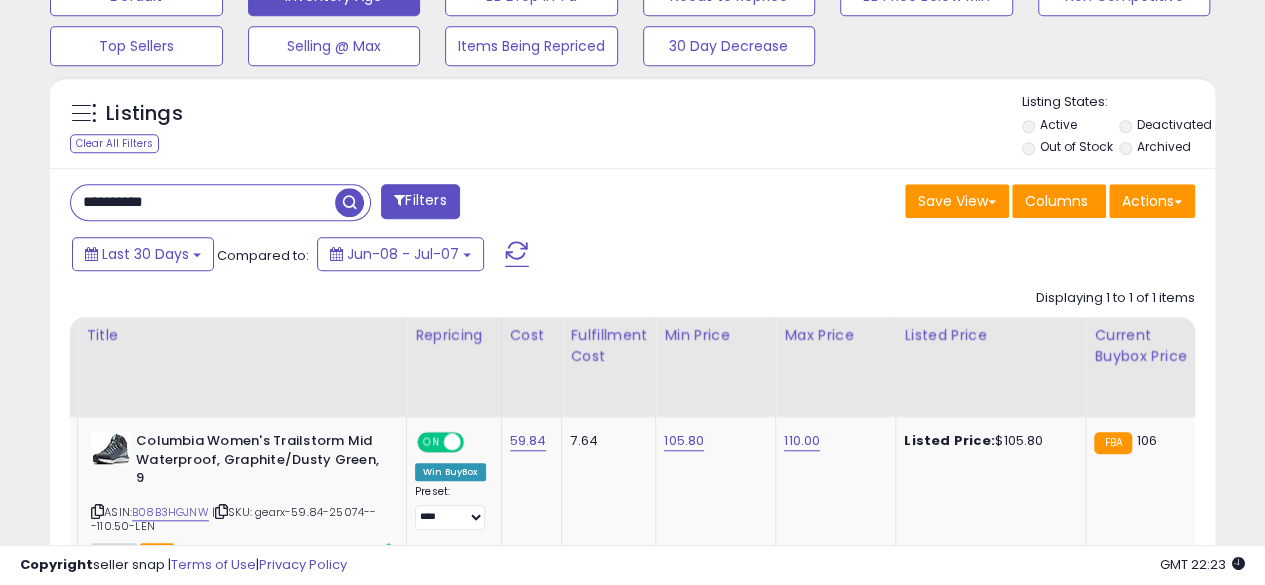 type on "**********" 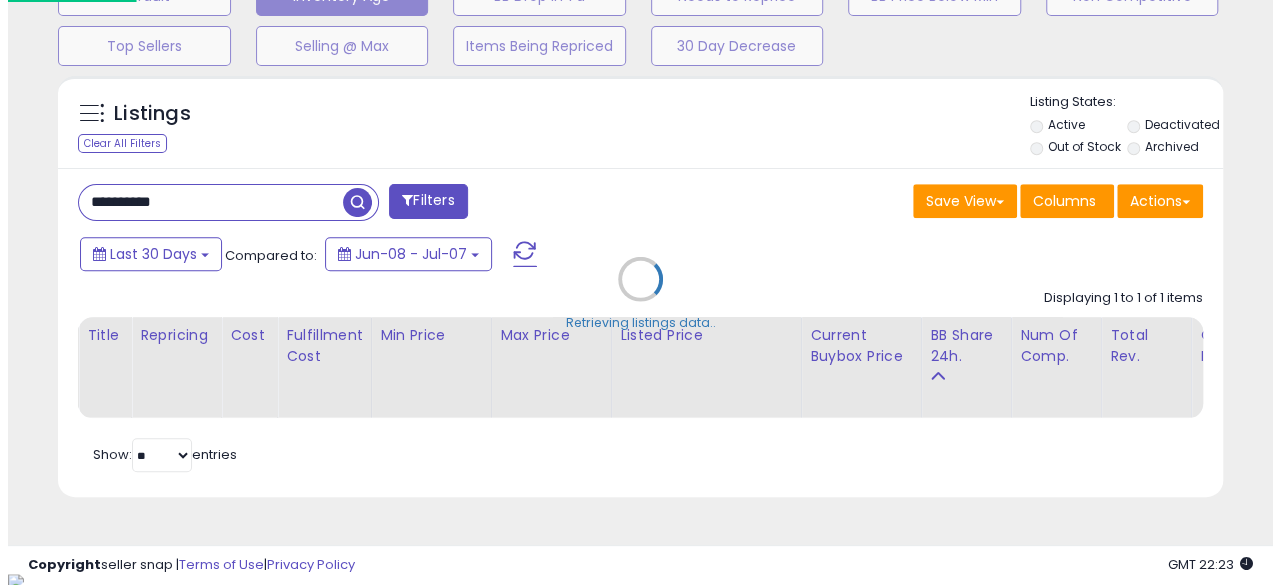 scroll, scrollTop: 999590, scrollLeft: 999317, axis: both 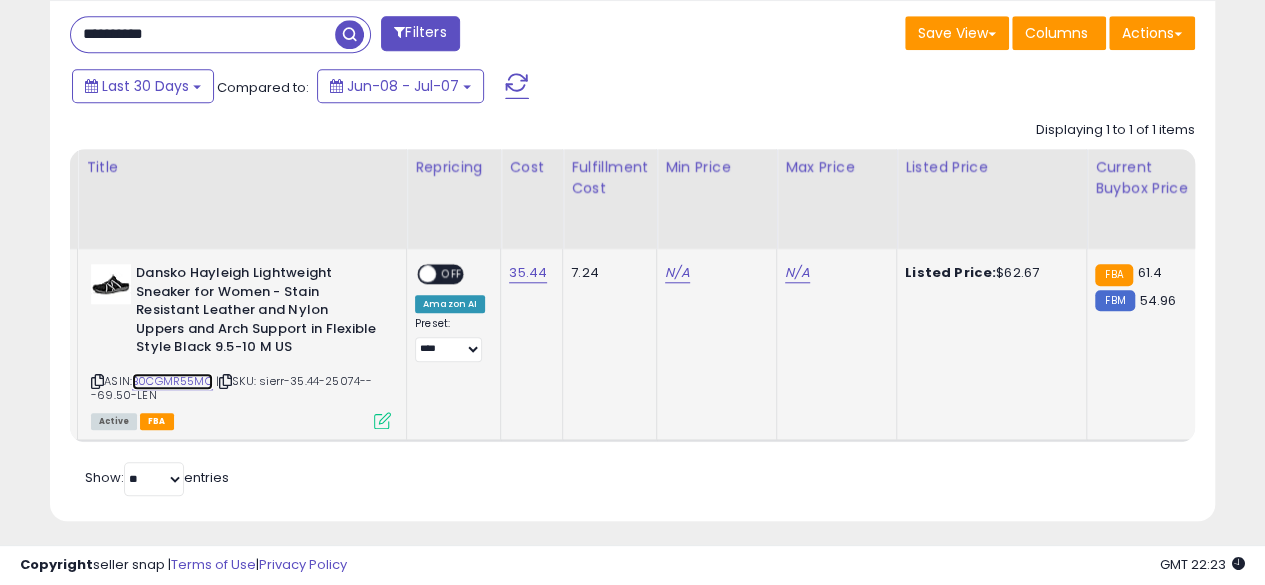 click on "B0CGMR55MC" at bounding box center [172, 381] 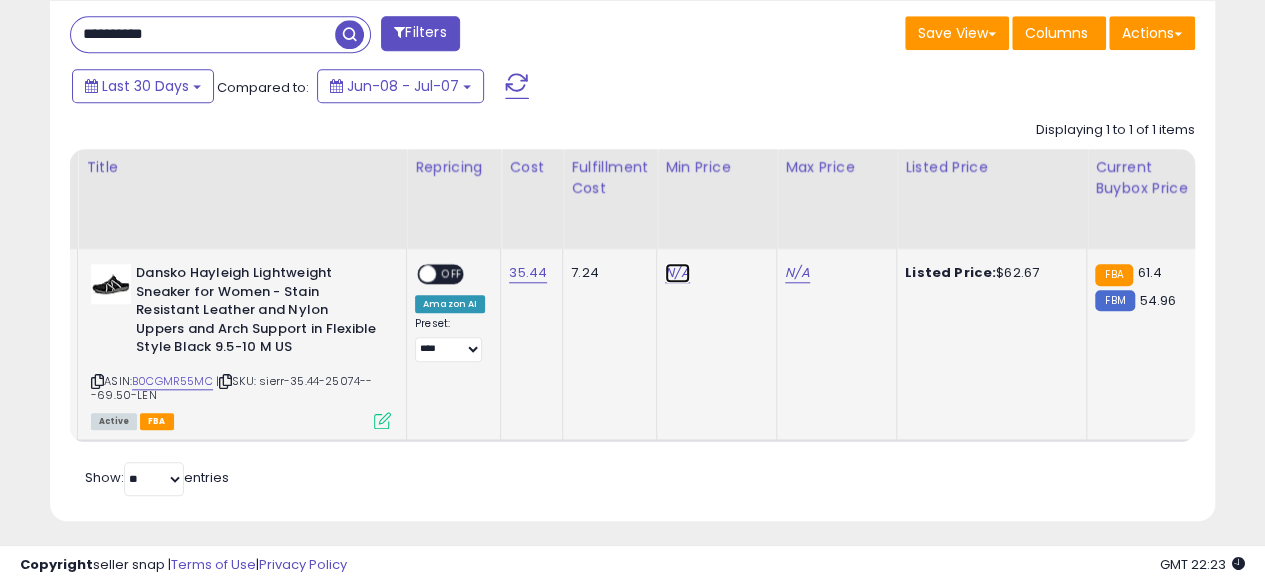 click on "N/A" at bounding box center [677, 273] 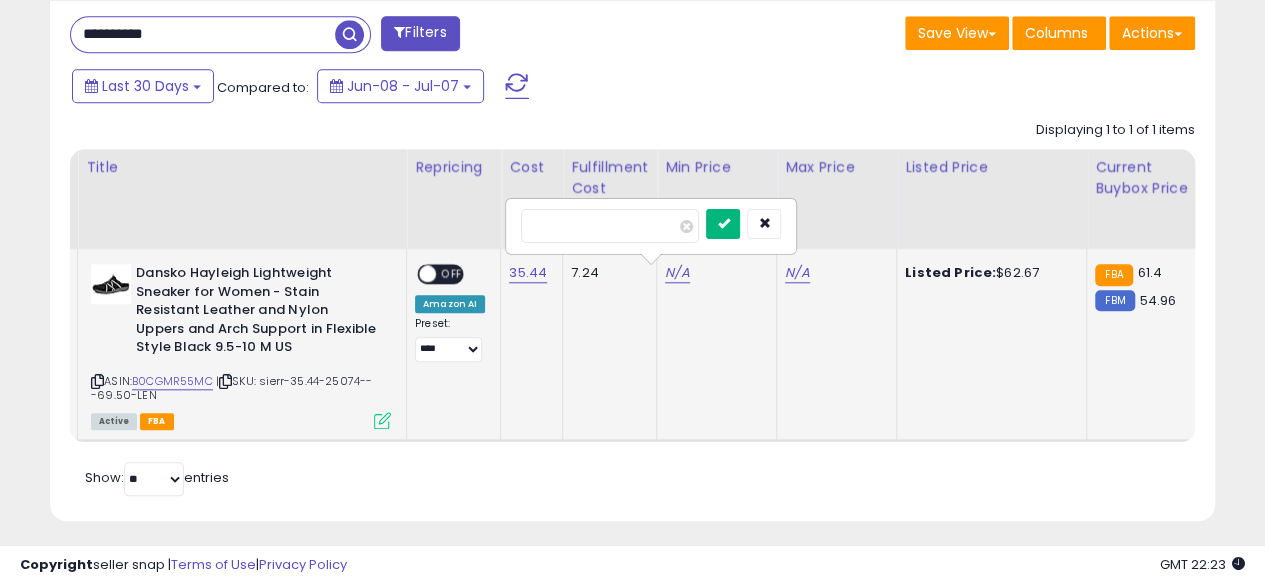 type on "*****" 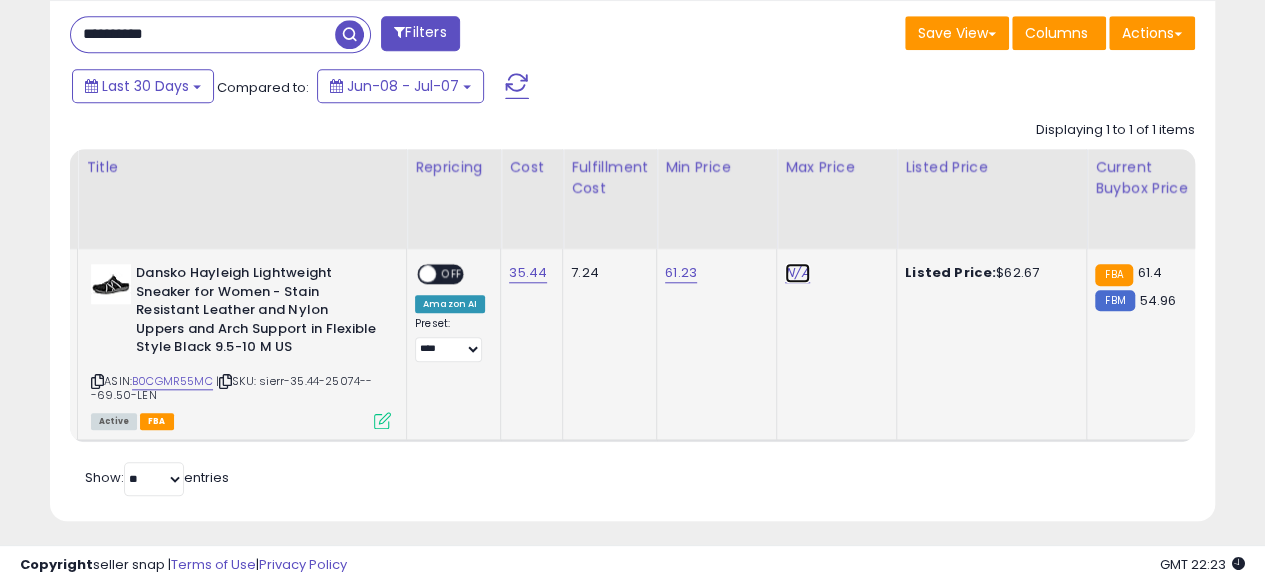 click on "N/A" at bounding box center [797, 273] 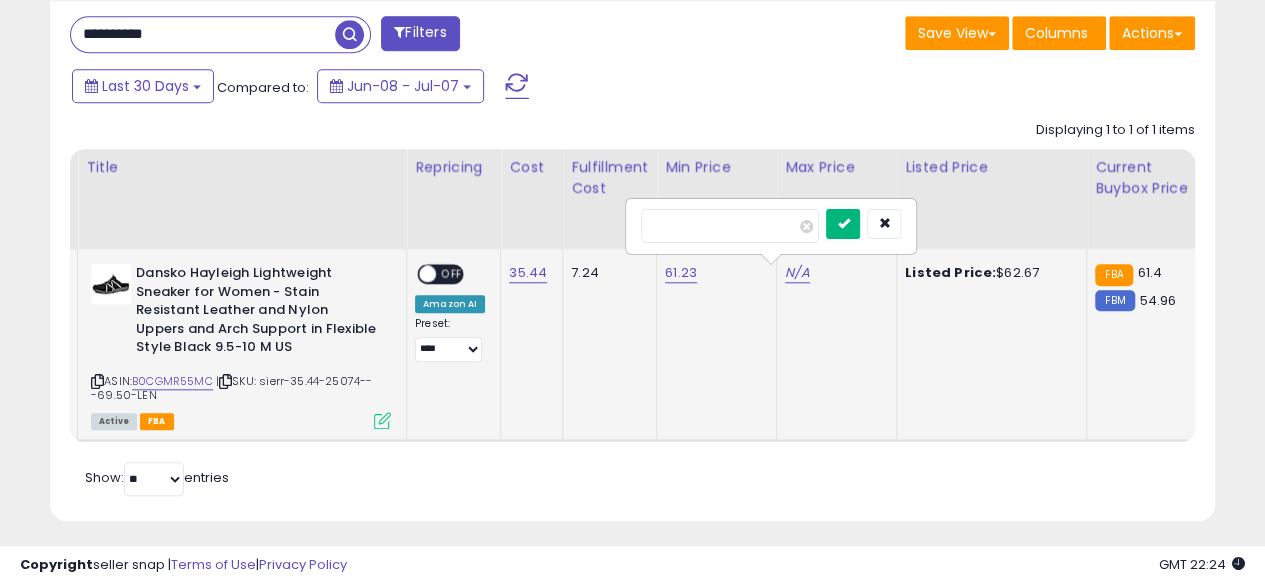 type on "*****" 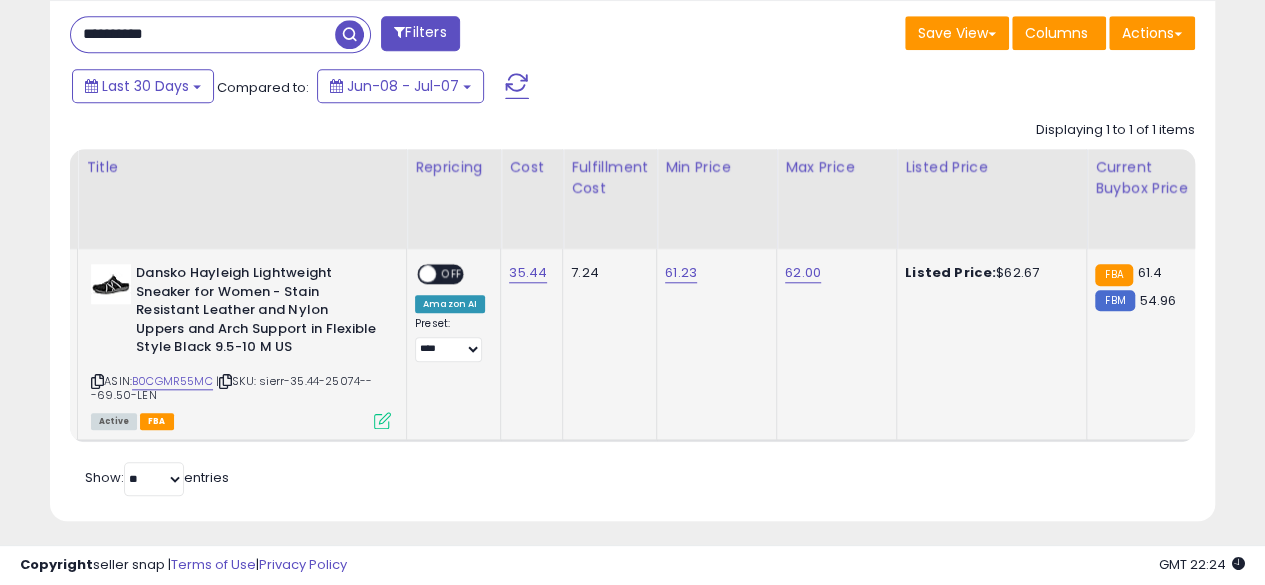click at bounding box center [382, 420] 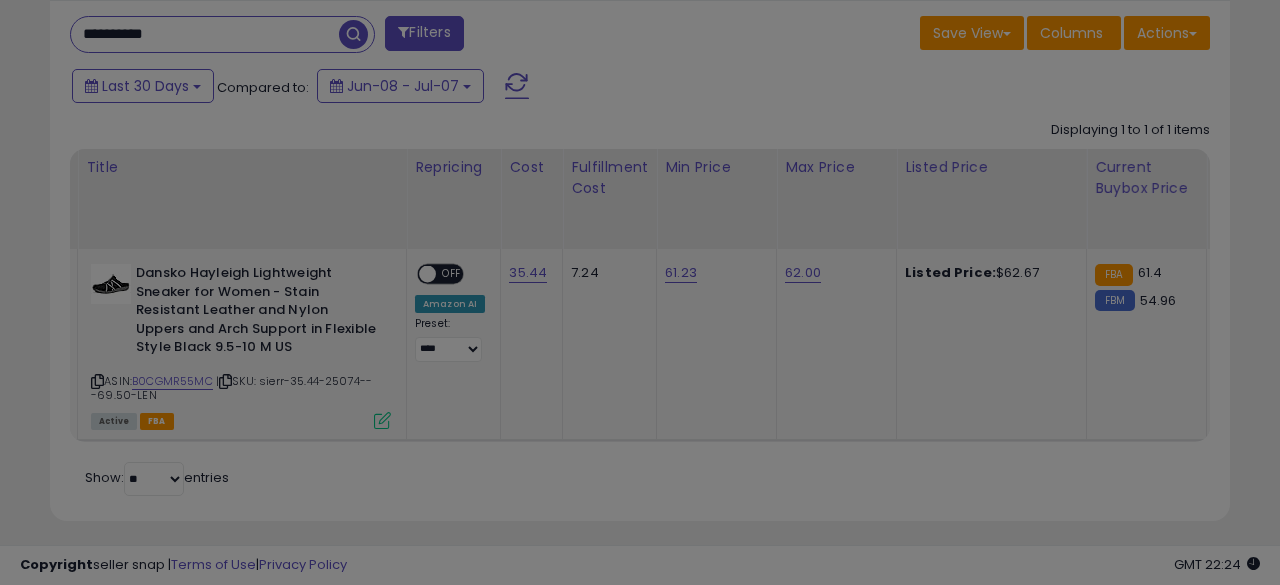 scroll, scrollTop: 999590, scrollLeft: 999317, axis: both 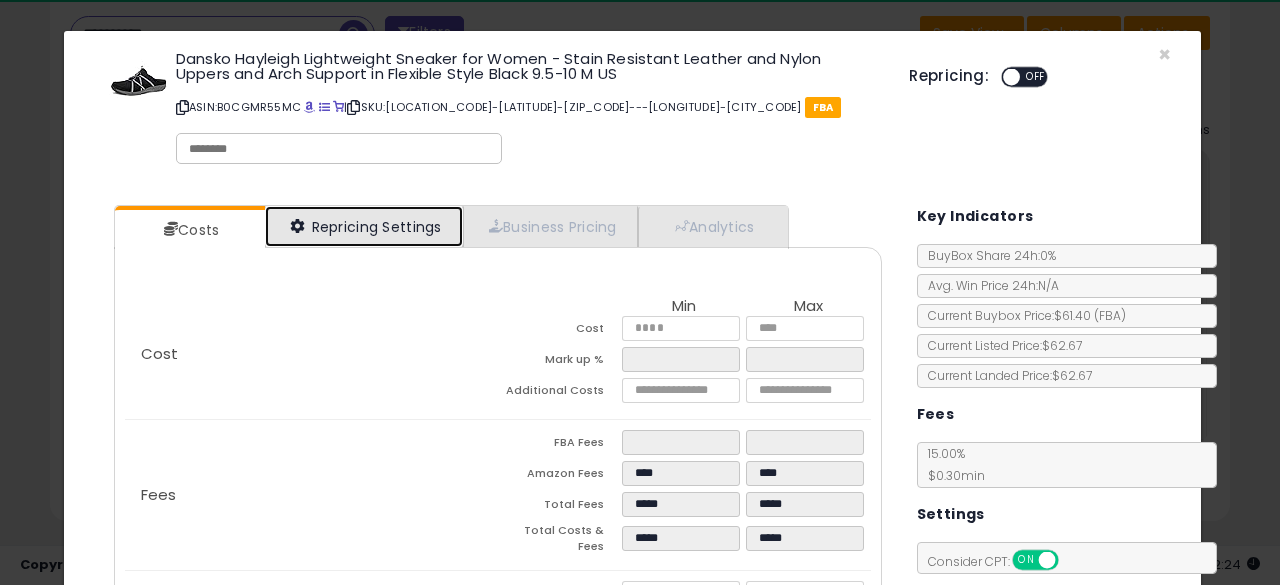click on "Repricing Settings" at bounding box center [364, 226] 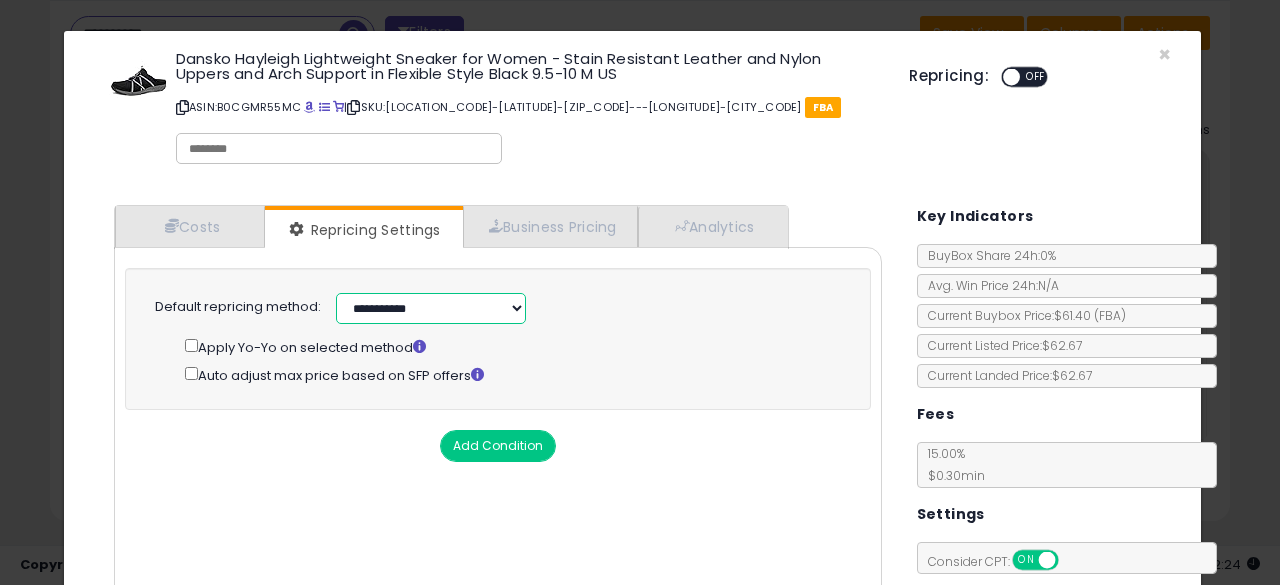click on "**********" at bounding box center (431, 308) 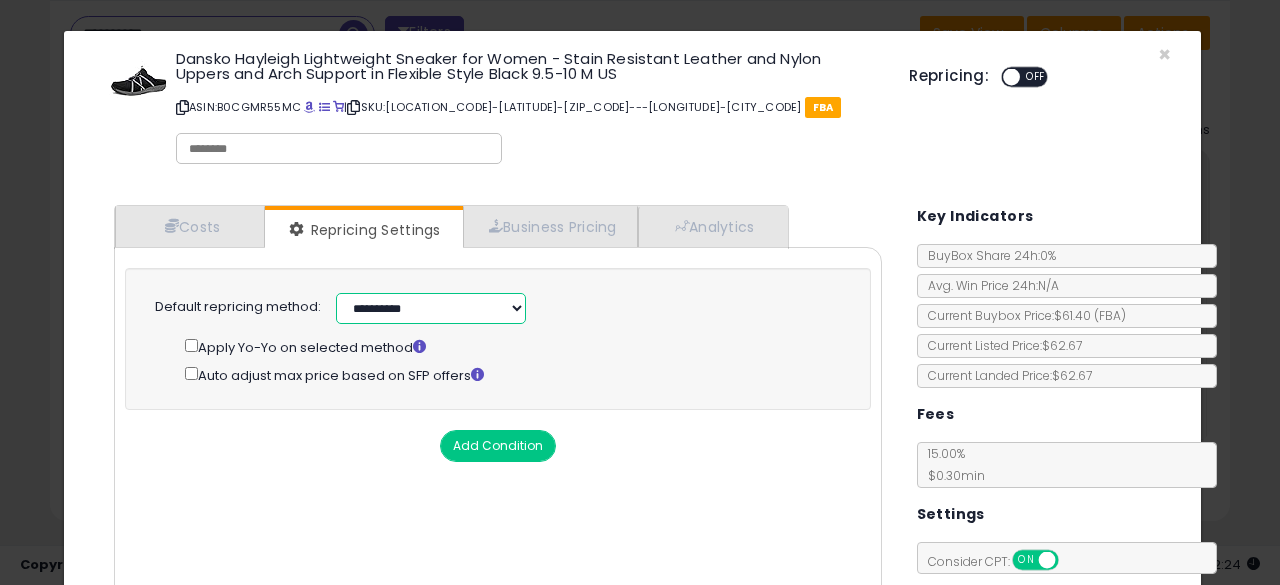 click on "**********" at bounding box center (431, 308) 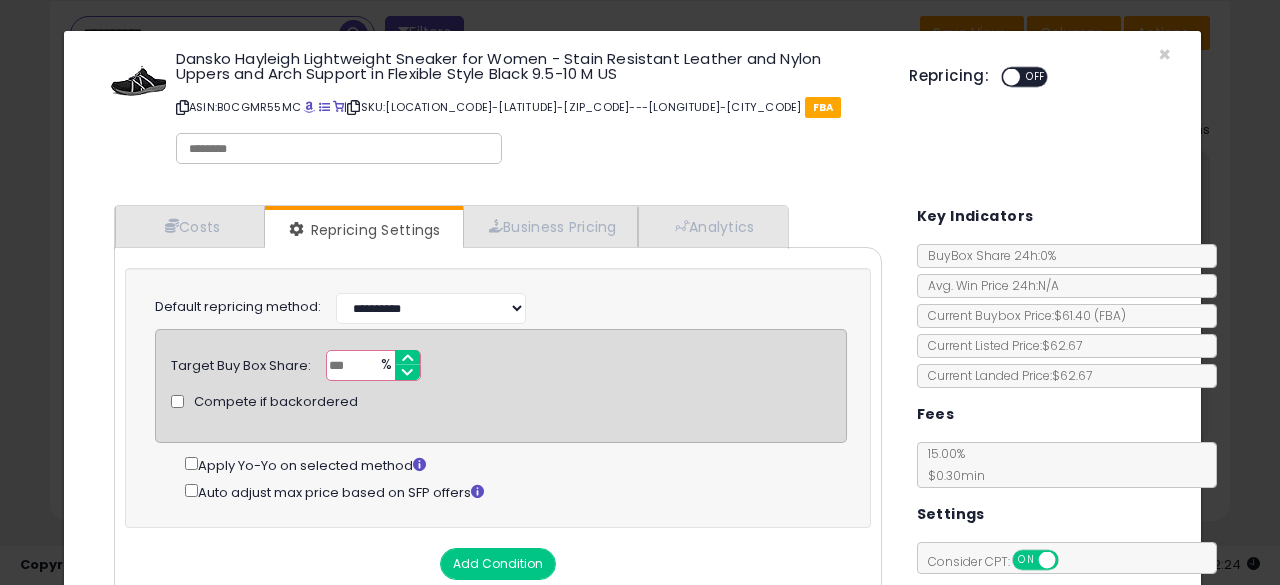 click on "***" at bounding box center (373, 365) 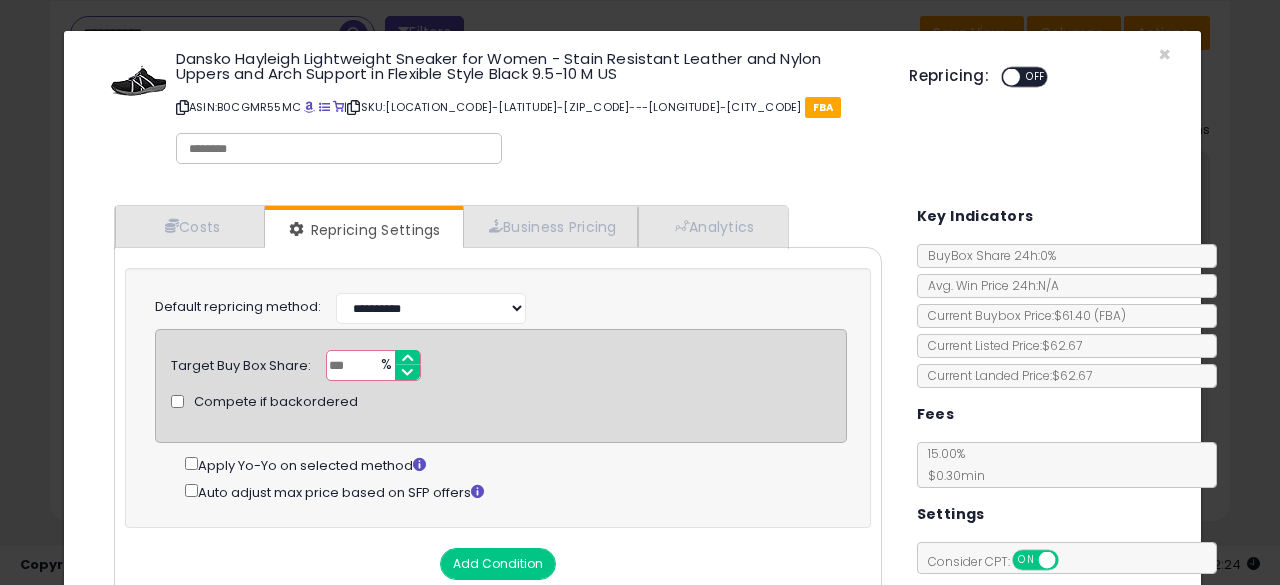 type on "**" 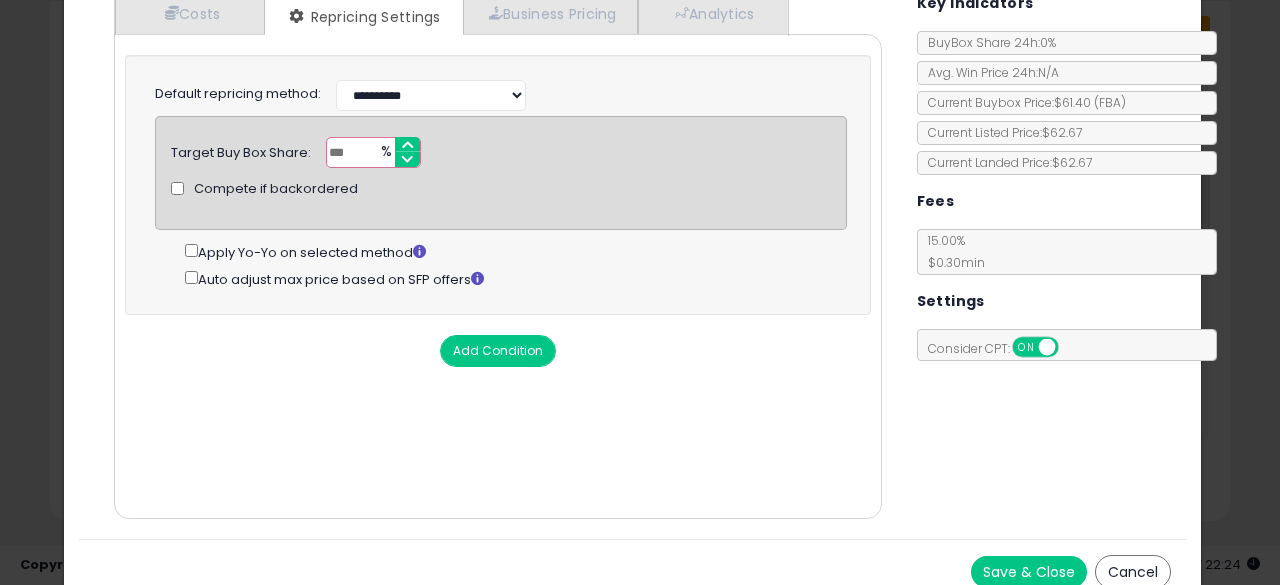 scroll, scrollTop: 224, scrollLeft: 0, axis: vertical 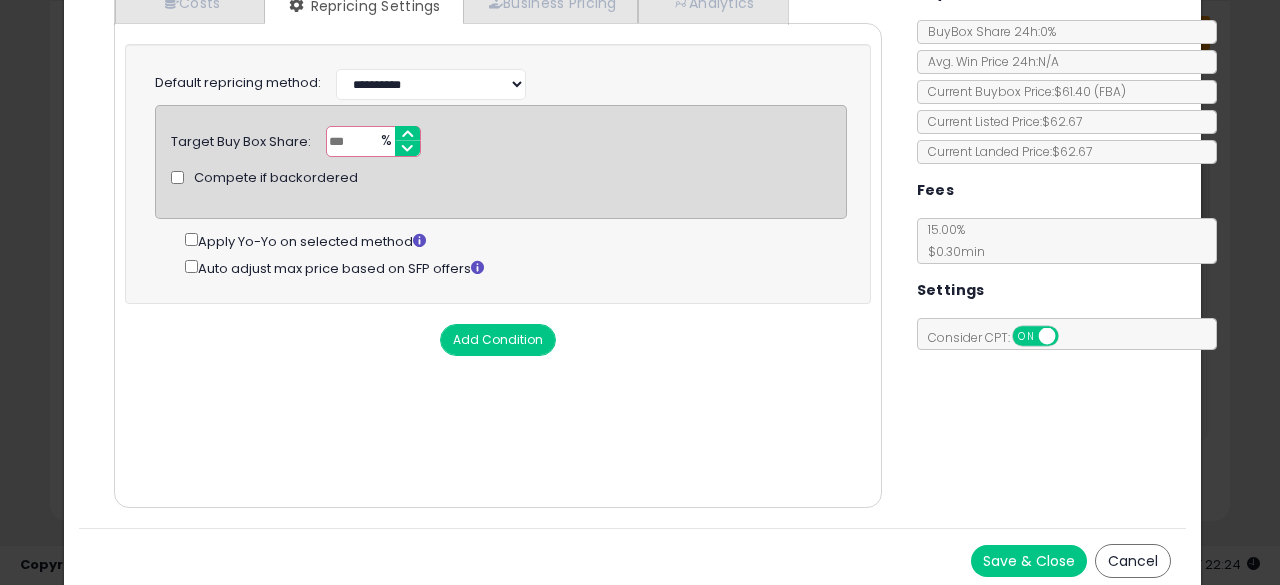 click on "Save & Close" at bounding box center (1029, 561) 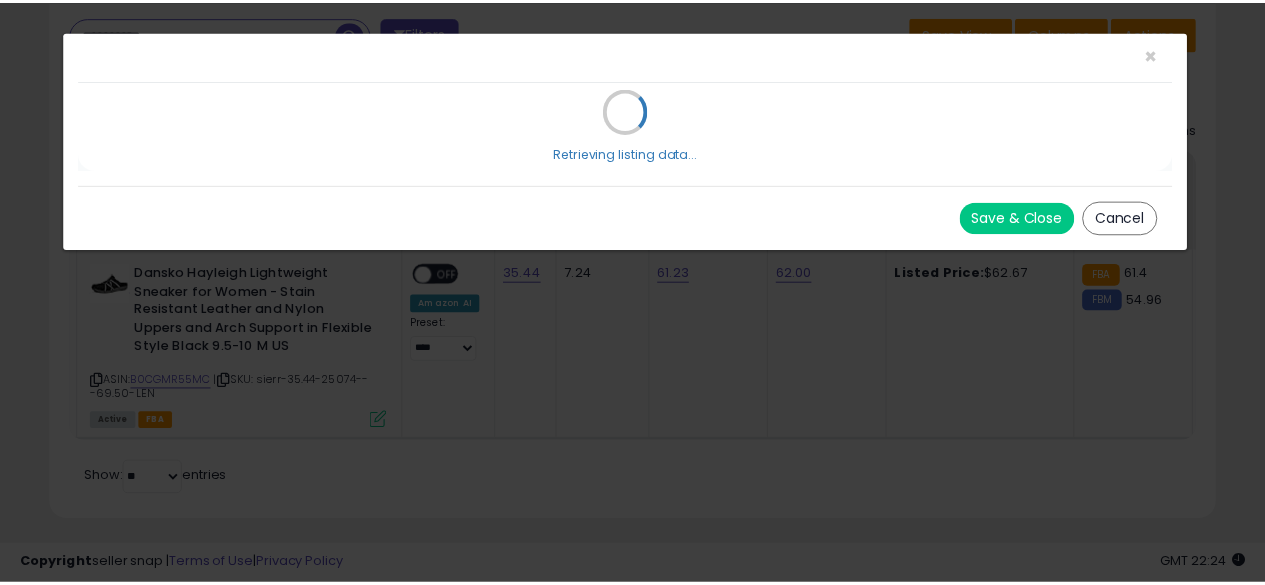 scroll, scrollTop: 0, scrollLeft: 0, axis: both 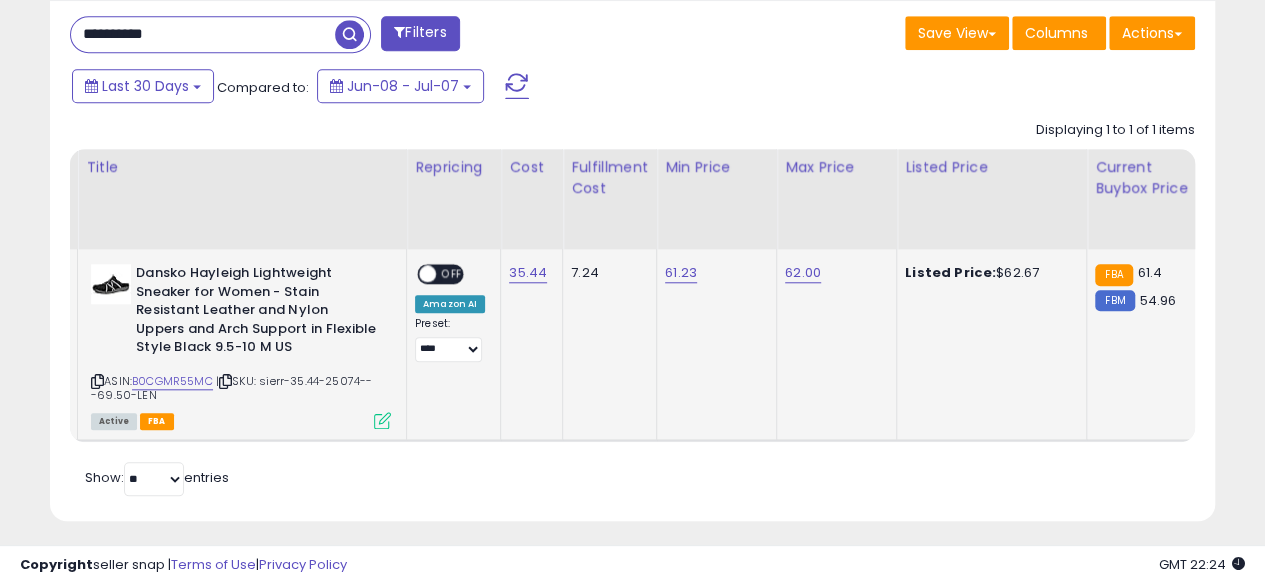 click on "OFF" at bounding box center [452, 274] 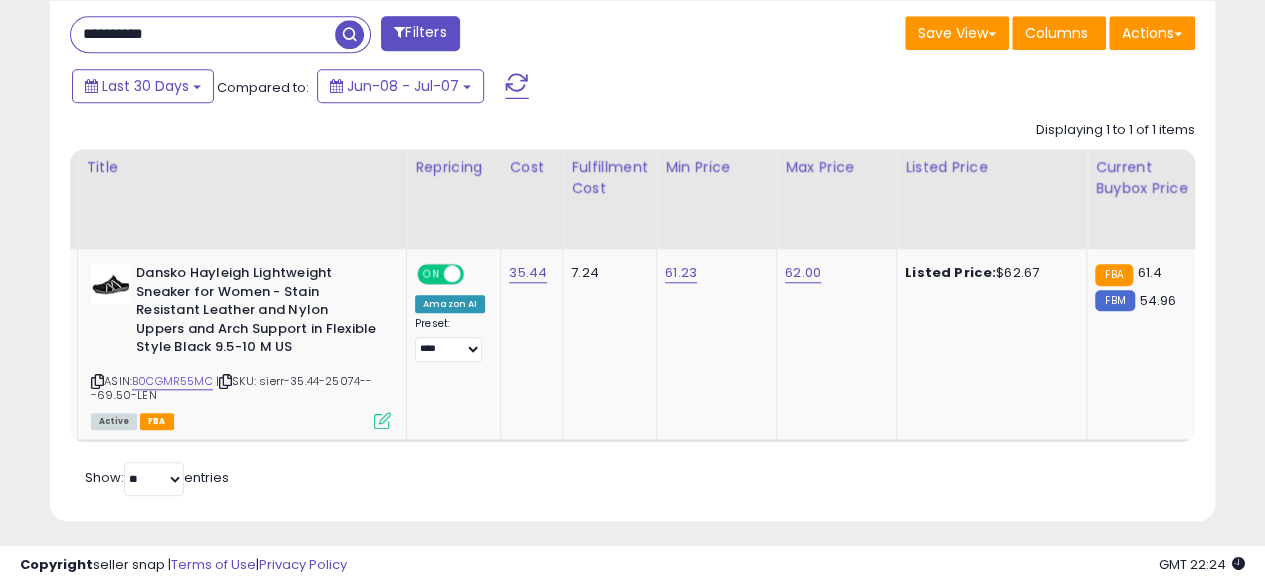 click on "**********" at bounding box center (203, 34) 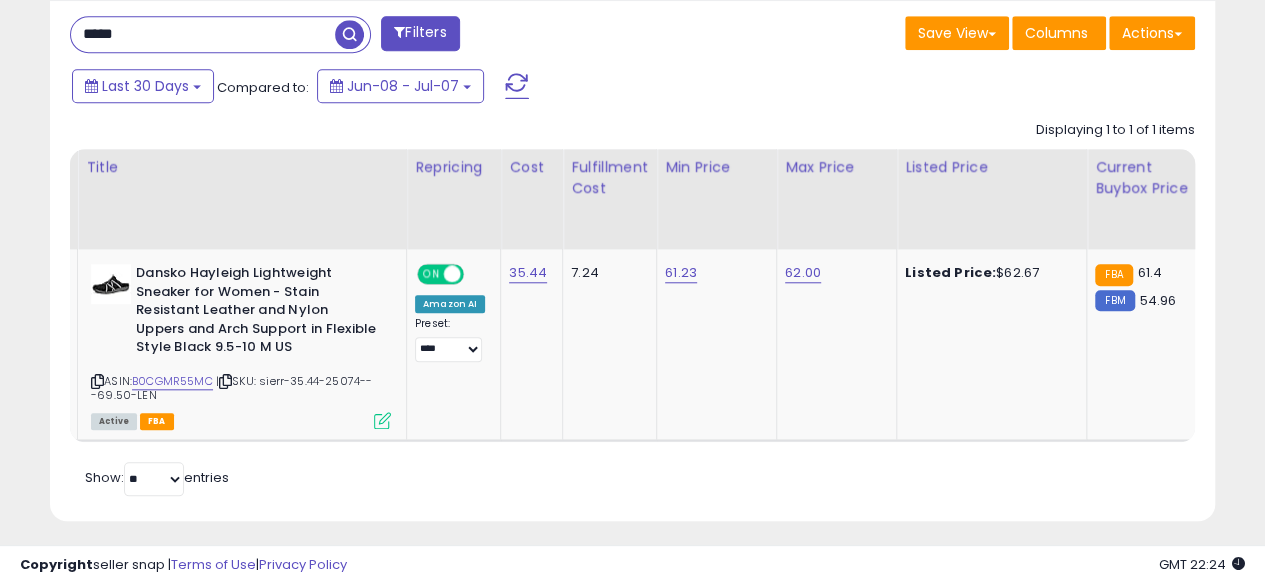 click on "*****" at bounding box center (203, 34) 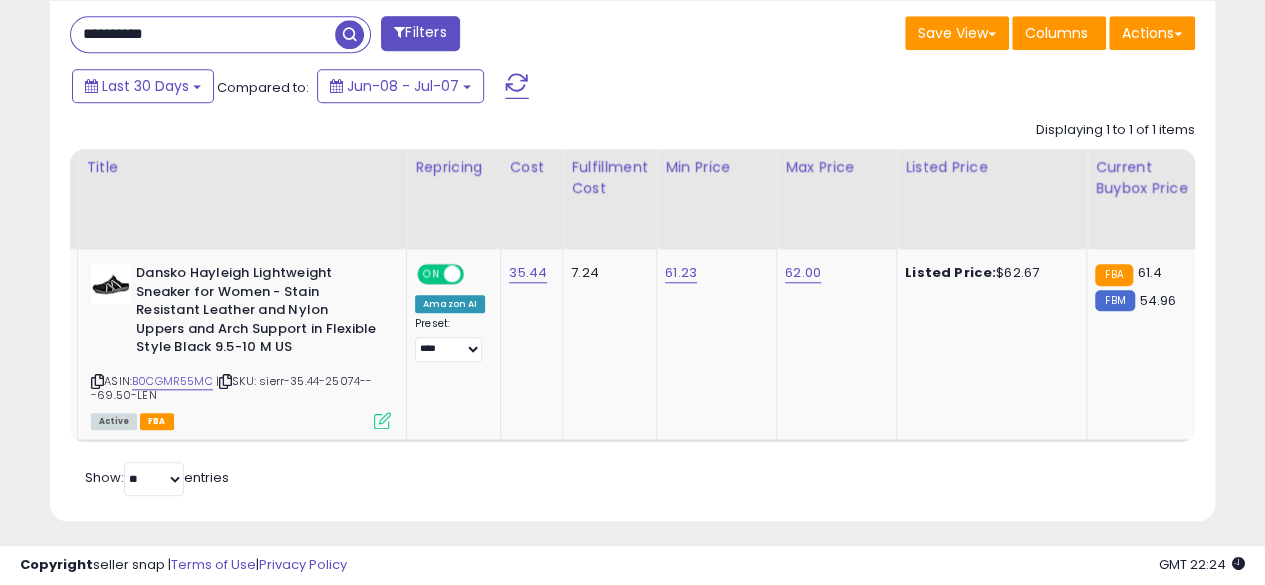 type on "**********" 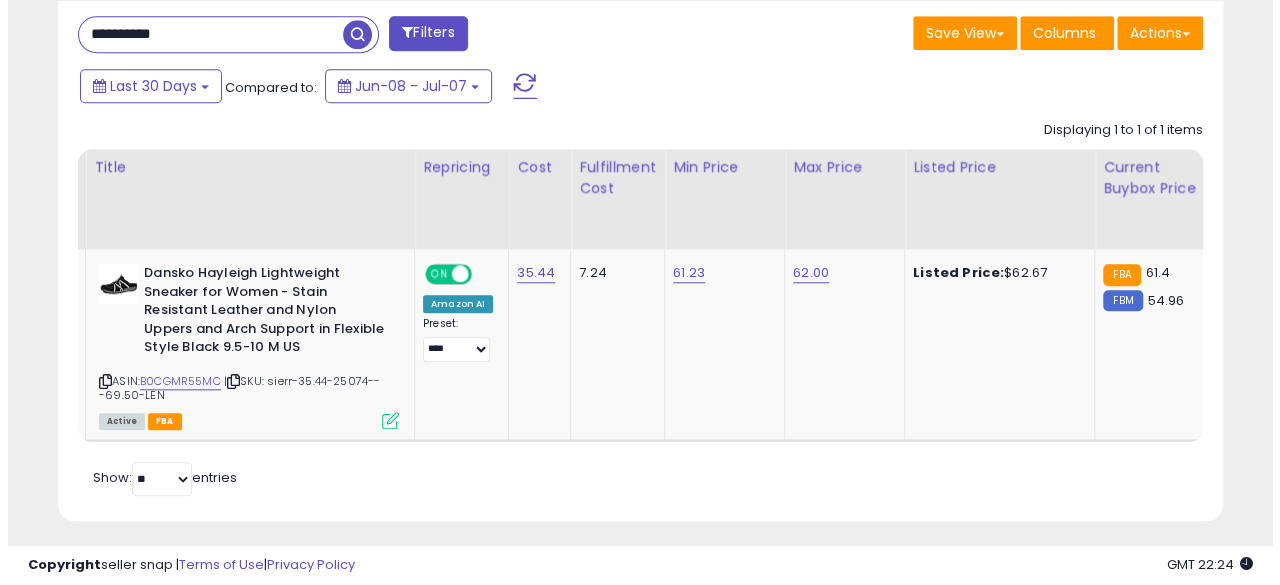 scroll, scrollTop: 654, scrollLeft: 0, axis: vertical 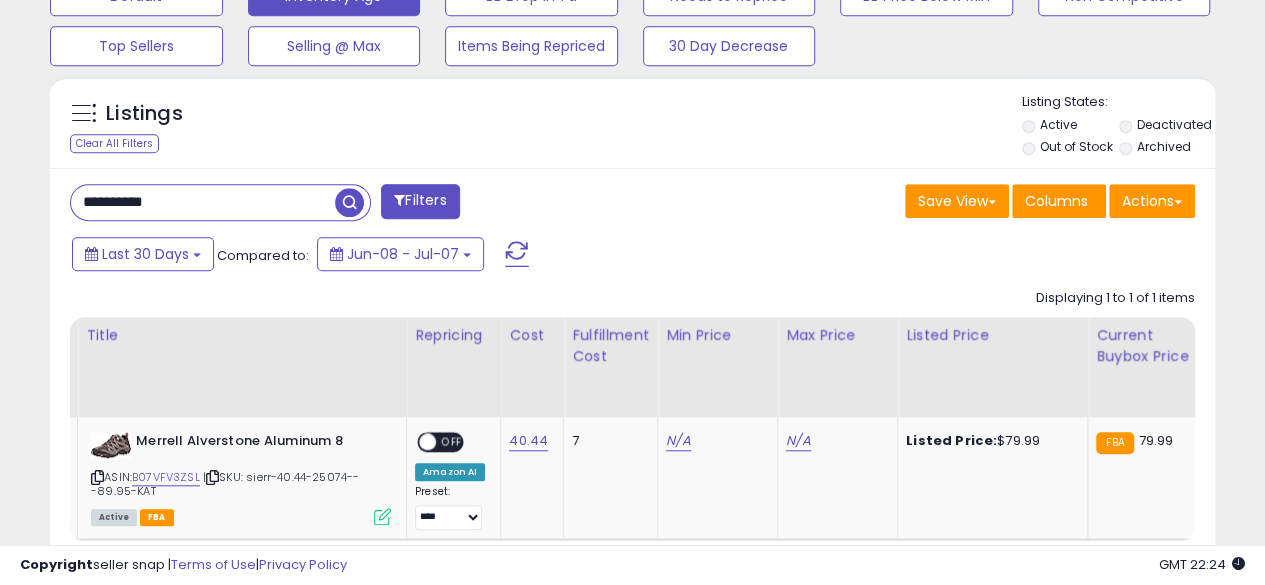 click on "Last 30 Days
Compared to:
Jun-08 - Jul-07" at bounding box center [489, 256] 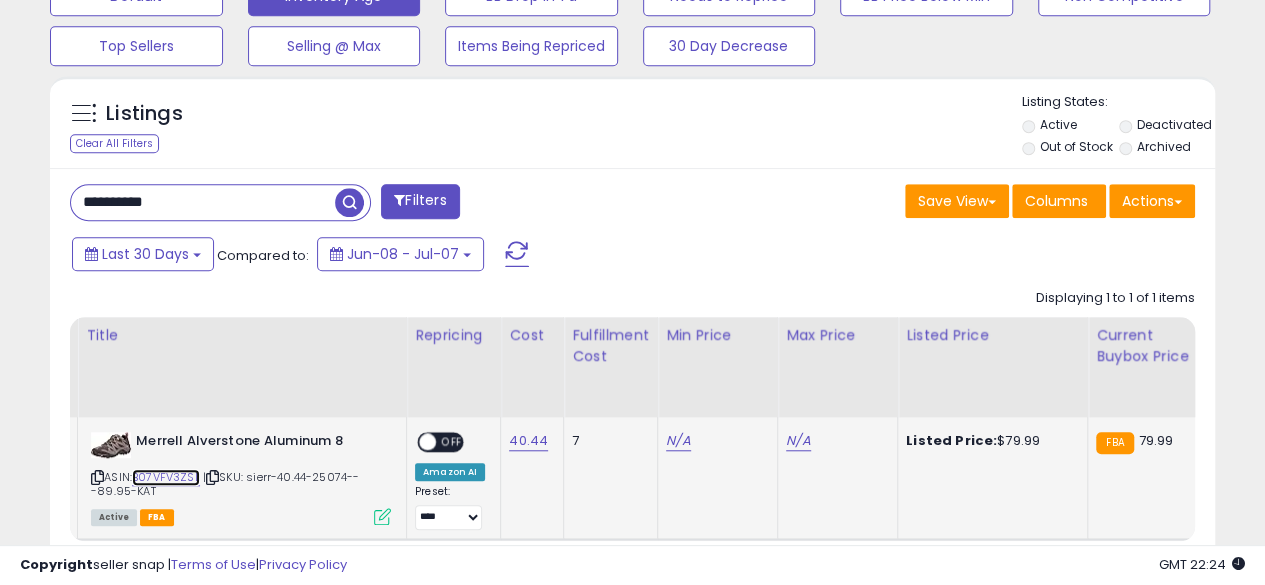 click on "B07VFV3ZSL" at bounding box center (166, 477) 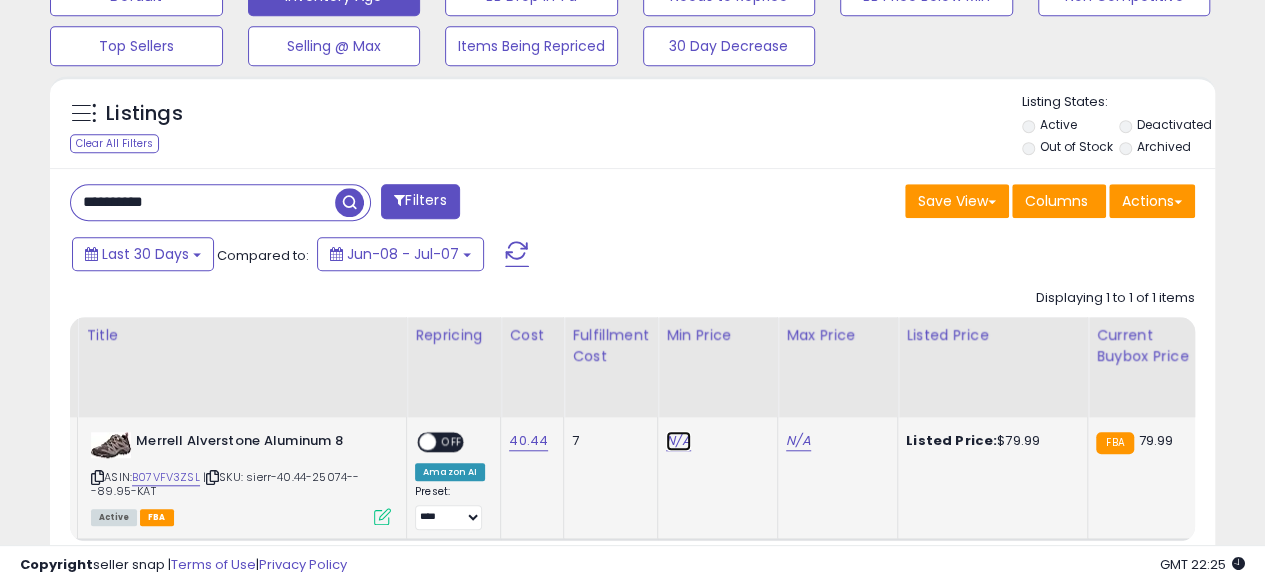 click on "N/A" at bounding box center (678, 441) 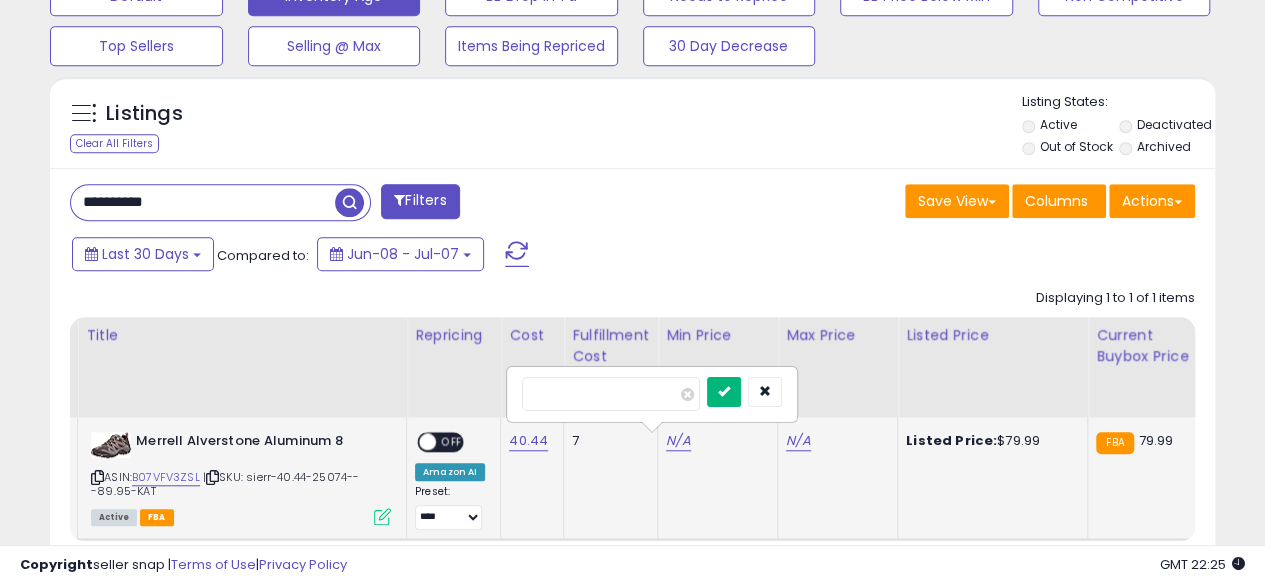 type on "*****" 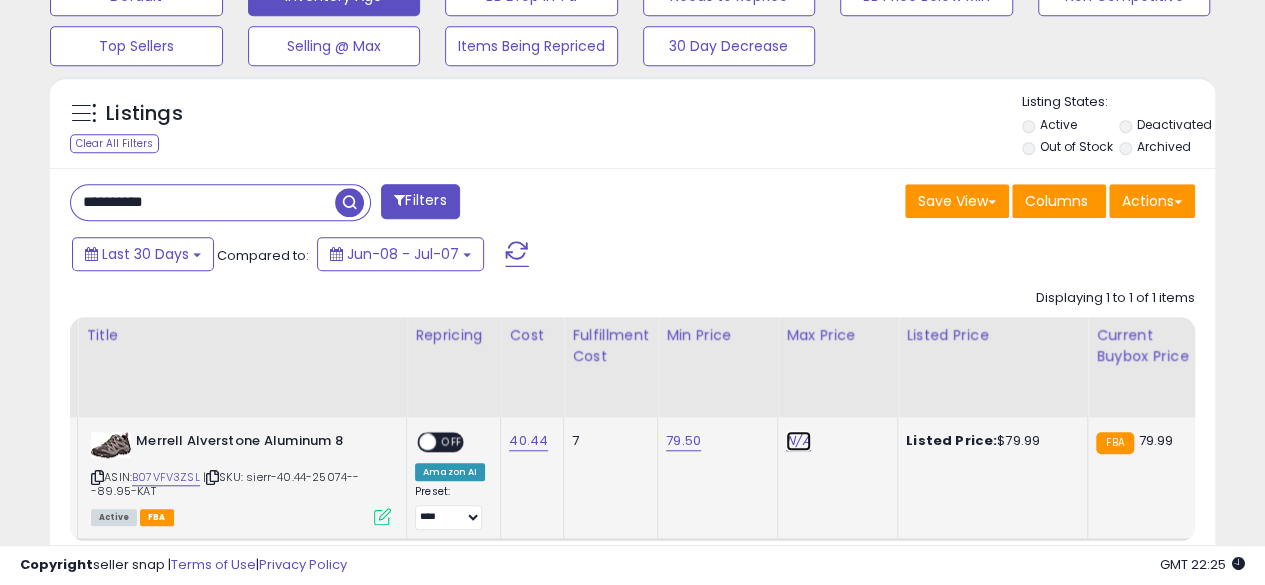 click on "N/A" at bounding box center [798, 441] 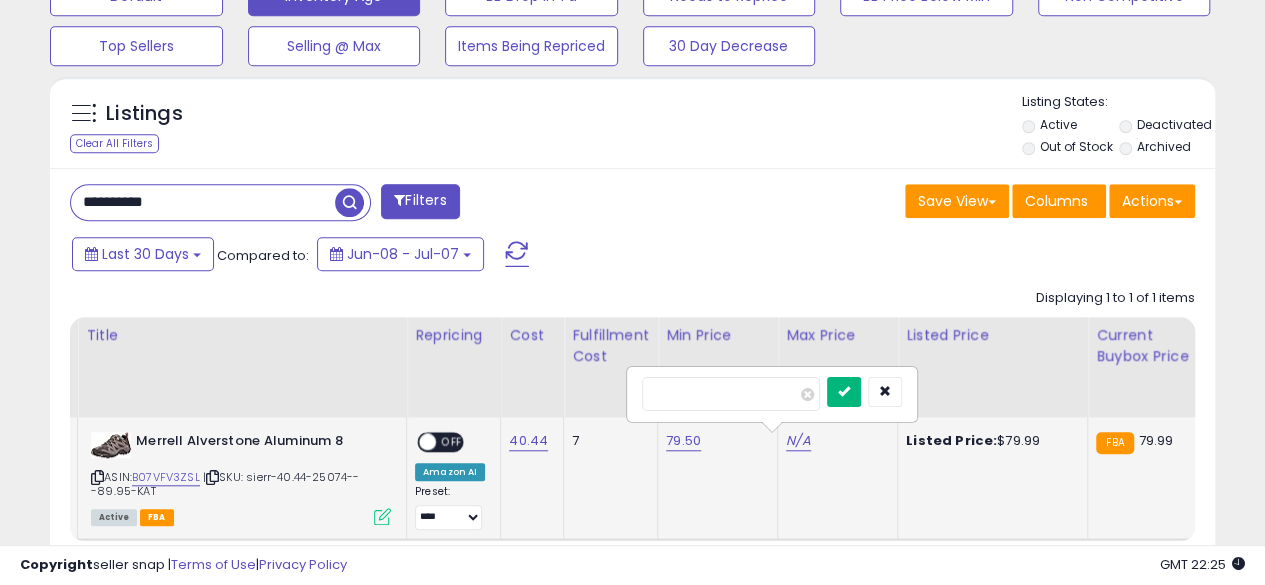 type on "*****" 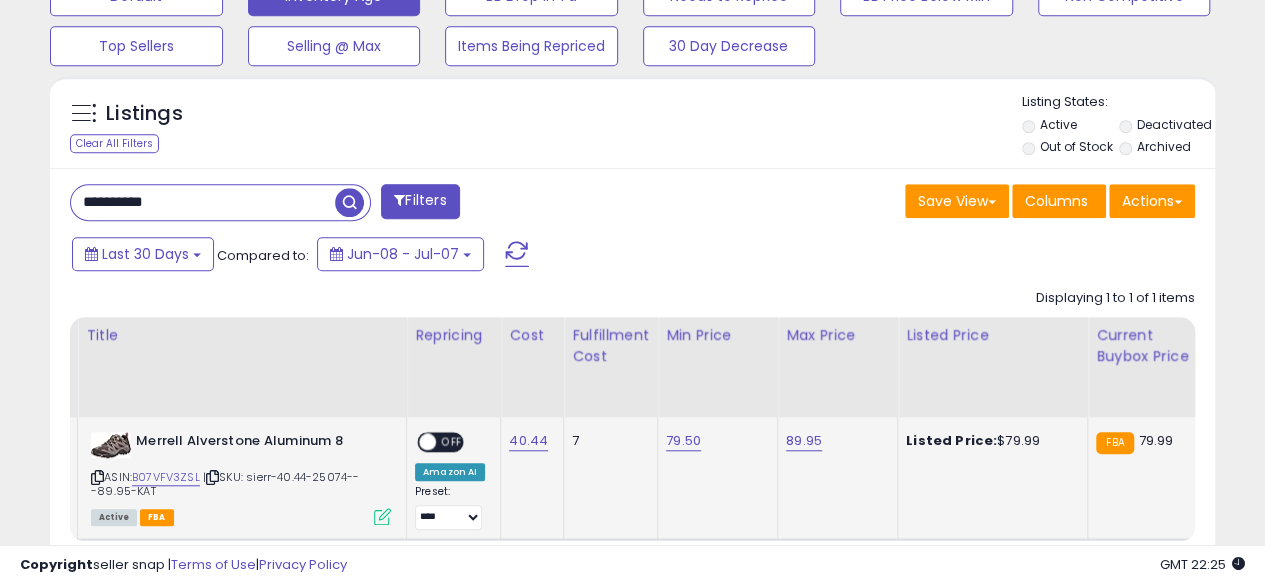 click at bounding box center (382, 516) 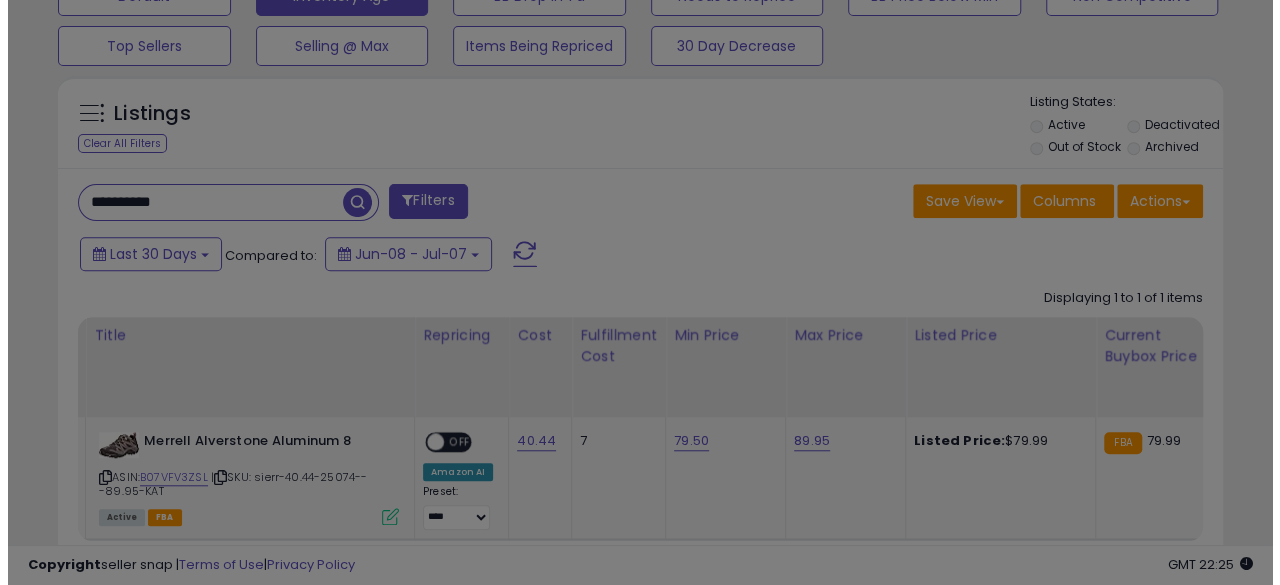 scroll, scrollTop: 999590, scrollLeft: 999317, axis: both 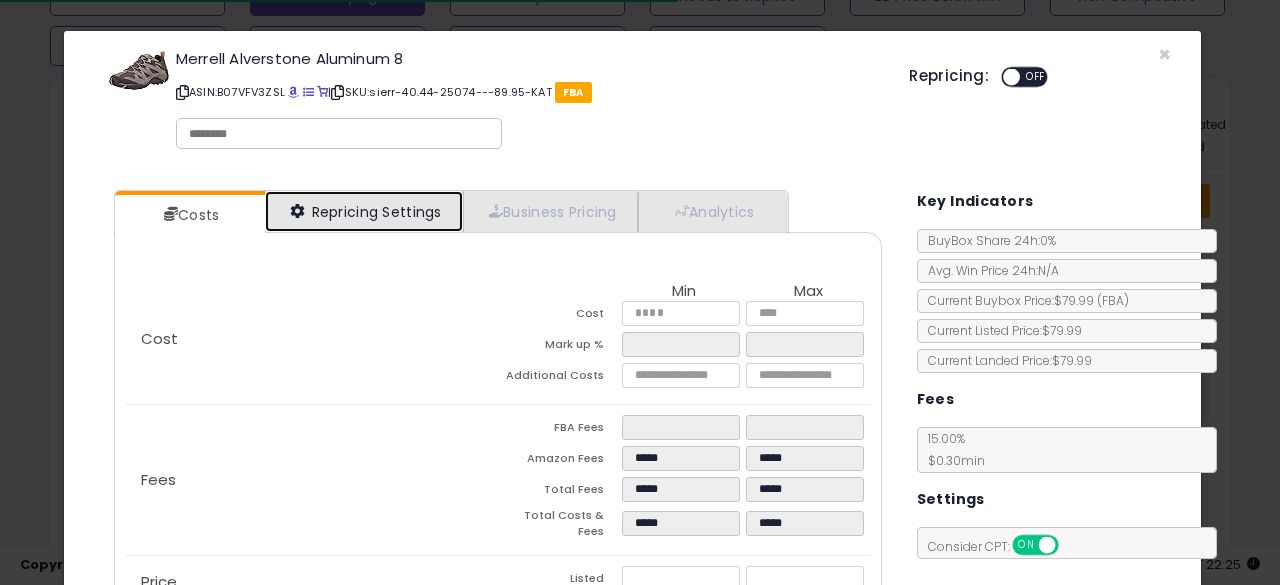 click on "Repricing Settings" at bounding box center [364, 211] 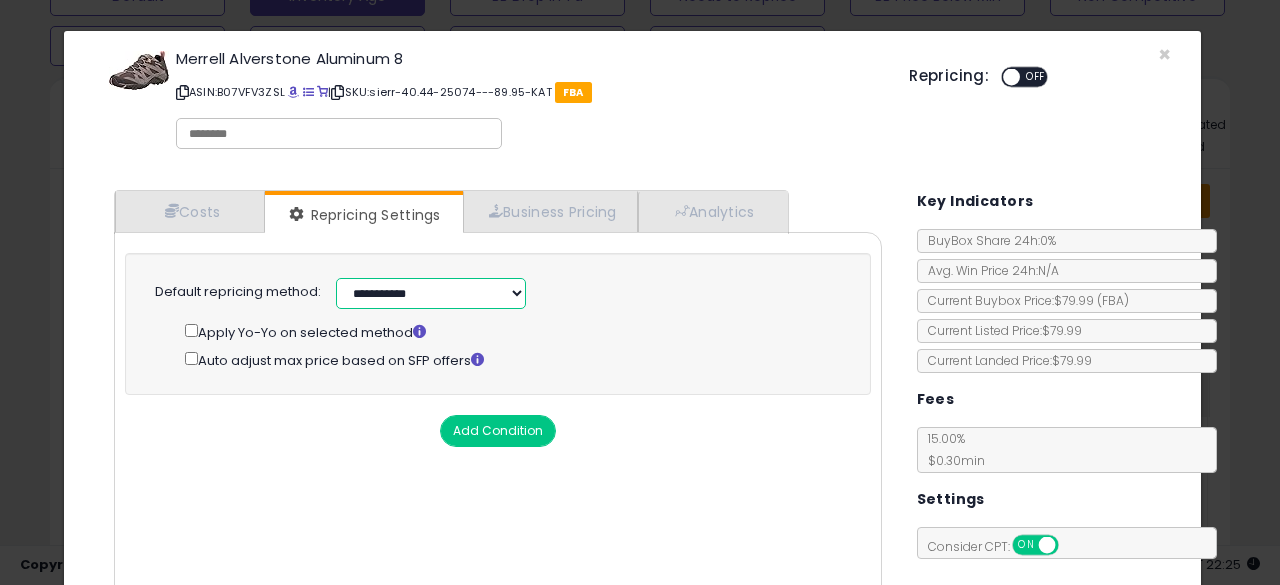 click on "**********" at bounding box center [431, 293] 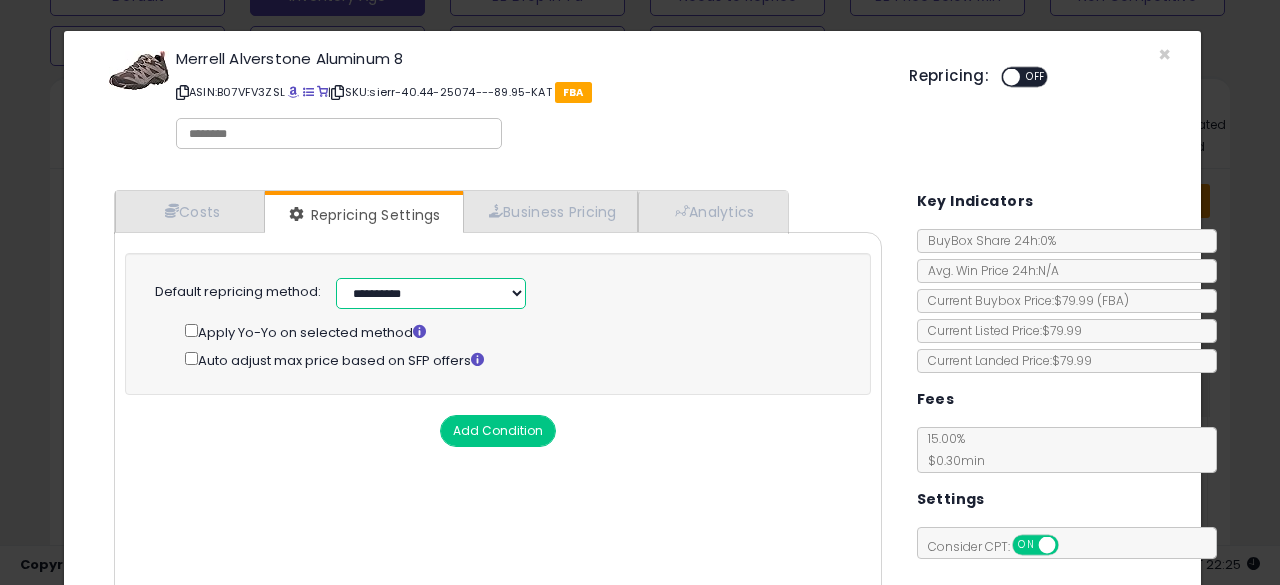 click on "**********" at bounding box center [431, 293] 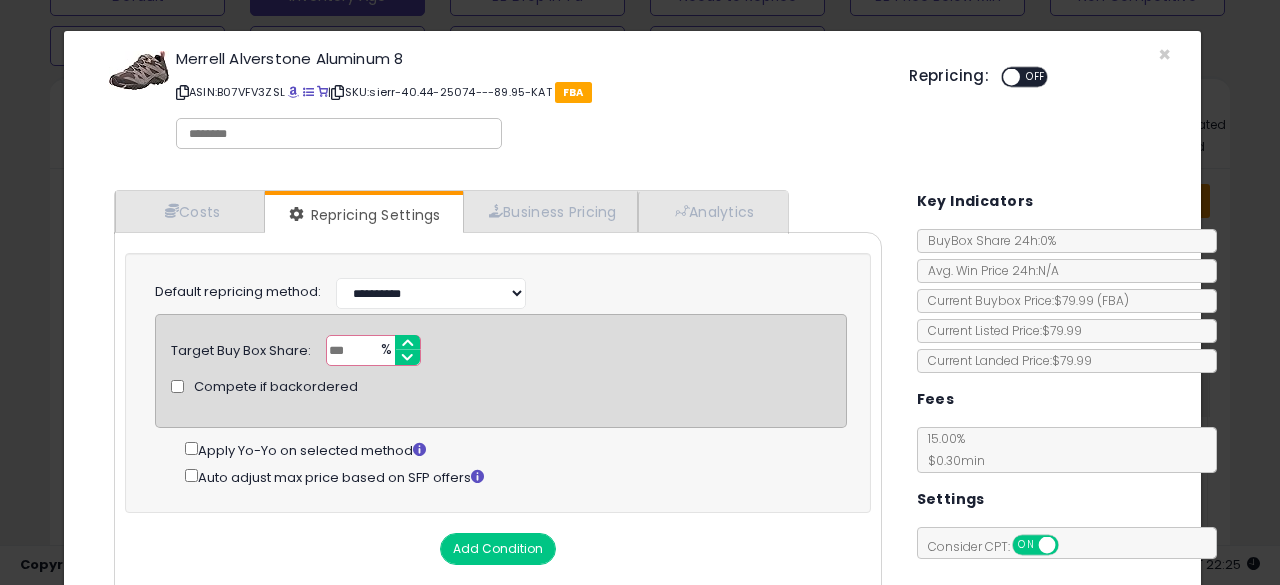 click on "***" at bounding box center [373, 350] 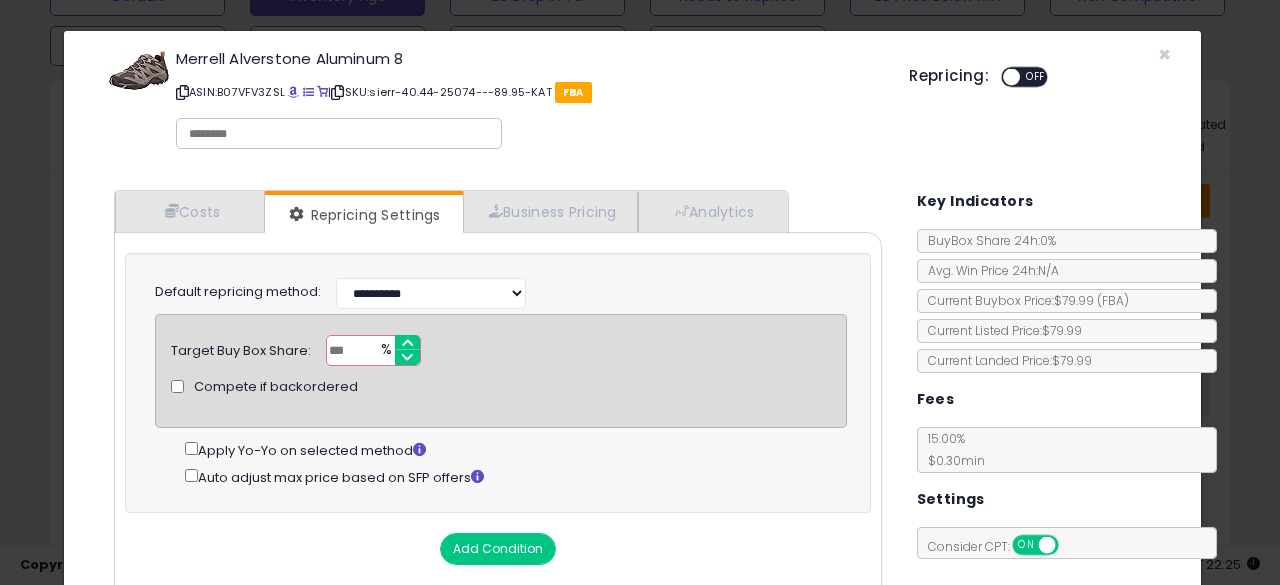 type on "**" 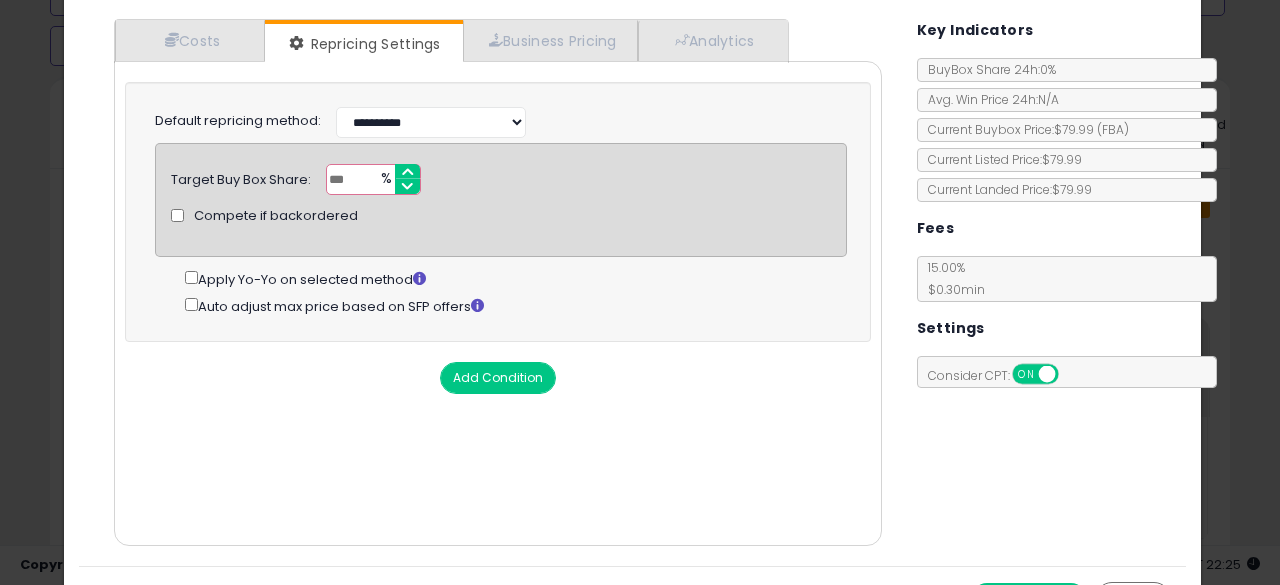scroll, scrollTop: 214, scrollLeft: 0, axis: vertical 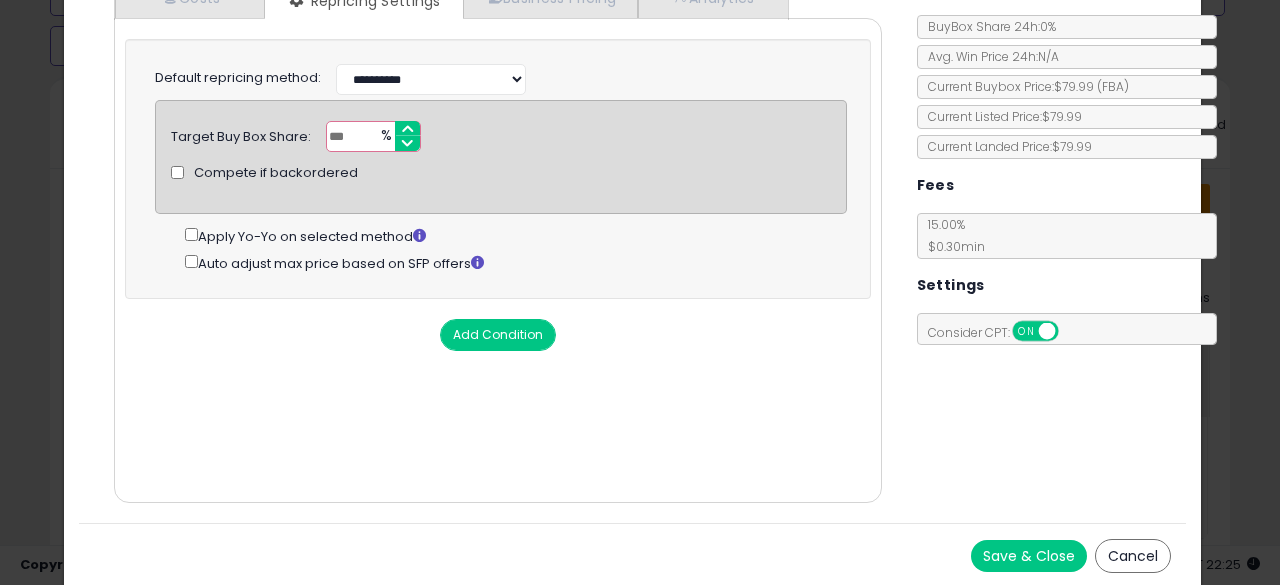click on "Save & Close" at bounding box center [1029, 556] 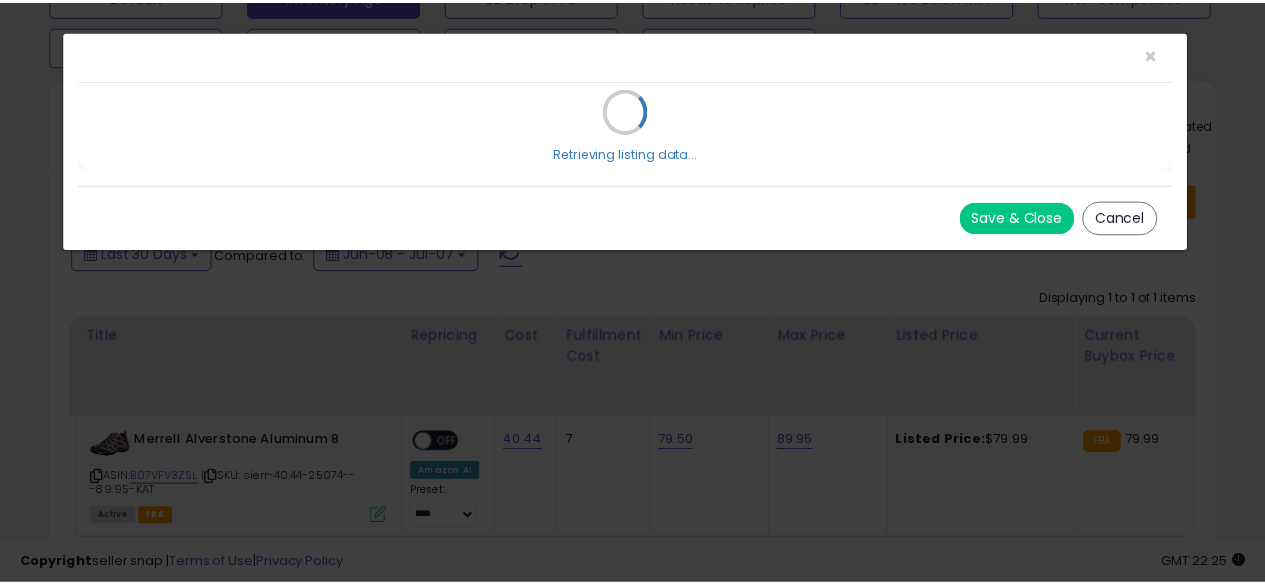 scroll, scrollTop: 0, scrollLeft: 0, axis: both 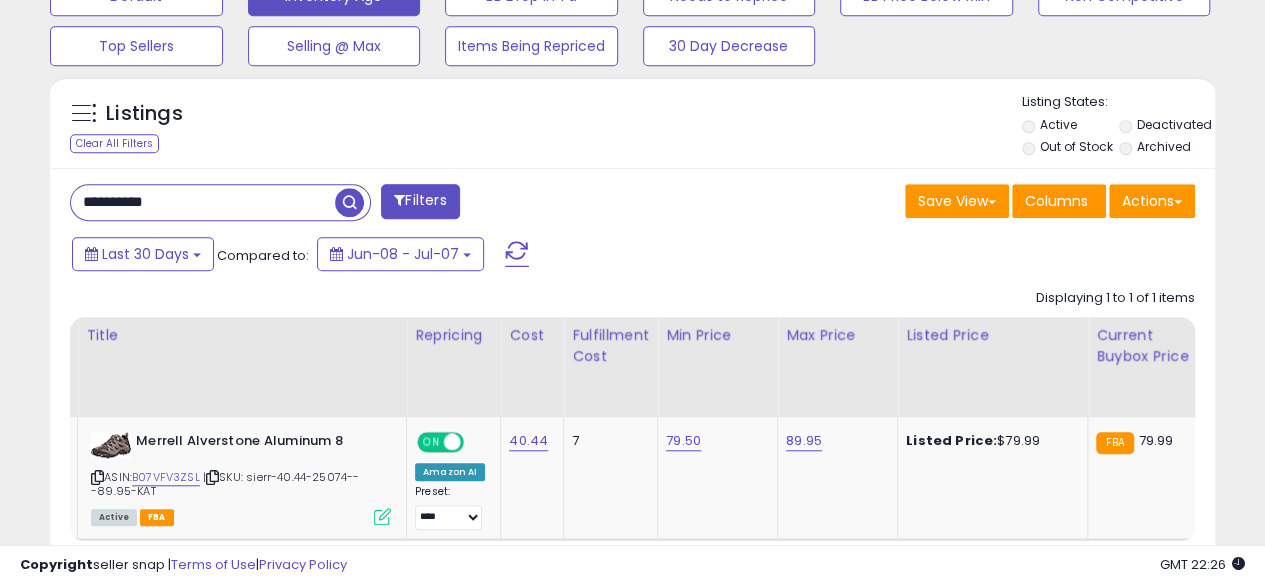 click on "**********" at bounding box center [203, 202] 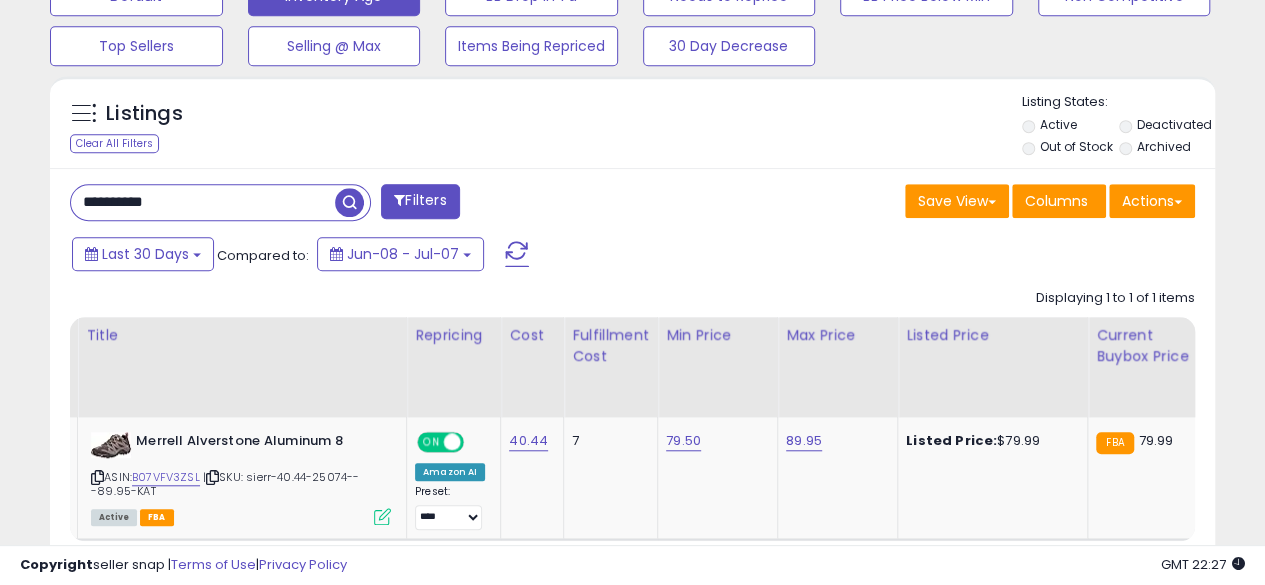 type on "**********" 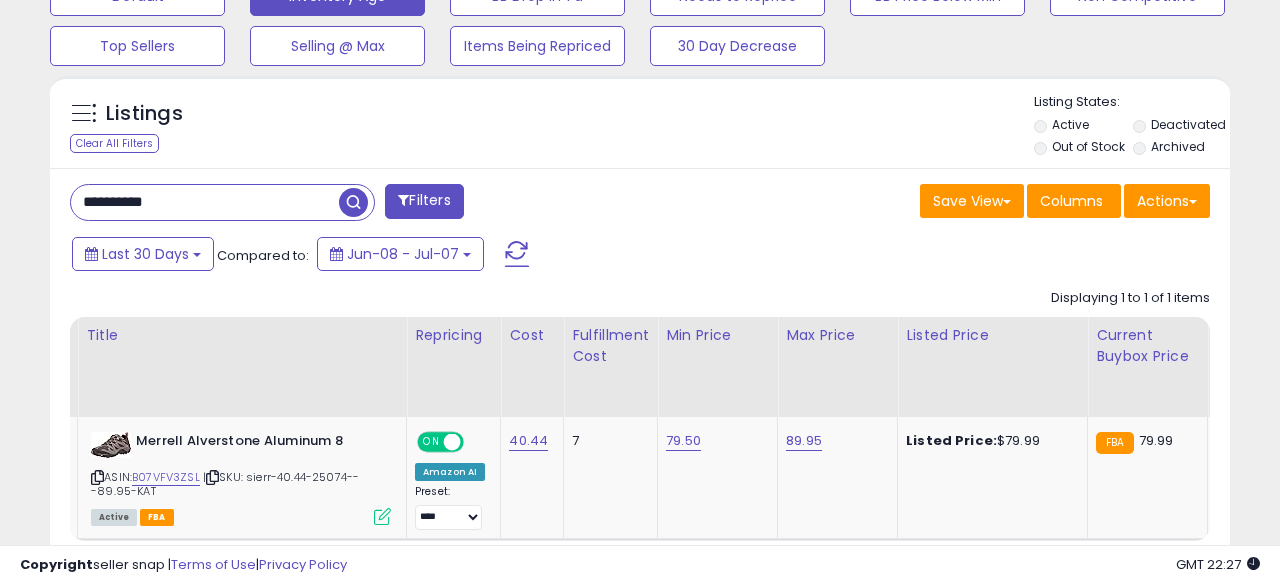 scroll, scrollTop: 999590, scrollLeft: 999317, axis: both 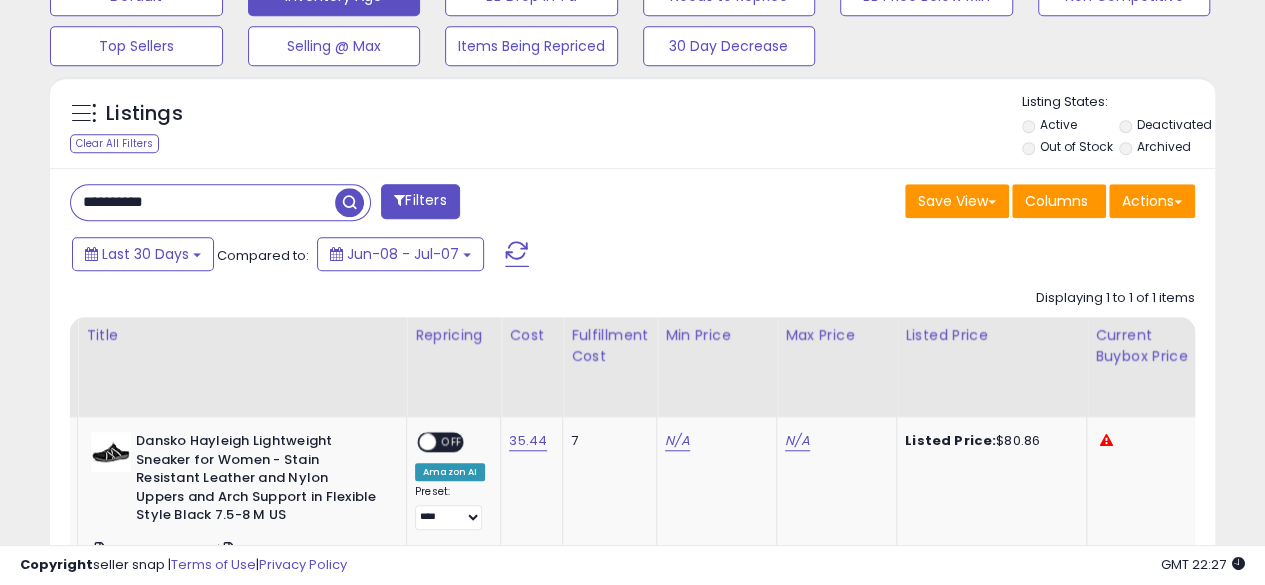 click at bounding box center (349, 202) 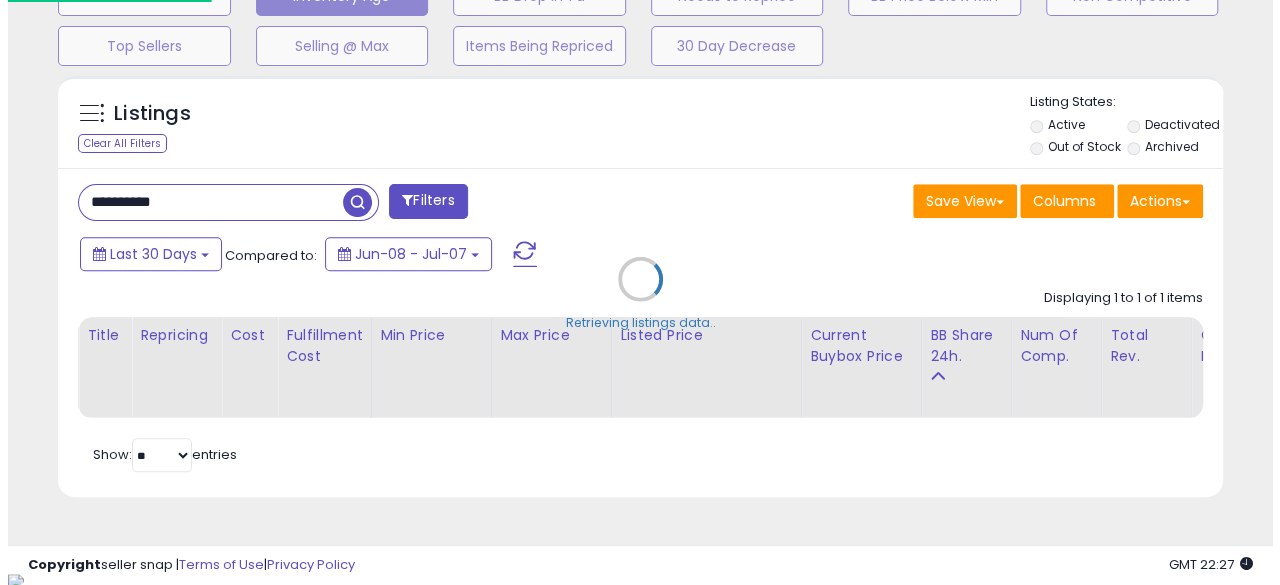 scroll, scrollTop: 999590, scrollLeft: 999317, axis: both 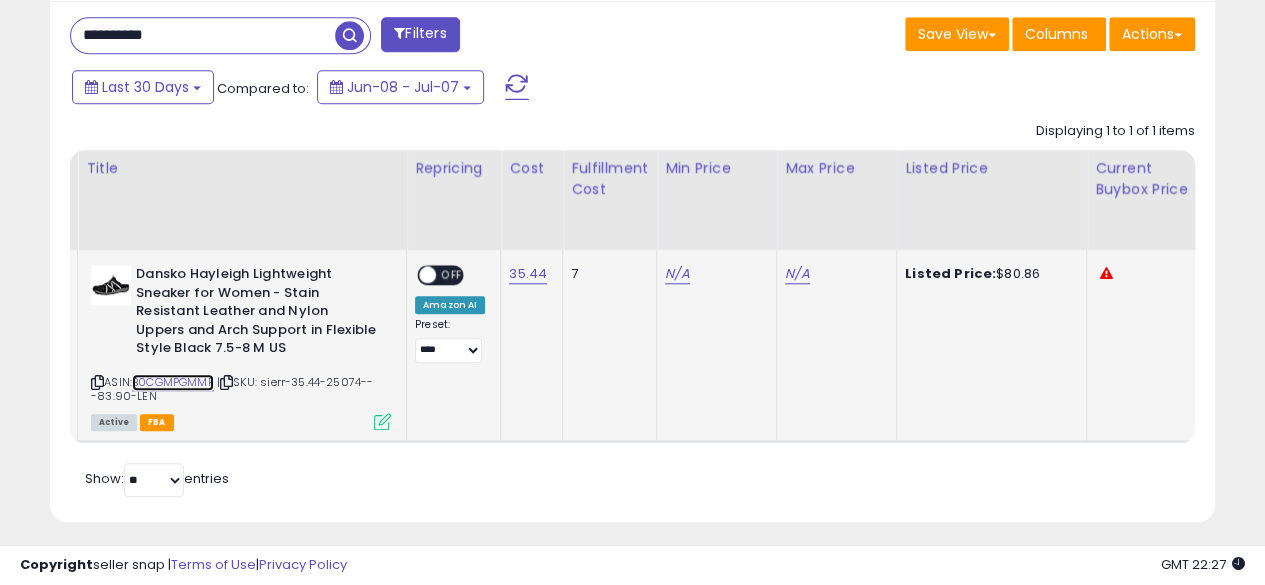 click on "B0CGMPGMMP" at bounding box center [173, 382] 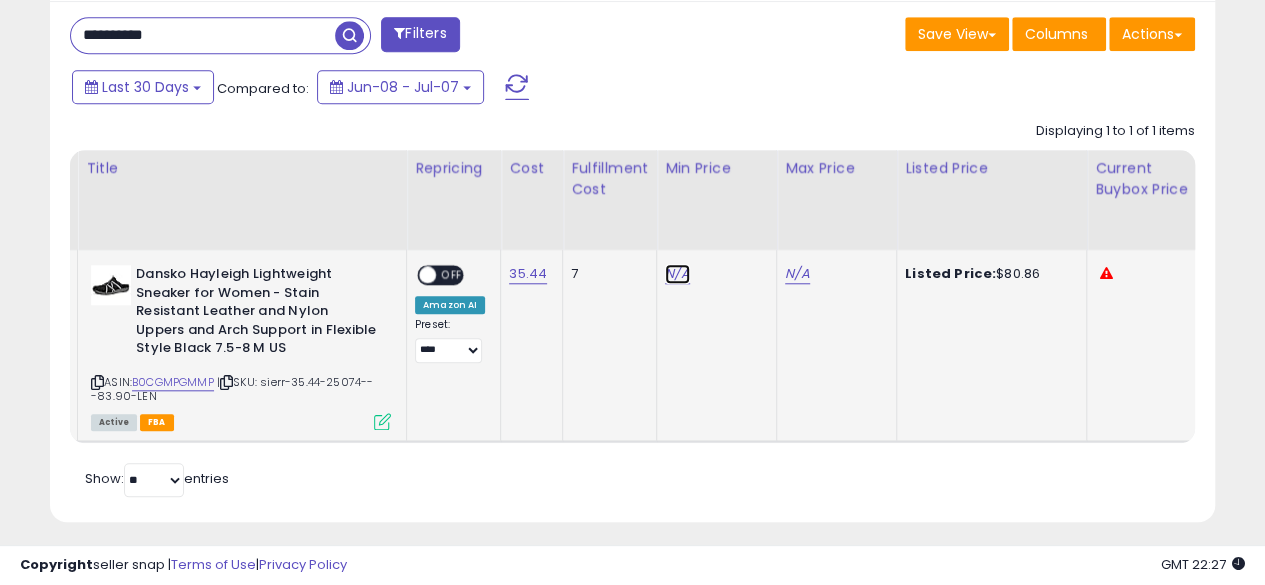click on "N/A" at bounding box center [677, 274] 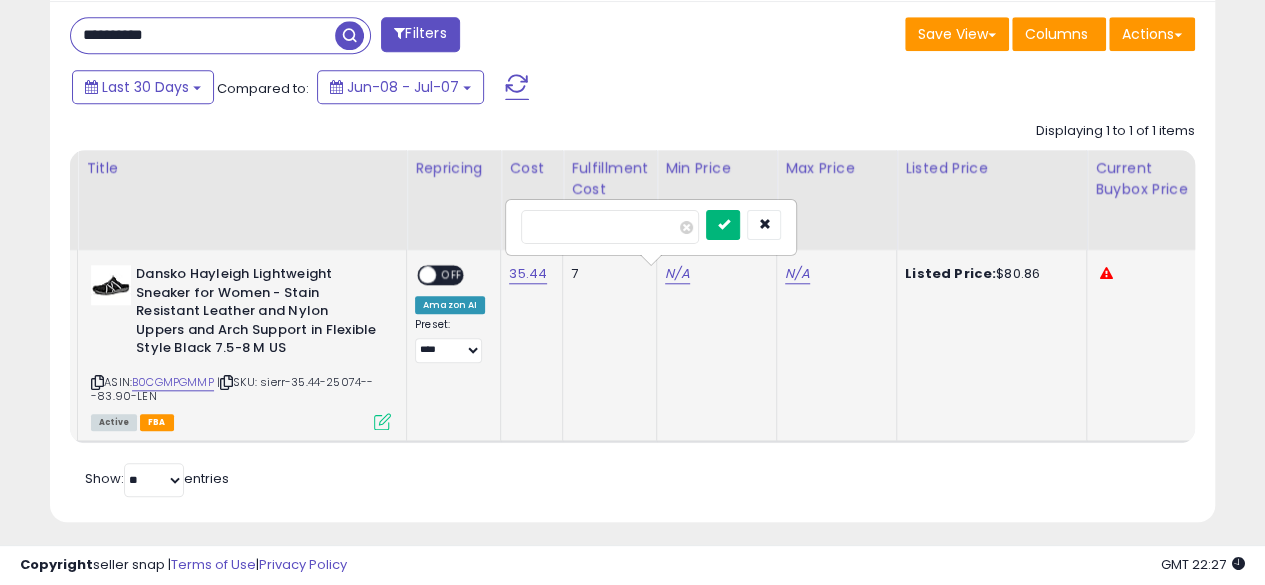 type on "*****" 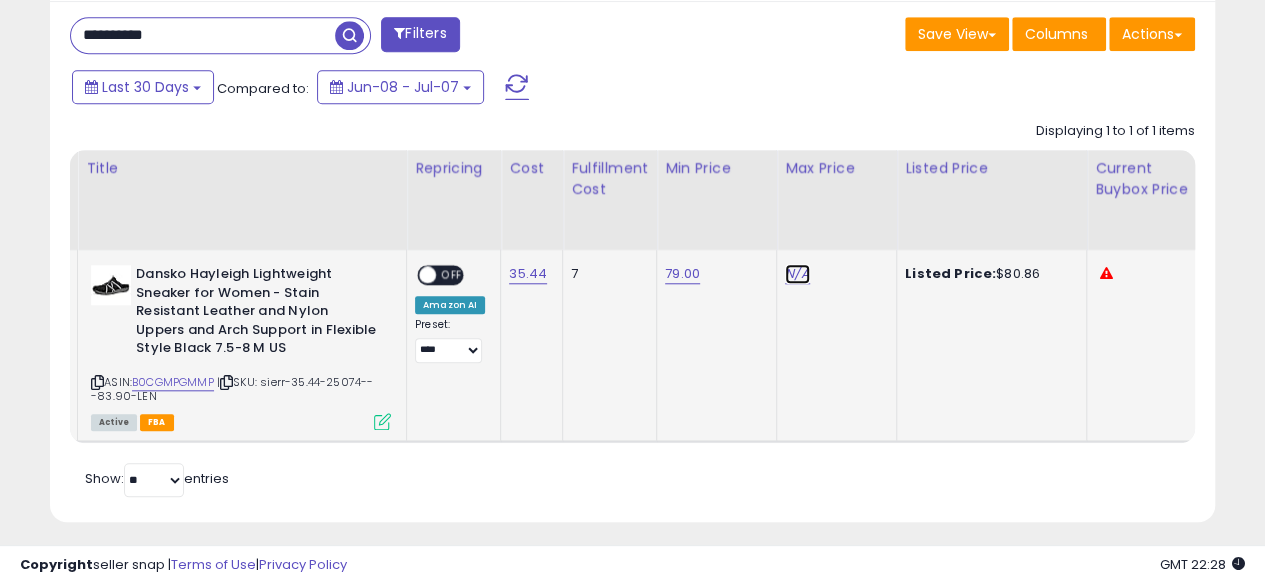 click on "N/A" at bounding box center (797, 274) 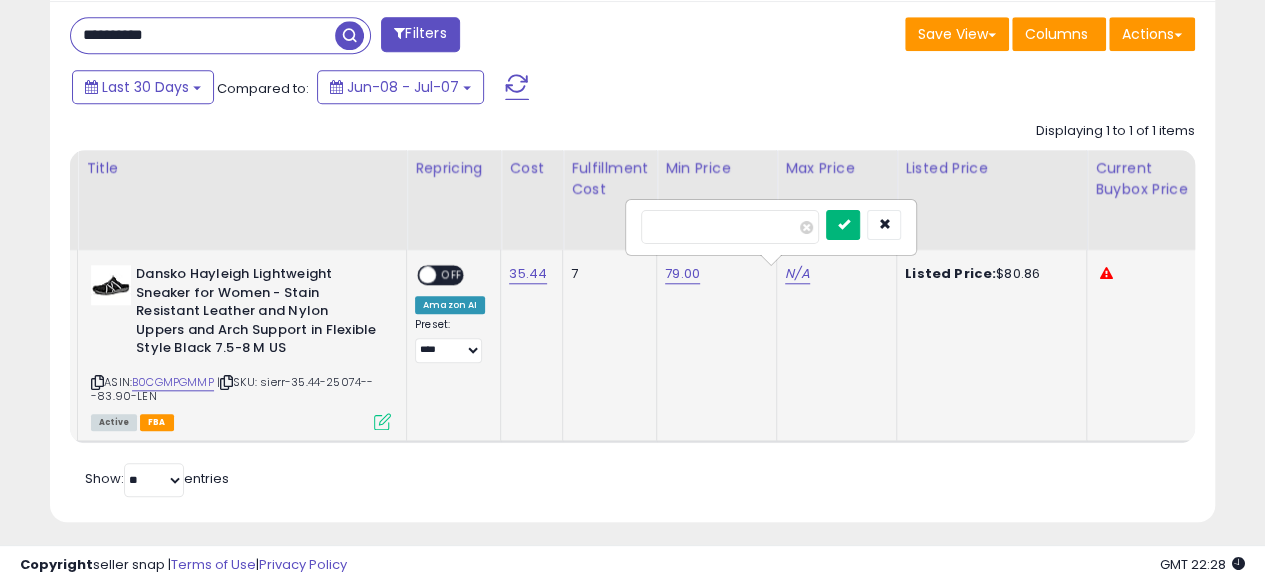 type on "*****" 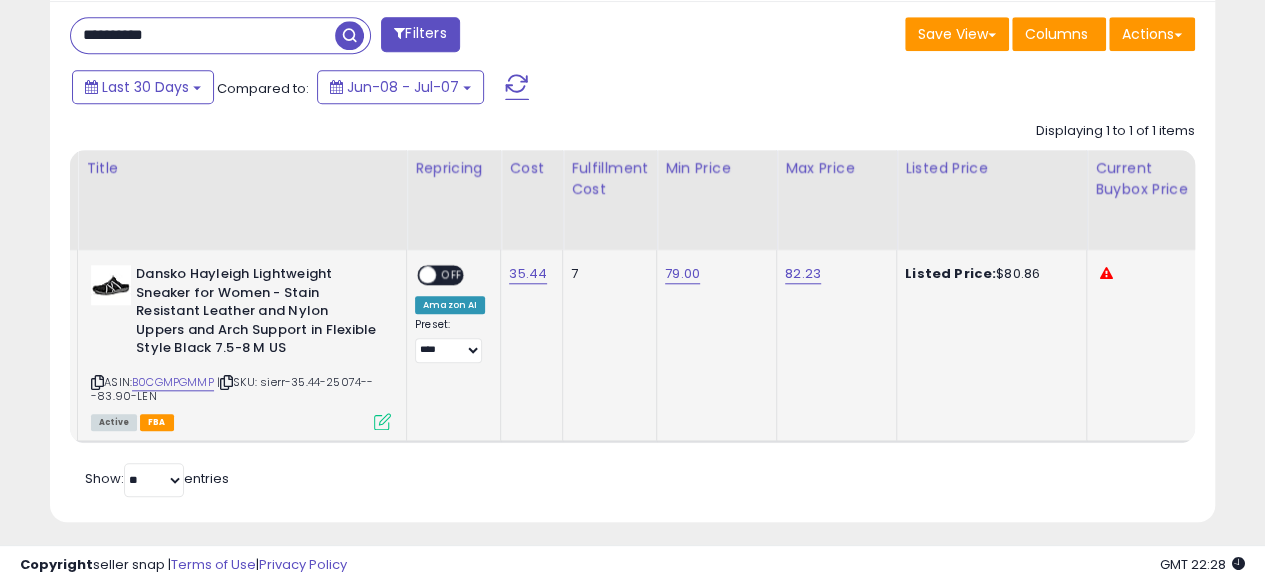 click at bounding box center [382, 421] 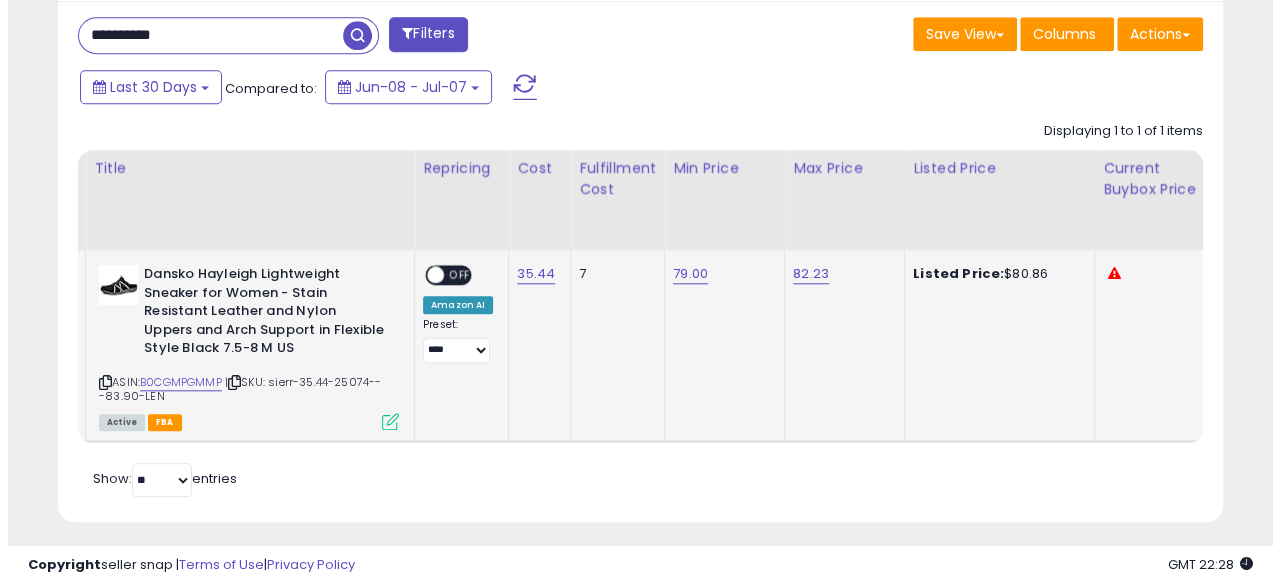 scroll, scrollTop: 999590, scrollLeft: 999317, axis: both 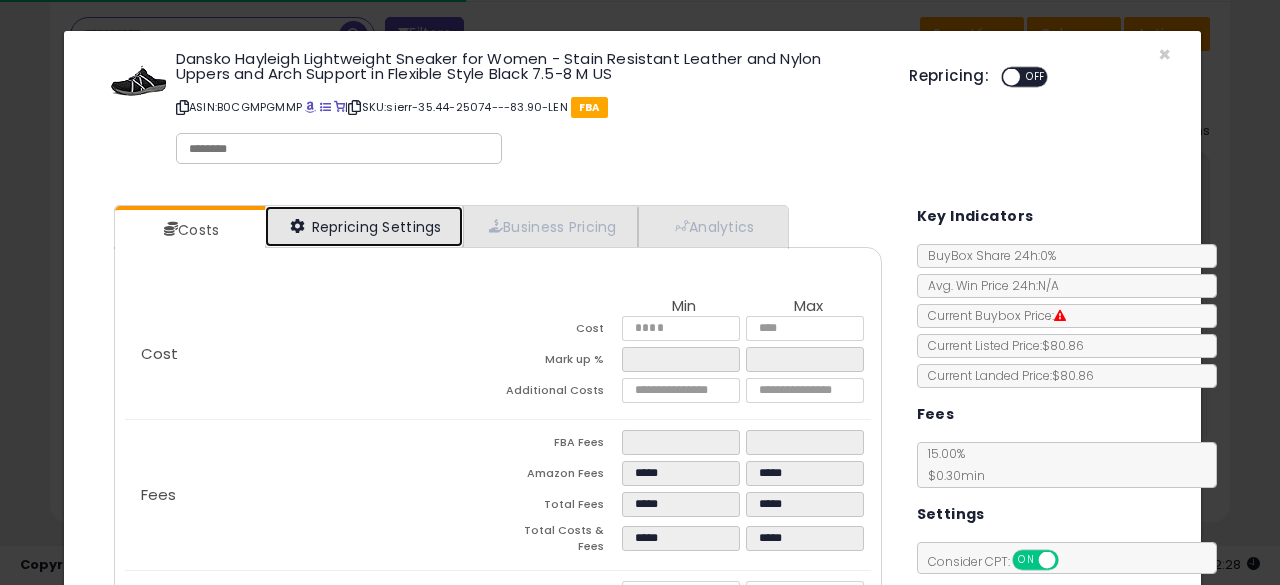 click on "Repricing Settings" at bounding box center [364, 226] 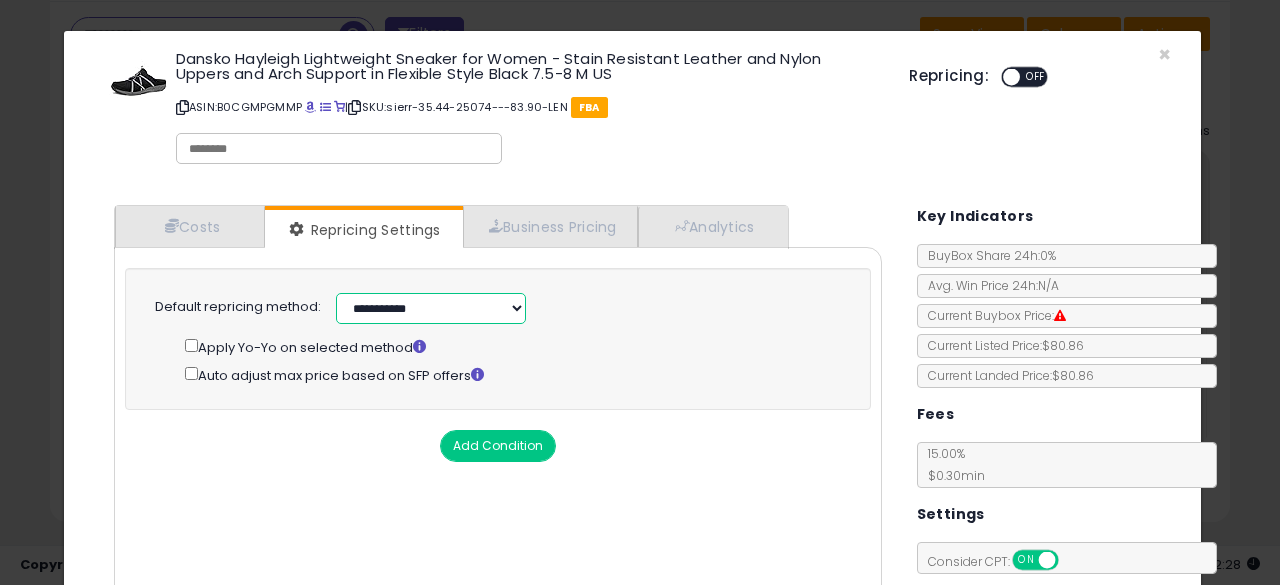 click on "**********" at bounding box center (431, 308) 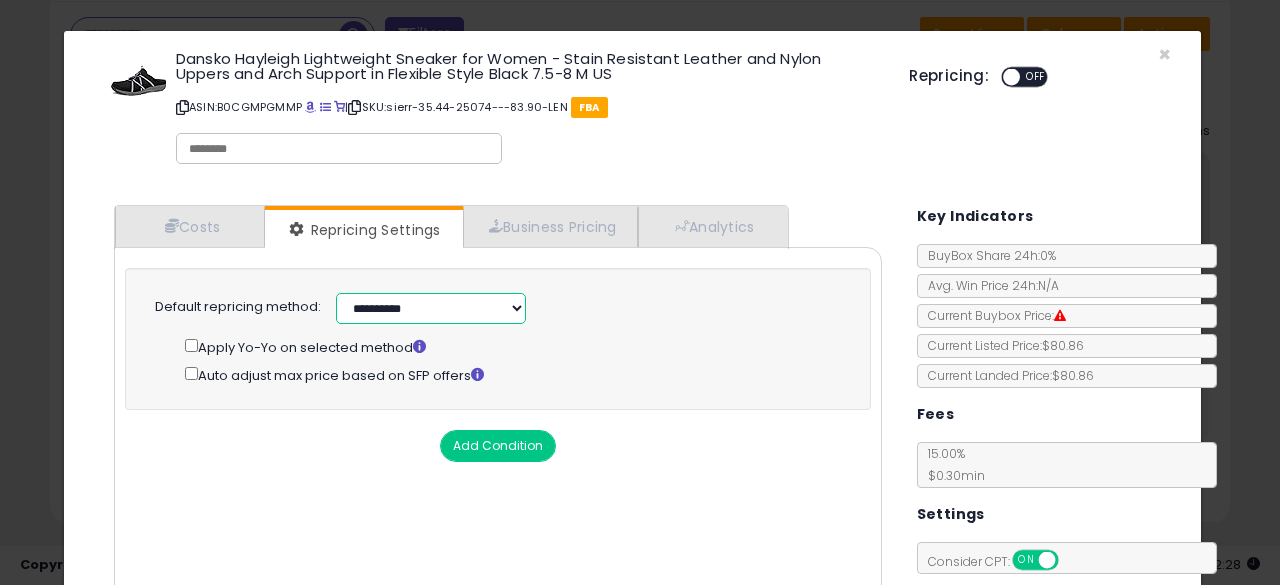 click on "**********" at bounding box center [431, 308] 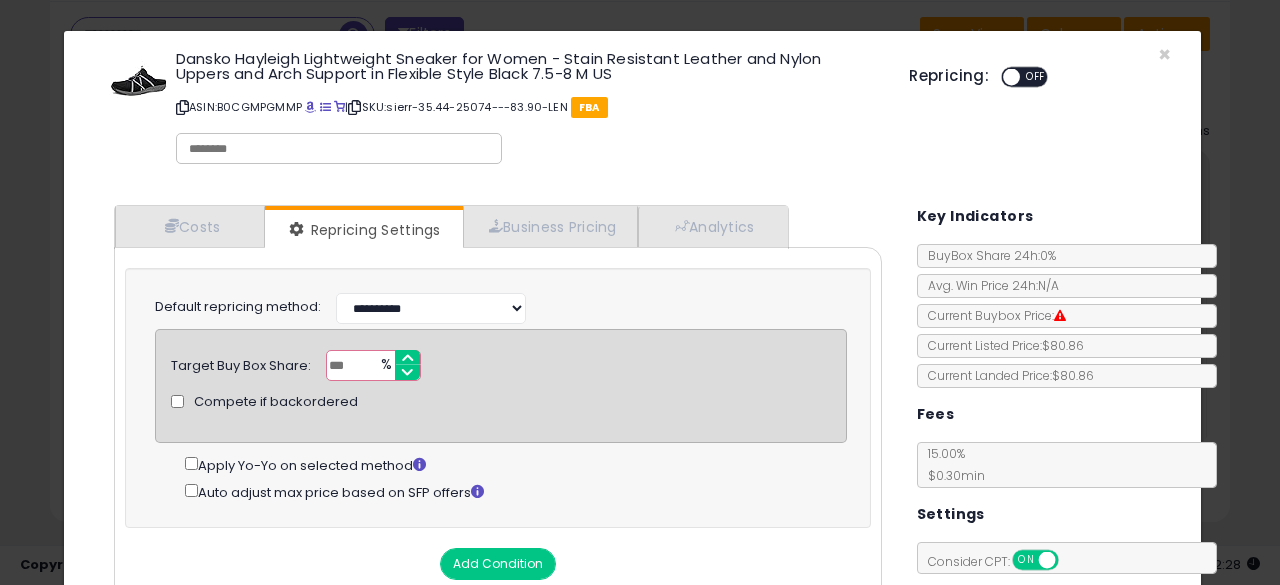 click on "***" at bounding box center [373, 365] 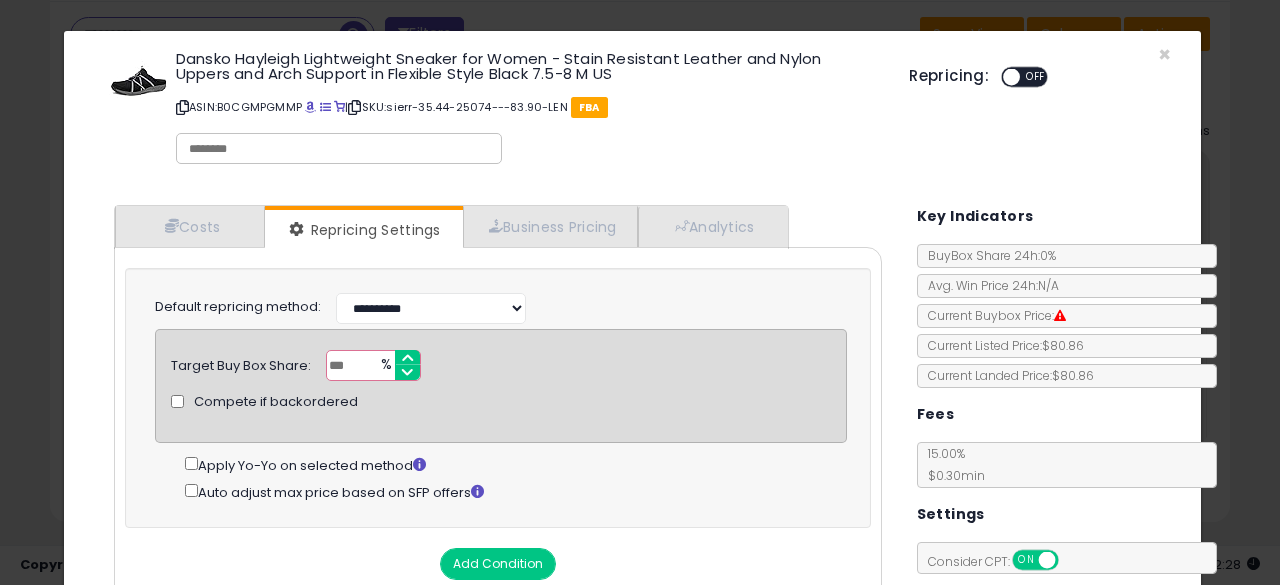 type on "**" 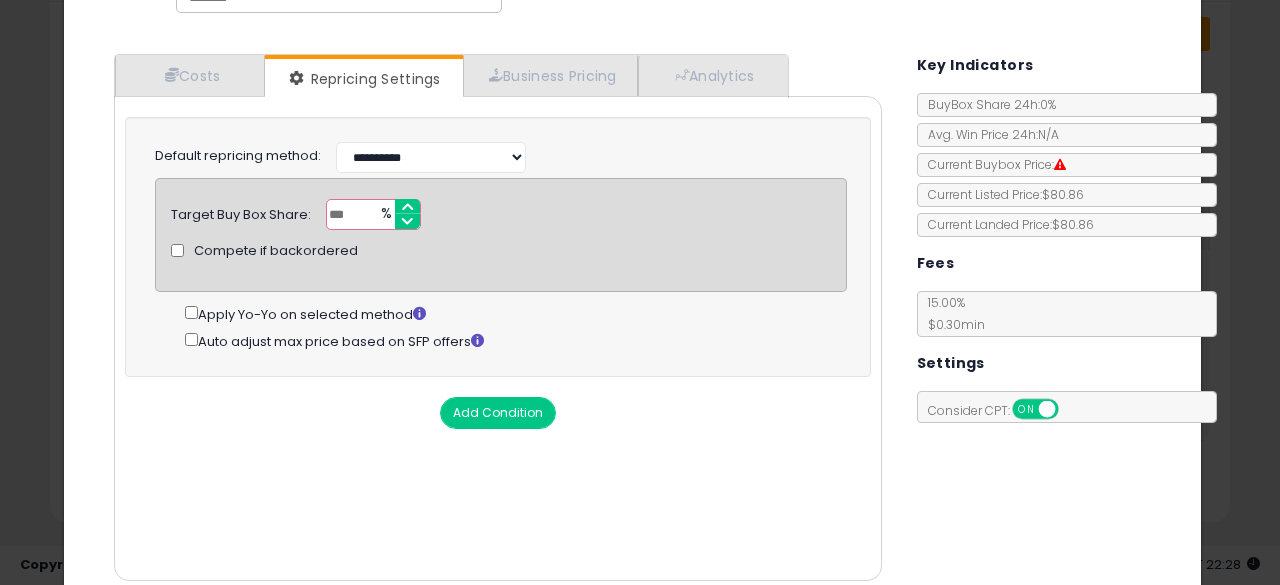 scroll, scrollTop: 0, scrollLeft: 0, axis: both 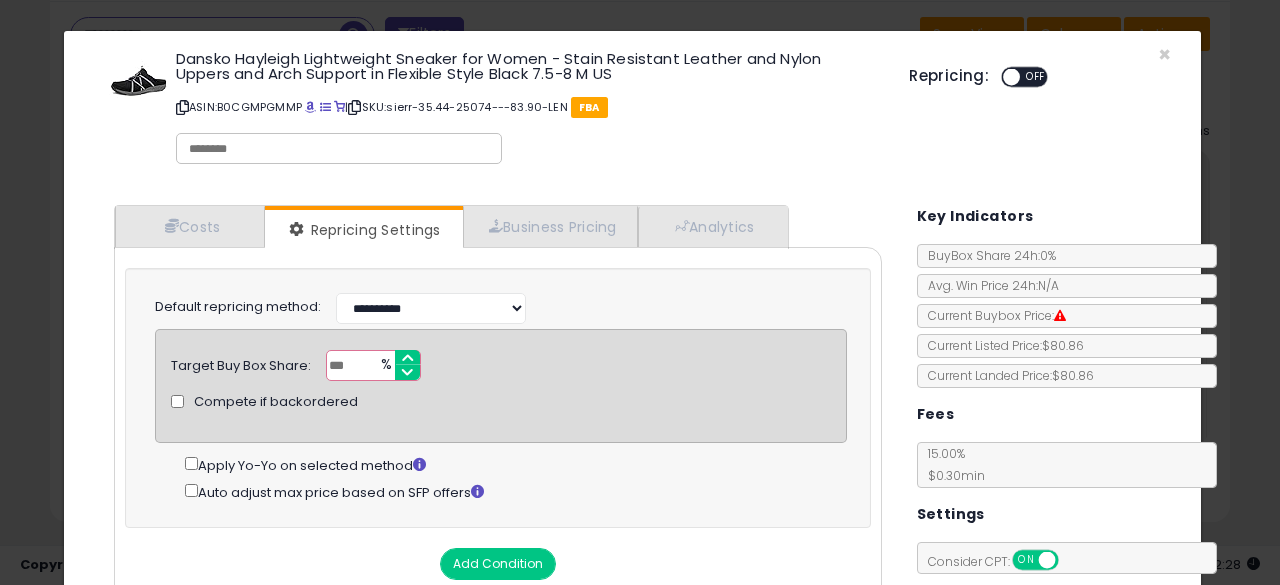 click on "OFF" at bounding box center (1035, 77) 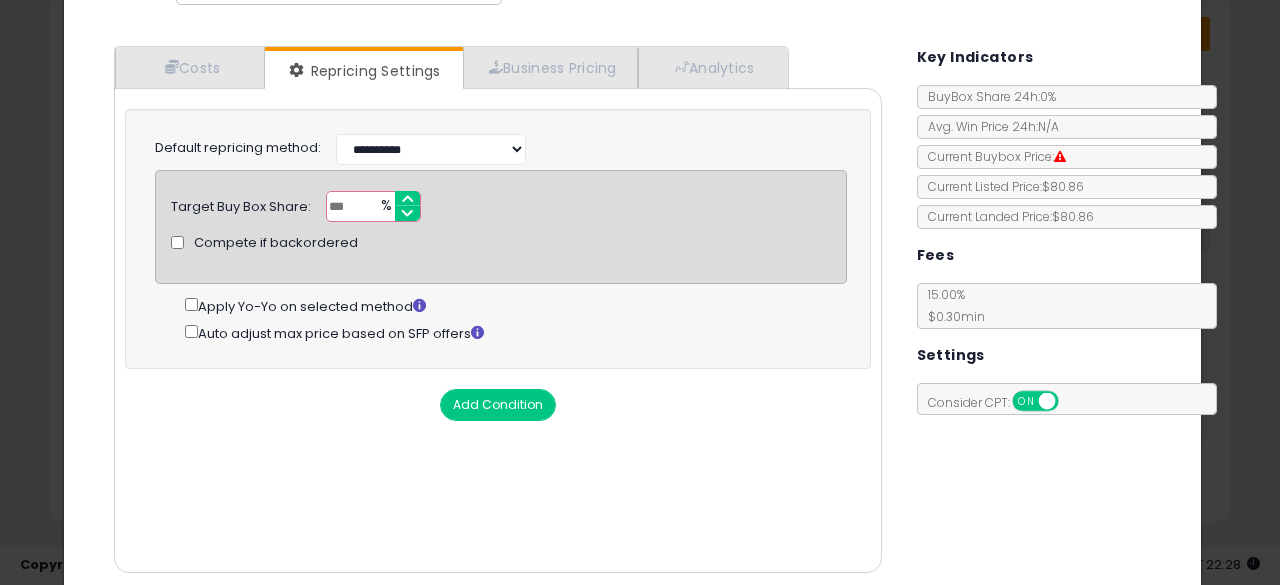 scroll, scrollTop: 230, scrollLeft: 0, axis: vertical 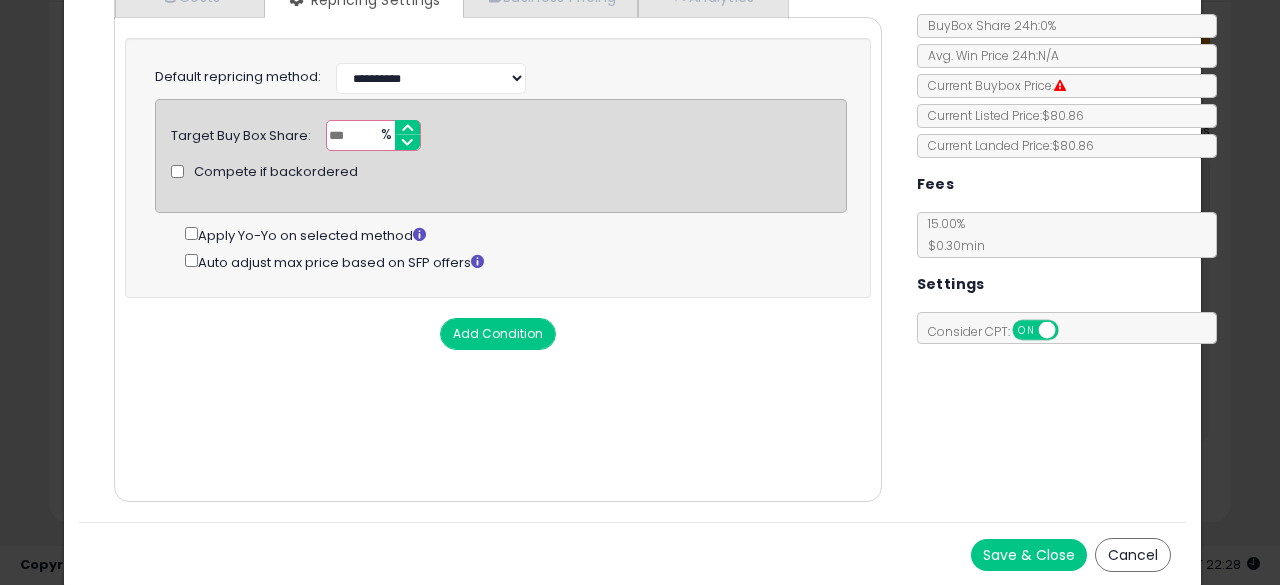 click on "Save & Close" at bounding box center [1029, 555] 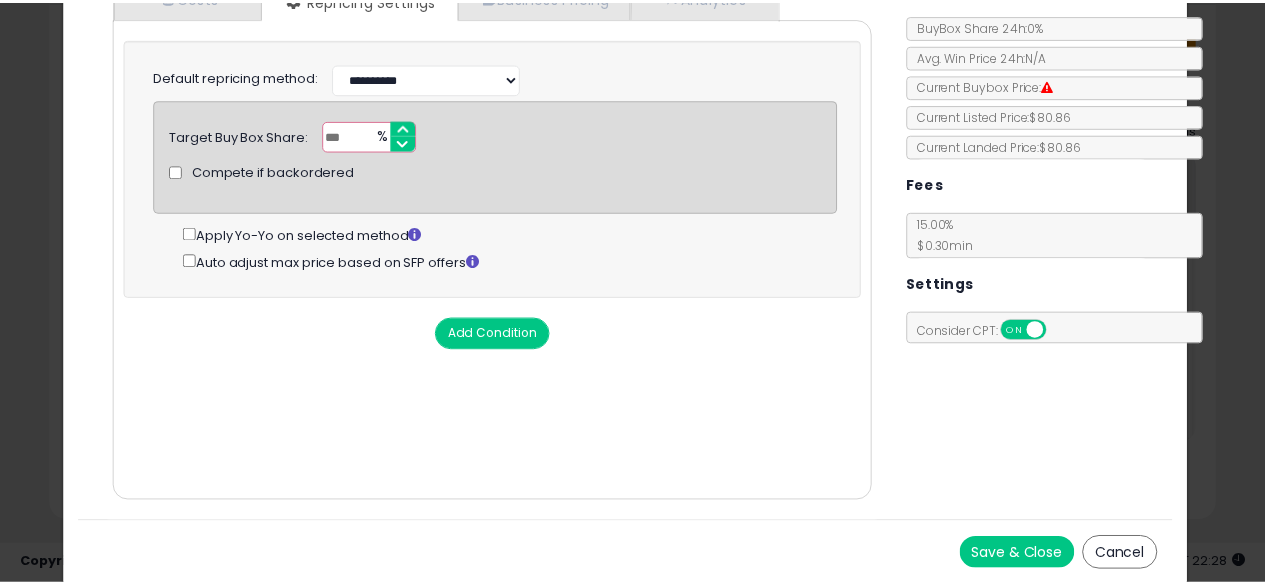 scroll, scrollTop: 0, scrollLeft: 0, axis: both 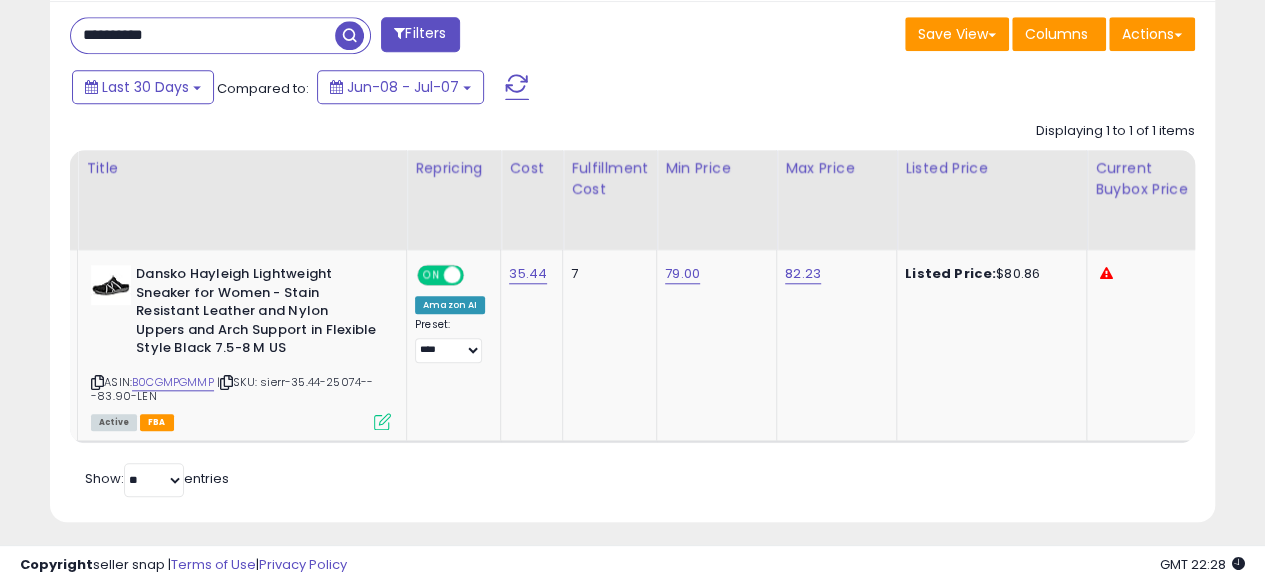 click on "**********" at bounding box center [203, 35] 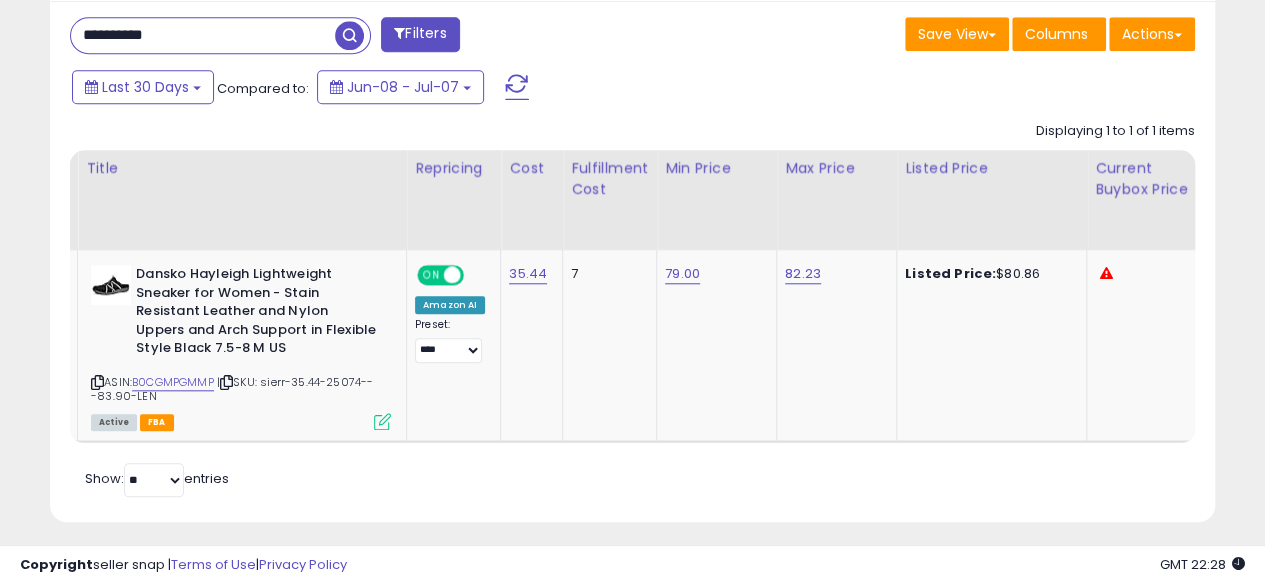 click at bounding box center (349, 35) 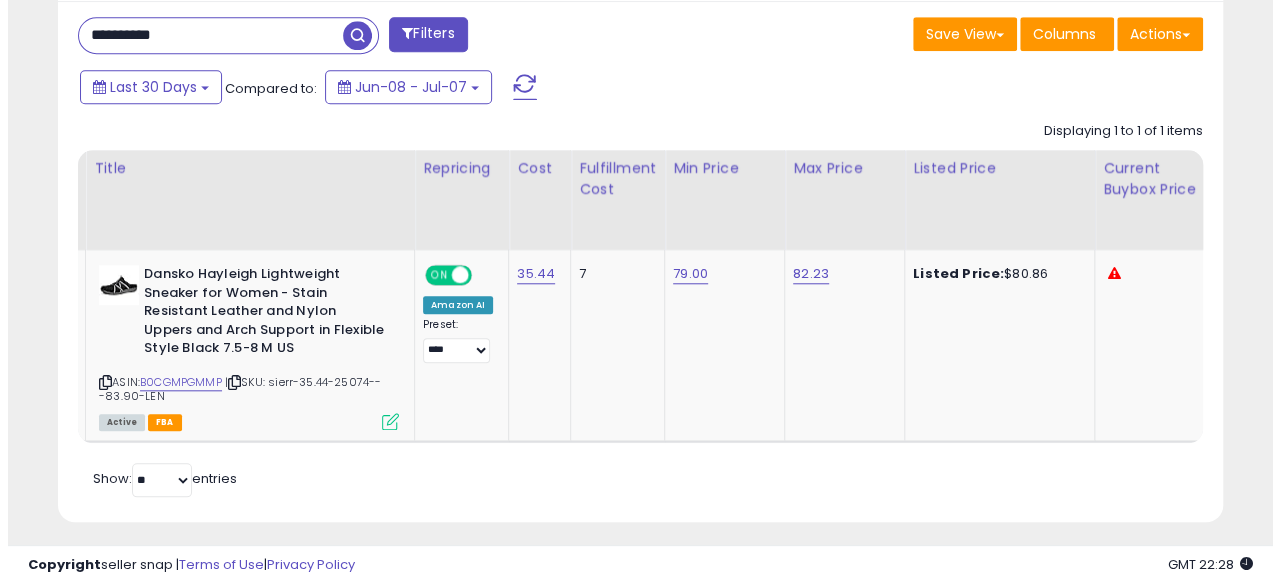 scroll, scrollTop: 654, scrollLeft: 0, axis: vertical 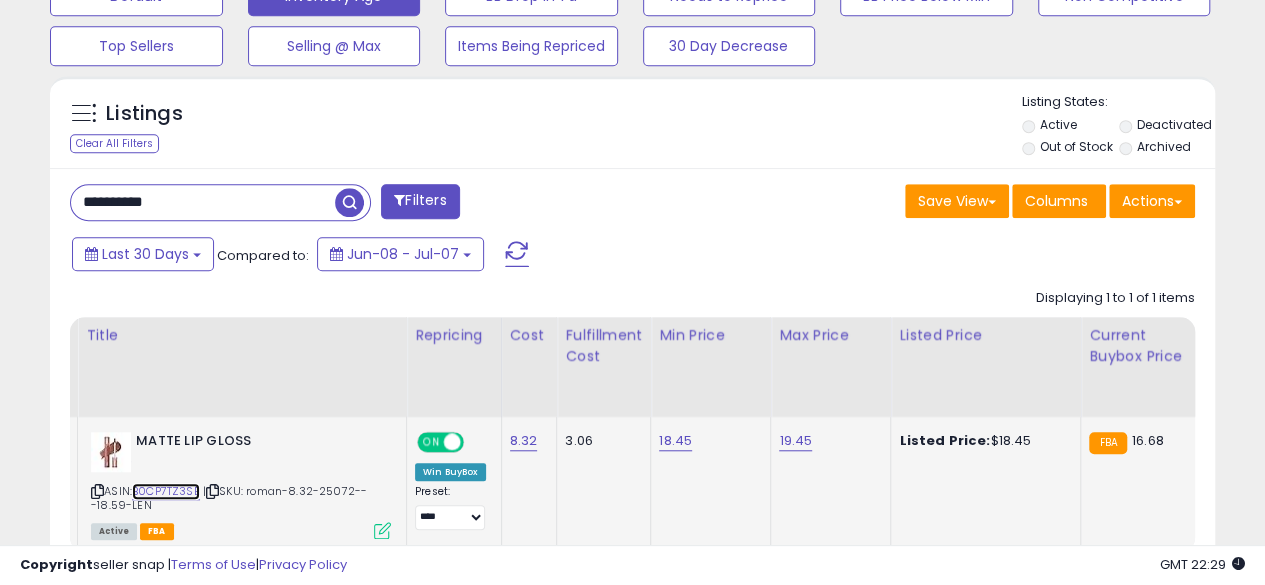 click on "B0CP7TZ3SB" at bounding box center [166, 491] 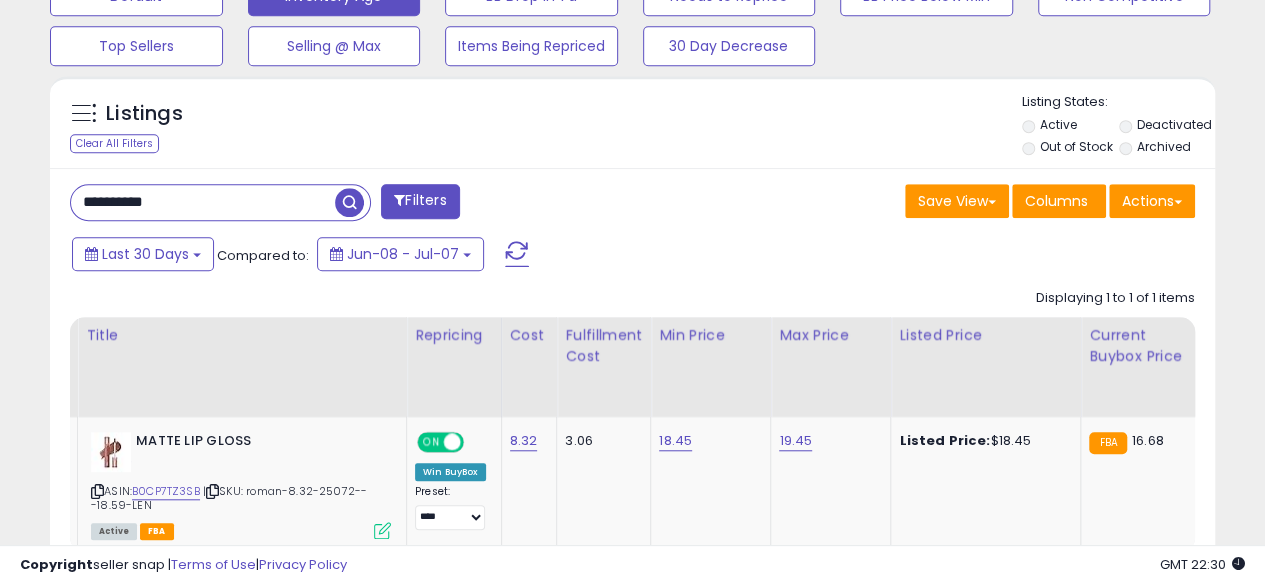 click on "**********" at bounding box center [203, 202] 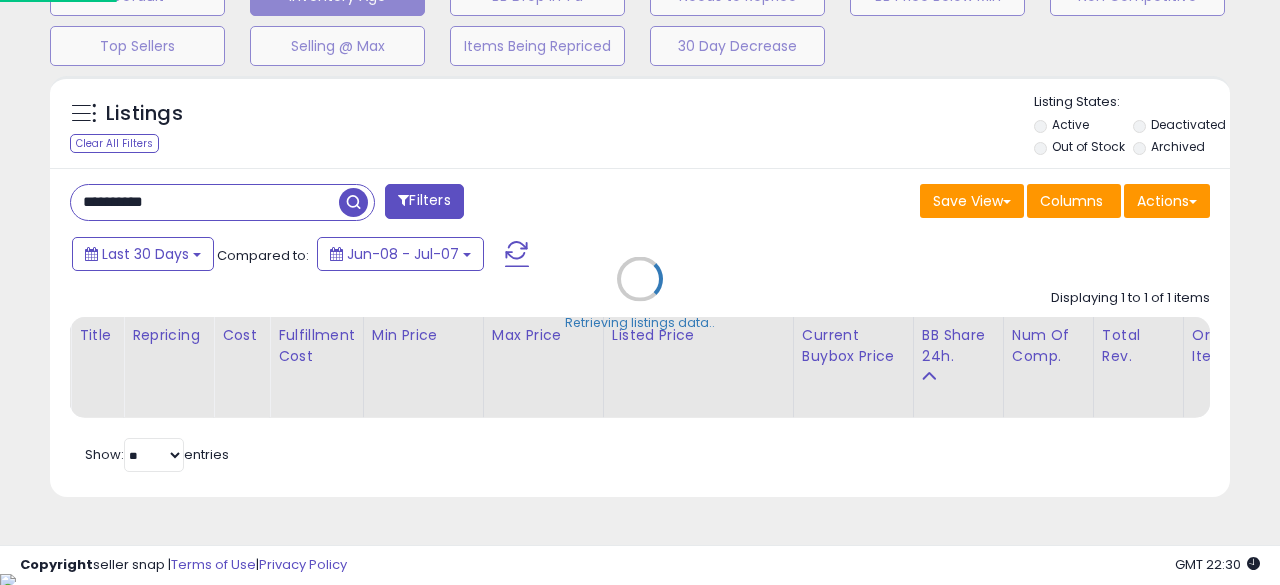 scroll, scrollTop: 999590, scrollLeft: 999317, axis: both 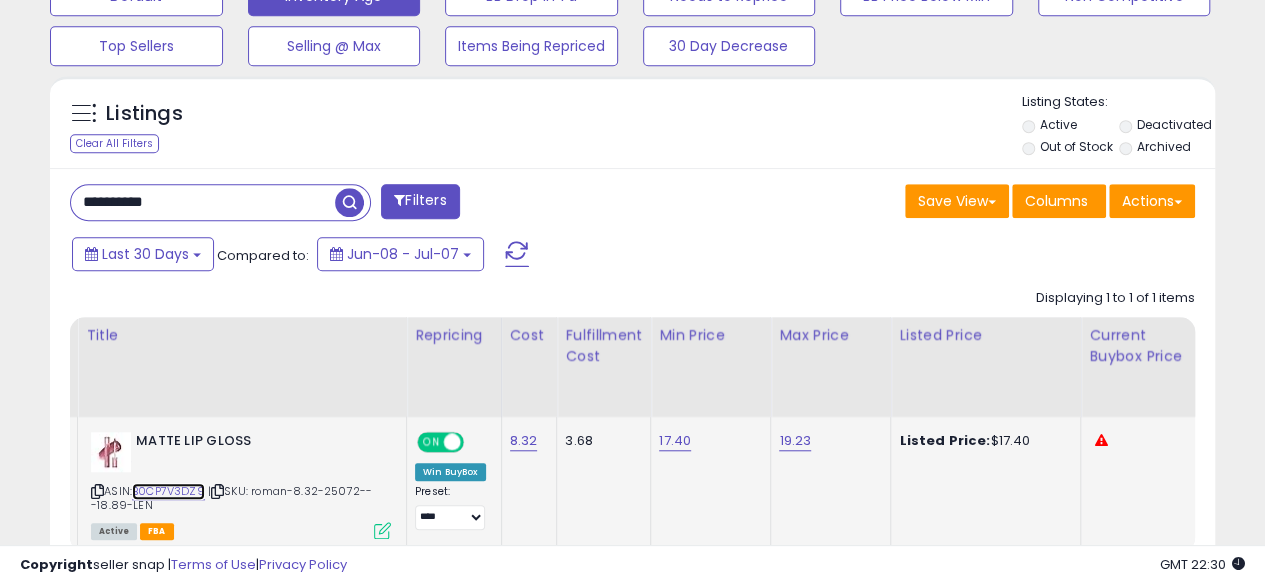 click on "B0CP7V3DZ9" at bounding box center (168, 491) 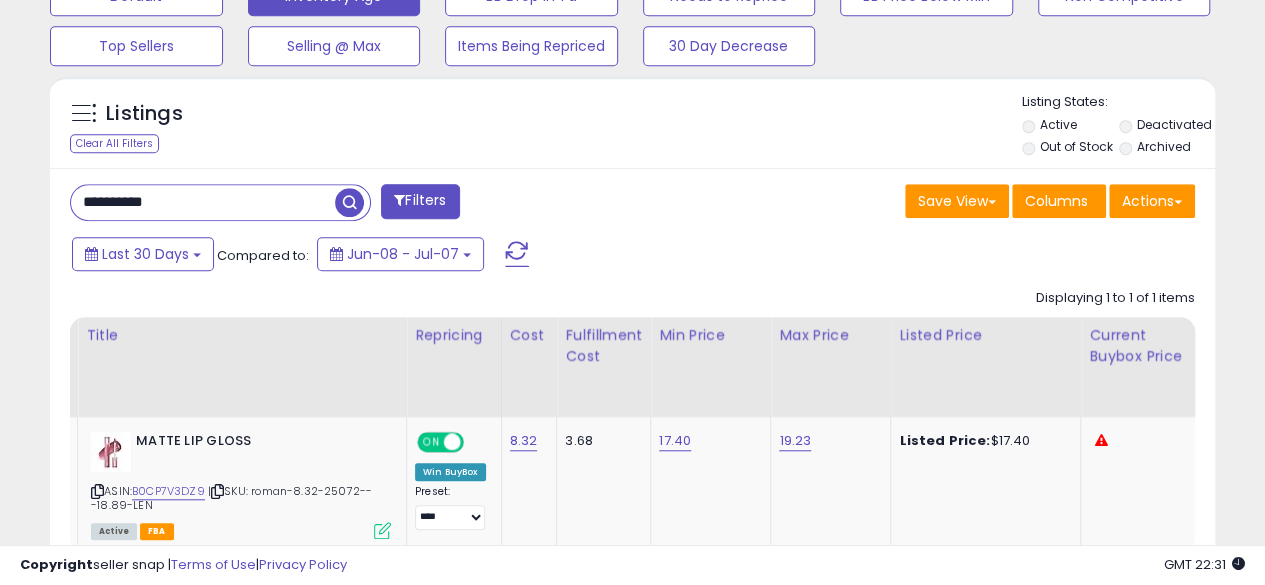 click on "**********" at bounding box center (203, 202) 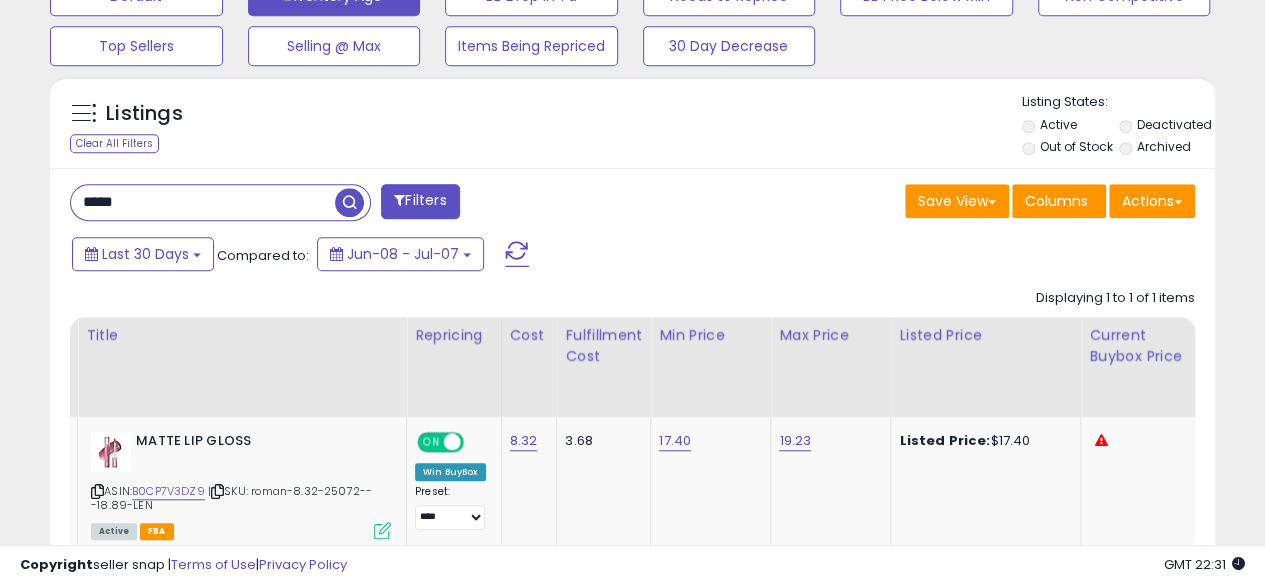 type on "**********" 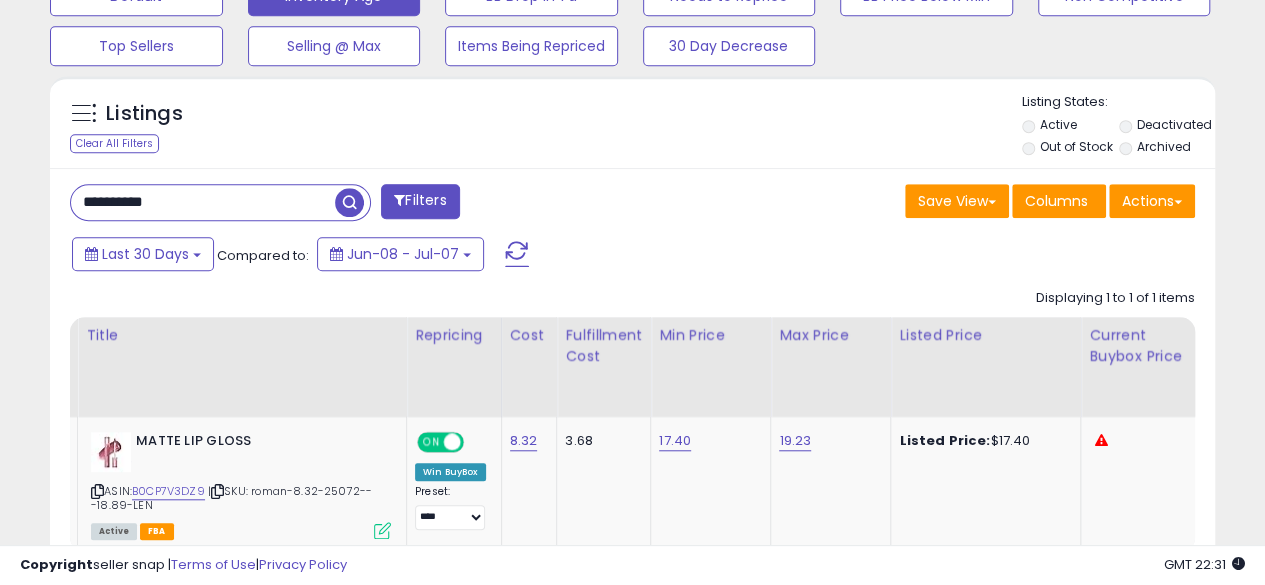 click at bounding box center (349, 202) 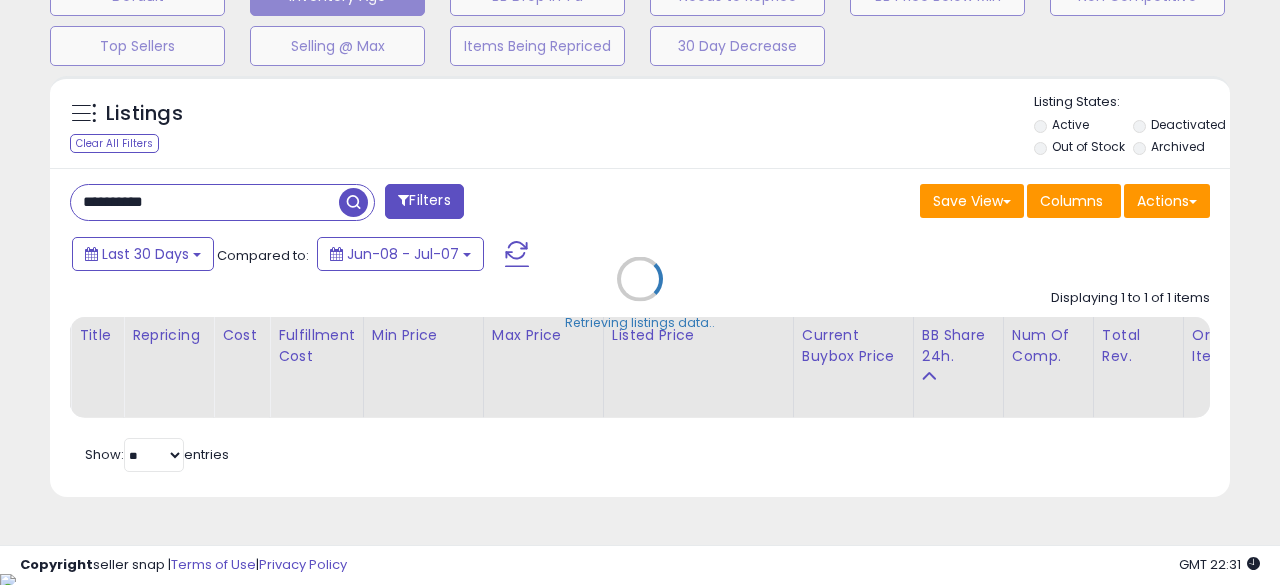 scroll, scrollTop: 999590, scrollLeft: 999317, axis: both 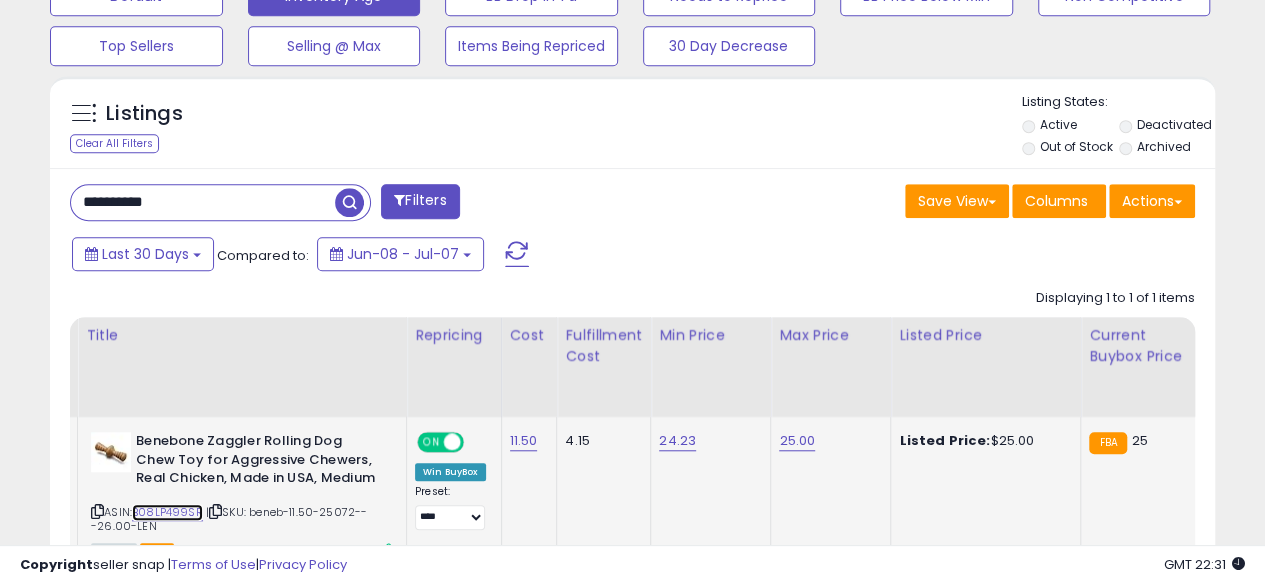 click on "B08LP499SR" at bounding box center [167, 512] 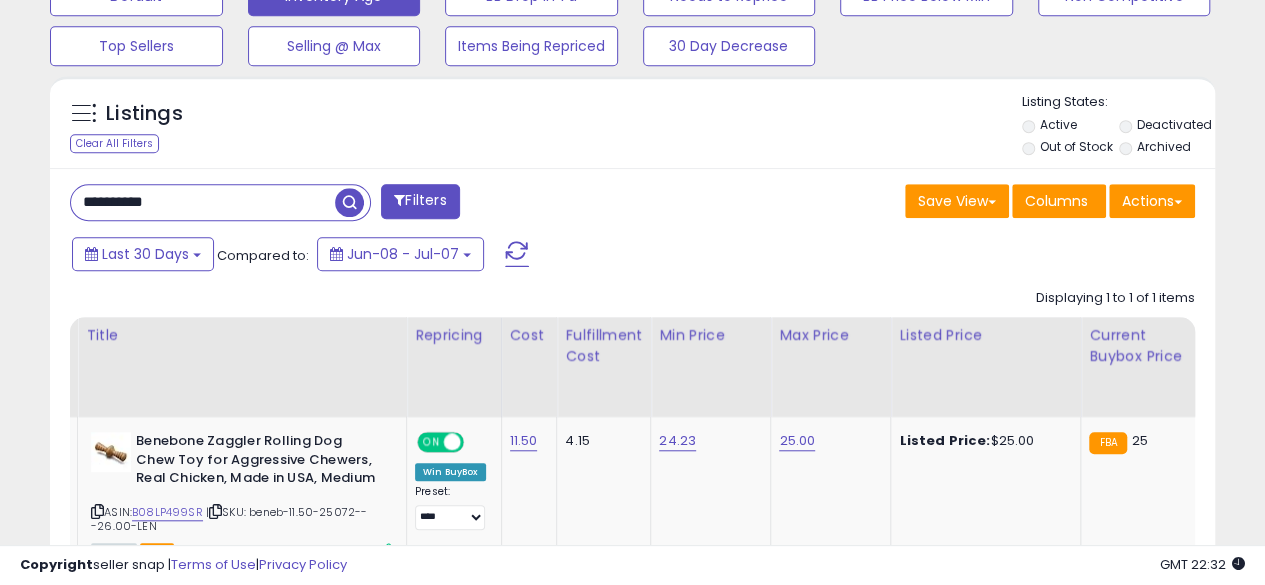 drag, startPoint x: 149, startPoint y: 507, endPoint x: 870, endPoint y: 130, distance: 813.6154 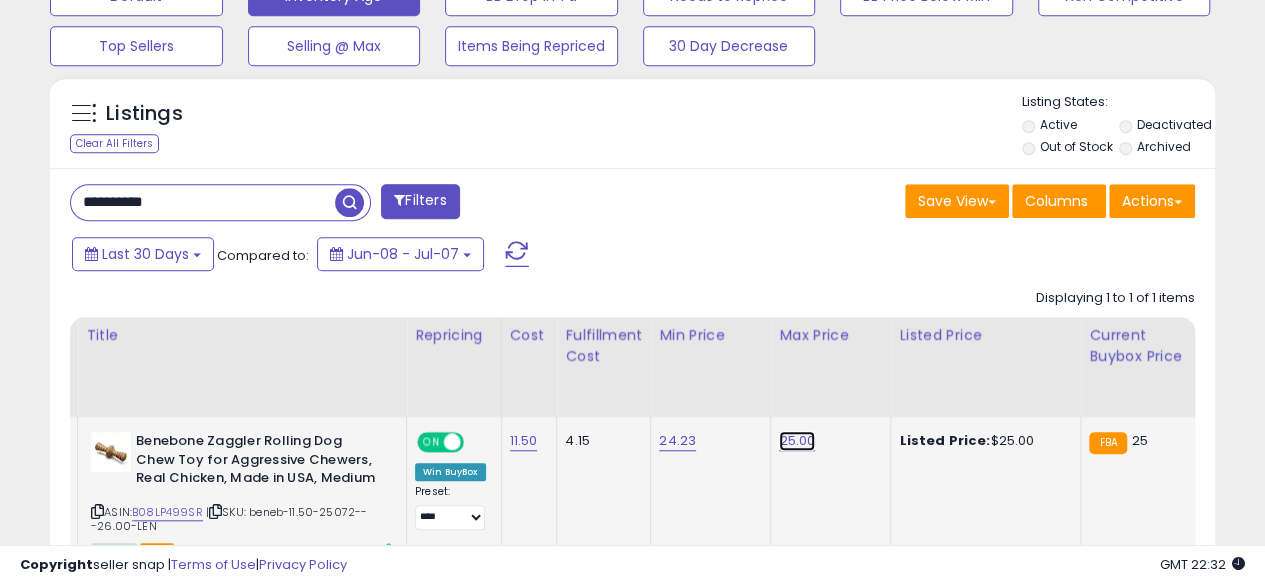 click on "25.00" at bounding box center (797, 441) 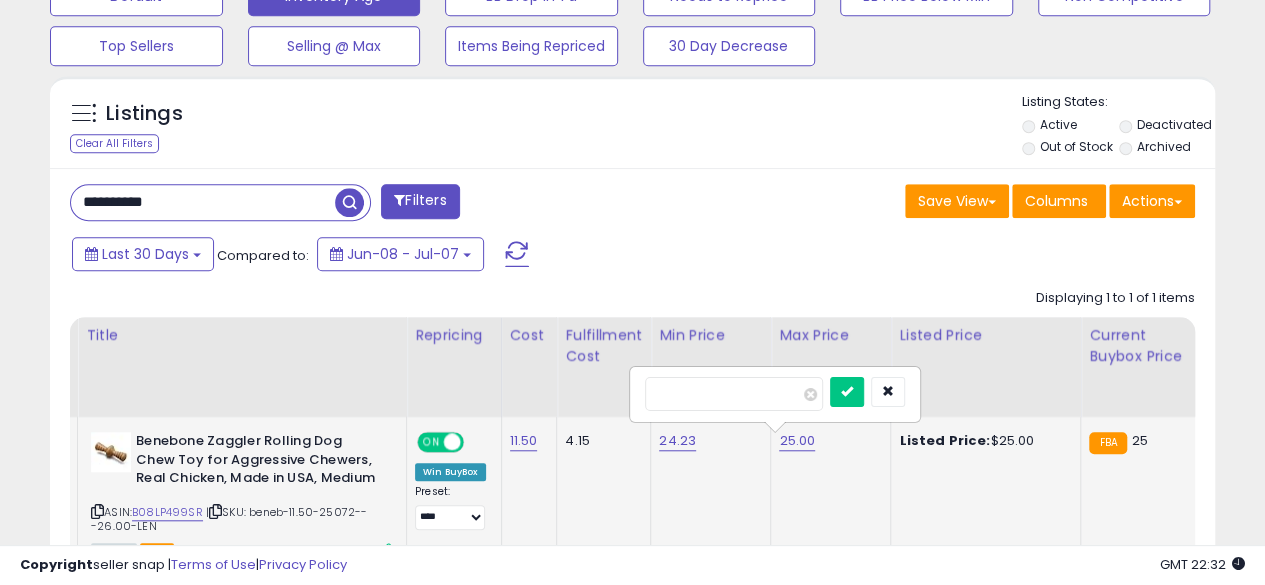 type on "*" 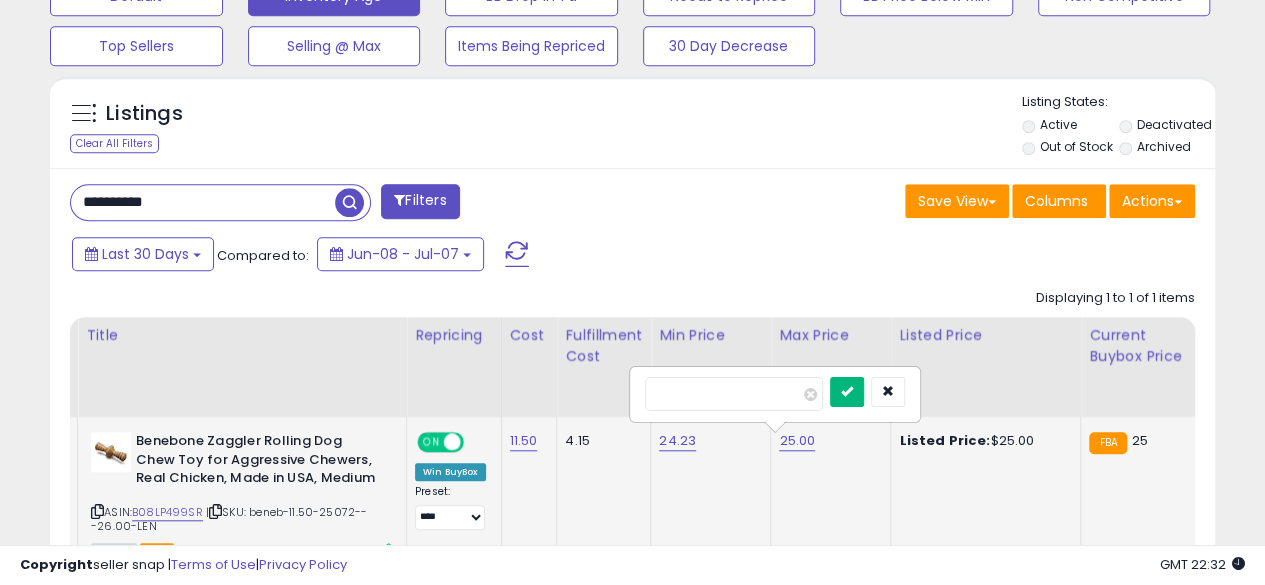 type on "*****" 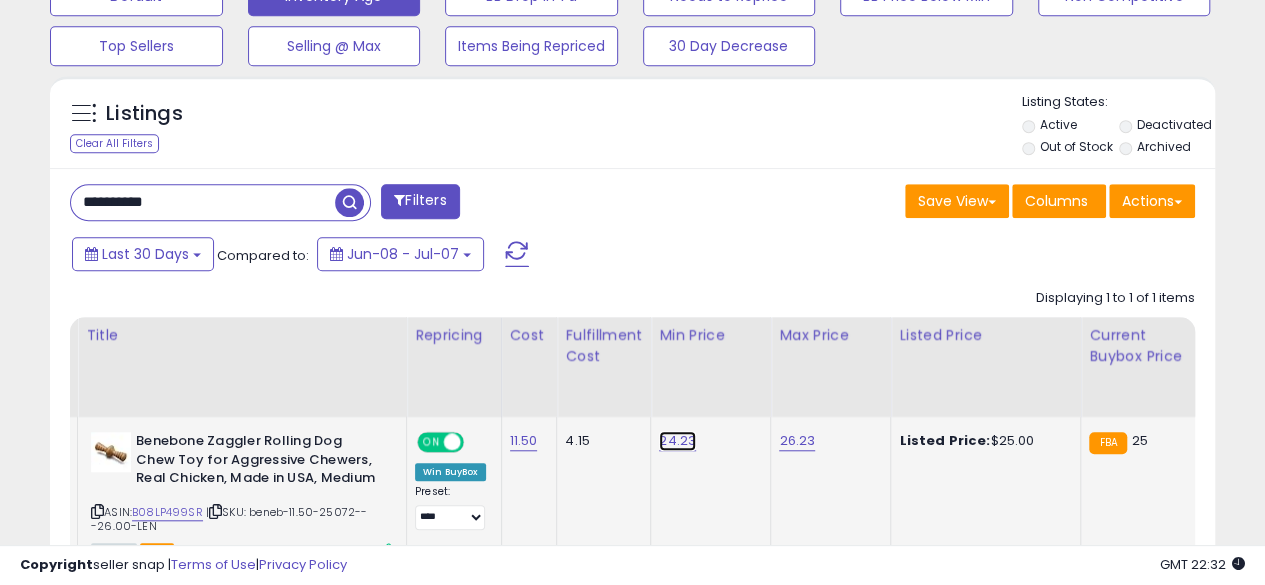 click on "24.23" at bounding box center [677, 441] 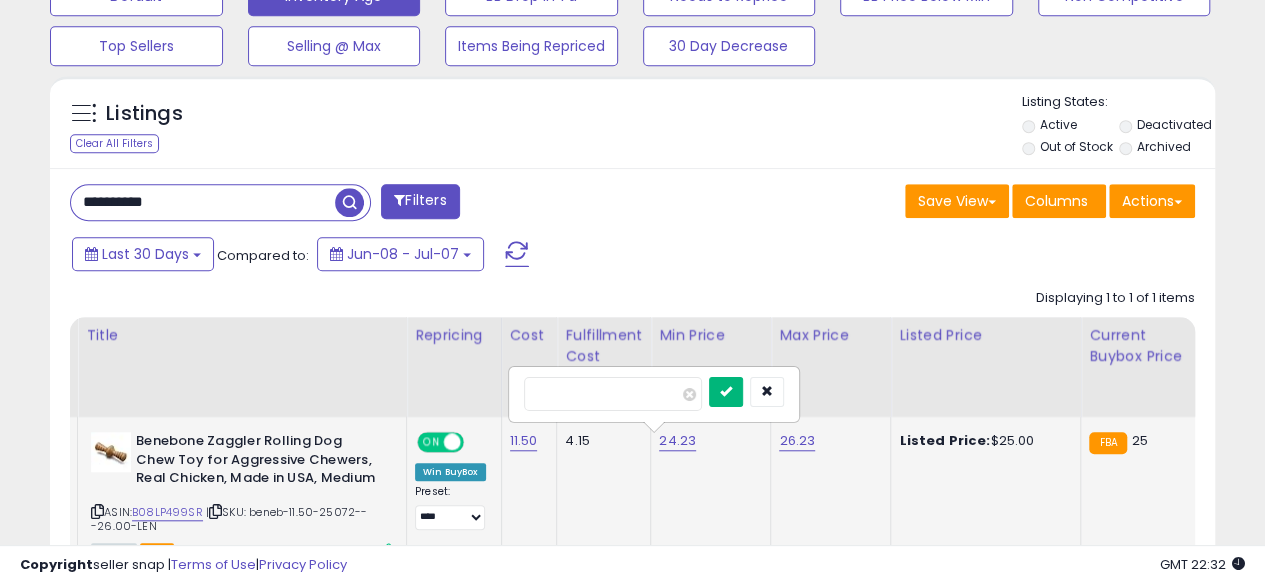 type on "*****" 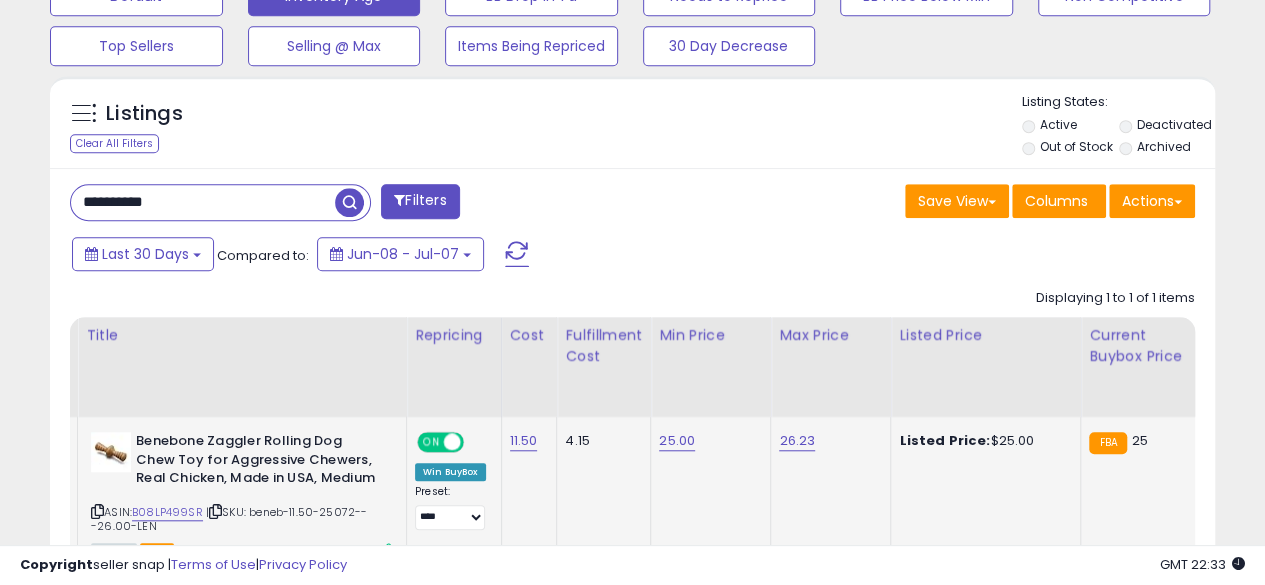 click on "**********" at bounding box center [203, 202] 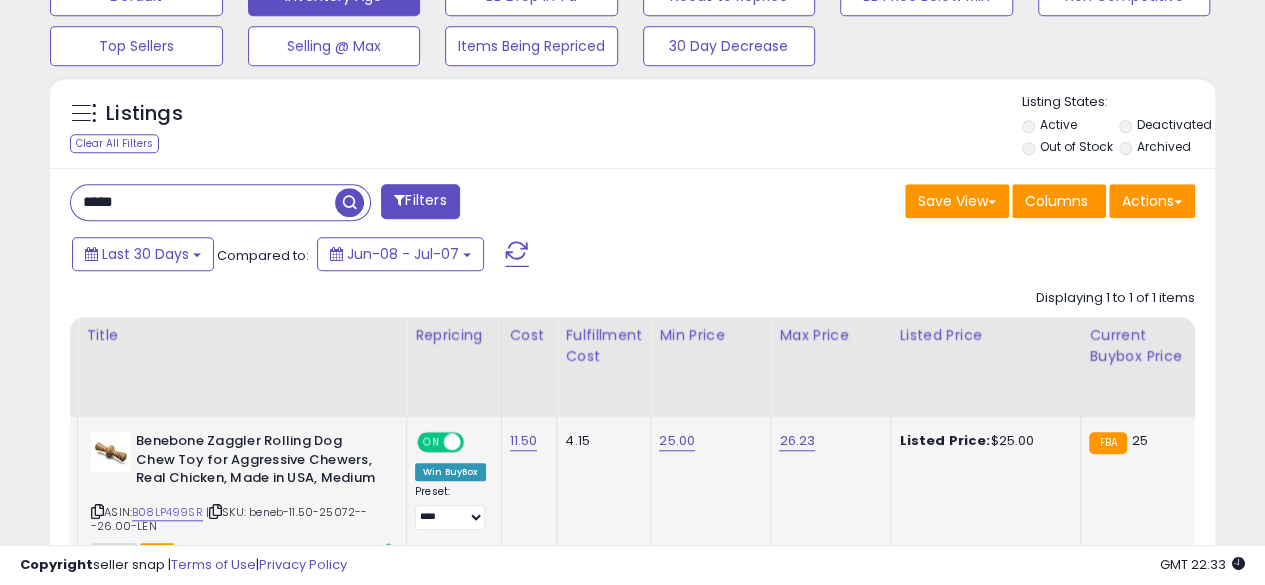 type on "**********" 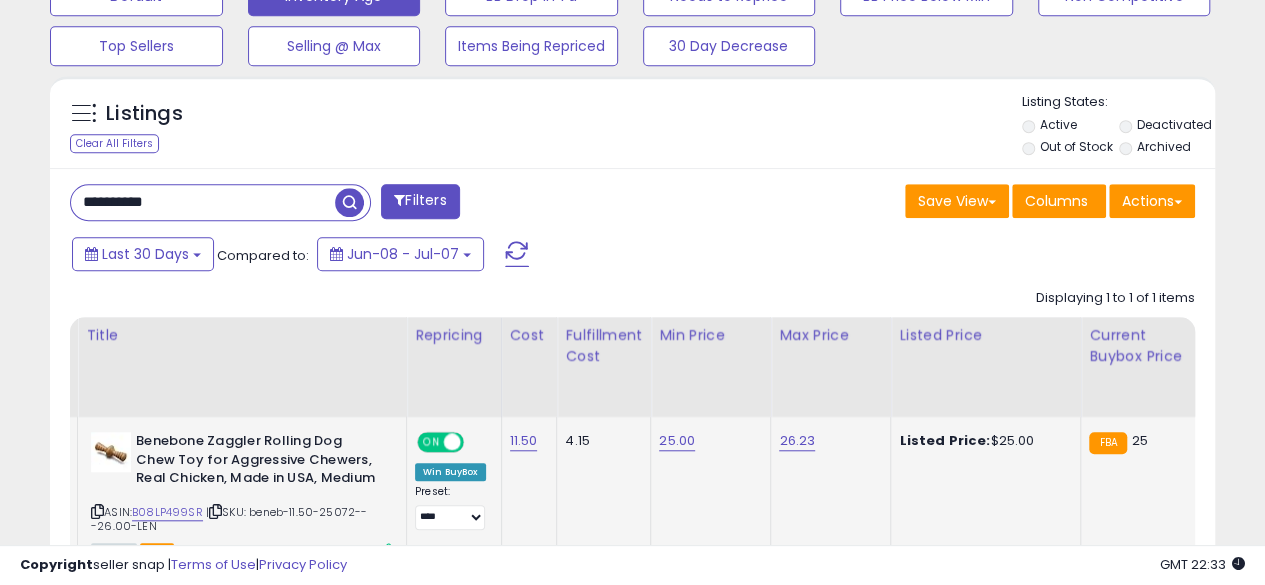 click at bounding box center [349, 202] 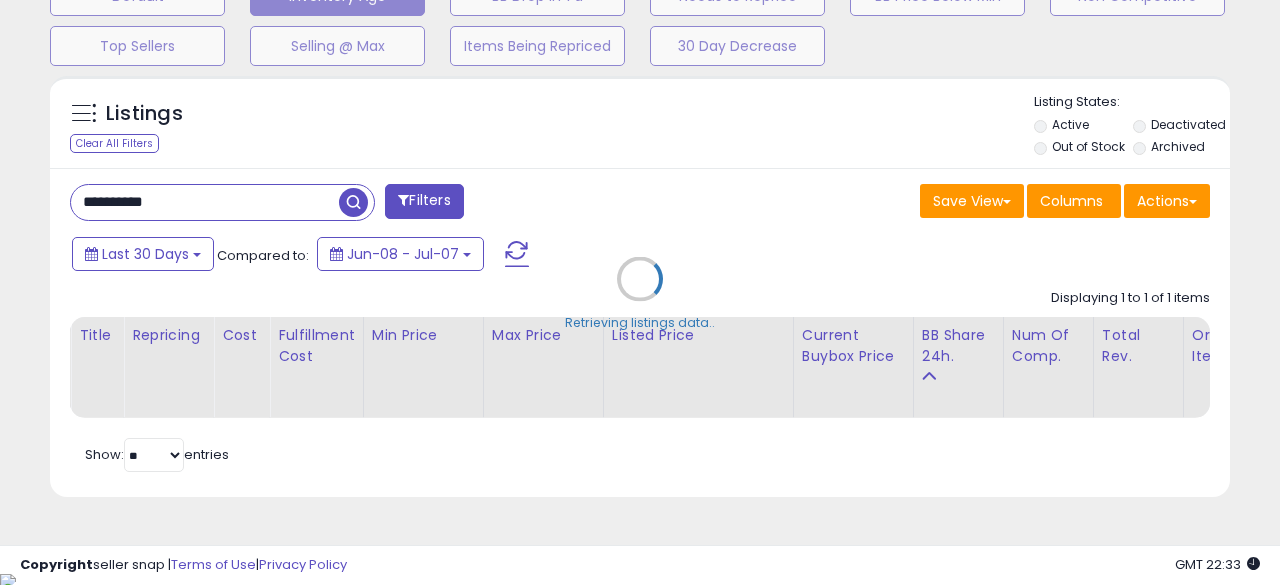 scroll, scrollTop: 999590, scrollLeft: 999317, axis: both 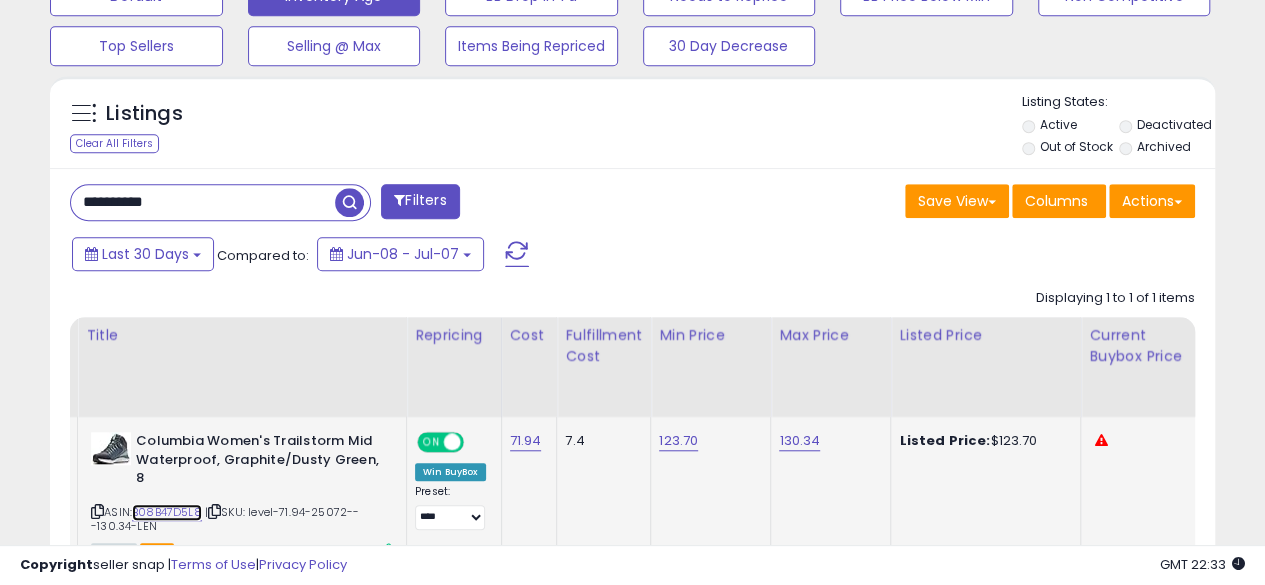 click on "B08B47D5L8" at bounding box center [167, 512] 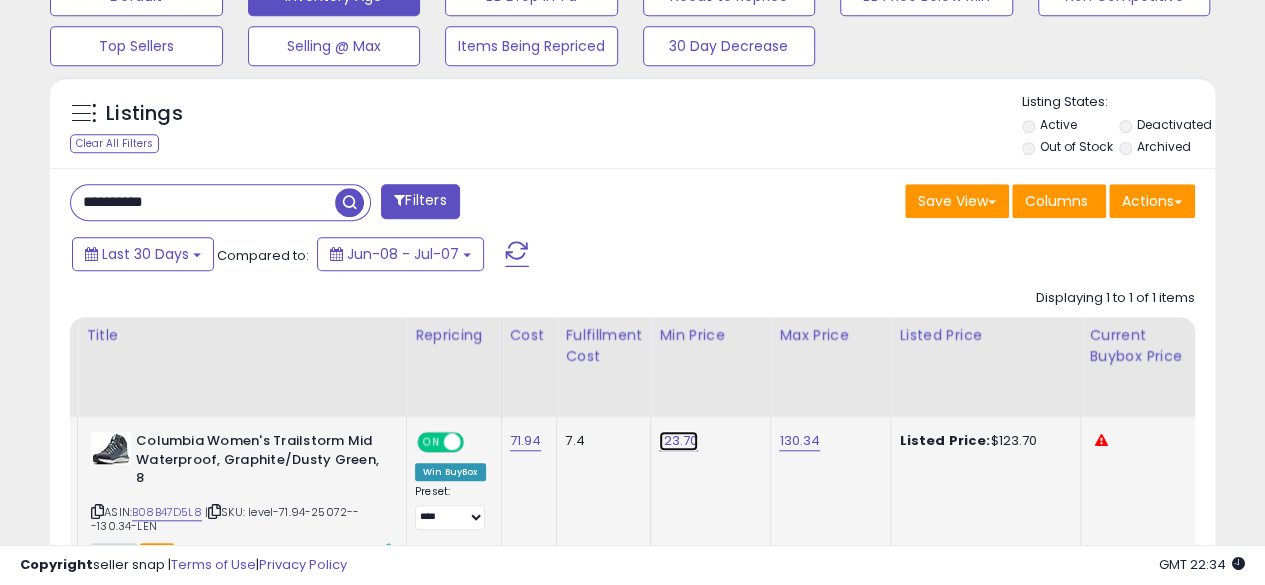 click on "123.70" at bounding box center [678, 441] 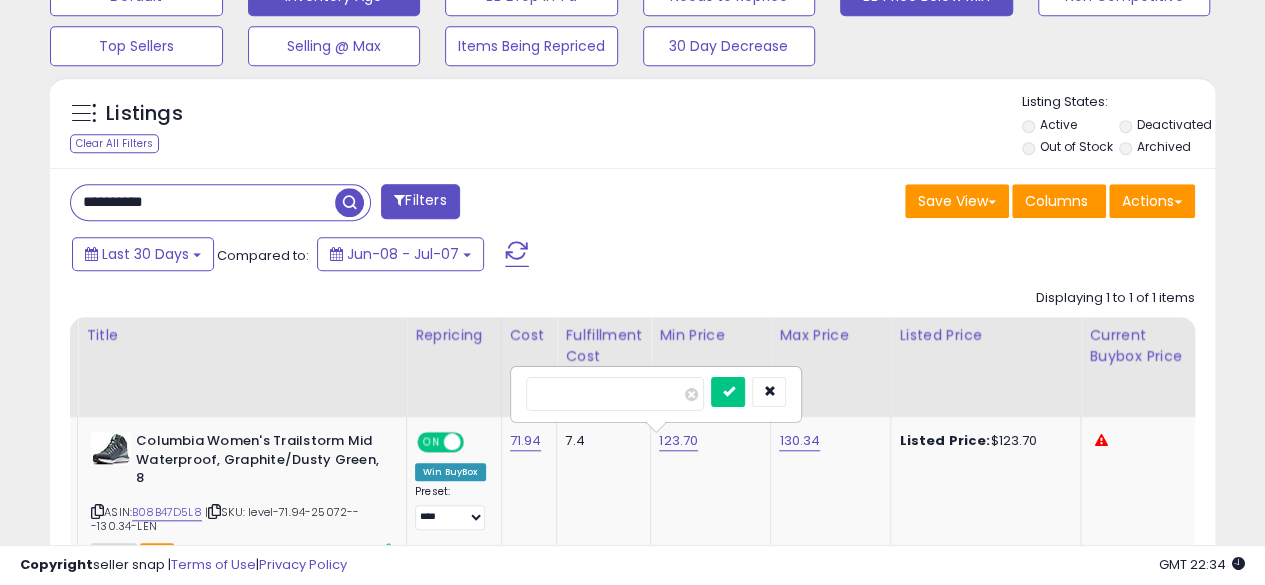 type on "******" 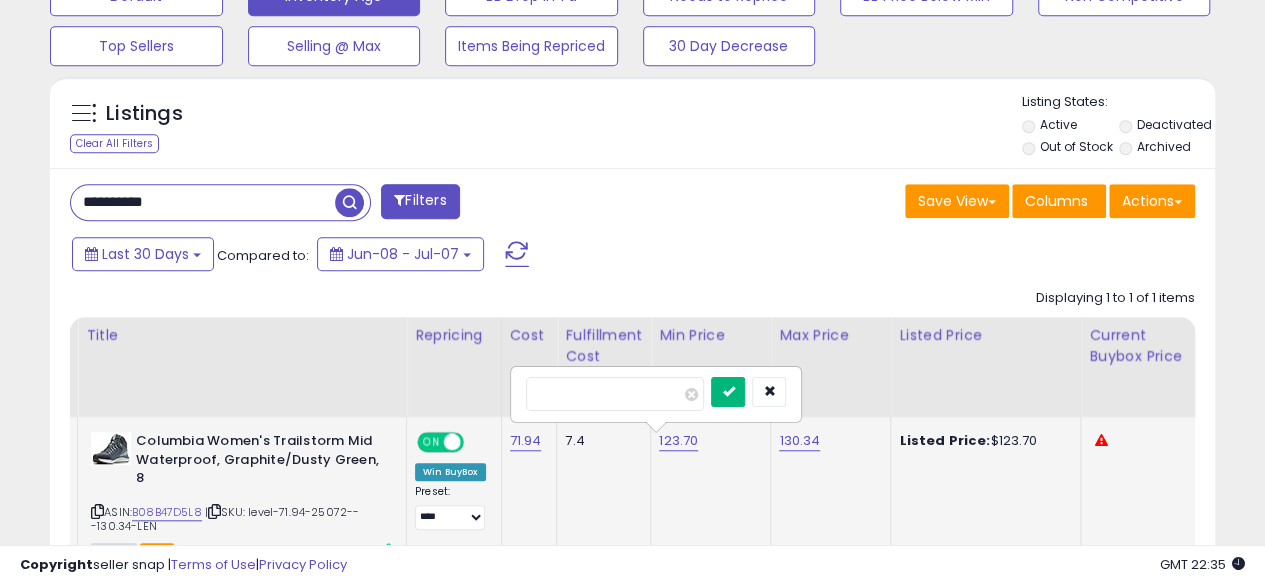 click at bounding box center (728, 391) 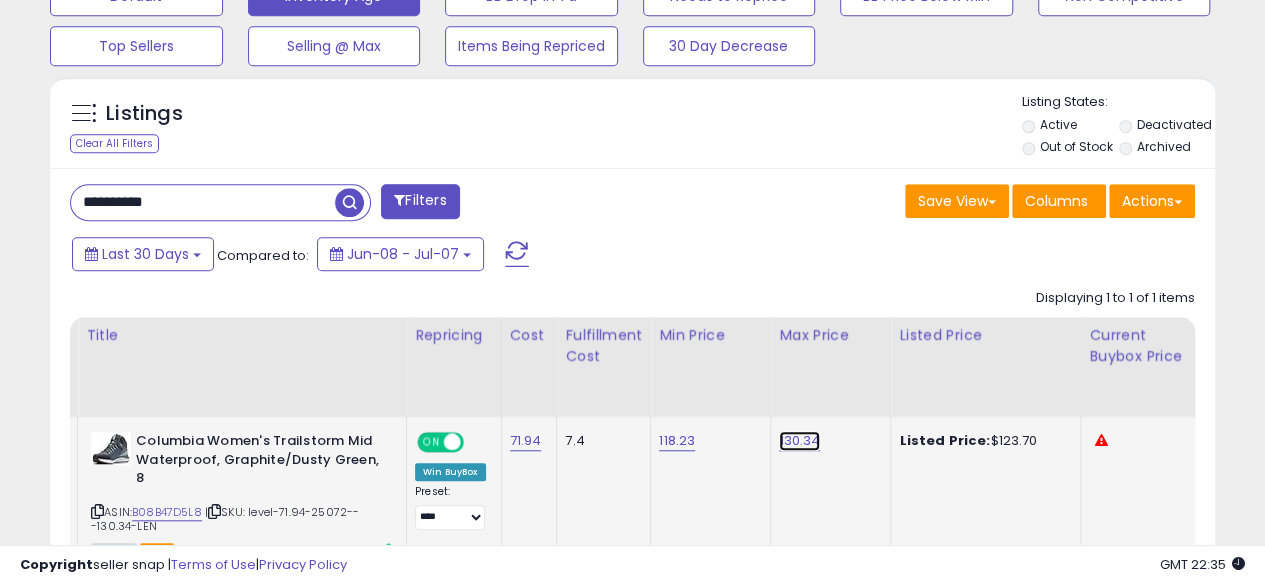 click on "130.34" at bounding box center [799, 441] 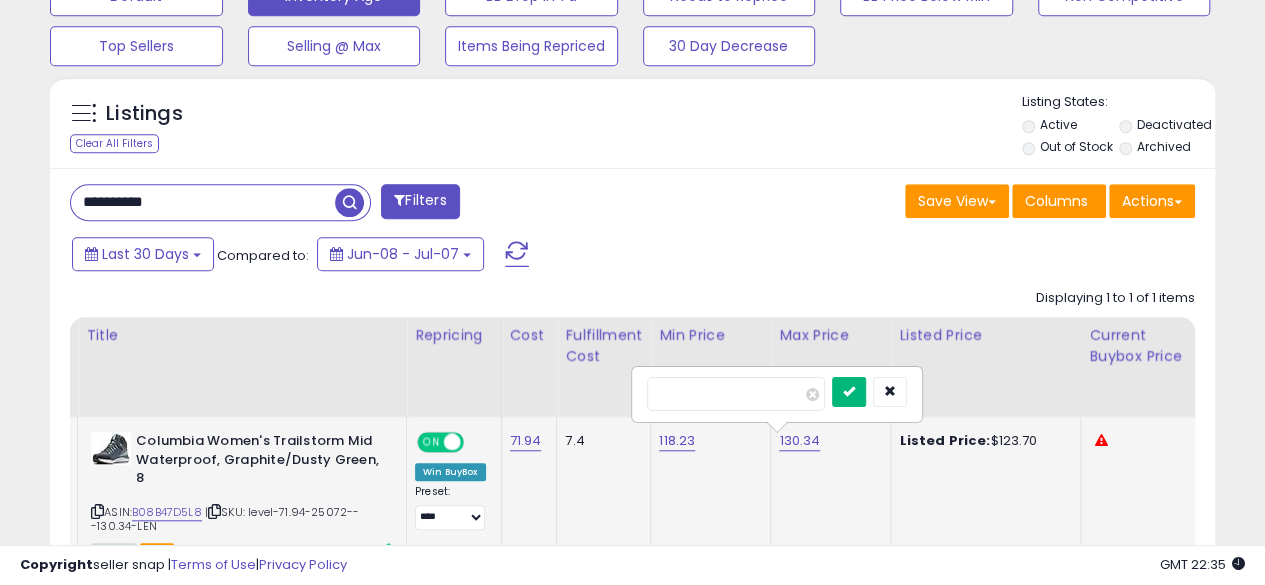type on "******" 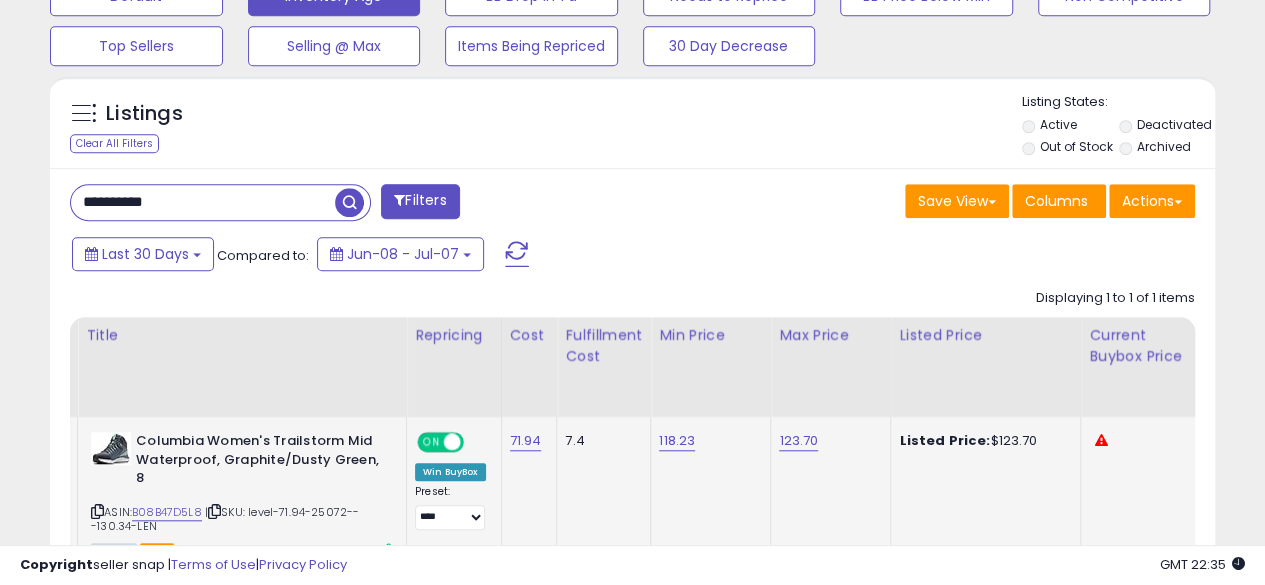 click on "**********" at bounding box center (203, 202) 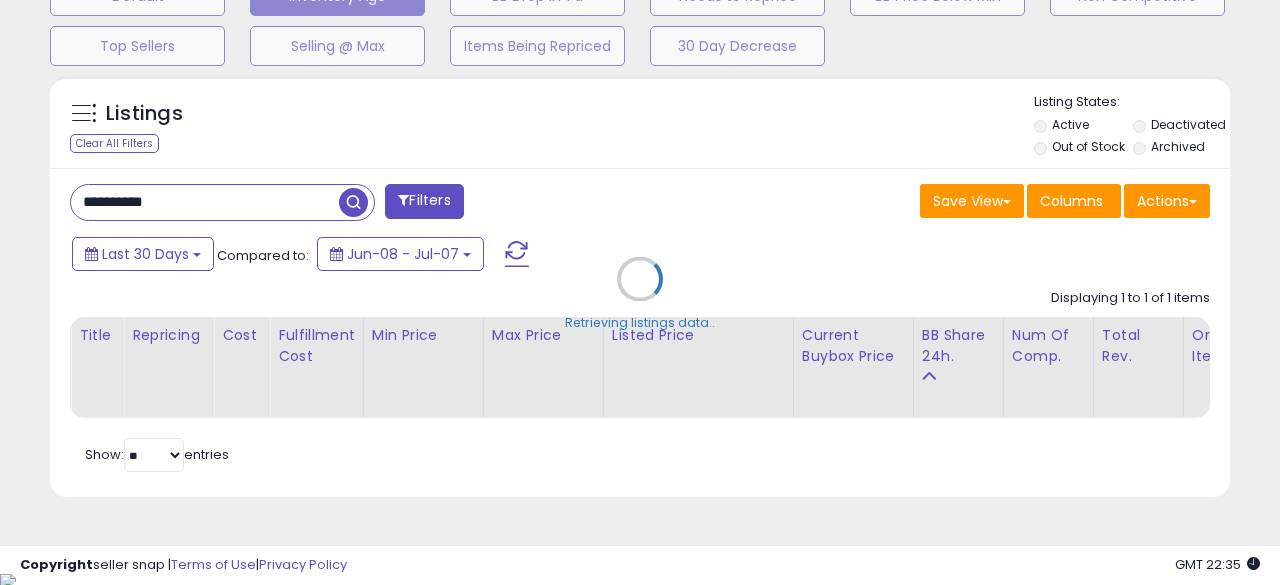 scroll, scrollTop: 999590, scrollLeft: 999317, axis: both 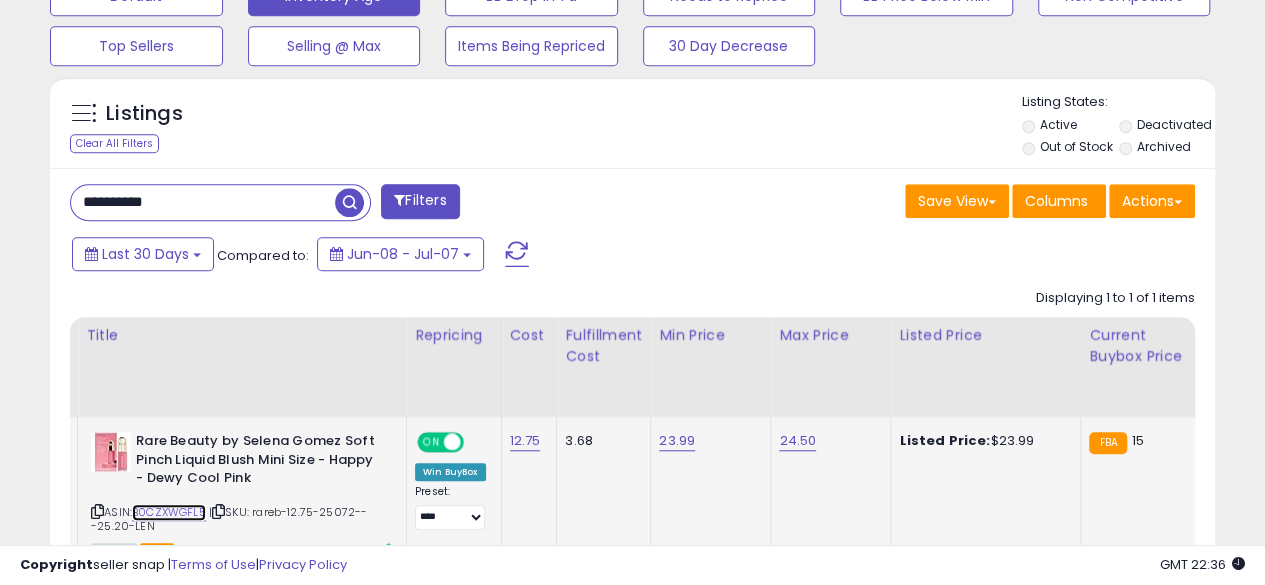 click on "B0CZXWGFL5" at bounding box center [169, 512] 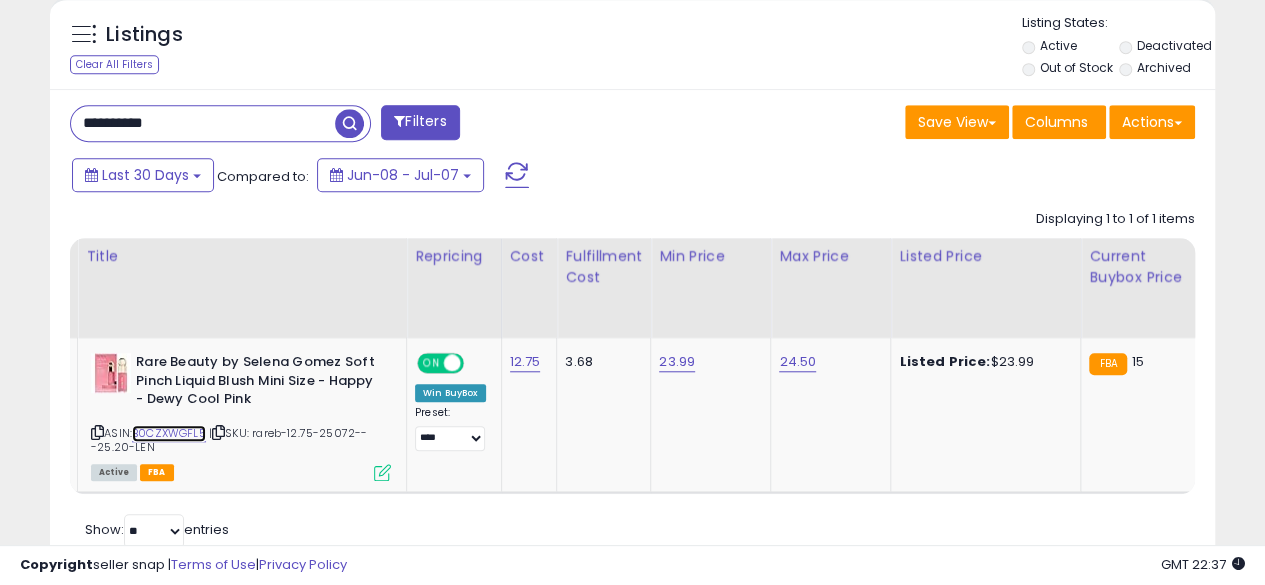 scroll, scrollTop: 809, scrollLeft: 0, axis: vertical 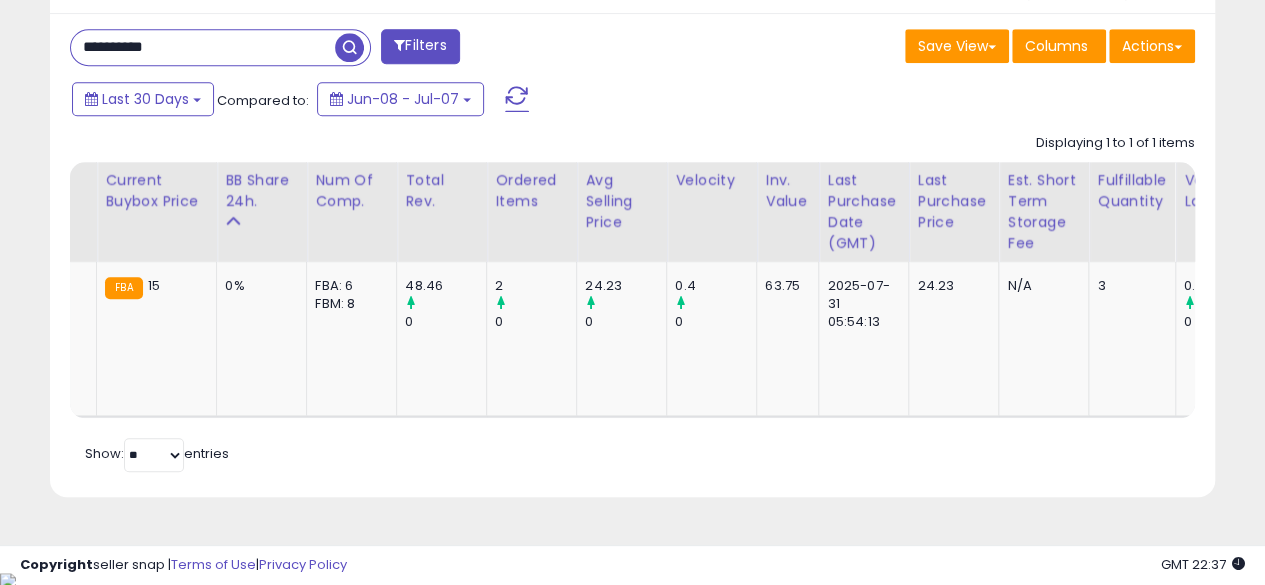 click on "**********" at bounding box center [203, 47] 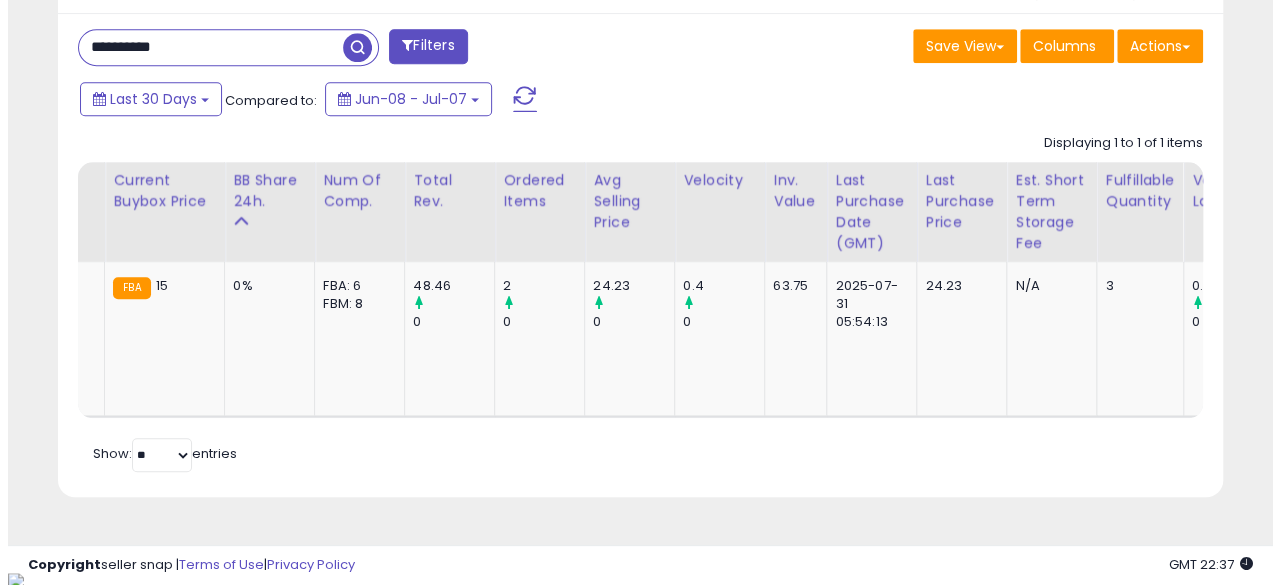 scroll, scrollTop: 654, scrollLeft: 0, axis: vertical 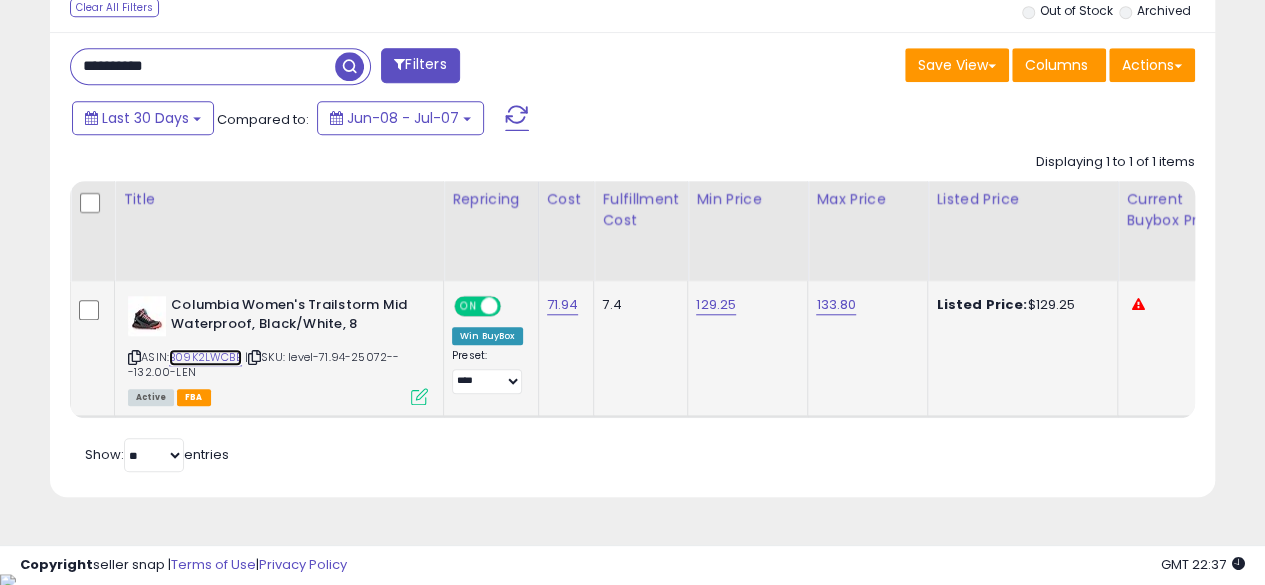 click on "B09K2LWCBB" at bounding box center (205, 357) 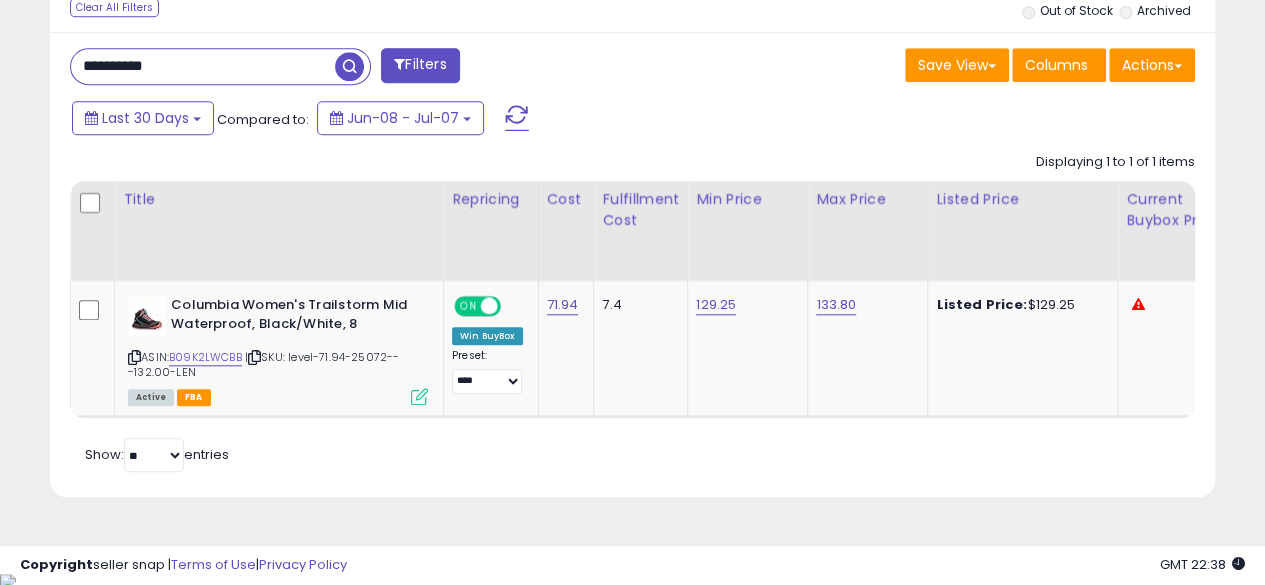 click on "**********" at bounding box center (203, 66) 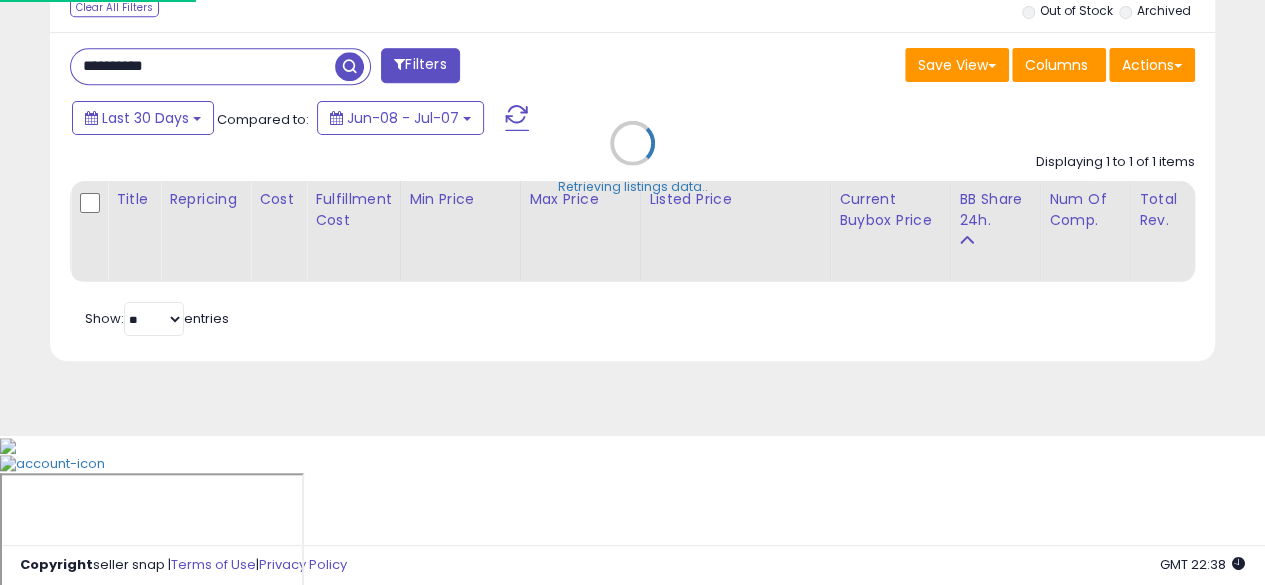 scroll, scrollTop: 999590, scrollLeft: 999317, axis: both 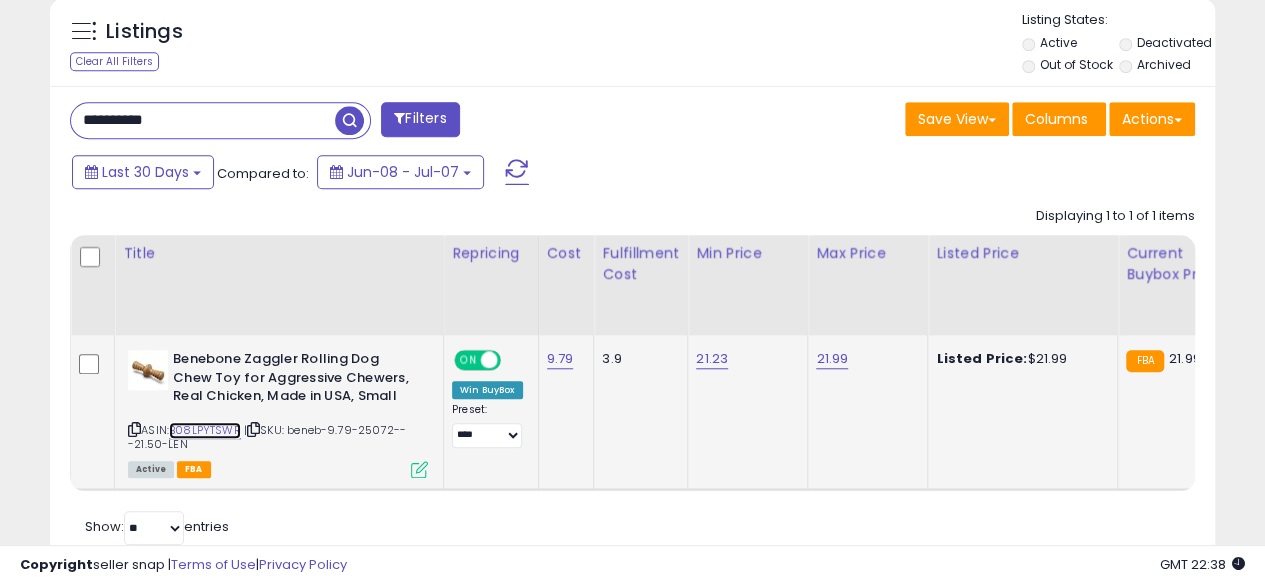 click on "B08LPYTSWR" at bounding box center [205, 430] 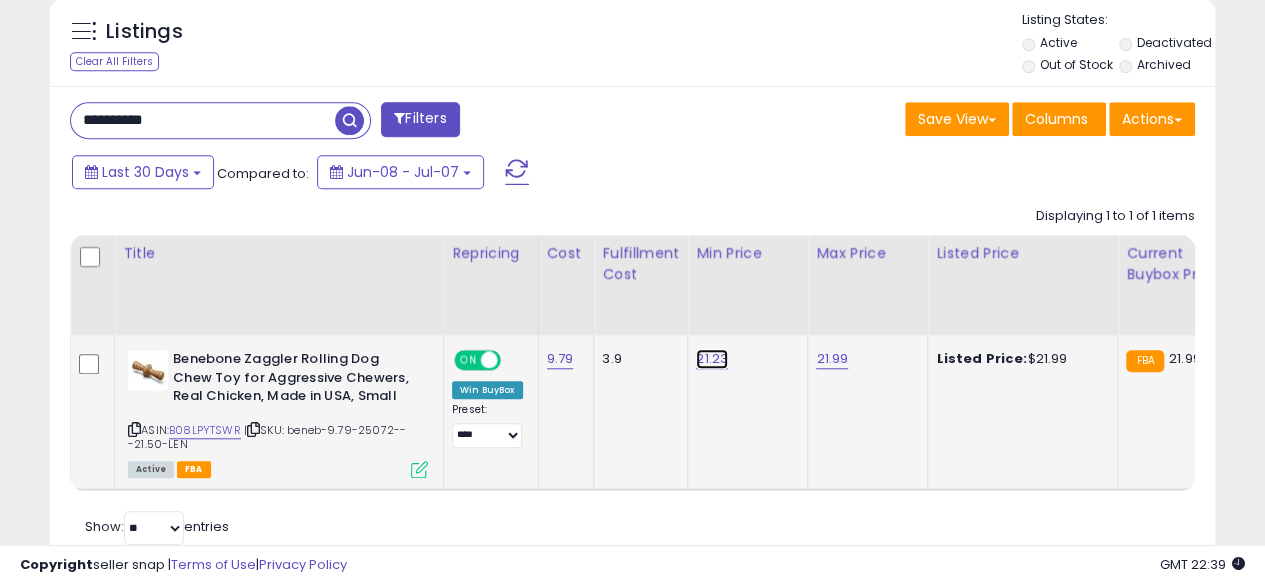 click on "21.23" at bounding box center (712, 359) 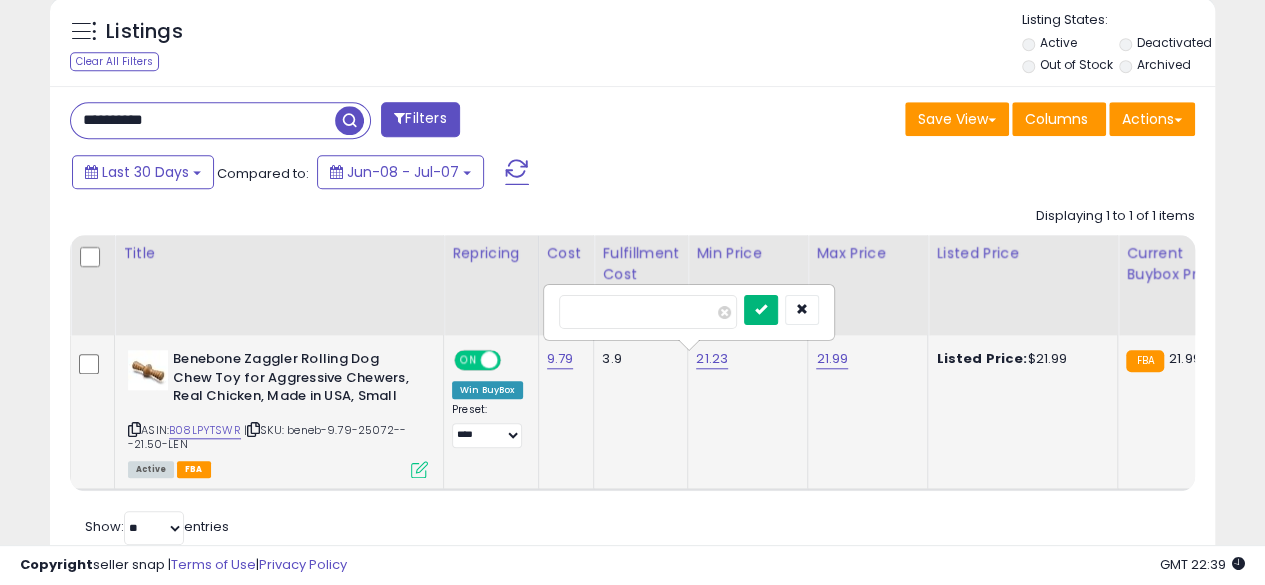 type on "*****" 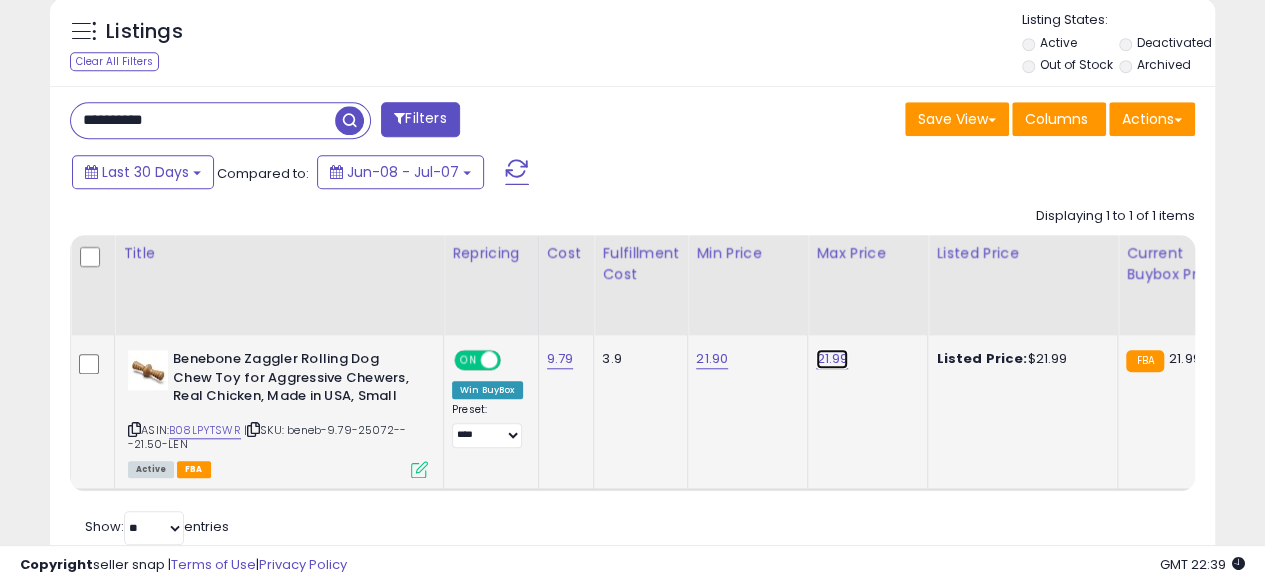 click on "21.99" at bounding box center [832, 359] 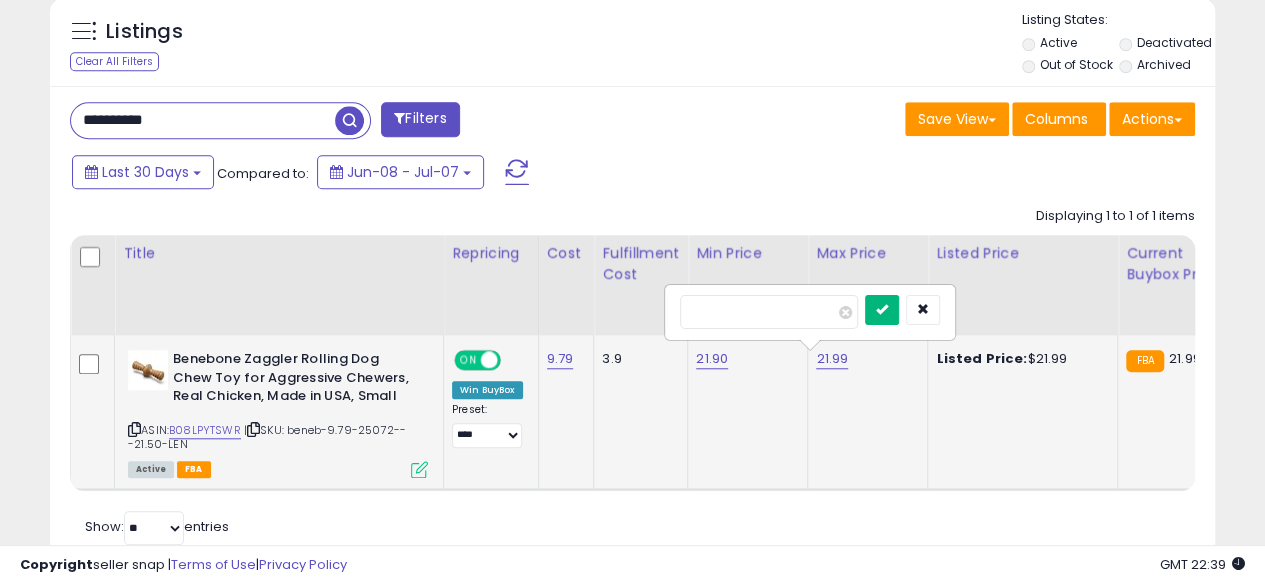 type on "*****" 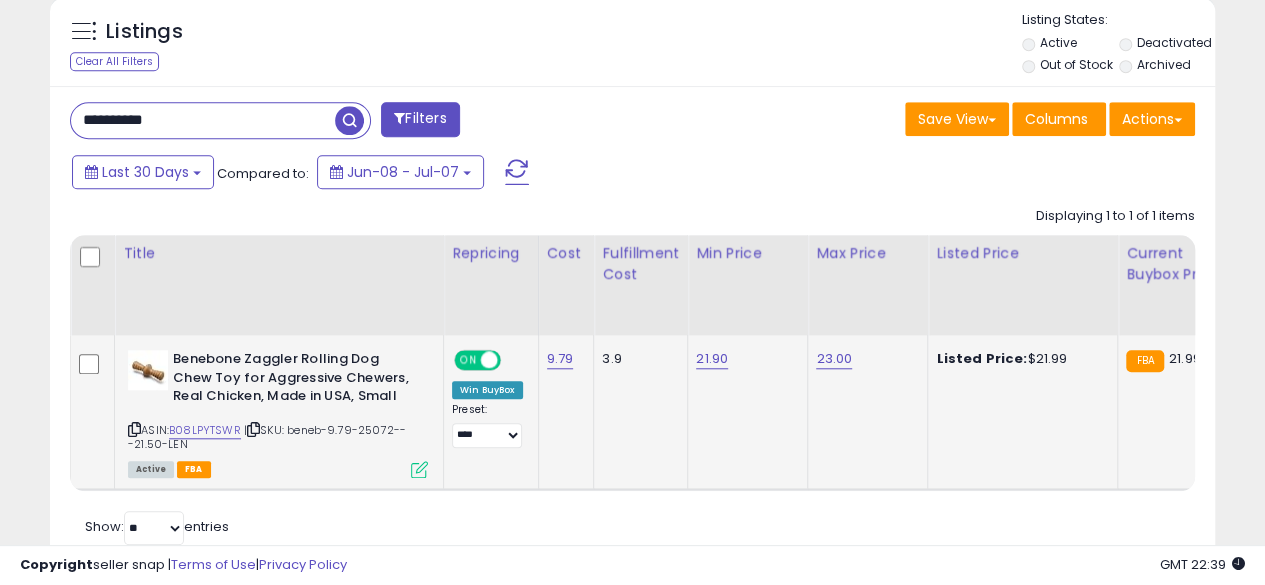 click on "**********" at bounding box center [203, 120] 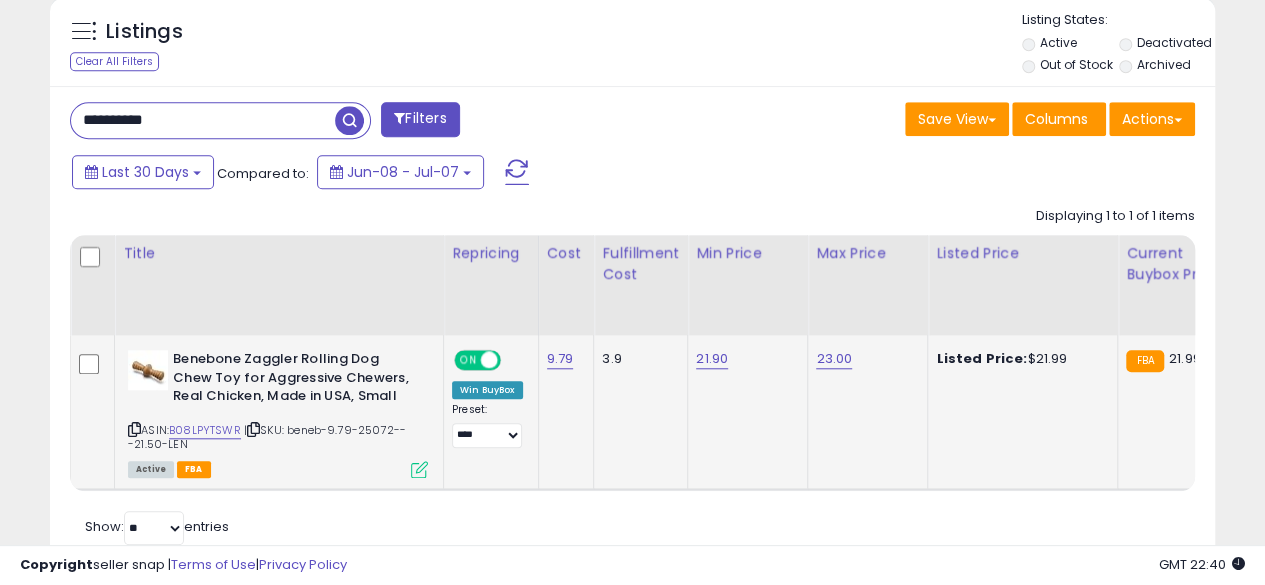 click at bounding box center (349, 120) 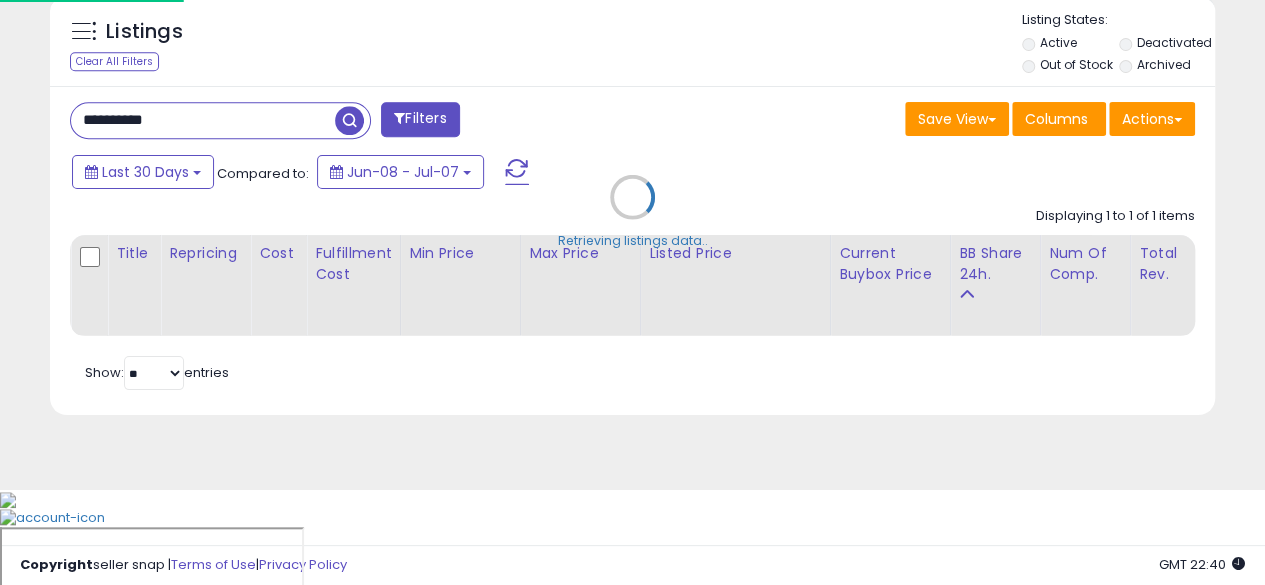 scroll, scrollTop: 999590, scrollLeft: 999317, axis: both 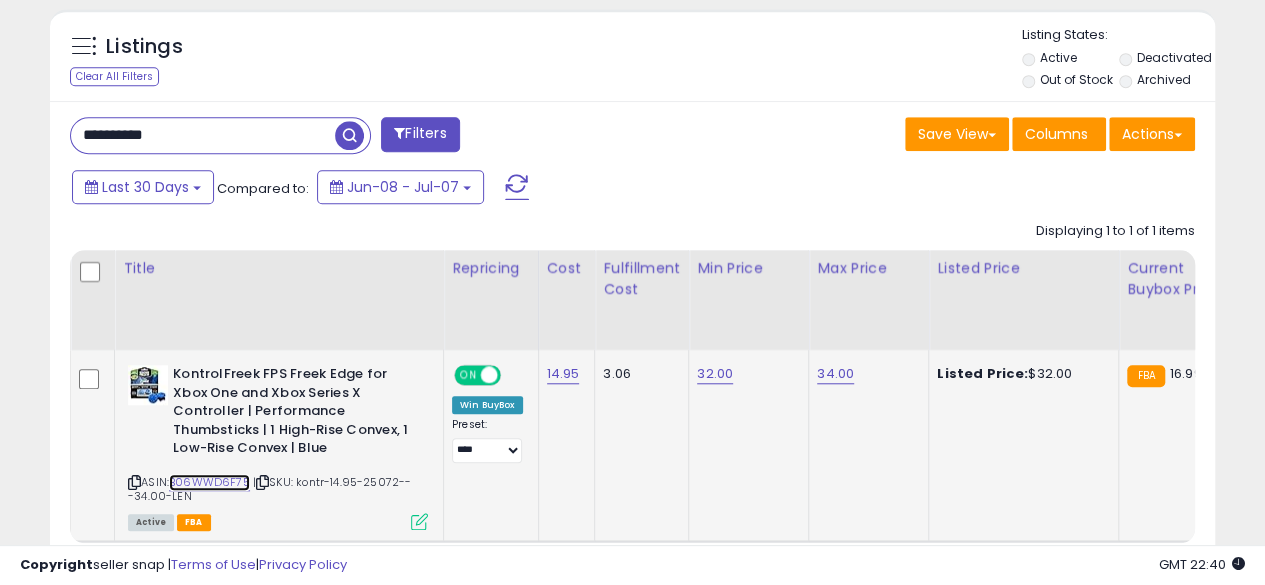 click on "B06WWD6F75" at bounding box center (209, 482) 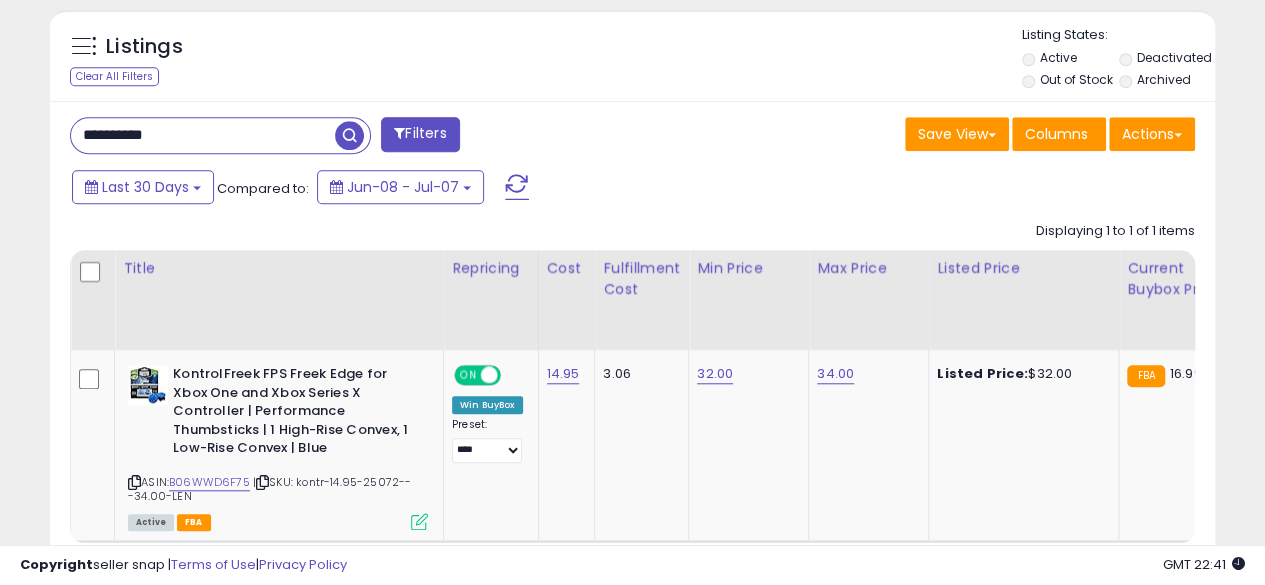 click on "**********" at bounding box center (203, 135) 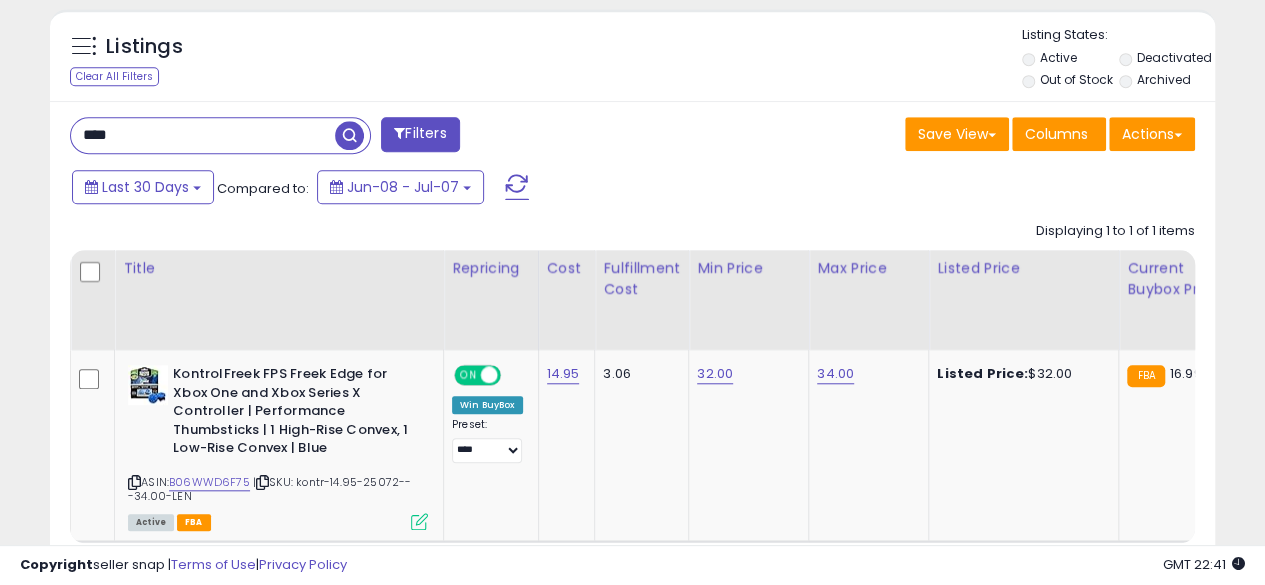 type on "**********" 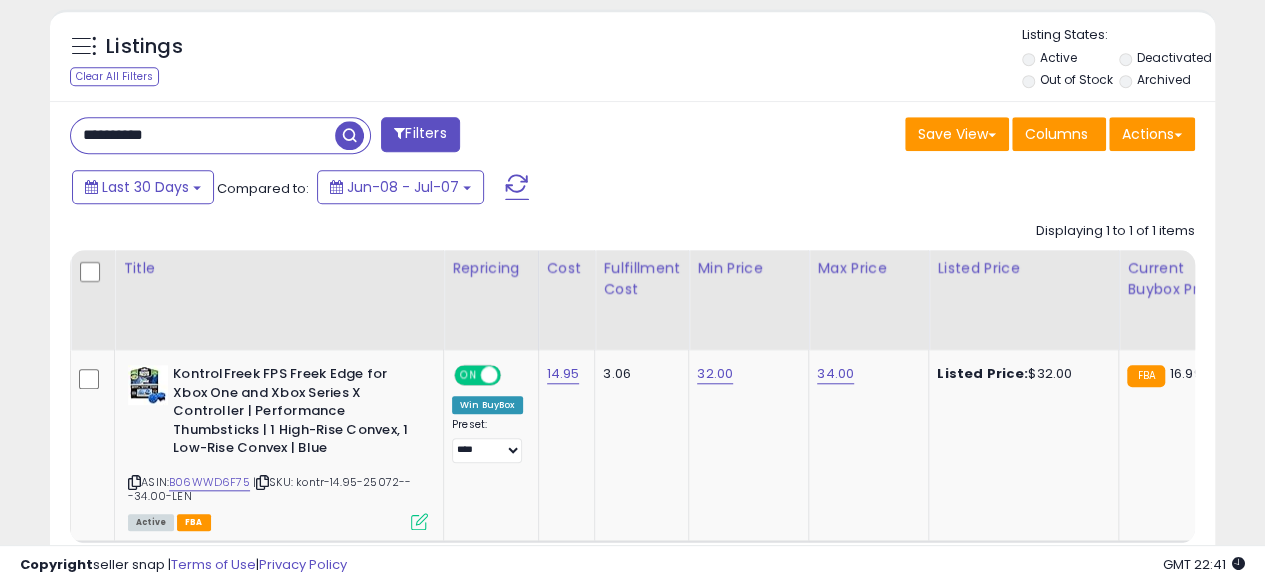 click at bounding box center [349, 135] 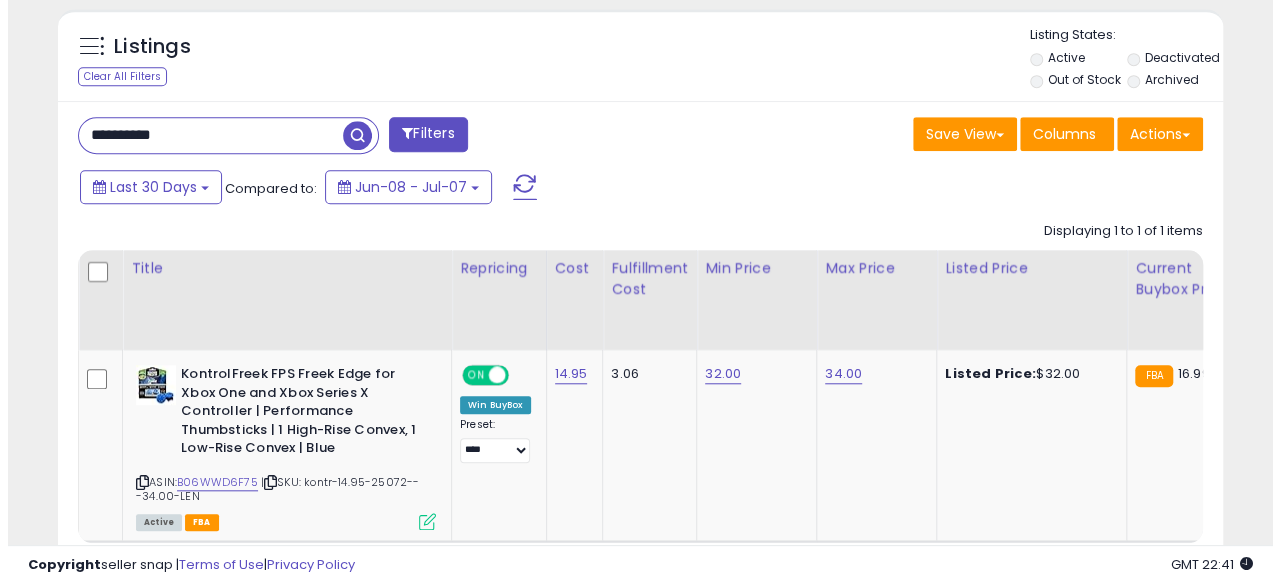 scroll, scrollTop: 654, scrollLeft: 0, axis: vertical 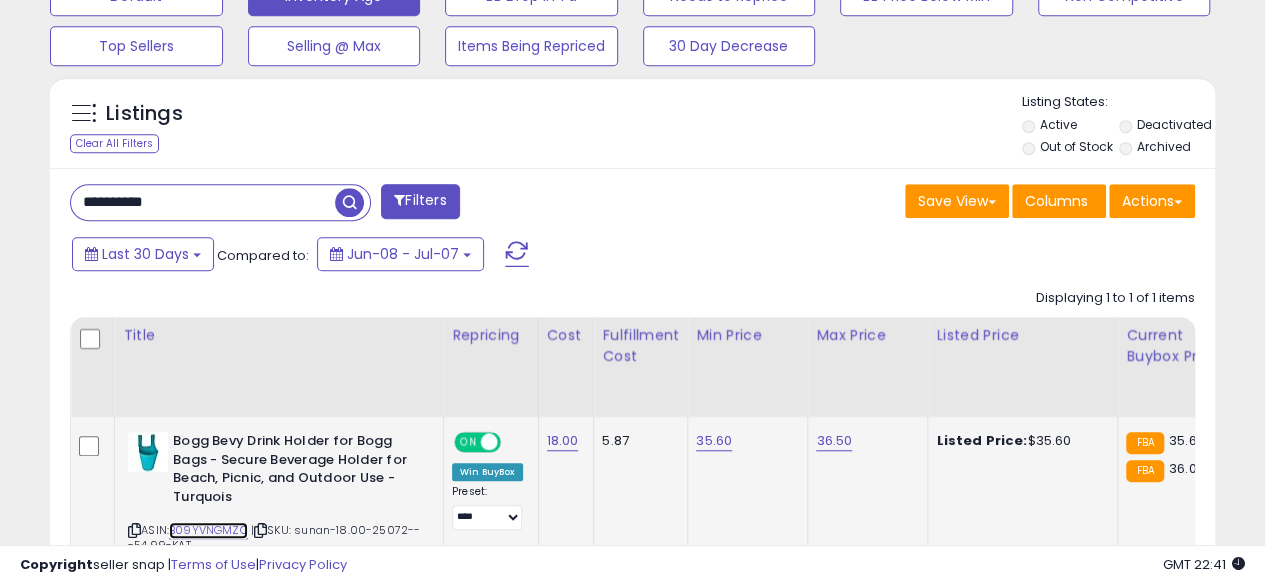 click on "B09YVNGMZC" at bounding box center [208, 530] 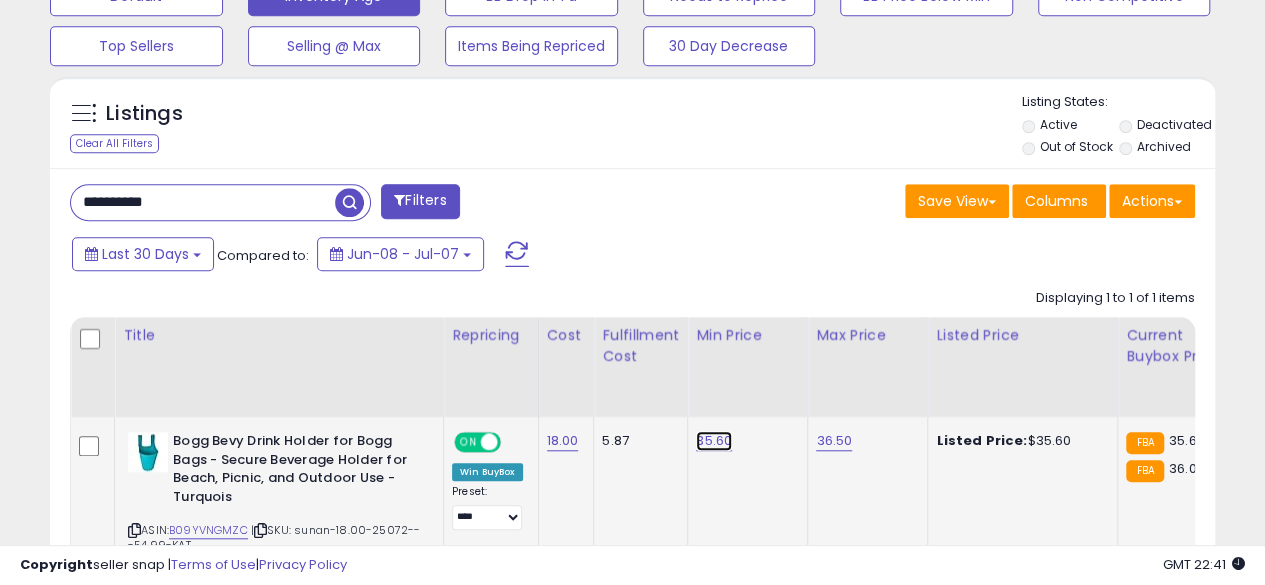 click on "35.60" at bounding box center [714, 441] 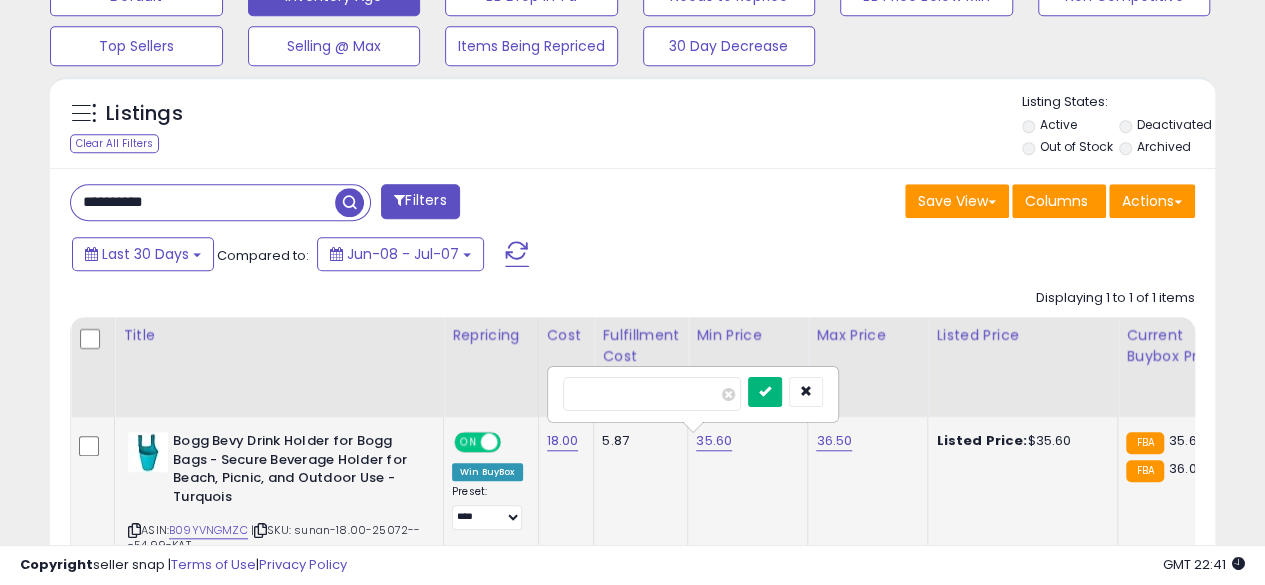 type on "*****" 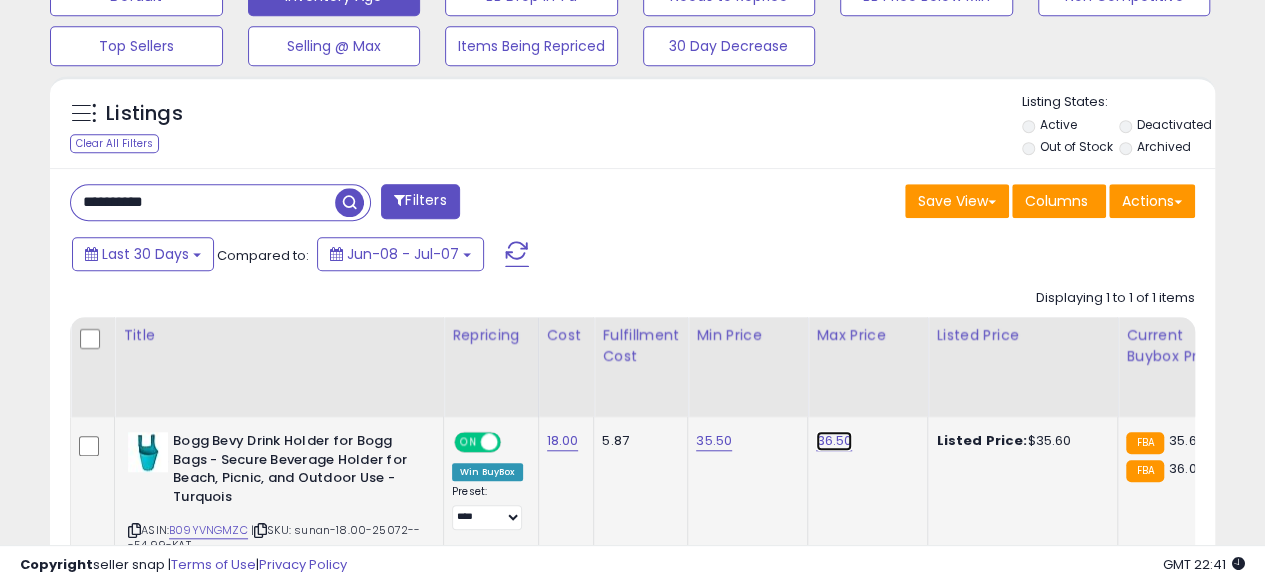 click on "36.50" at bounding box center [834, 441] 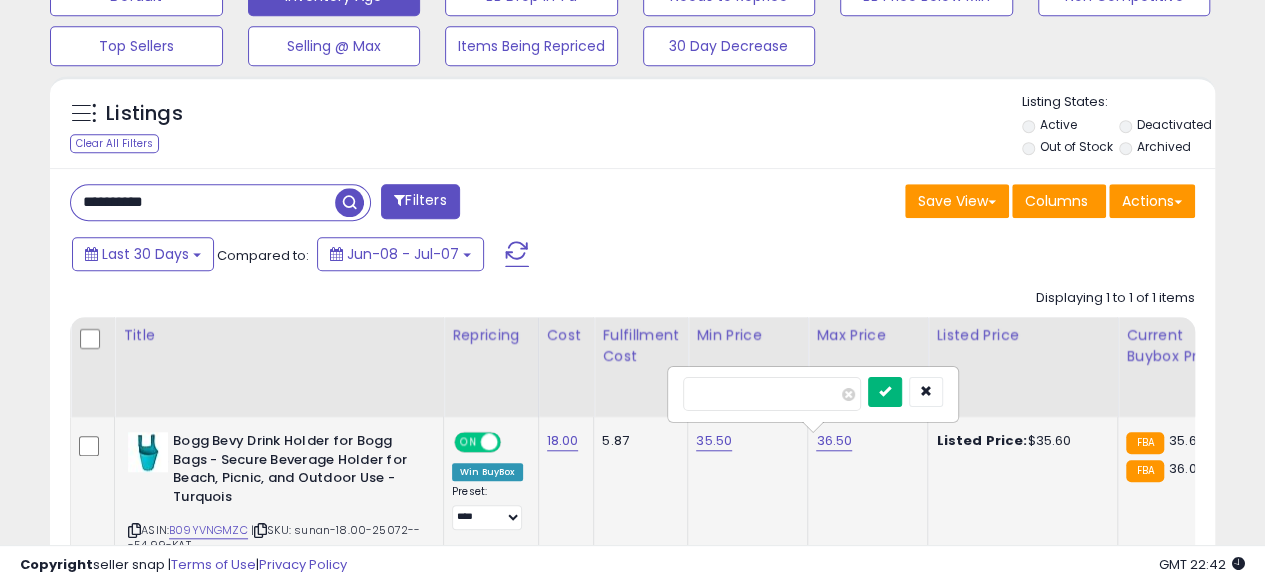 type on "*****" 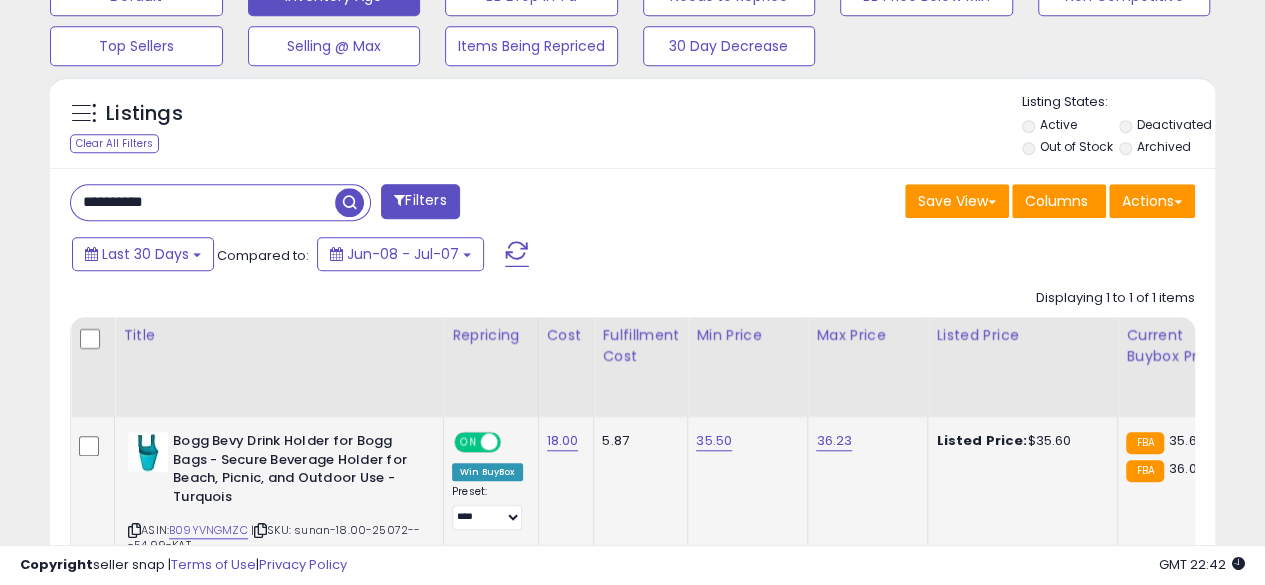 click on "**********" at bounding box center (203, 202) 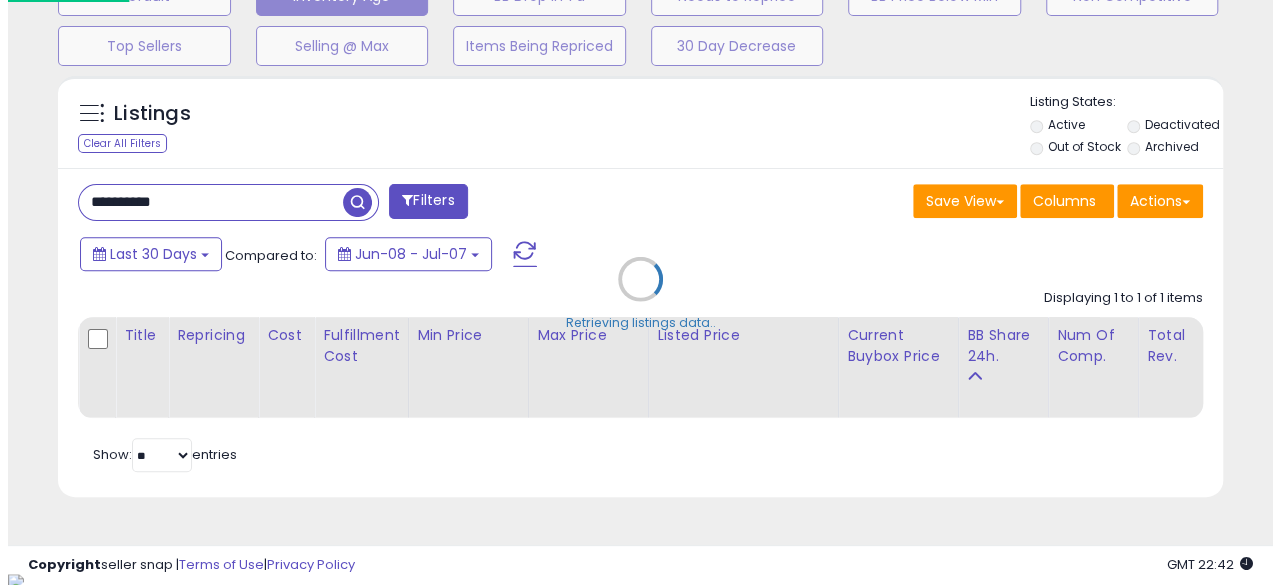 scroll, scrollTop: 999590, scrollLeft: 999317, axis: both 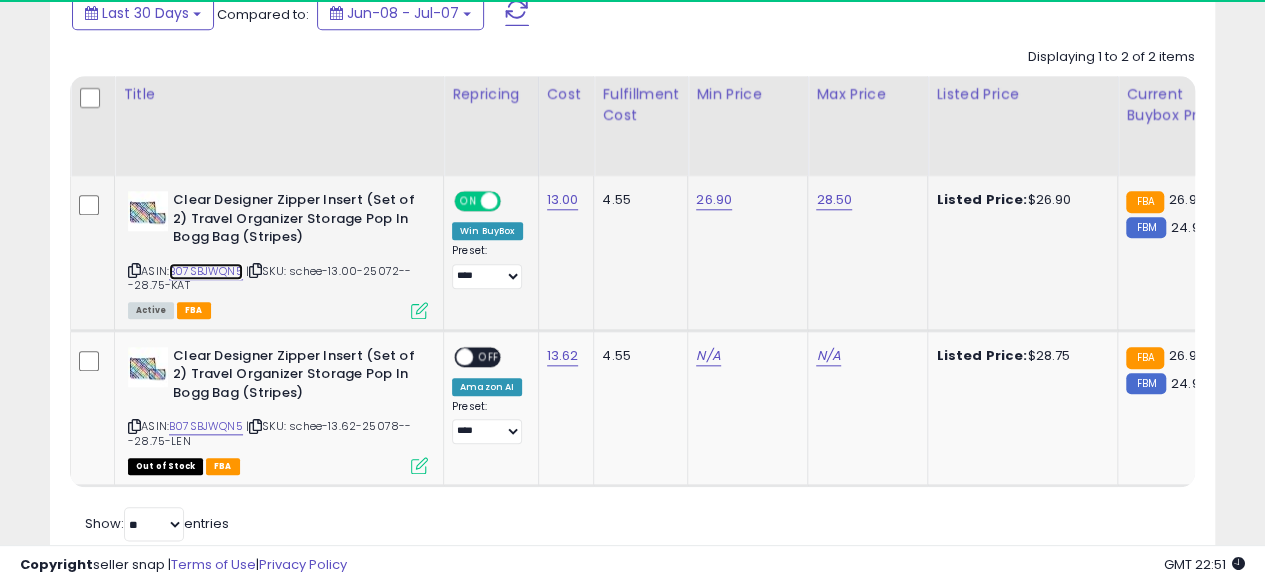 click on "B07SBJWQN5" at bounding box center (206, 271) 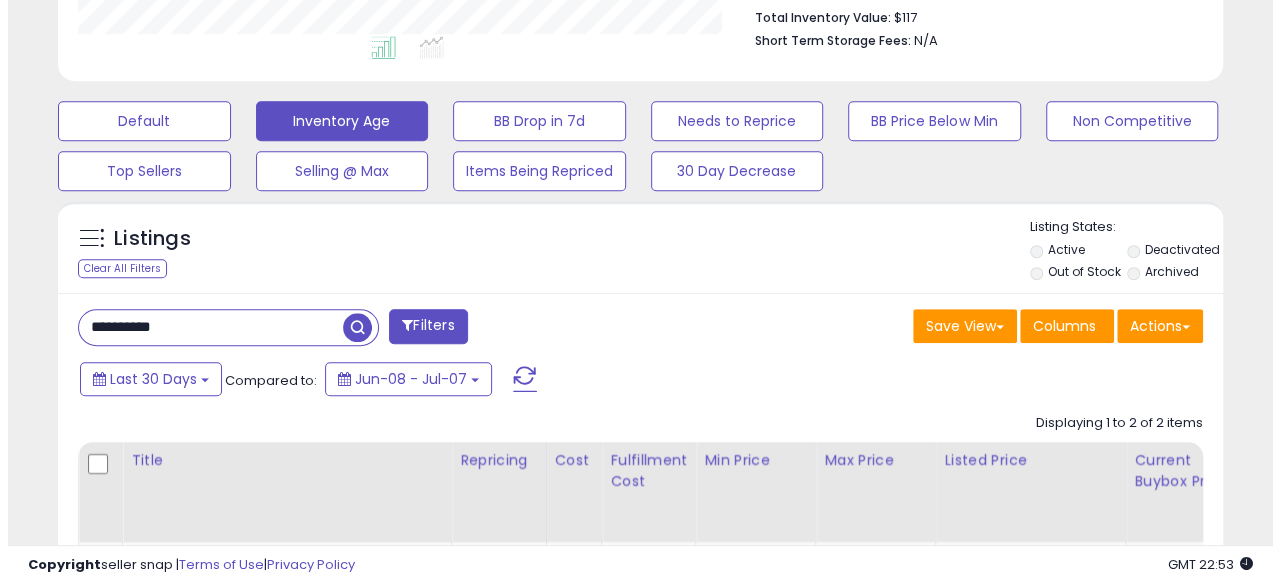 scroll, scrollTop: 527, scrollLeft: 0, axis: vertical 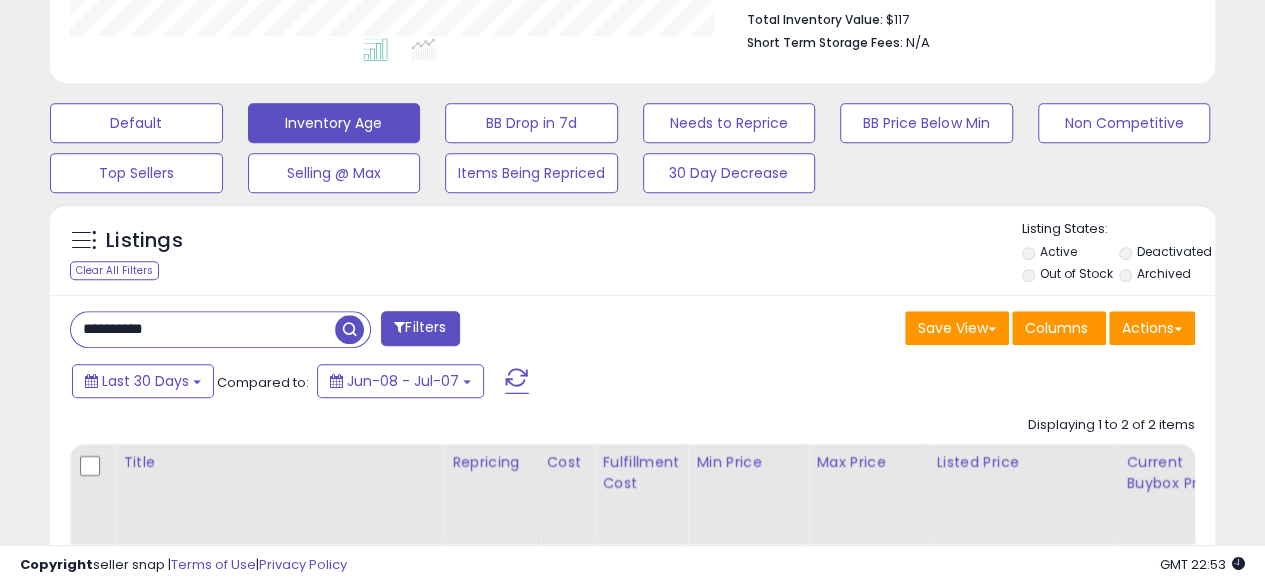 click on "**********" at bounding box center (203, 329) 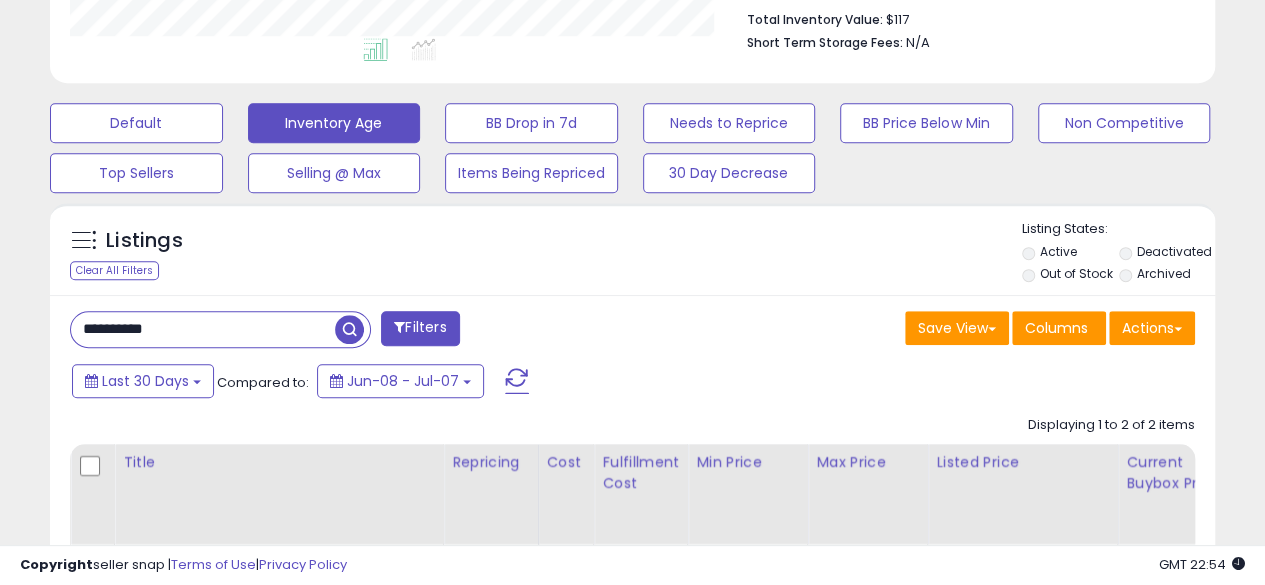 click at bounding box center (349, 329) 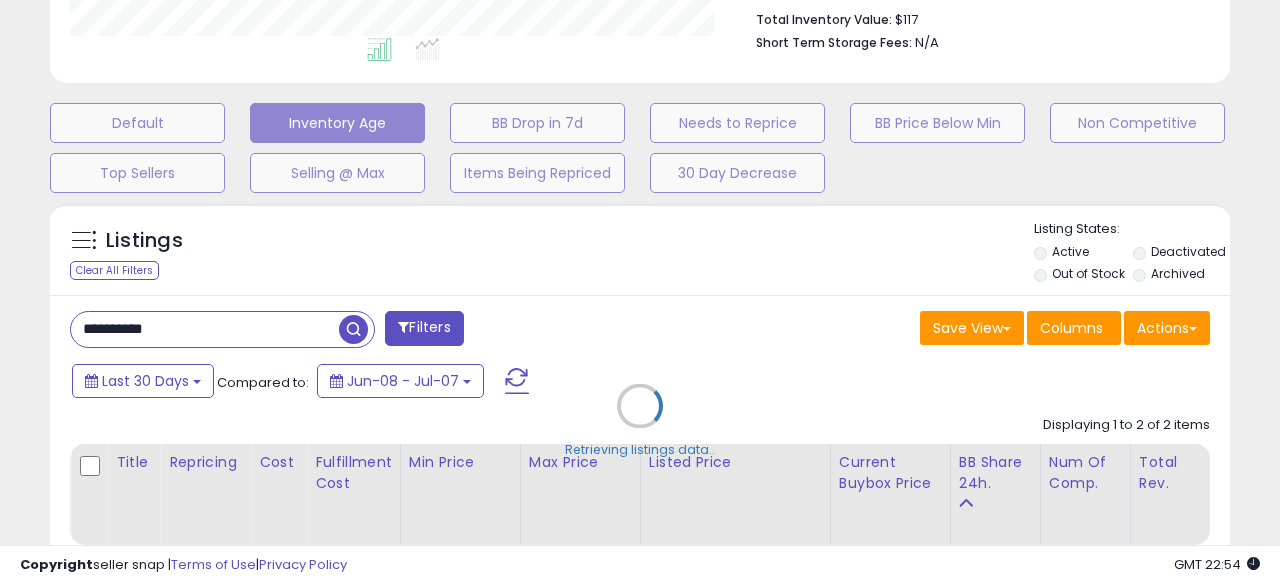 scroll, scrollTop: 999590, scrollLeft: 999317, axis: both 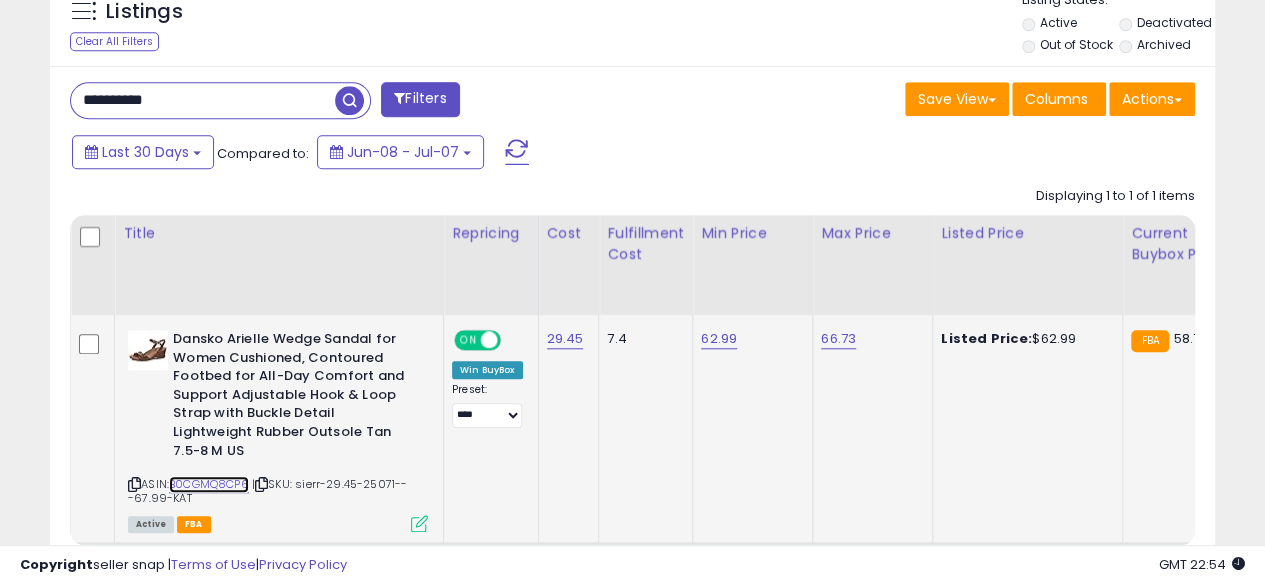 click on "B0CGMQ8CP6" at bounding box center [209, 484] 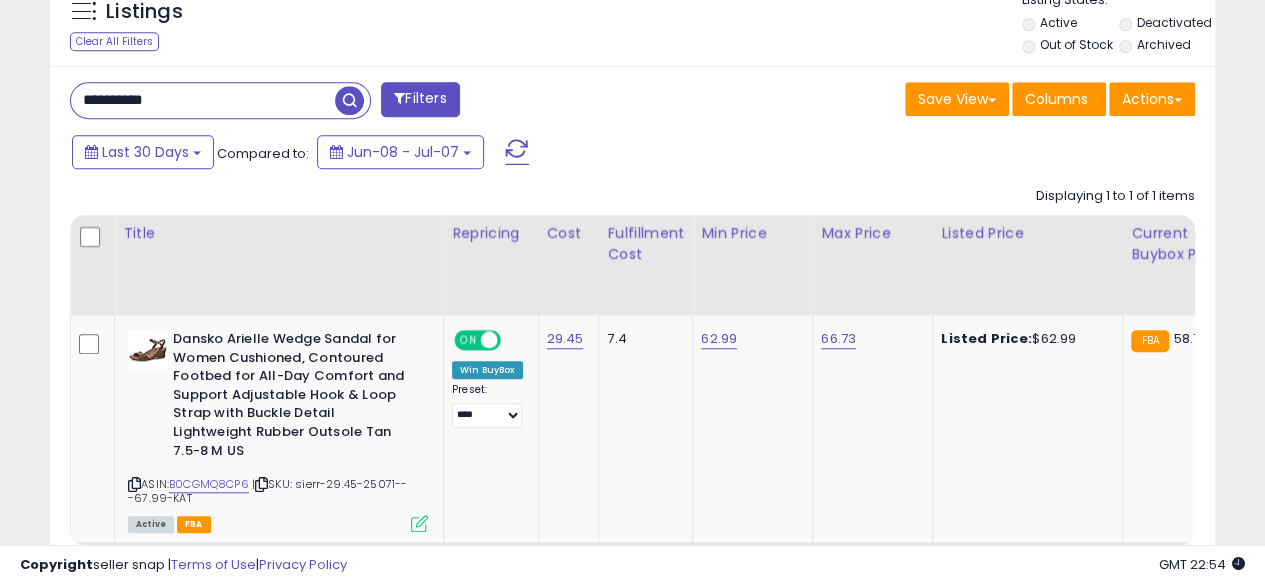 click on "**********" at bounding box center [203, 100] 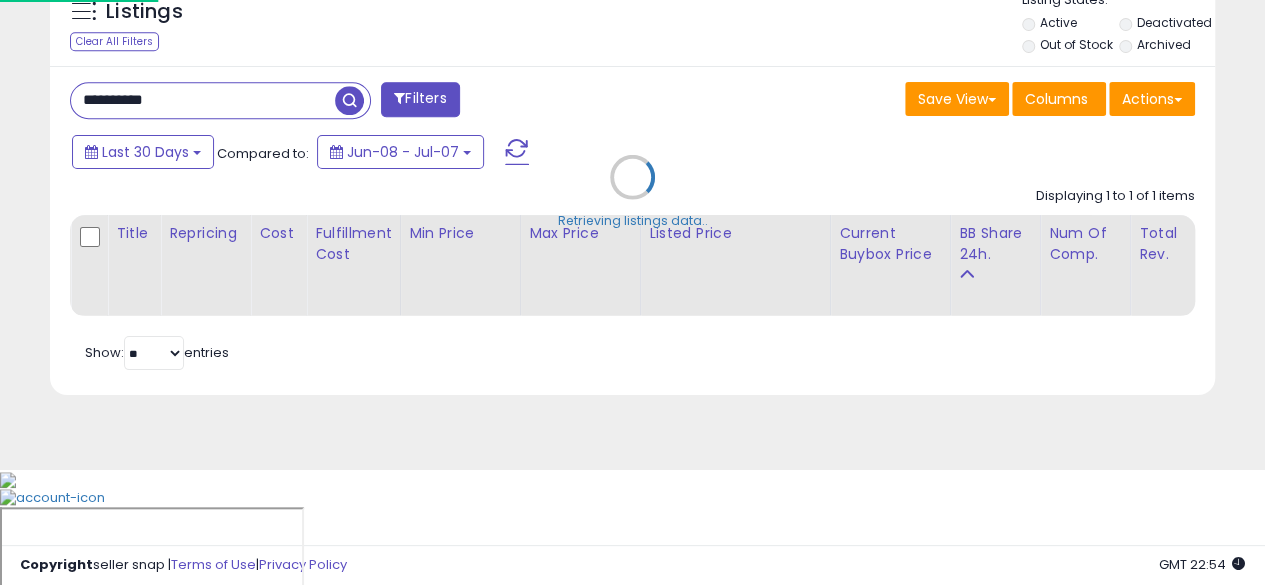 scroll, scrollTop: 999590, scrollLeft: 999317, axis: both 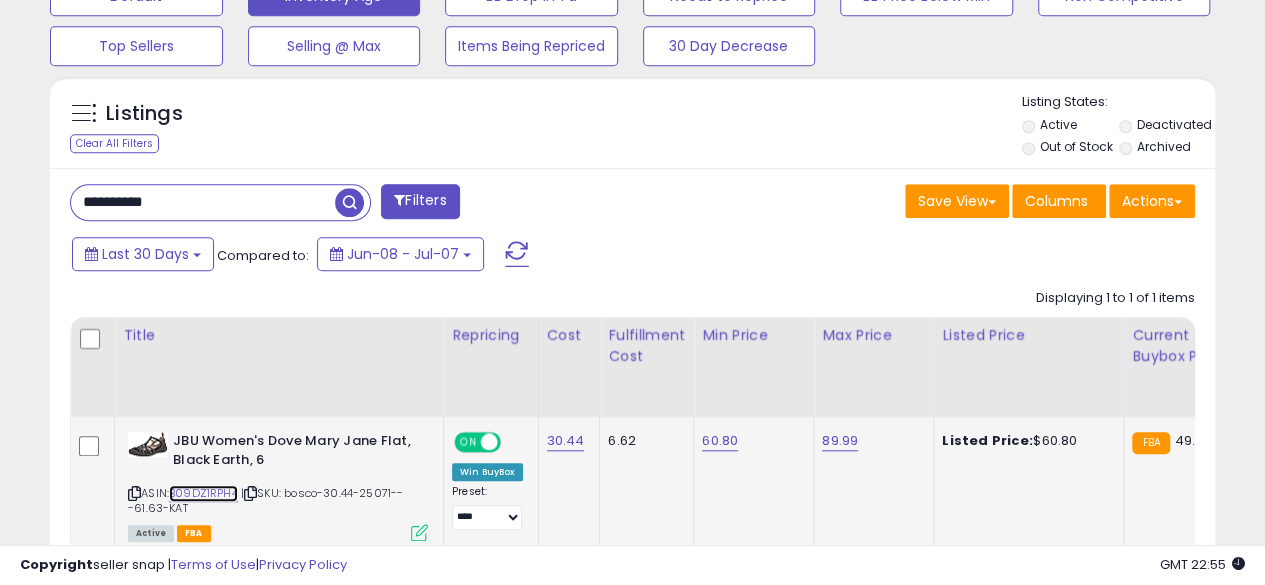 click on "B09DZ1RPH4" at bounding box center [203, 493] 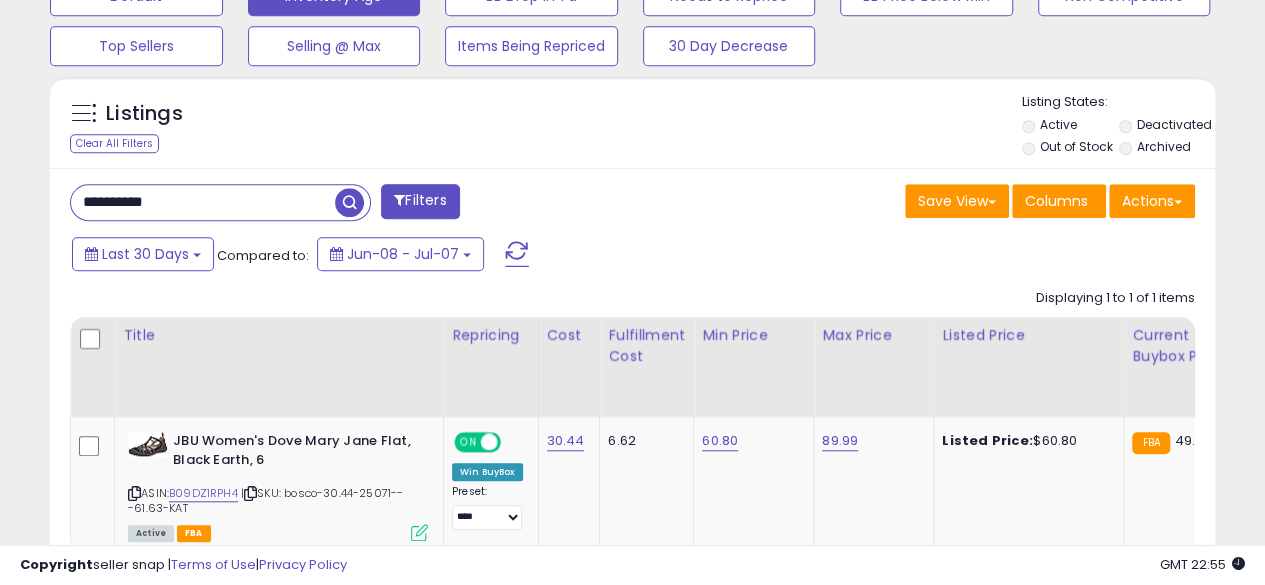 click on "**********" at bounding box center [203, 202] 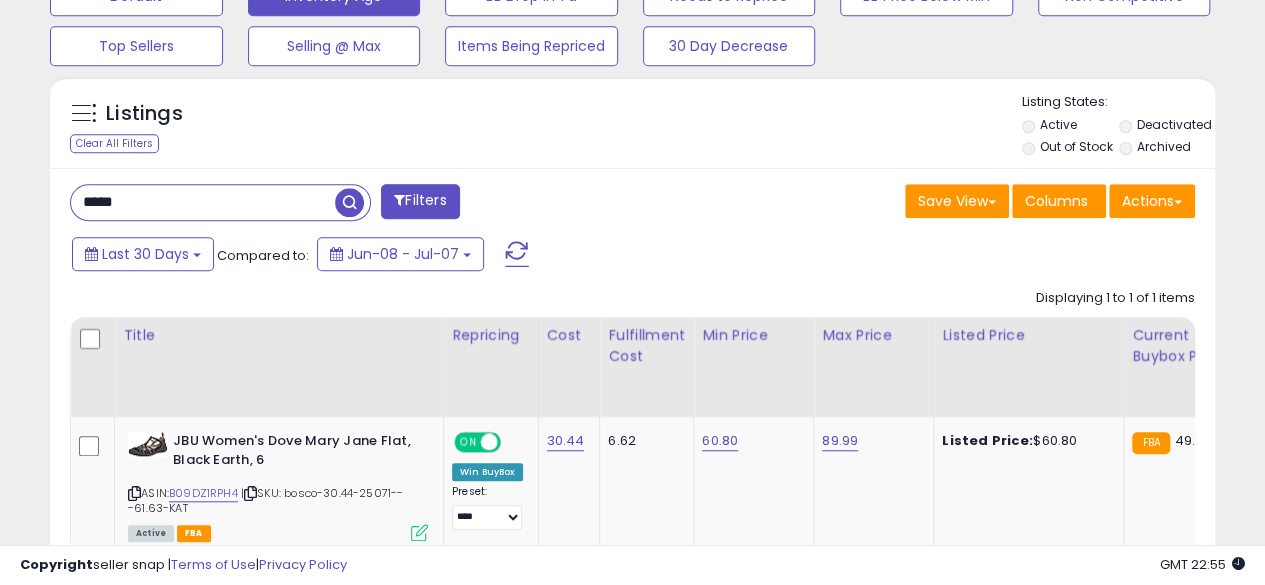 type on "**********" 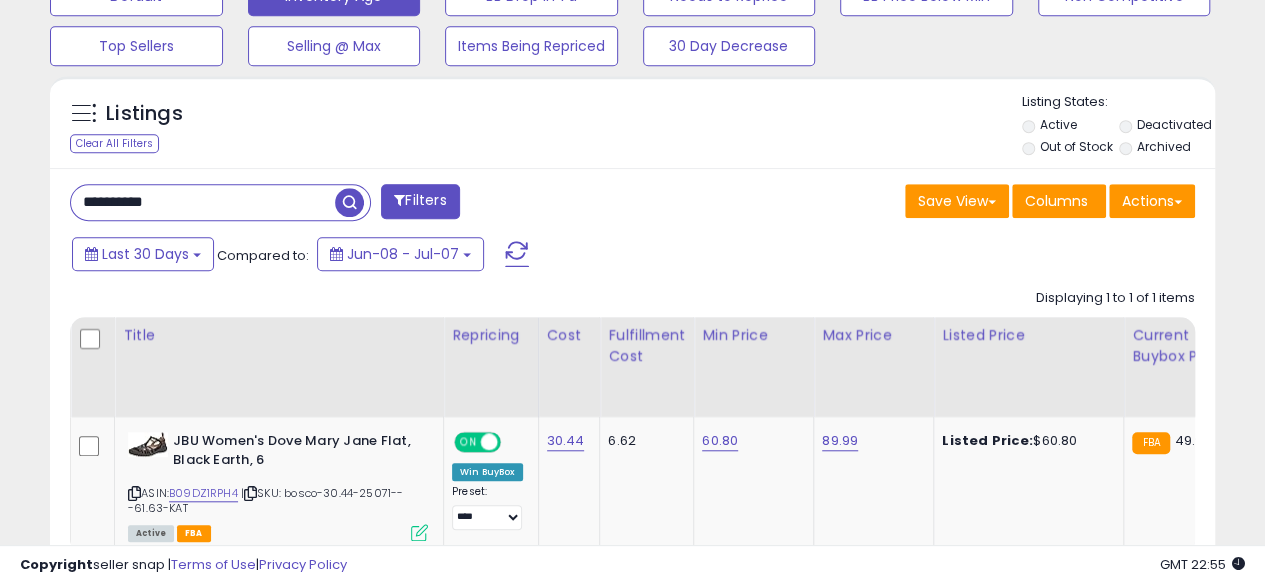 click at bounding box center [349, 202] 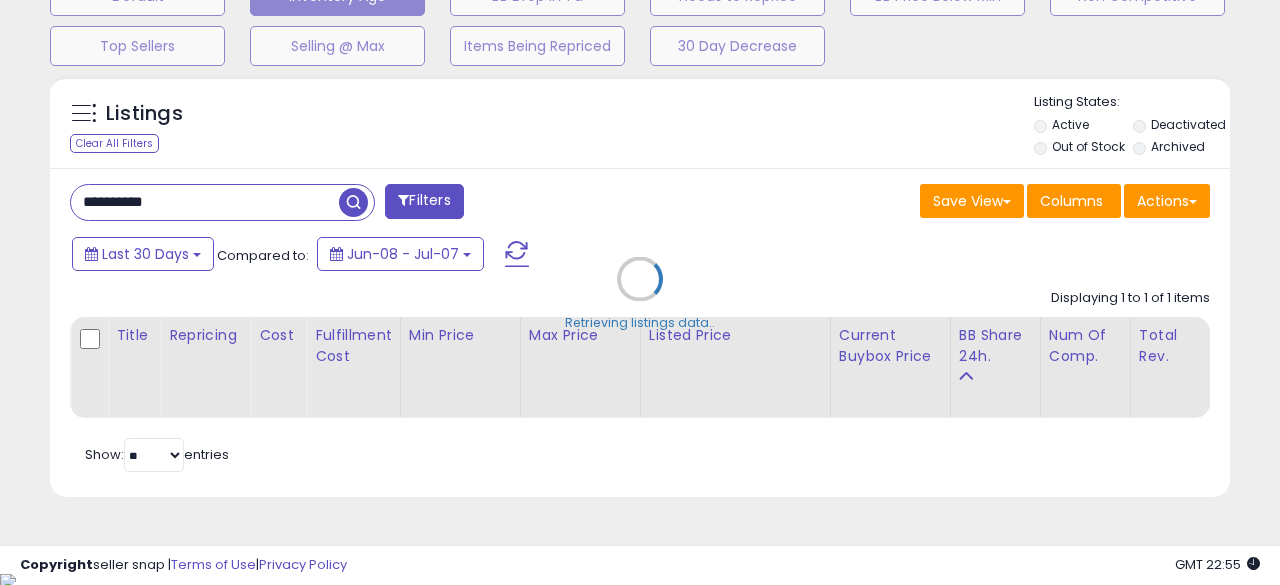 scroll, scrollTop: 999590, scrollLeft: 999317, axis: both 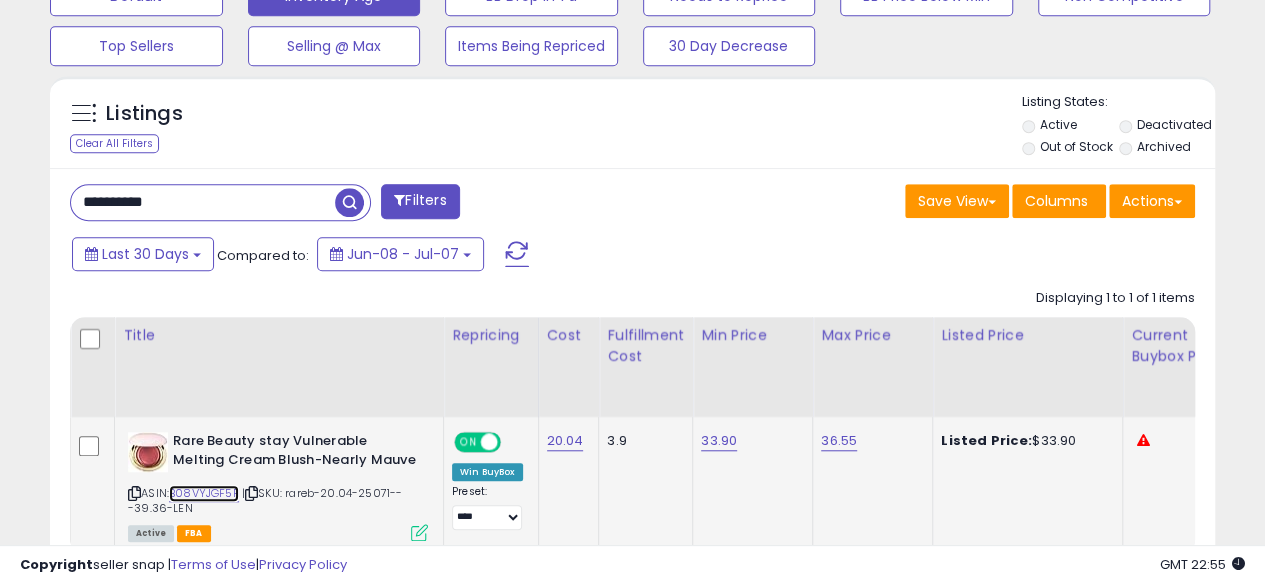 click on "B08VYJGF5F" at bounding box center (204, 493) 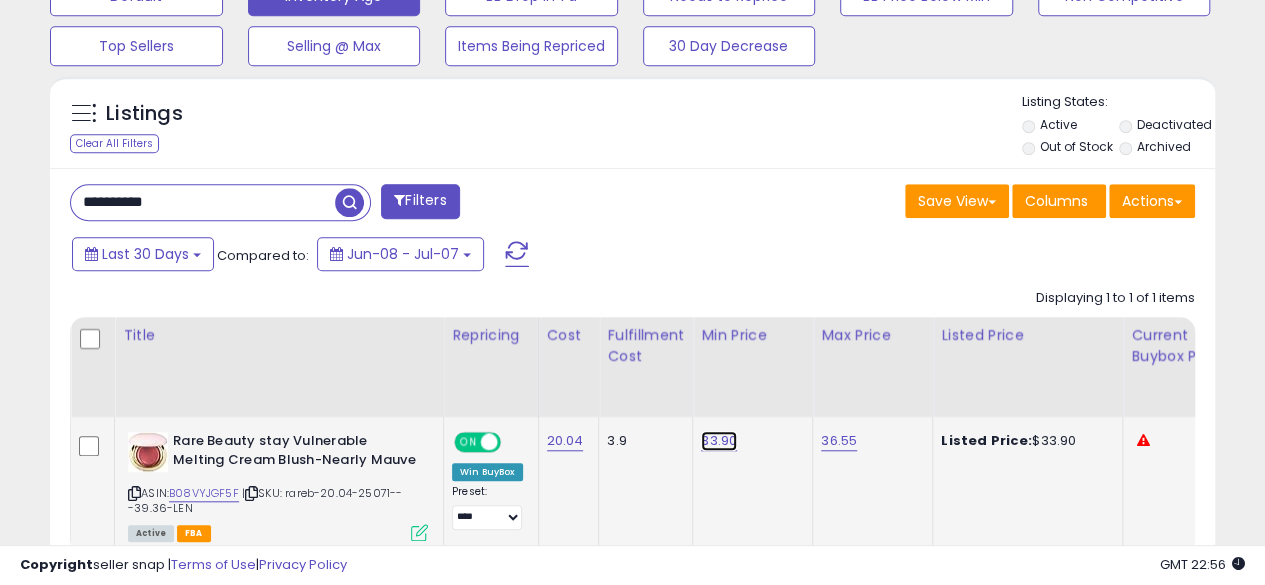 click on "33.90" at bounding box center (719, 441) 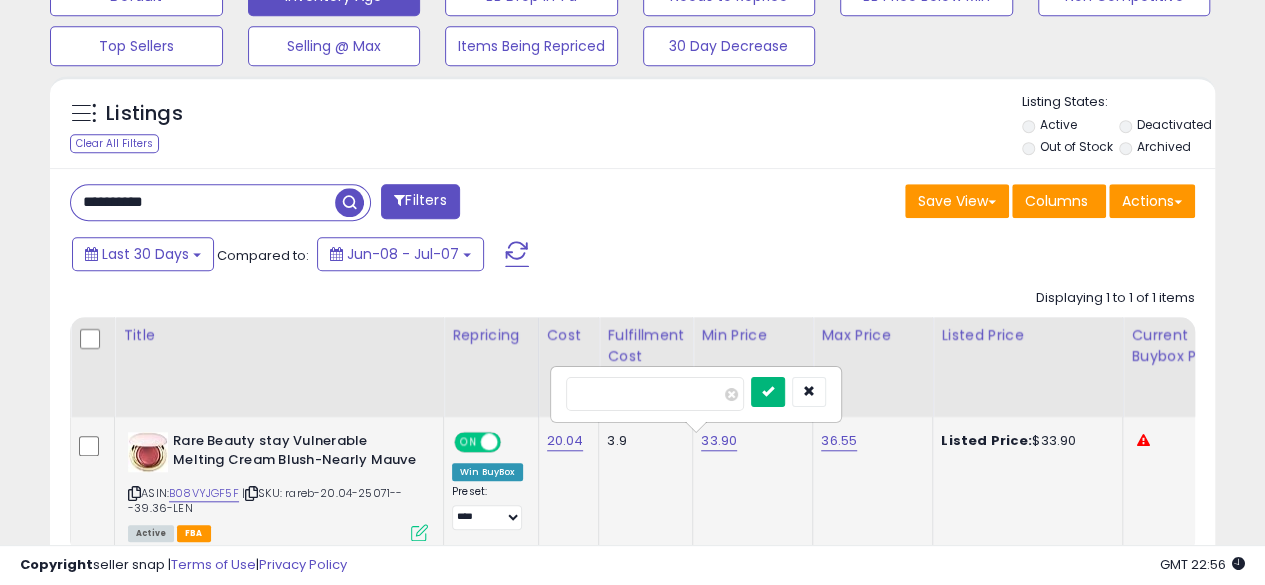 type on "*****" 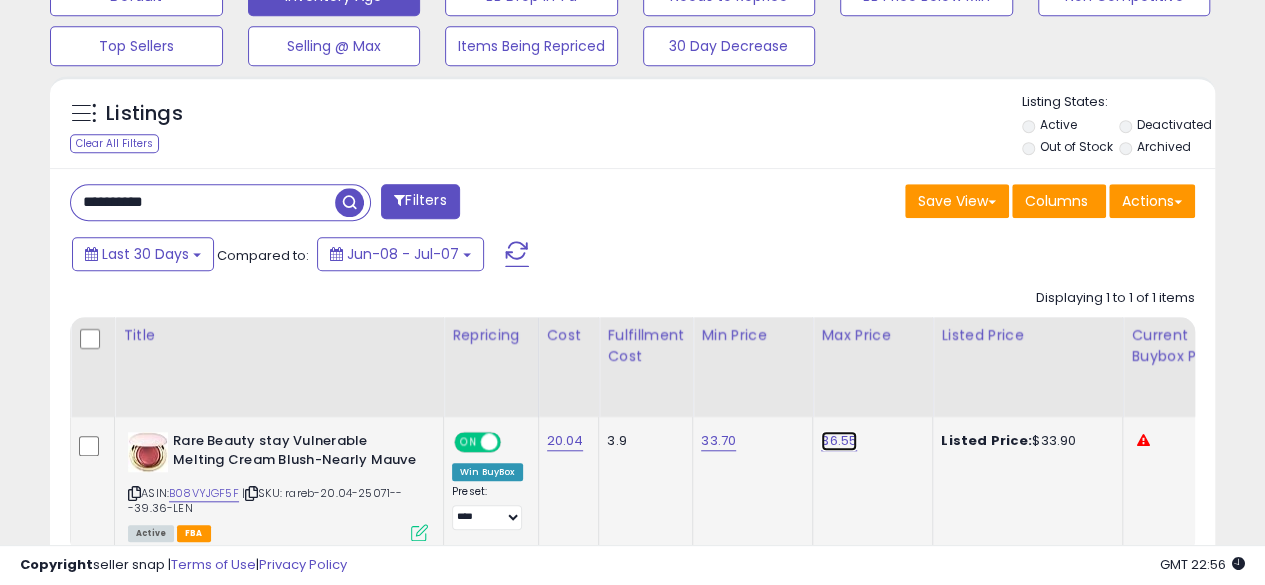 click on "36.55" at bounding box center (839, 441) 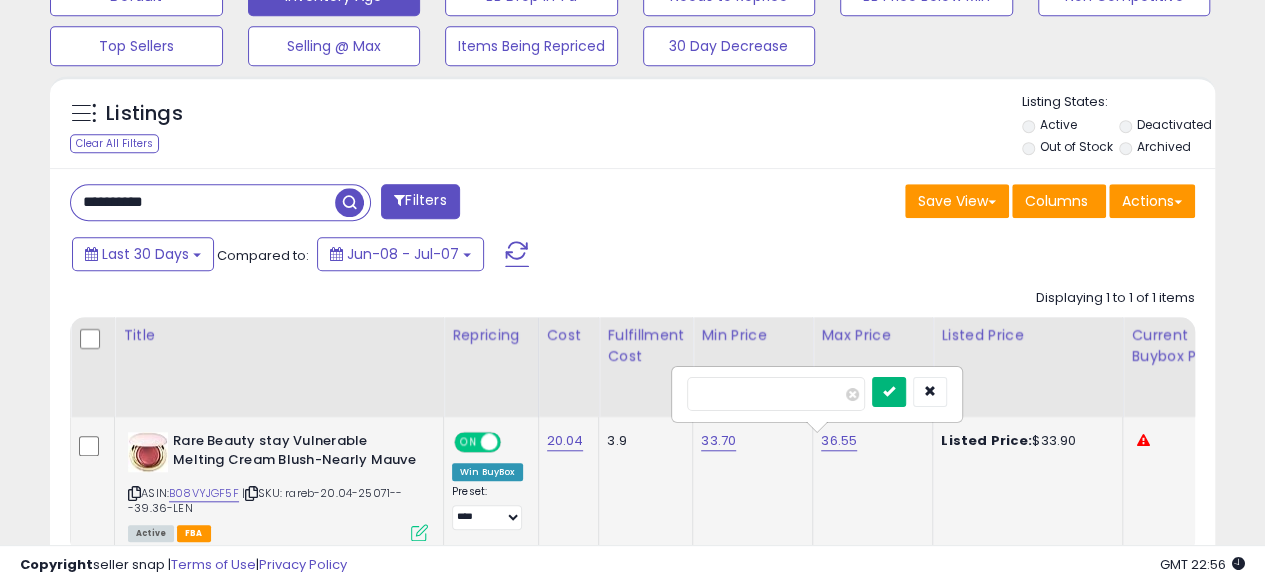 type on "*****" 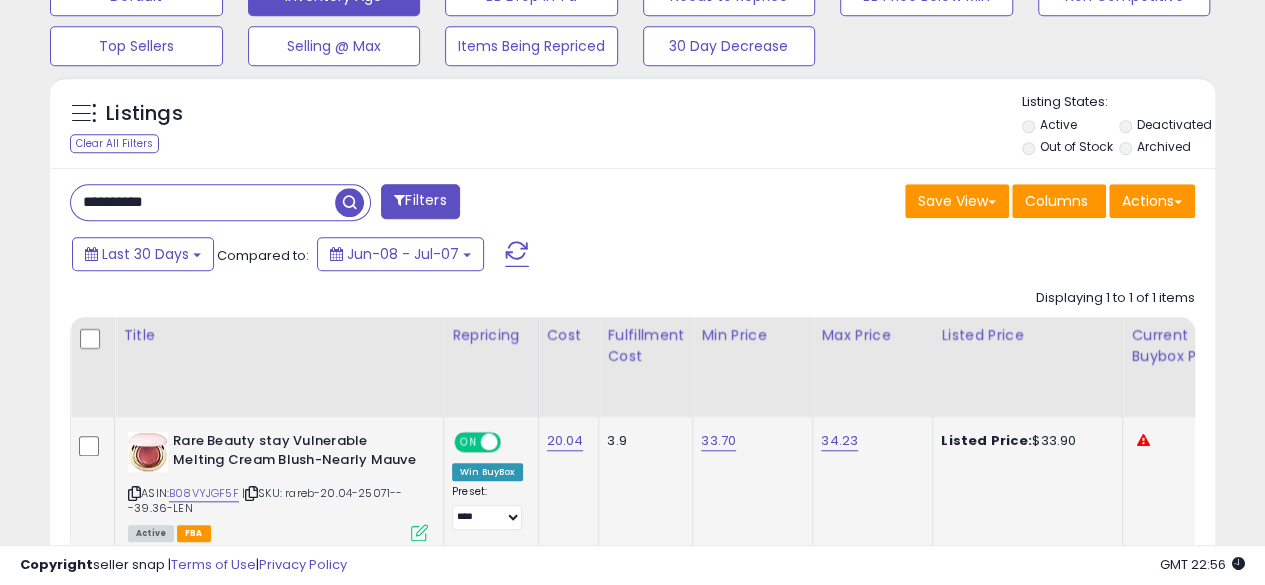 click on "**********" at bounding box center (203, 202) 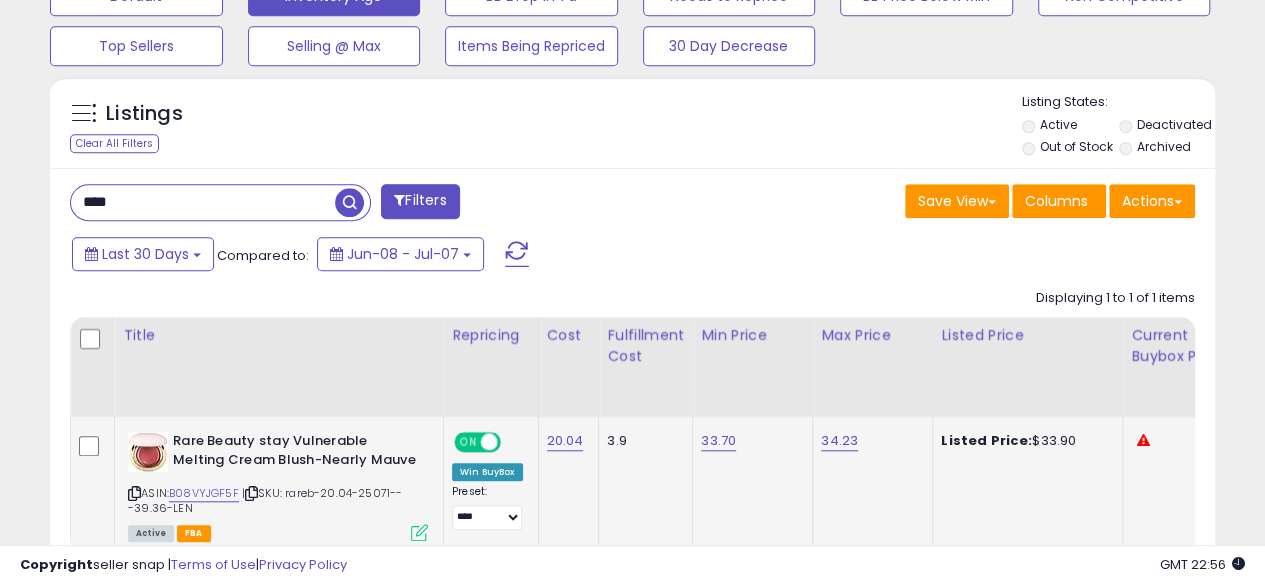 type on "**********" 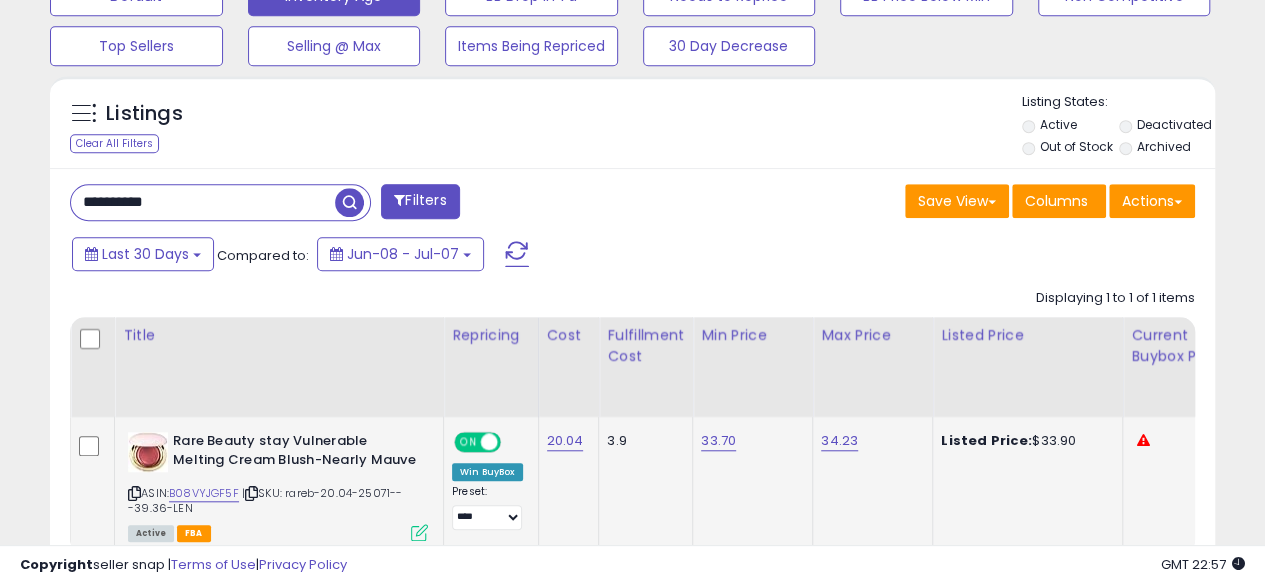 click at bounding box center [349, 202] 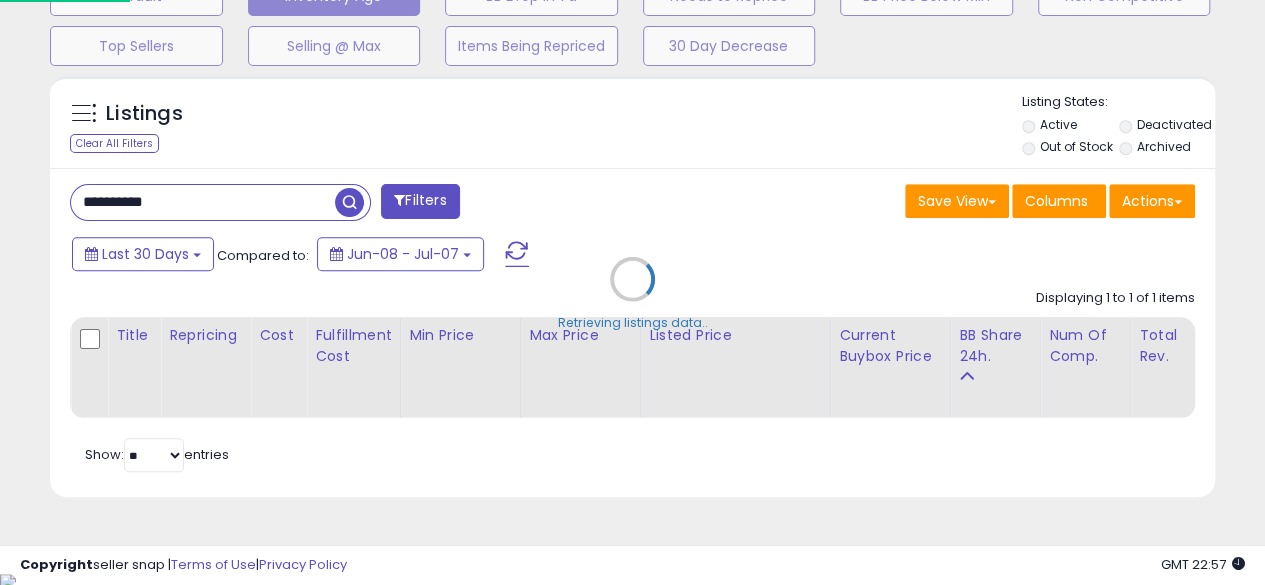 scroll, scrollTop: 999590, scrollLeft: 999317, axis: both 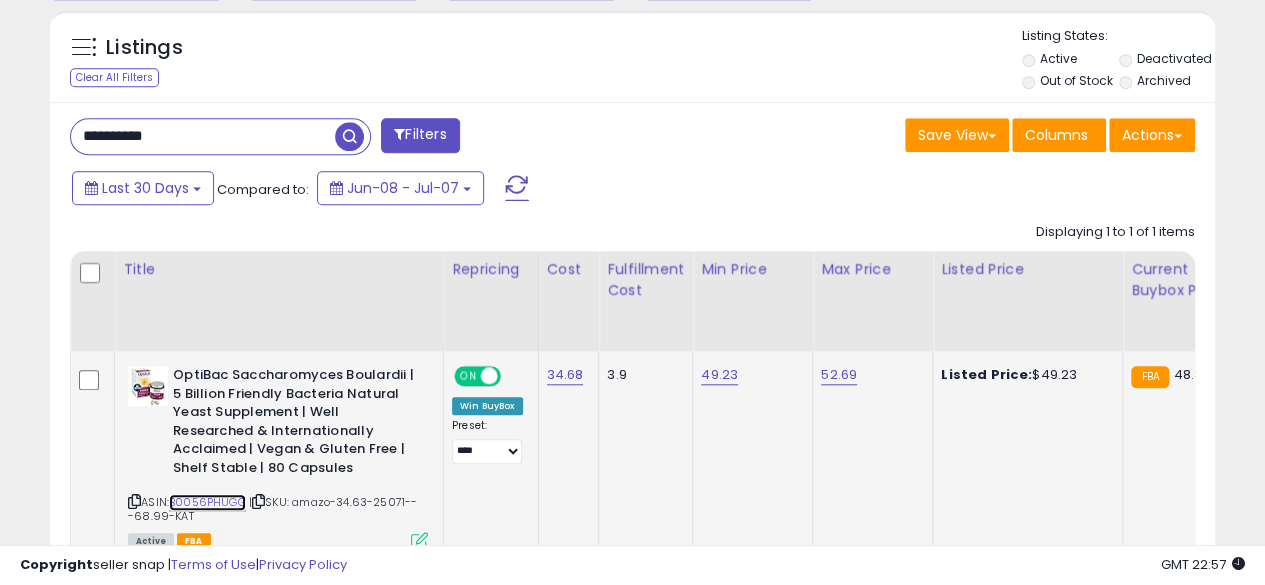 click on "B0056PHUGG" at bounding box center (207, 502) 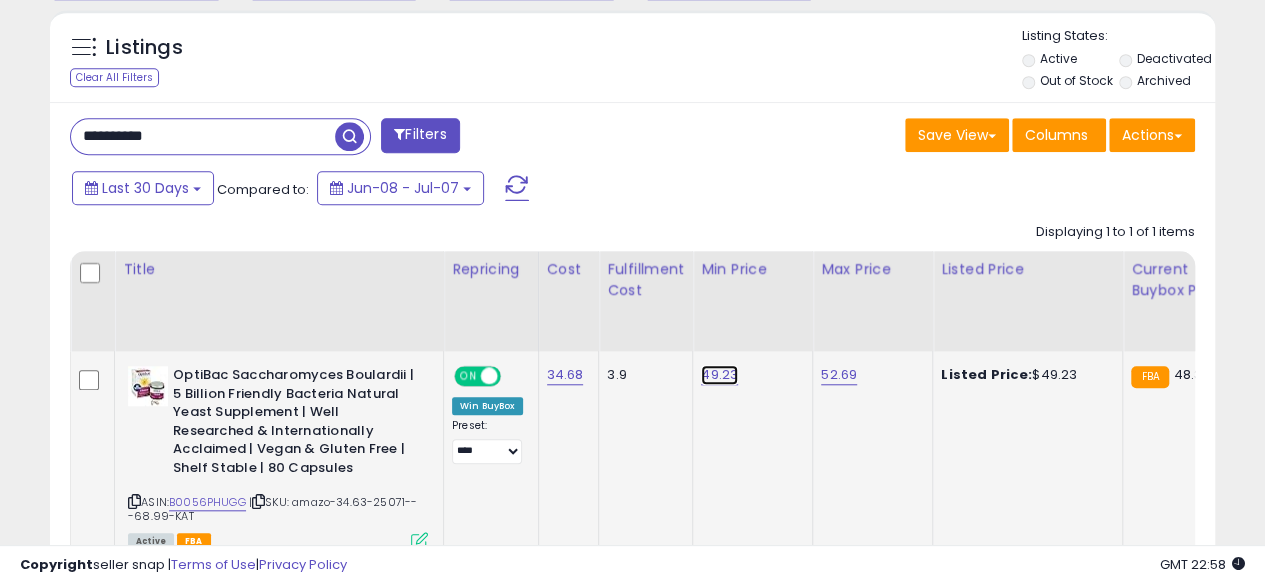 click on "49.23" at bounding box center (719, 375) 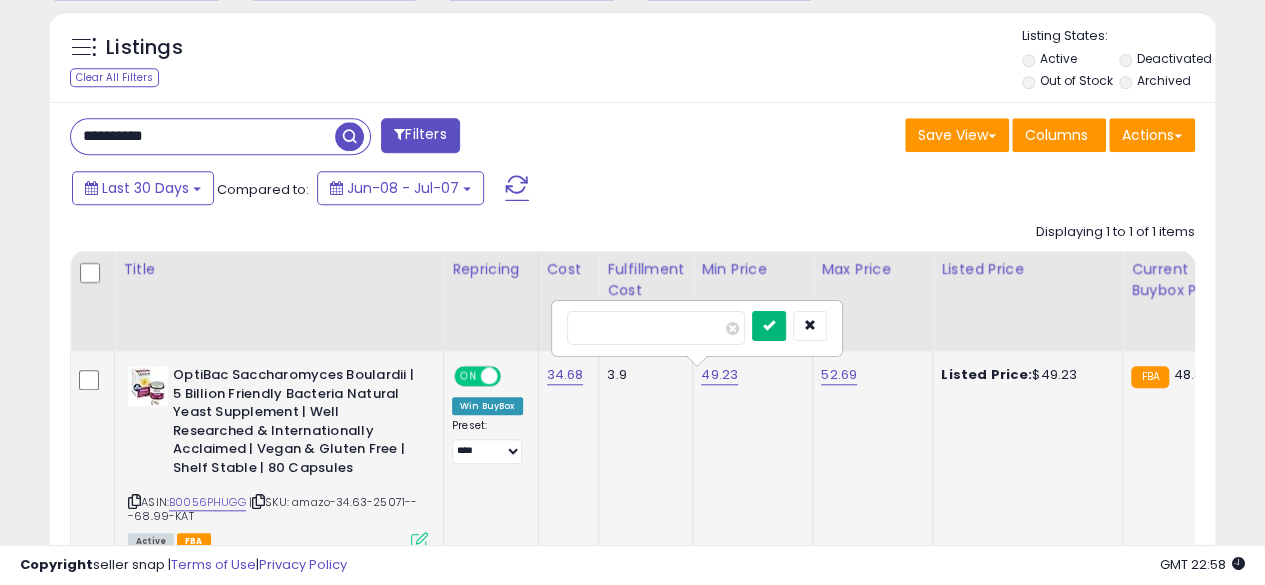 type on "*****" 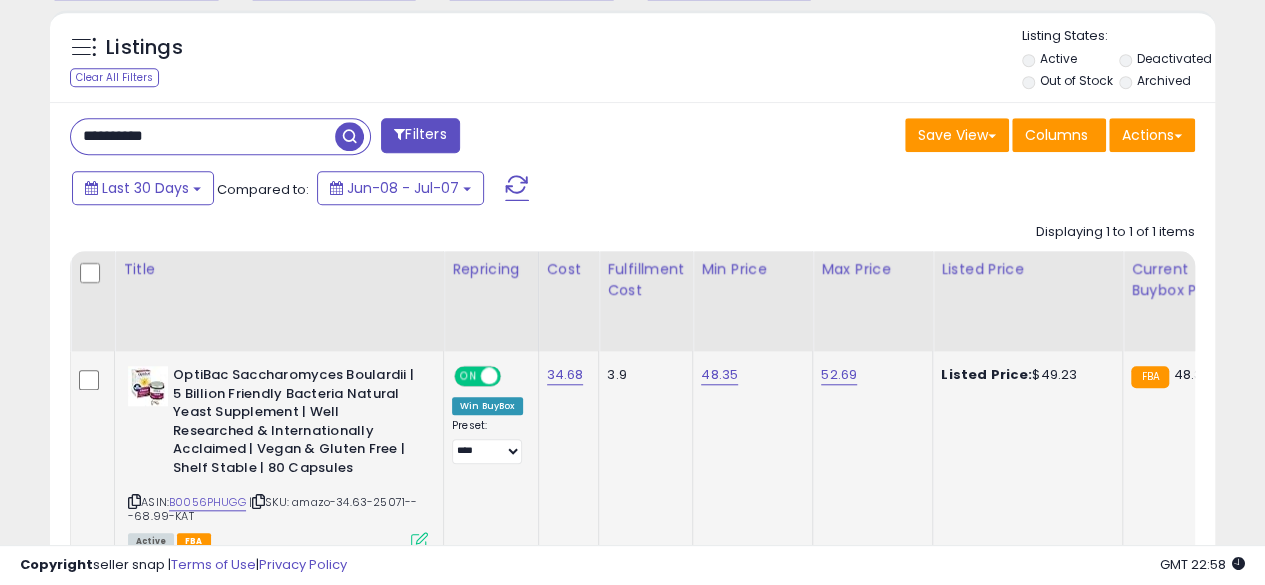 click on "**********" at bounding box center [203, 136] 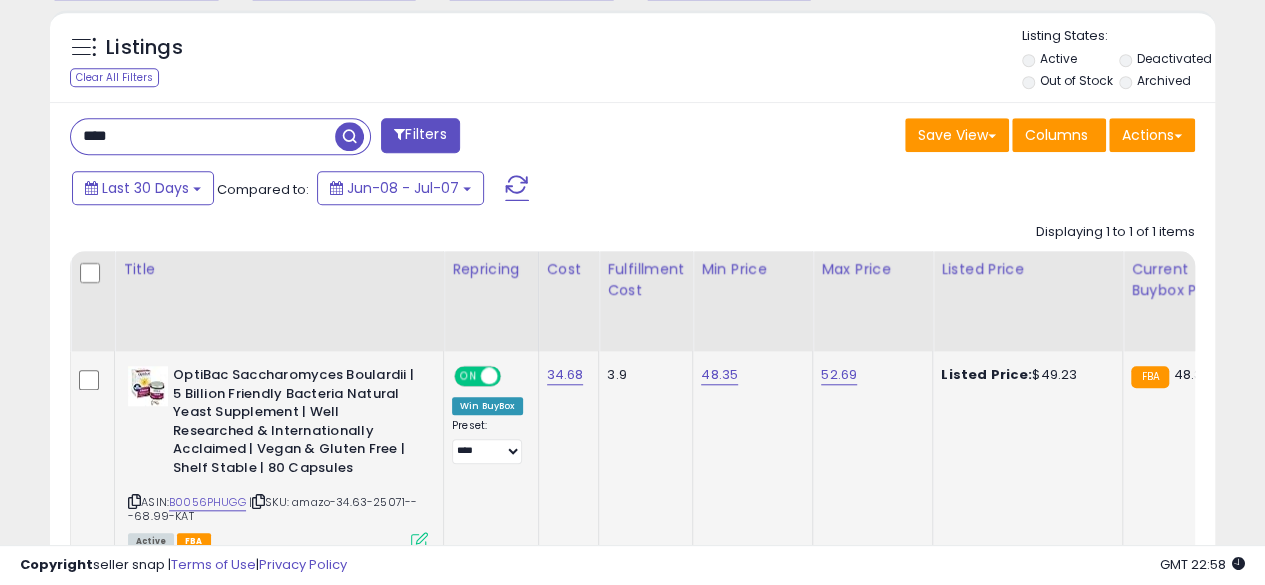 type on "**********" 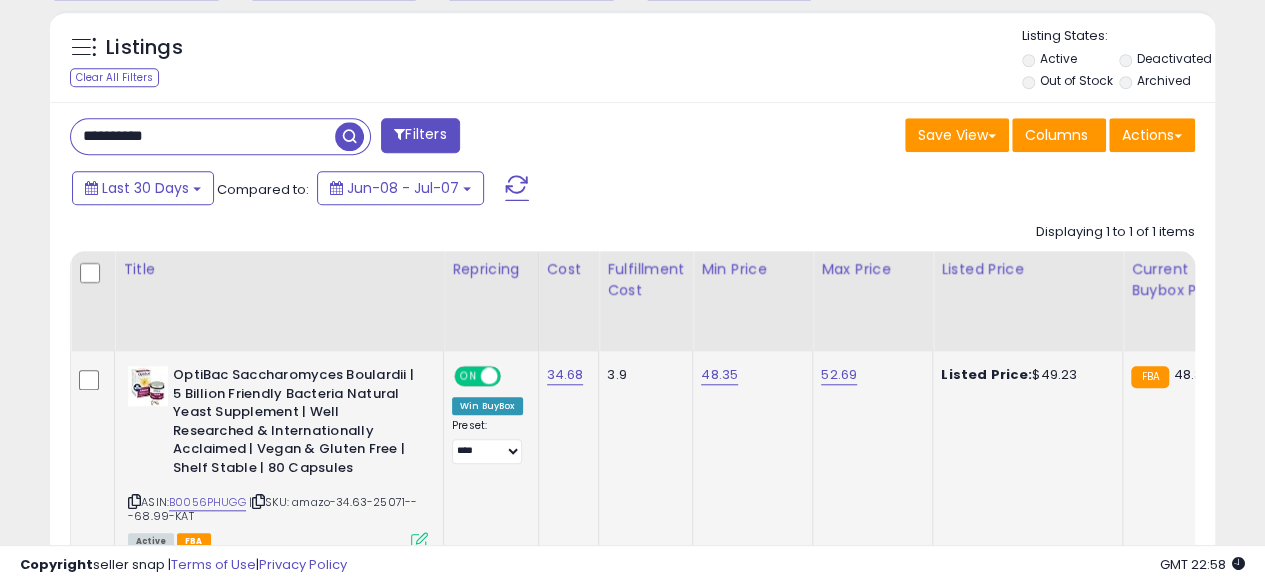 click at bounding box center [349, 136] 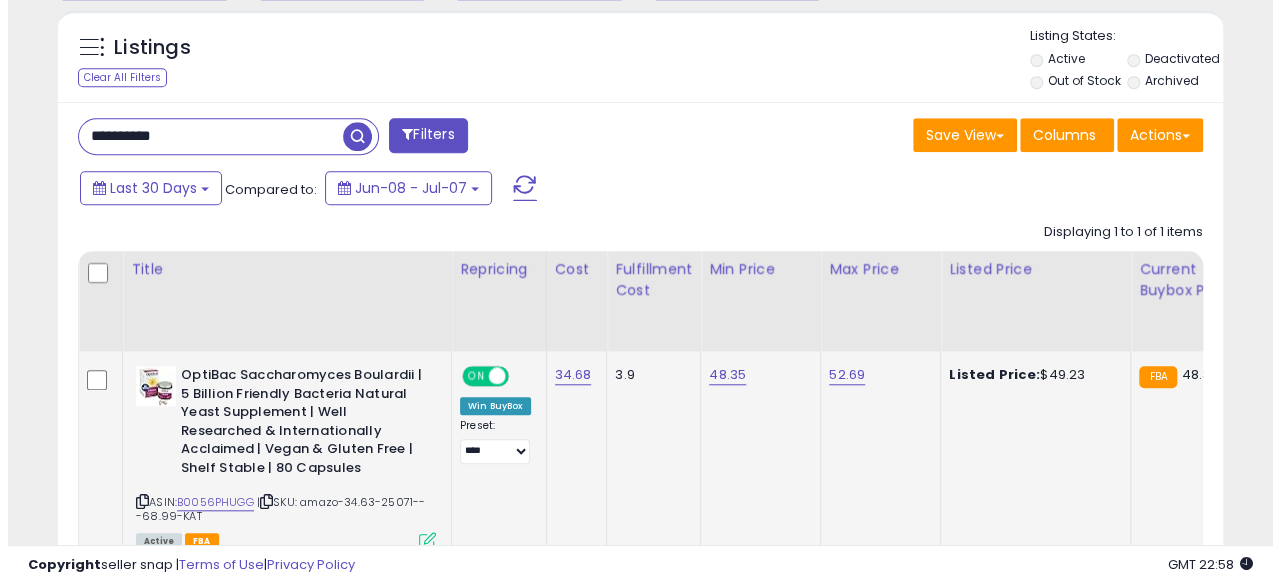 scroll, scrollTop: 654, scrollLeft: 0, axis: vertical 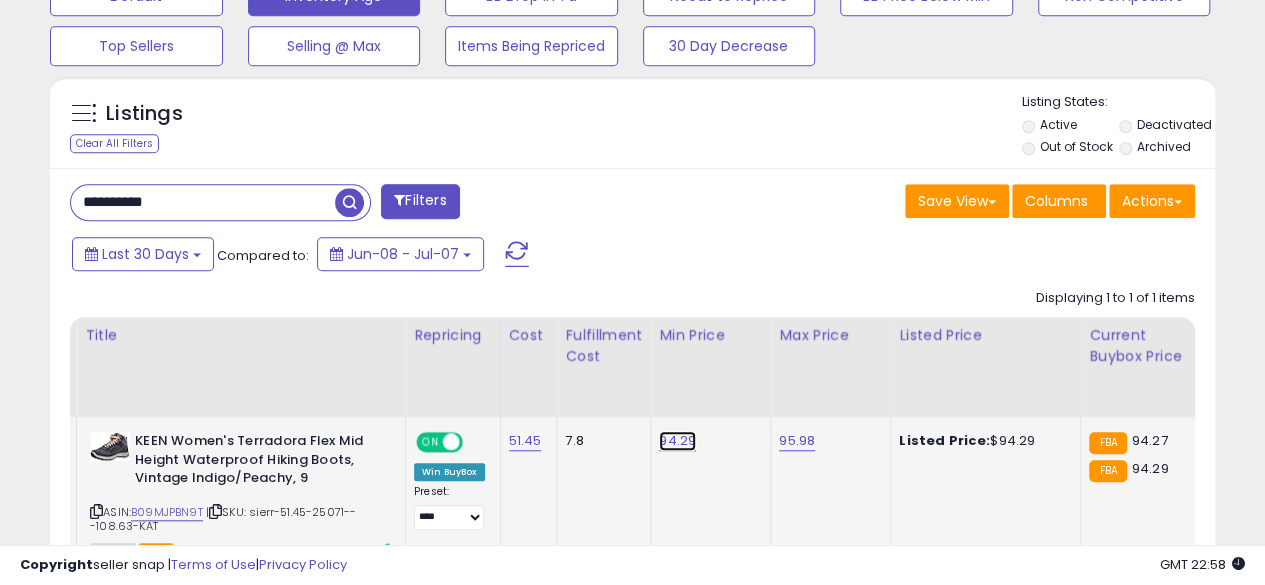 click on "94.29" at bounding box center (677, 441) 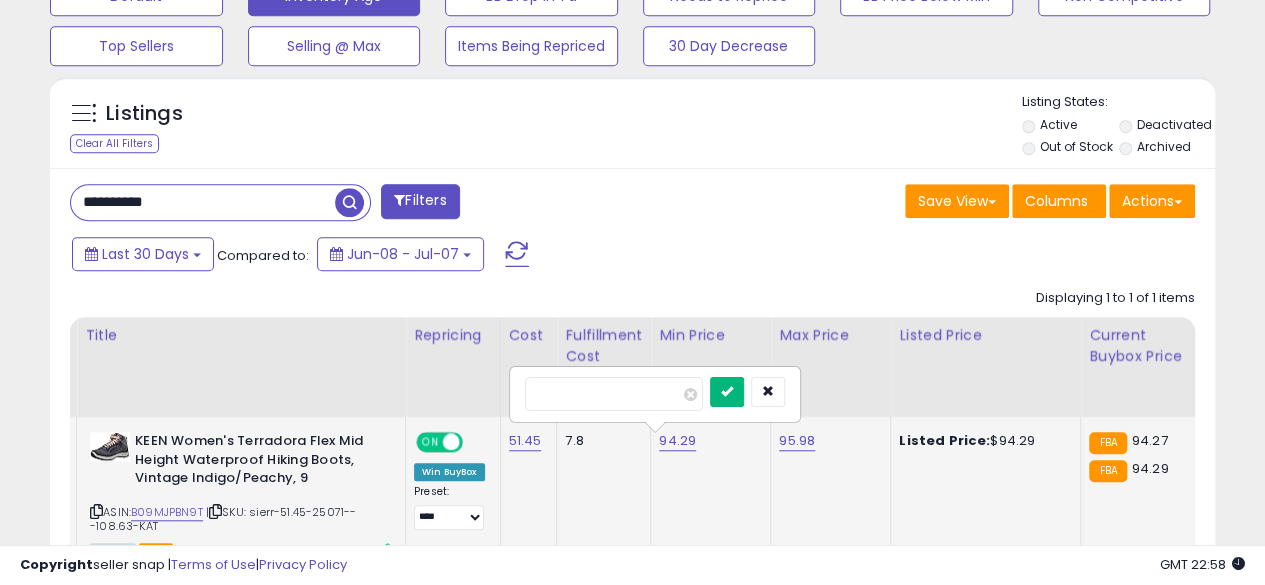 type on "*****" 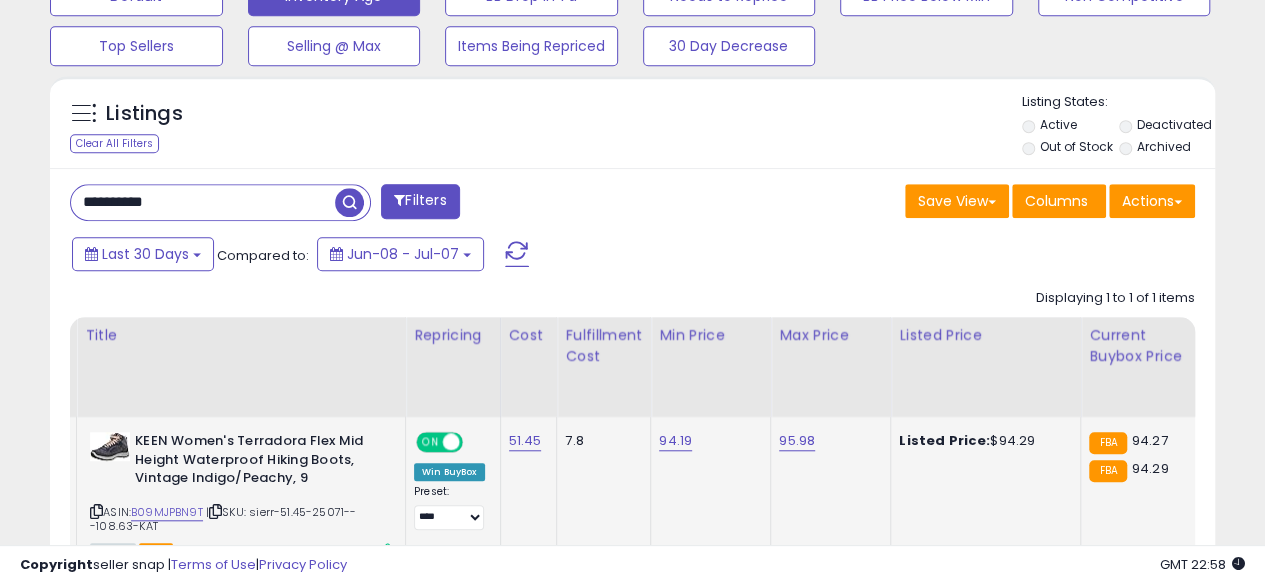 click on "**********" at bounding box center (203, 202) 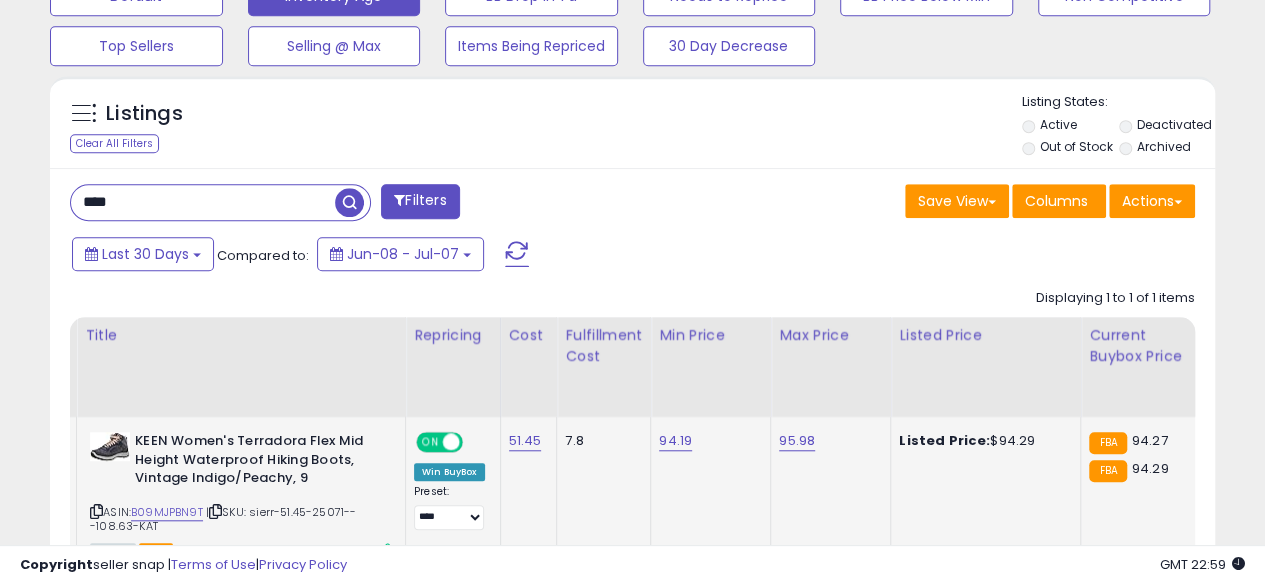 type on "**********" 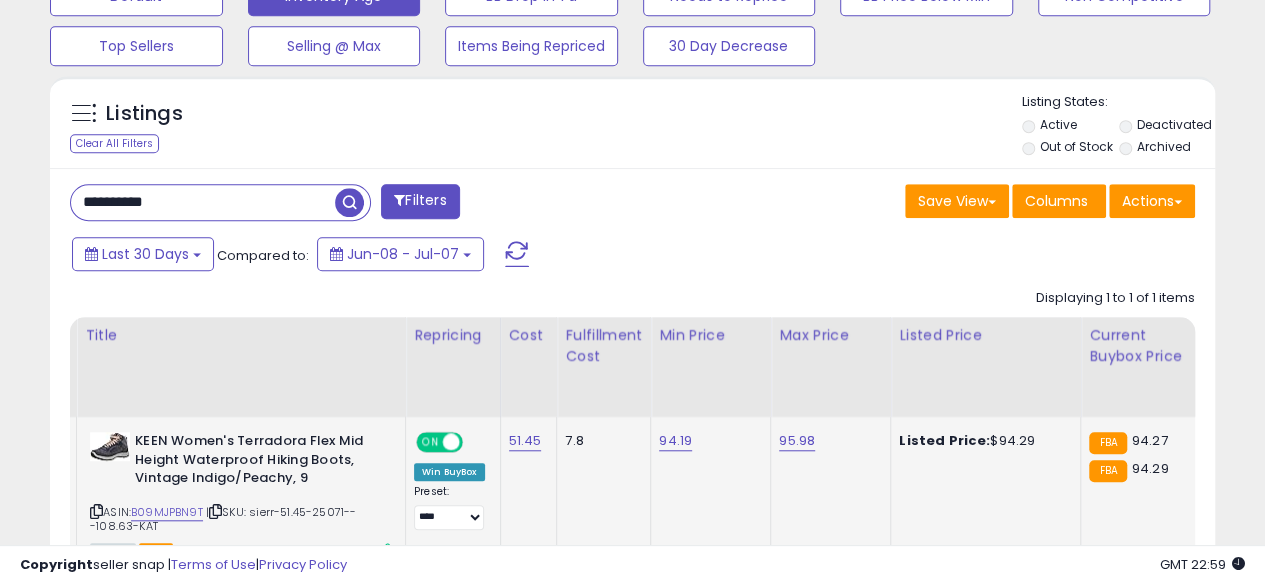 click at bounding box center [349, 202] 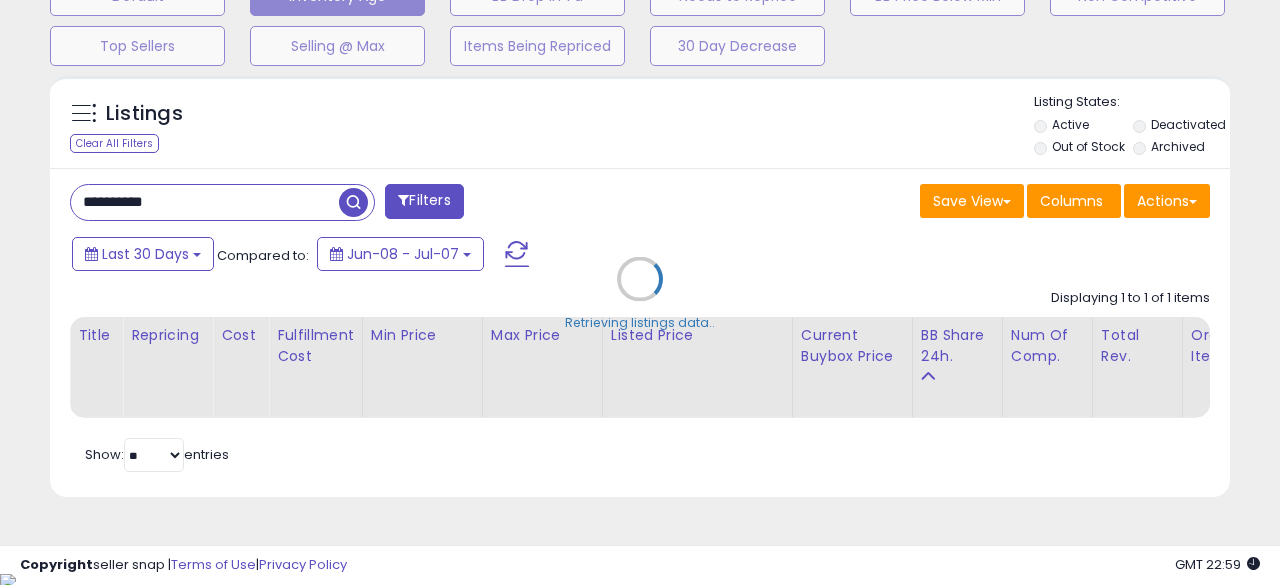 scroll, scrollTop: 999590, scrollLeft: 999317, axis: both 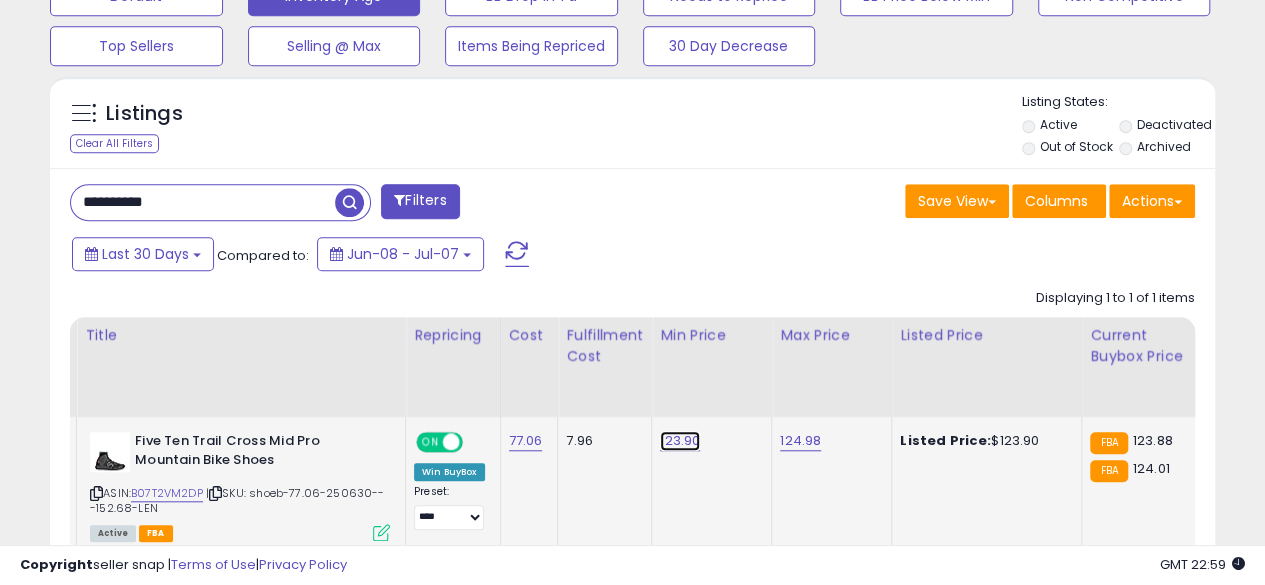 click on "123.90" at bounding box center [680, 441] 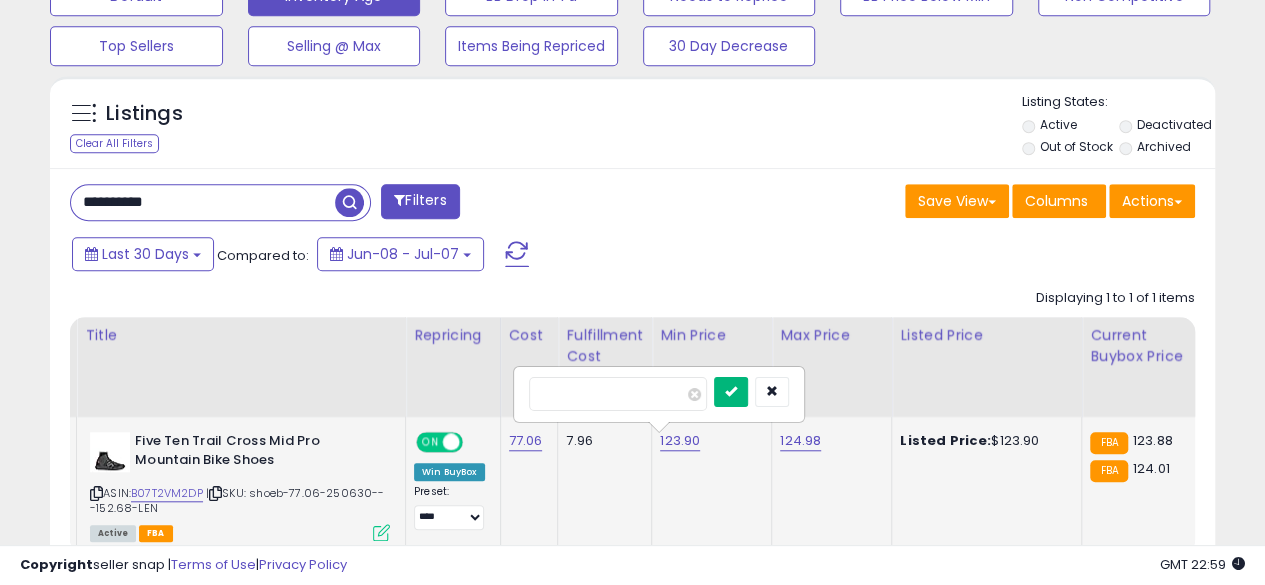 type on "******" 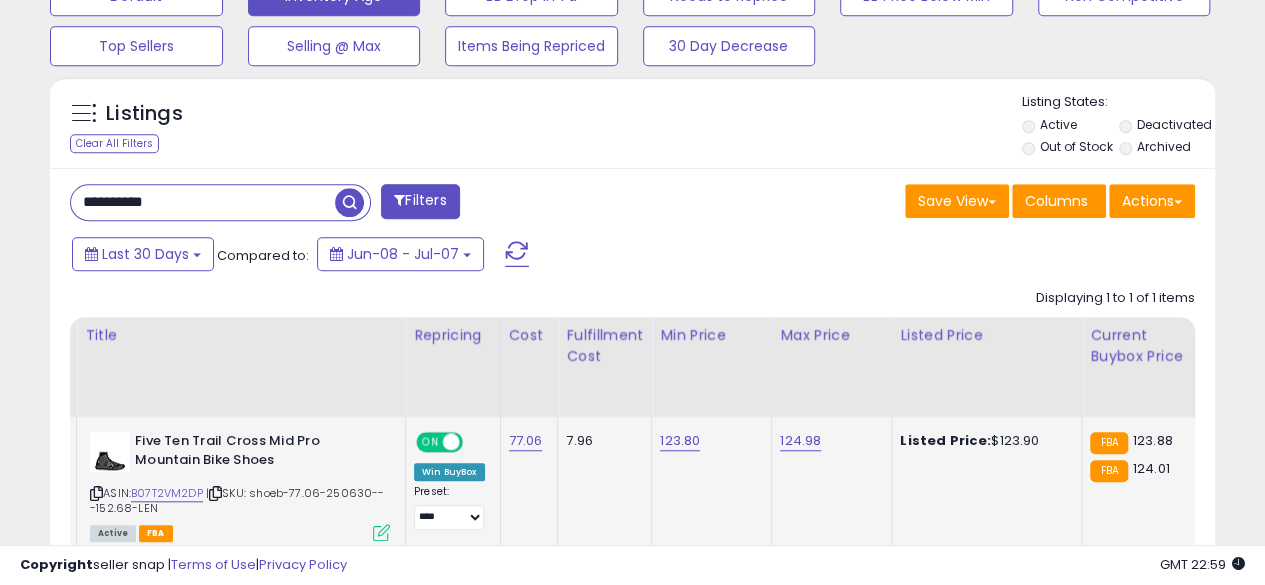click on "**********" at bounding box center [203, 202] 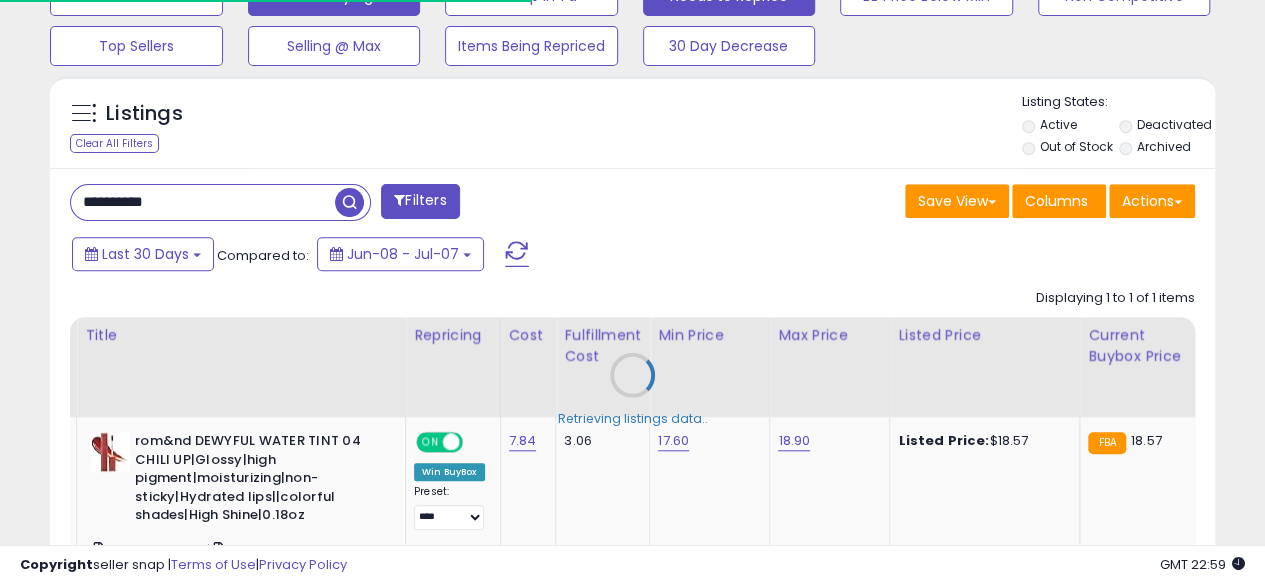 scroll, scrollTop: 410, scrollLeft: 674, axis: both 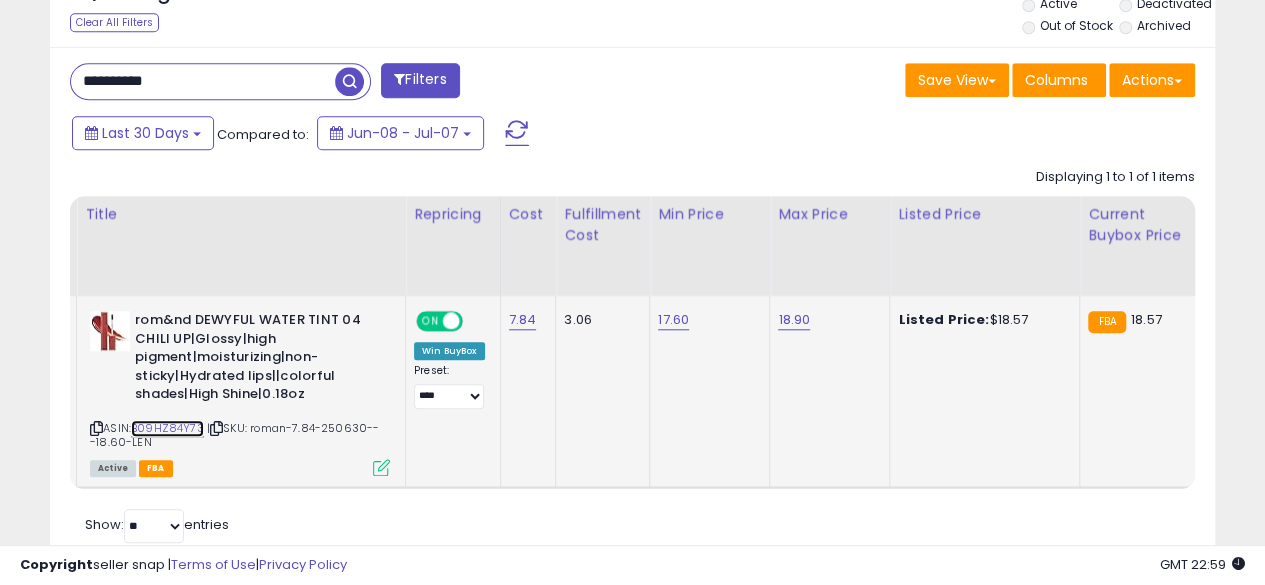 click on "B09HZ84Y73" at bounding box center [167, 428] 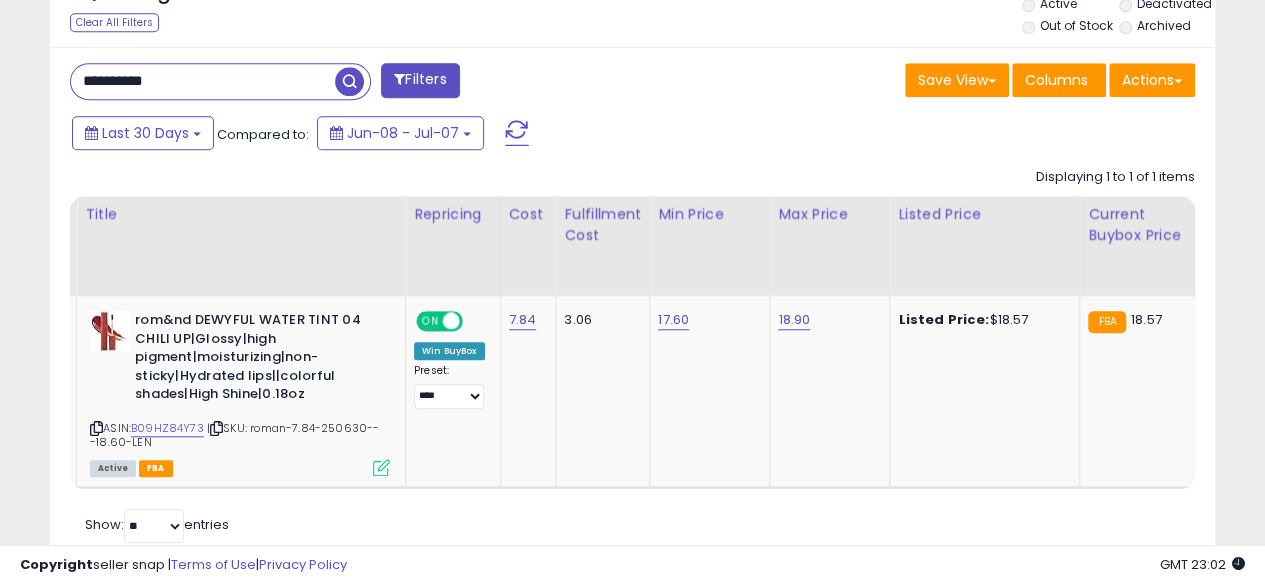 click on "**********" at bounding box center [203, 81] 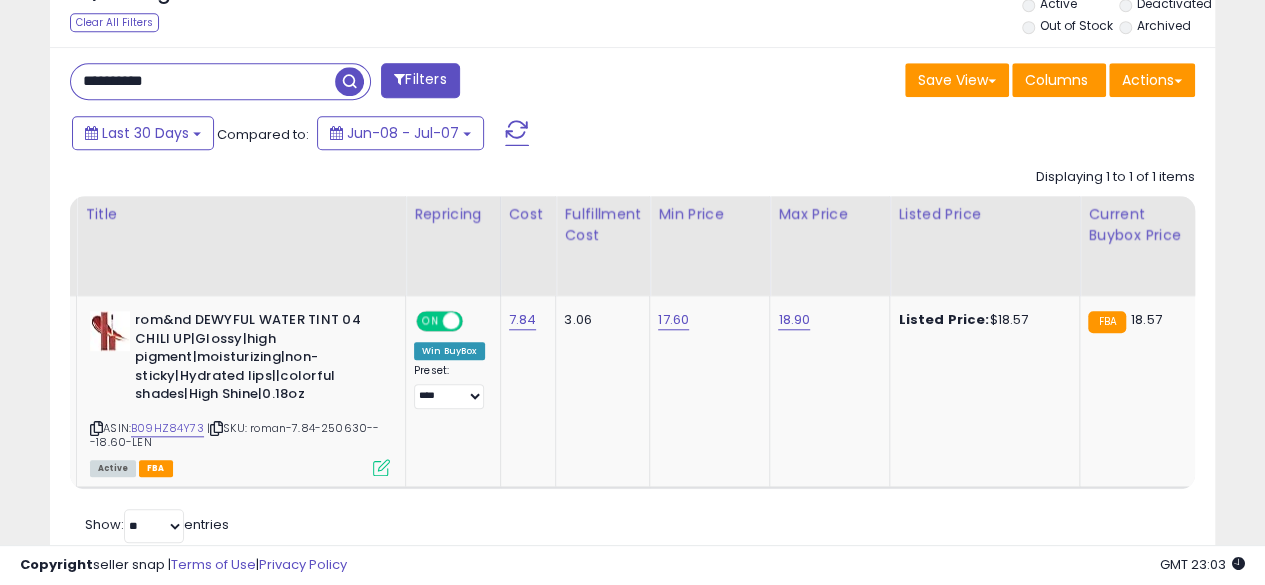type on "**********" 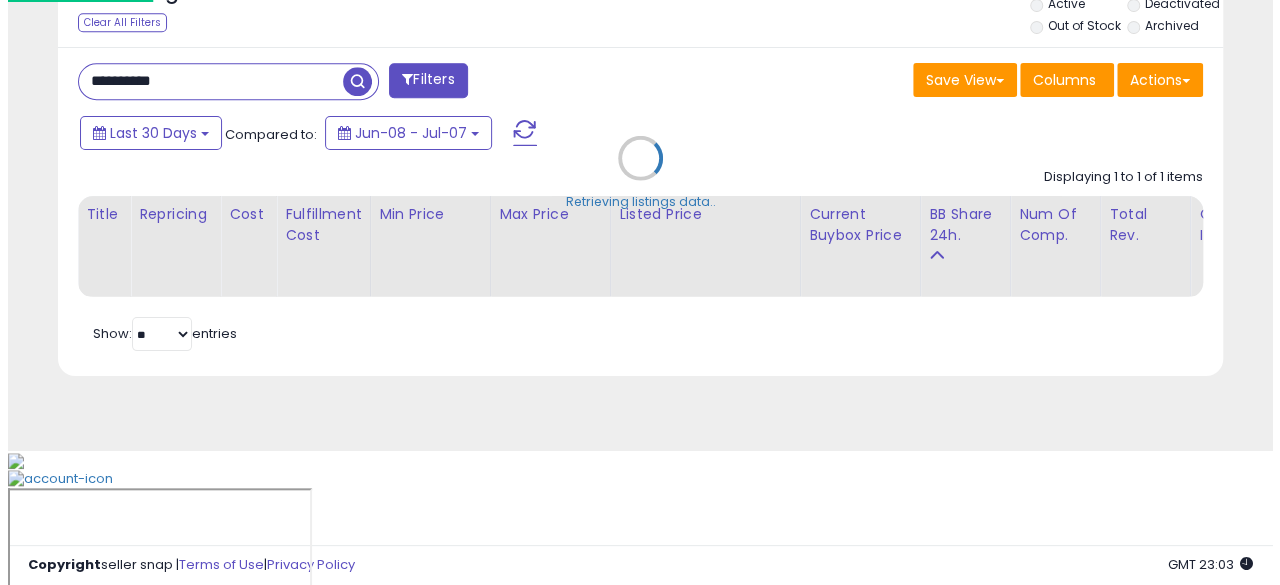 scroll, scrollTop: 654, scrollLeft: 0, axis: vertical 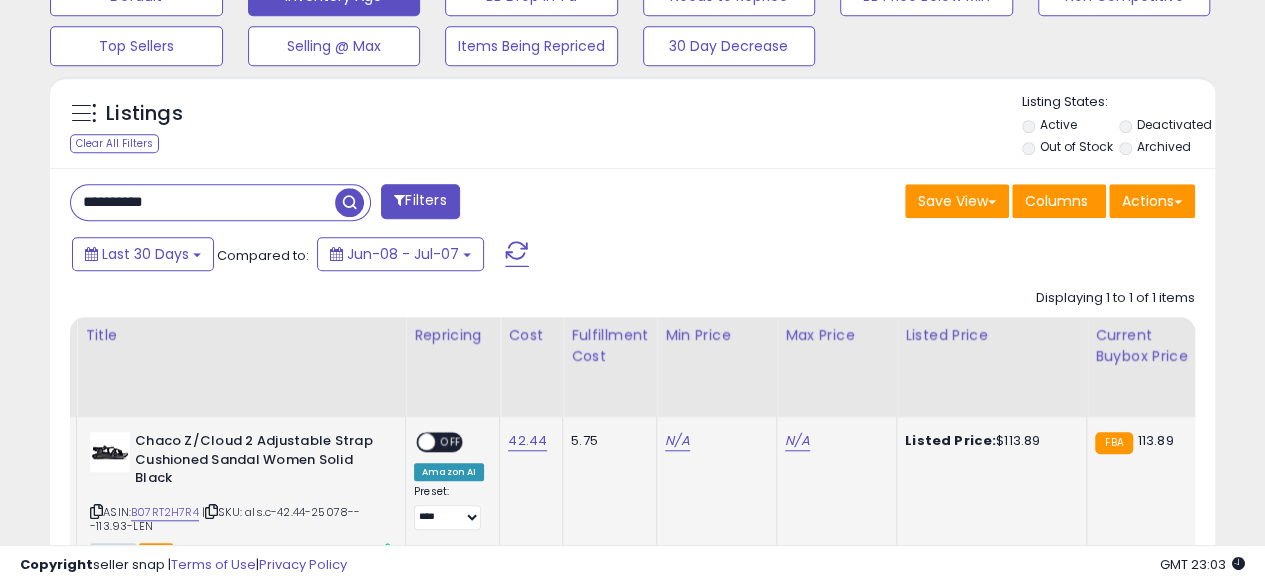 click on "ASIN:  B07RT2H7R4    |   SKU: als.c-42.44-25078---113.93-LEN Active FBA" at bounding box center [240, 495] 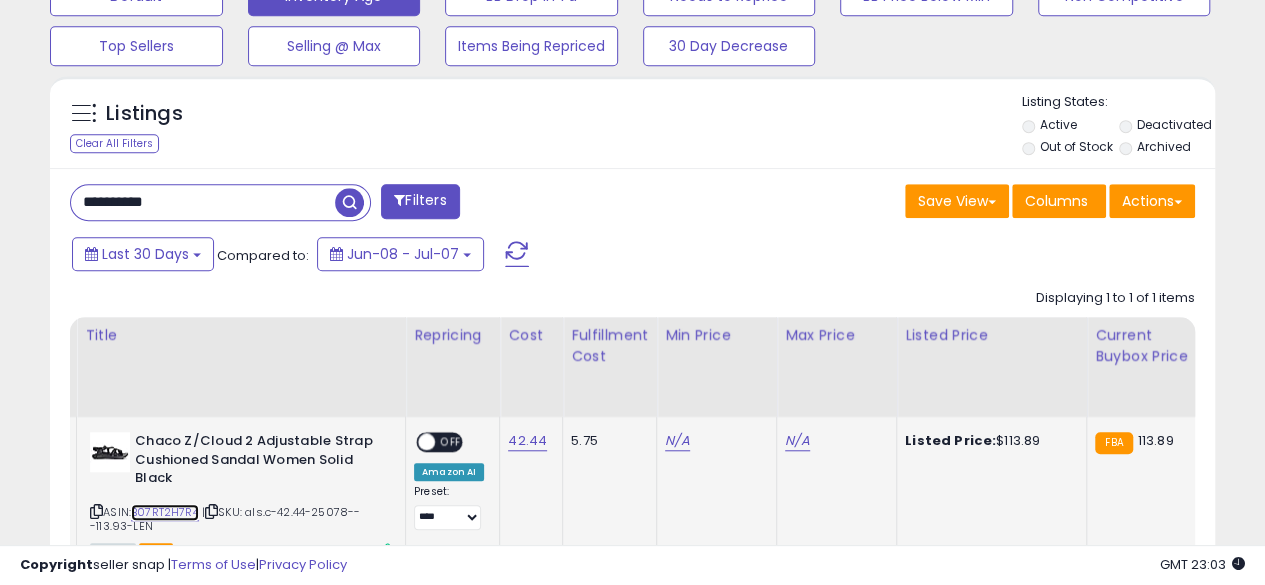 click on "B07RT2H7R4" at bounding box center [165, 512] 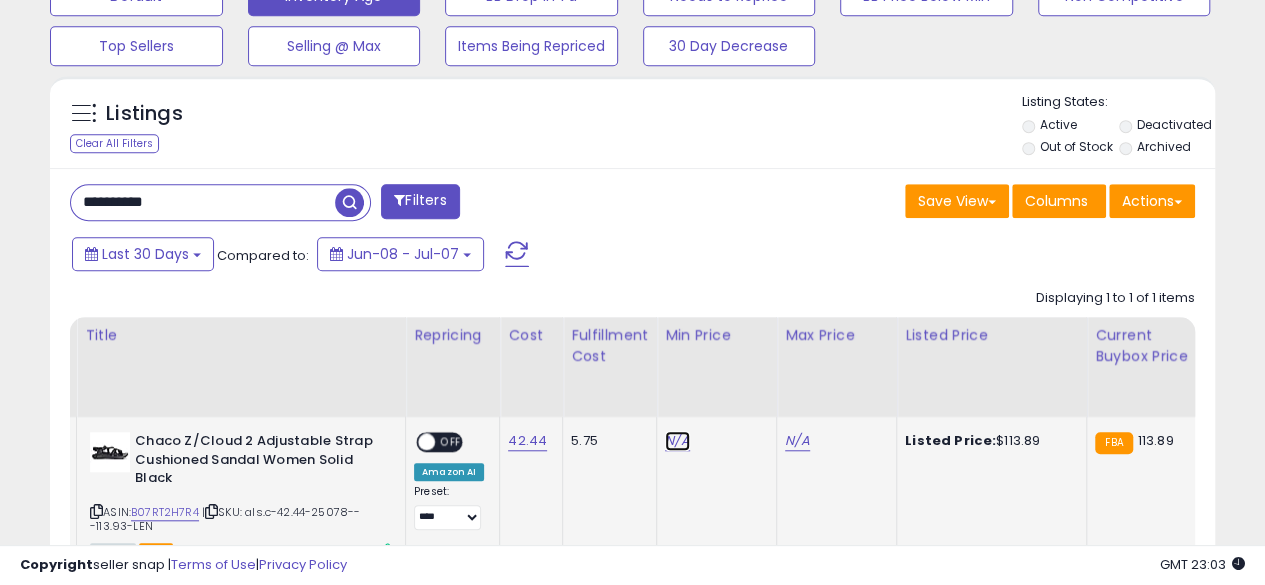 click on "N/A" at bounding box center [677, 441] 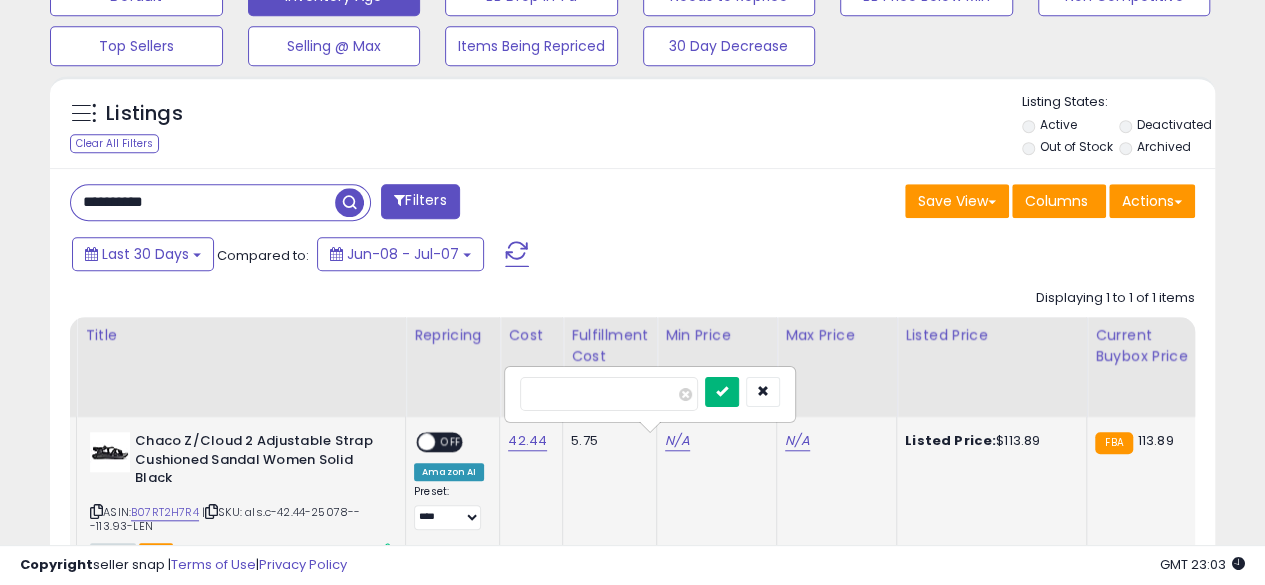 type on "******" 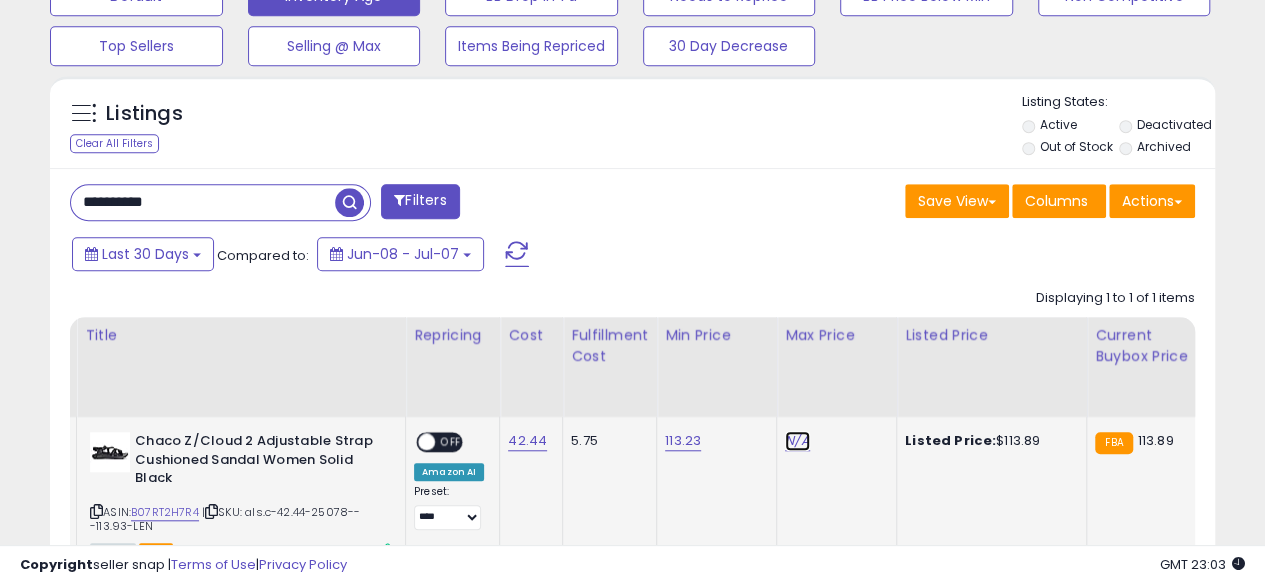 click on "N/A" at bounding box center [797, 441] 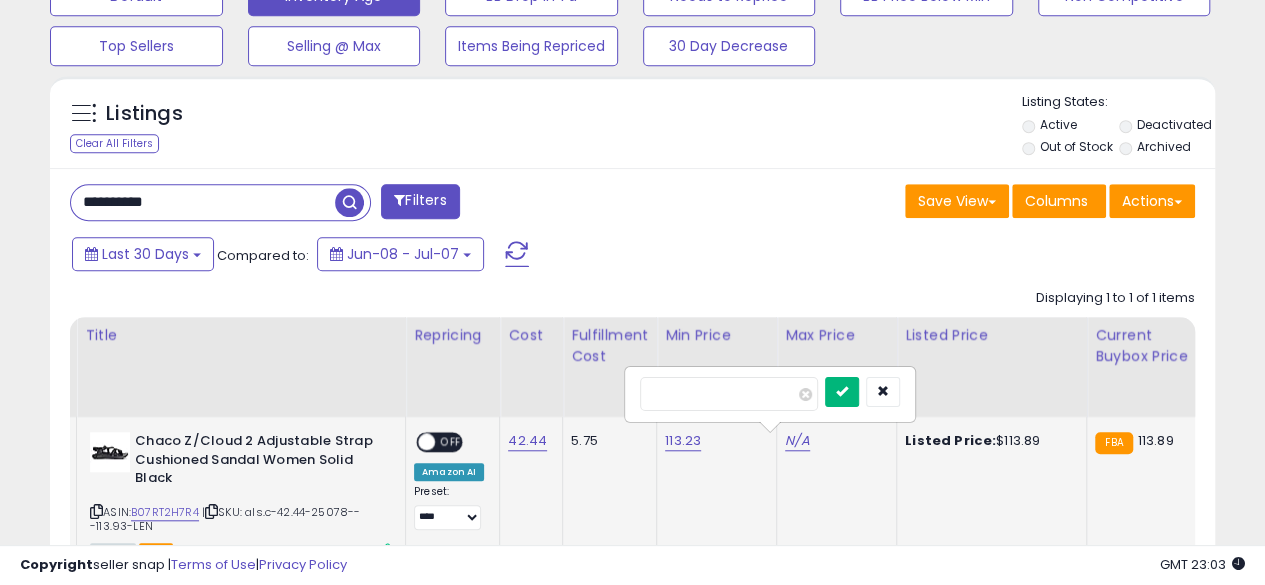type on "******" 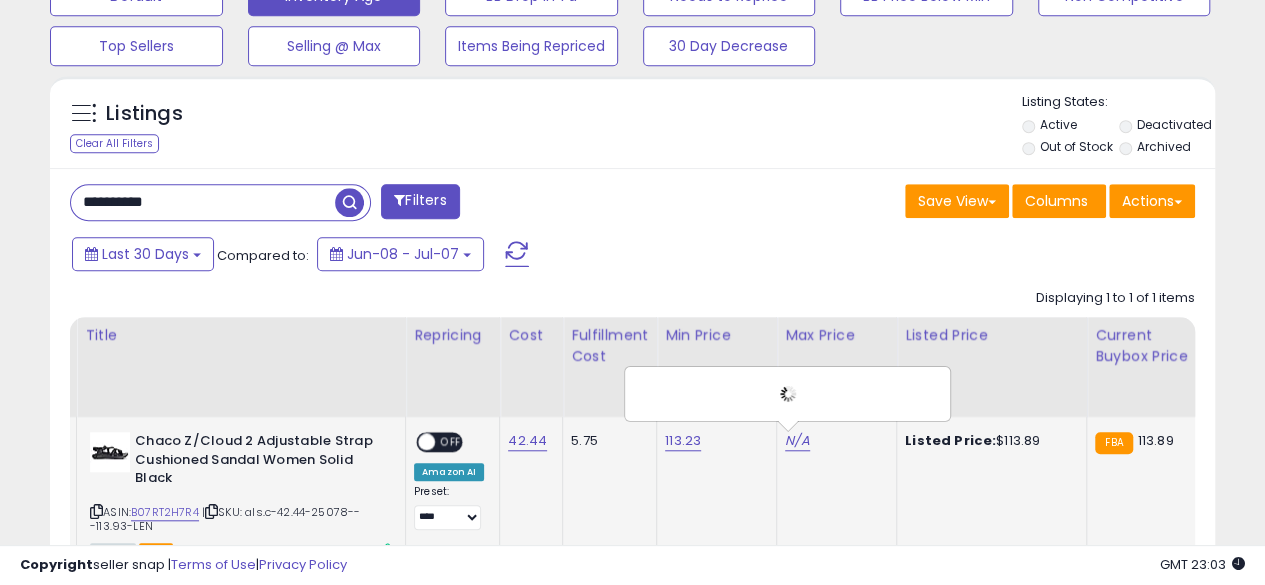 click at bounding box center (787, 394) 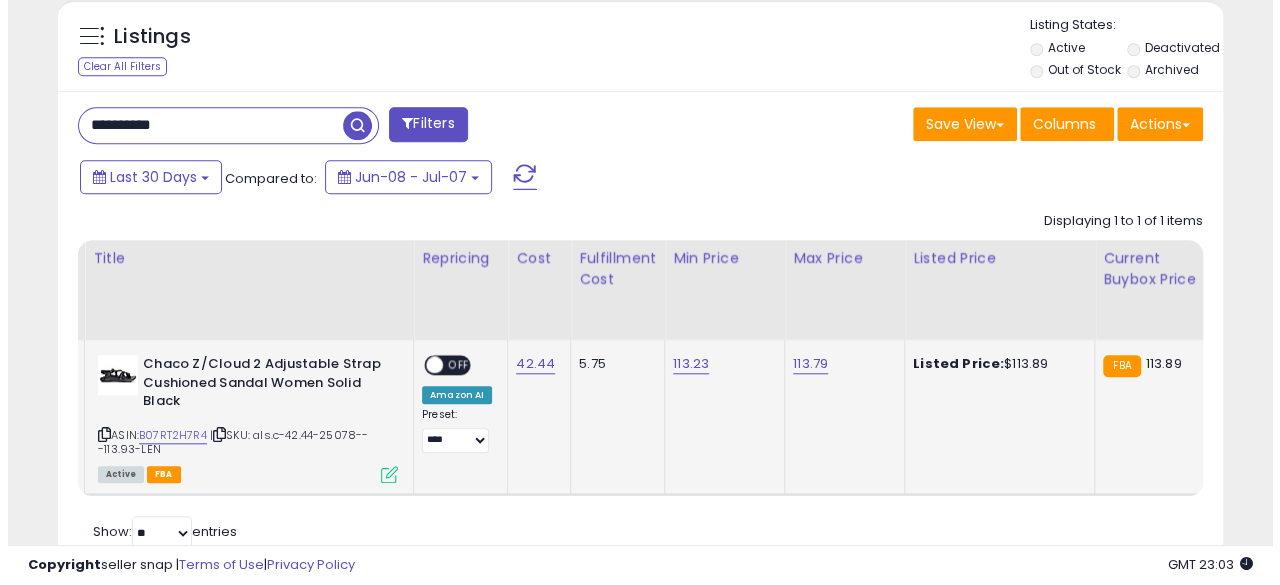 scroll, scrollTop: 737, scrollLeft: 0, axis: vertical 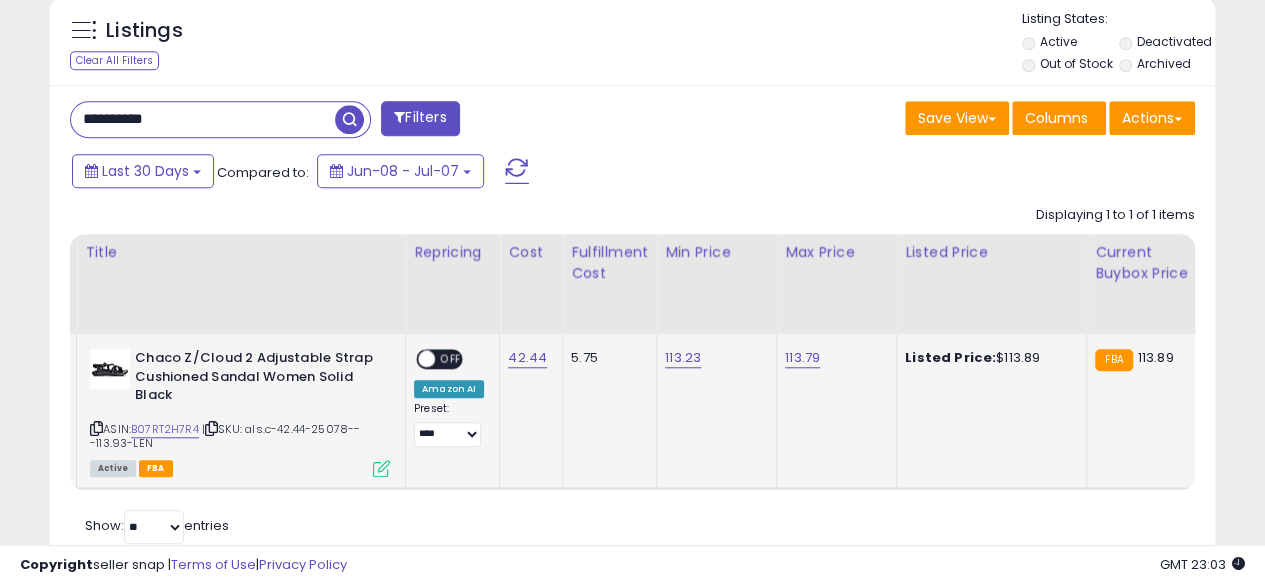 click at bounding box center (381, 468) 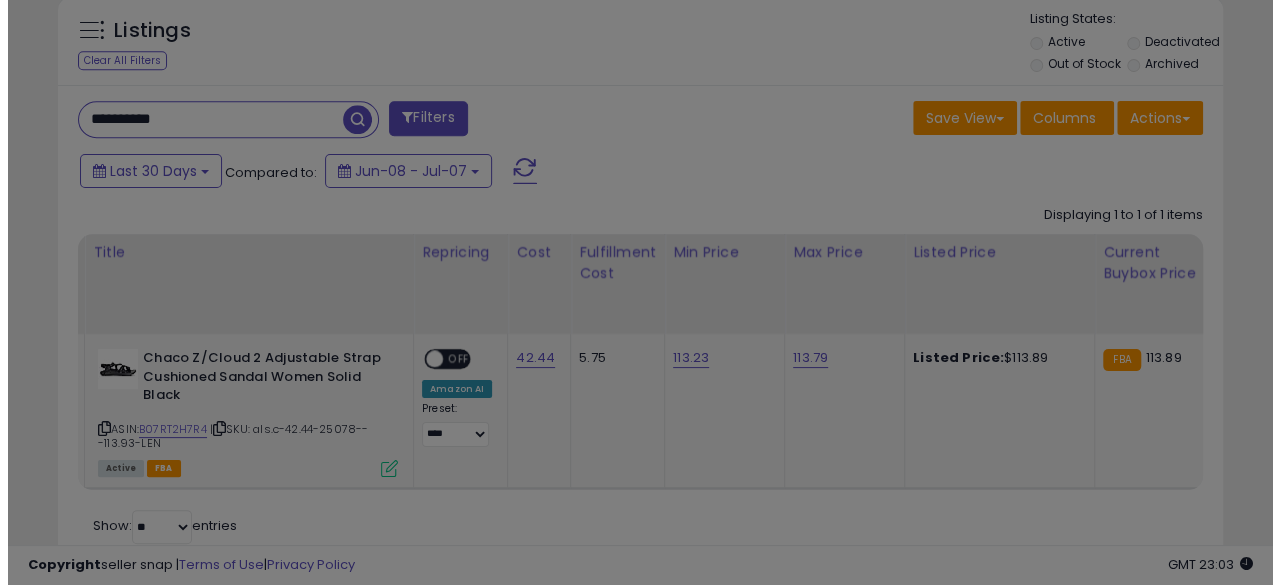 scroll, scrollTop: 999590, scrollLeft: 999317, axis: both 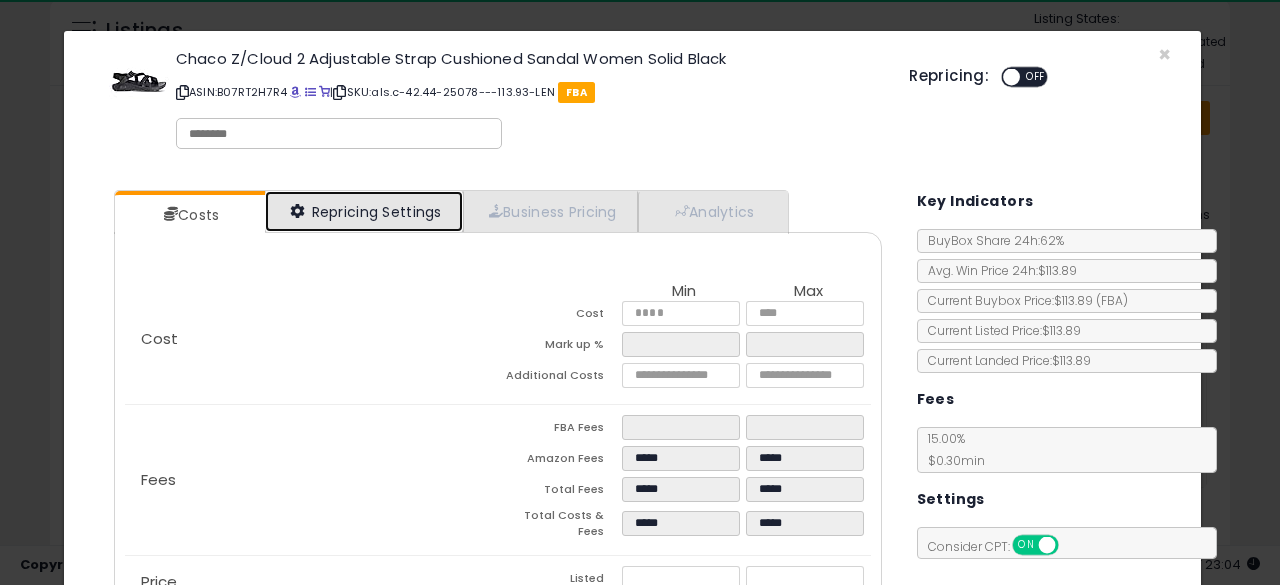 click on "Repricing Settings" at bounding box center (364, 211) 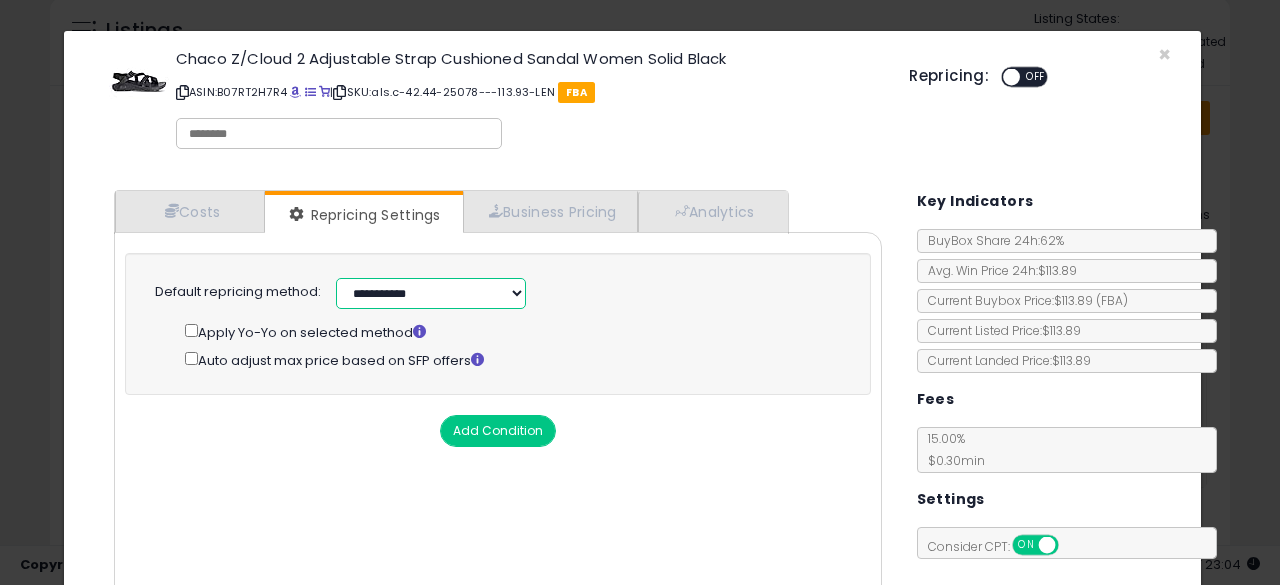 click on "**********" at bounding box center [431, 293] 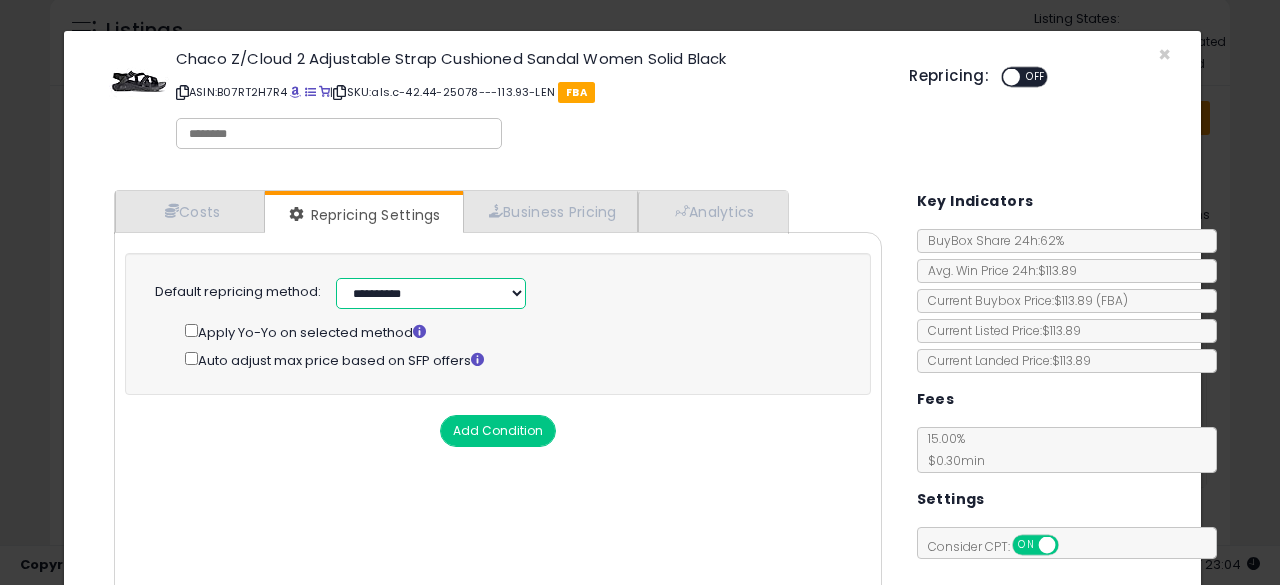 click on "**********" at bounding box center [431, 293] 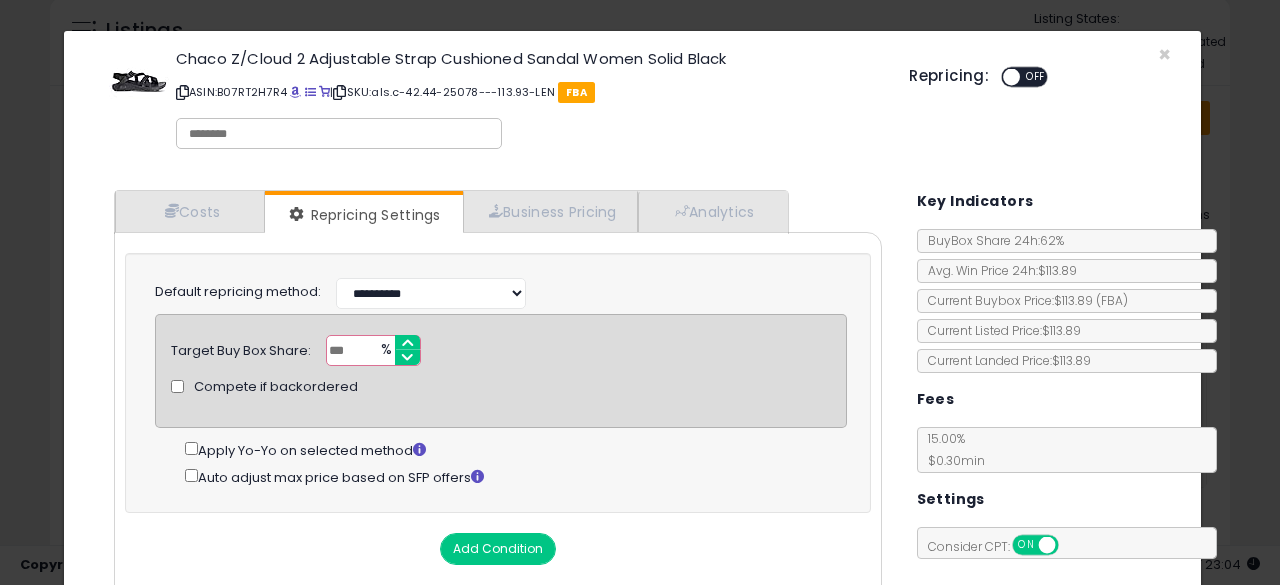 click on "***" at bounding box center (373, 350) 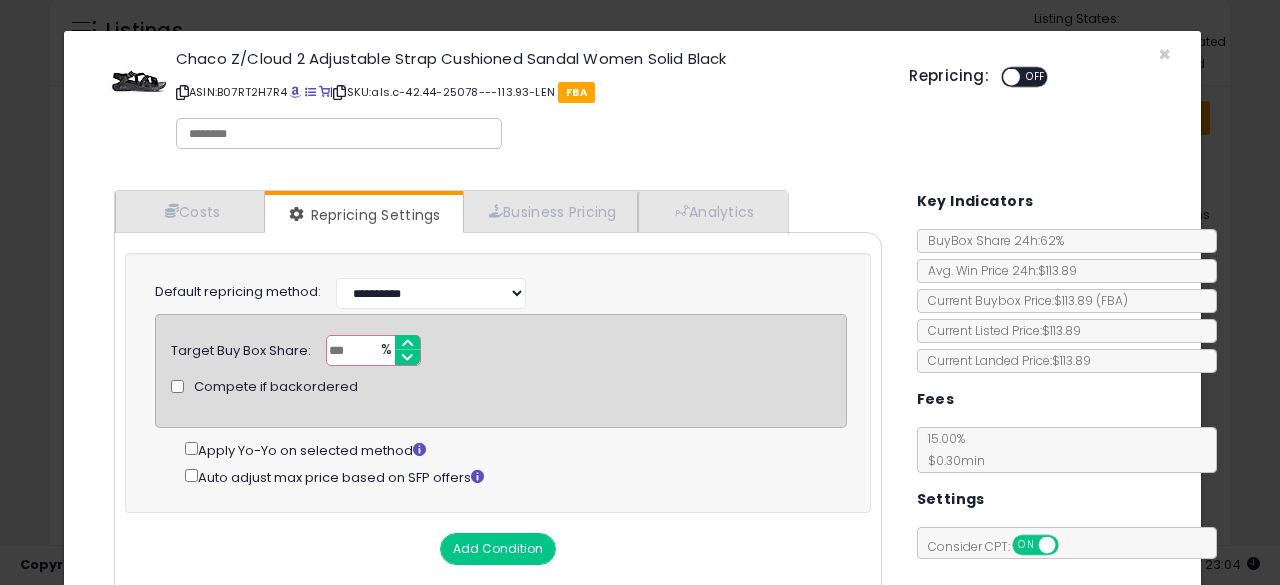 type on "**" 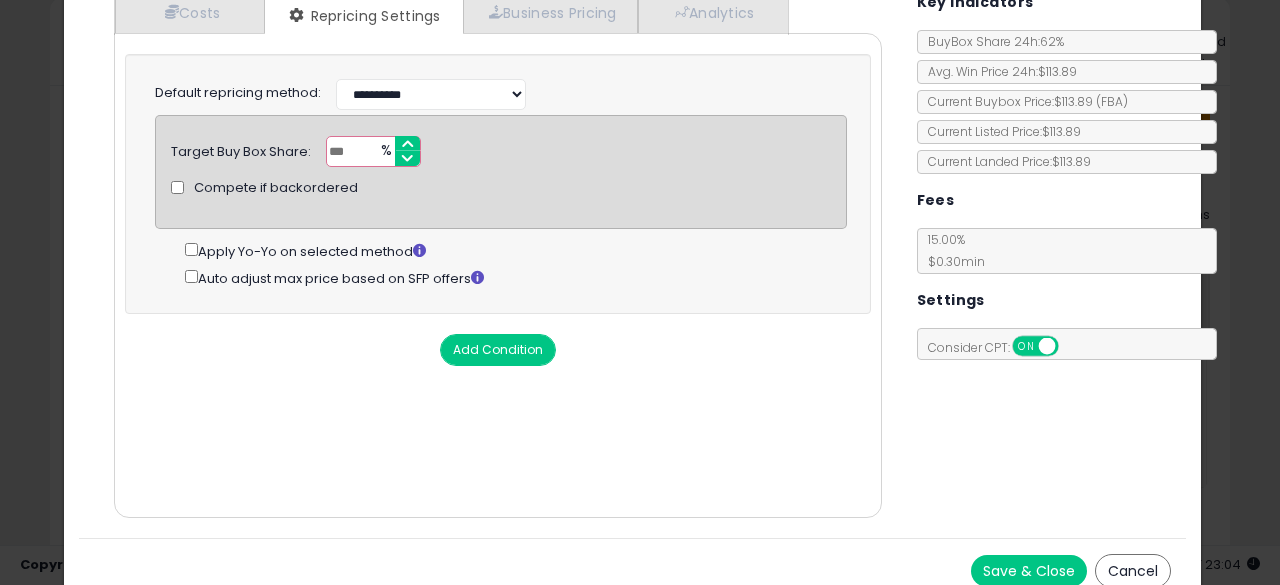 scroll, scrollTop: 214, scrollLeft: 0, axis: vertical 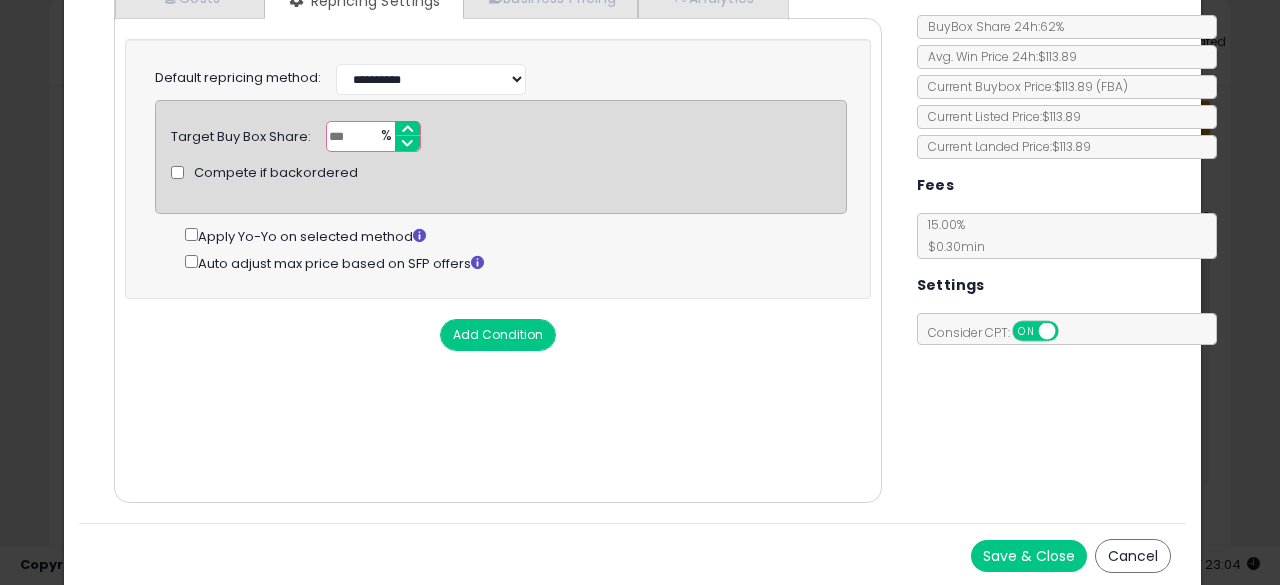 click on "Save & Close" at bounding box center (1029, 556) 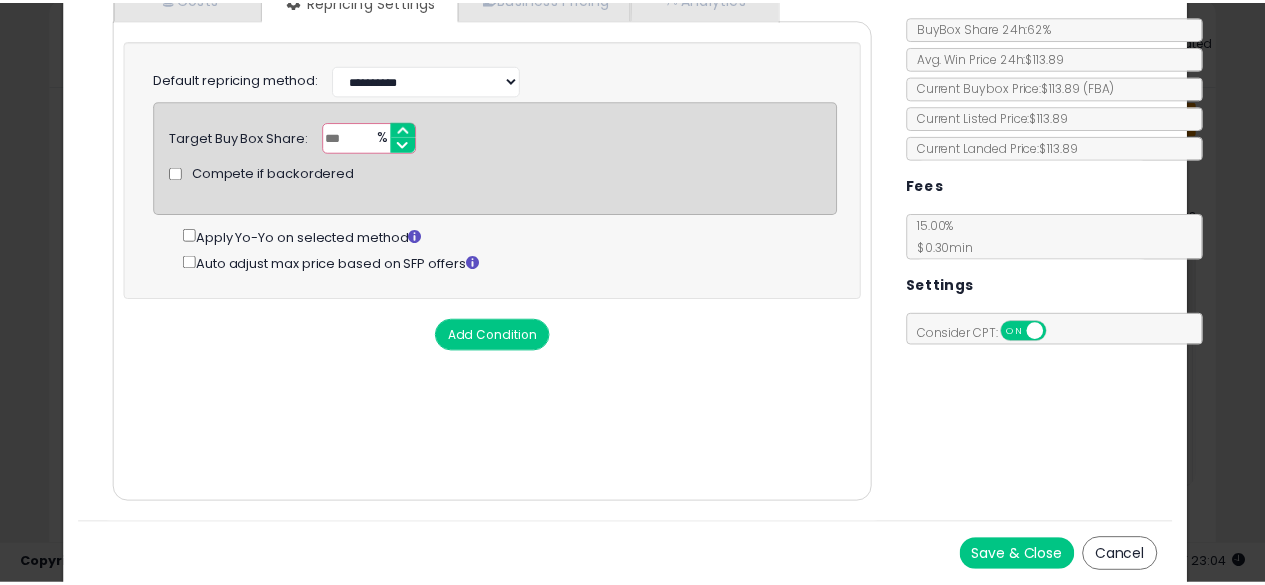 scroll, scrollTop: 0, scrollLeft: 0, axis: both 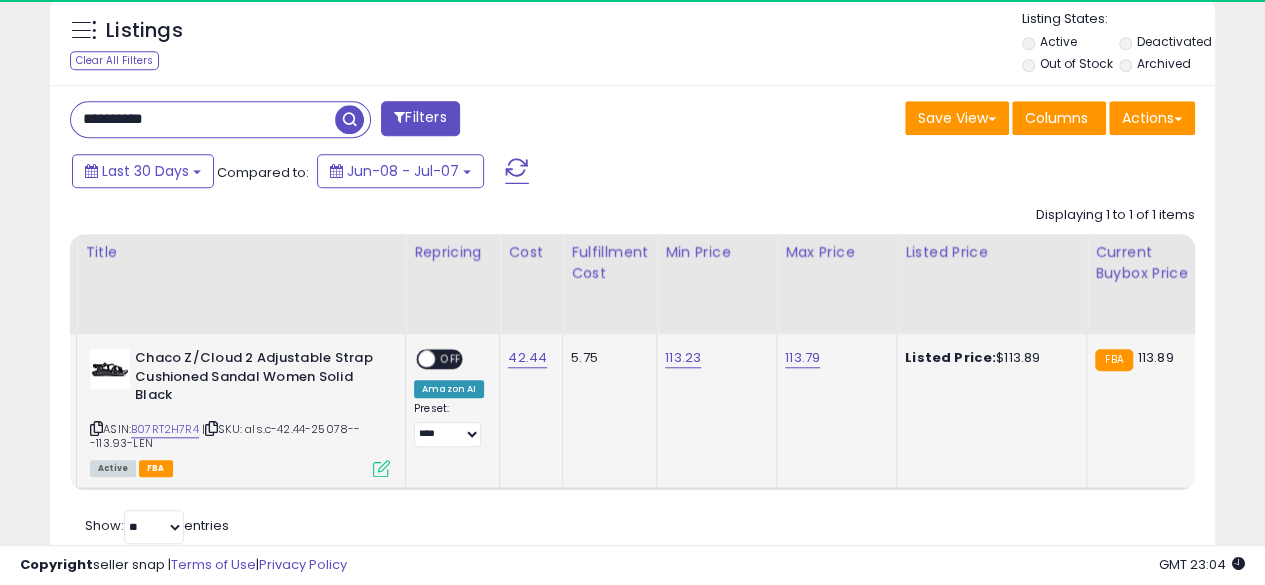 click on "OFF" at bounding box center (451, 359) 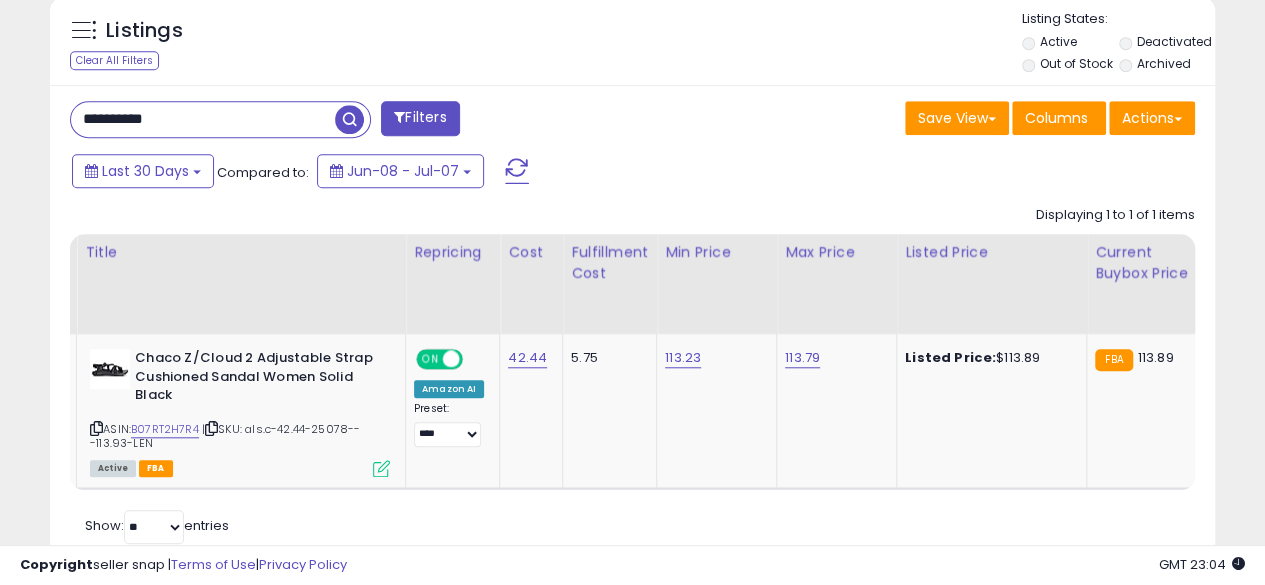 click on "**********" at bounding box center [203, 119] 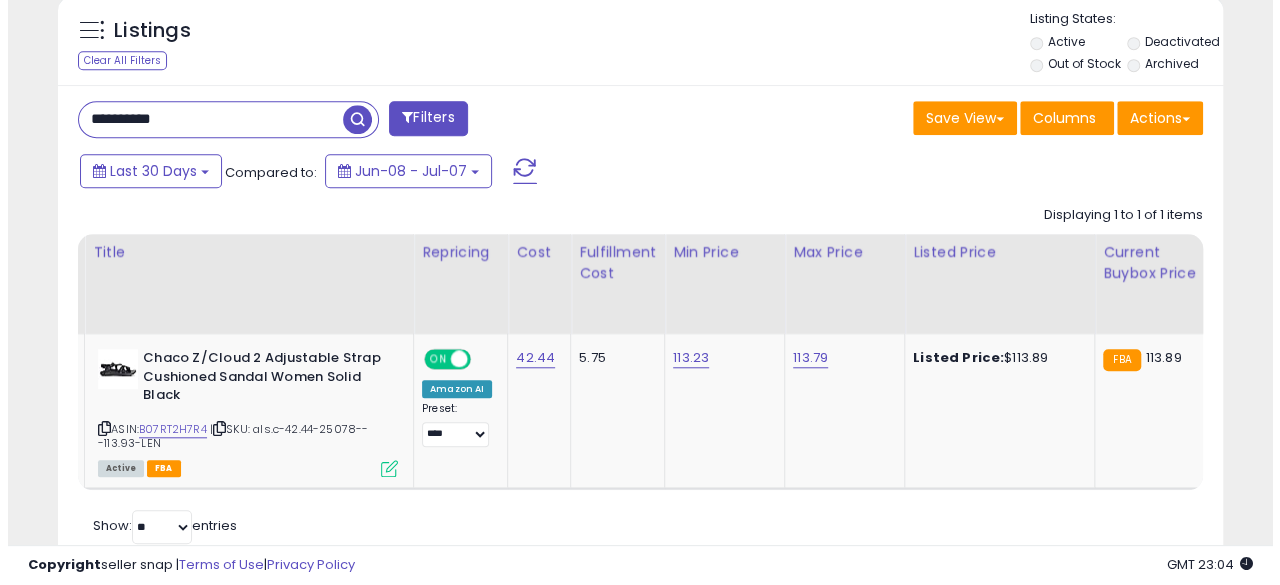 scroll, scrollTop: 654, scrollLeft: 0, axis: vertical 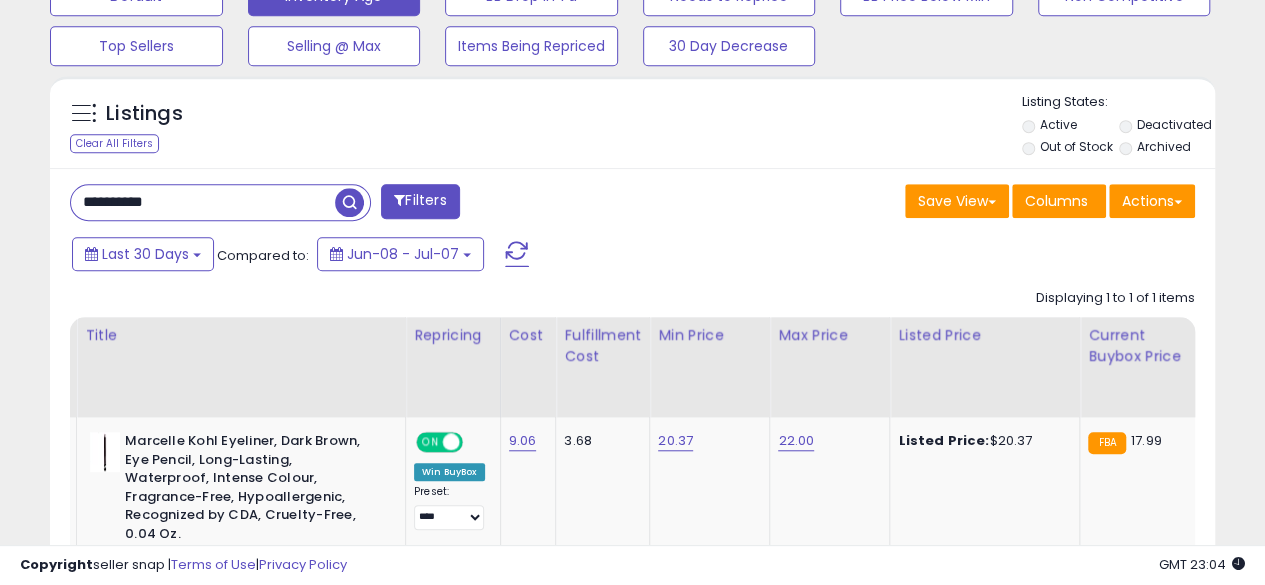 click on "**********" at bounding box center (203, 202) 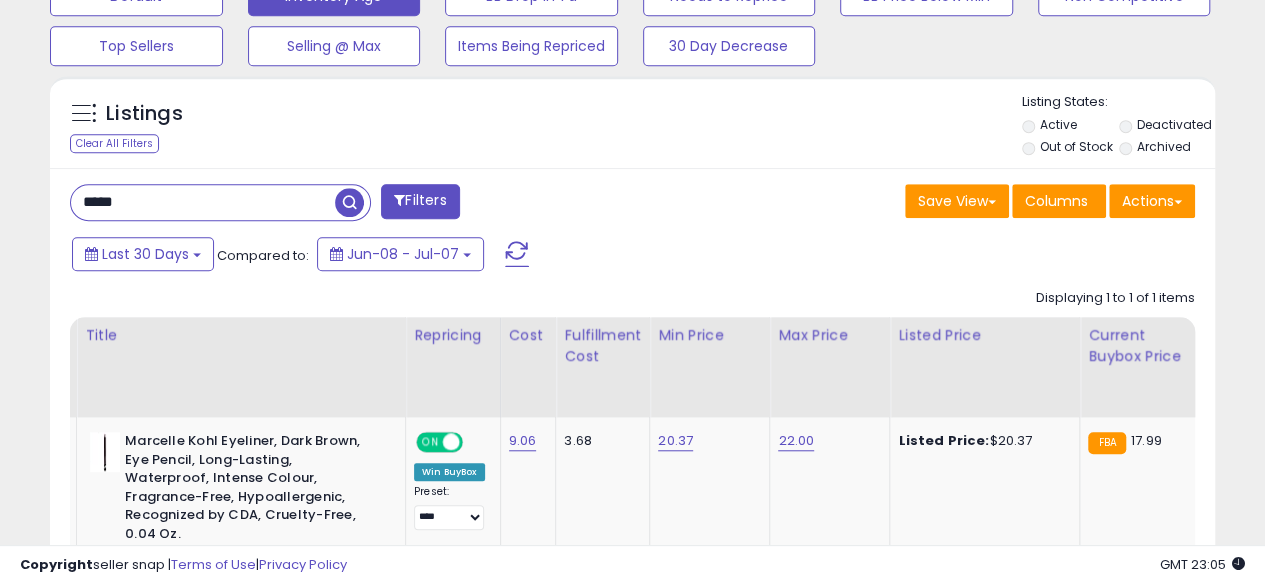 type on "**********" 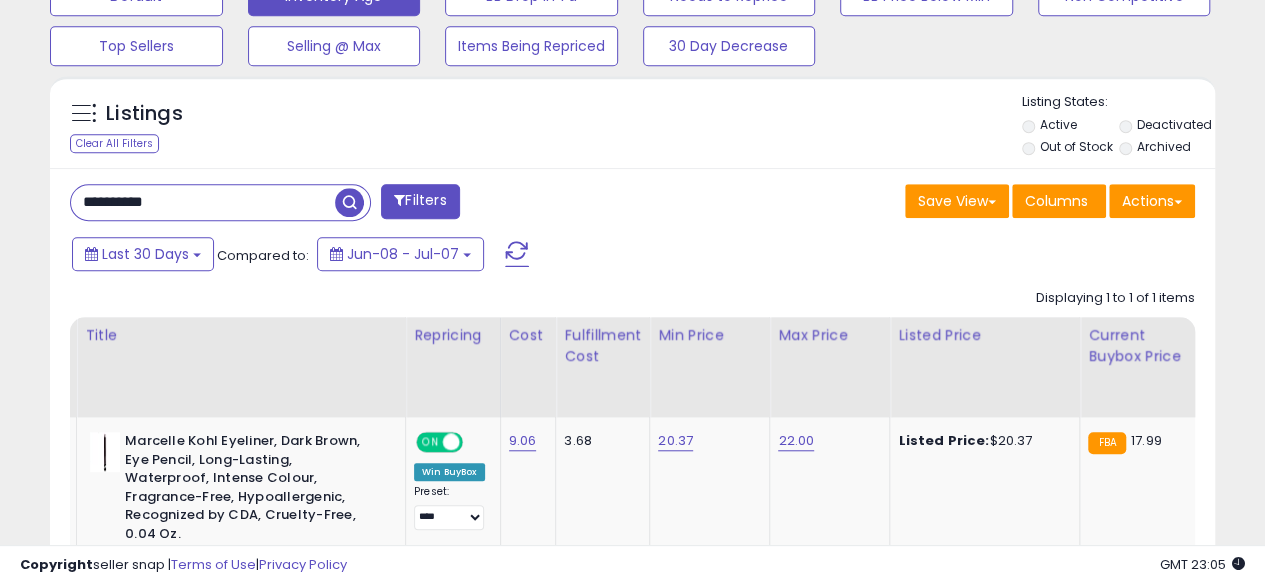 click at bounding box center (349, 202) 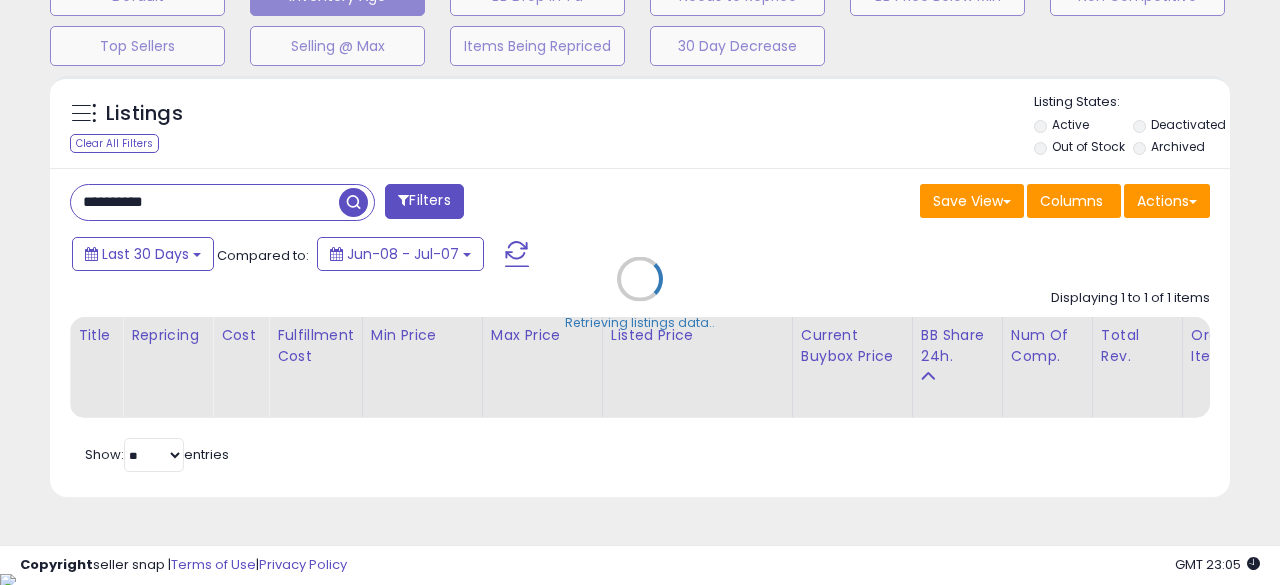 scroll, scrollTop: 999590, scrollLeft: 999317, axis: both 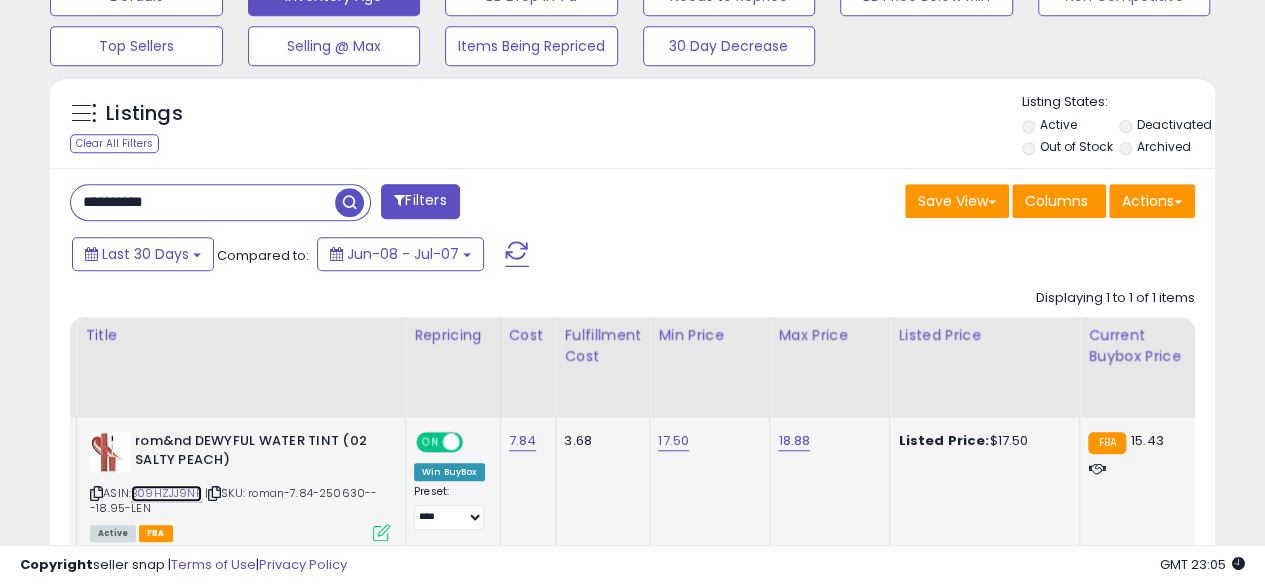click on "B09HZJJ9NP" at bounding box center [166, 493] 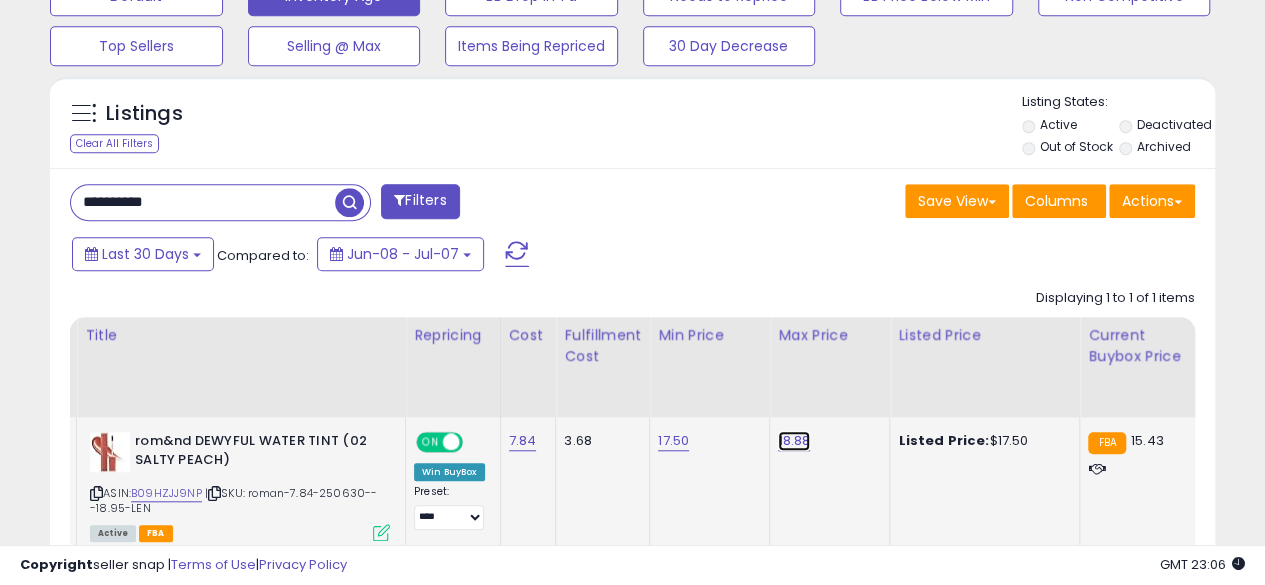 click on "18.88" at bounding box center (794, 441) 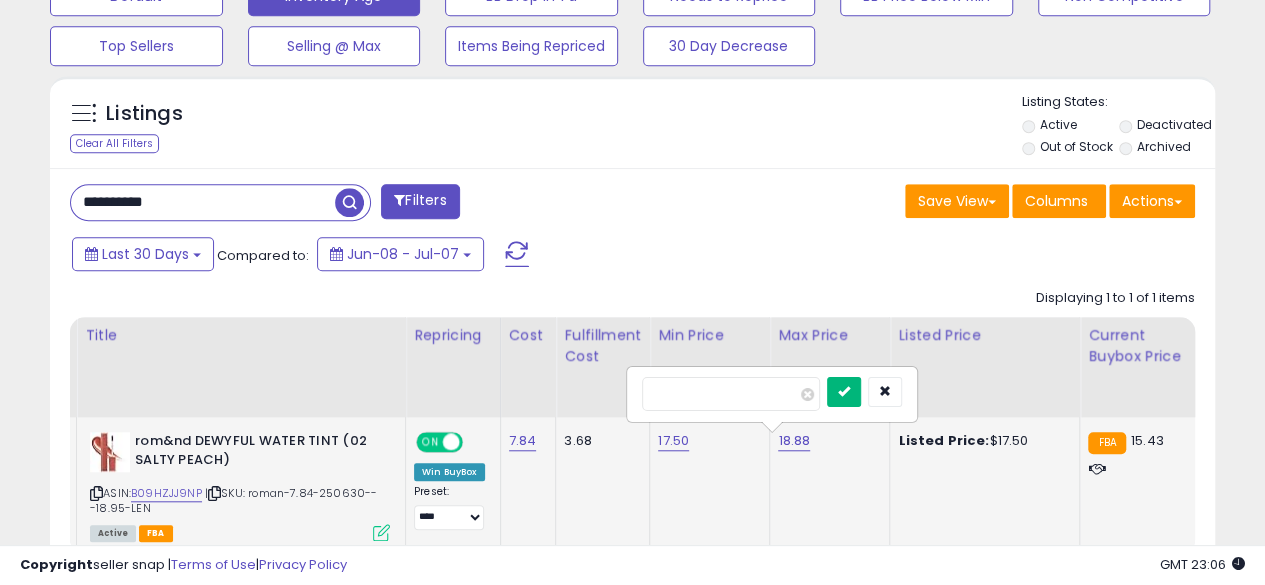 type on "*****" 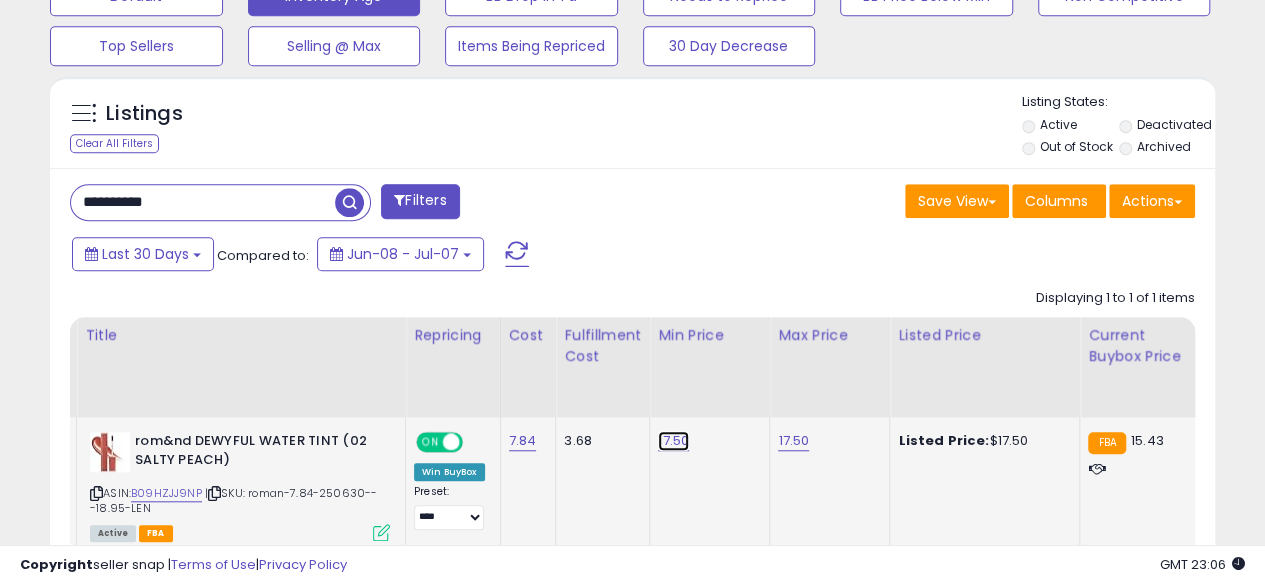 click on "17.50" at bounding box center [673, 441] 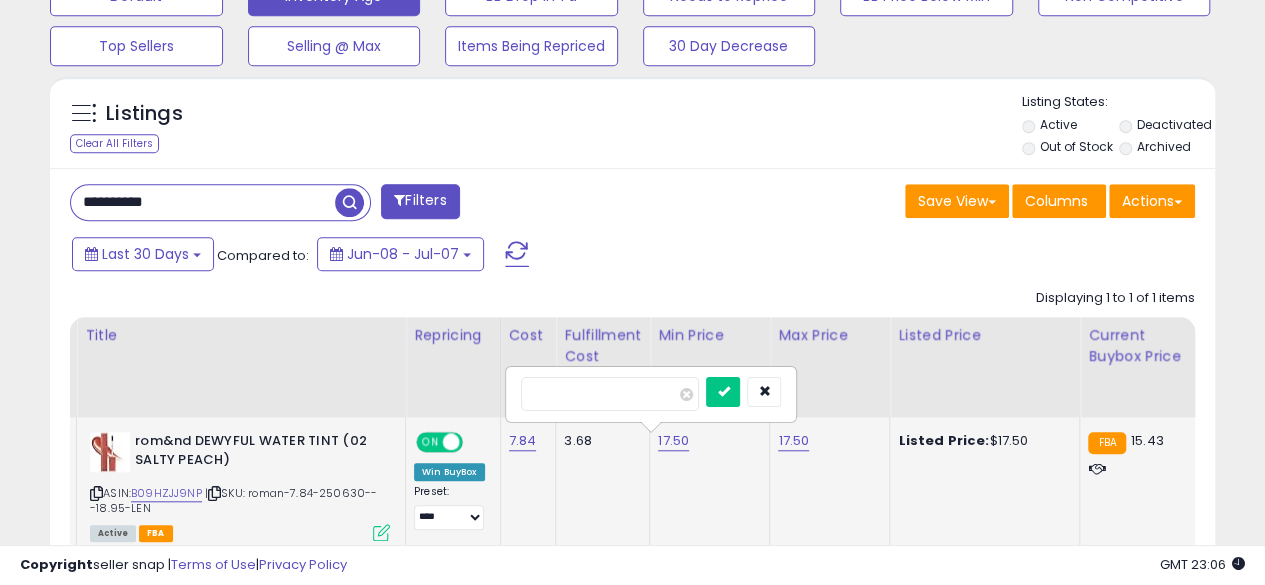type on "*" 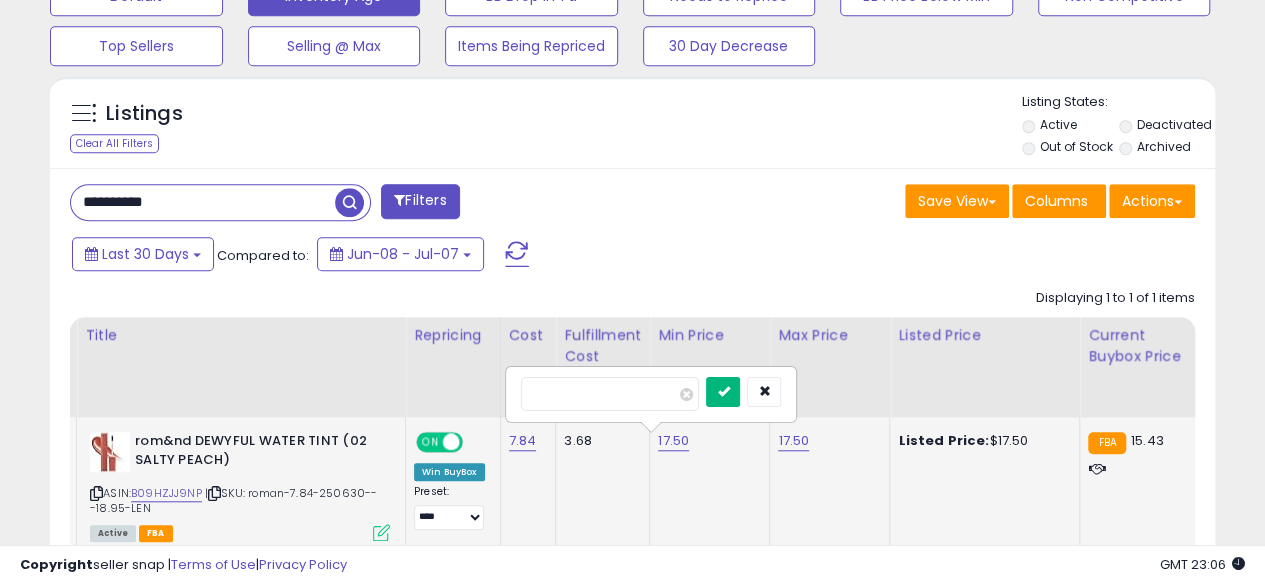 type on "*****" 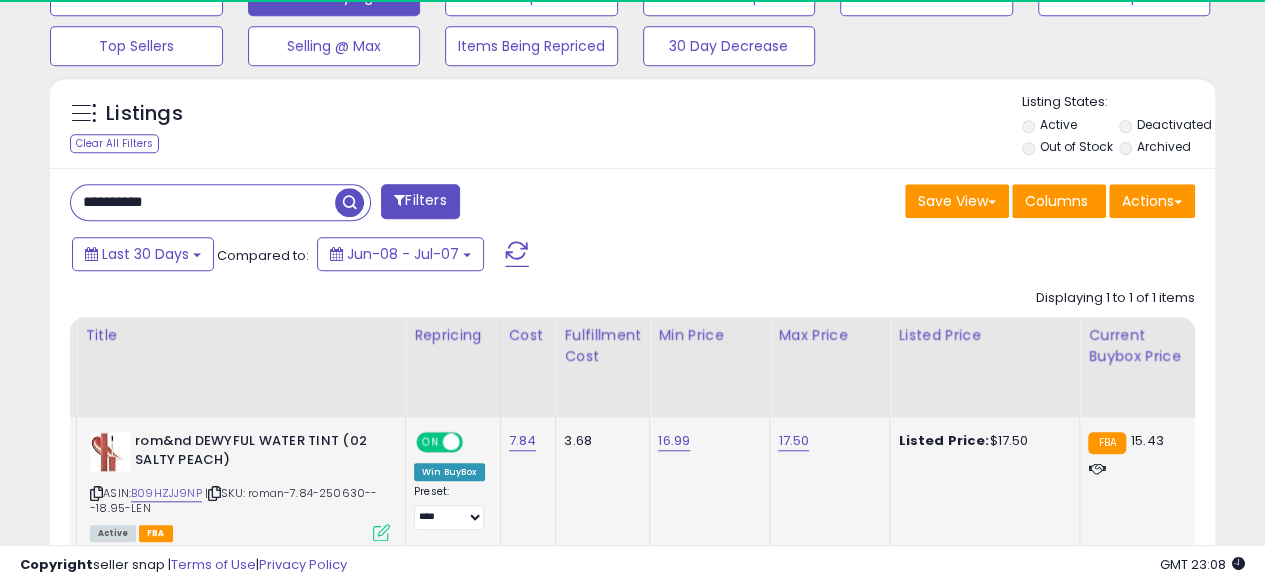 click on "**********" at bounding box center [203, 202] 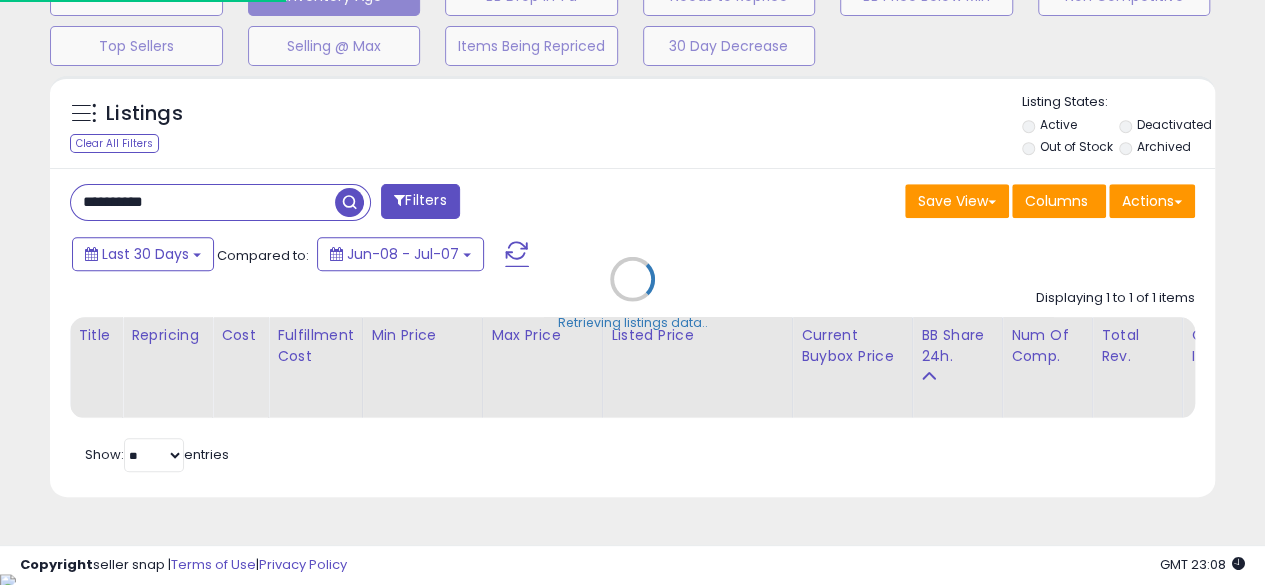 scroll, scrollTop: 999590, scrollLeft: 999317, axis: both 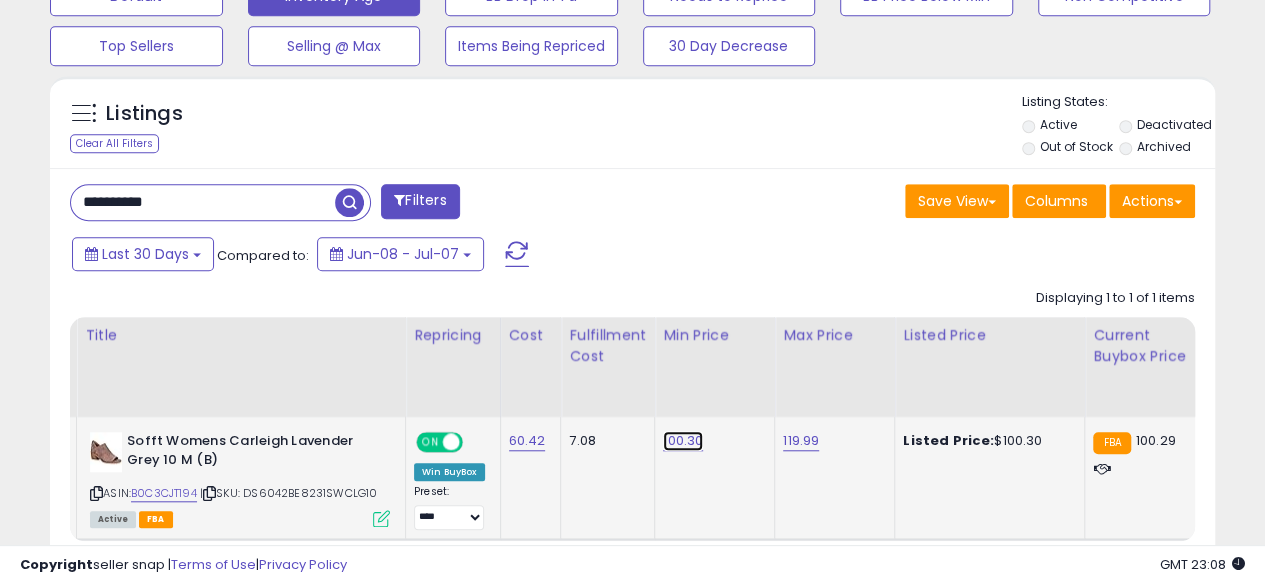 click on "100.30" at bounding box center [683, 441] 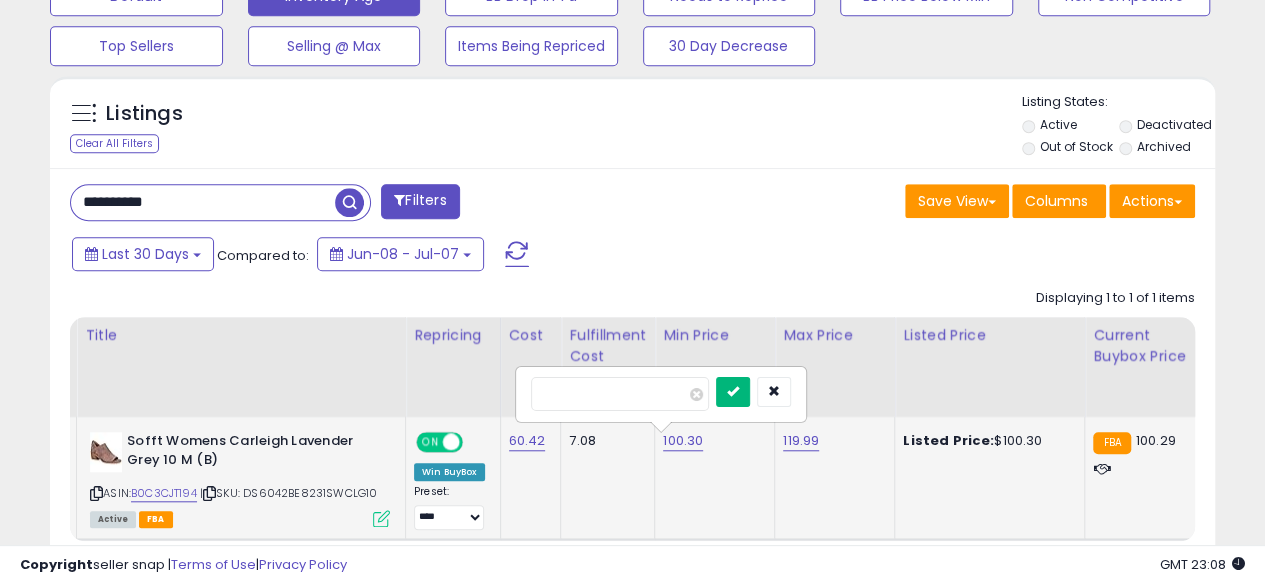 type on "******" 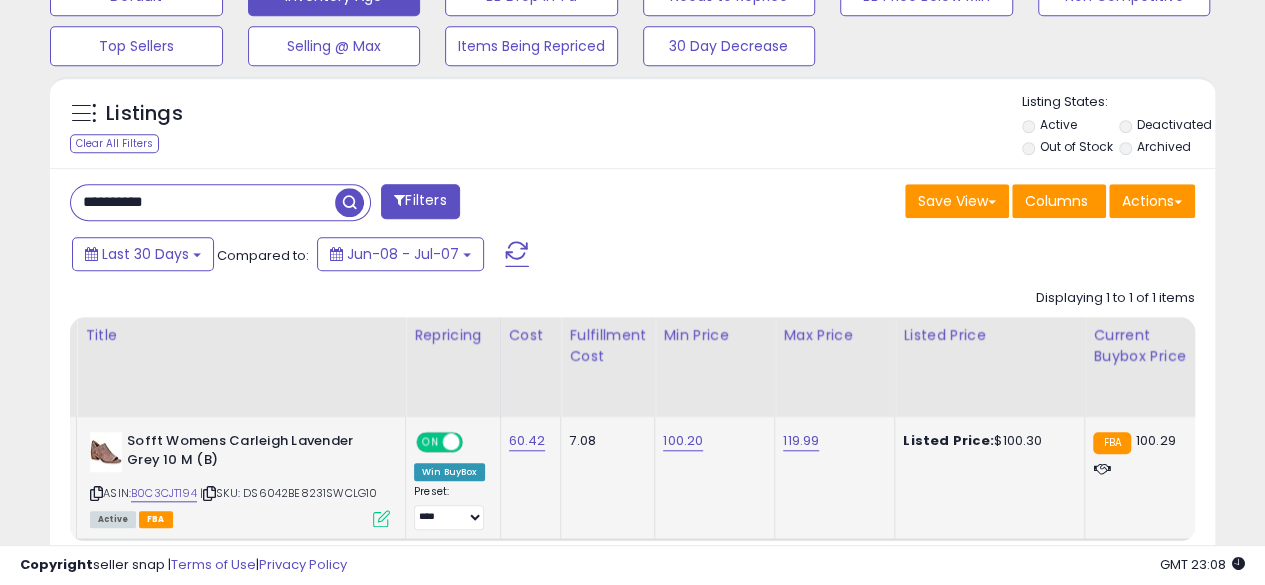 click on "**********" at bounding box center [203, 202] 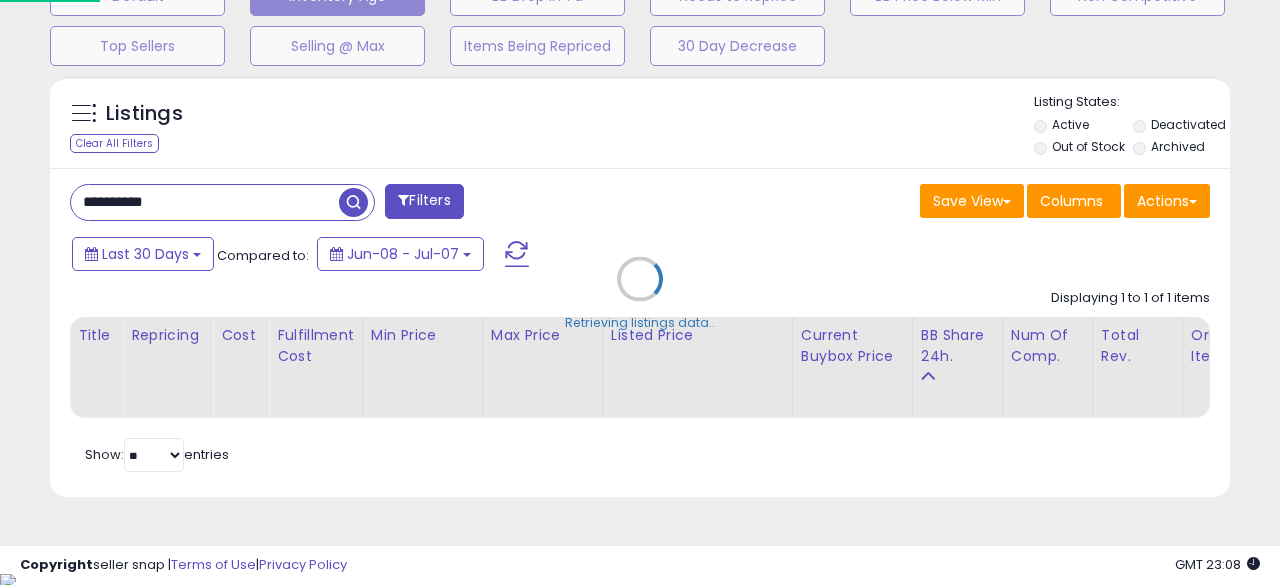 scroll, scrollTop: 999590, scrollLeft: 999317, axis: both 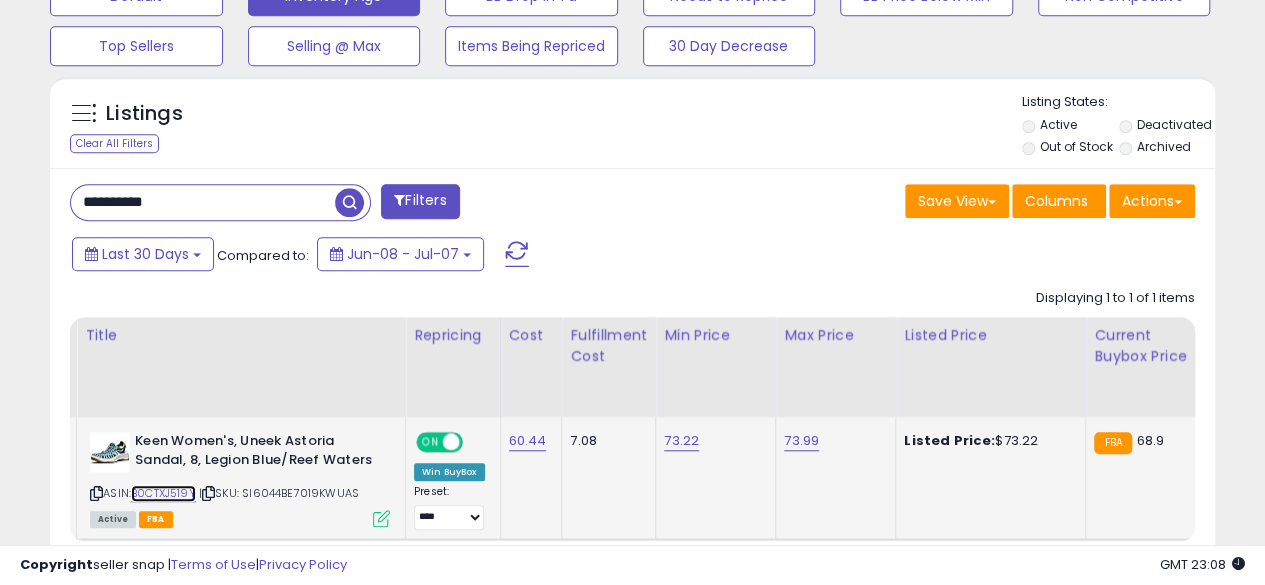 click on "B0CTXJ519Y" at bounding box center (163, 493) 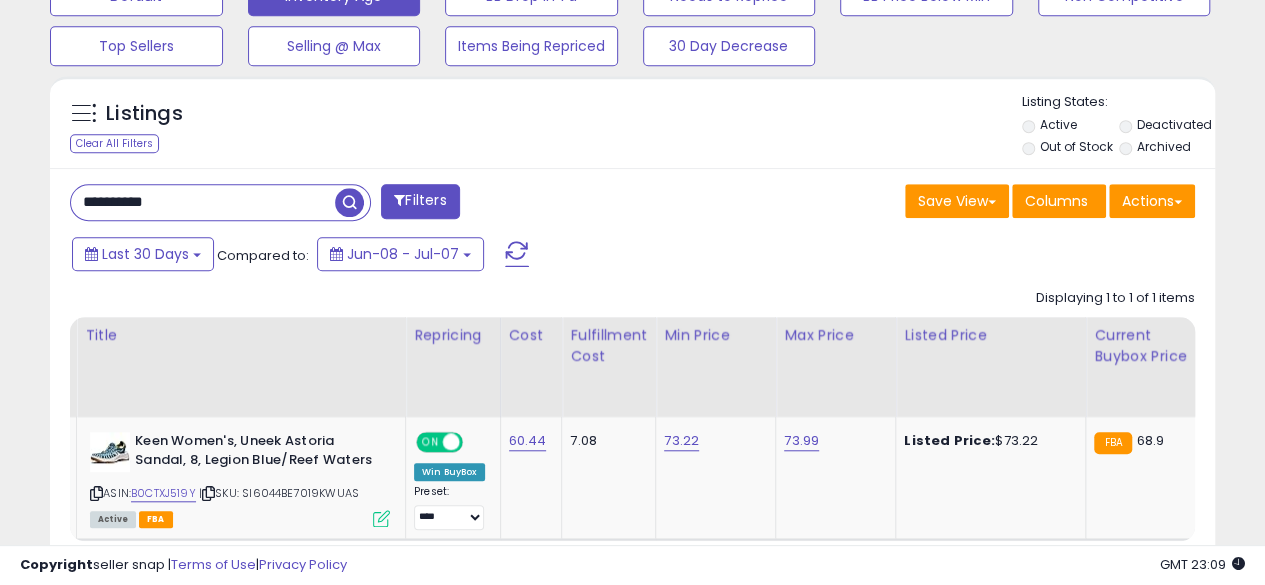 click on "**********" at bounding box center (203, 202) 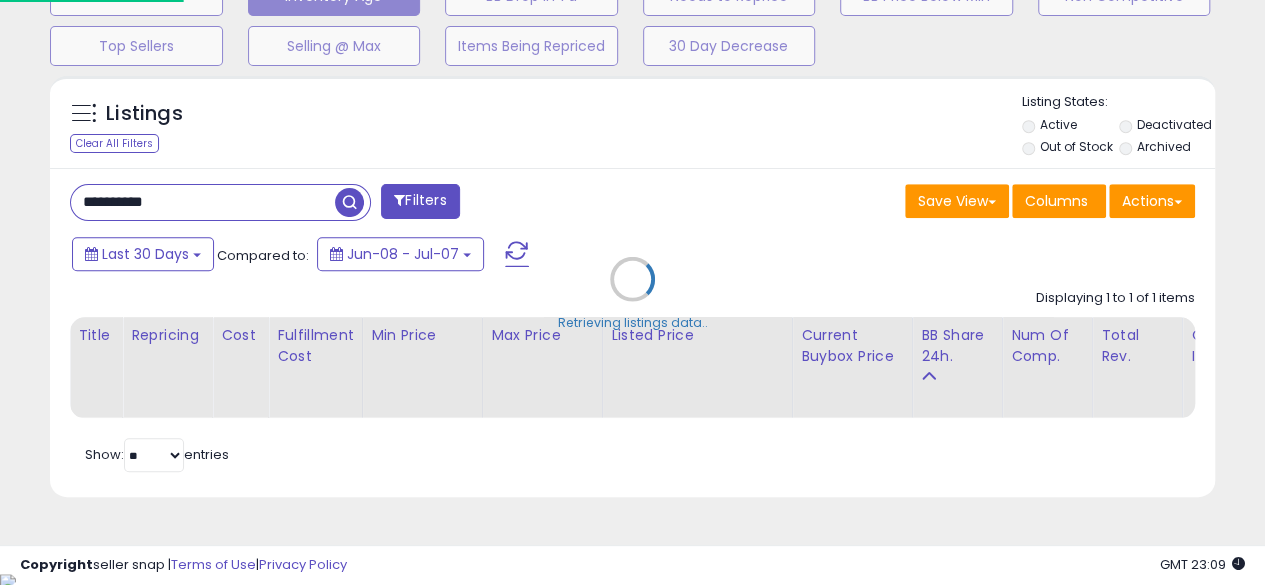 scroll, scrollTop: 999590, scrollLeft: 999317, axis: both 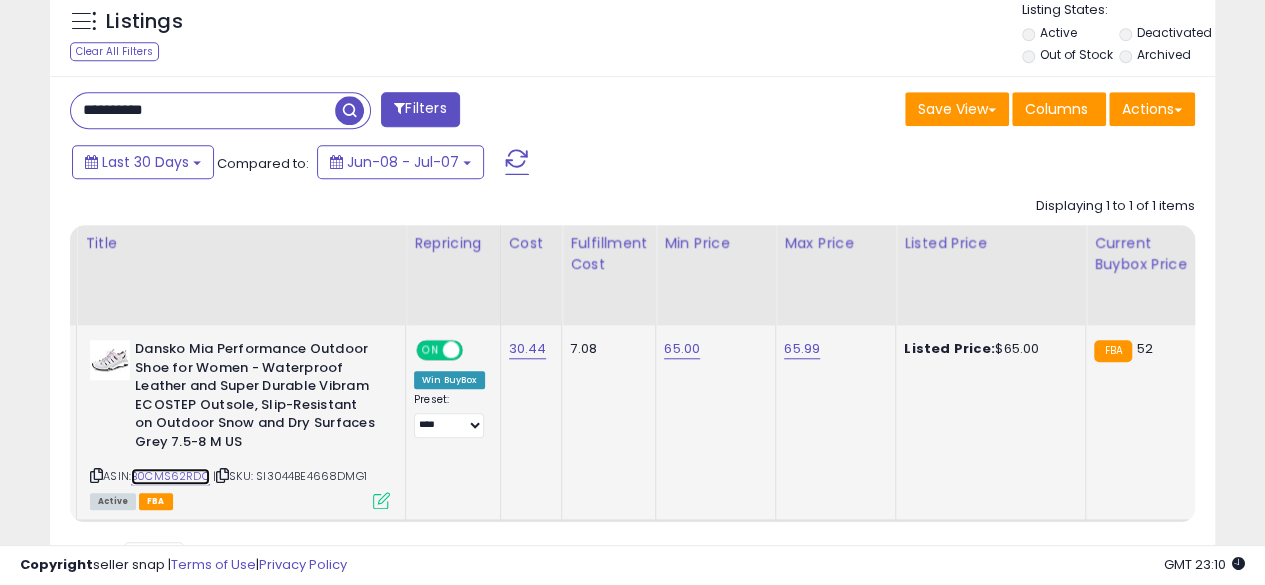 click on "B0CMS62RDC" at bounding box center (170, 476) 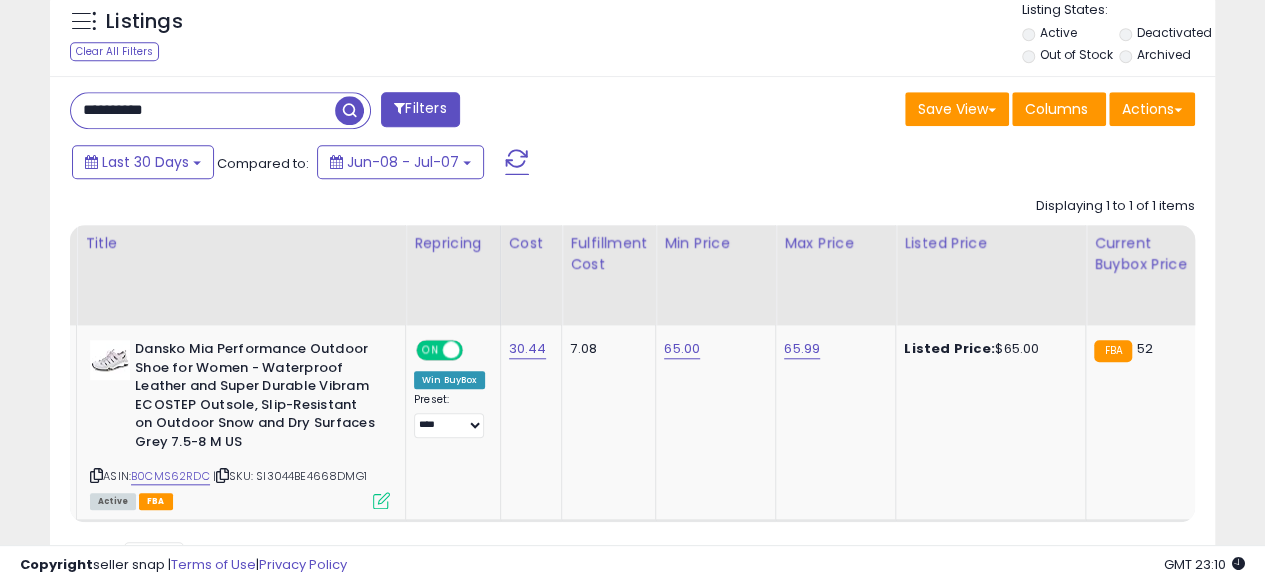 click on "**********" at bounding box center [203, 110] 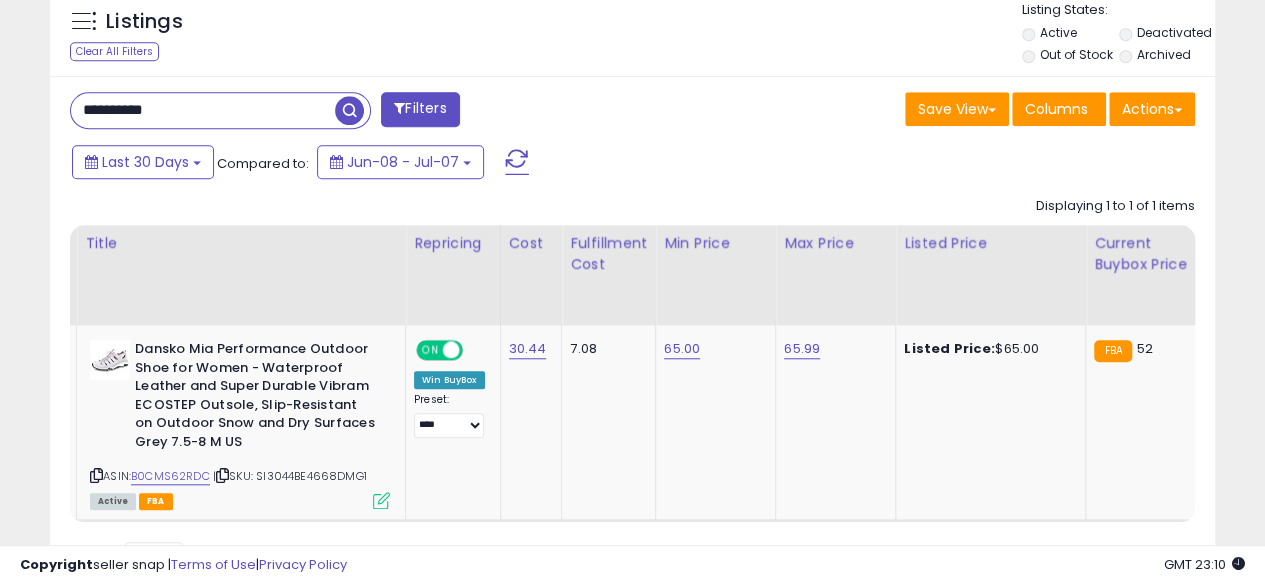 type on "**********" 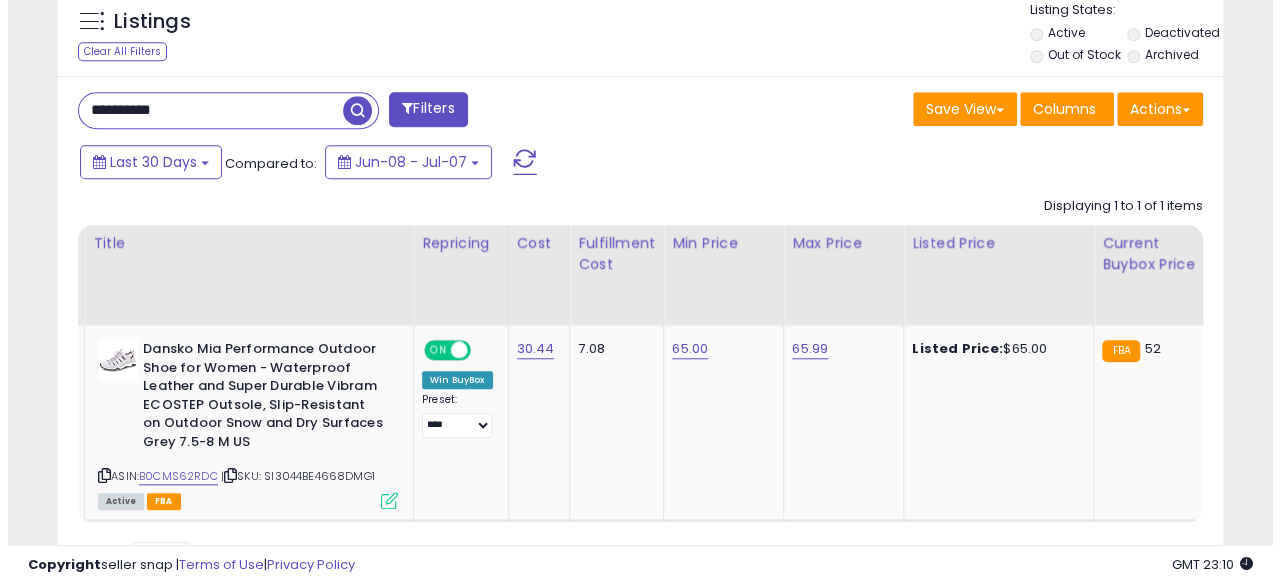 scroll, scrollTop: 654, scrollLeft: 0, axis: vertical 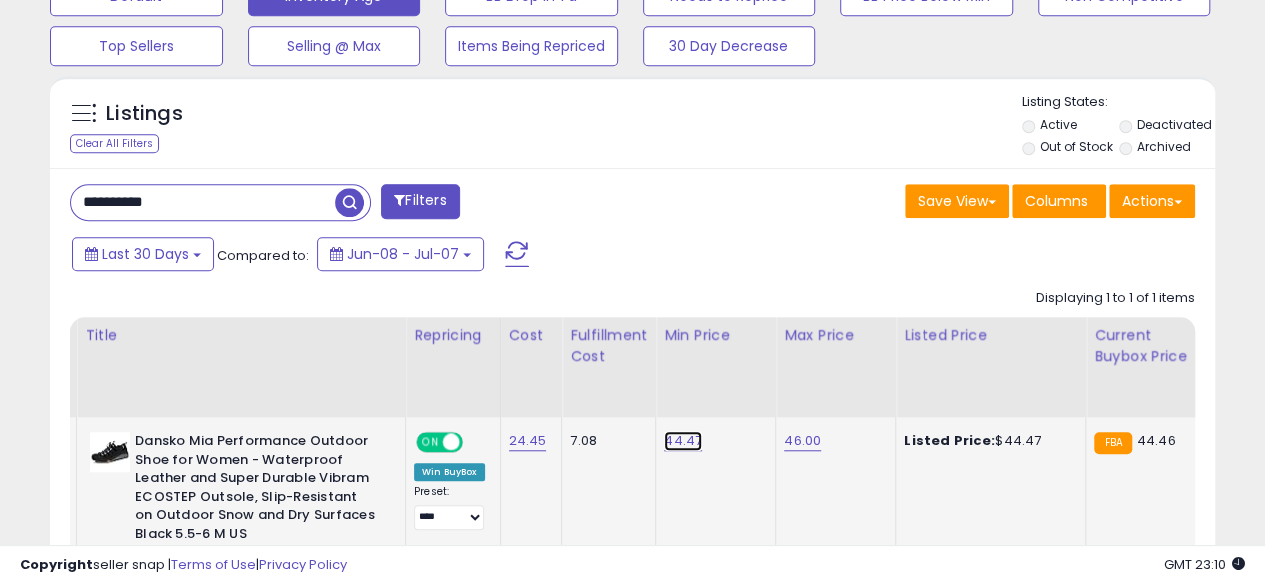 click on "44.47" at bounding box center (683, 441) 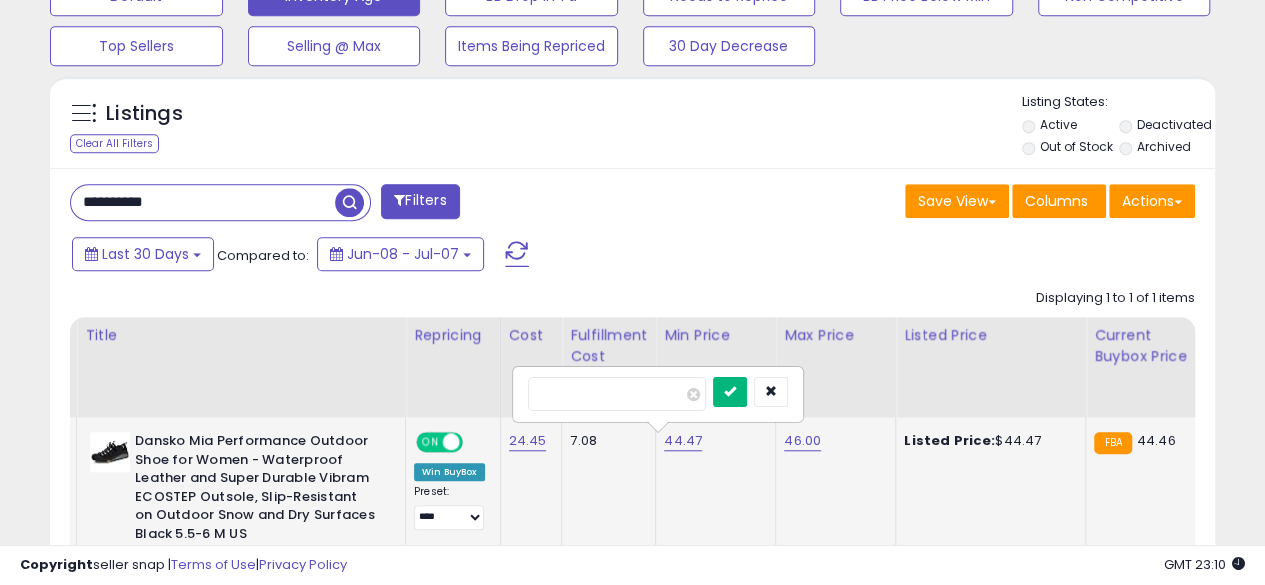 type on "*****" 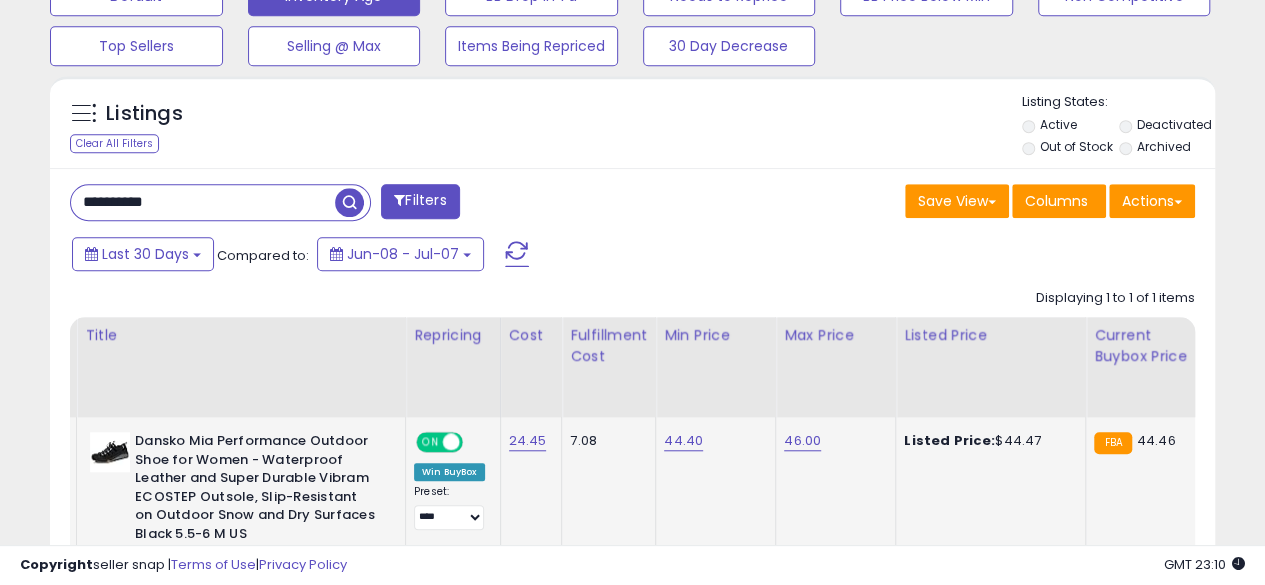 click on "**********" at bounding box center [203, 202] 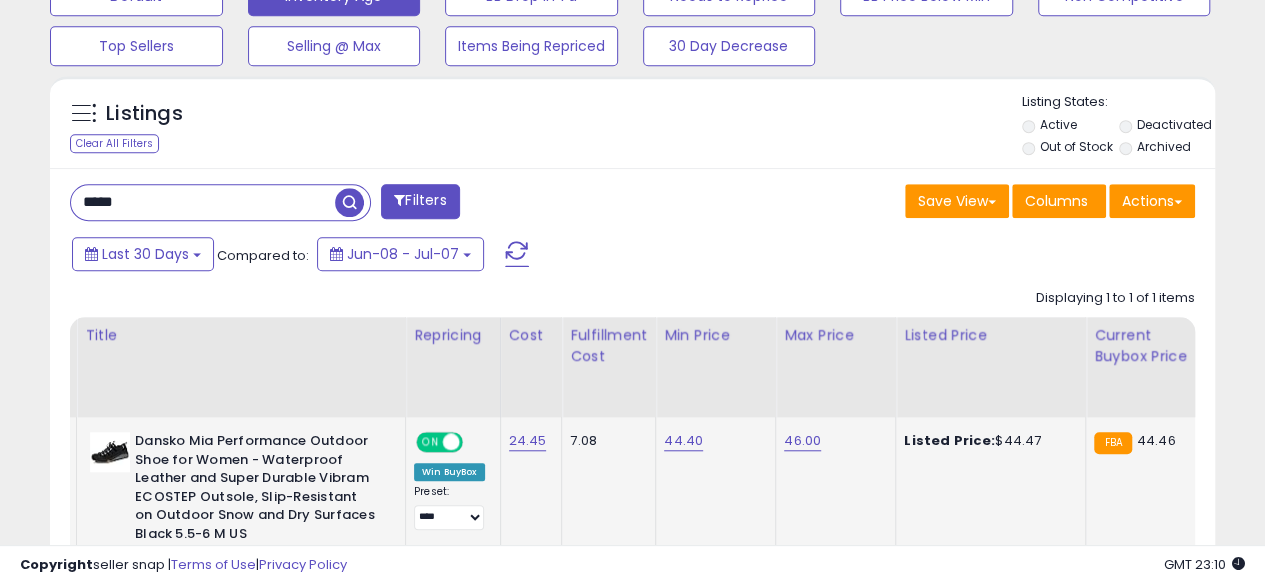 type on "**********" 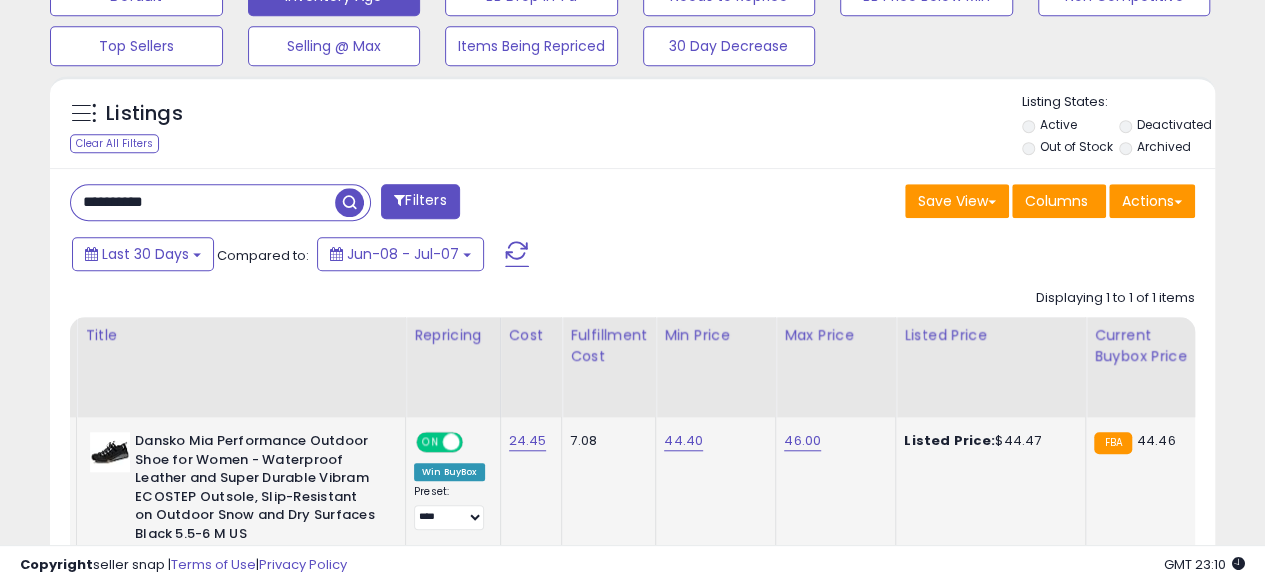 click at bounding box center (349, 202) 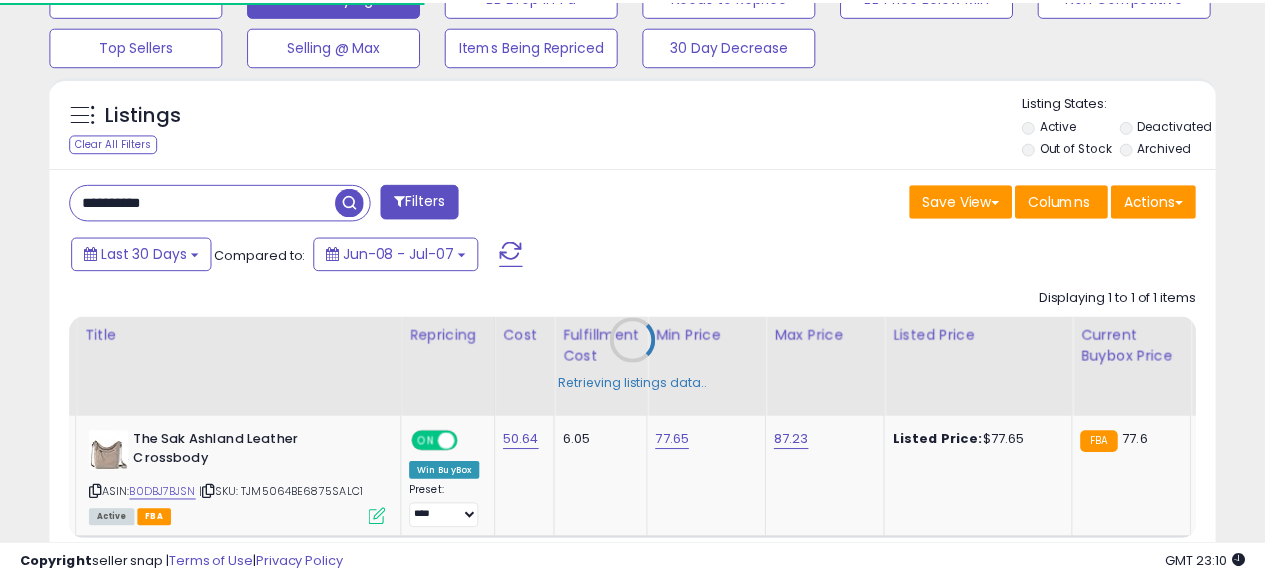 scroll, scrollTop: 410, scrollLeft: 674, axis: both 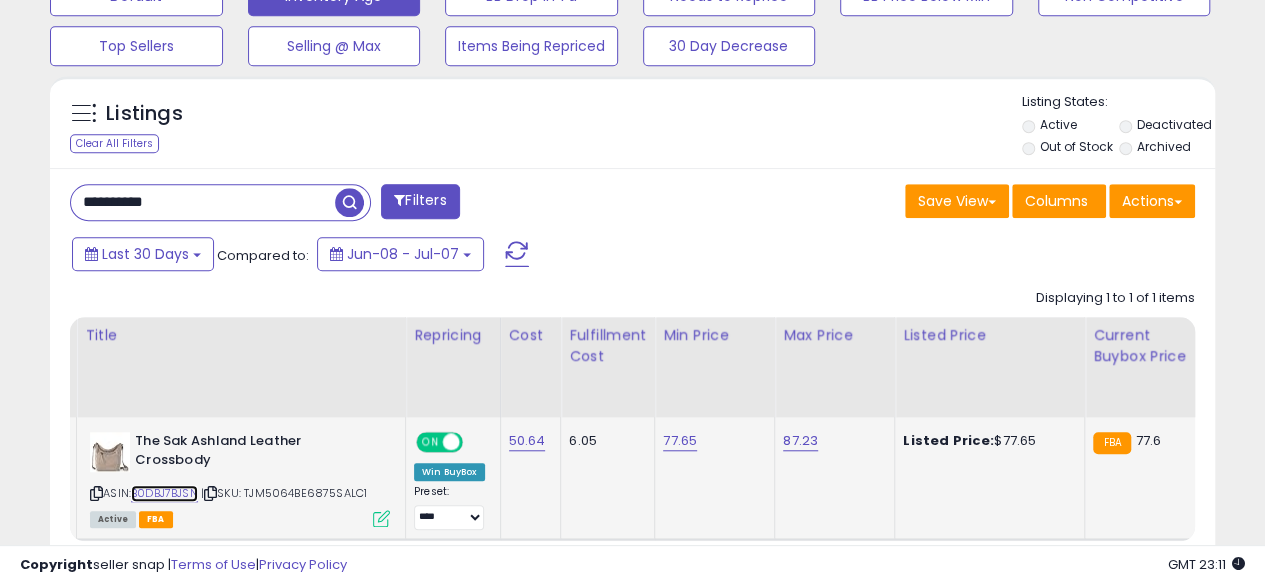 click on "B0DBJ7BJSN" at bounding box center (164, 493) 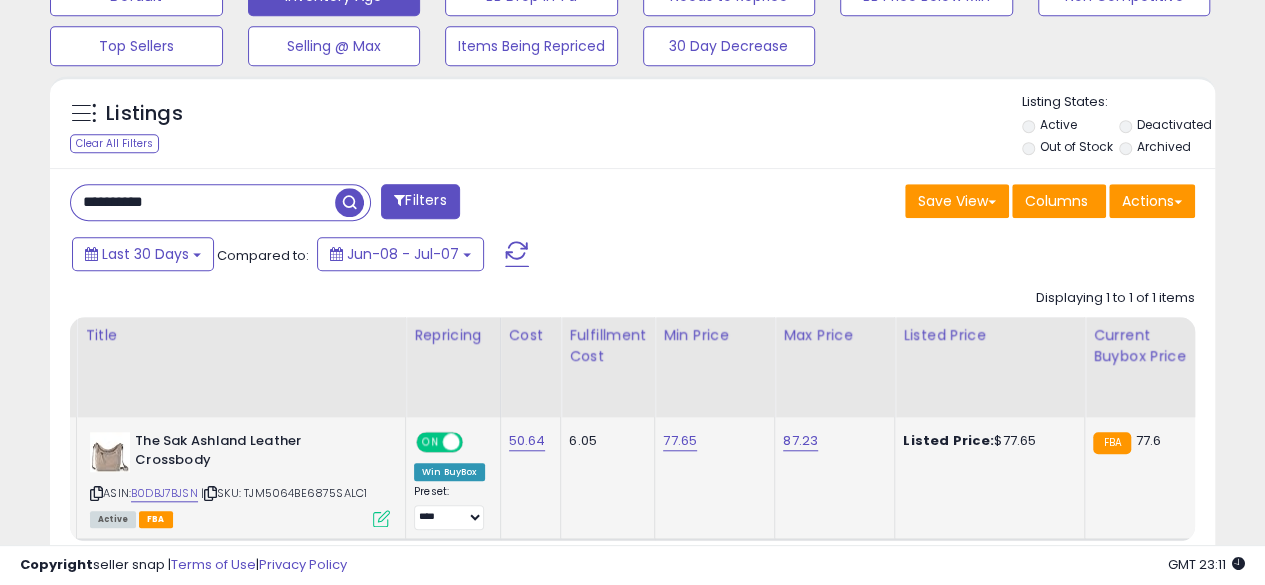 click on "77.65" 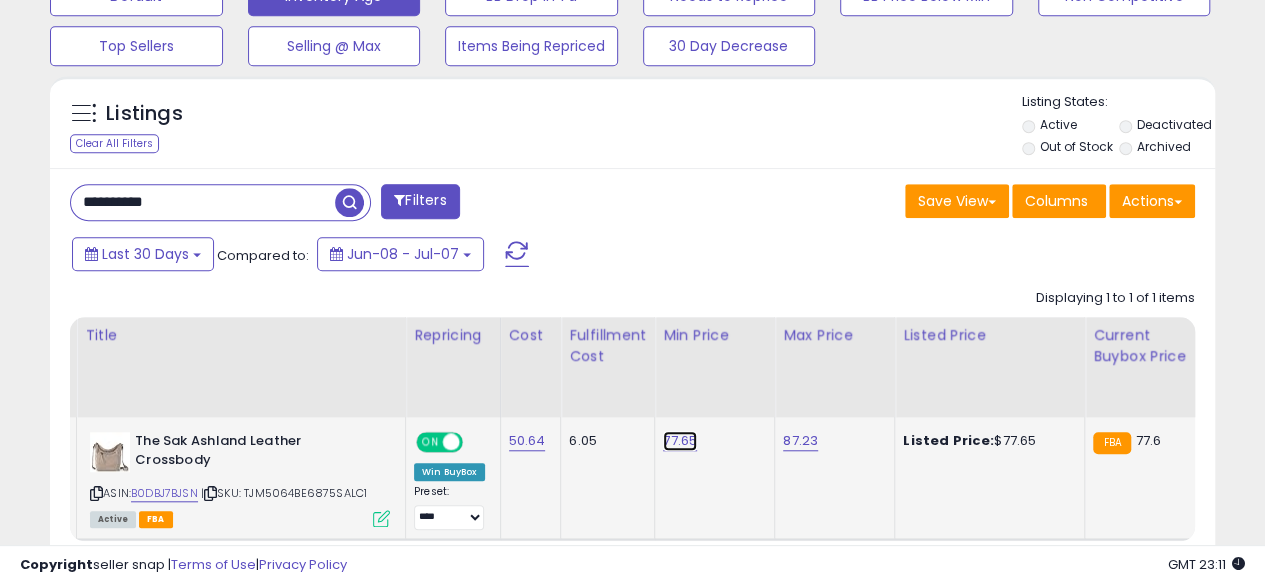 click on "77.65" at bounding box center (680, 441) 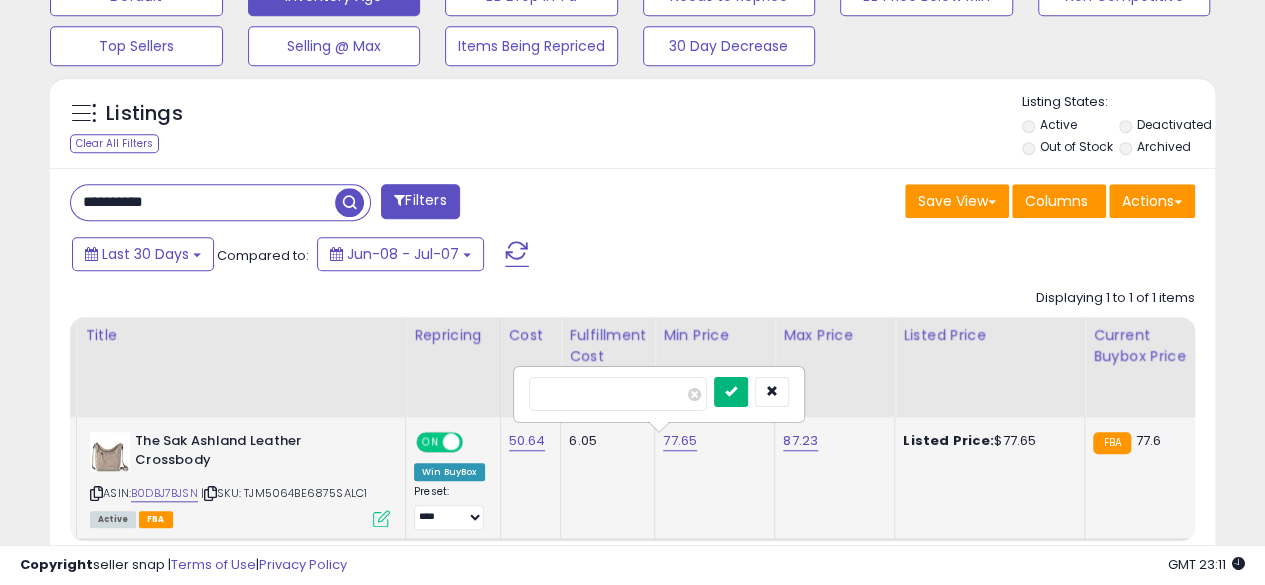 type on "*****" 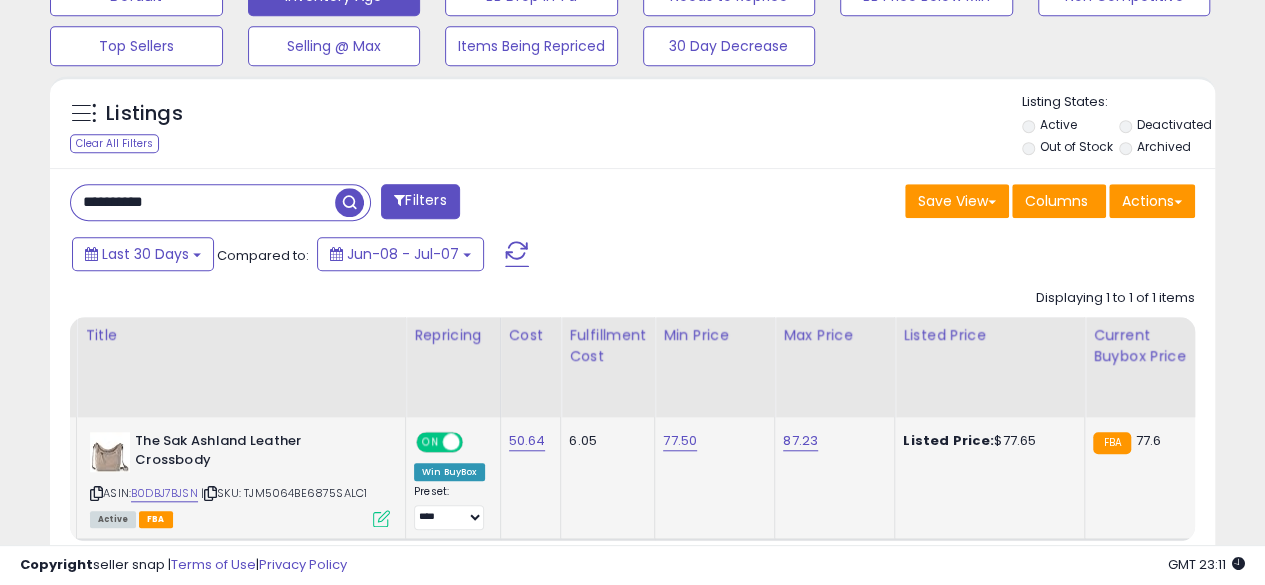 click on "**********" at bounding box center [203, 202] 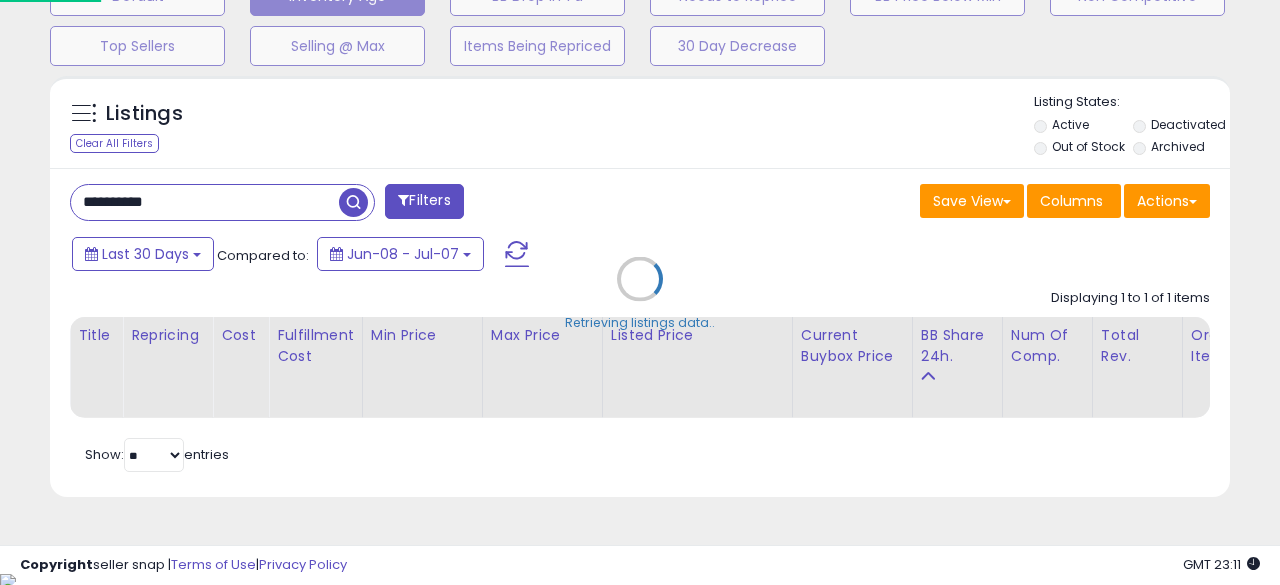 scroll, scrollTop: 999590, scrollLeft: 999317, axis: both 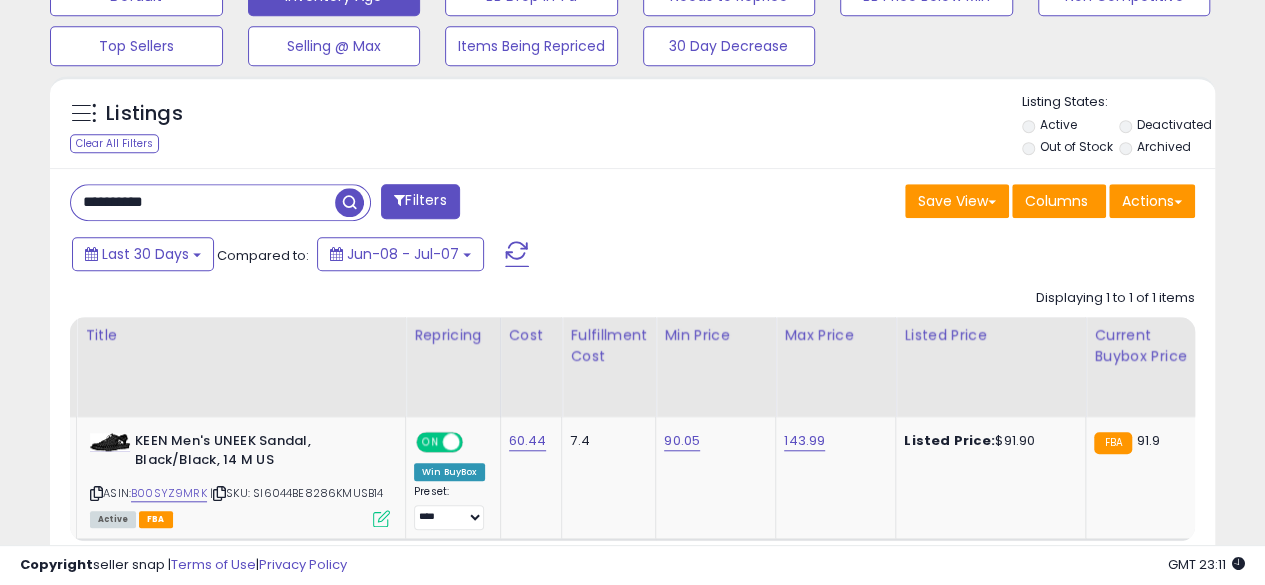 click on "**********" at bounding box center (203, 202) 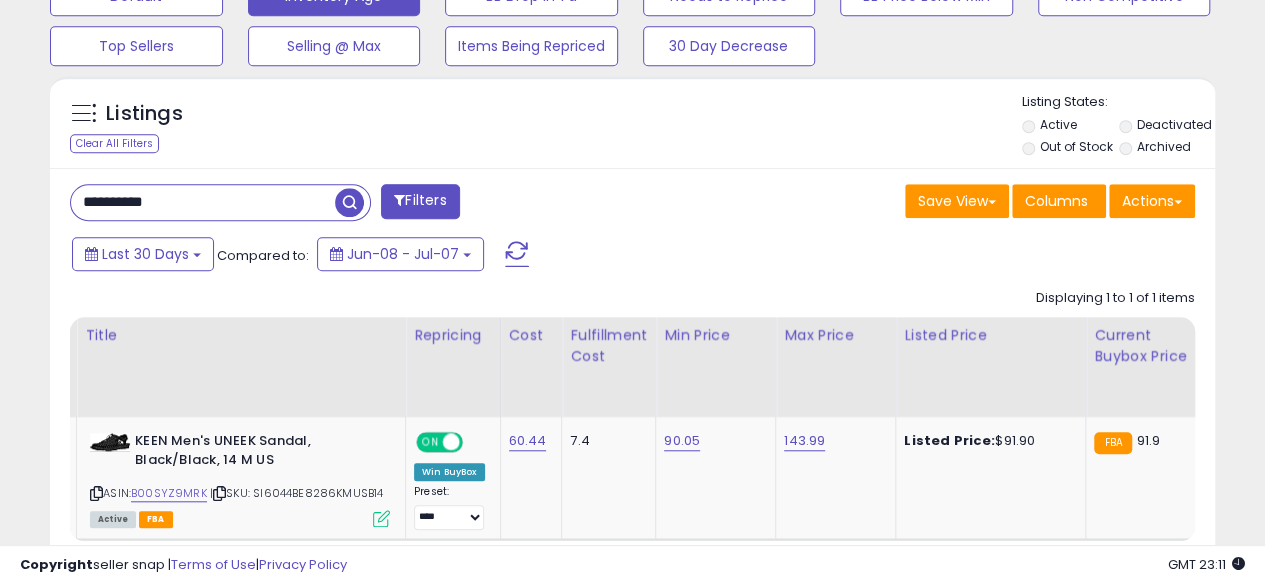 type on "**********" 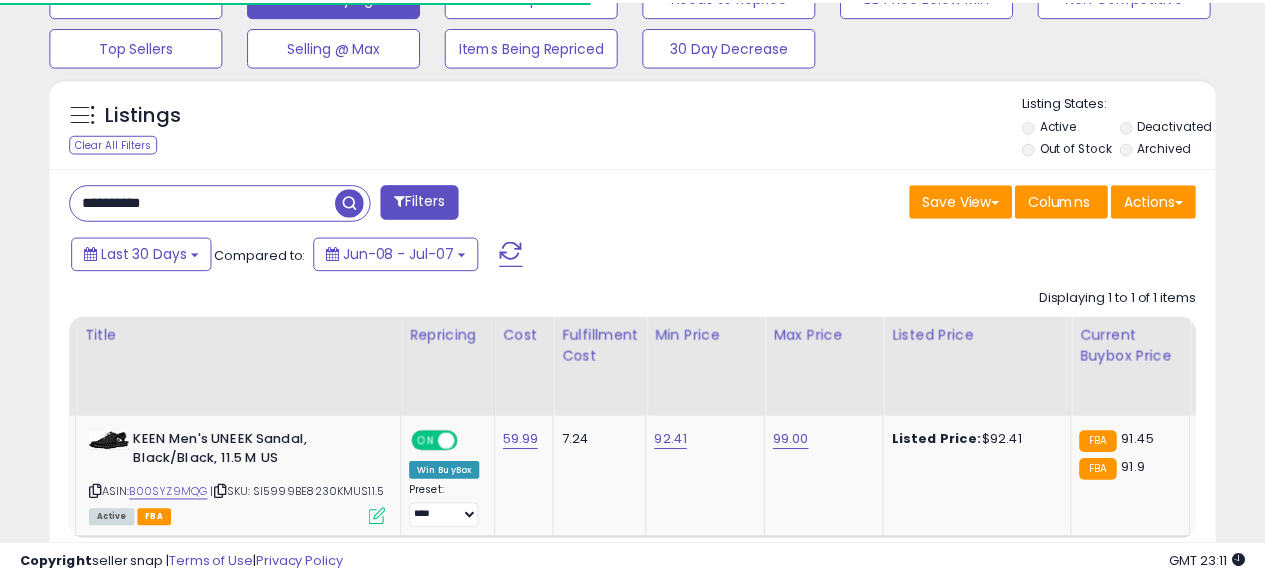 scroll, scrollTop: 410, scrollLeft: 674, axis: both 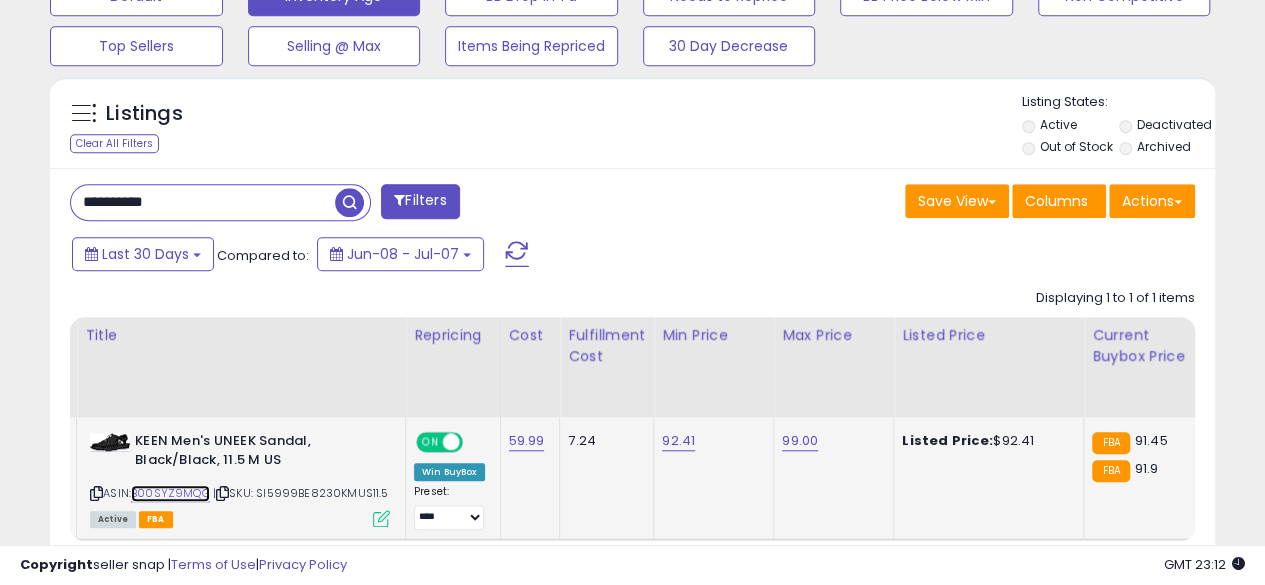 click on "B00SYZ9MQG" at bounding box center (170, 493) 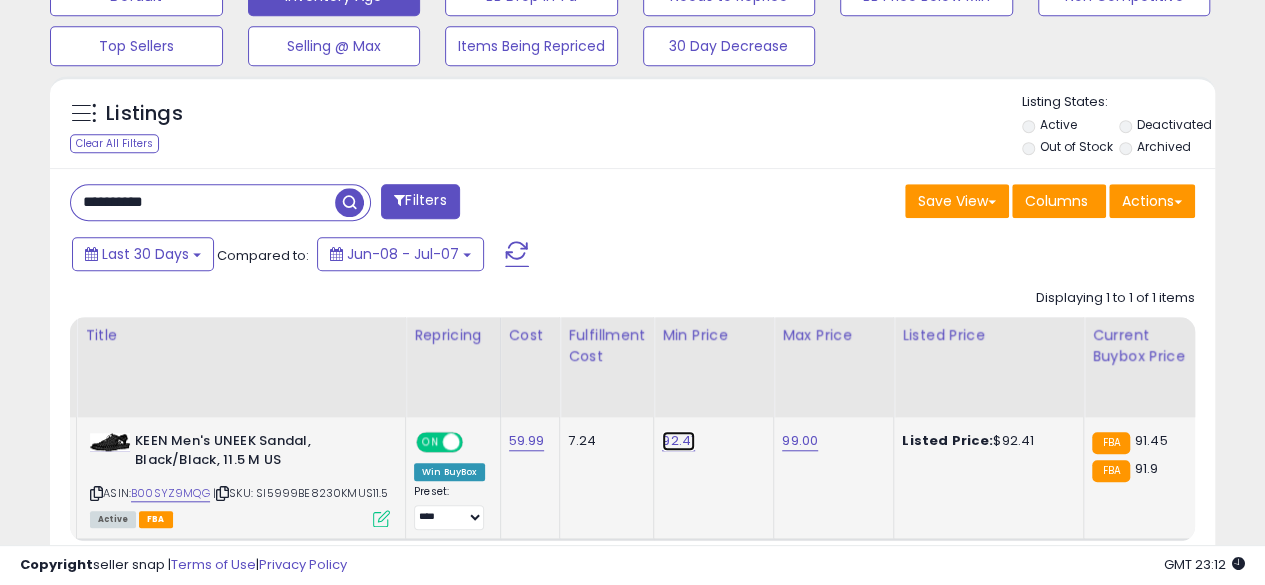 click on "92.41" at bounding box center [678, 441] 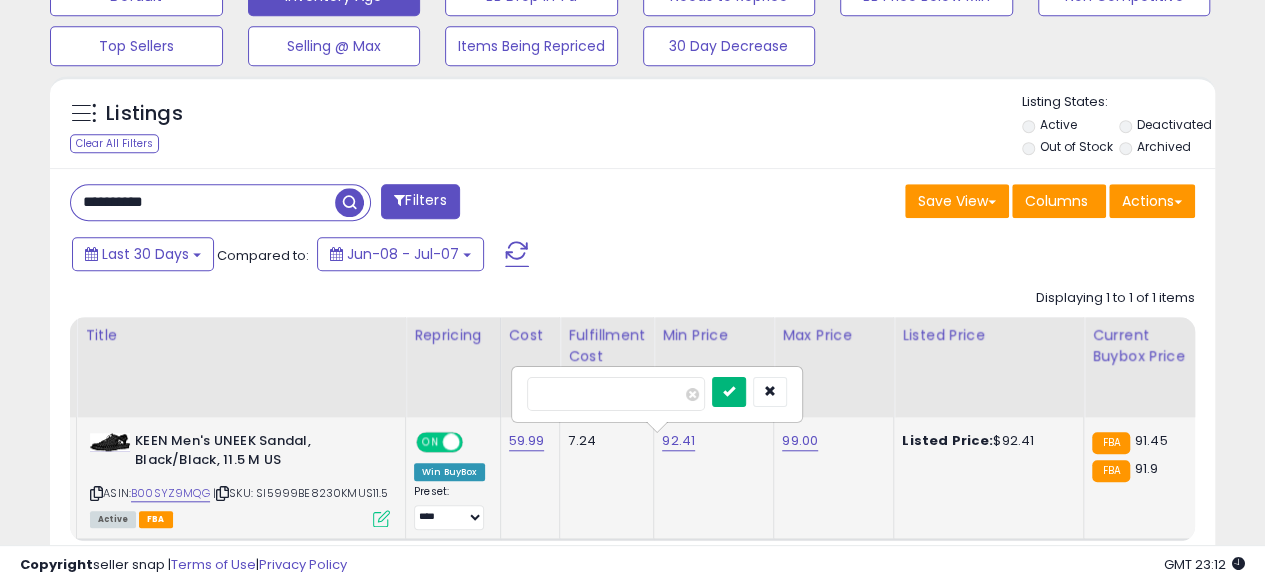 type on "*****" 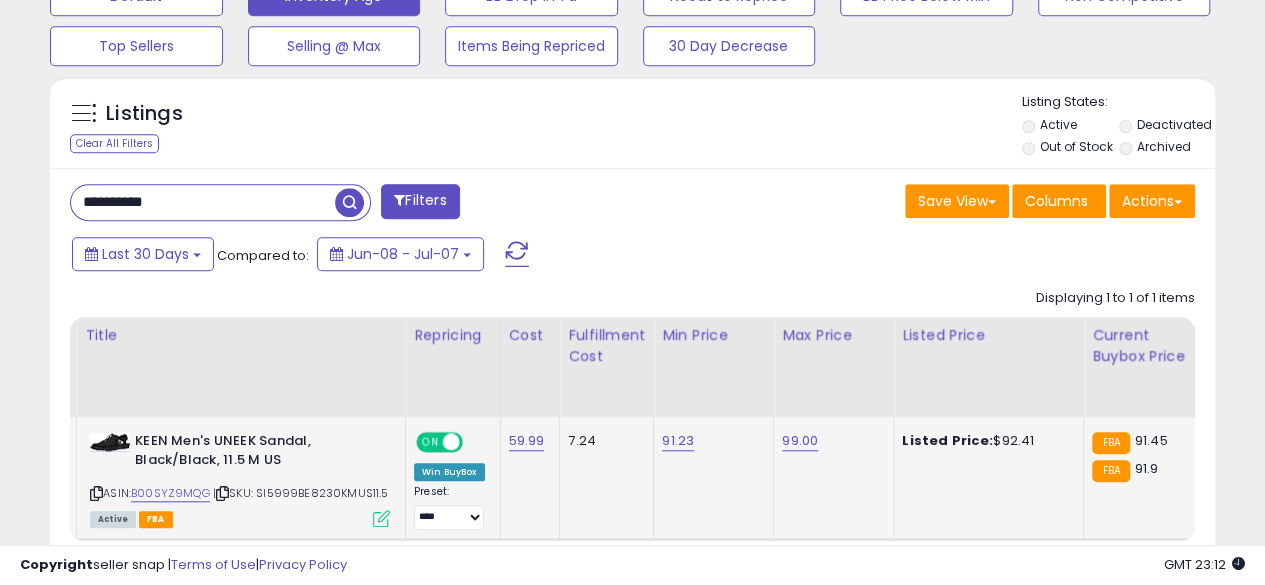 click on "**********" at bounding box center [203, 202] 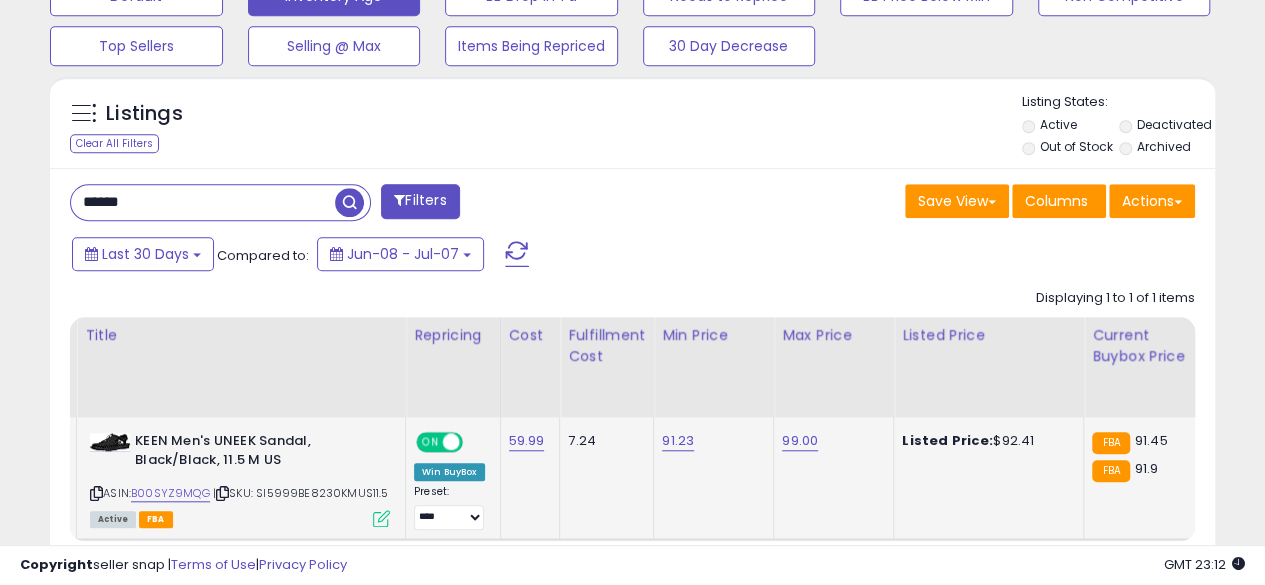 type on "**********" 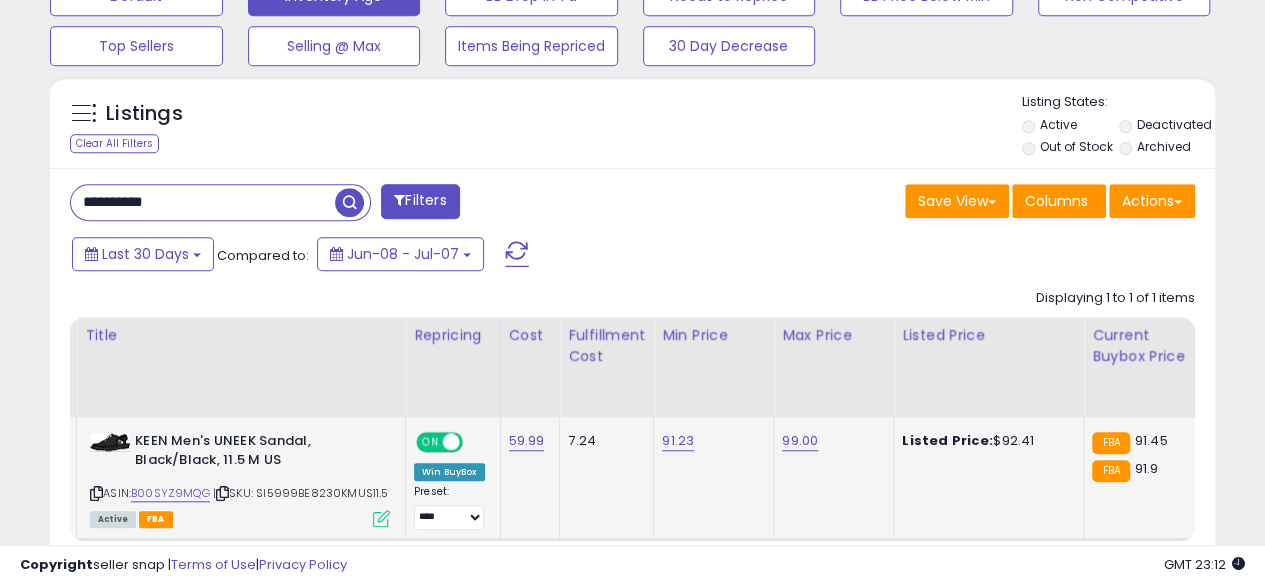 click at bounding box center [349, 202] 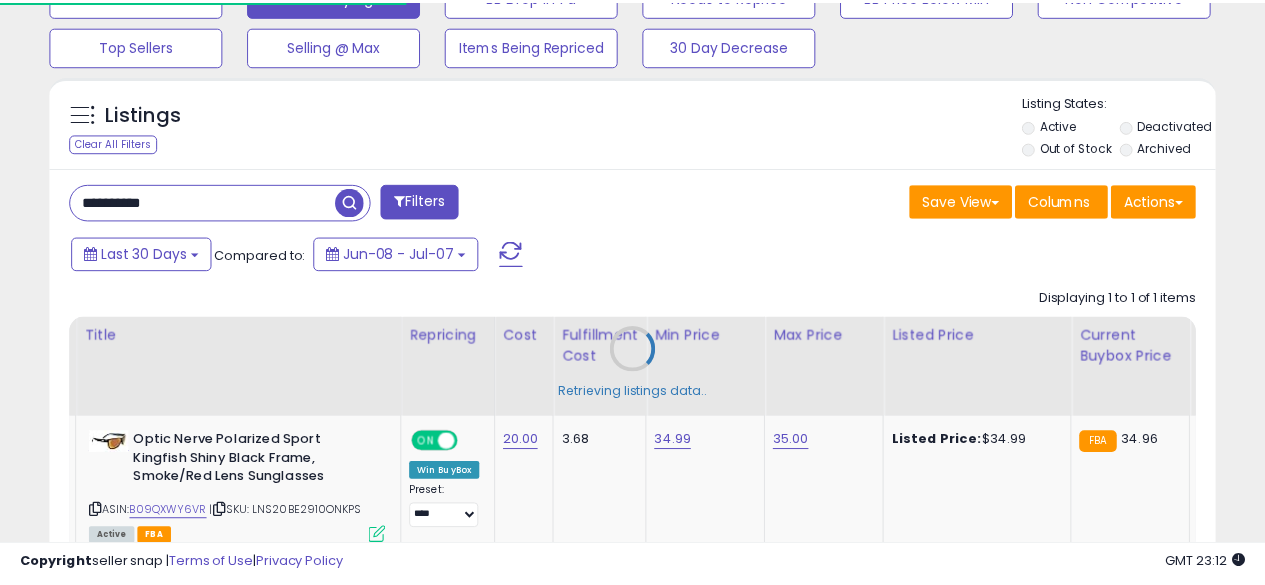 scroll, scrollTop: 410, scrollLeft: 674, axis: both 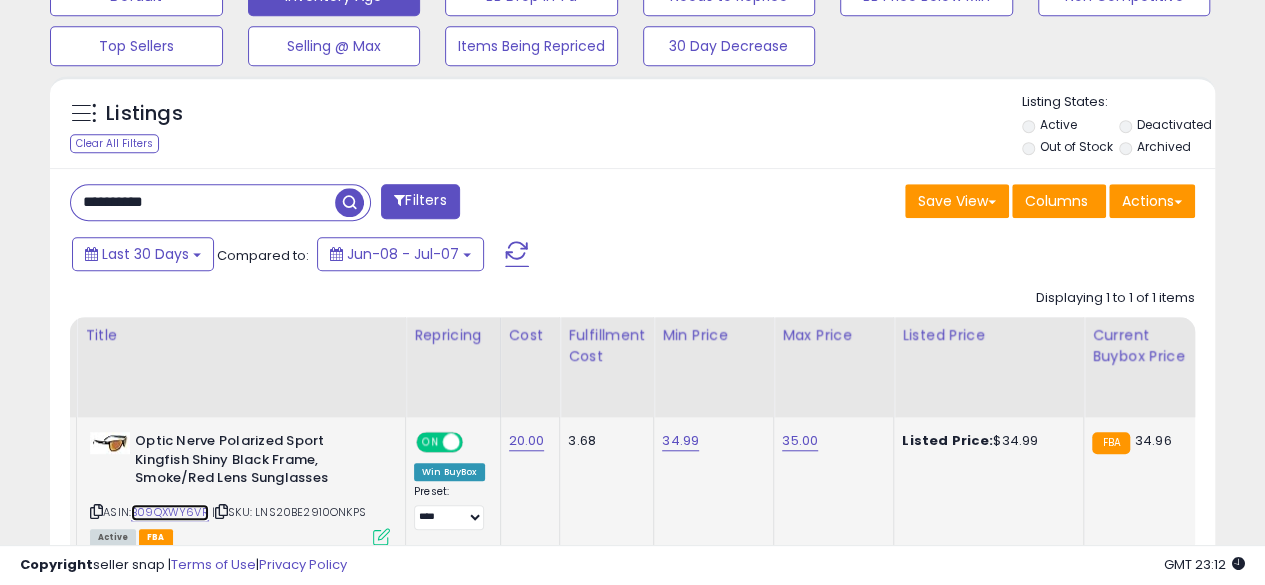 click on "B09QXWY6VR" at bounding box center [170, 512] 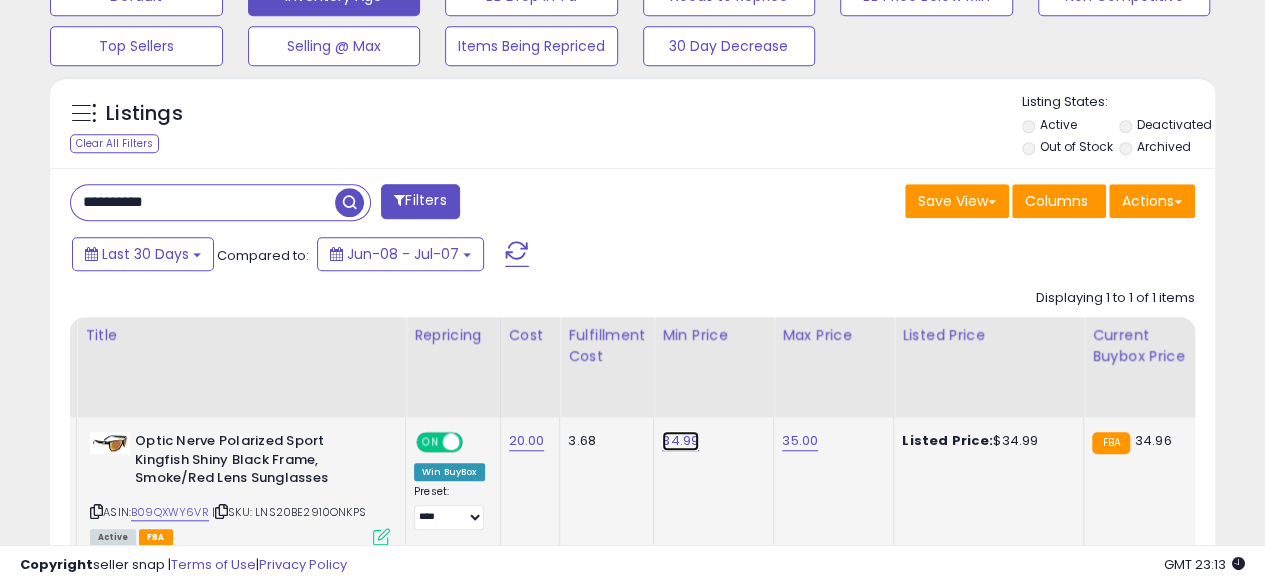 click on "34.99" at bounding box center (680, 441) 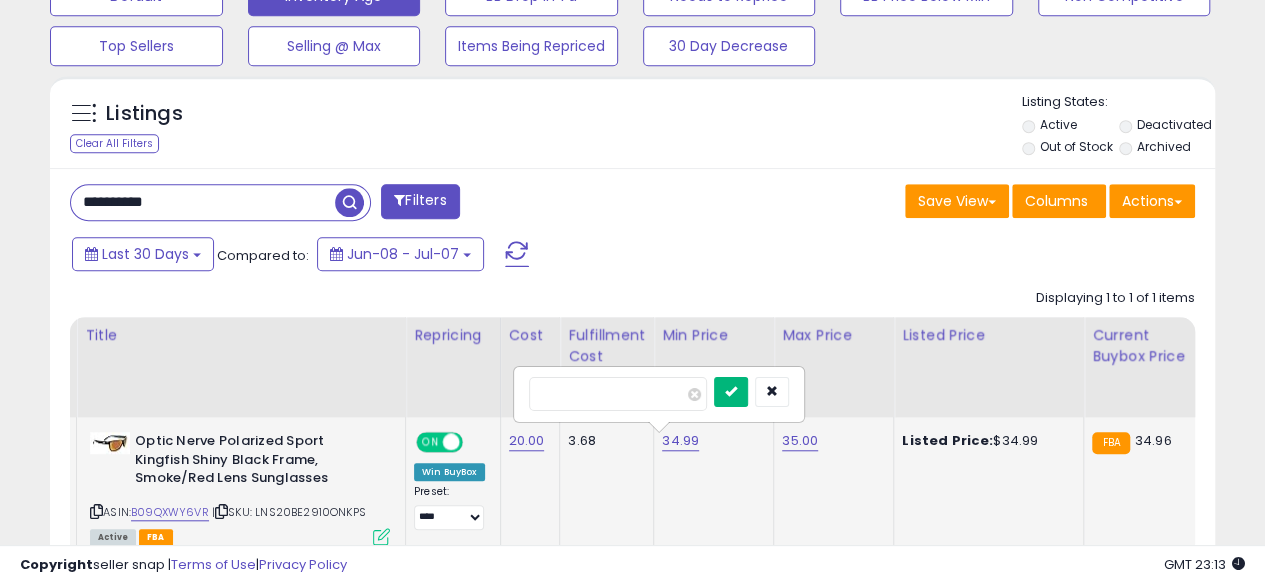type on "*****" 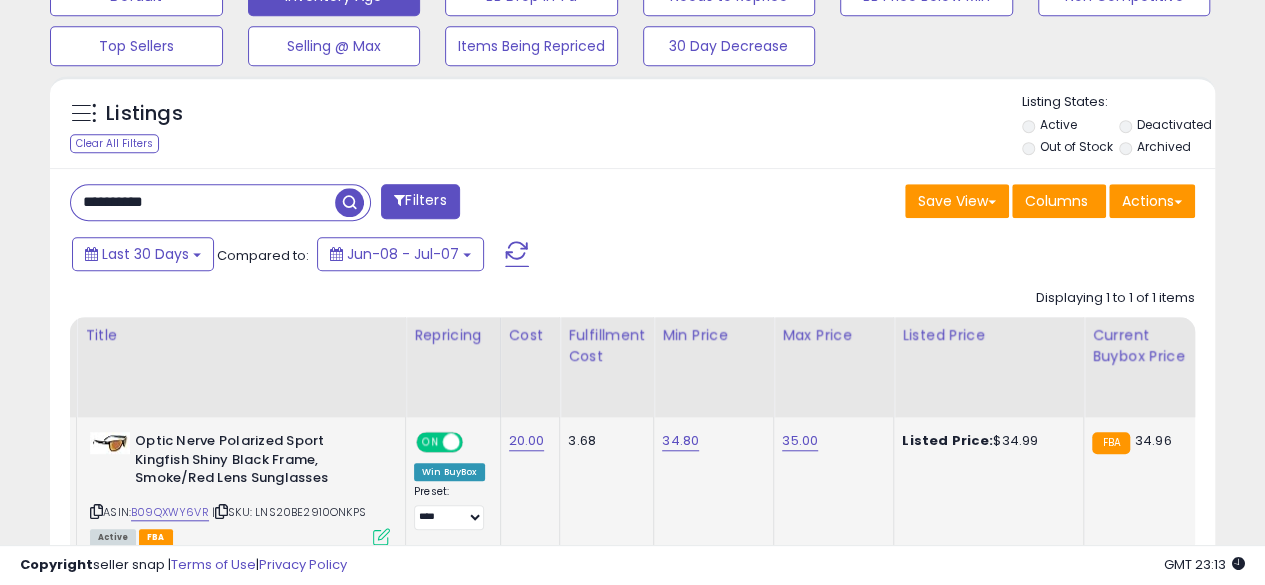 click on "**********" at bounding box center [203, 202] 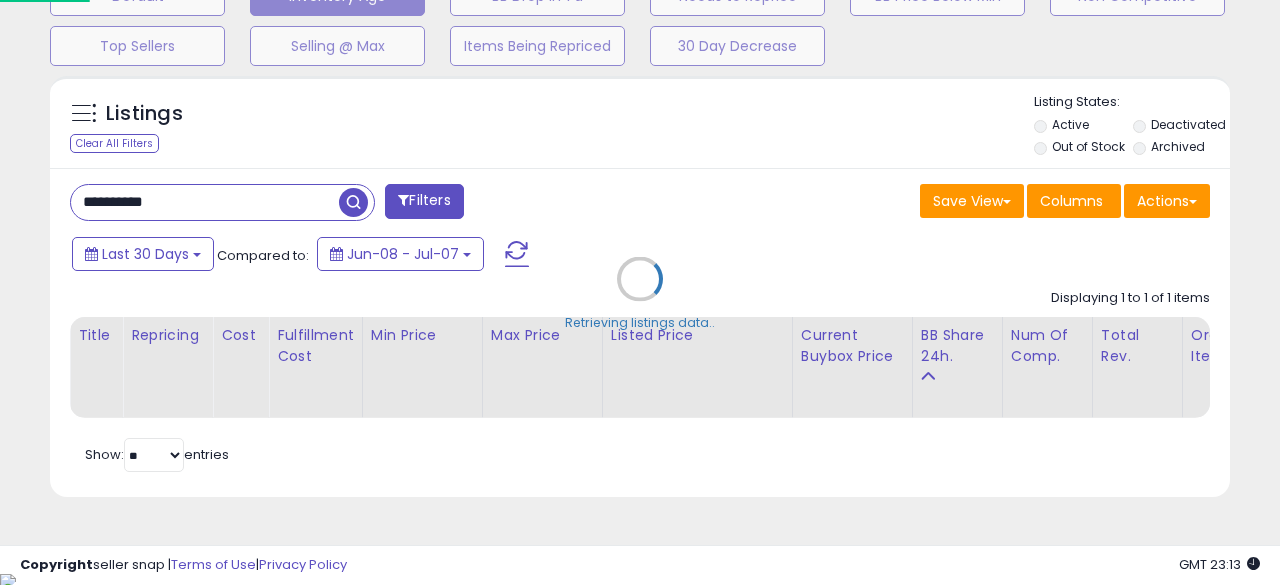 scroll, scrollTop: 999590, scrollLeft: 999317, axis: both 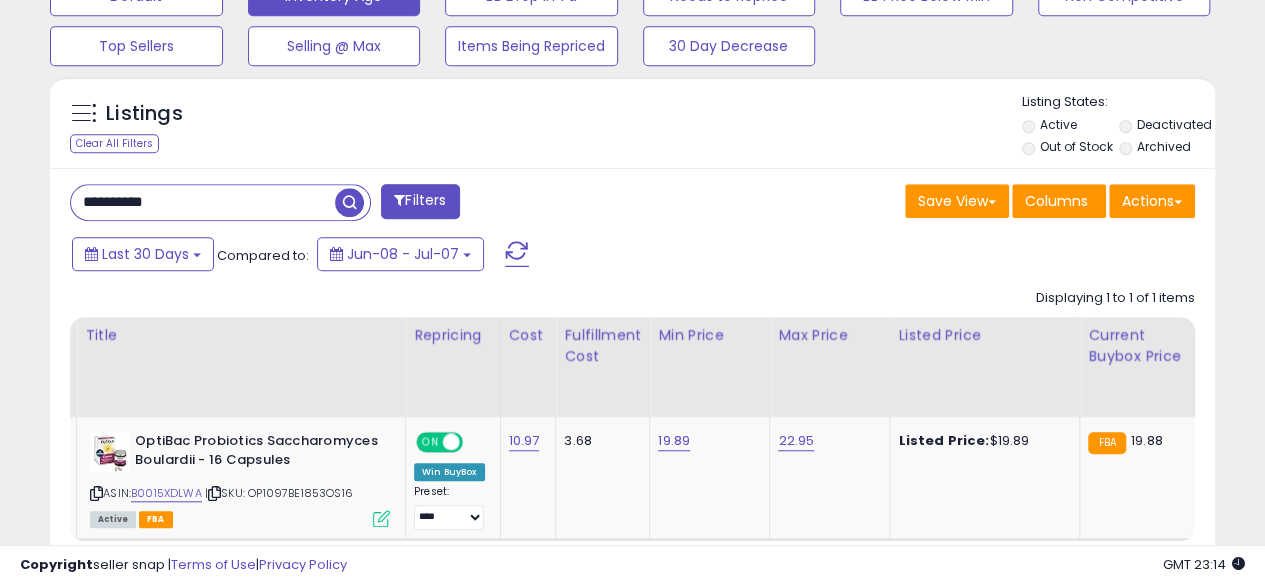 click on "**********" at bounding box center (203, 202) 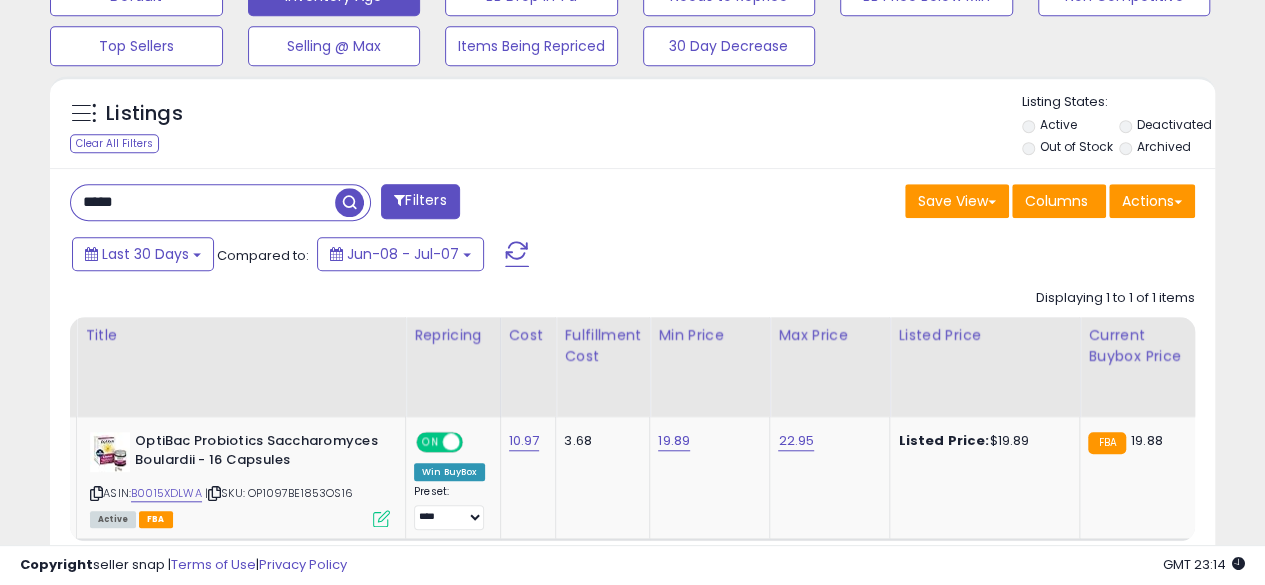 type on "**********" 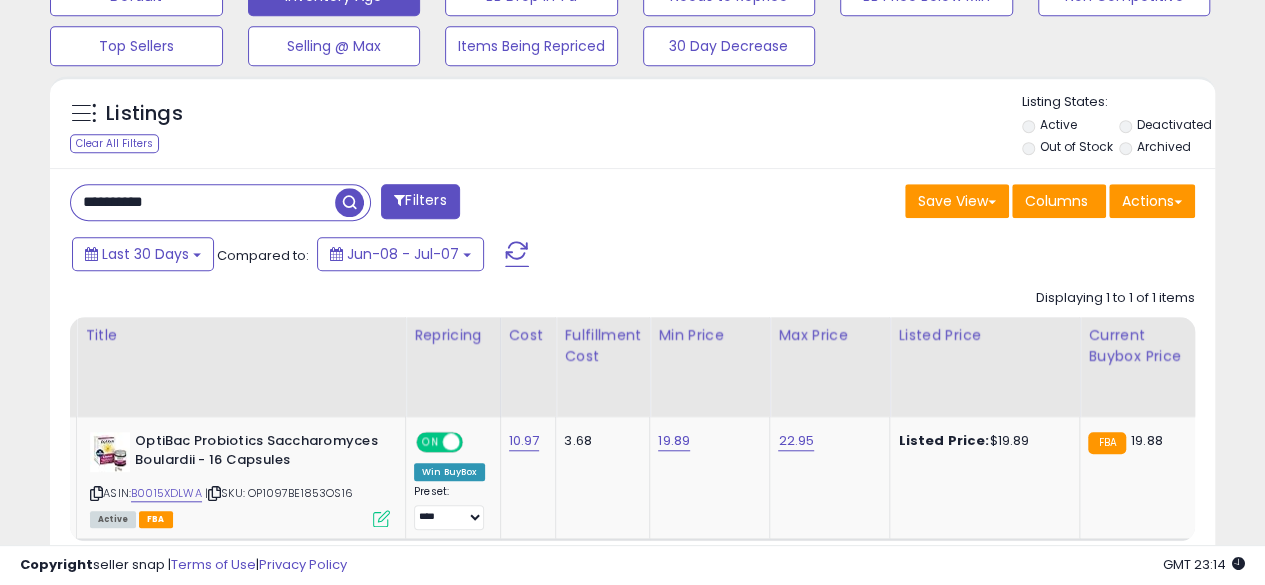 click at bounding box center (349, 202) 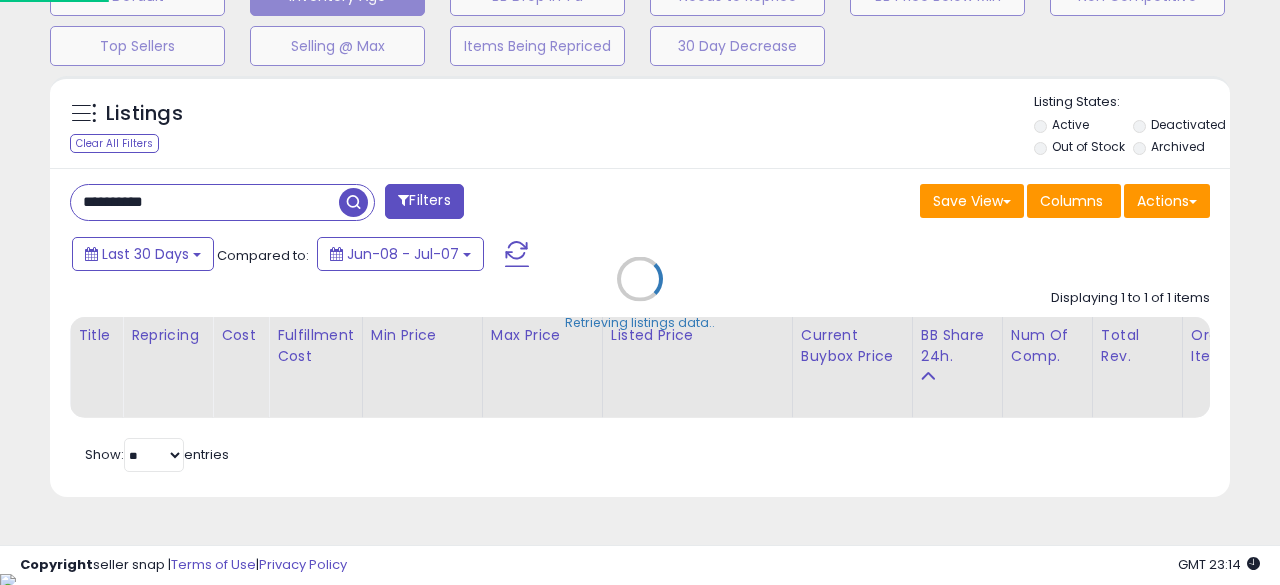 scroll, scrollTop: 999590, scrollLeft: 999317, axis: both 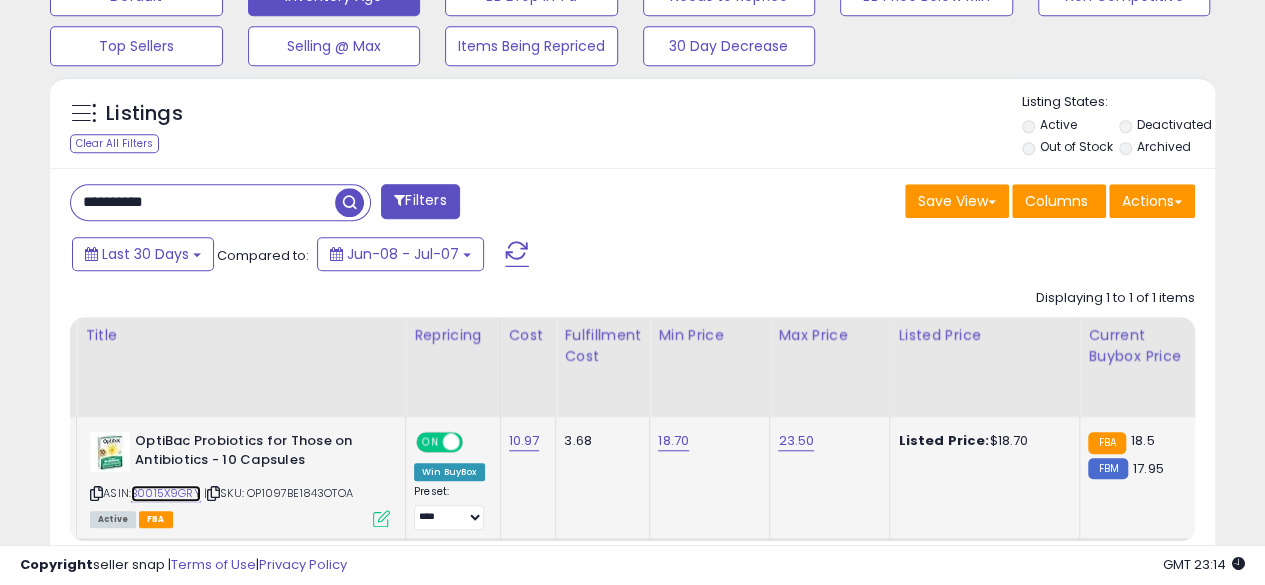 click on "B0015X9GRY" at bounding box center [166, 493] 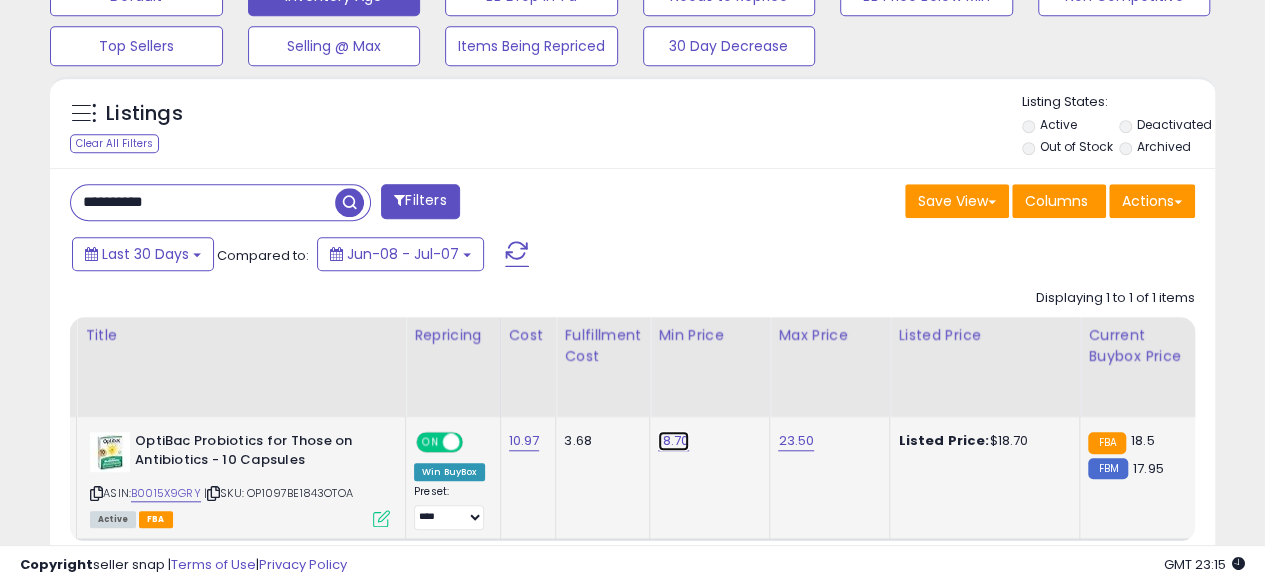 click on "18.70" at bounding box center [673, 441] 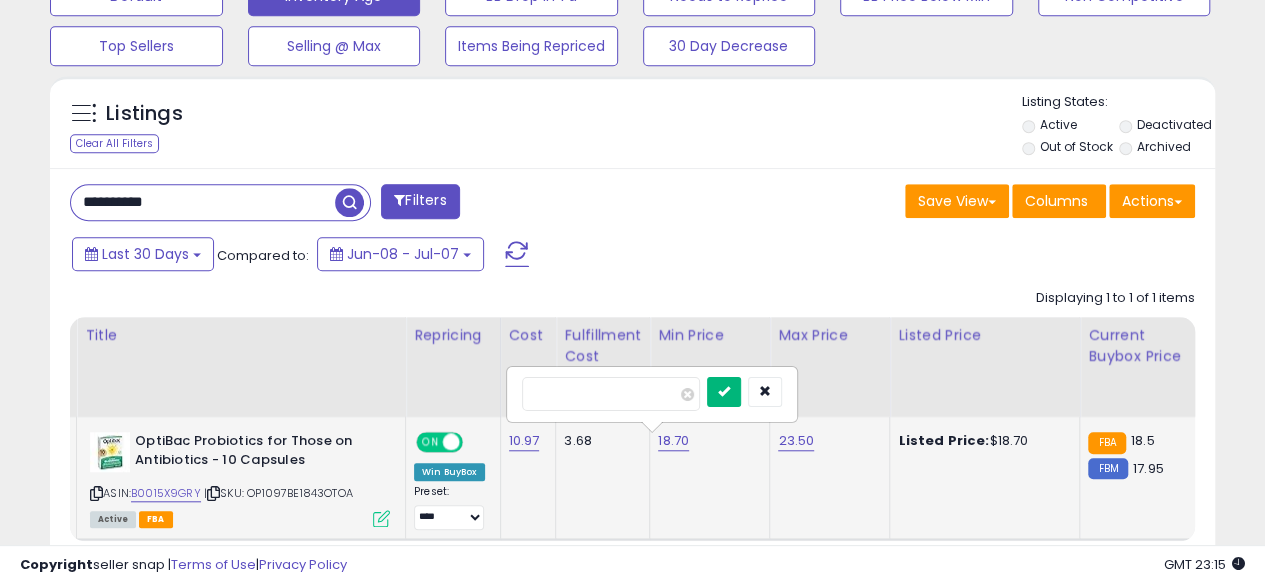 type on "*****" 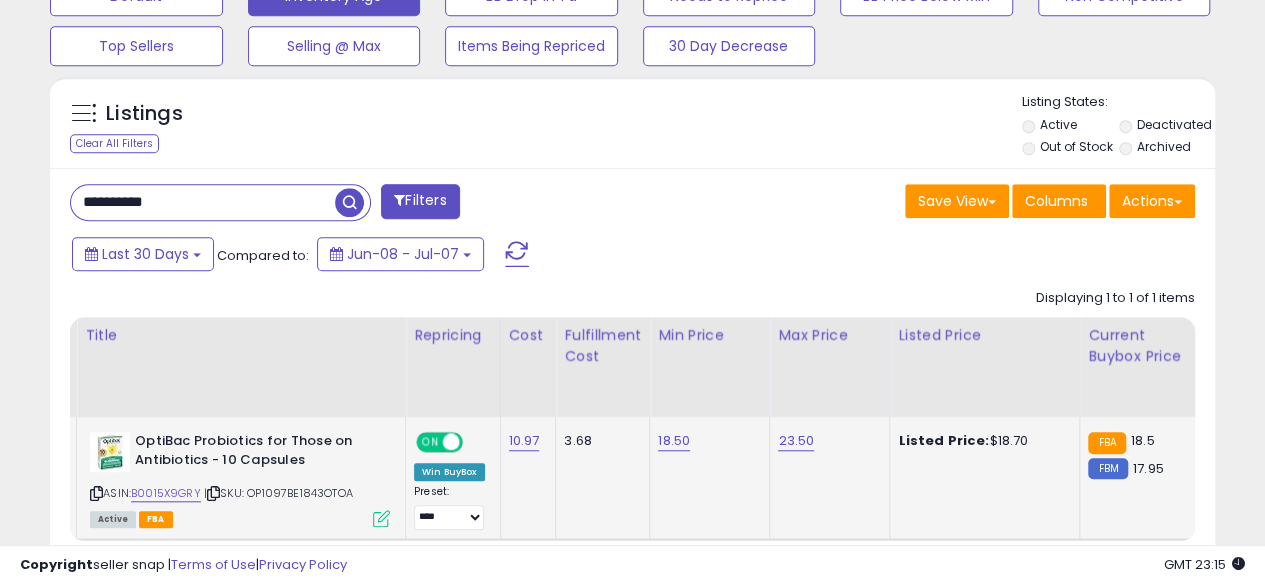 click on "**********" at bounding box center (203, 202) 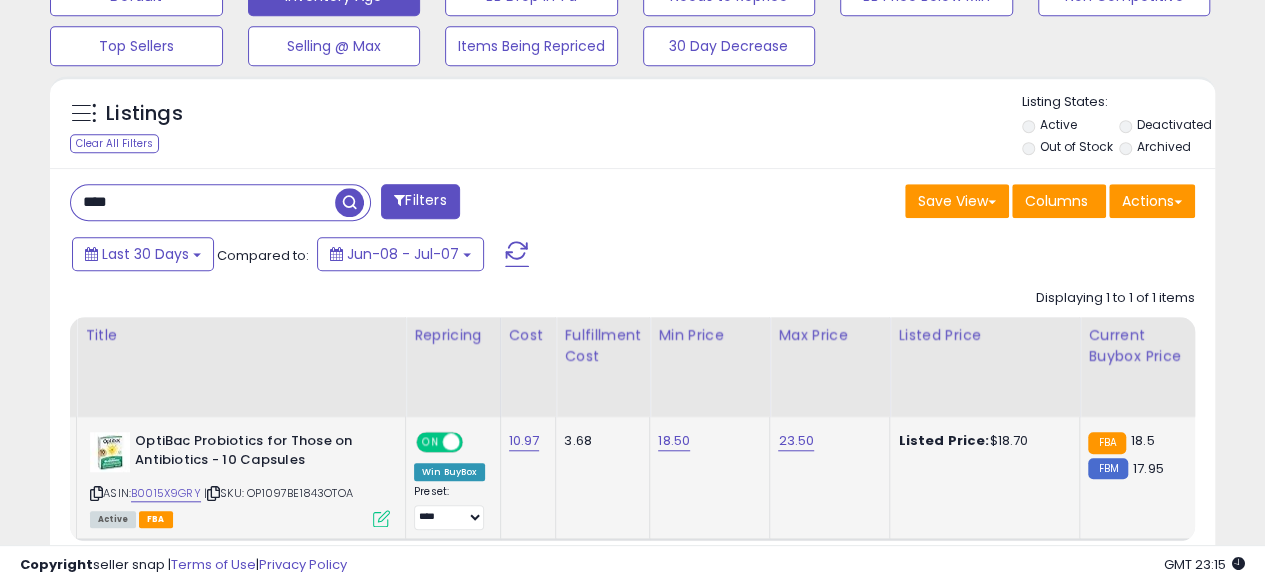 type on "**********" 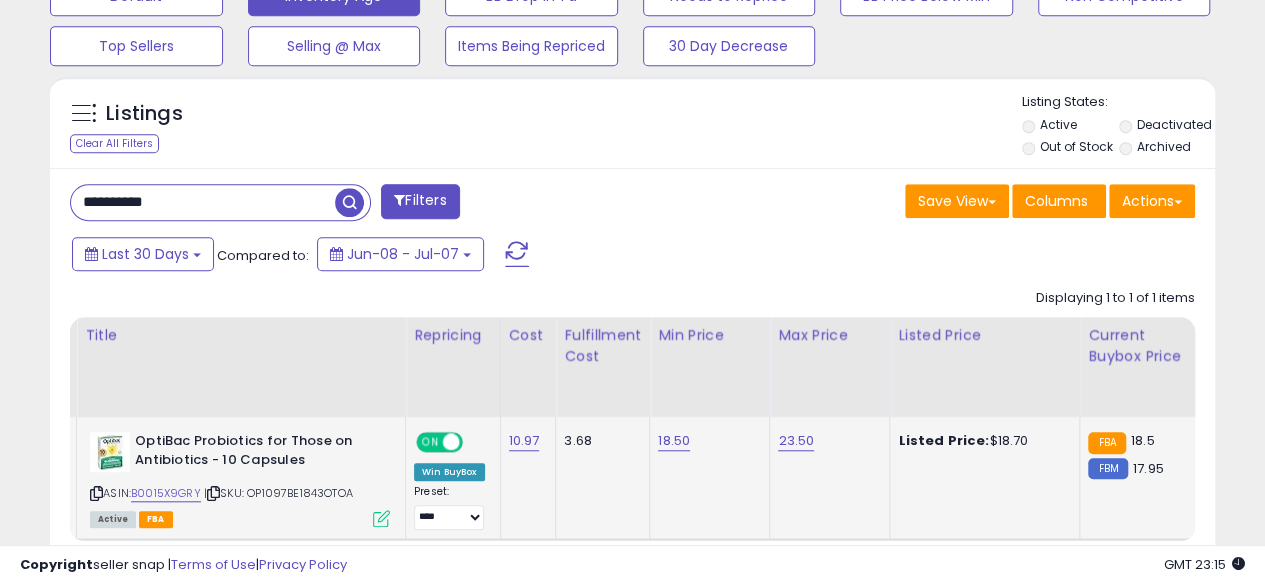 click at bounding box center [349, 202] 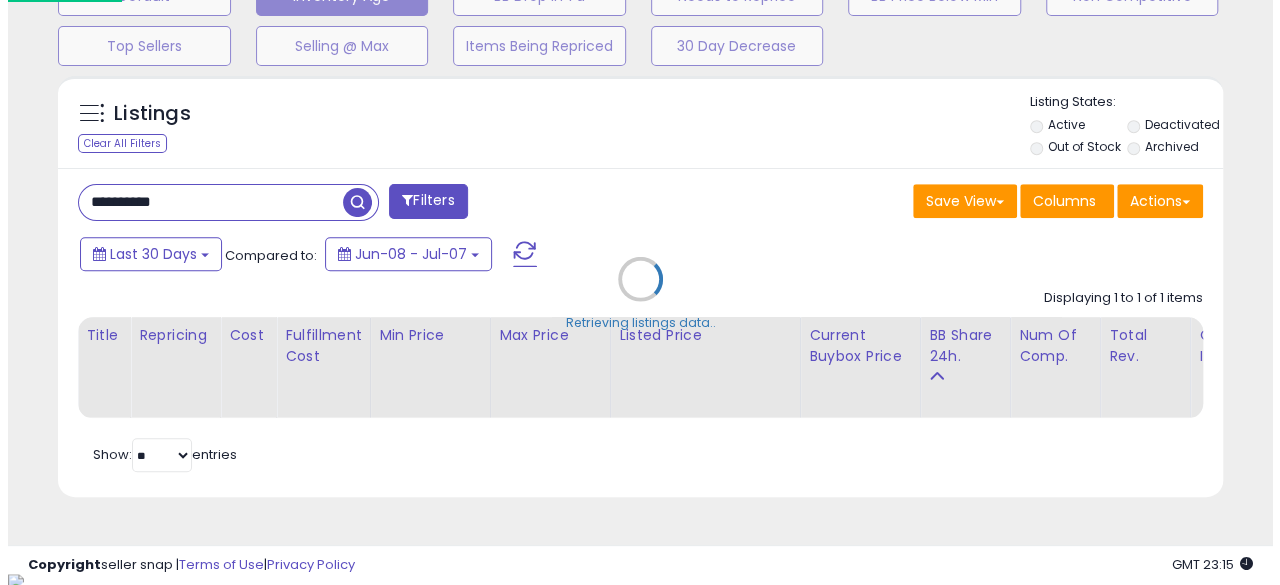 scroll, scrollTop: 999590, scrollLeft: 999317, axis: both 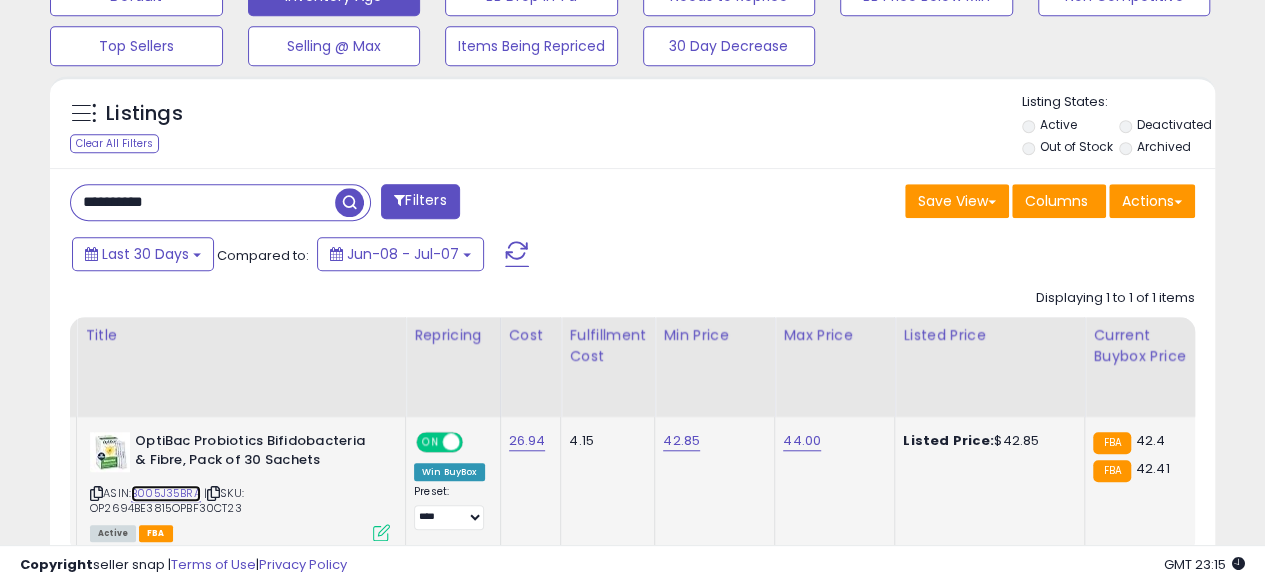 click on "B005J35BRA" at bounding box center [166, 493] 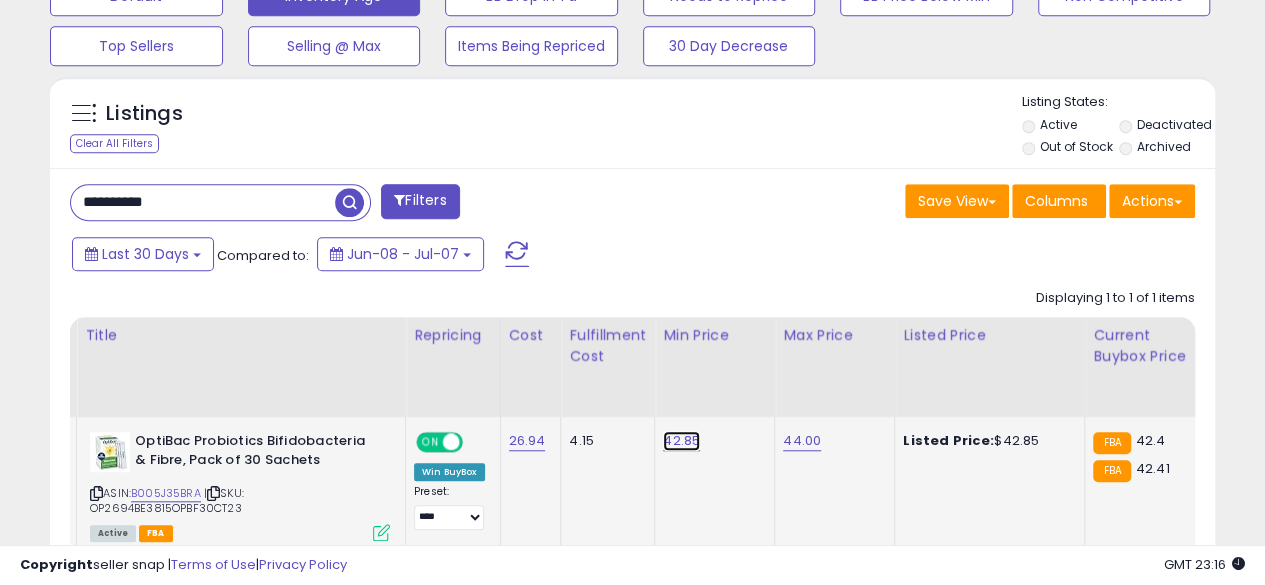 click on "42.85" at bounding box center (681, 441) 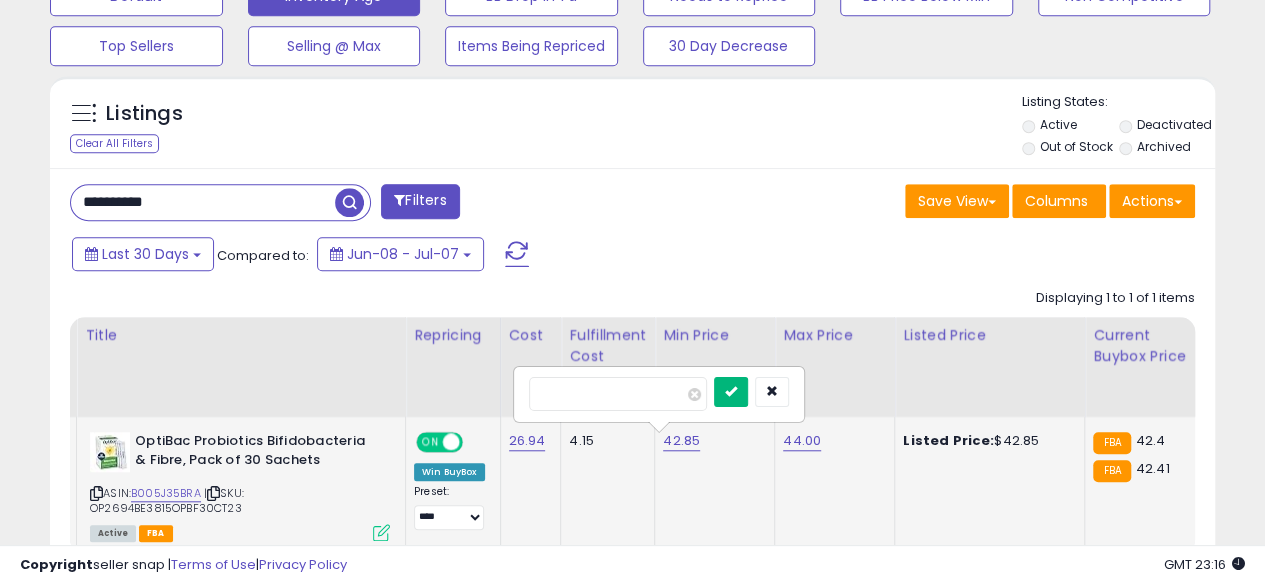 type on "*****" 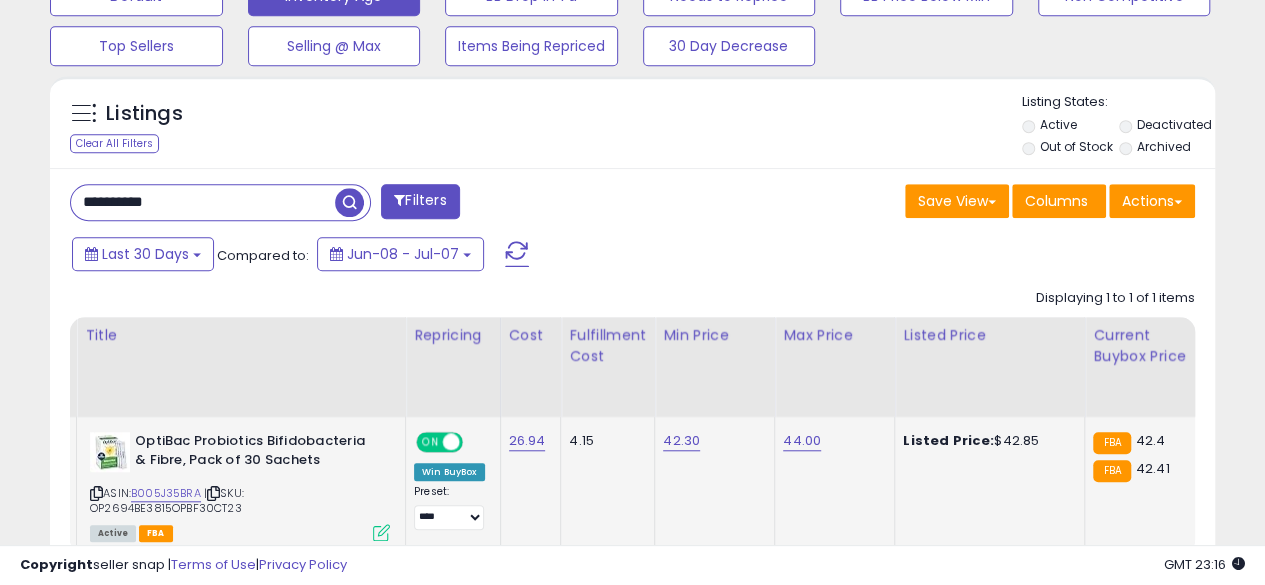 click on "**********" at bounding box center (203, 202) 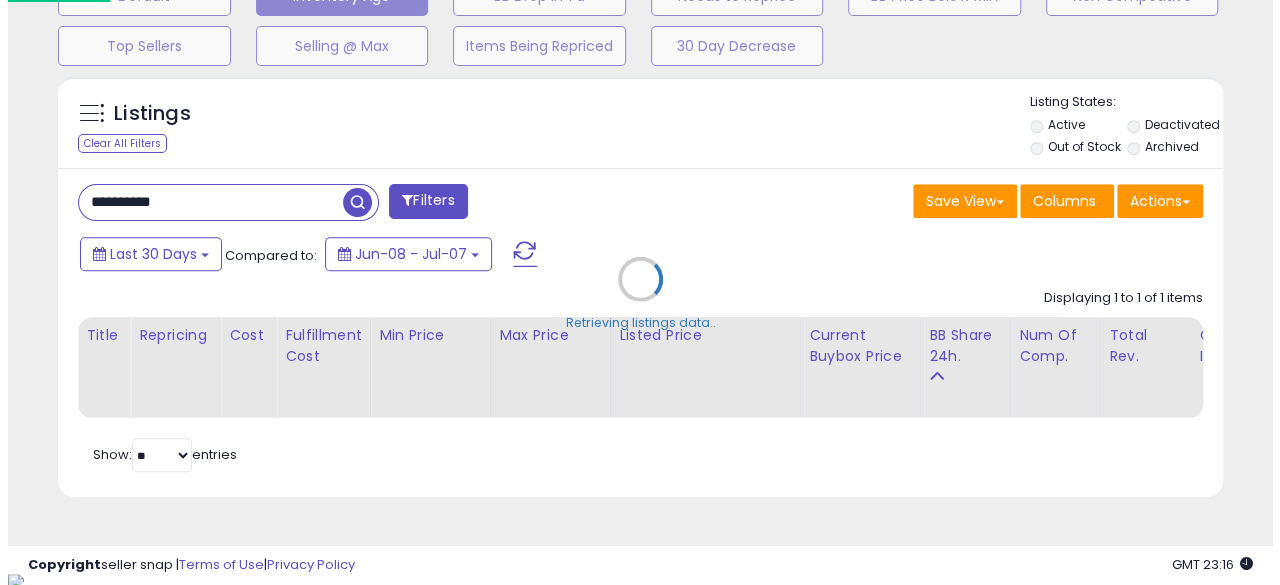 scroll, scrollTop: 999590, scrollLeft: 999317, axis: both 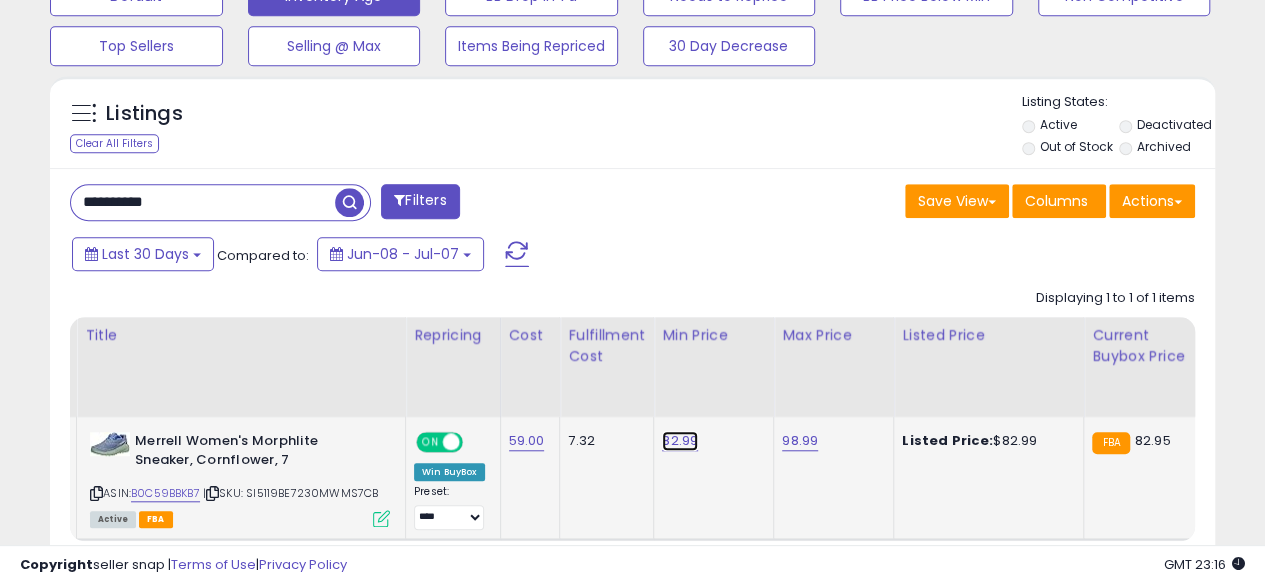 click on "82.99" at bounding box center [680, 441] 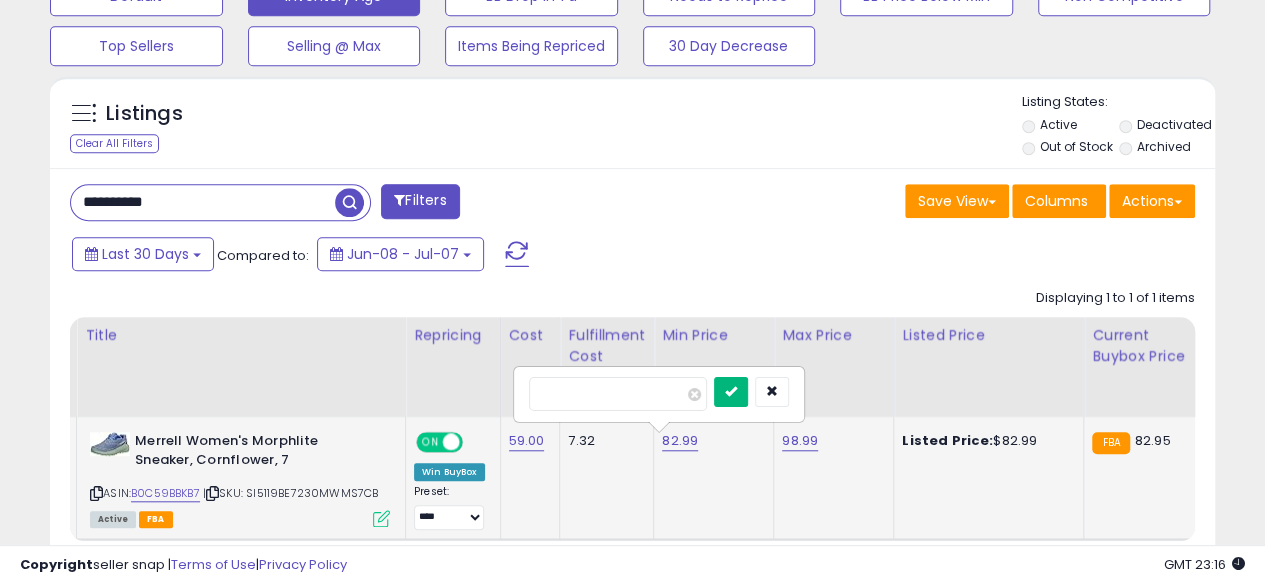 type on "*****" 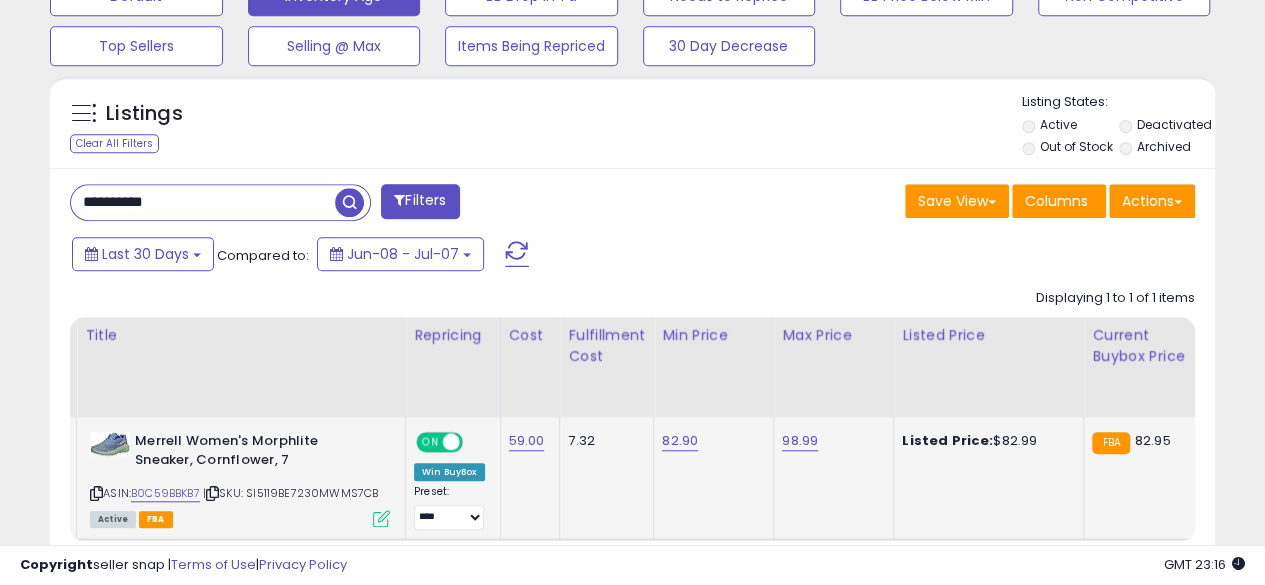 click on "**********" at bounding box center [203, 202] 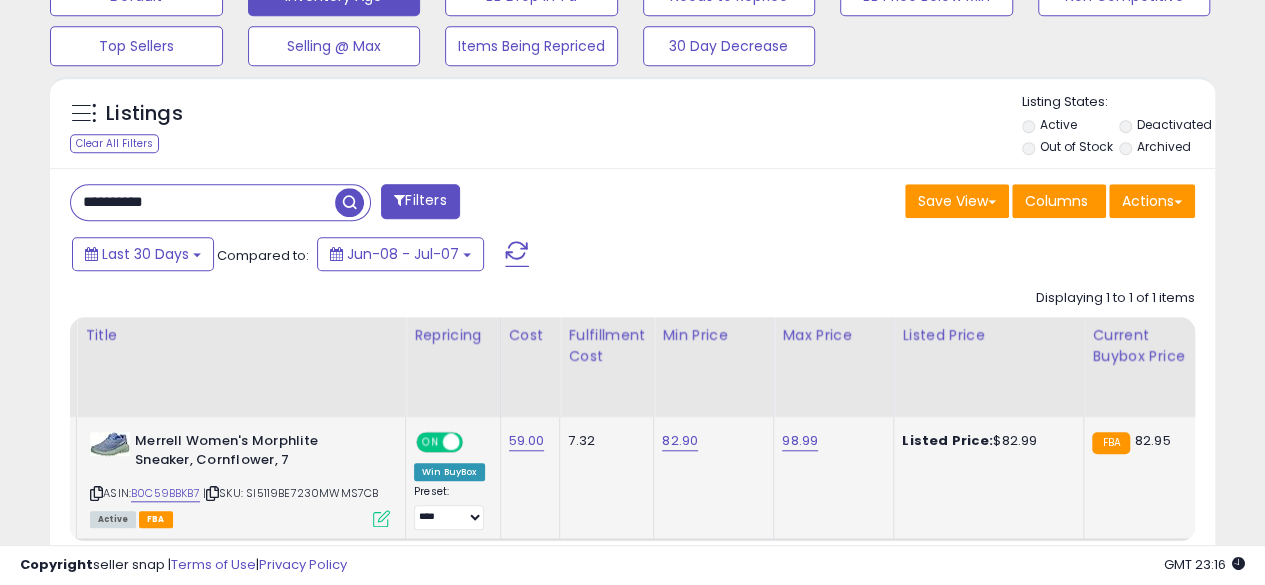 click at bounding box center [349, 202] 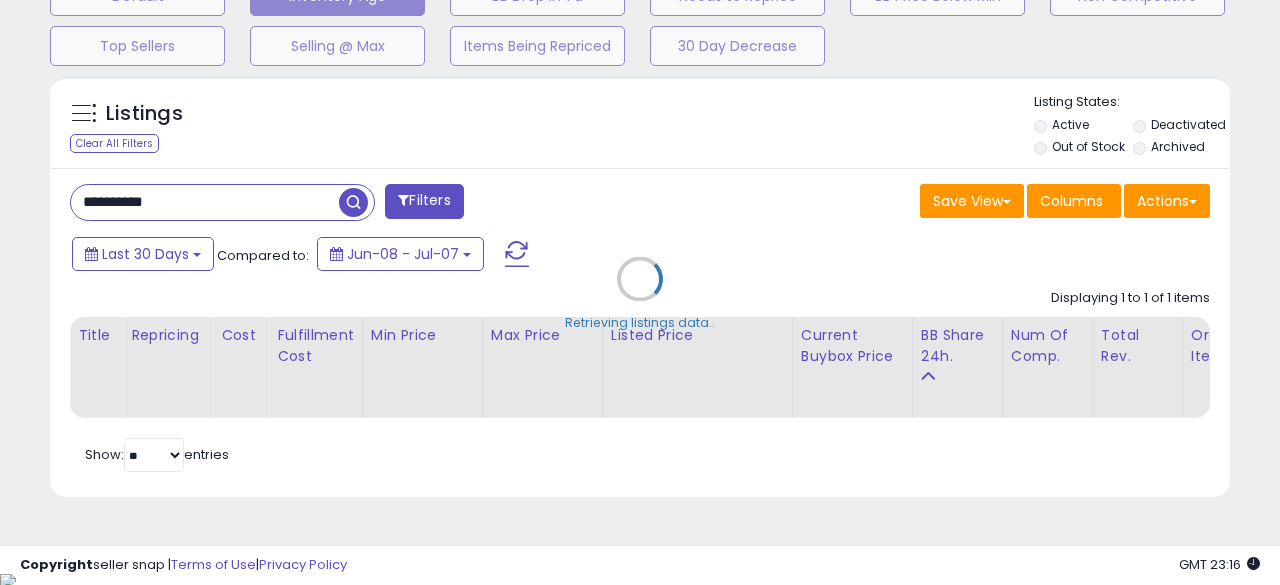 scroll, scrollTop: 999590, scrollLeft: 999317, axis: both 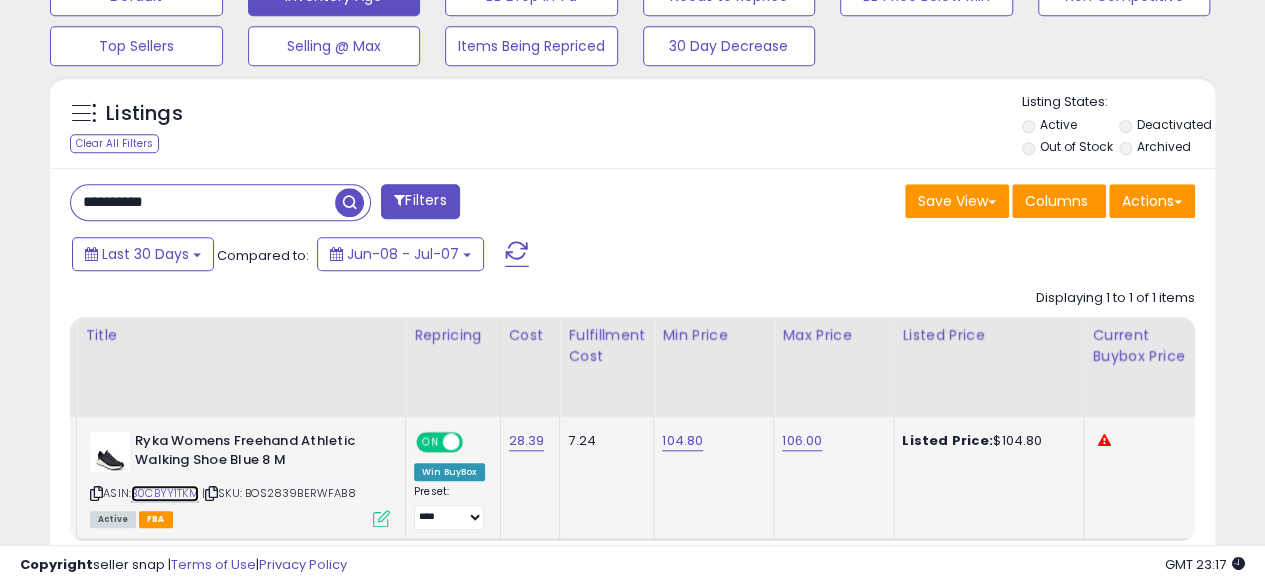 click on "B0CBYY1TKM" at bounding box center (165, 493) 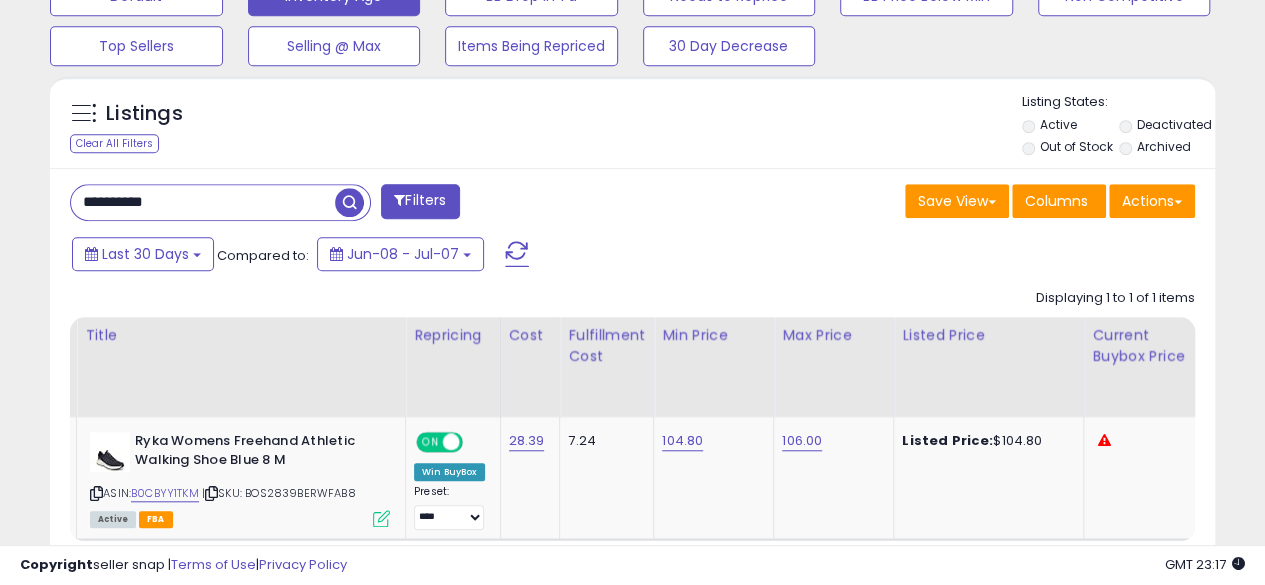 click on "**********" at bounding box center (203, 202) 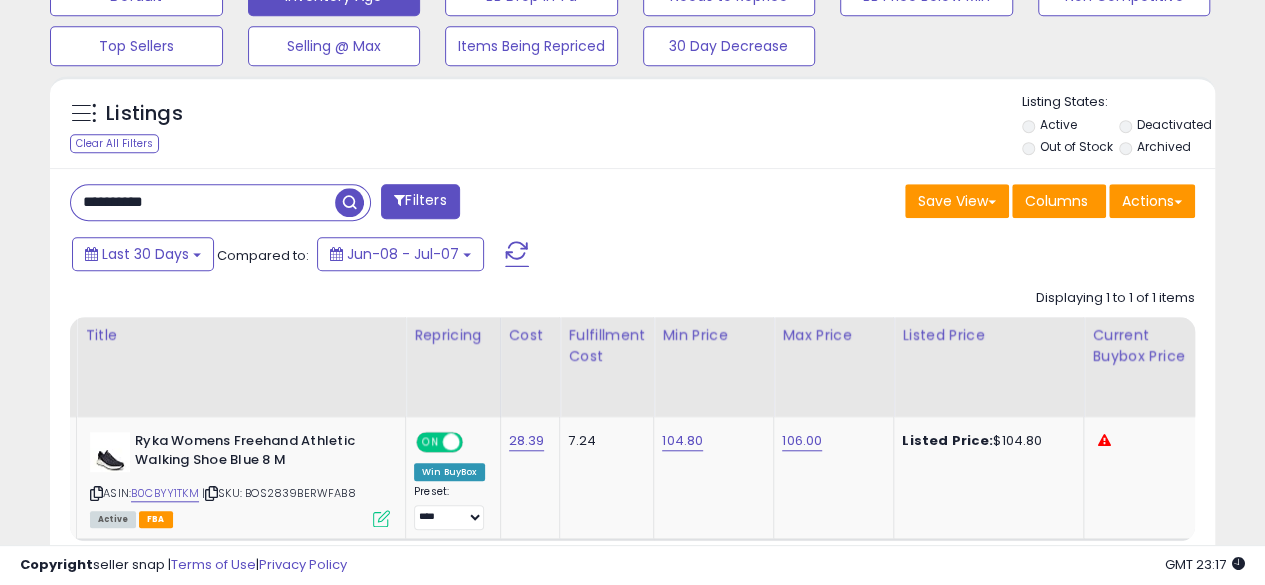 click at bounding box center [349, 202] 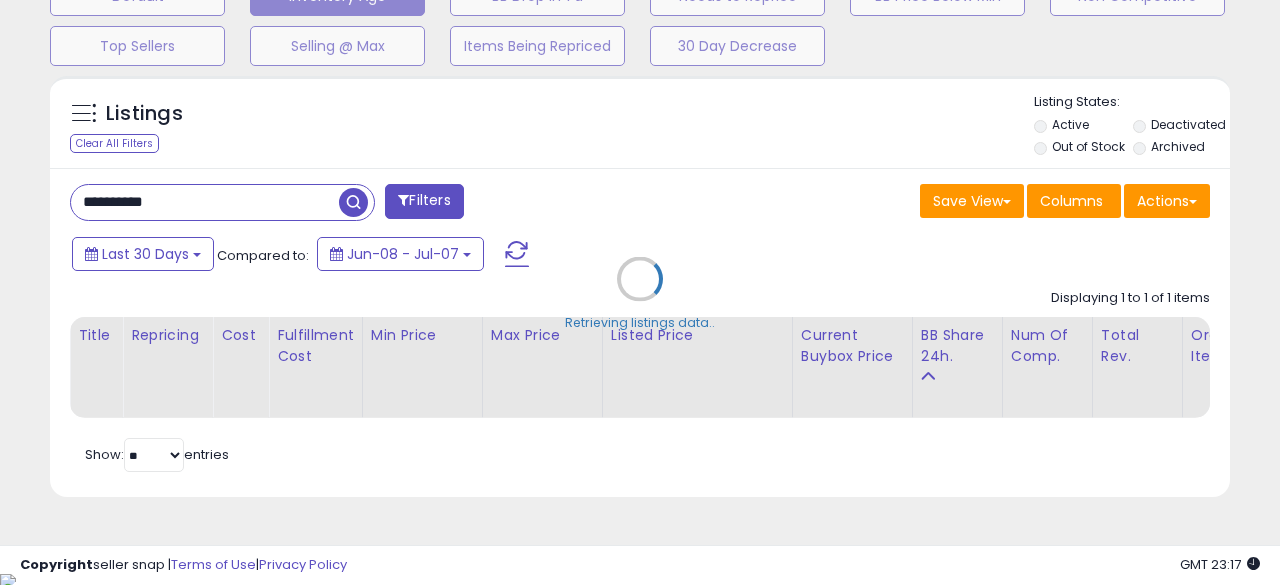 scroll, scrollTop: 999590, scrollLeft: 999317, axis: both 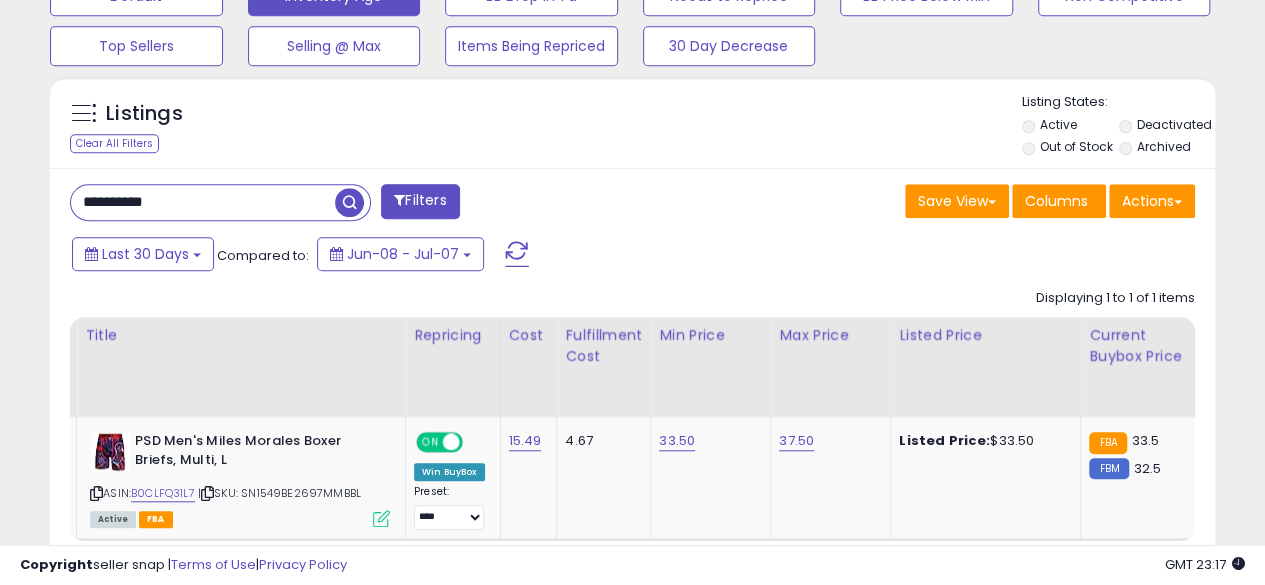 drag, startPoint x: 159, startPoint y: 178, endPoint x: 182, endPoint y: 196, distance: 29.206163 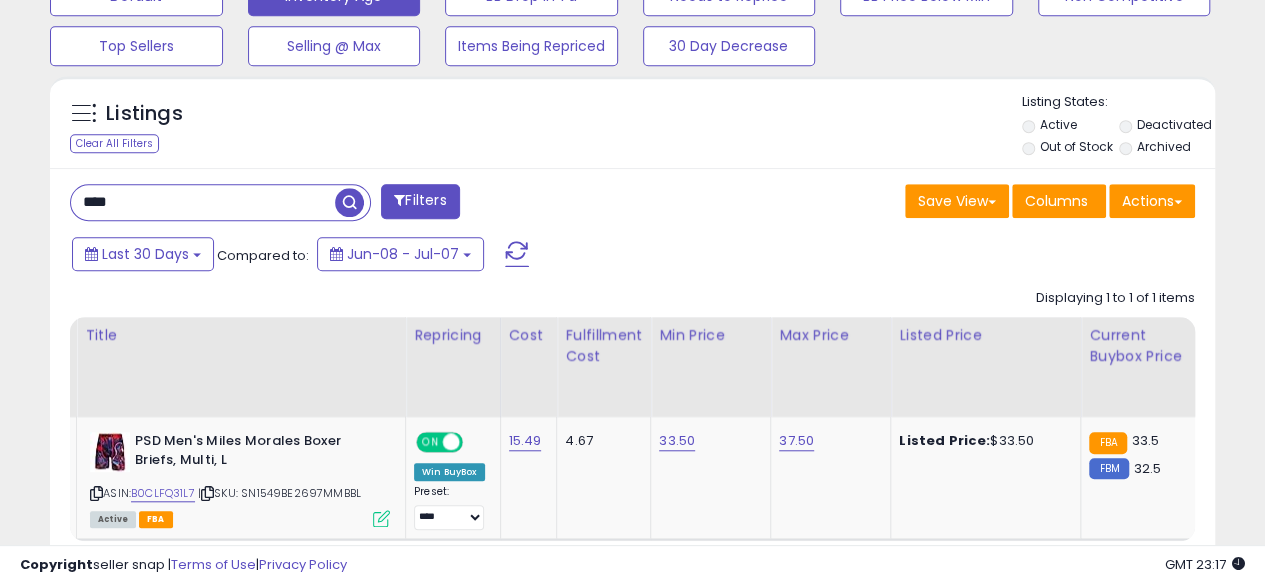 type on "**********" 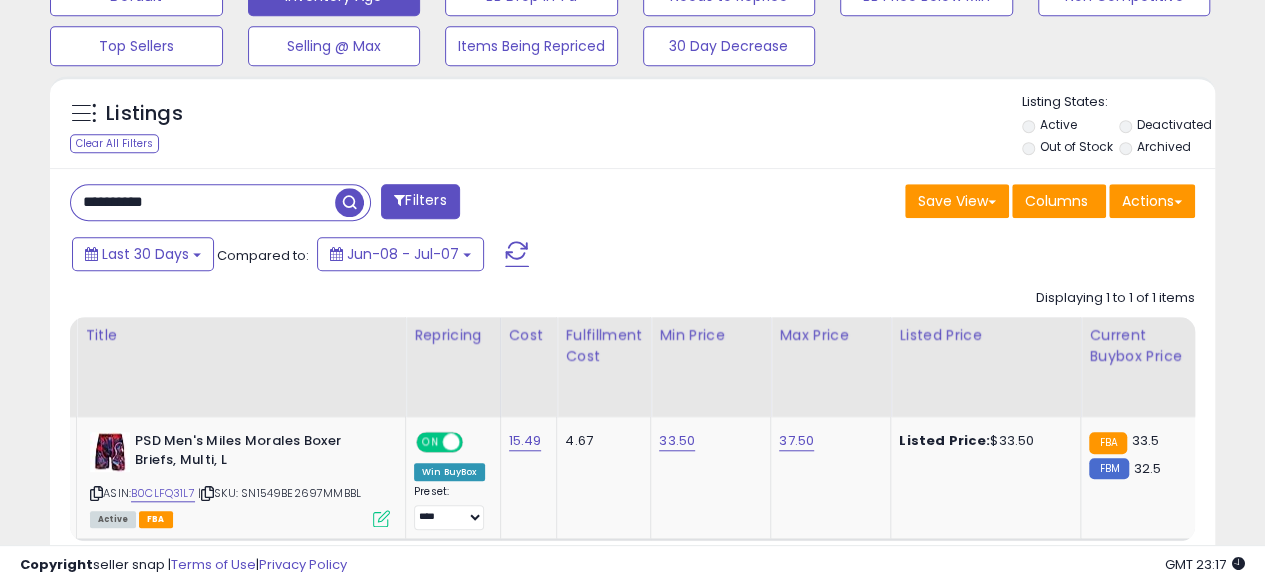 click at bounding box center (349, 202) 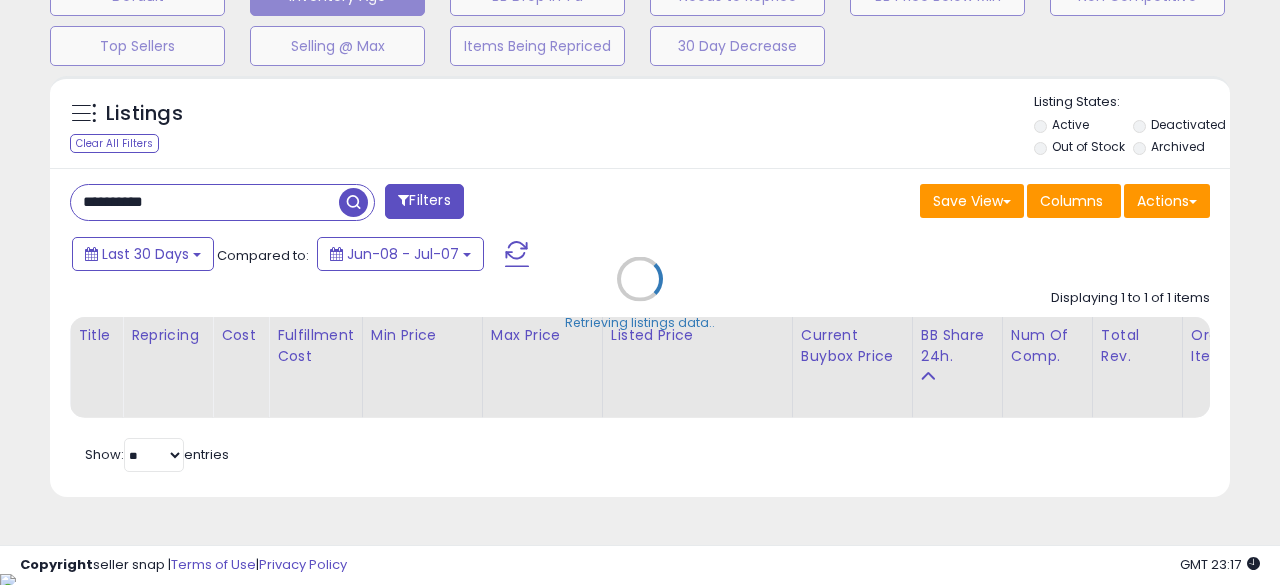 scroll, scrollTop: 999590, scrollLeft: 999317, axis: both 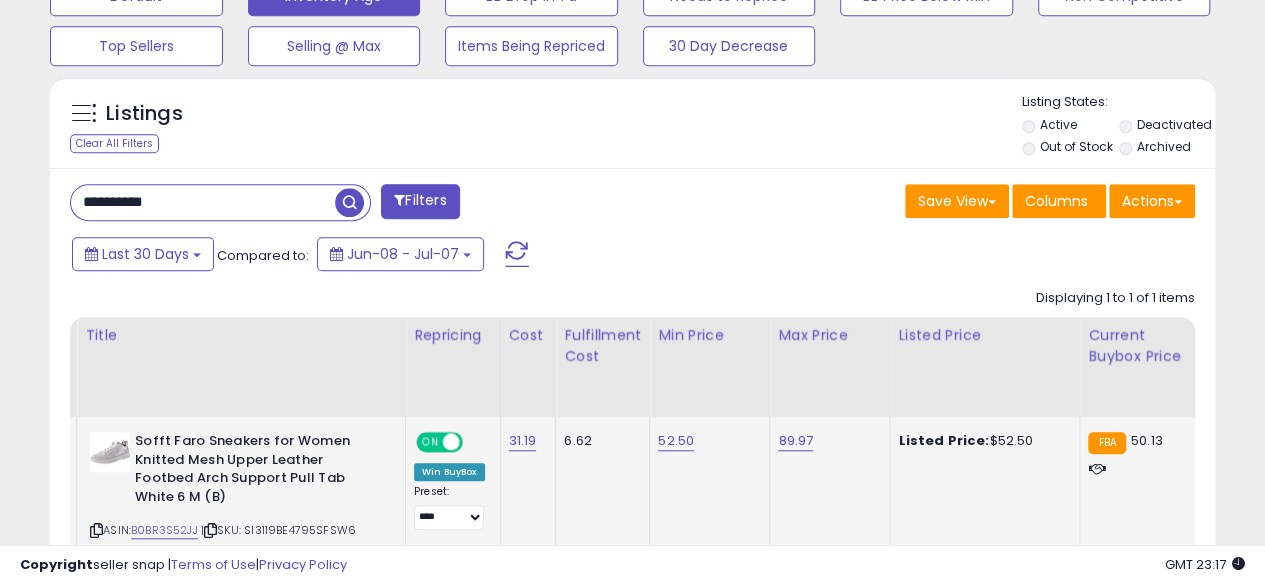 click on "ASIN:  B0BR3S52JJ    |   SKU: SI3119BE4795SFSW6 Active FBA" at bounding box center [240, 497] 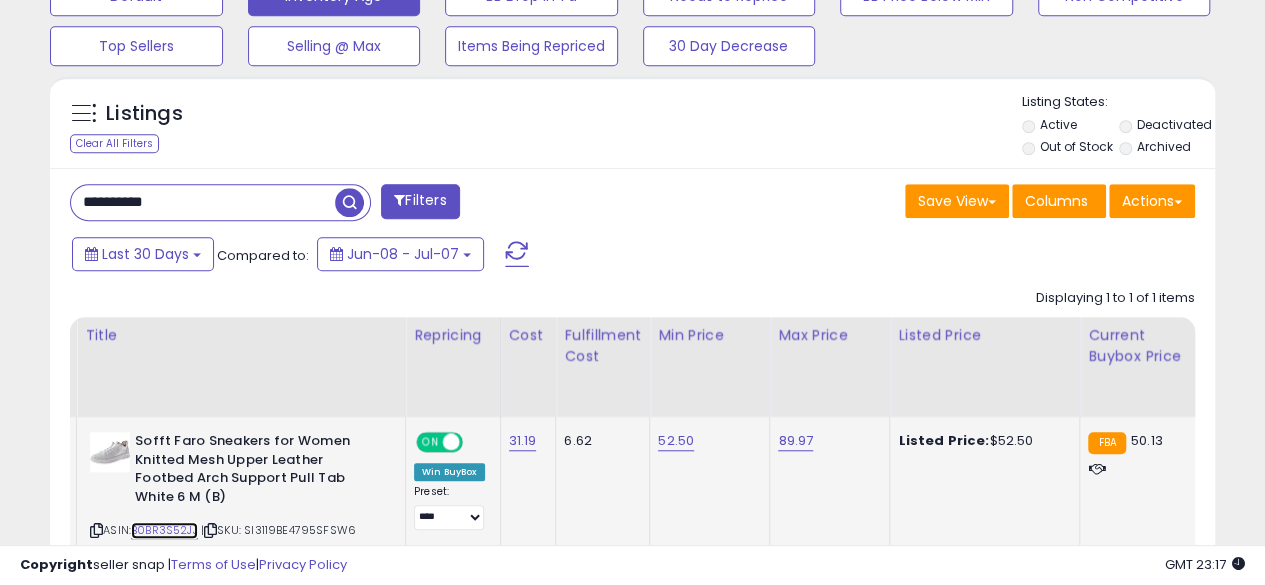 click on "B0BR3S52JJ" at bounding box center [164, 530] 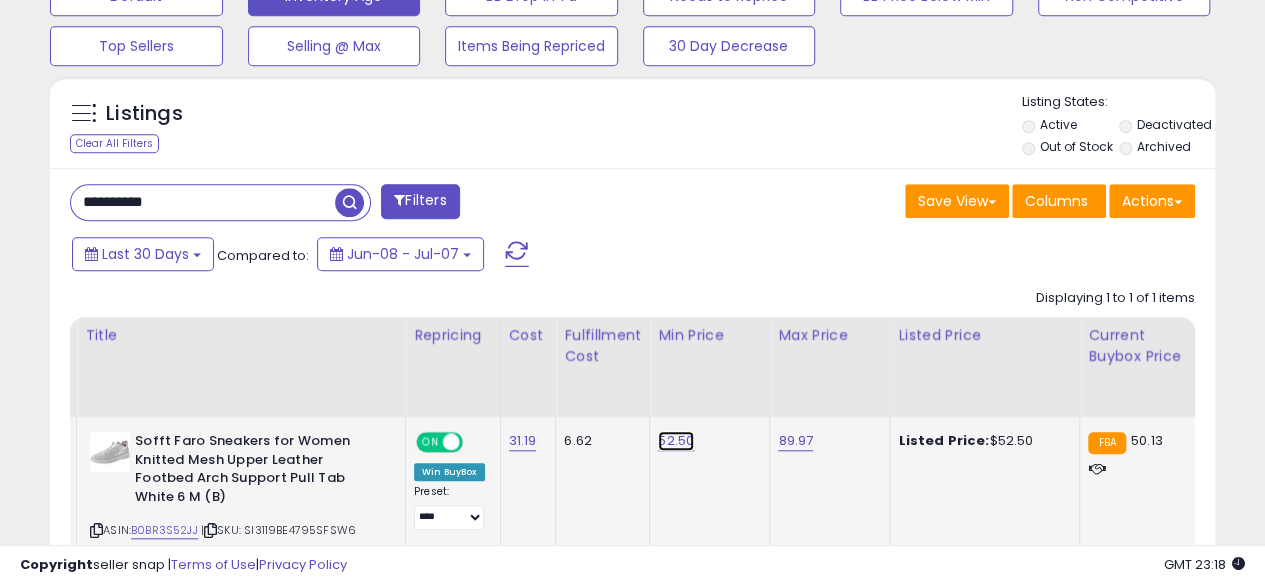 click on "52.50" at bounding box center (676, 441) 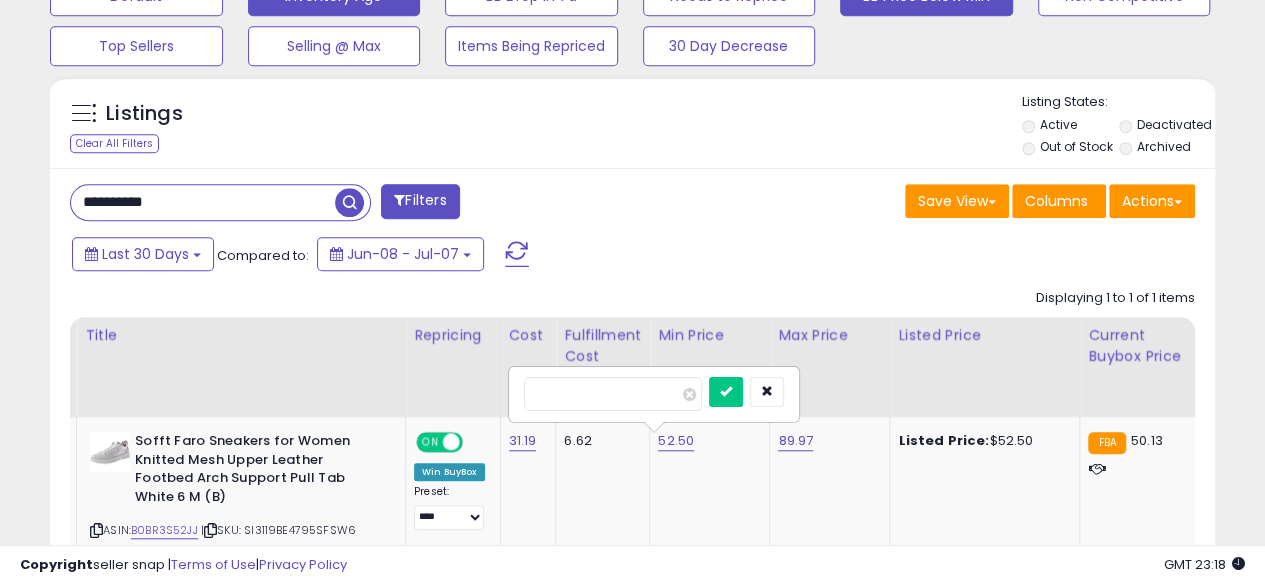 type on "*****" 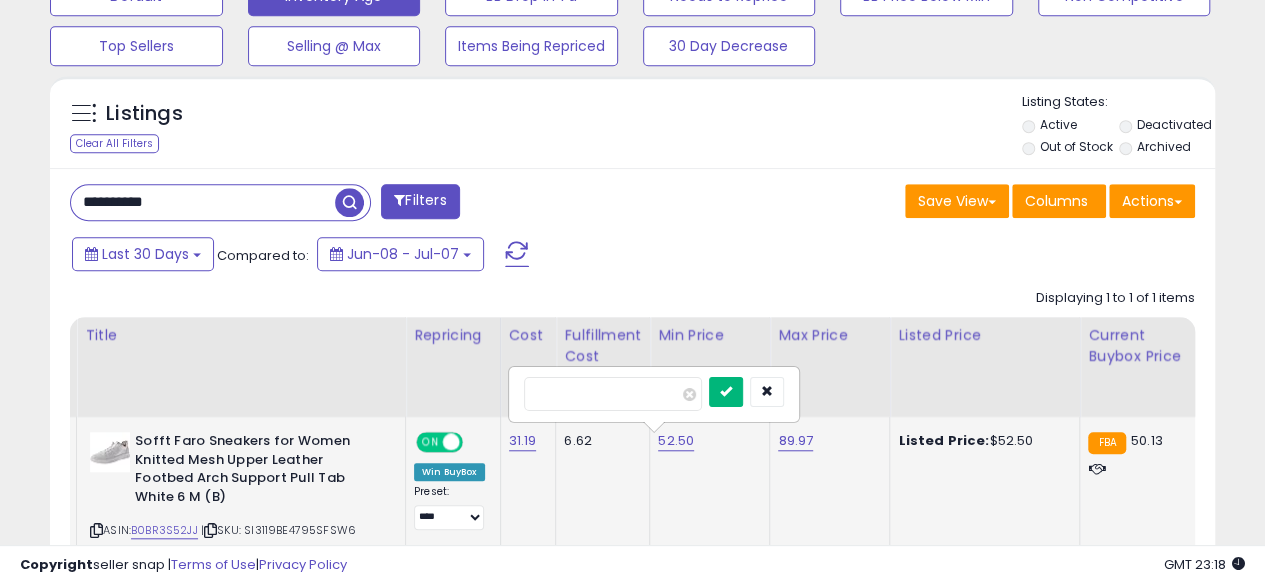 click at bounding box center [726, 392] 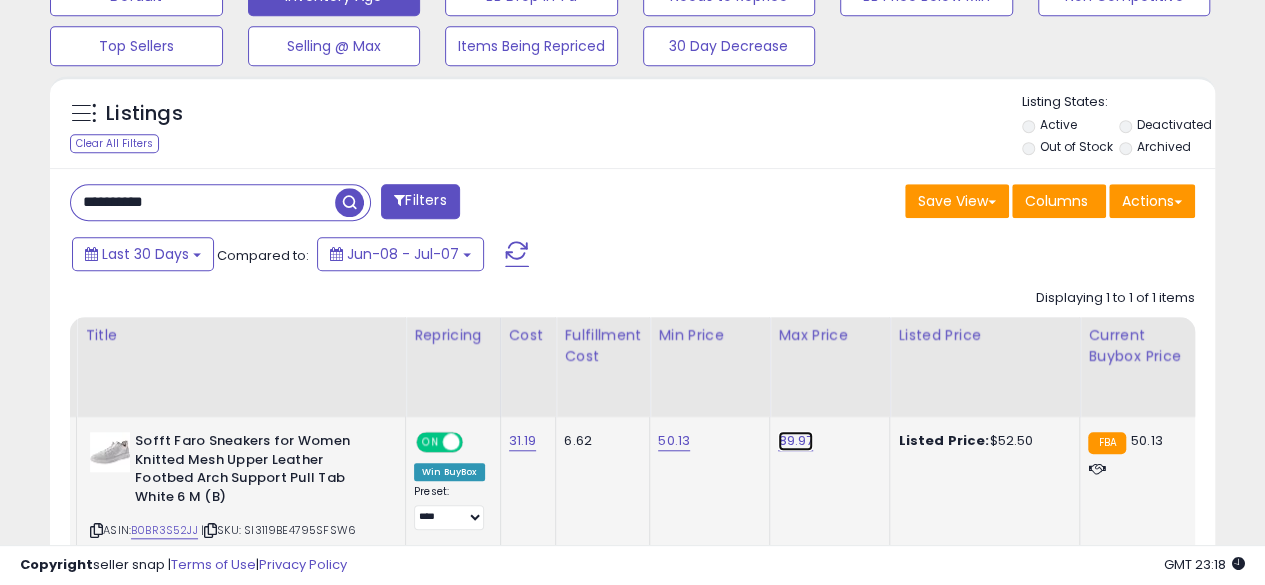 click on "89.97" at bounding box center (795, 441) 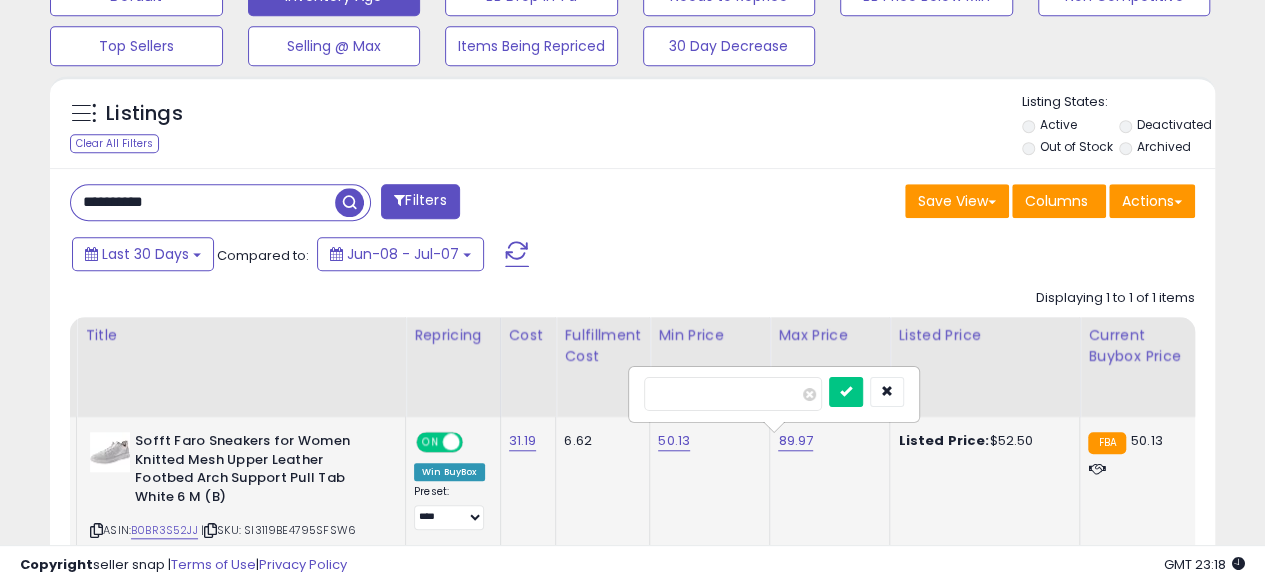 type on "*" 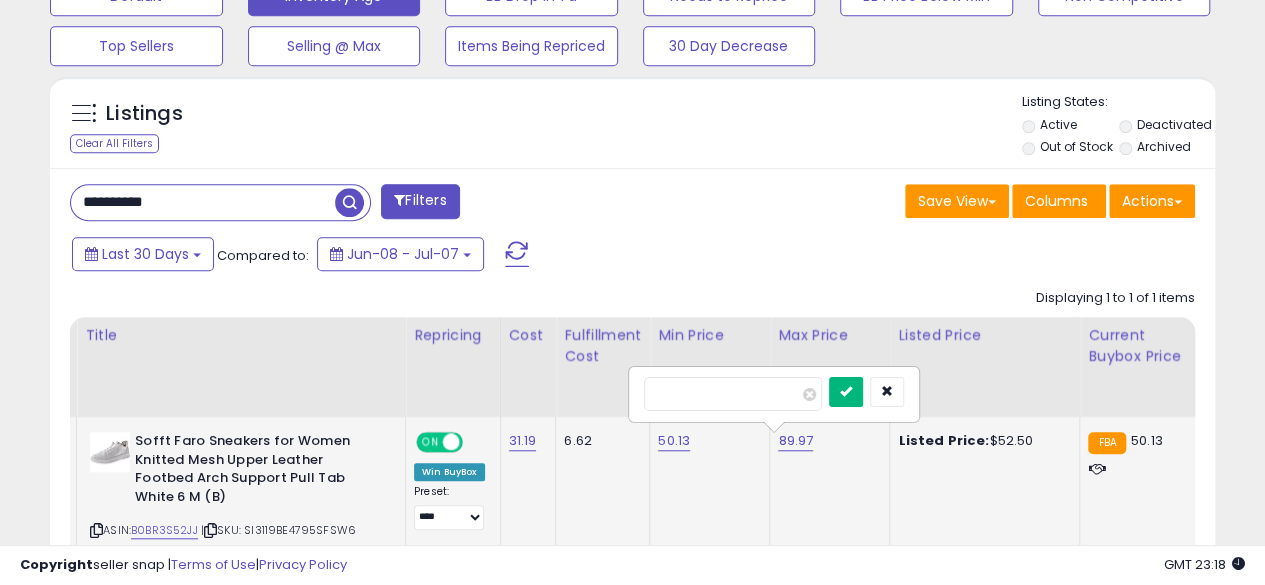 type on "*****" 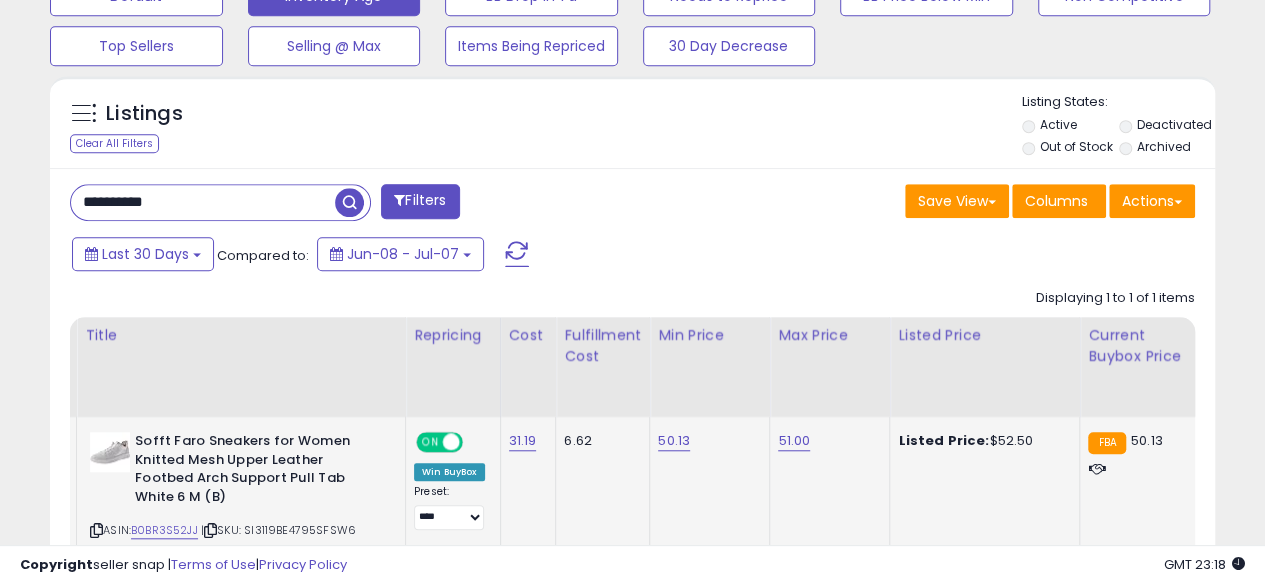 click on "**********" at bounding box center [203, 202] 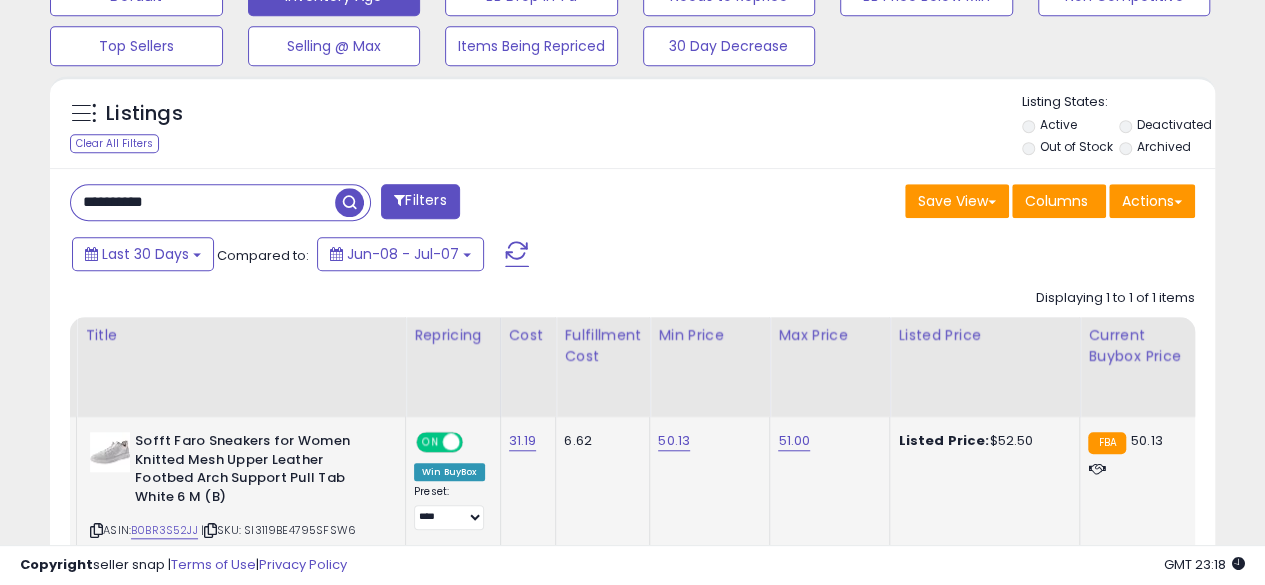 click at bounding box center (349, 202) 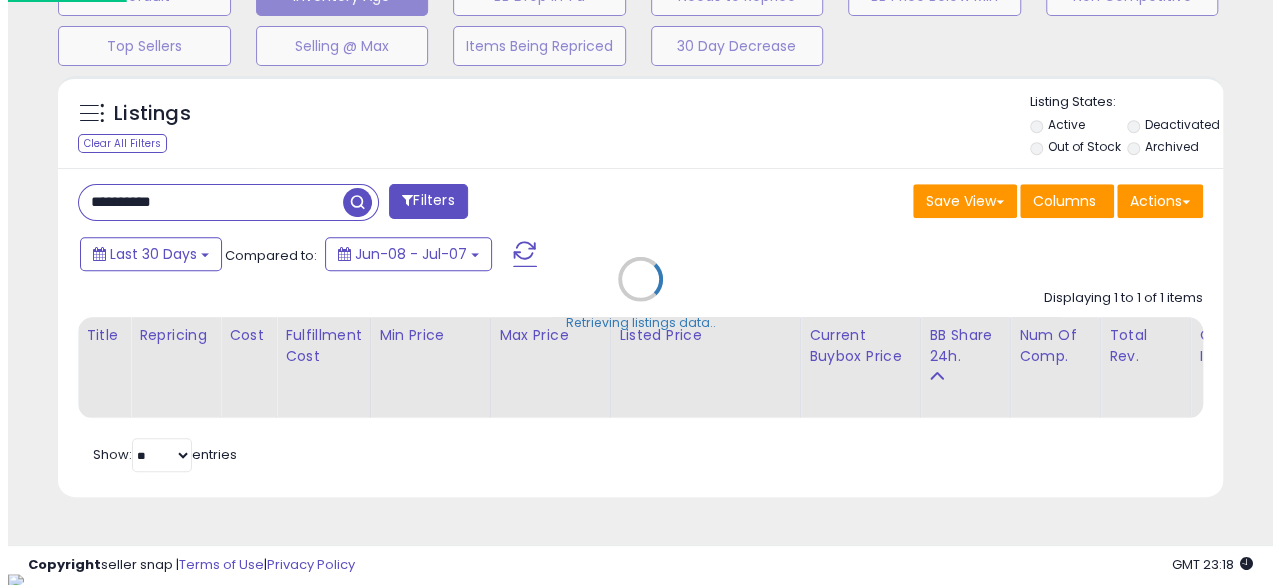 scroll, scrollTop: 999590, scrollLeft: 999317, axis: both 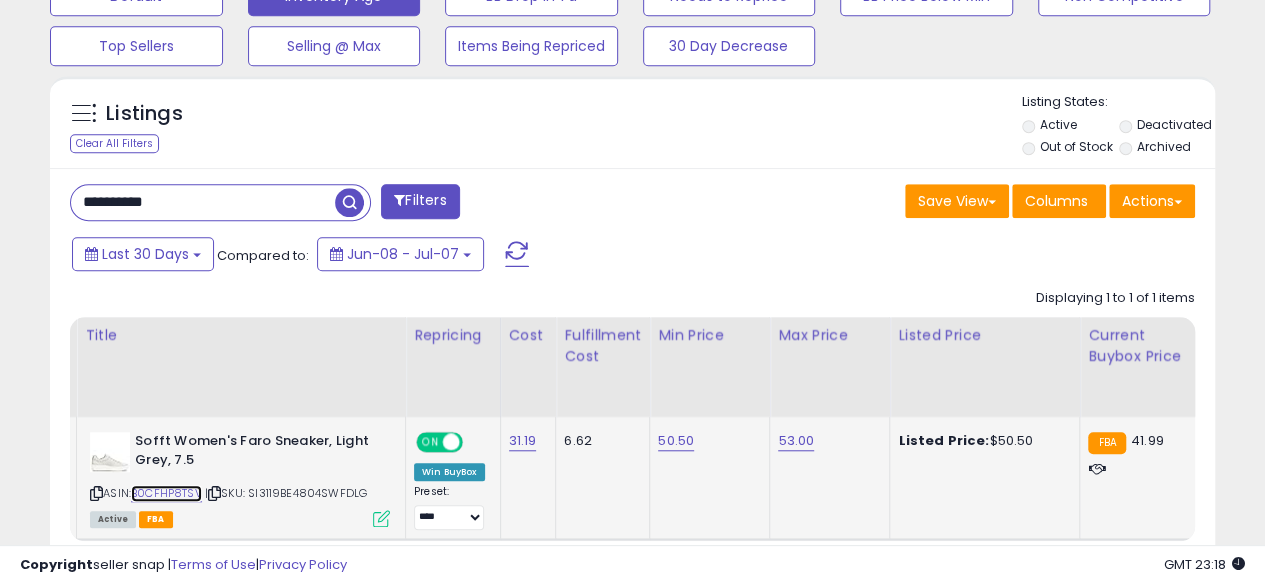 click on "B0CFHP8TSV" at bounding box center (166, 493) 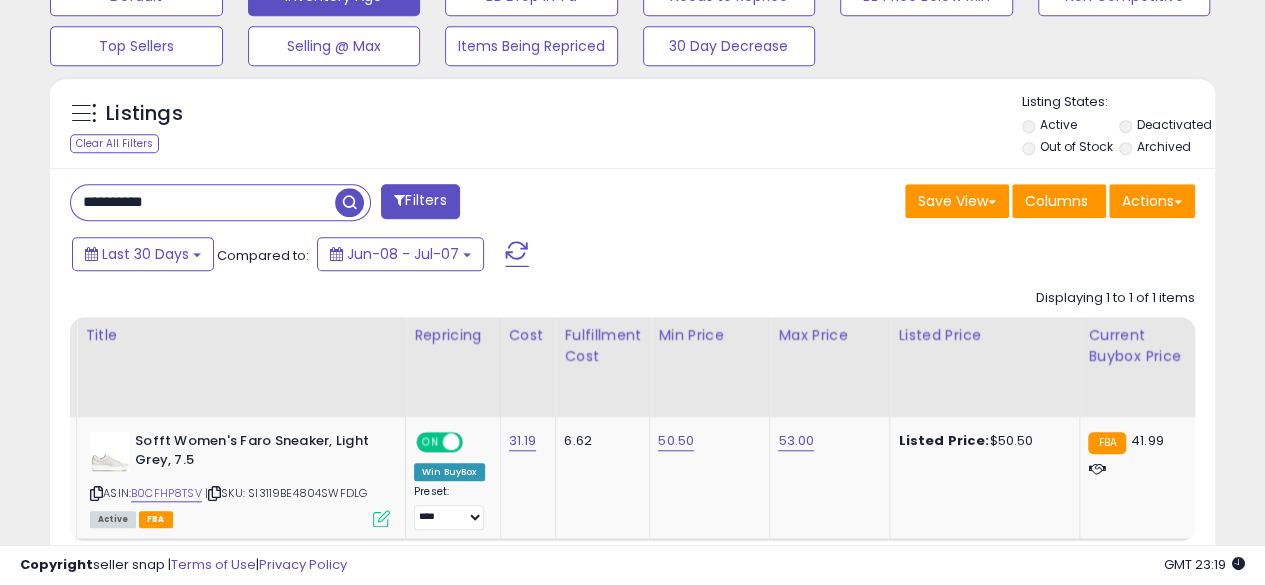 click on "**********" at bounding box center [203, 202] 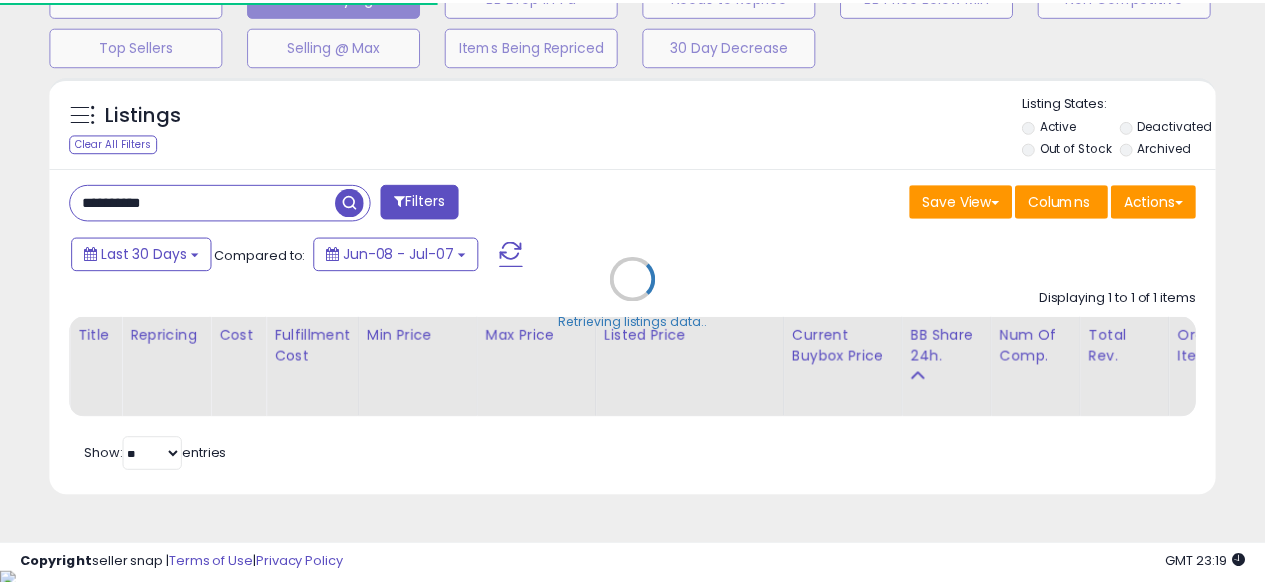 scroll, scrollTop: 410, scrollLeft: 674, axis: both 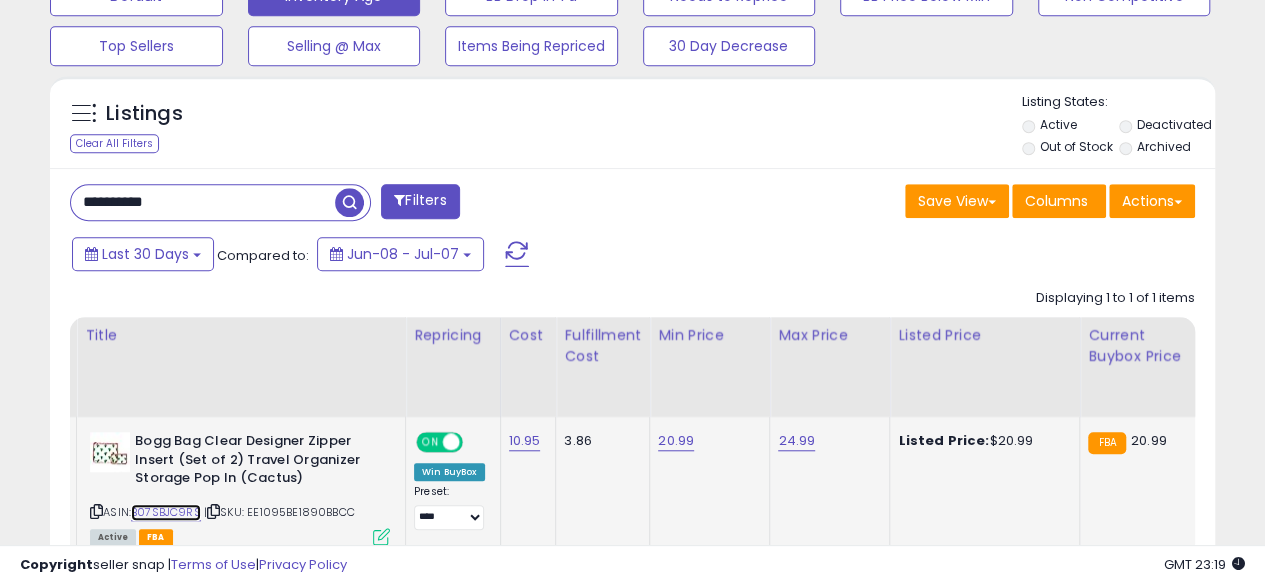 click on "B07SBJC9RS" at bounding box center [166, 512] 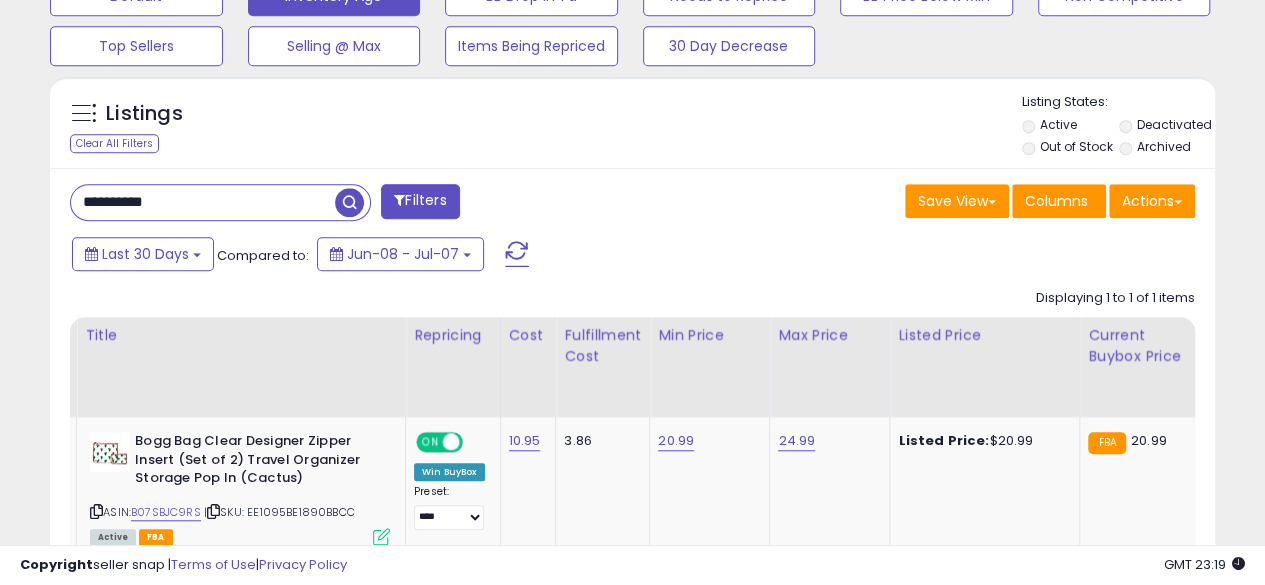 click on "**********" at bounding box center [203, 202] 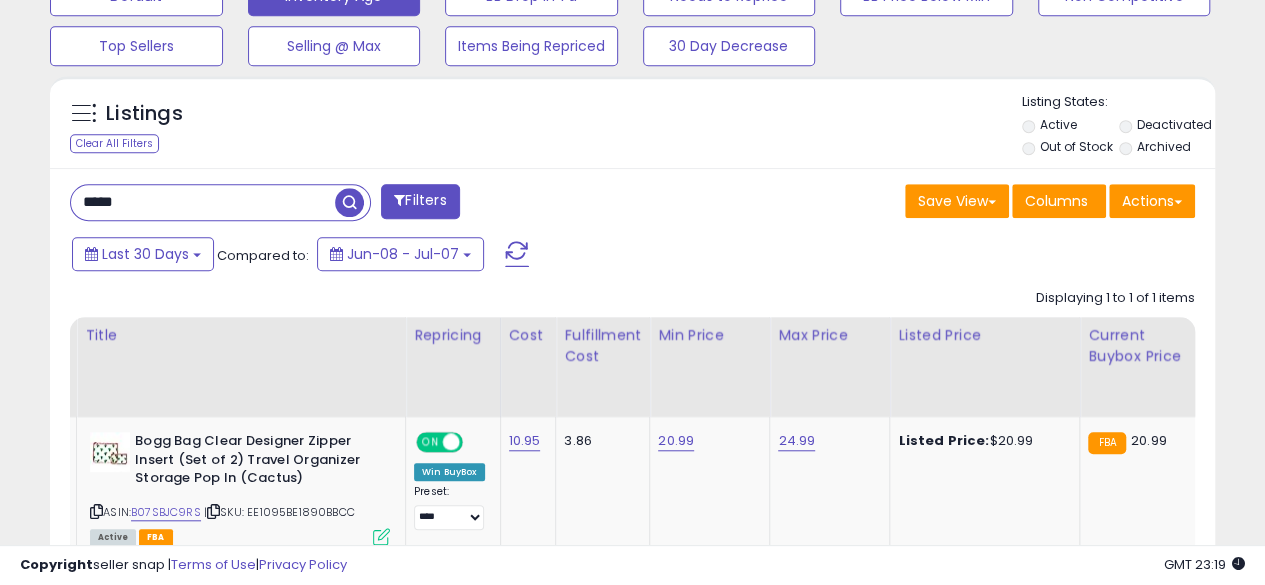type on "**********" 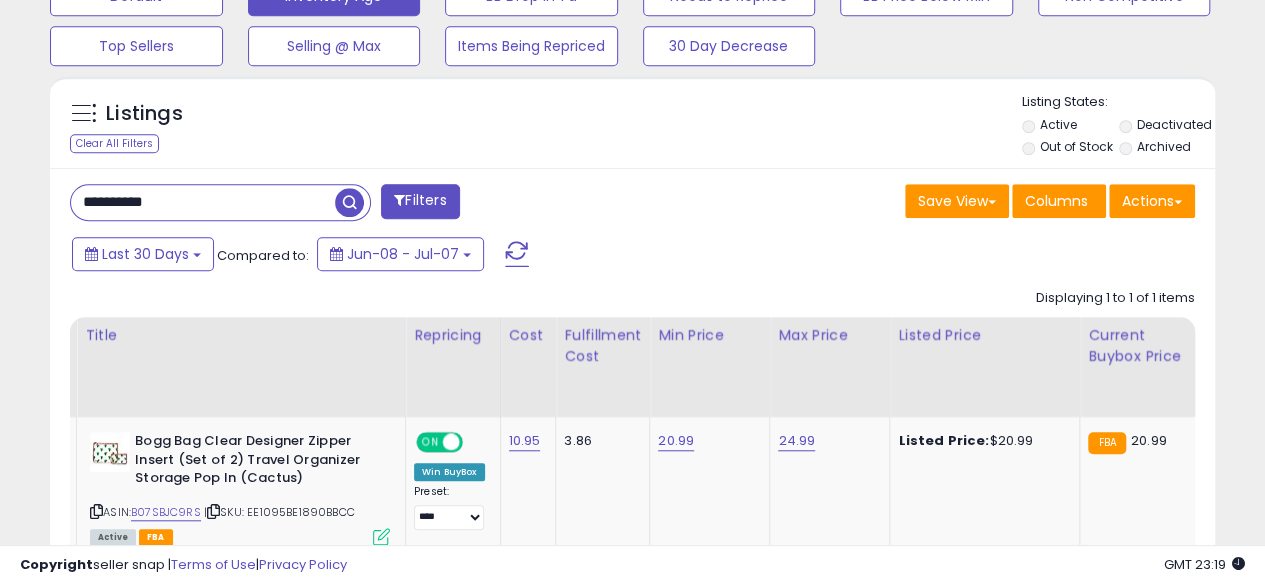 click at bounding box center (349, 202) 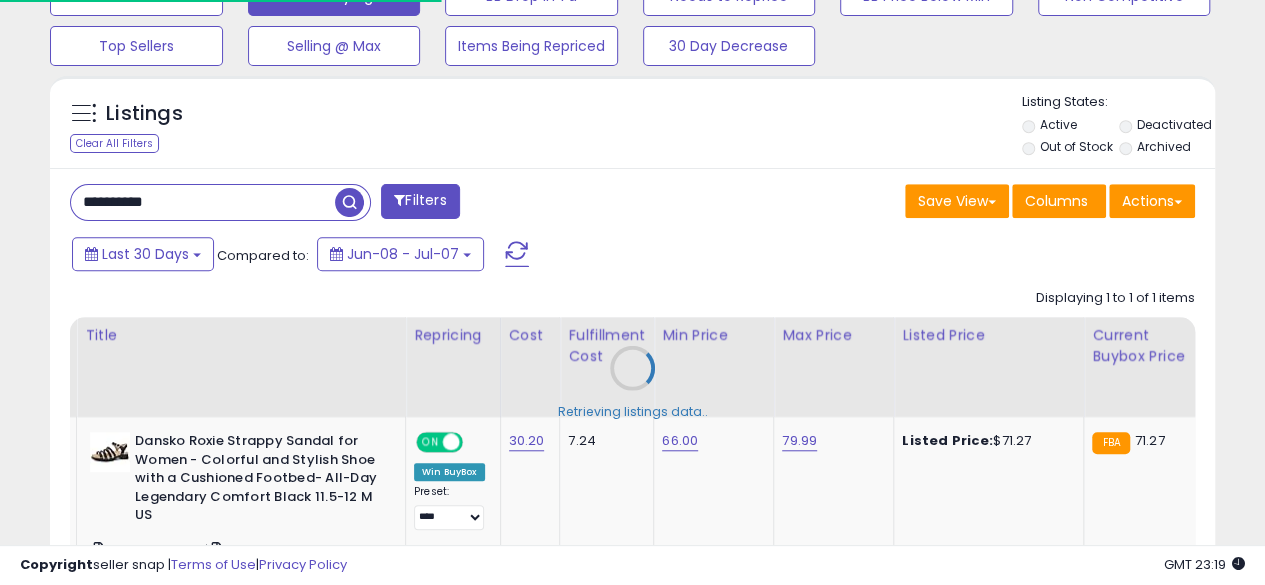 scroll, scrollTop: 410, scrollLeft: 674, axis: both 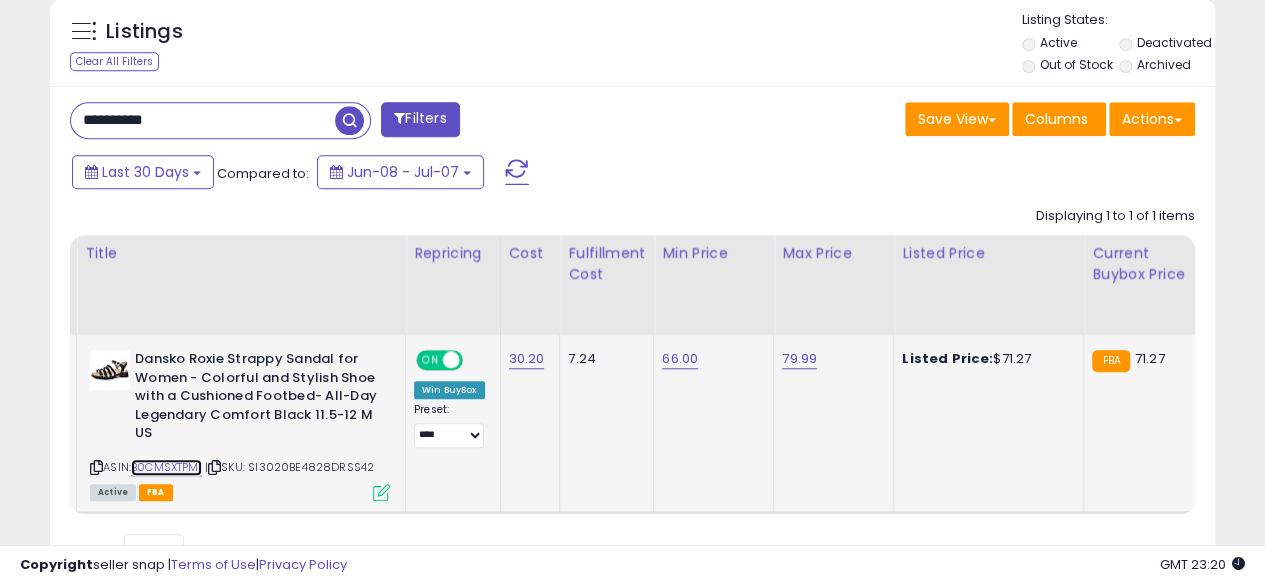click on "B0CMSXTPM1" at bounding box center (166, 467) 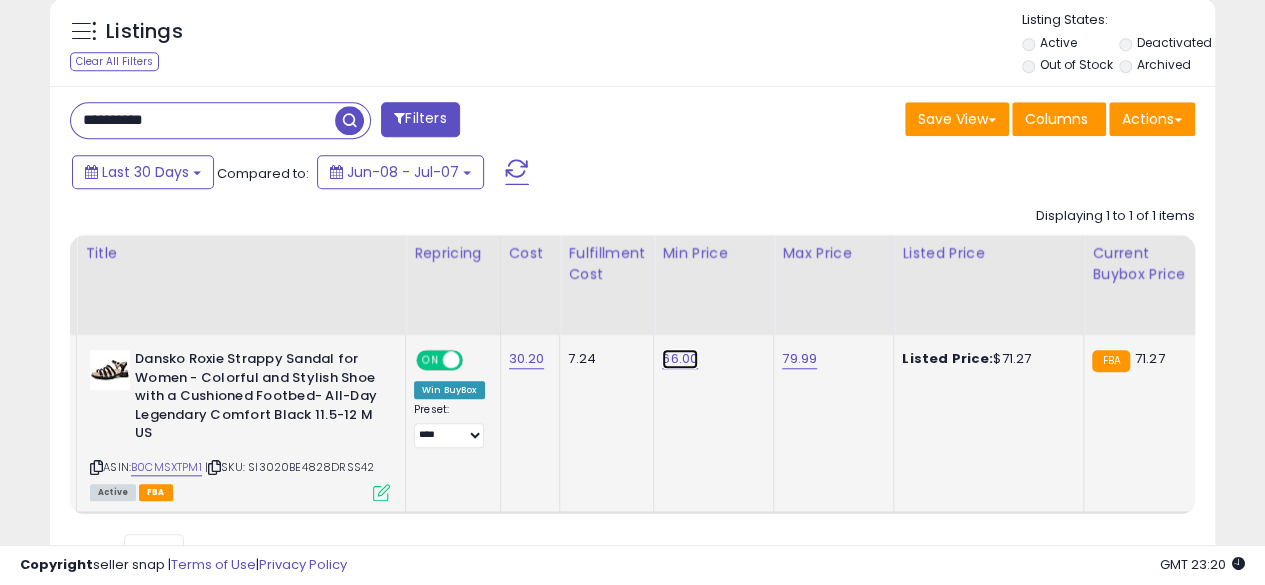 click on "66.00" at bounding box center (680, 359) 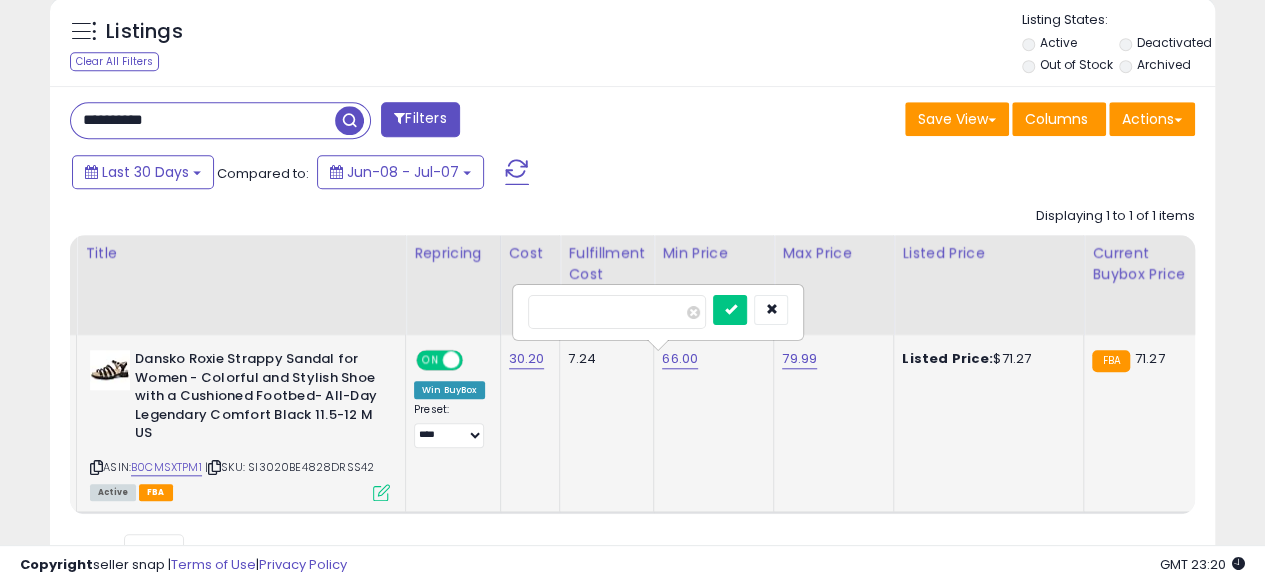 type on "*" 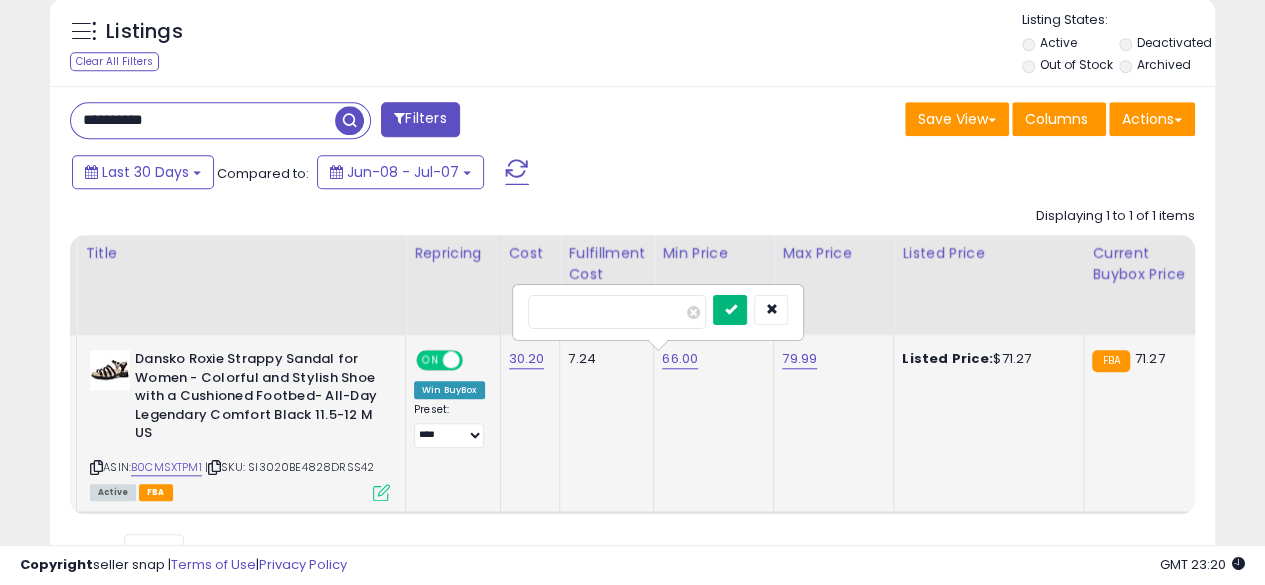 type on "*****" 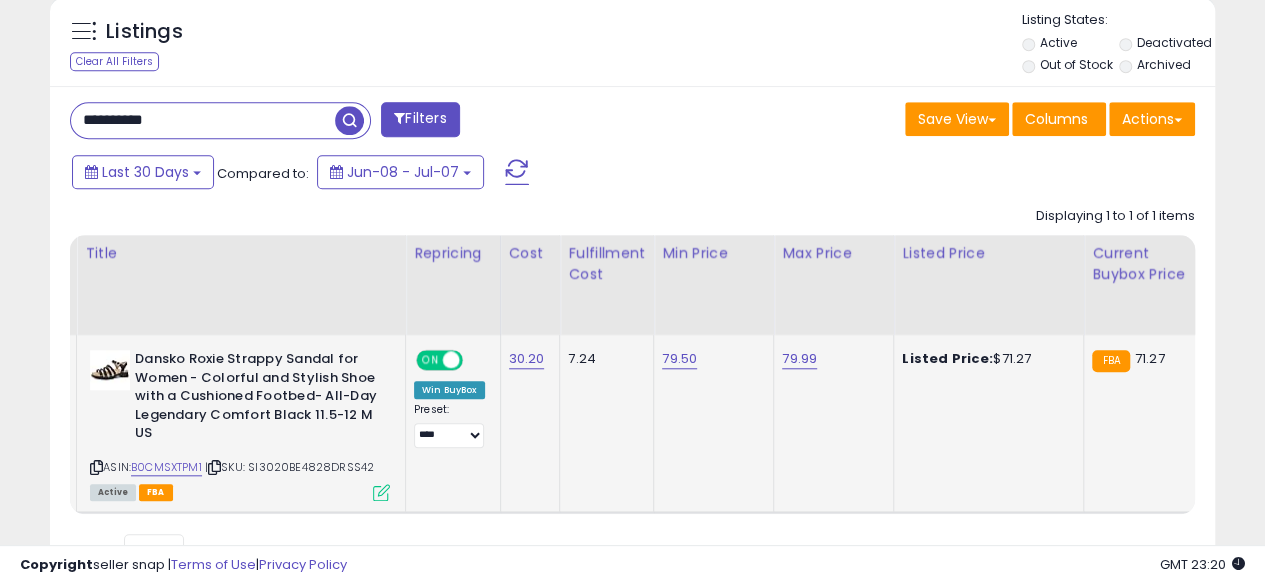 click on "**********" at bounding box center [203, 120] 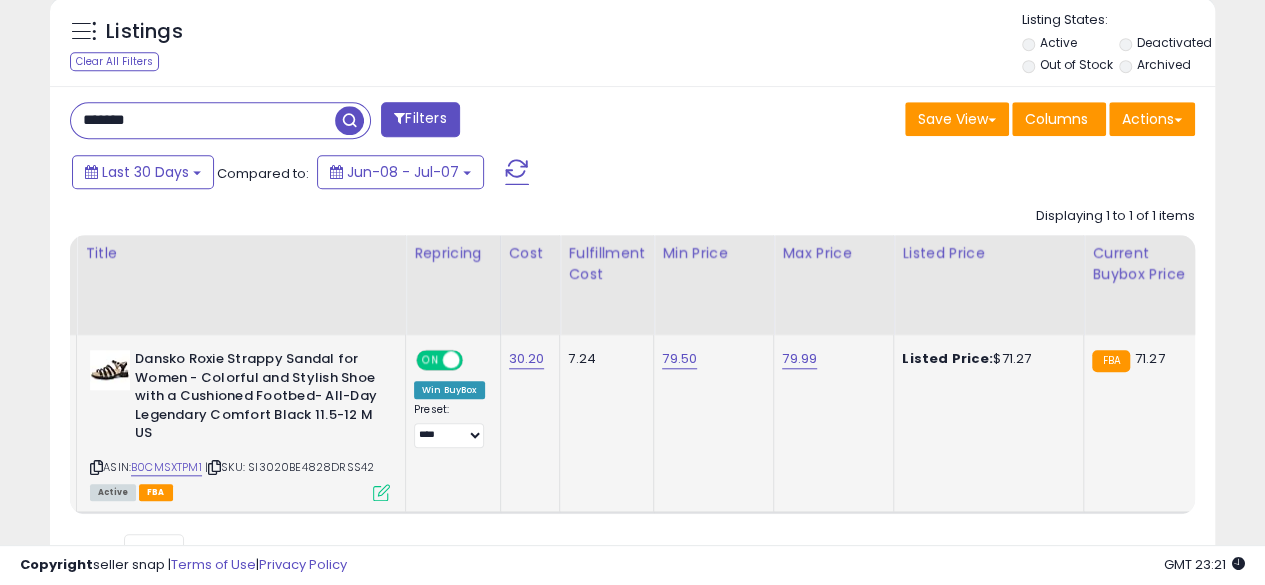 type on "**********" 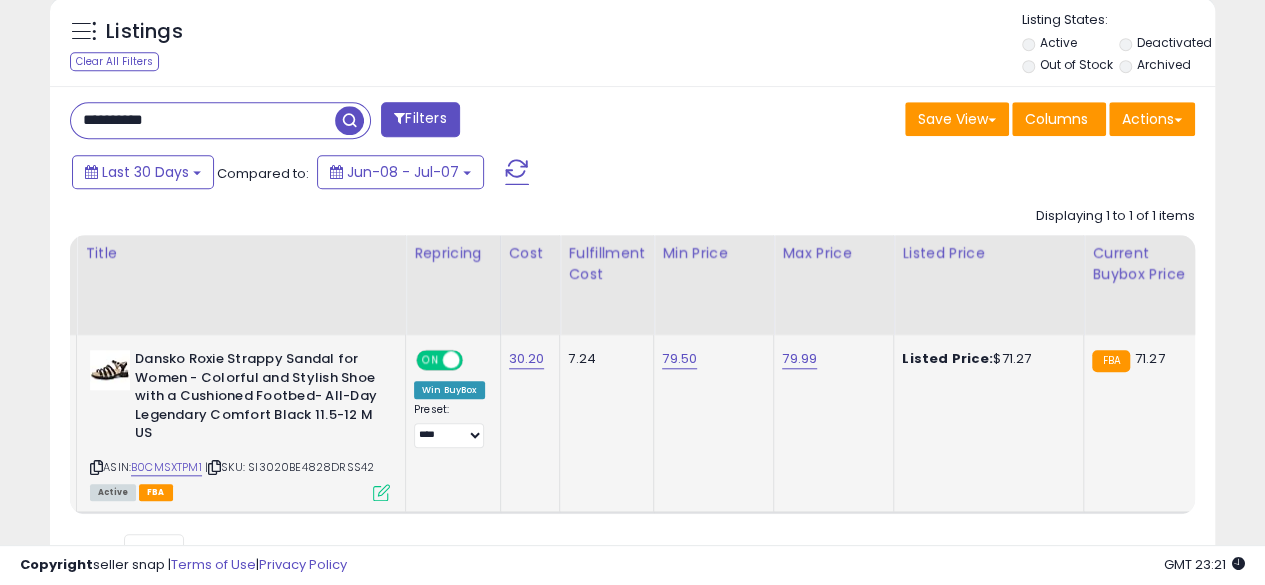 click at bounding box center [349, 120] 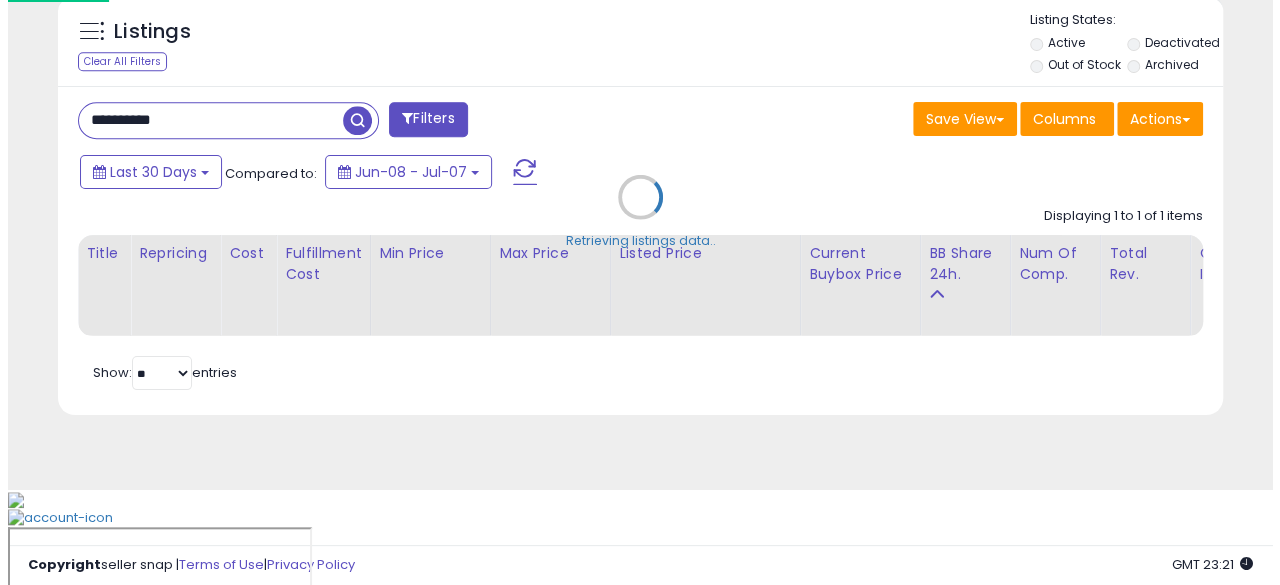 scroll, scrollTop: 654, scrollLeft: 0, axis: vertical 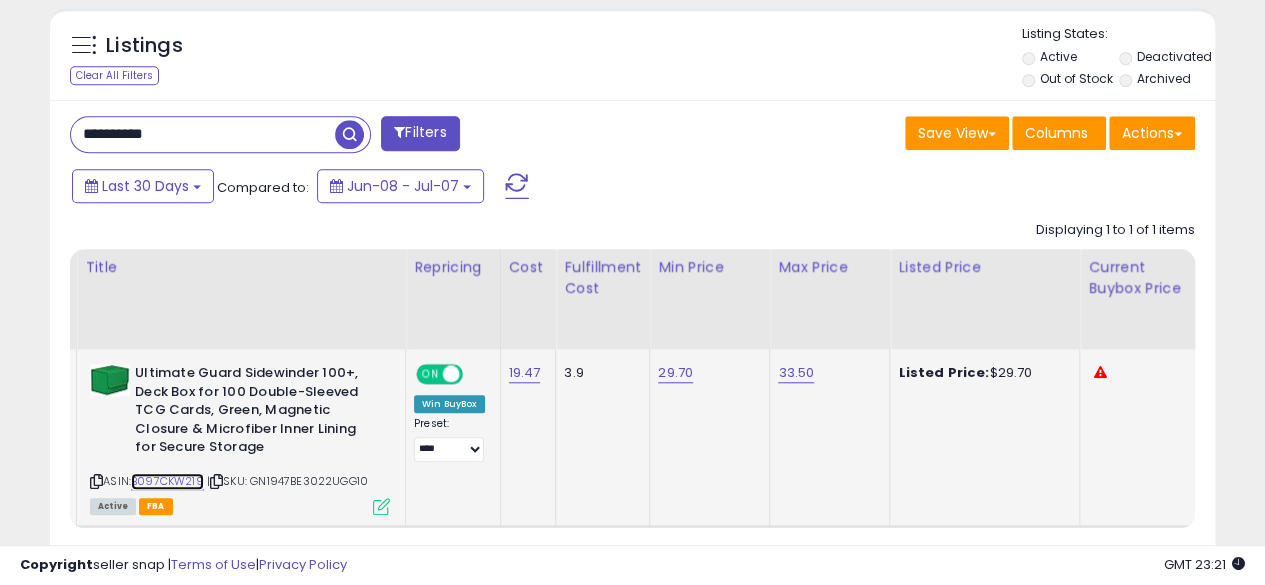 click on "B097CKW219" at bounding box center (167, 481) 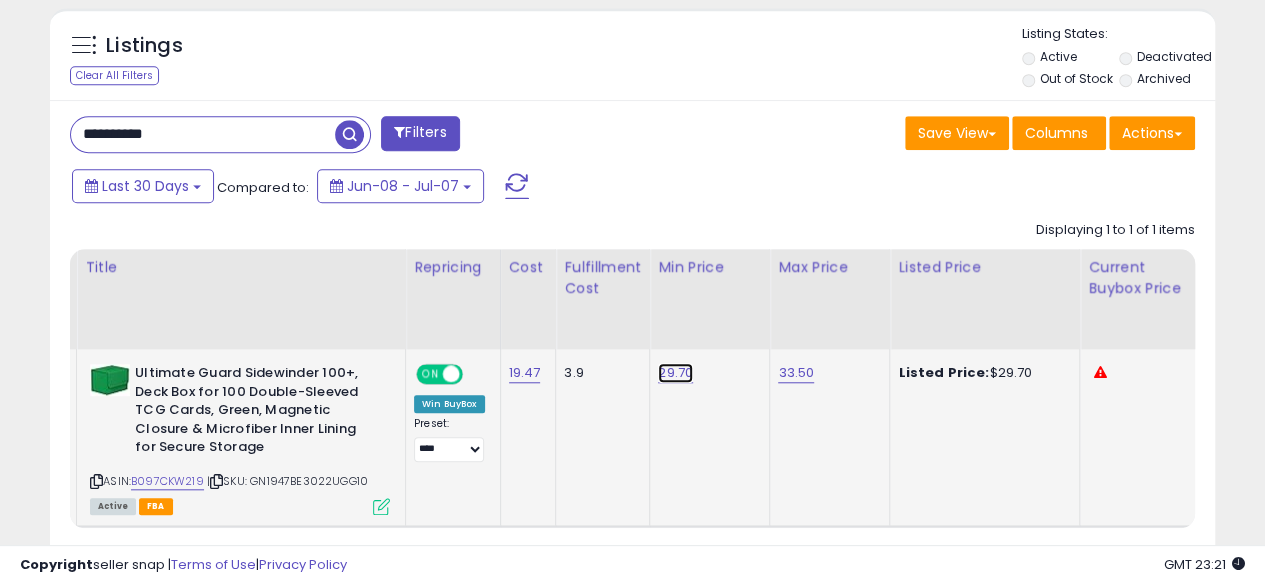 click on "29.70" at bounding box center [675, 373] 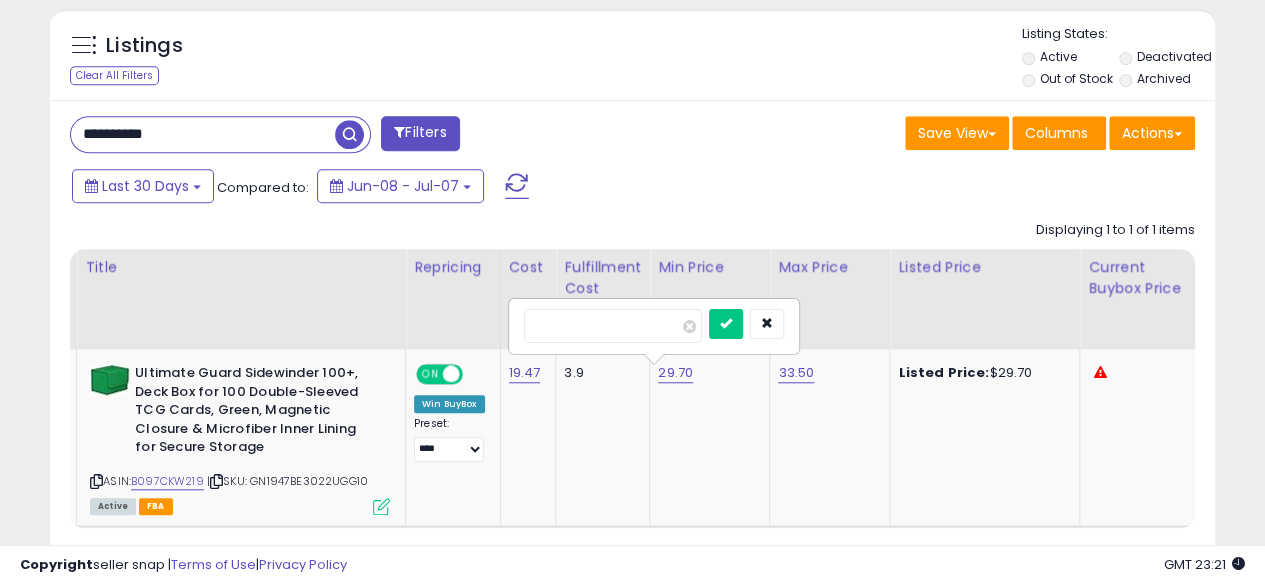 type on "*****" 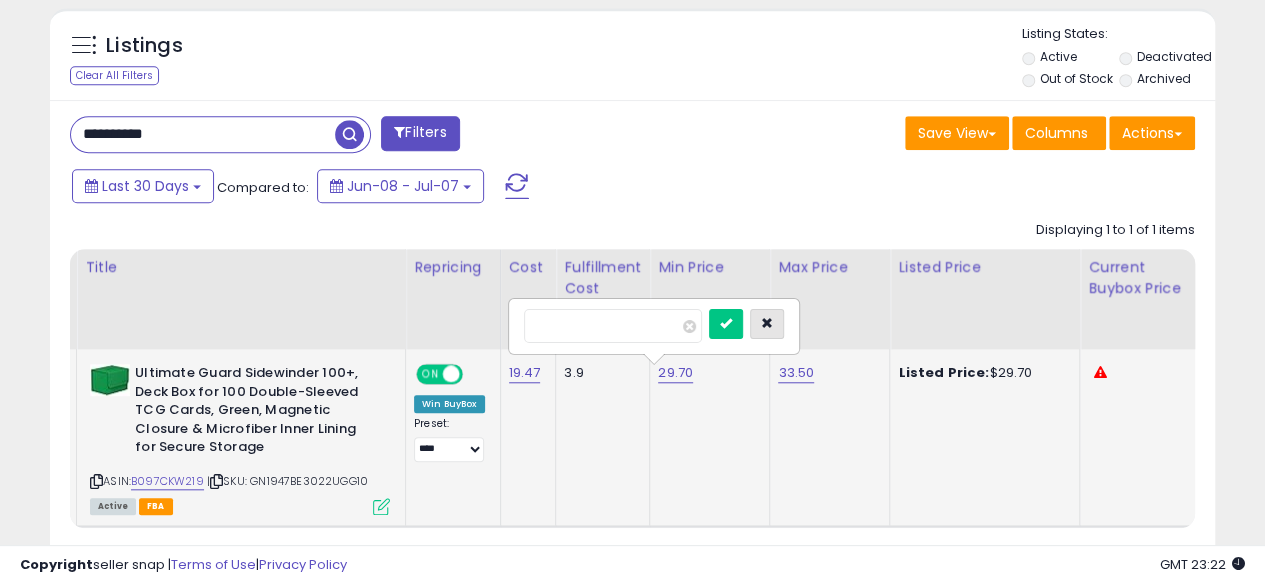 click at bounding box center [767, 323] 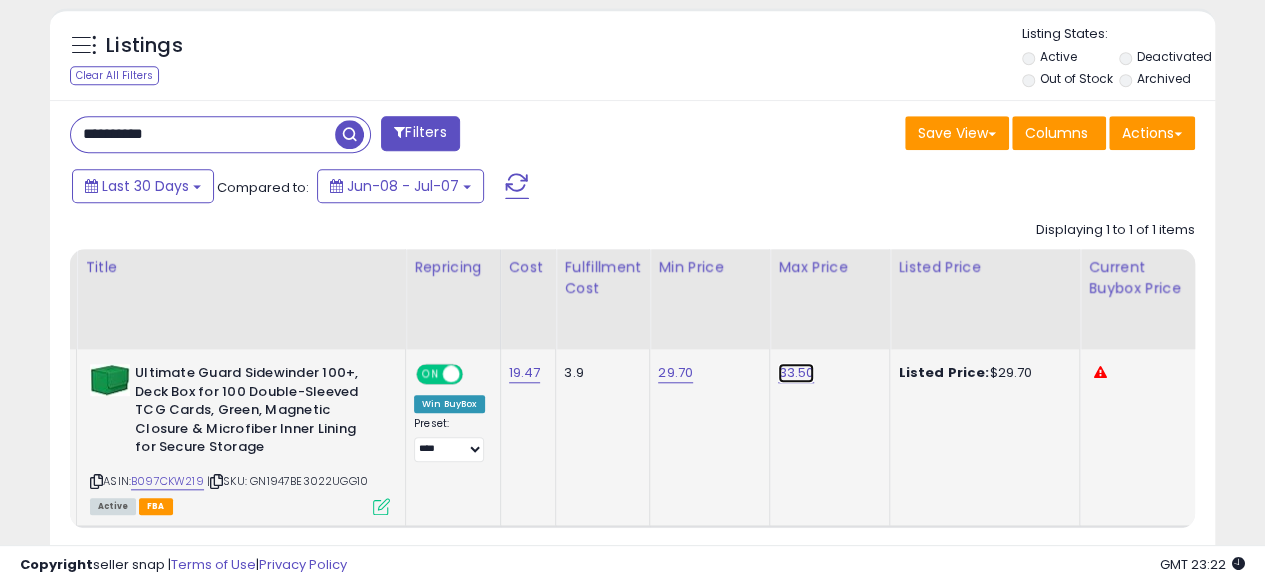 click on "33.50" at bounding box center (796, 373) 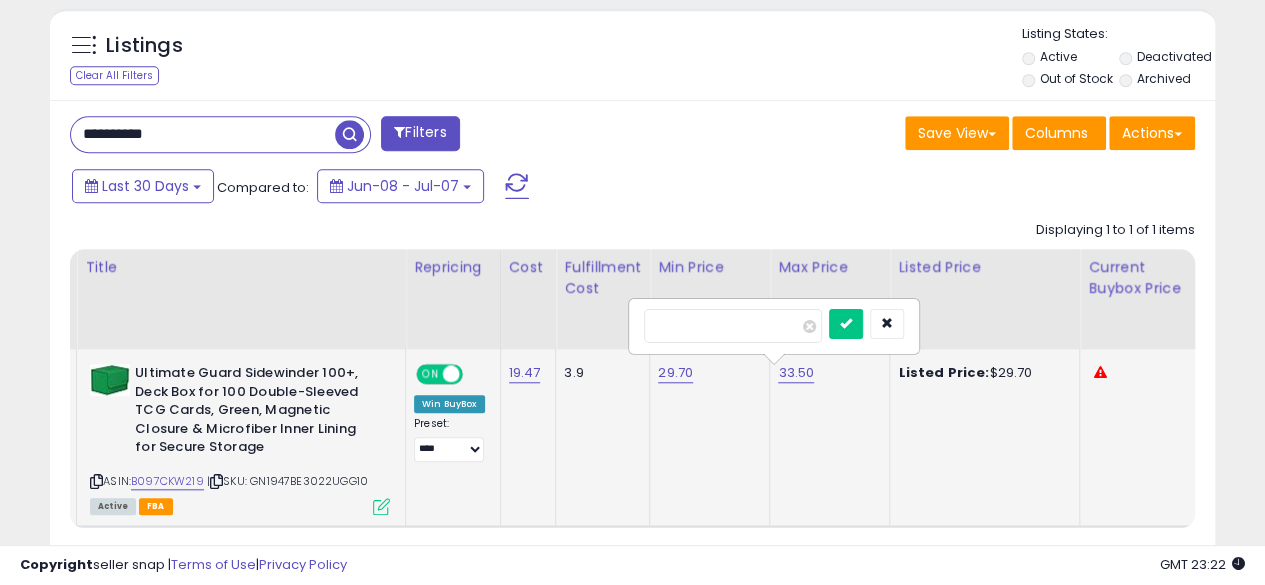 type on "*" 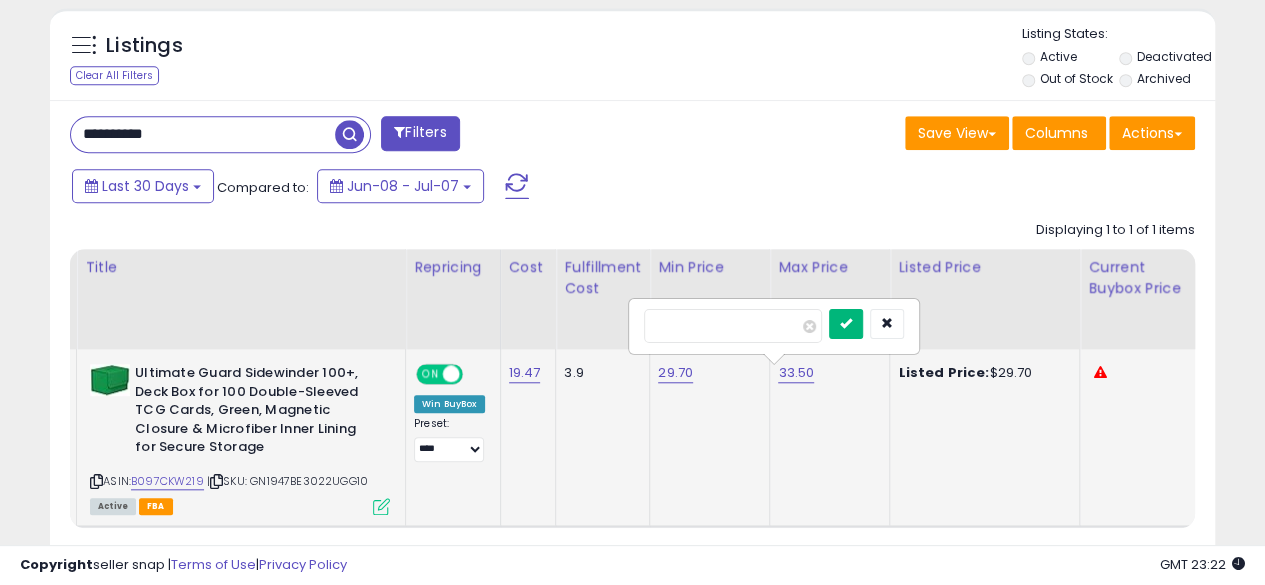 type on "*****" 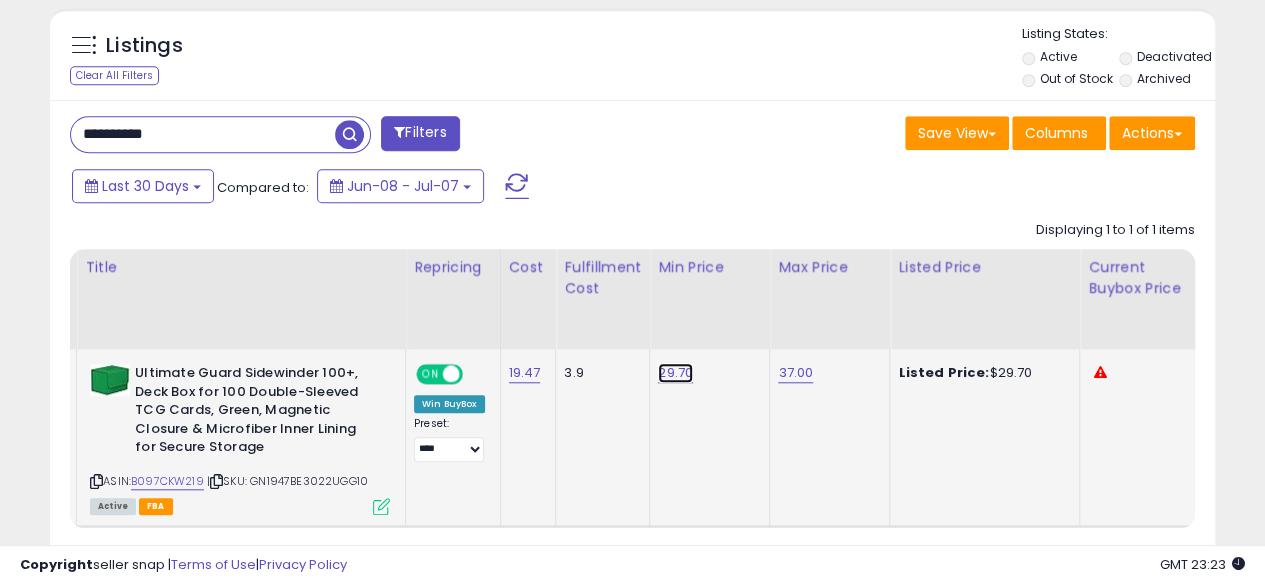 click on "29.70" at bounding box center [675, 373] 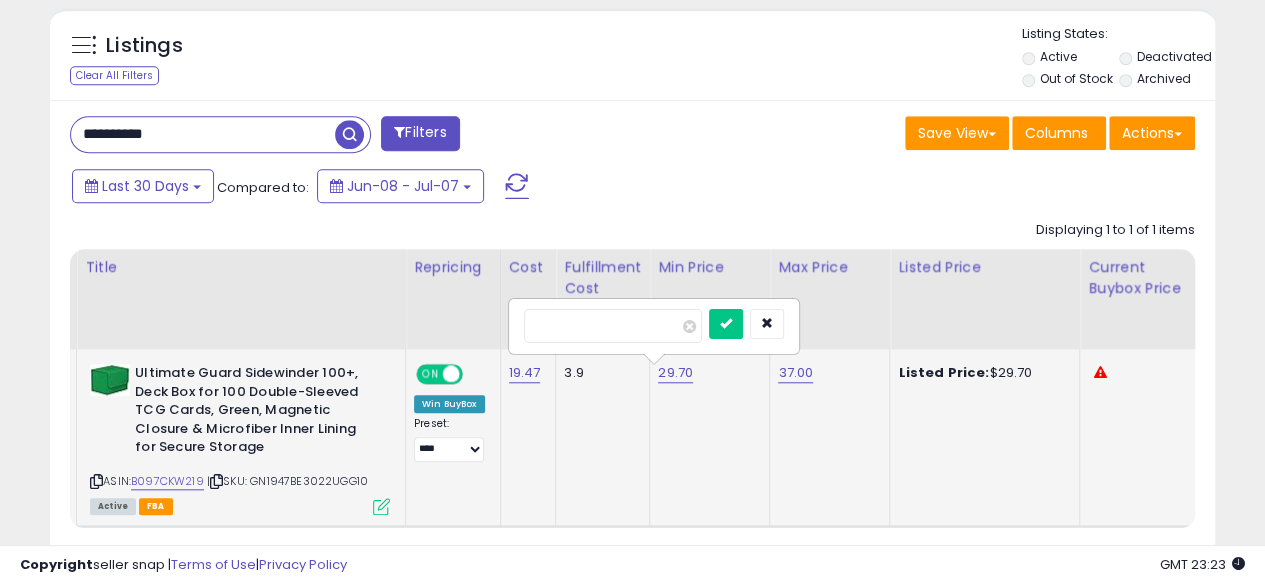 type on "*" 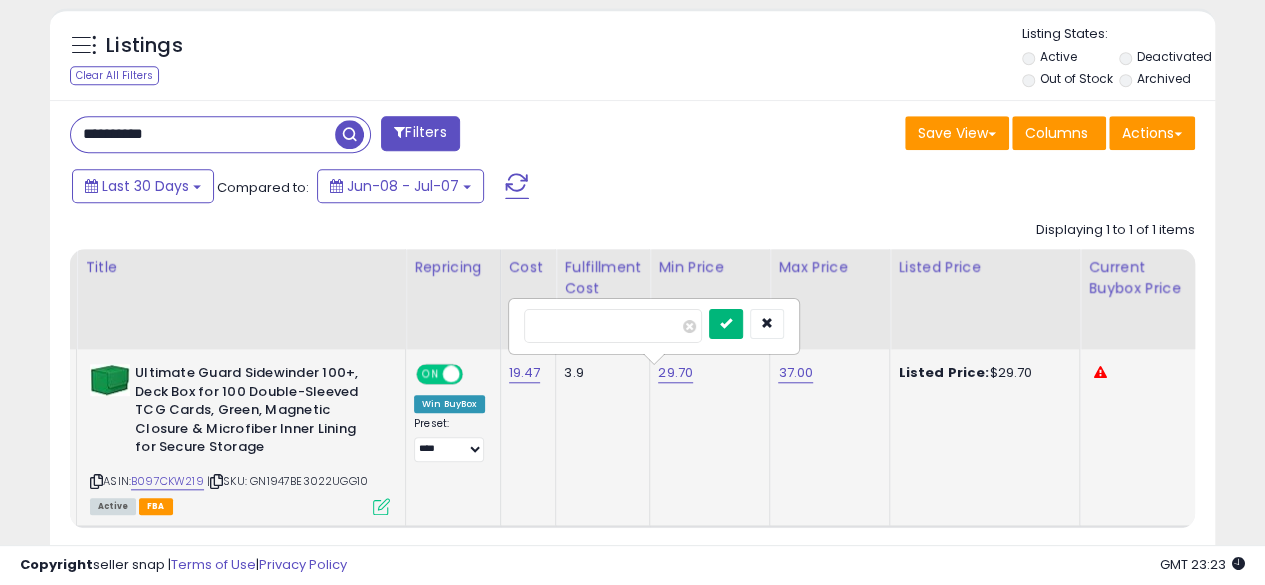 type on "*****" 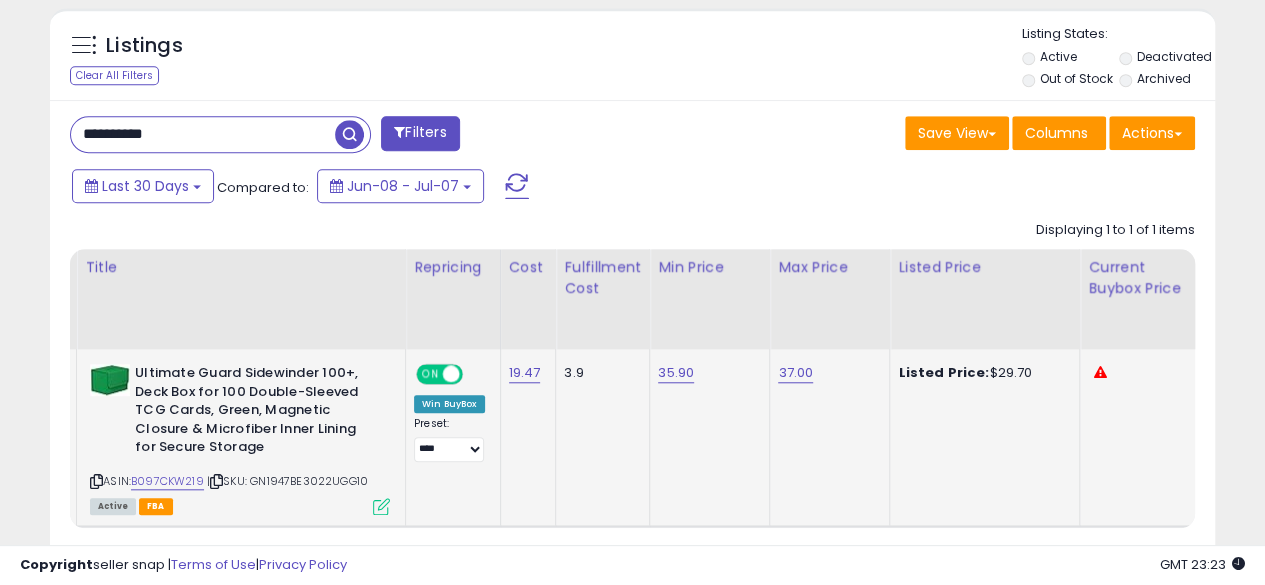 click on "**********" at bounding box center (203, 134) 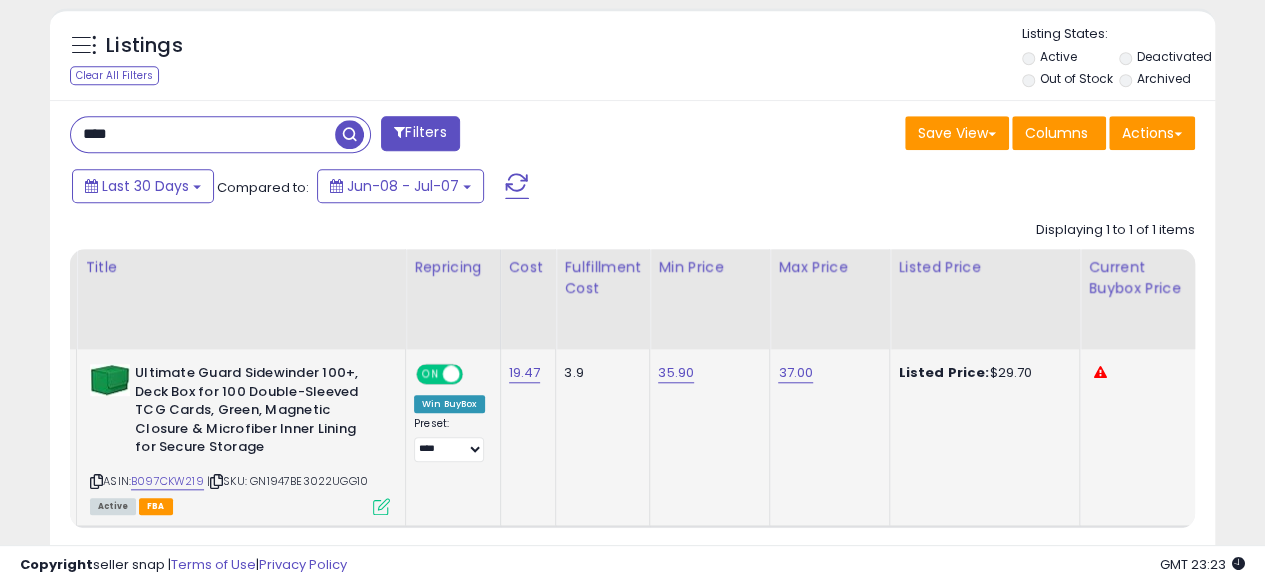 type on "**********" 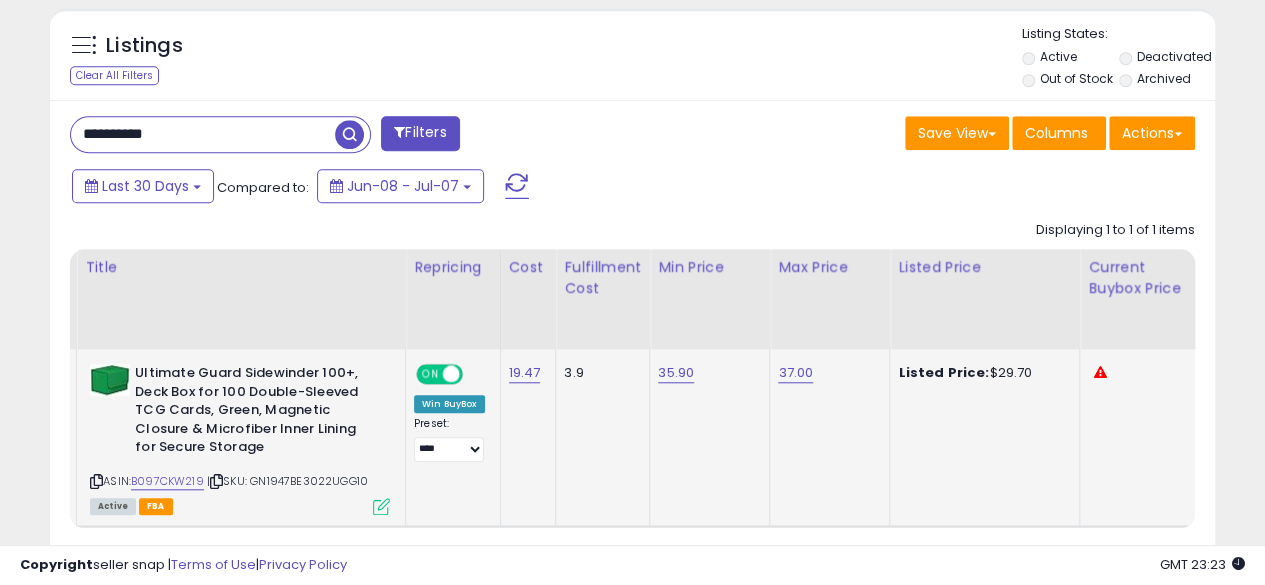 click at bounding box center [349, 134] 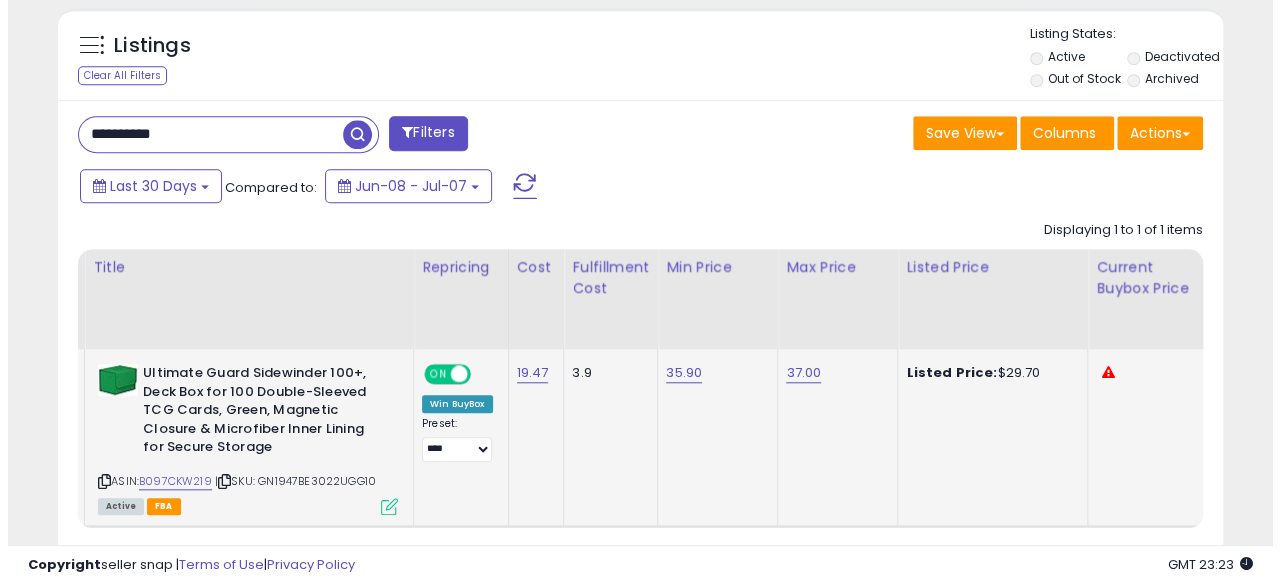 scroll, scrollTop: 654, scrollLeft: 0, axis: vertical 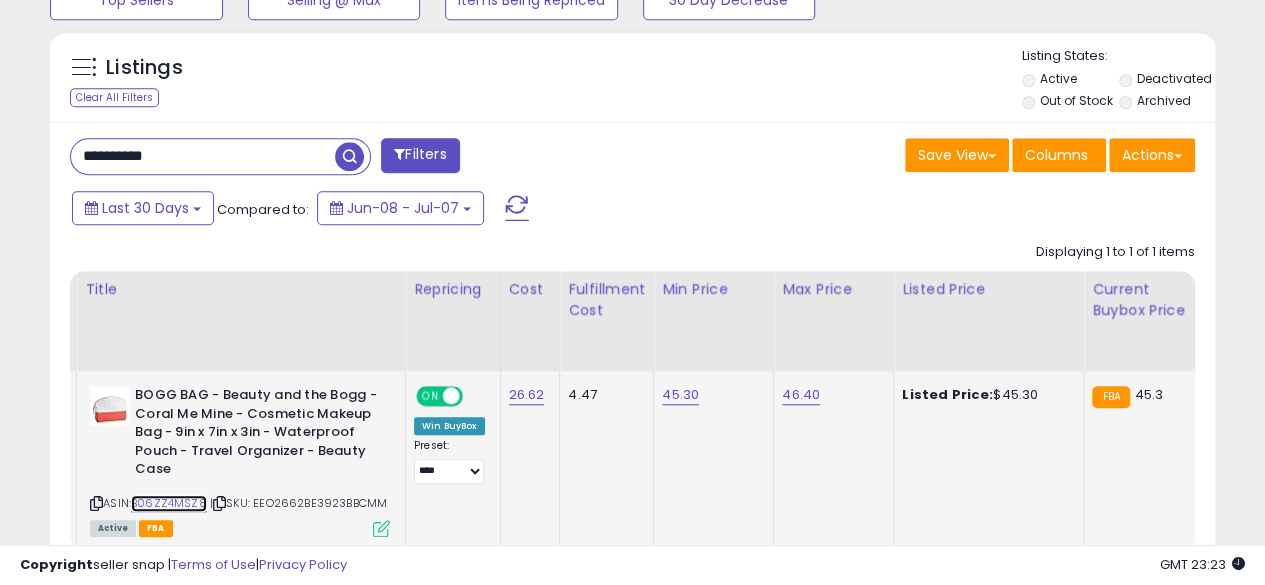 click on "B06ZZ4MSZ8" at bounding box center [169, 503] 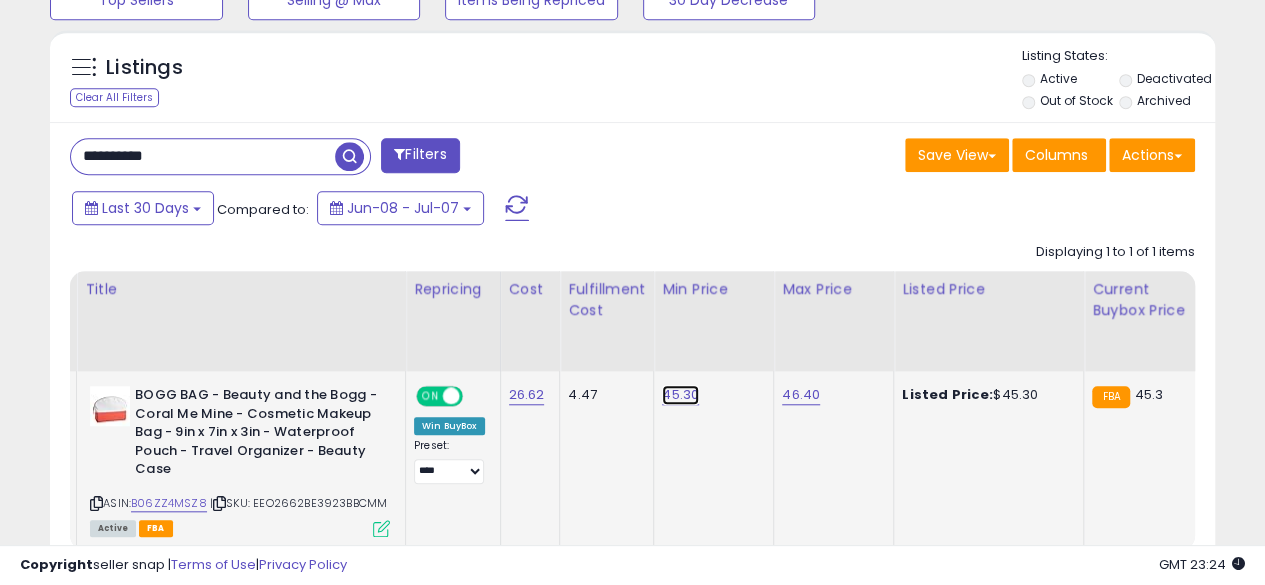 click on "45.30" at bounding box center (680, 395) 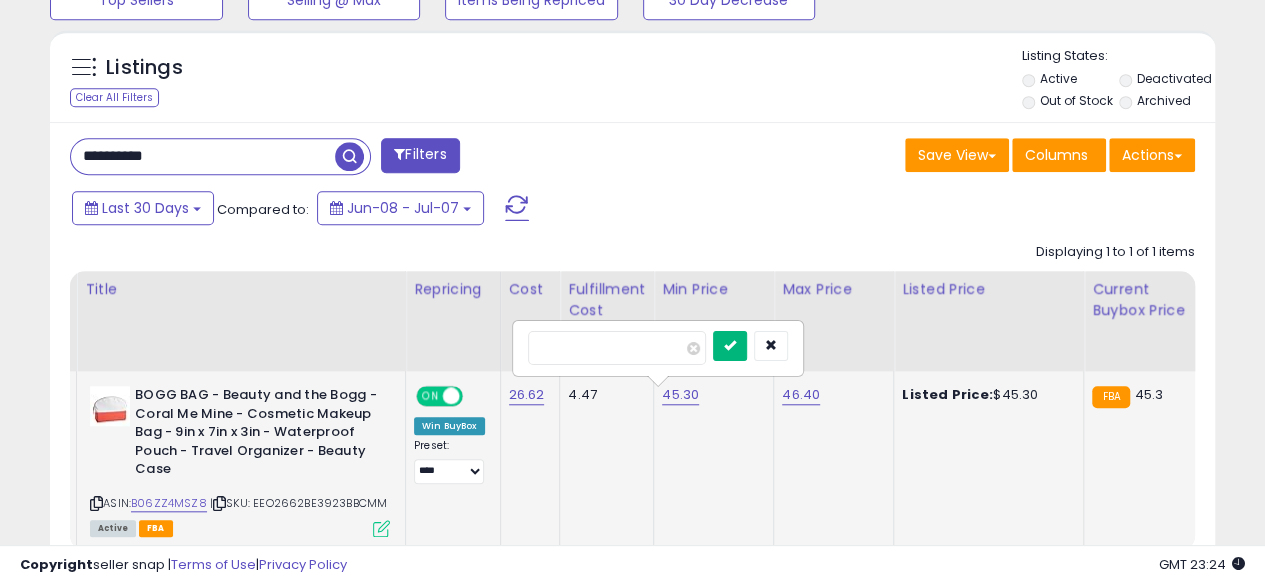type on "*****" 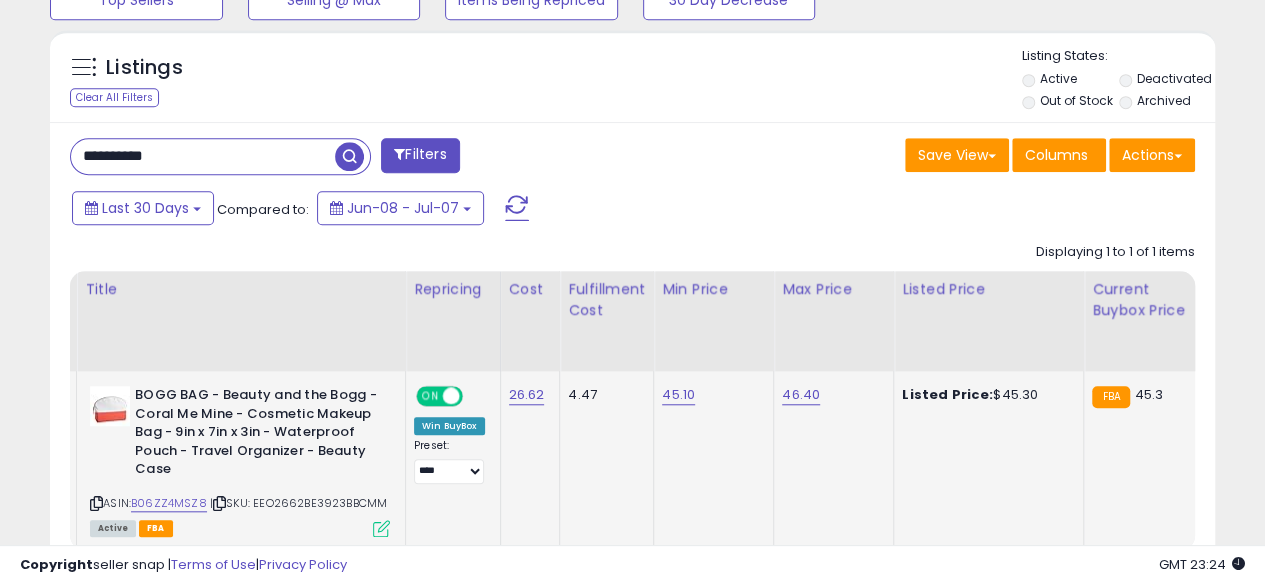 click on "**********" at bounding box center [203, 156] 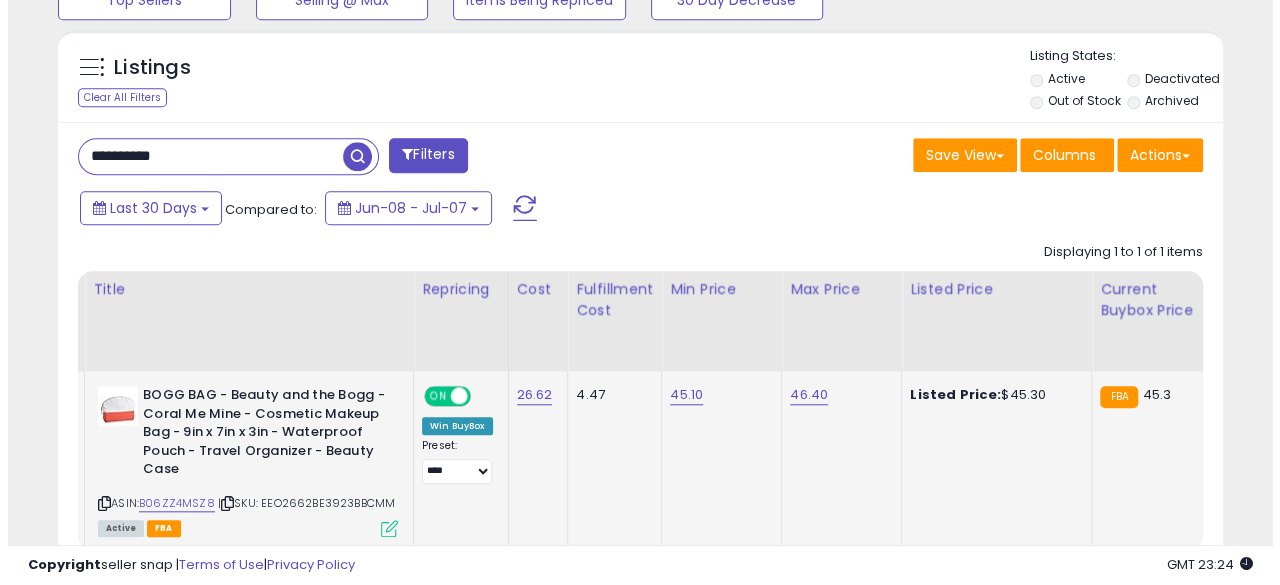 scroll, scrollTop: 654, scrollLeft: 0, axis: vertical 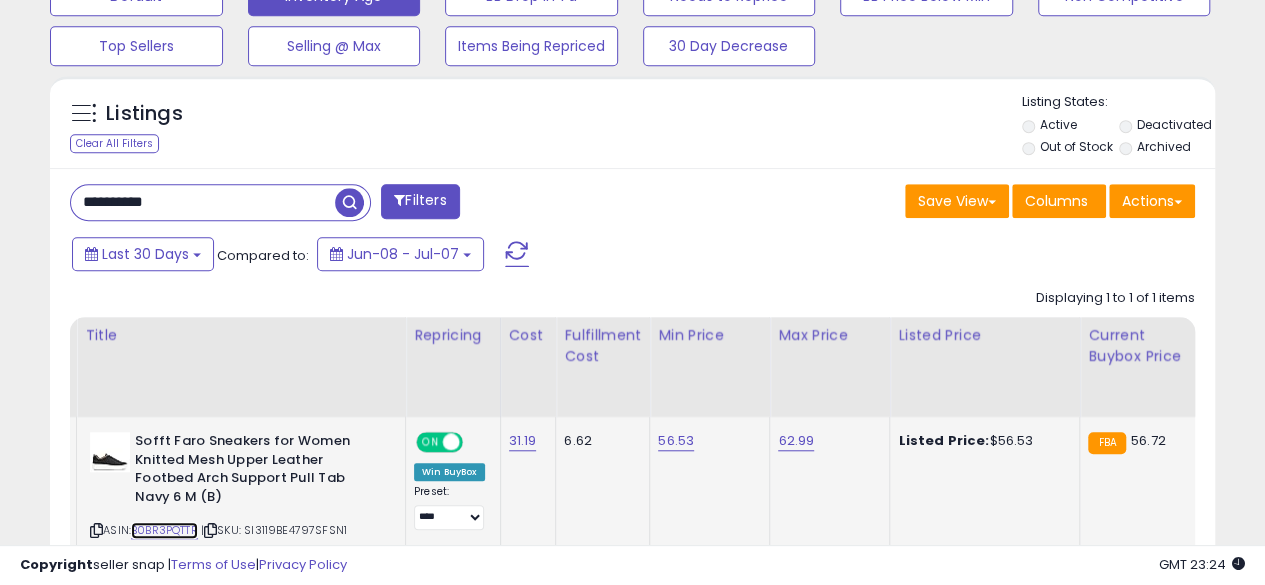 click on "B0BR3PQTTR" at bounding box center (164, 530) 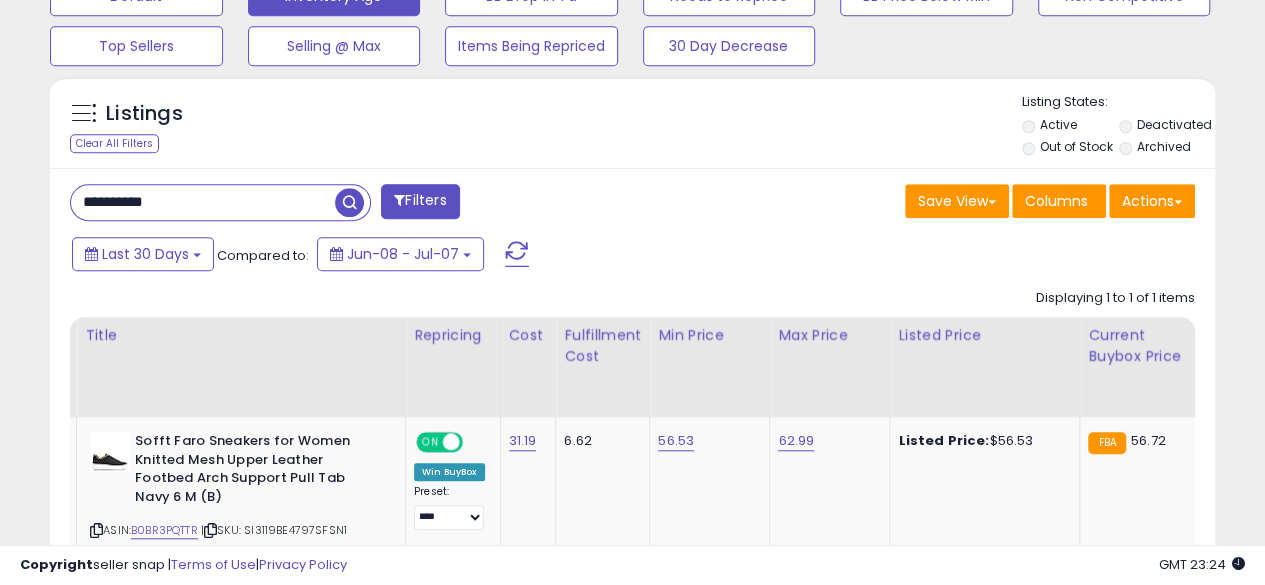 click on "**********" at bounding box center [203, 202] 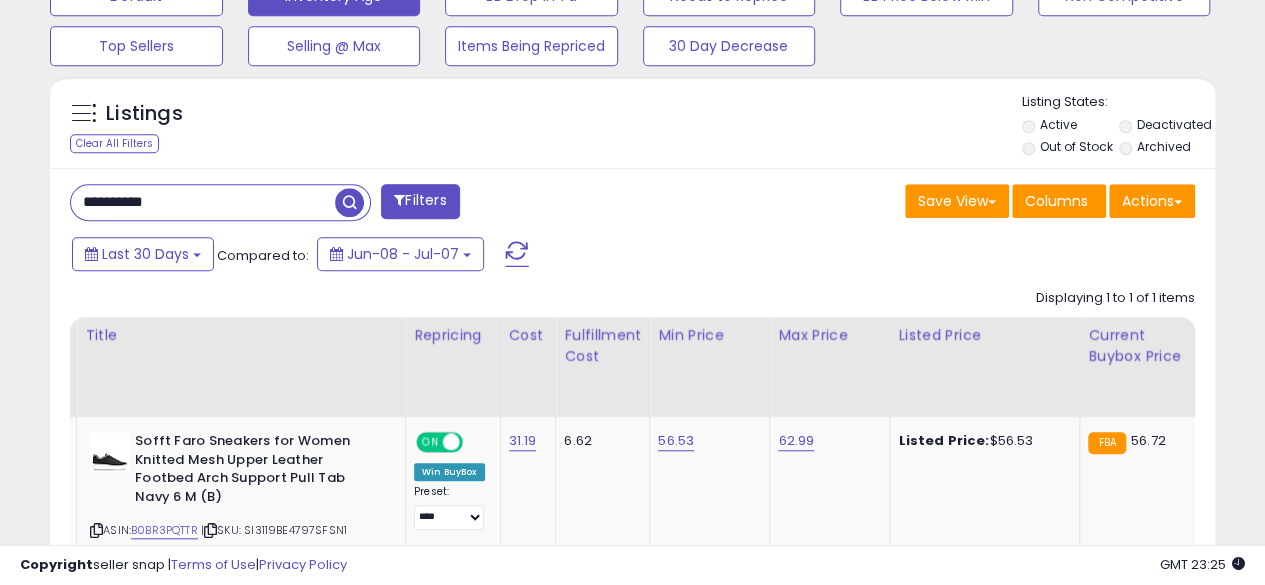 click at bounding box center [349, 202] 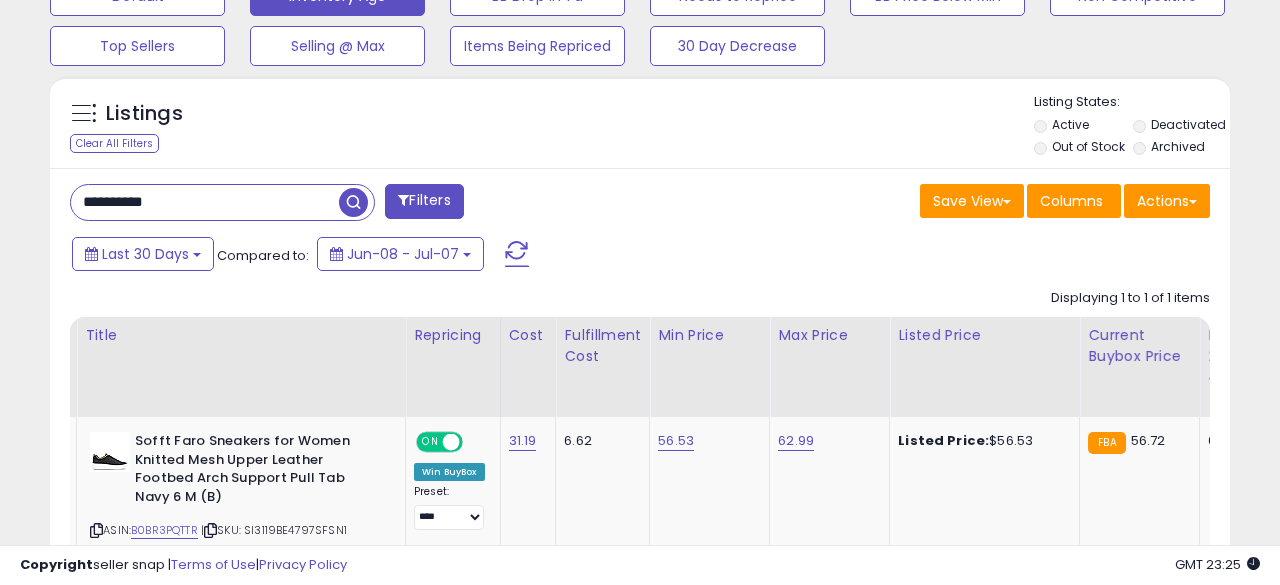 scroll, scrollTop: 999590, scrollLeft: 999317, axis: both 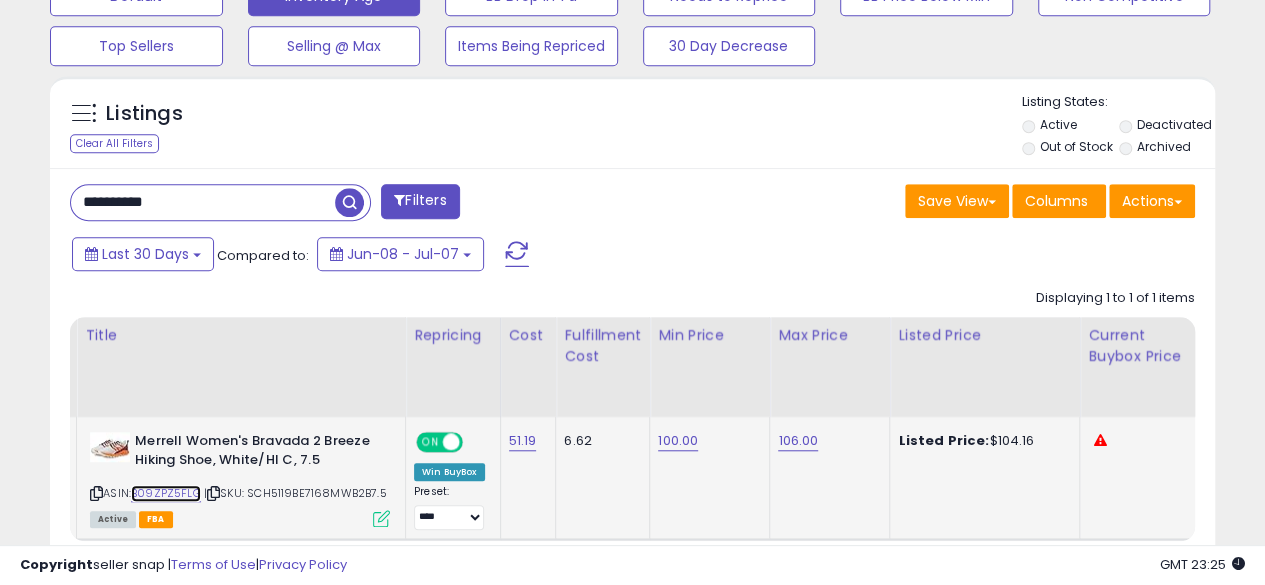 click on "B09ZPZ5FLG" at bounding box center (166, 493) 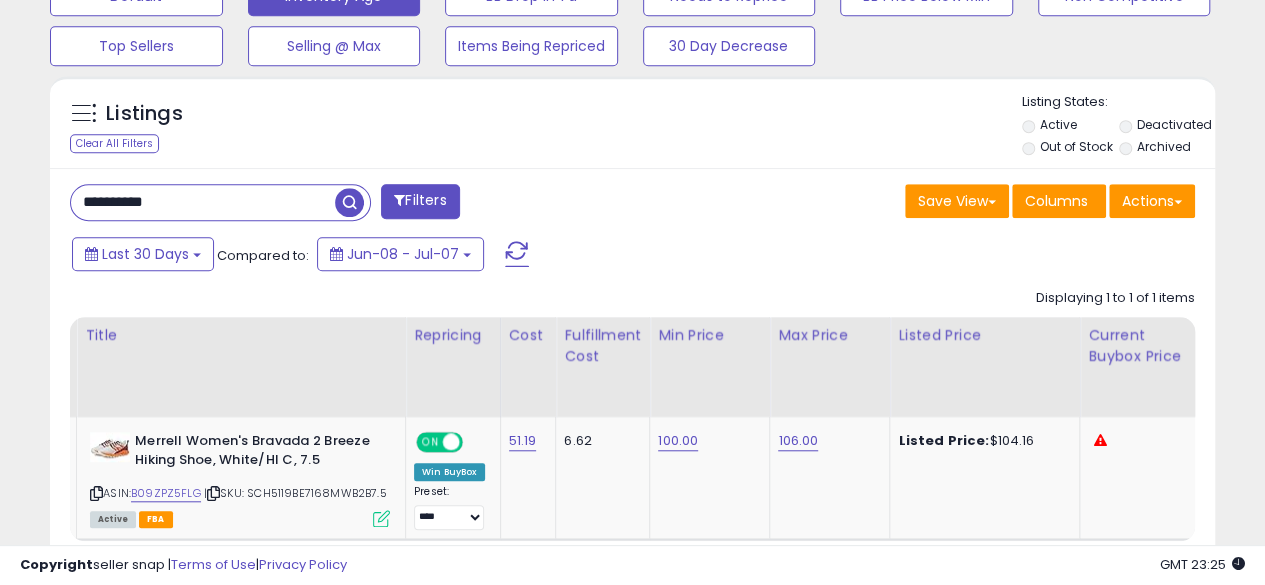 click on "**********" at bounding box center [203, 202] 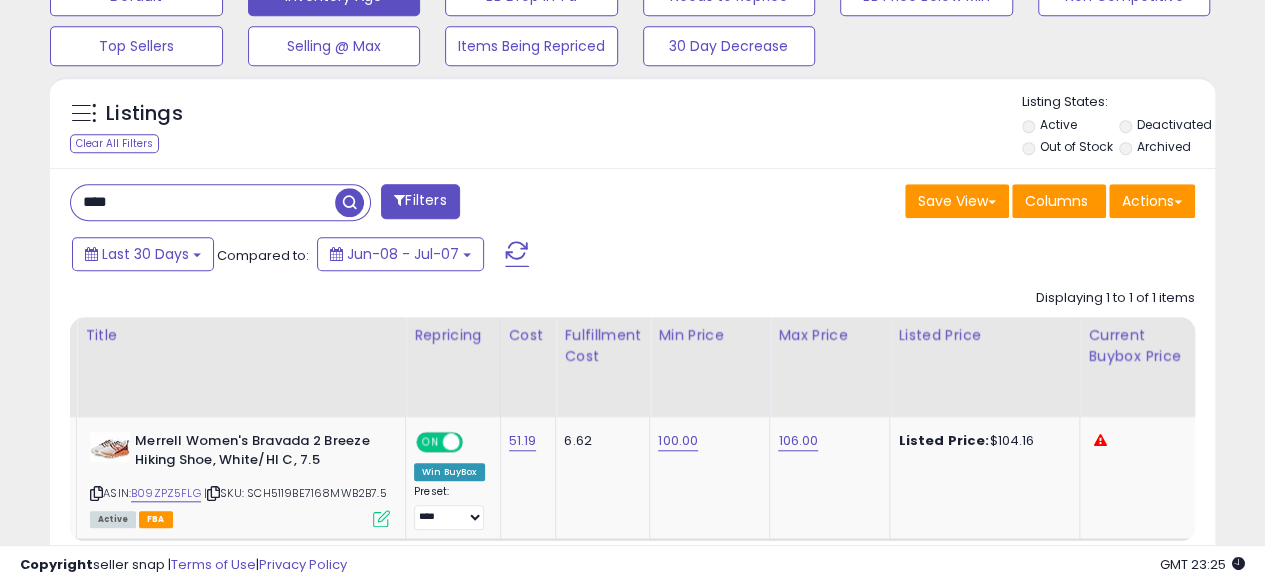 type on "**********" 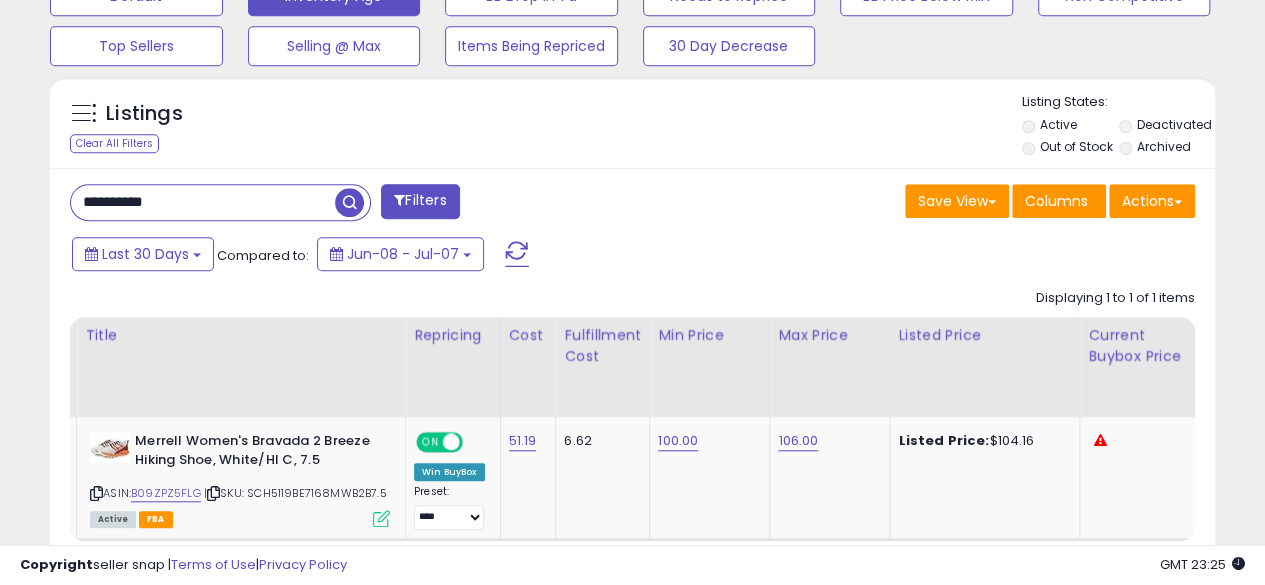 click at bounding box center (349, 202) 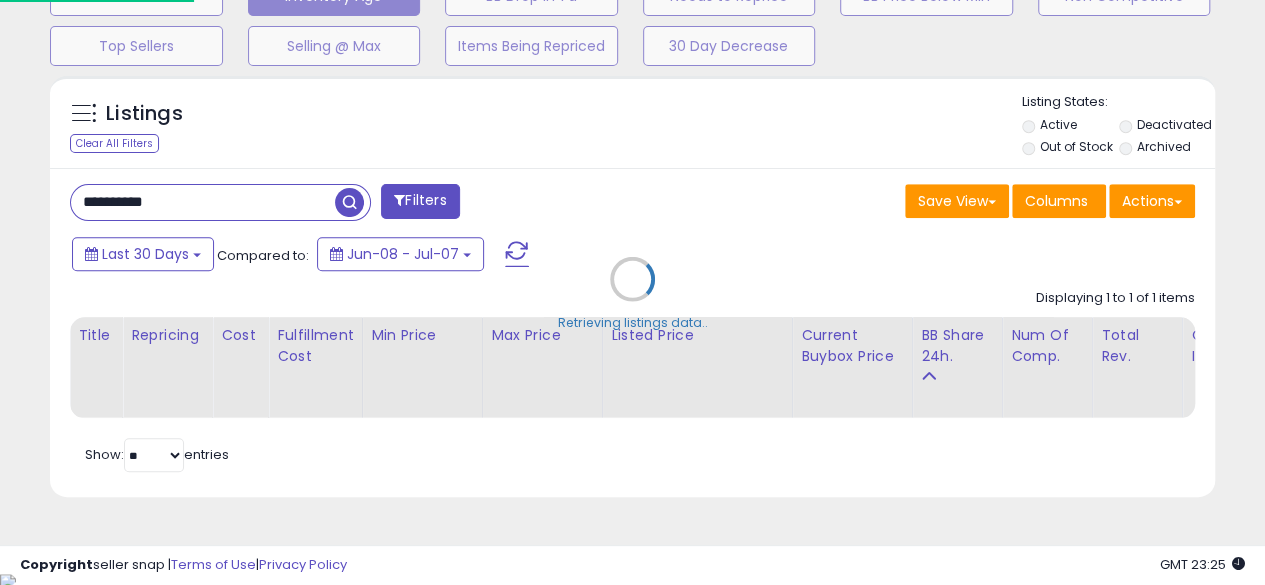 scroll, scrollTop: 999590, scrollLeft: 999317, axis: both 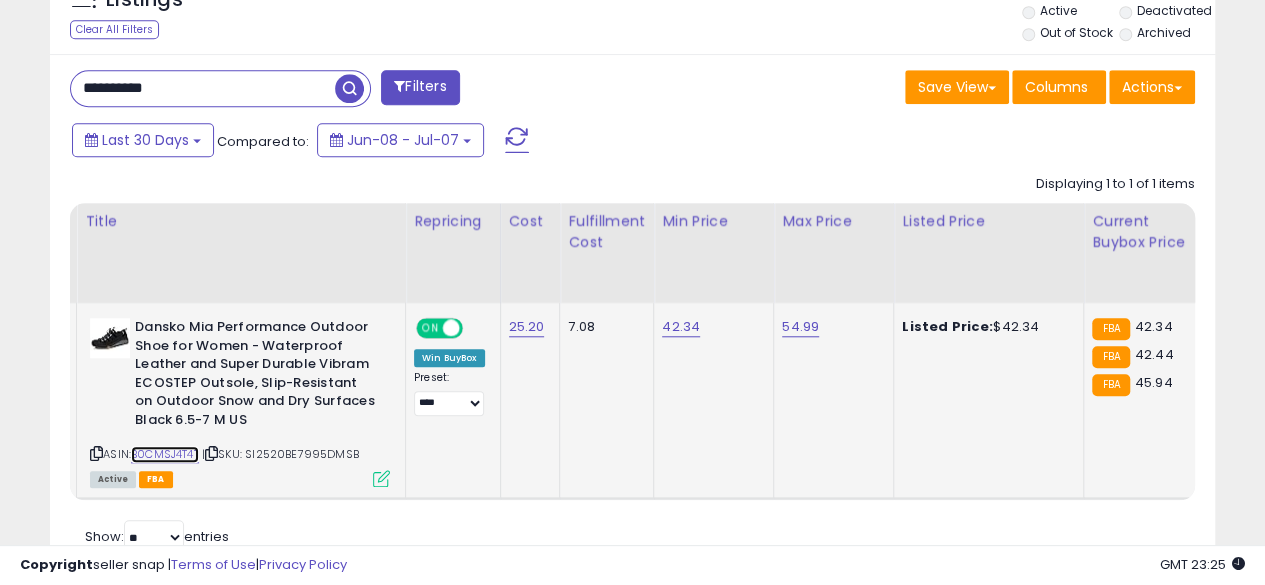 click on "B0CMSJ4T4T" at bounding box center (165, 454) 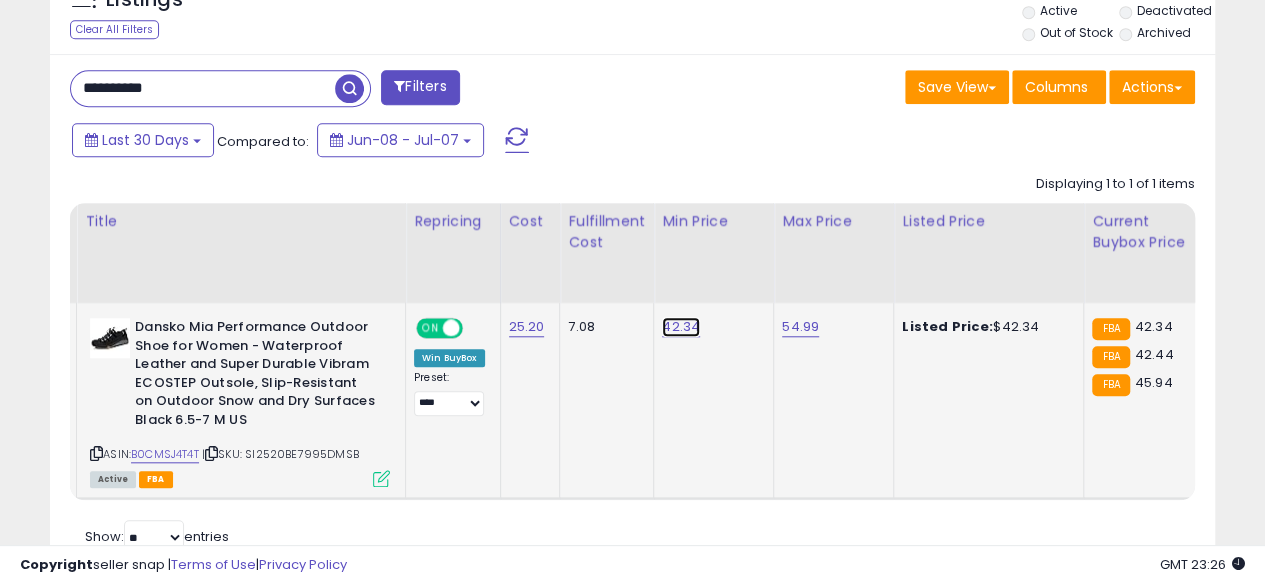 click on "42.34" at bounding box center [681, 327] 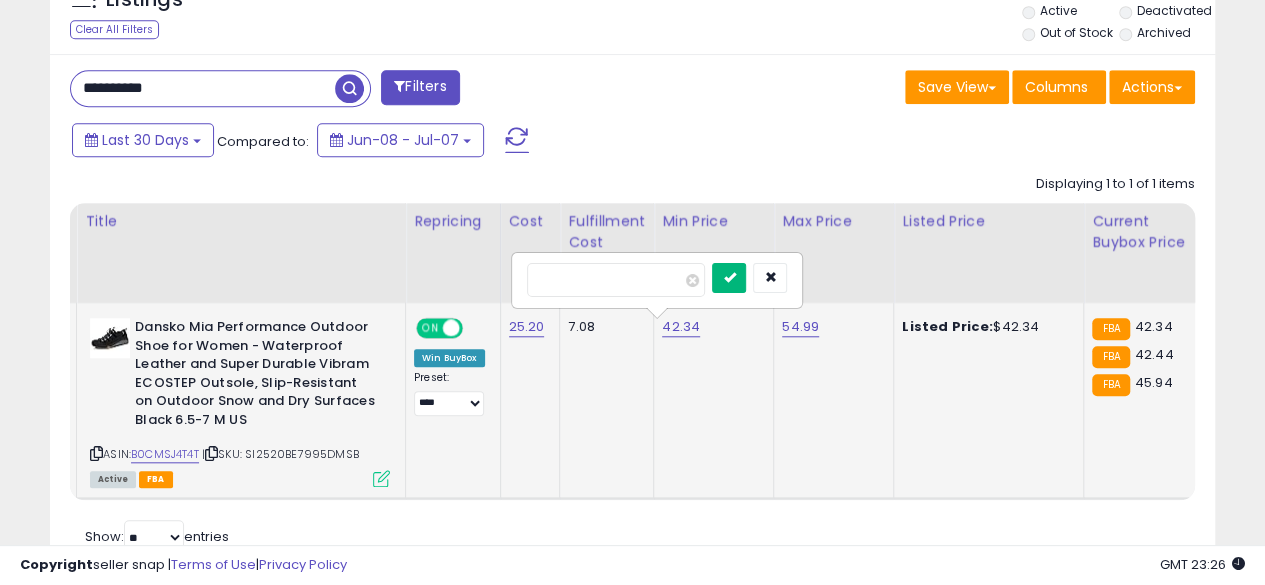 type on "*****" 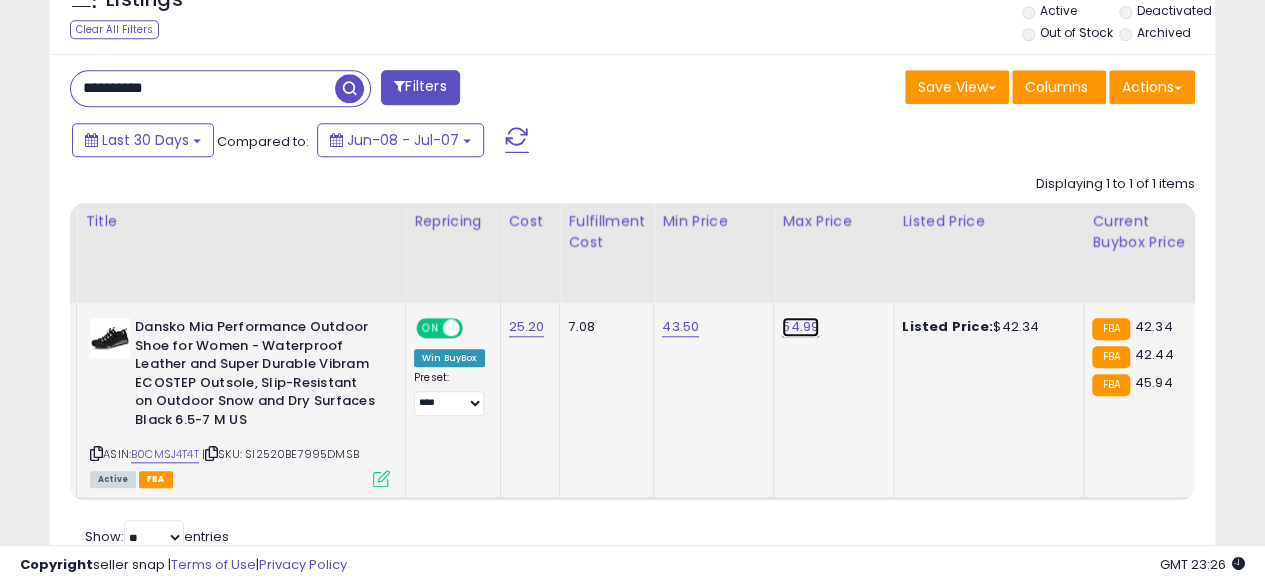 click on "54.99" at bounding box center [800, 327] 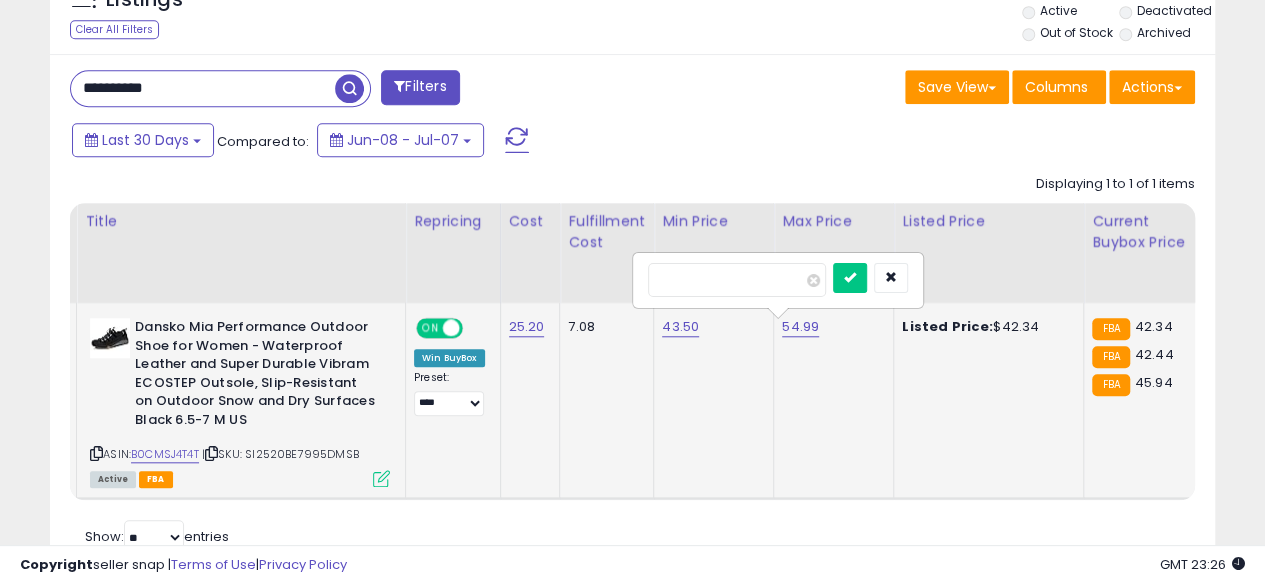 type on "*" 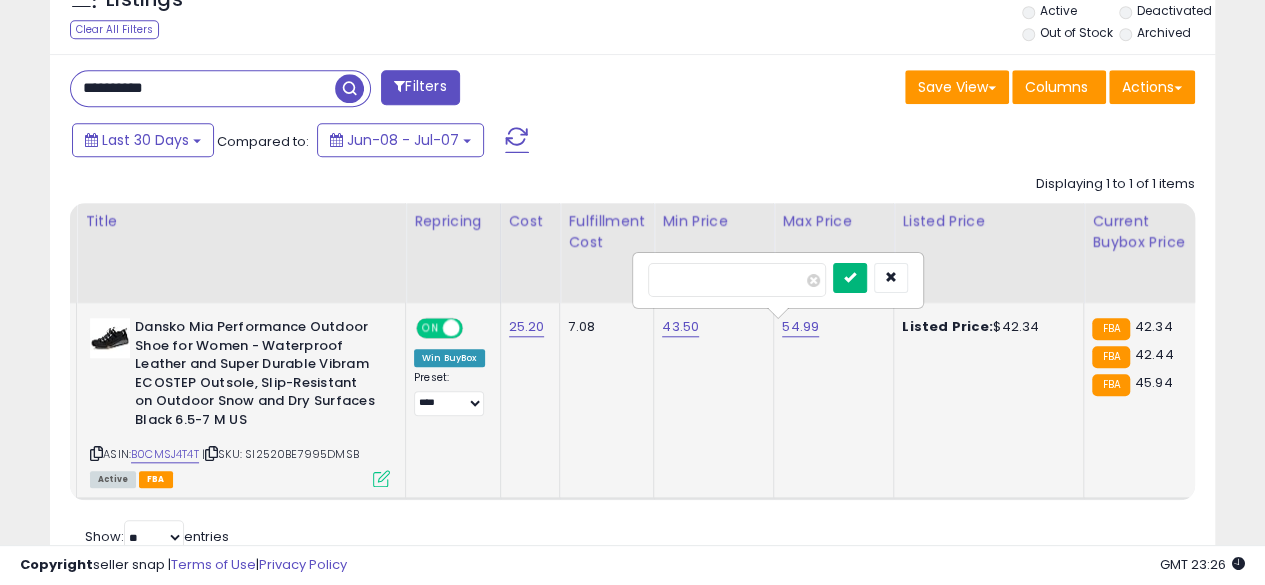 type on "*****" 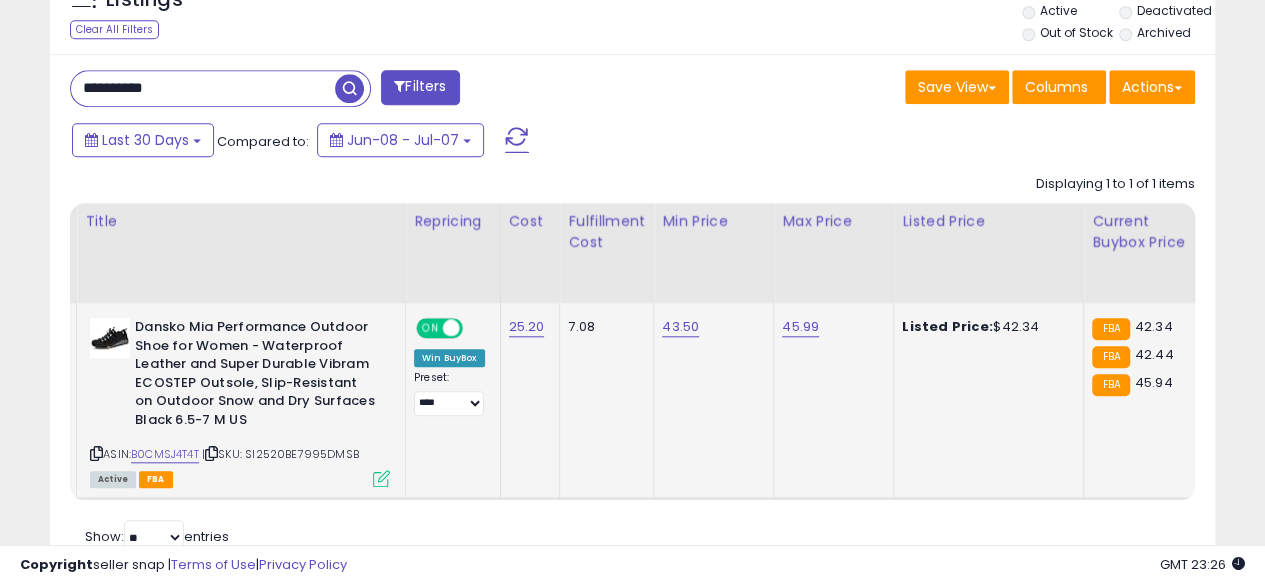 click on "**********" at bounding box center [203, 88] 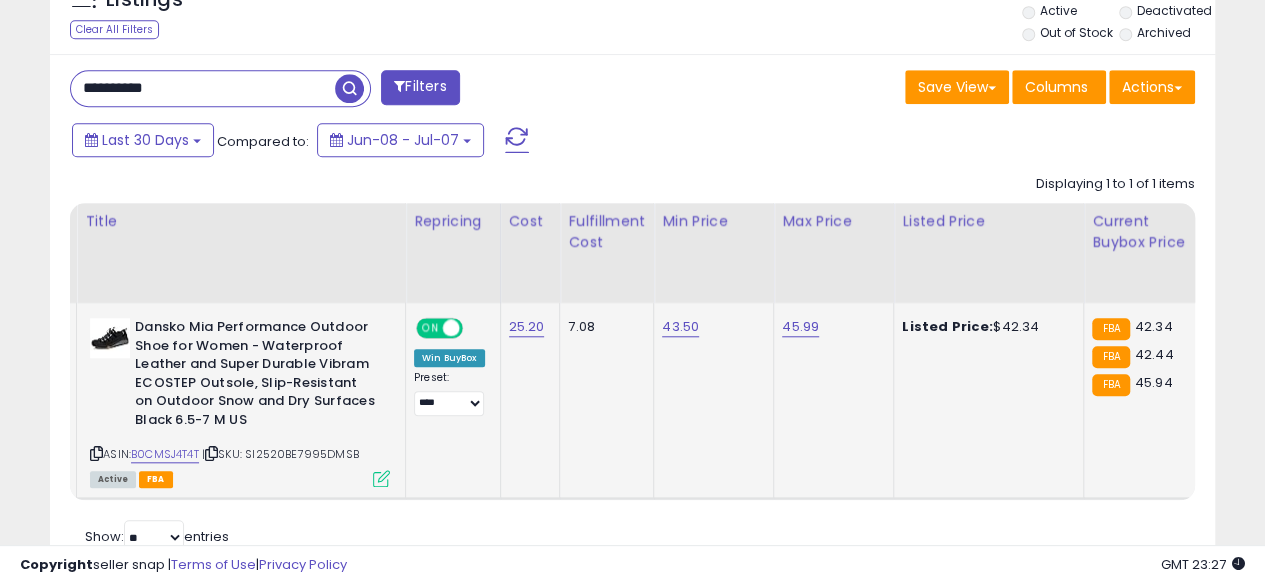 click at bounding box center [349, 88] 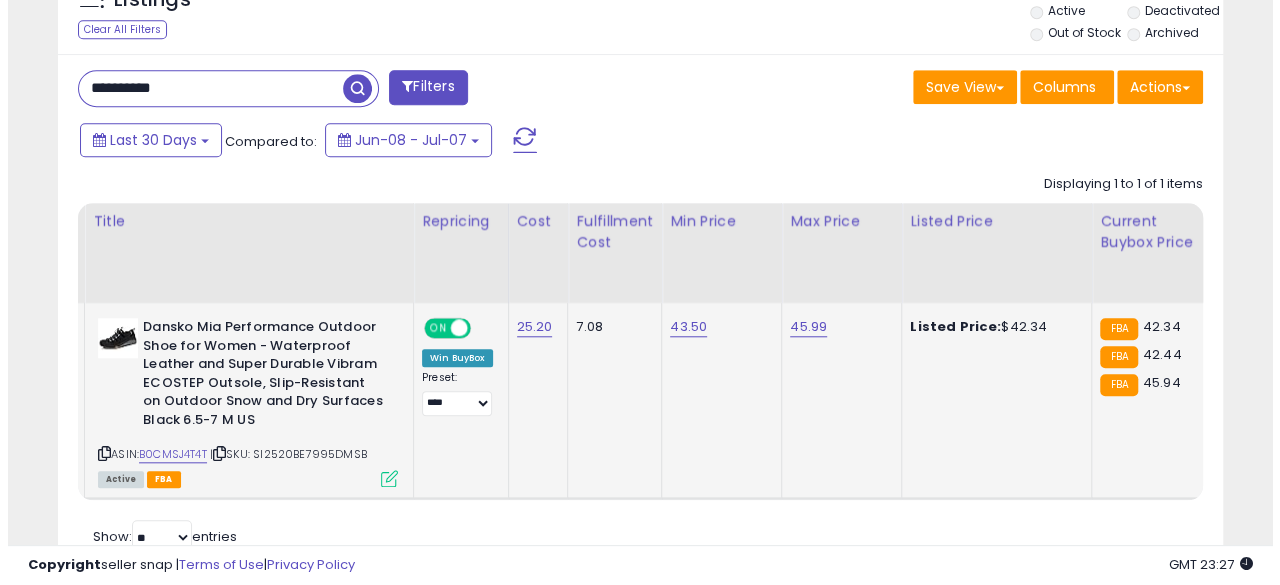 scroll, scrollTop: 654, scrollLeft: 0, axis: vertical 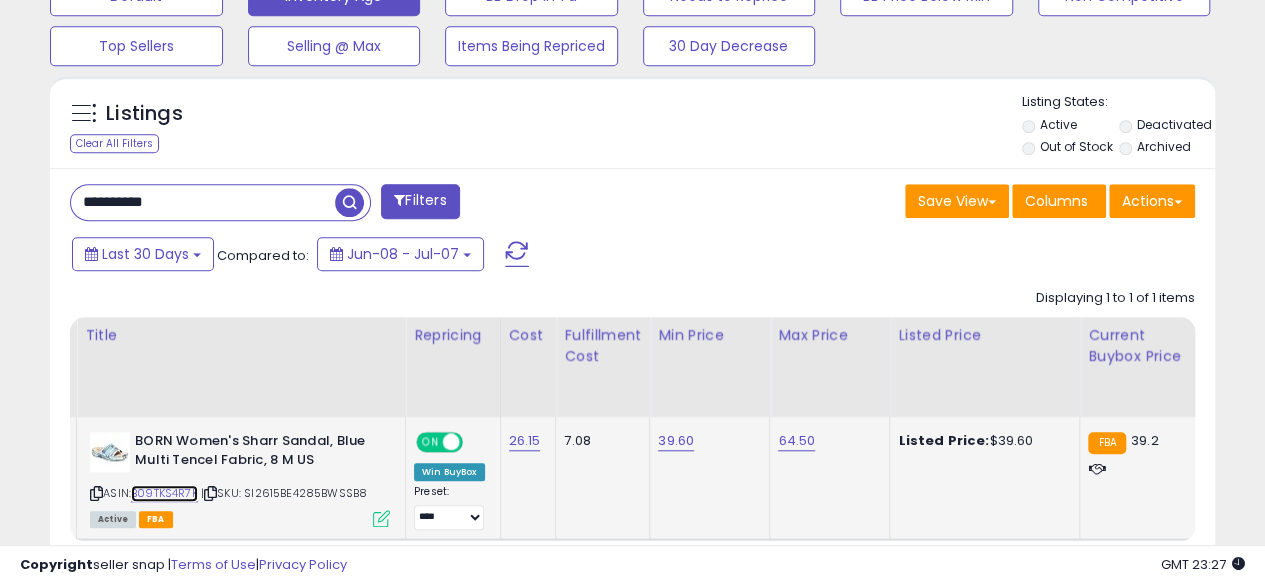 click on "B09TKS4R7K" at bounding box center [164, 493] 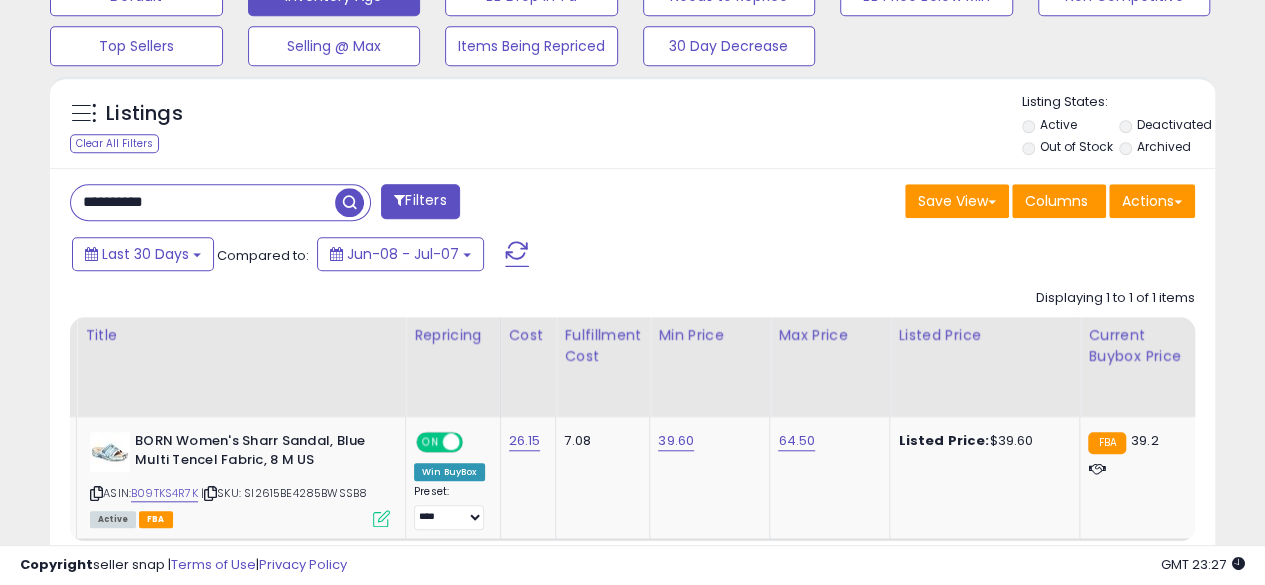 click on "**********" at bounding box center (203, 202) 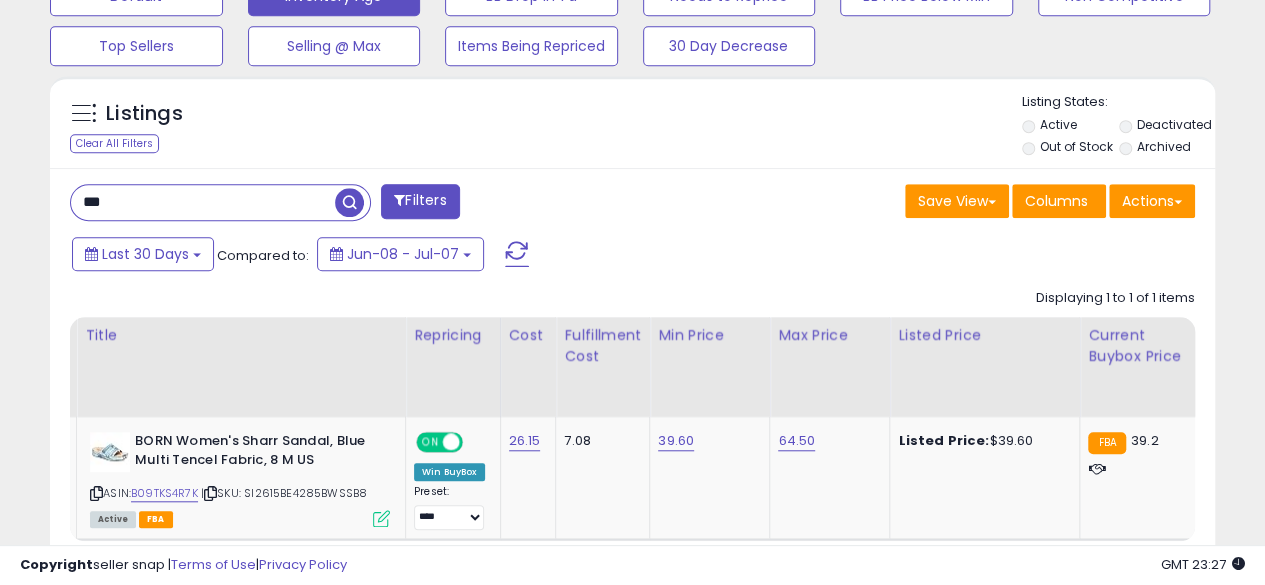 type on "**********" 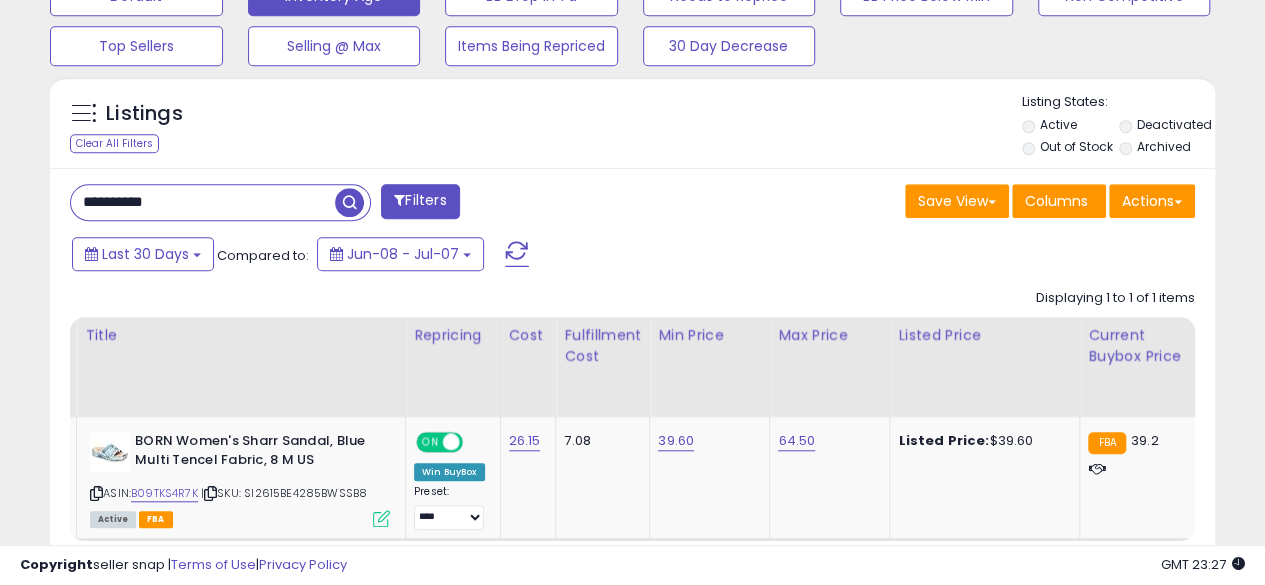 click at bounding box center [349, 202] 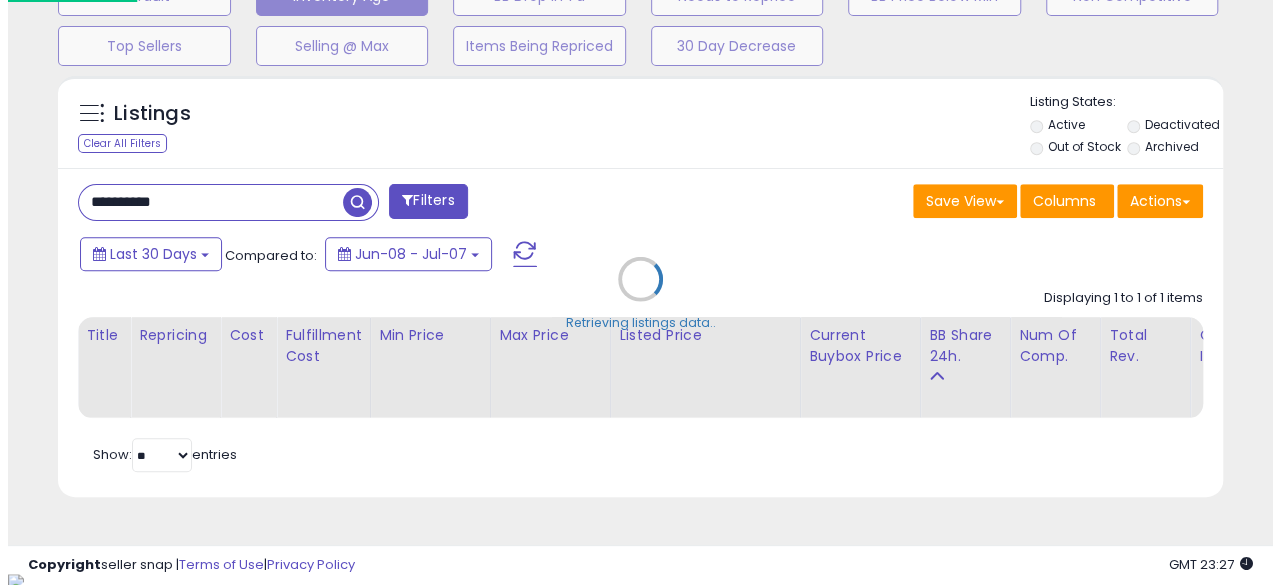 scroll, scrollTop: 999590, scrollLeft: 999317, axis: both 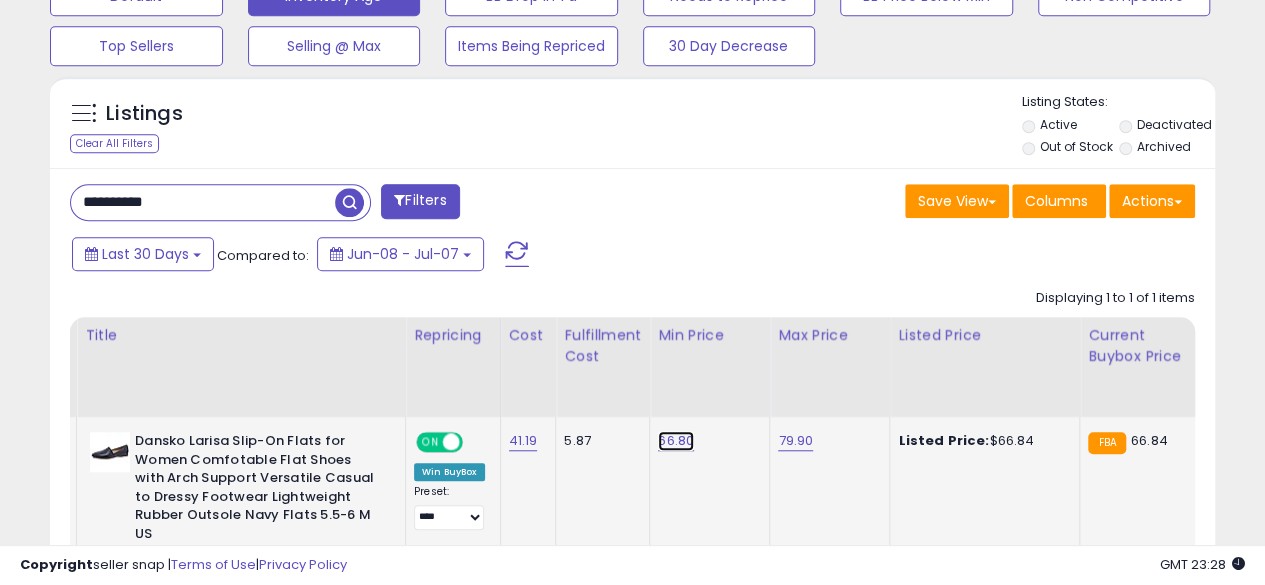 click on "66.80" at bounding box center [676, 441] 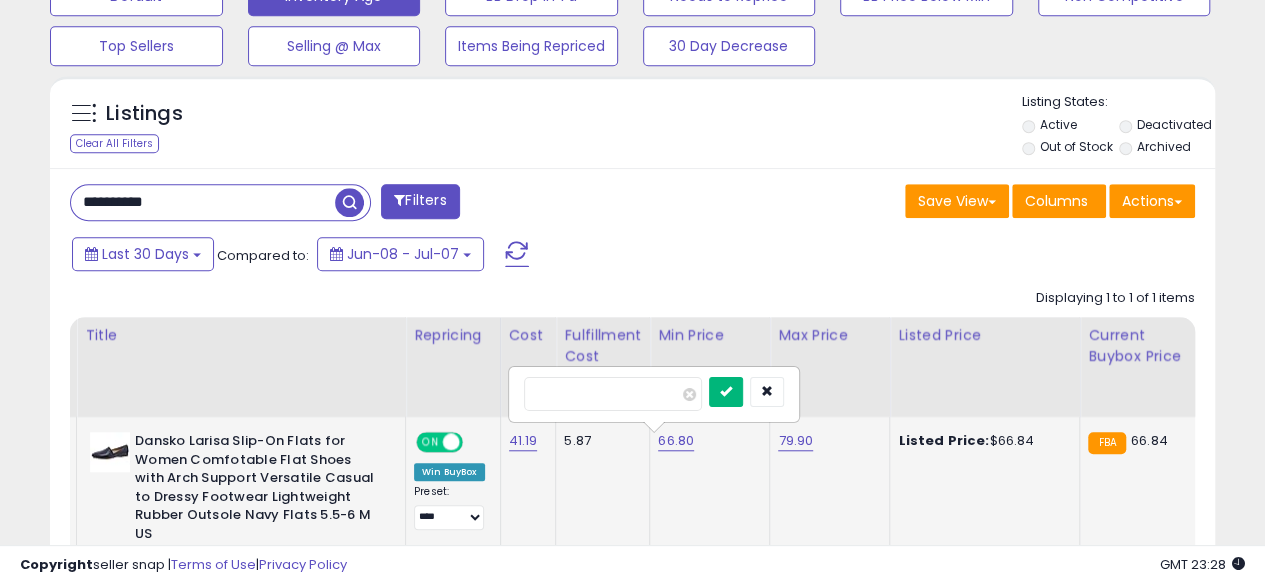 type on "*****" 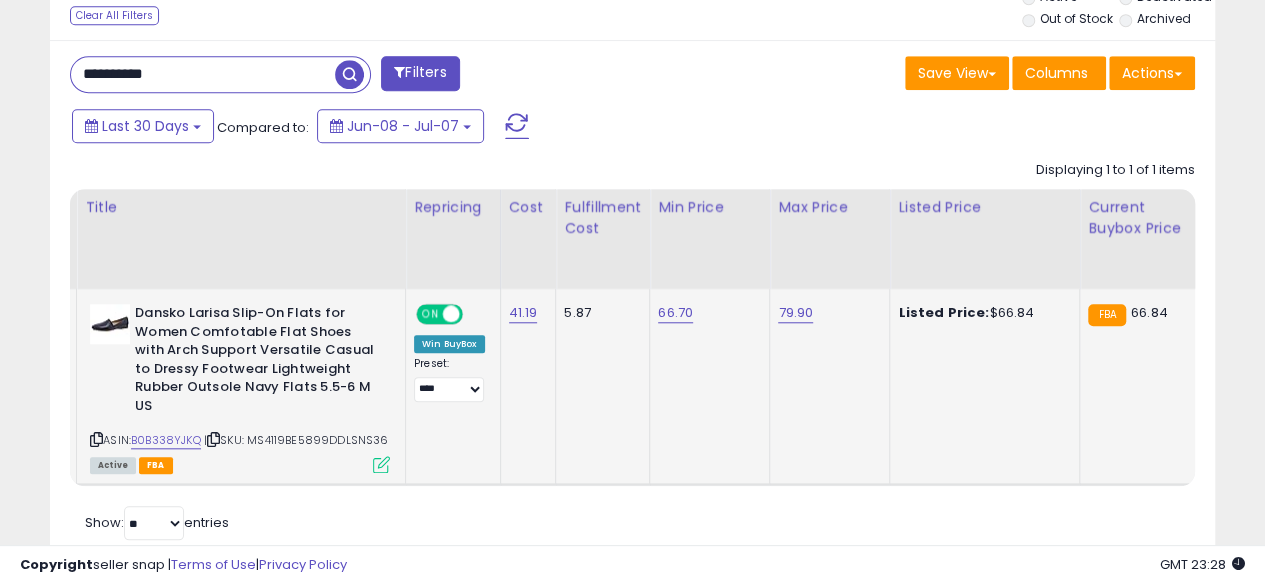 scroll, scrollTop: 819, scrollLeft: 0, axis: vertical 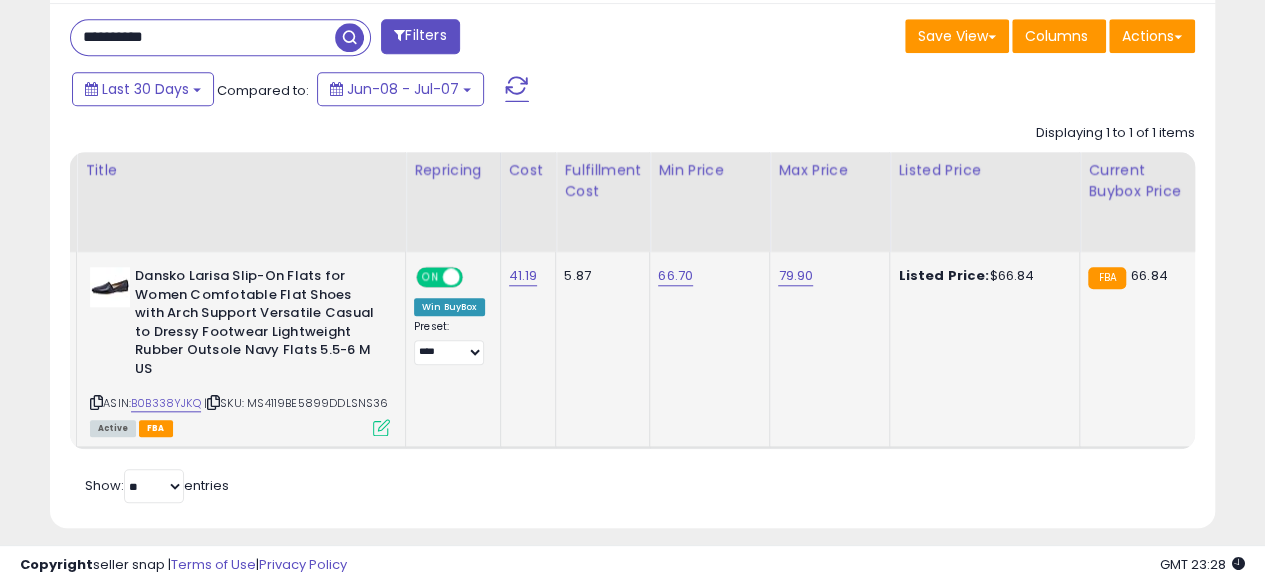 click on "ASIN:  B0B338YJKQ    |   SKU: MS4119BE5899DDLSNS36 Active FBA" at bounding box center (240, 350) 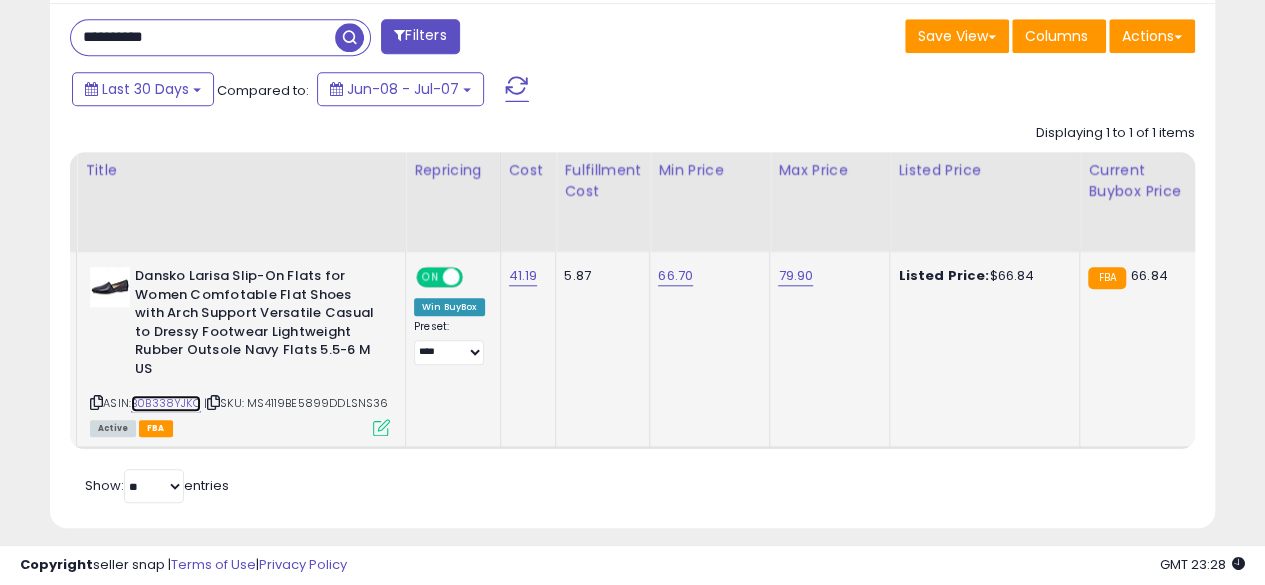 click on "B0B338YJKQ" at bounding box center (166, 403) 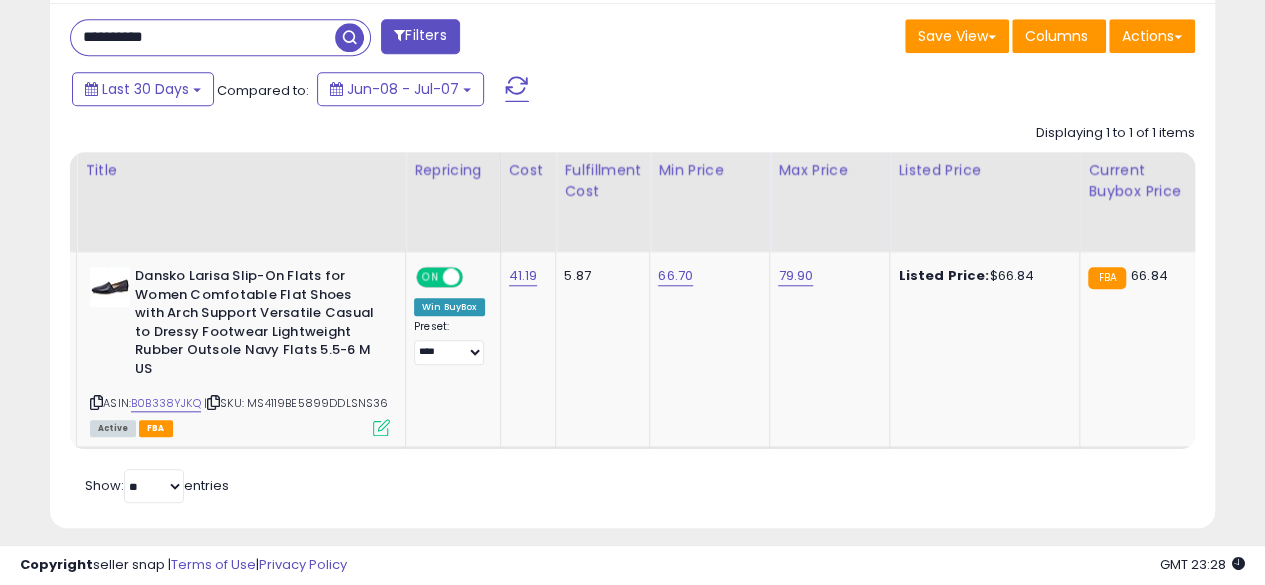 click on "**********" at bounding box center (203, 37) 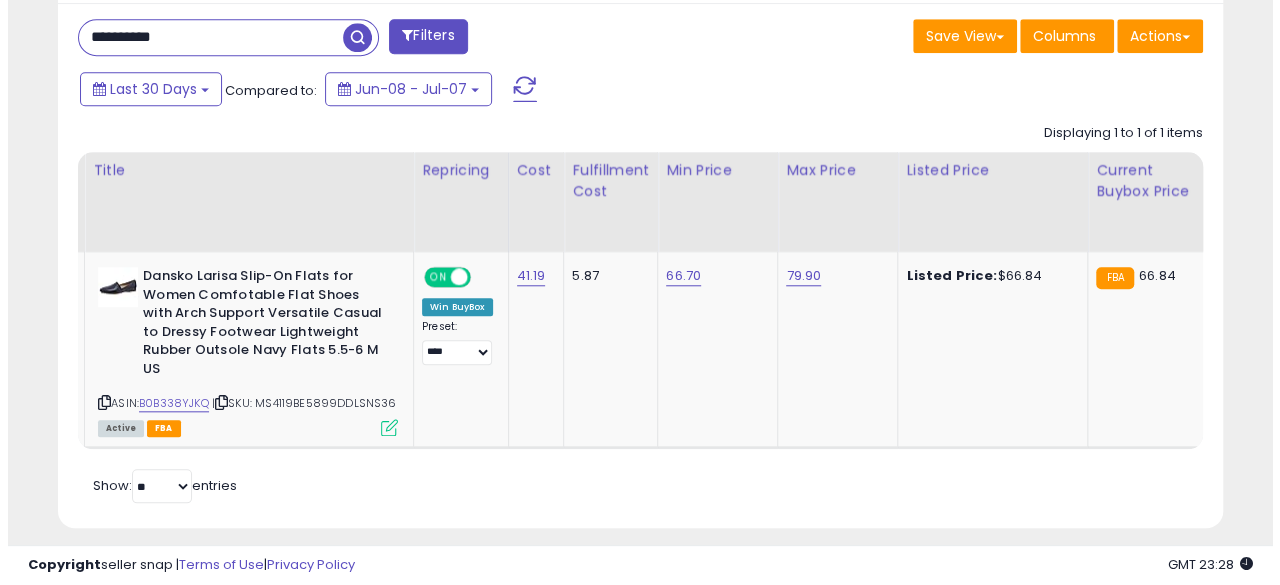 scroll, scrollTop: 654, scrollLeft: 0, axis: vertical 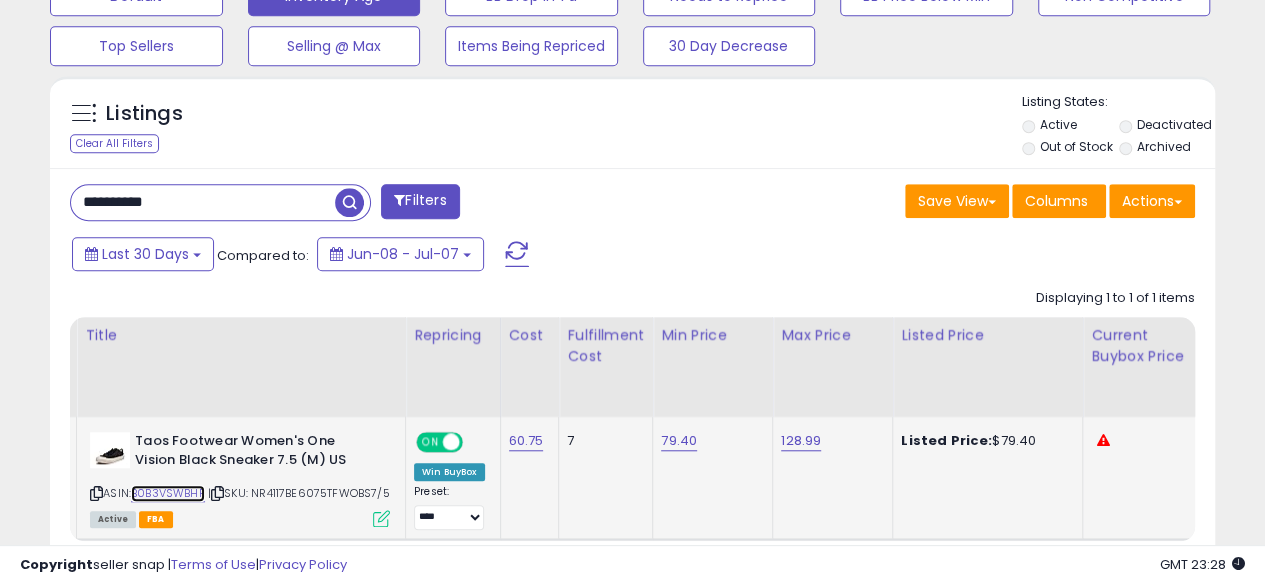 click on "B0B3VSWBHF" at bounding box center (168, 493) 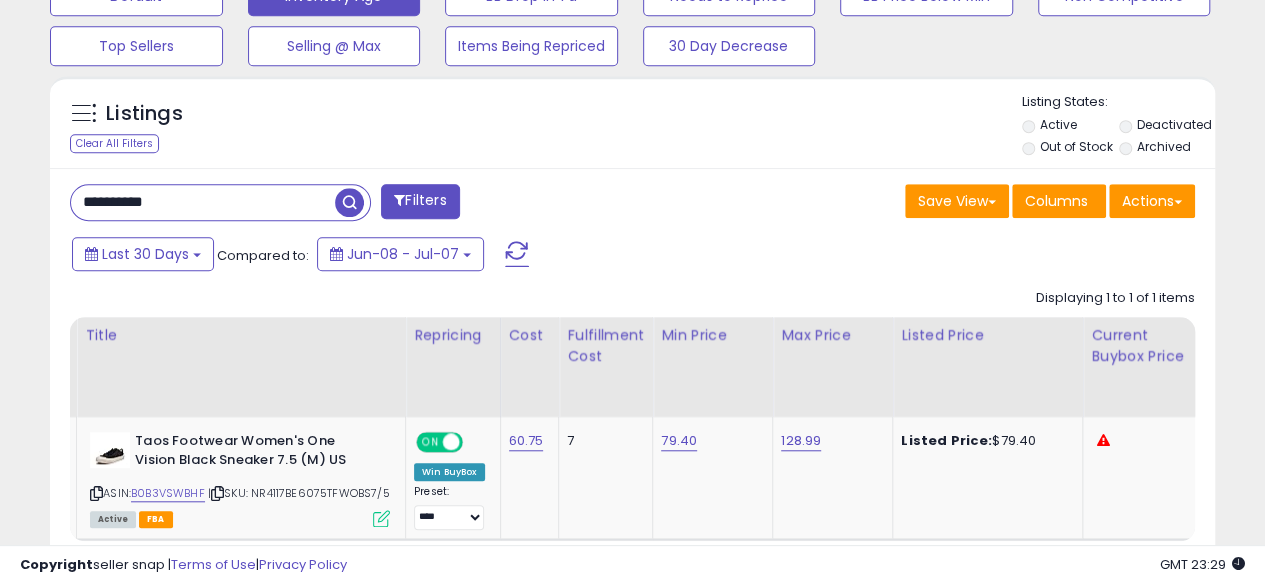 click on "**********" at bounding box center (203, 202) 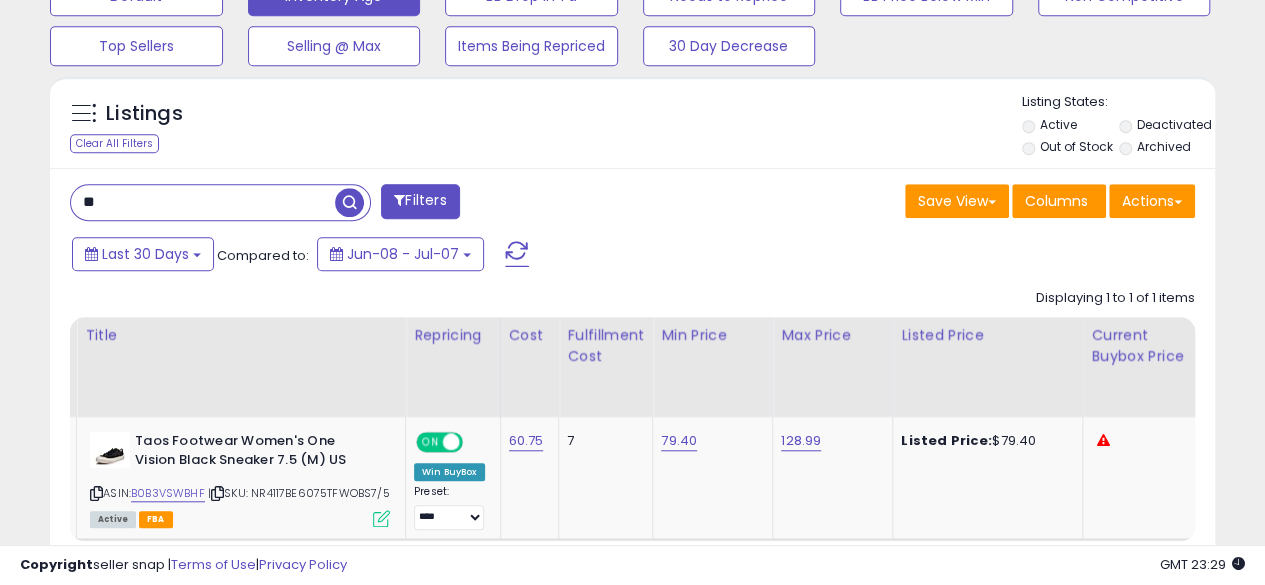 type on "*" 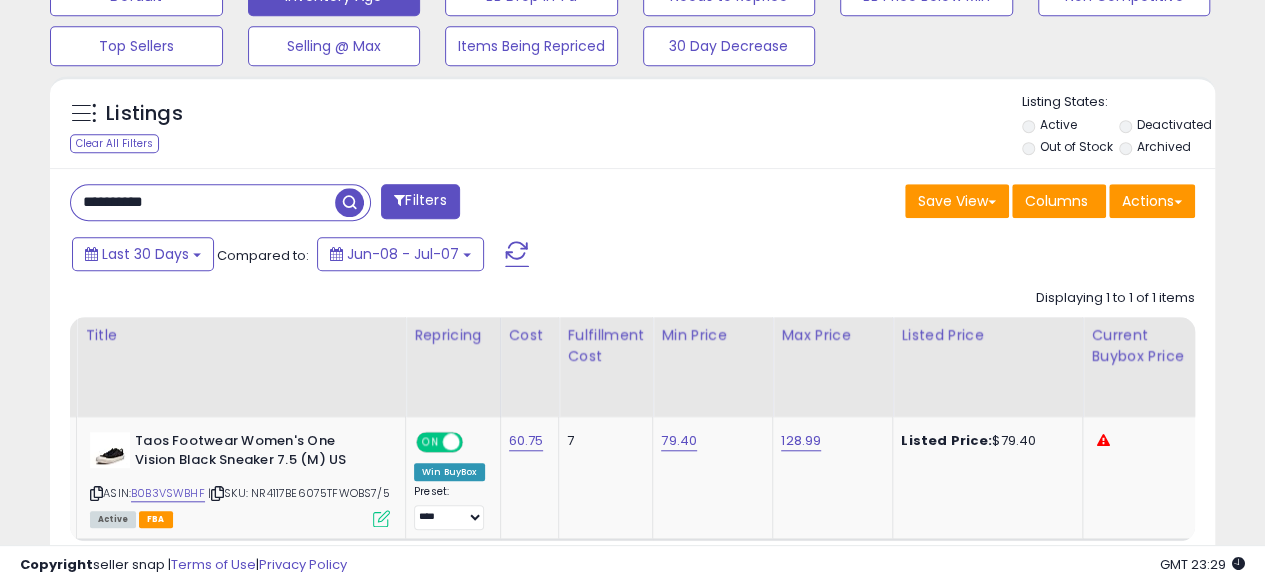 click at bounding box center (349, 202) 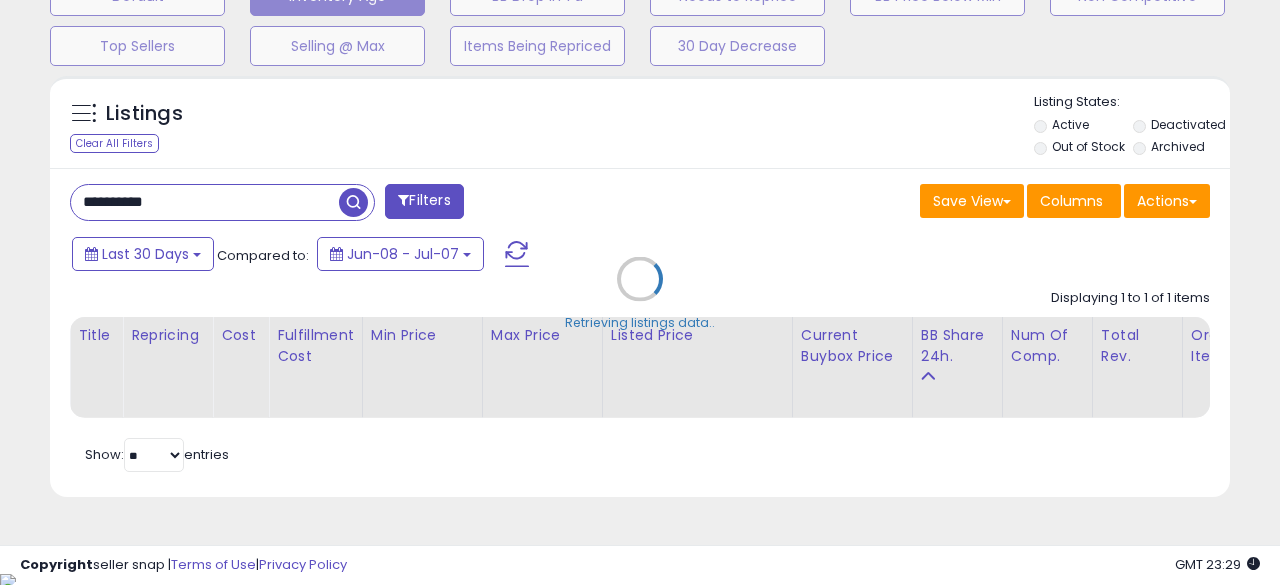 scroll, scrollTop: 999590, scrollLeft: 999317, axis: both 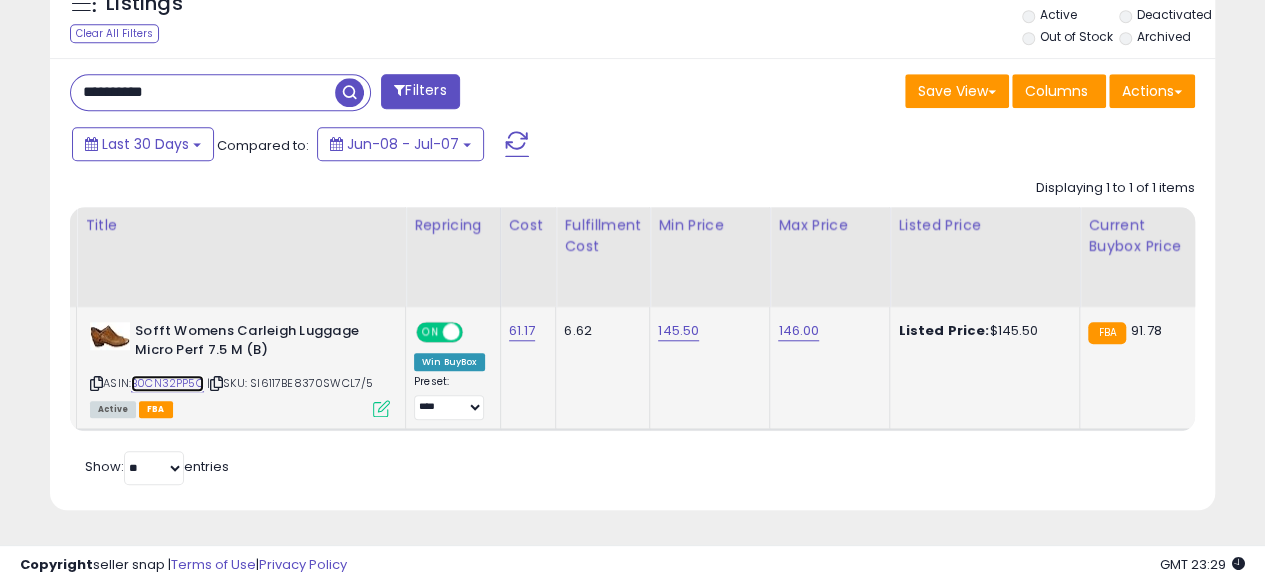 click on "B0CN32PP5C" at bounding box center [167, 383] 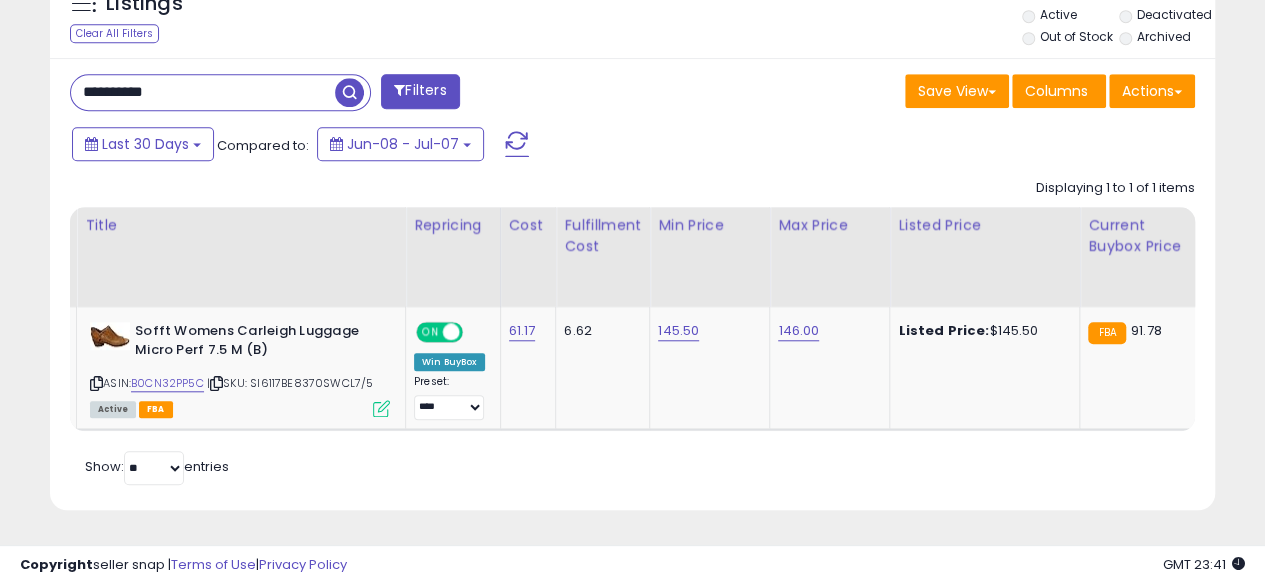 click on "**********" at bounding box center [203, 92] 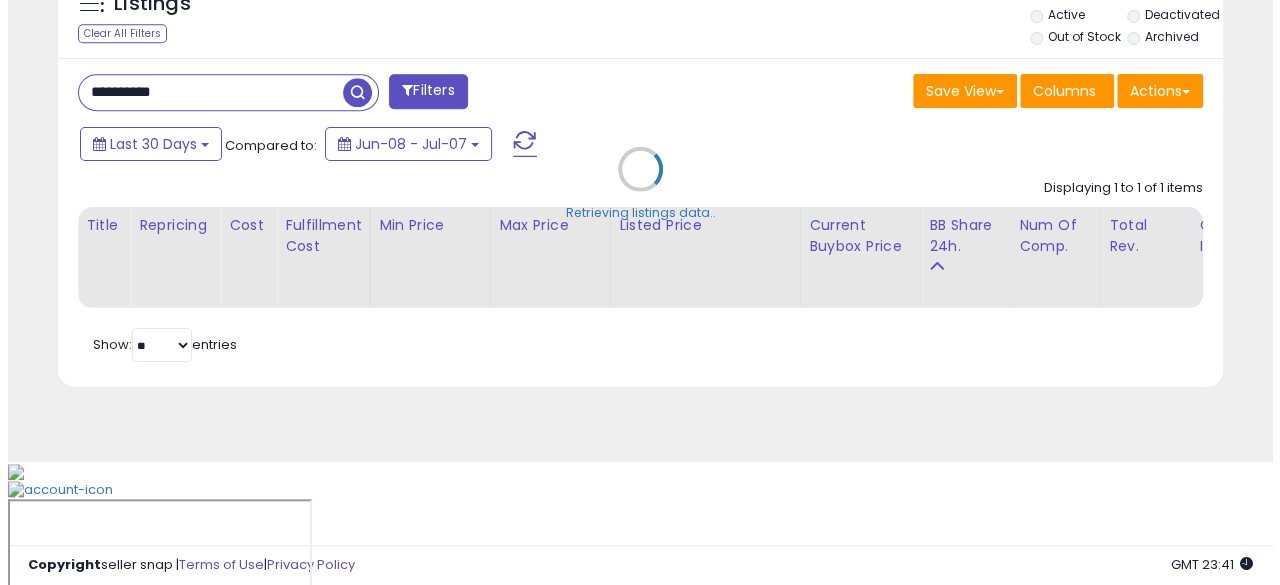 scroll, scrollTop: 654, scrollLeft: 0, axis: vertical 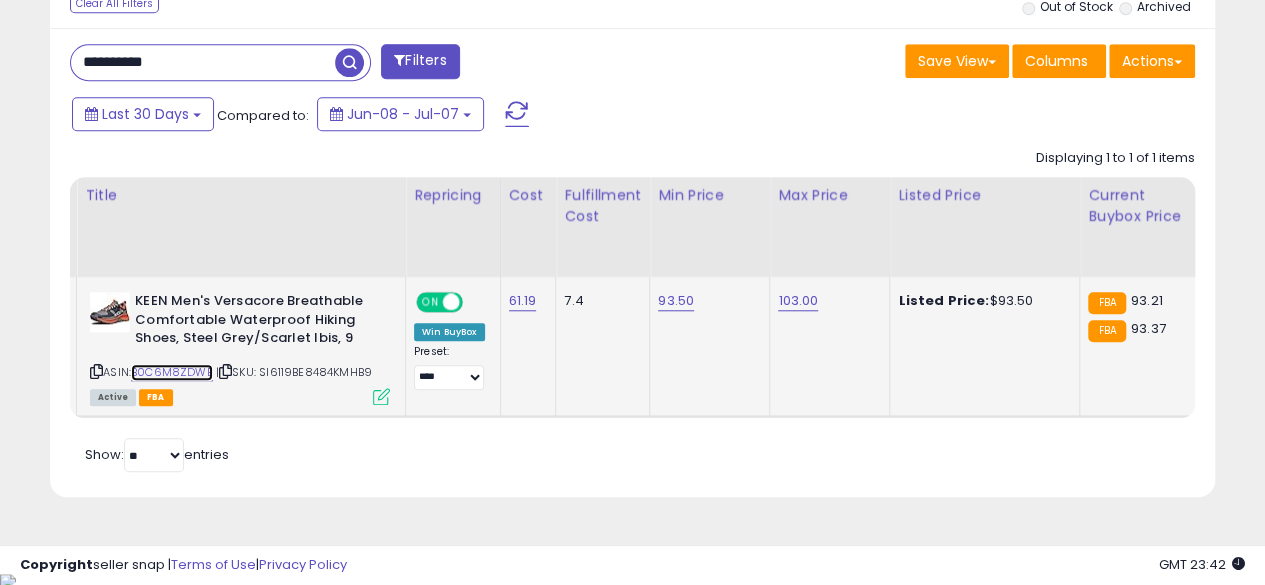 click on "B0C6M8ZDWB" at bounding box center (172, 372) 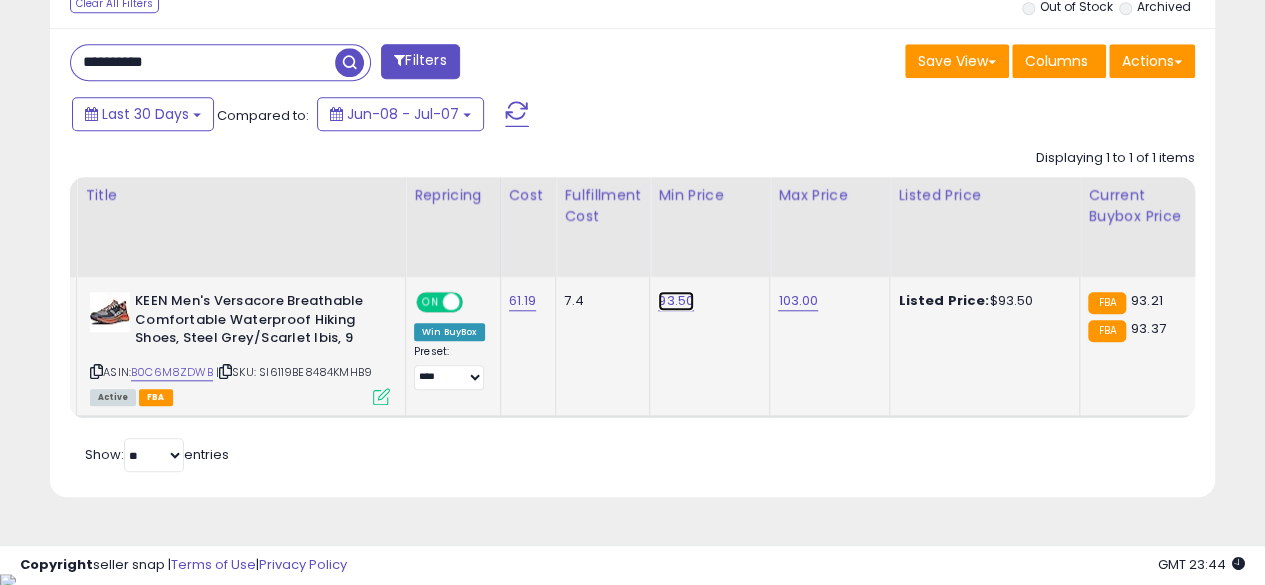 click on "93.50" at bounding box center (676, 301) 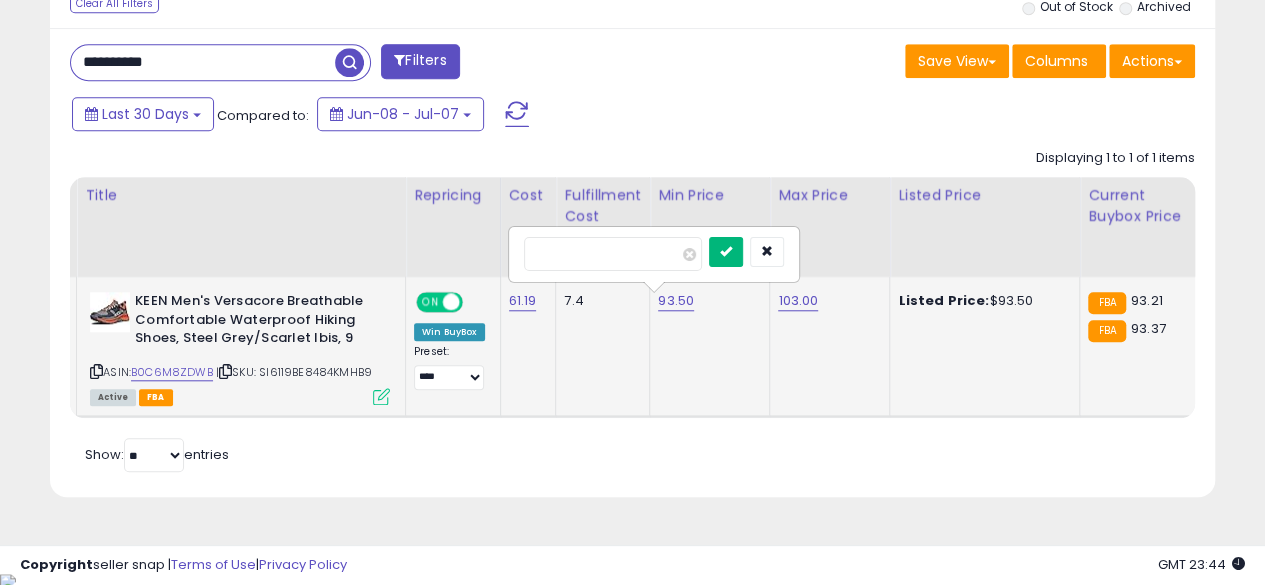 type on "*****" 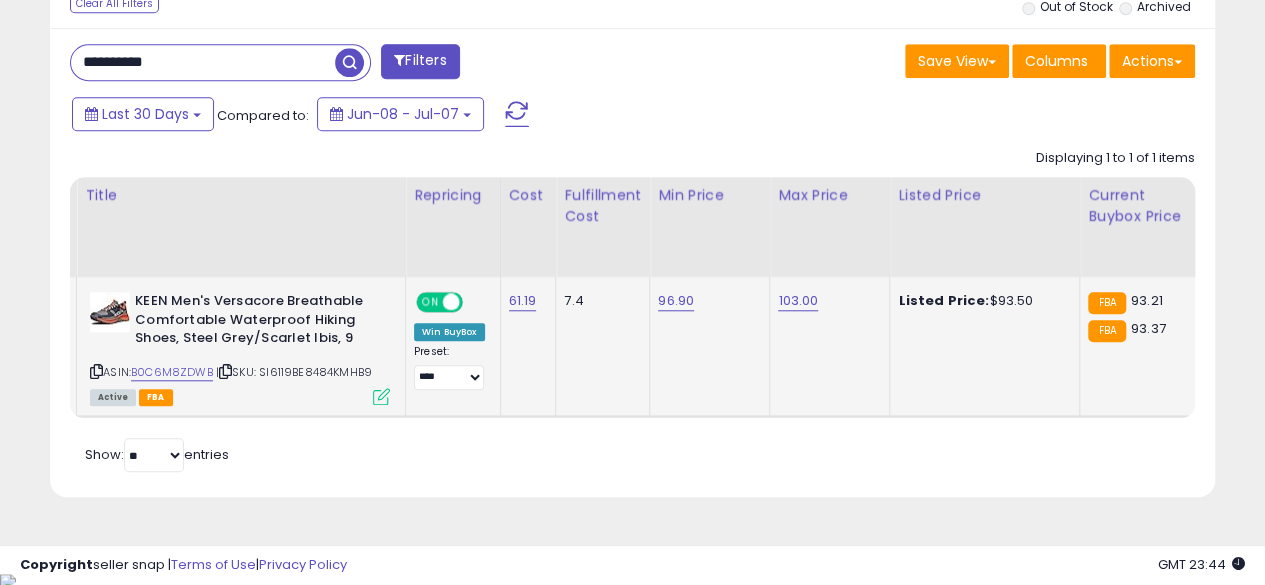 click on "**********" at bounding box center (203, 62) 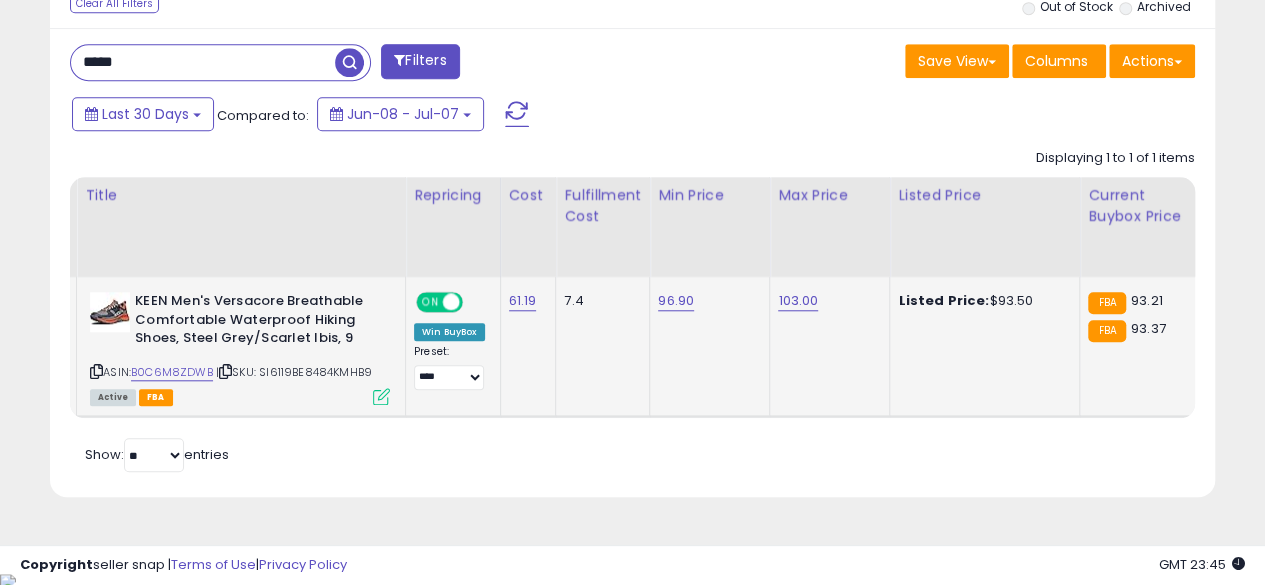 type on "**********" 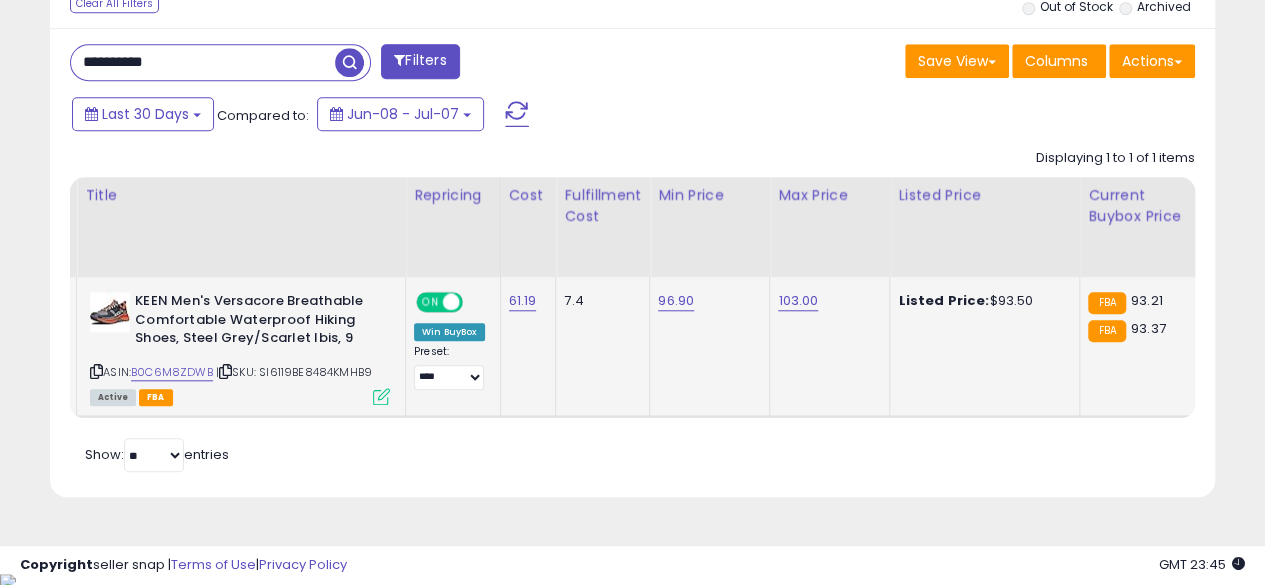 click at bounding box center [349, 62] 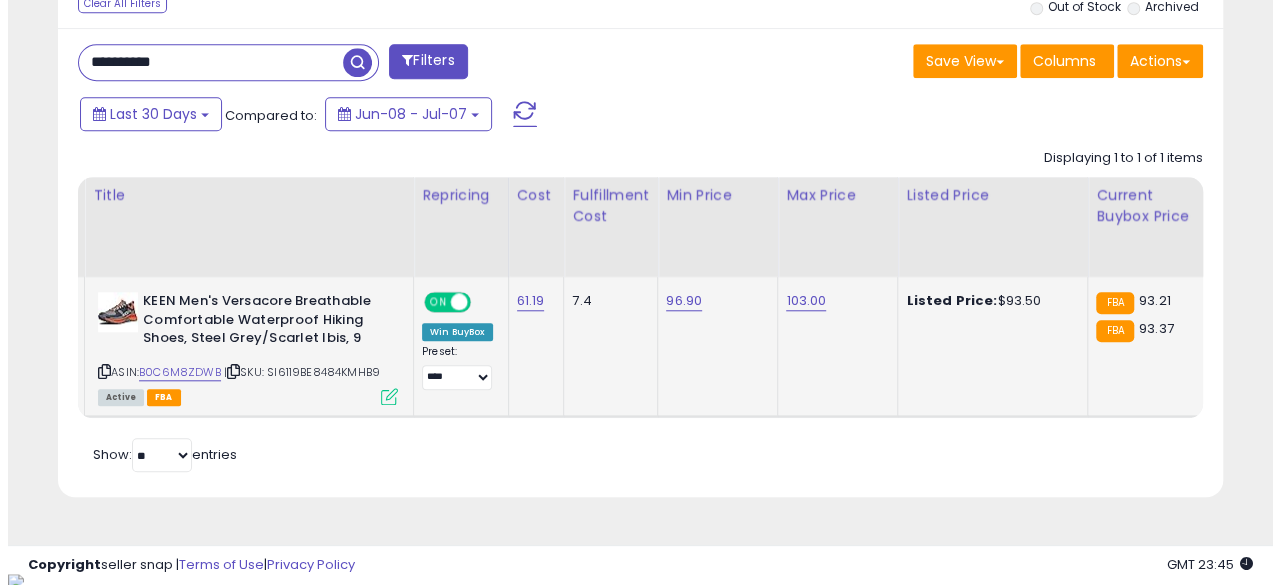 scroll, scrollTop: 654, scrollLeft: 0, axis: vertical 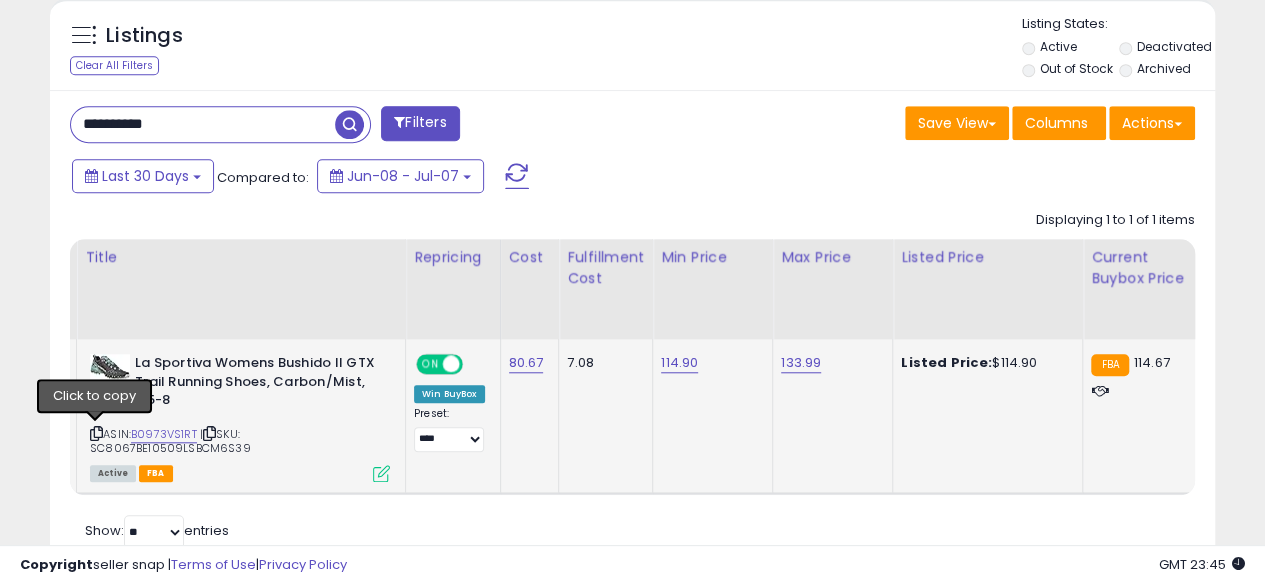 click at bounding box center (96, 433) 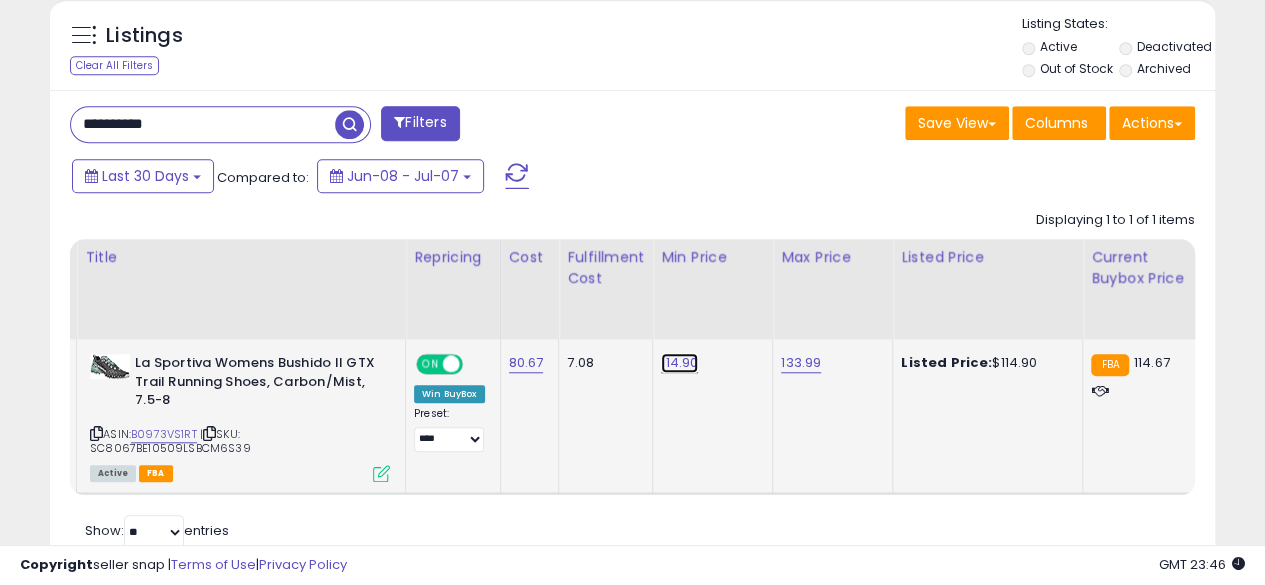 click on "114.90" at bounding box center (679, 363) 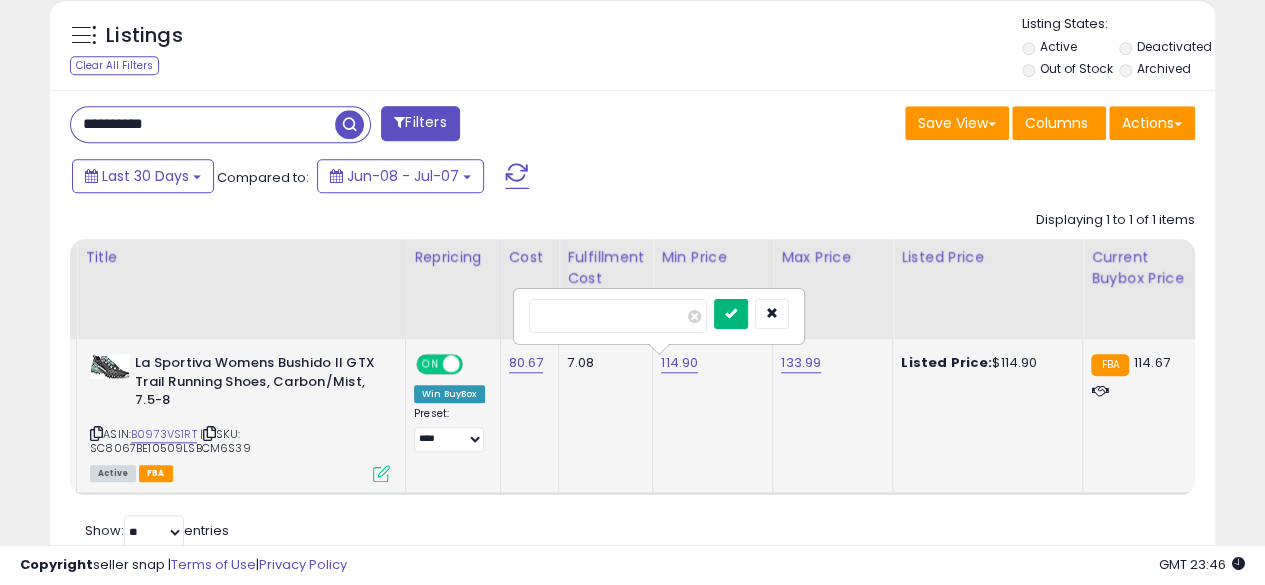 type on "******" 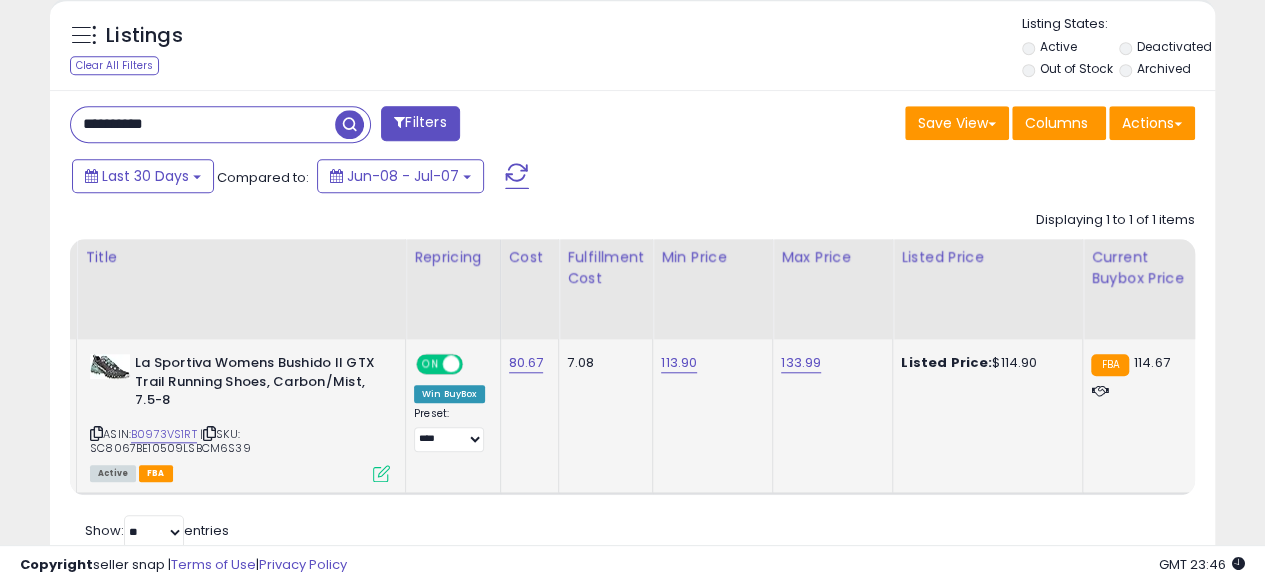 click on "**********" at bounding box center [203, 124] 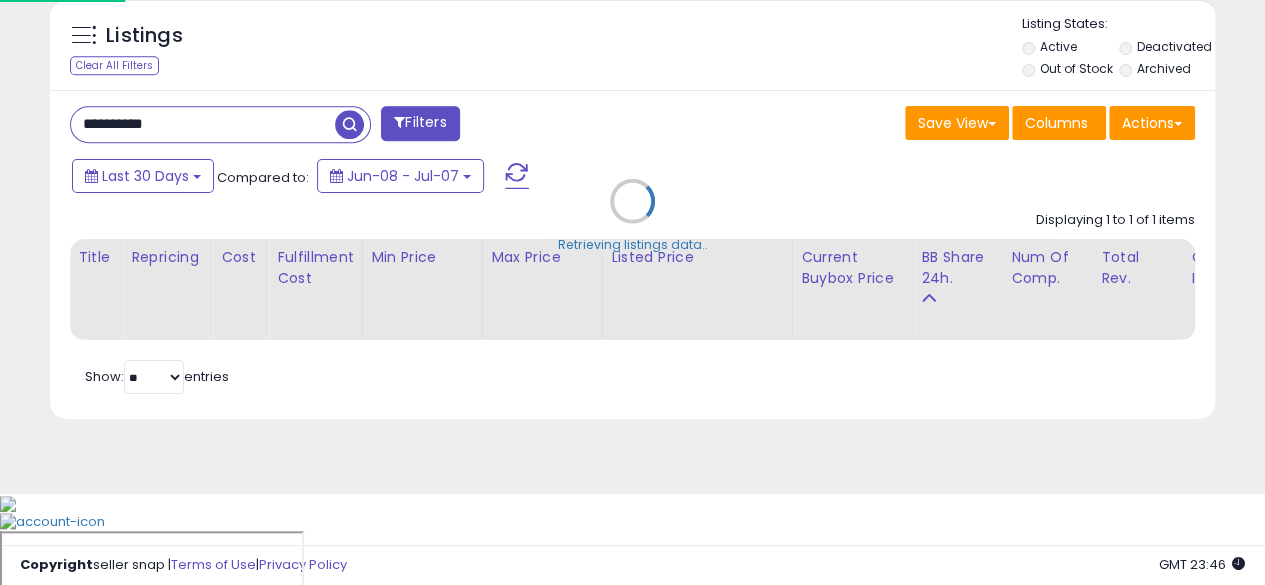 scroll, scrollTop: 999590, scrollLeft: 999317, axis: both 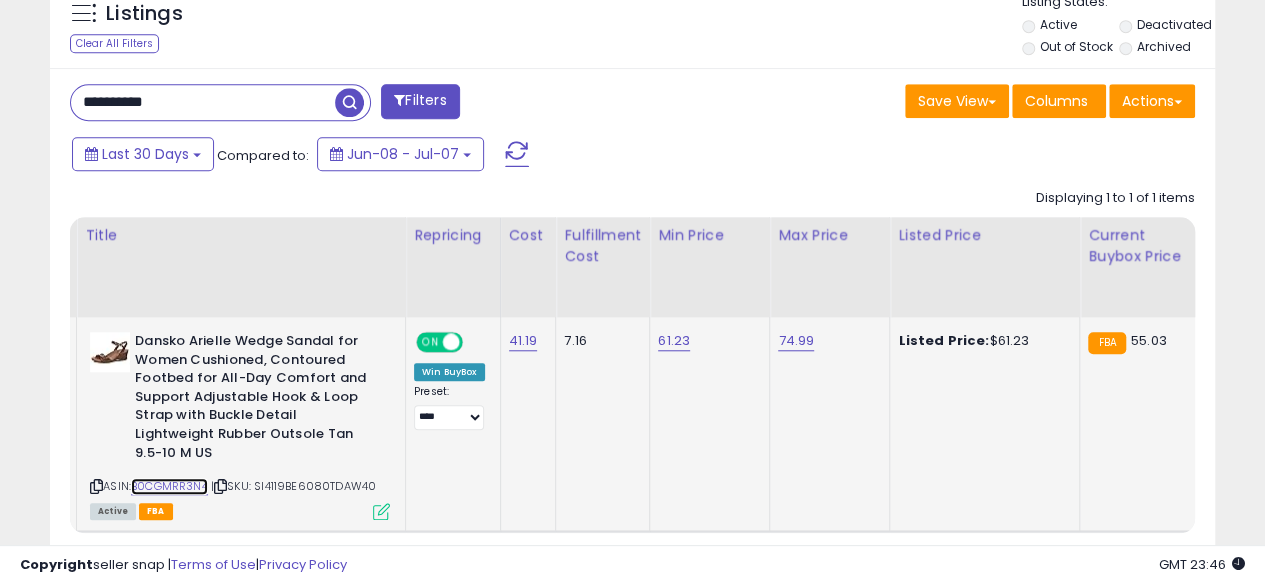 click on "B0CGMRR3N4" at bounding box center (169, 486) 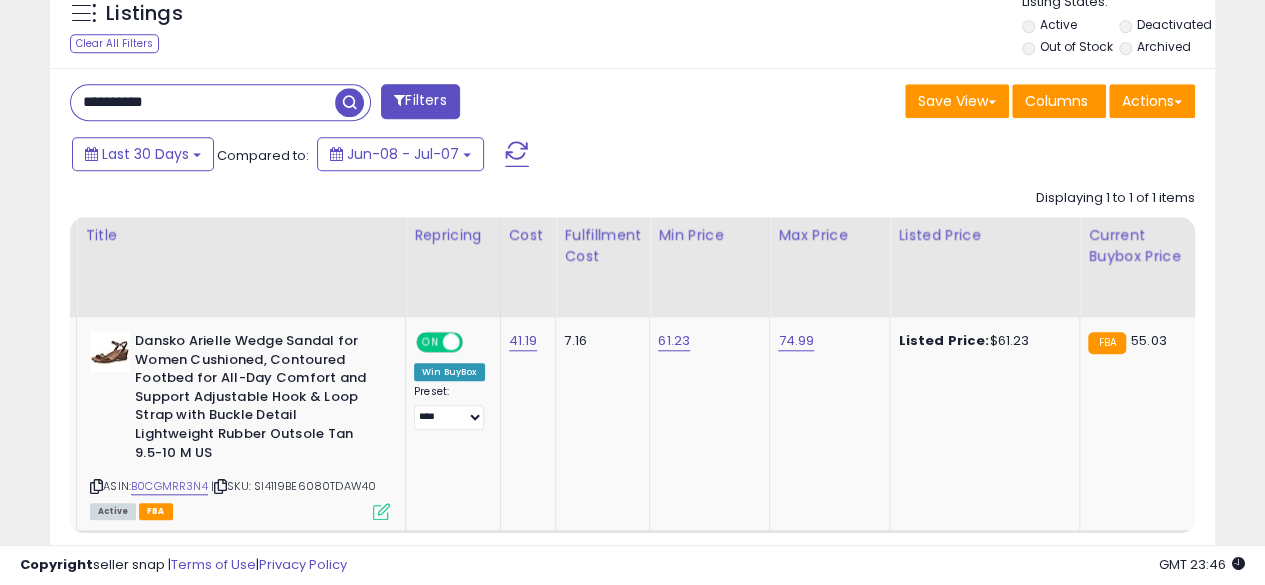 click on "**********" at bounding box center [203, 102] 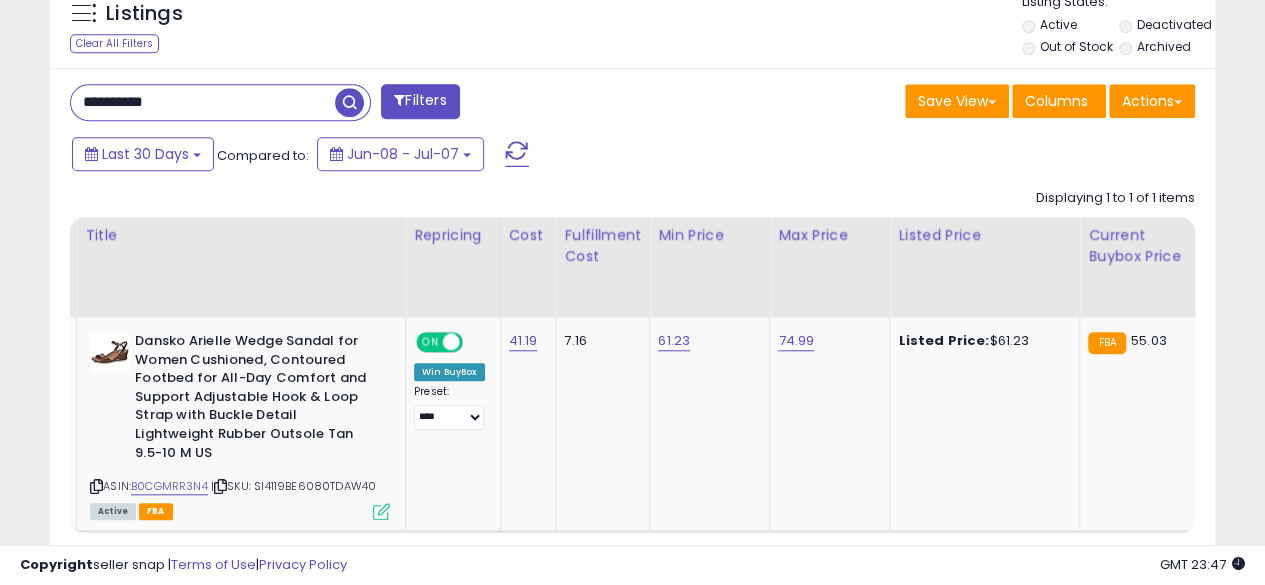 click at bounding box center [349, 102] 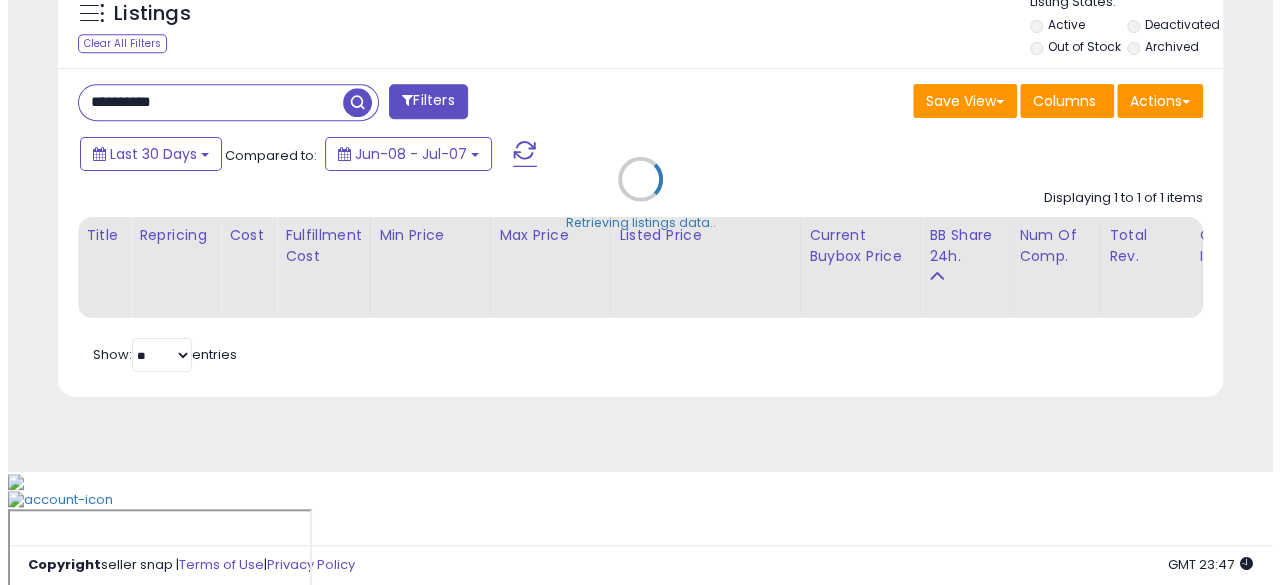 scroll, scrollTop: 654, scrollLeft: 0, axis: vertical 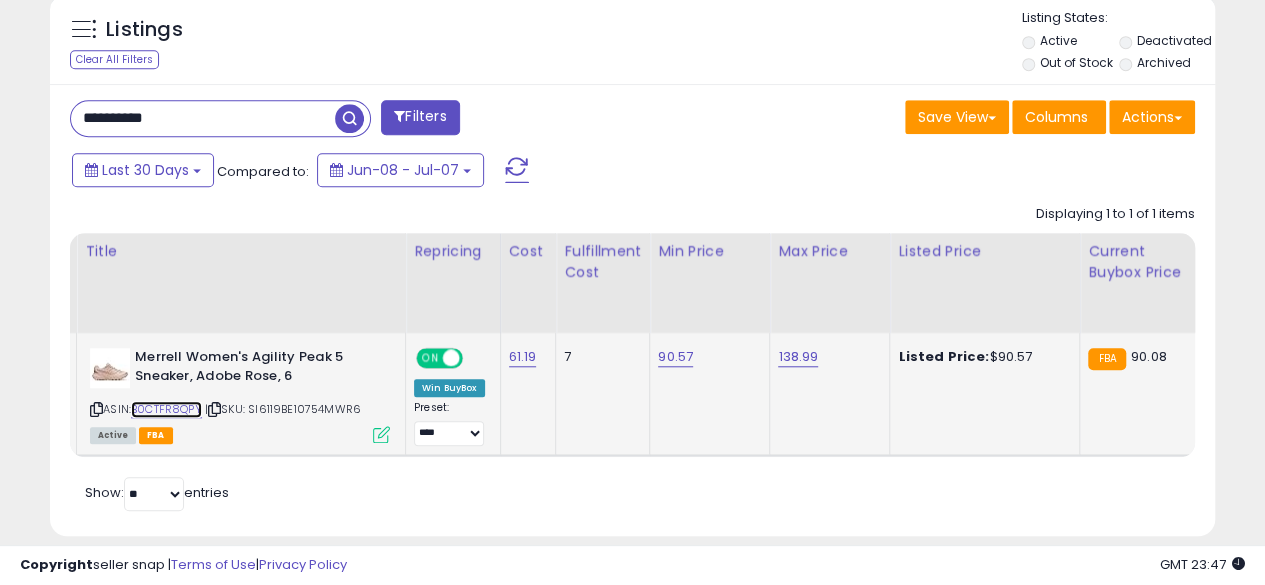 click on "B0CTFR8QPY" at bounding box center (166, 409) 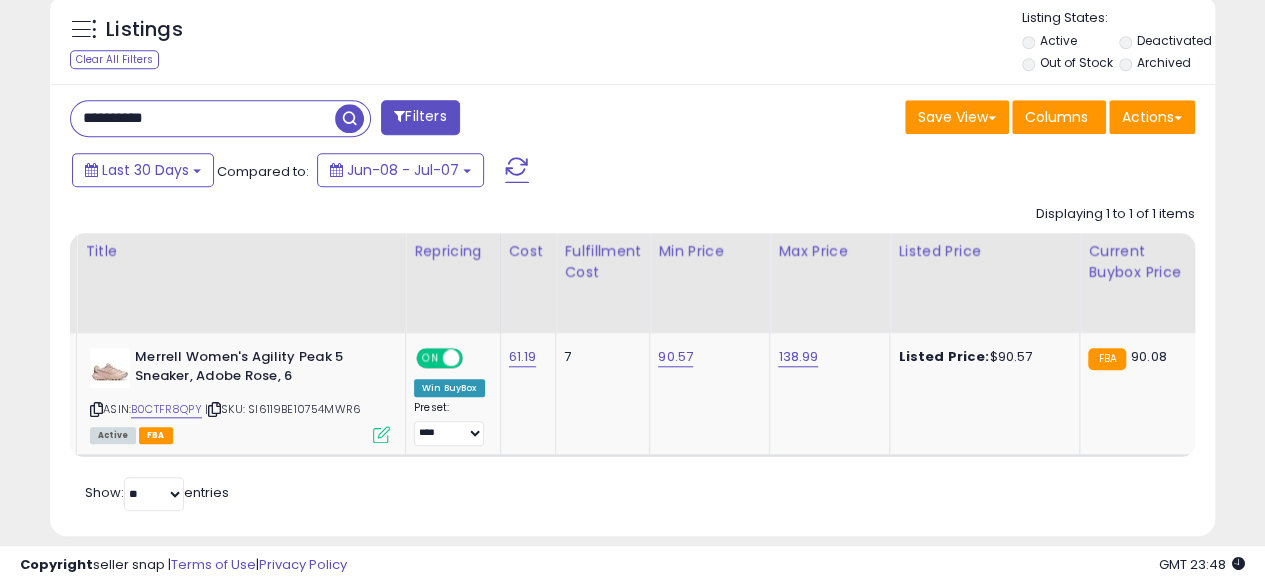 click on "**********" at bounding box center [203, 118] 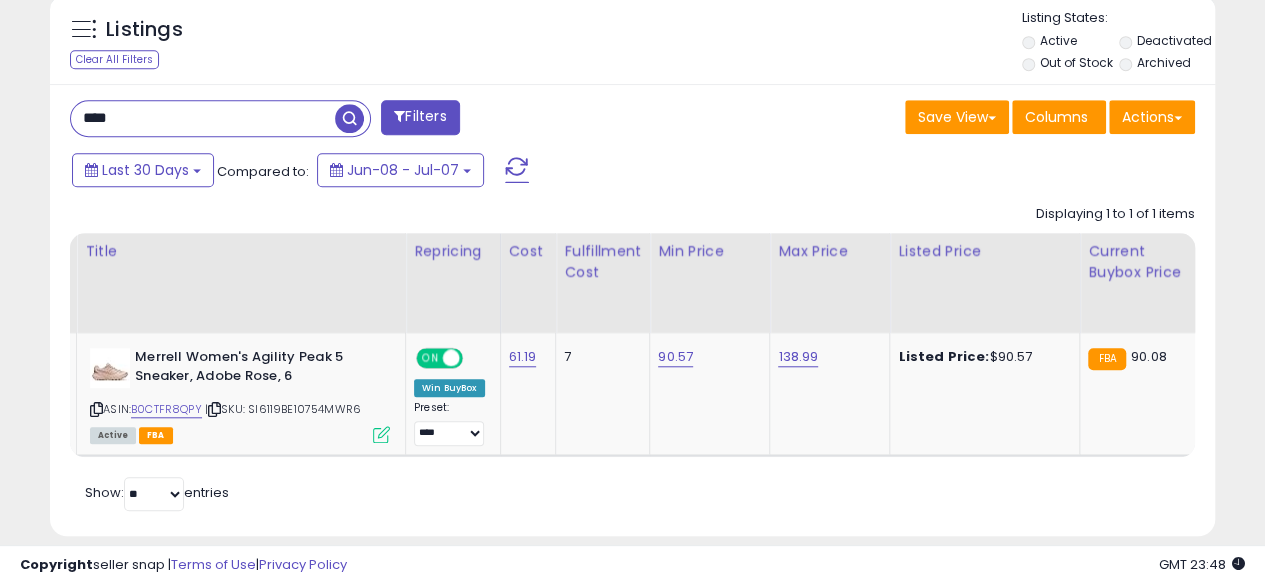 type on "**********" 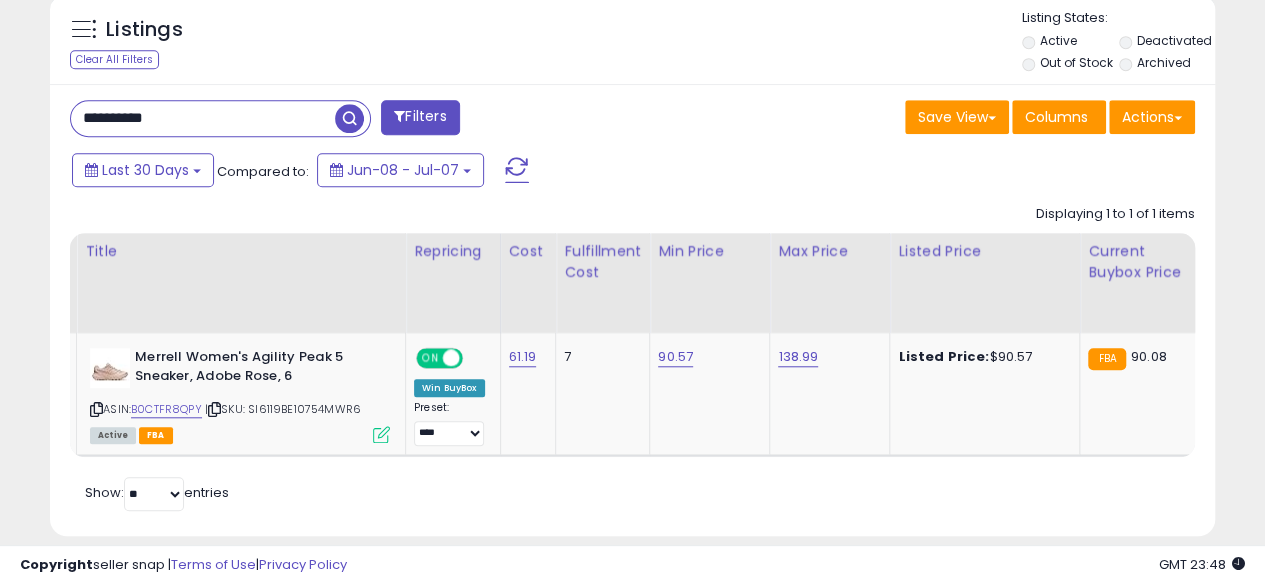 click at bounding box center [349, 118] 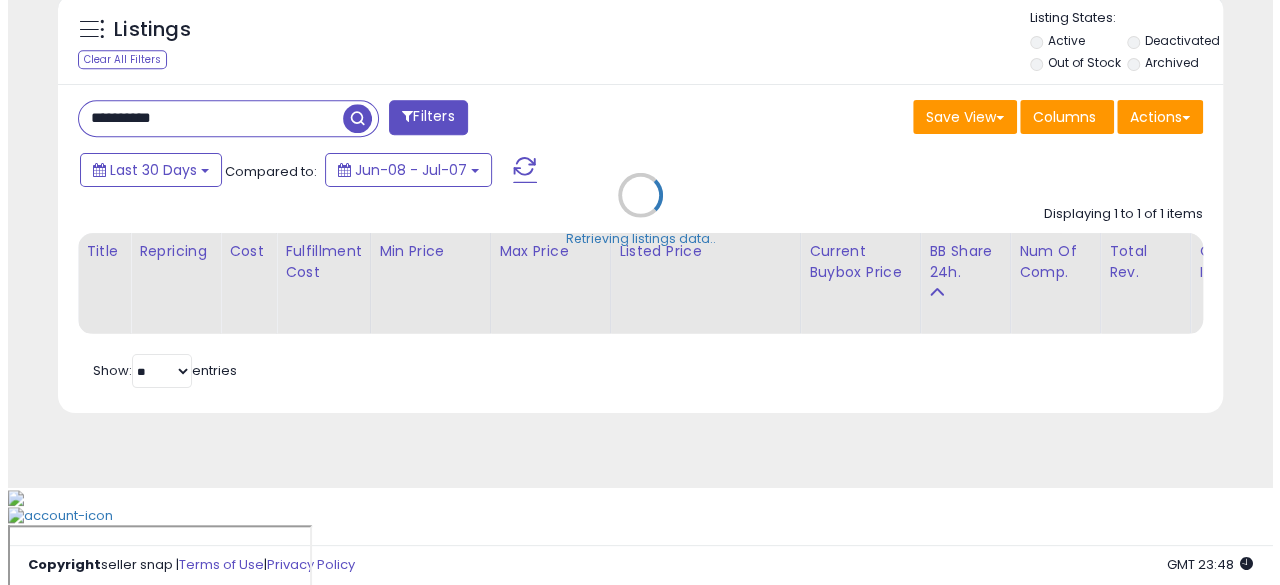 scroll, scrollTop: 654, scrollLeft: 0, axis: vertical 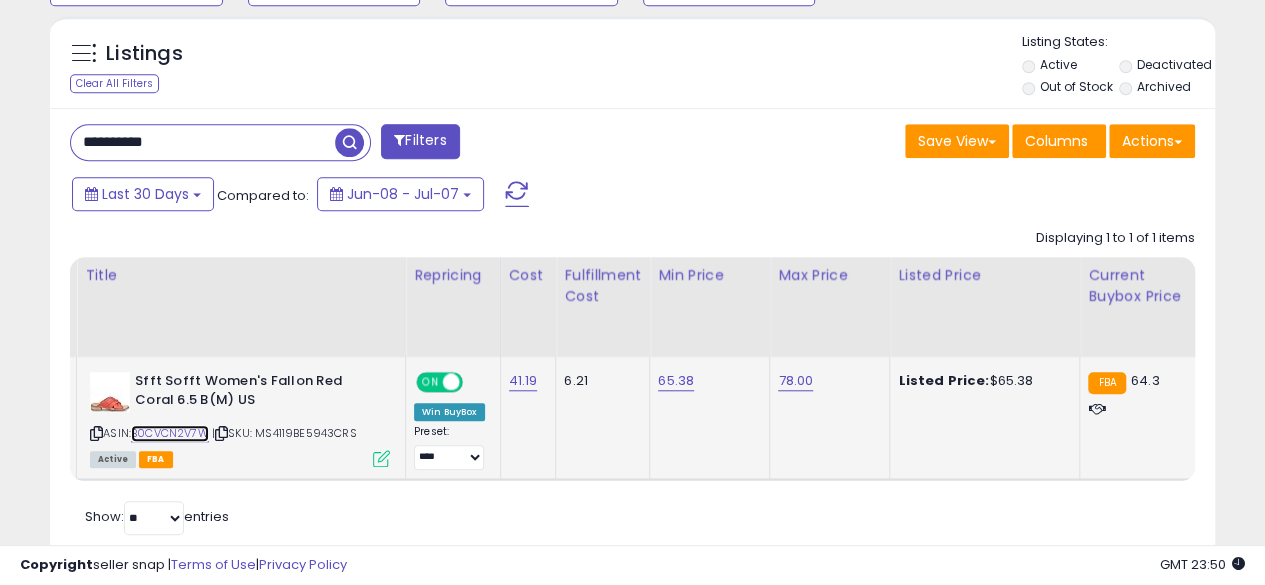 click on "B0CVCN2V7W" at bounding box center (170, 433) 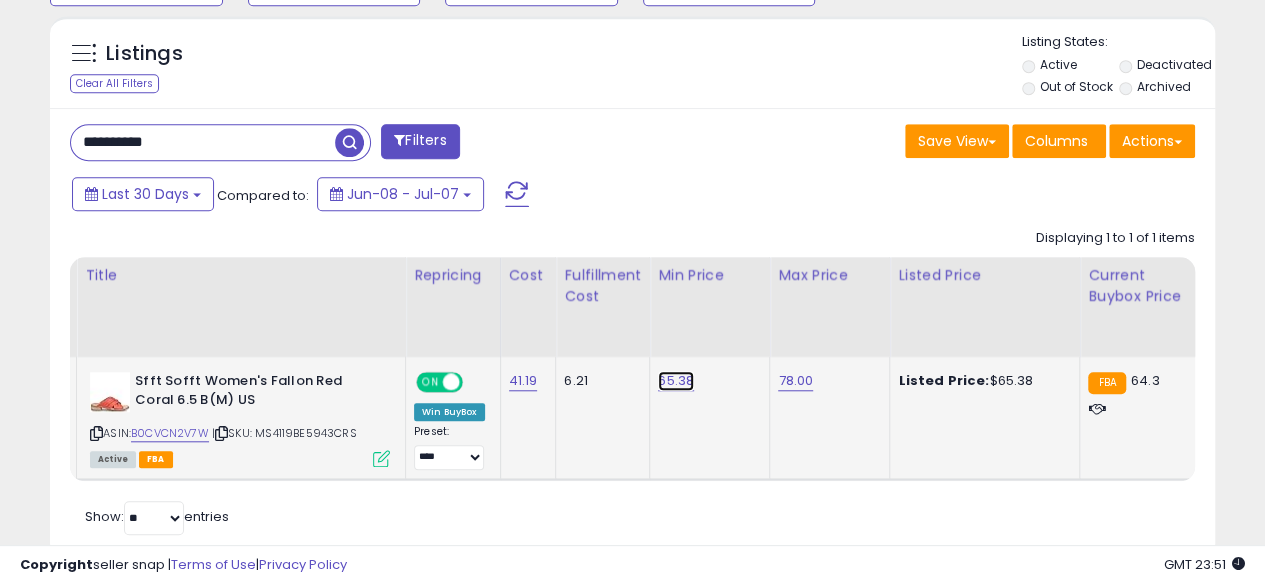 click on "65.38" at bounding box center [676, 381] 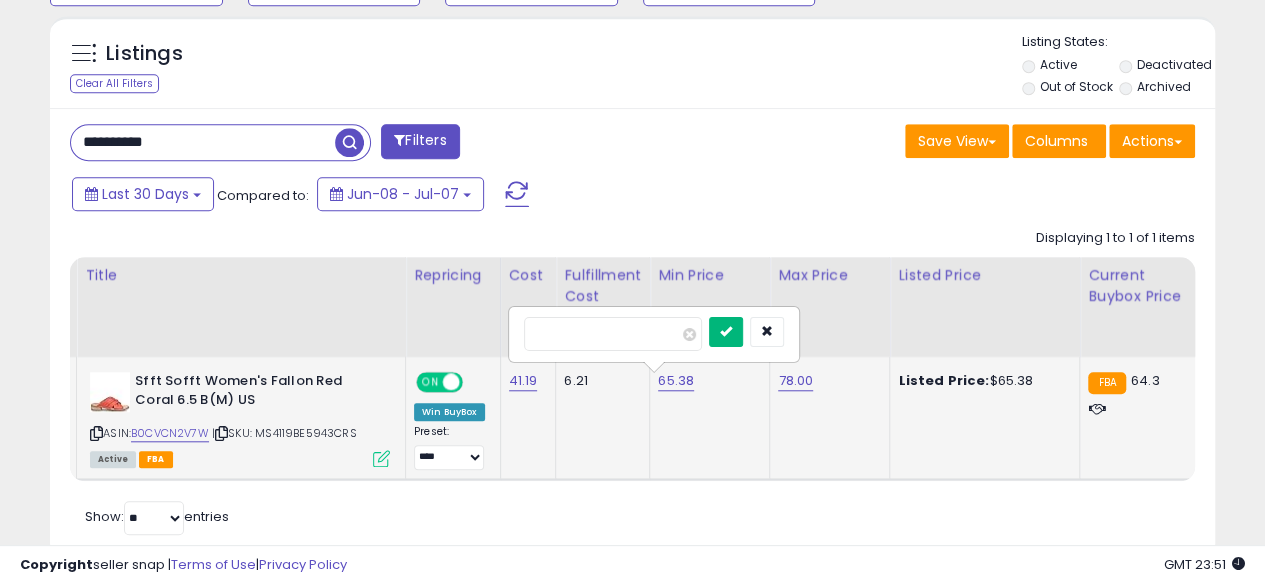 type on "*****" 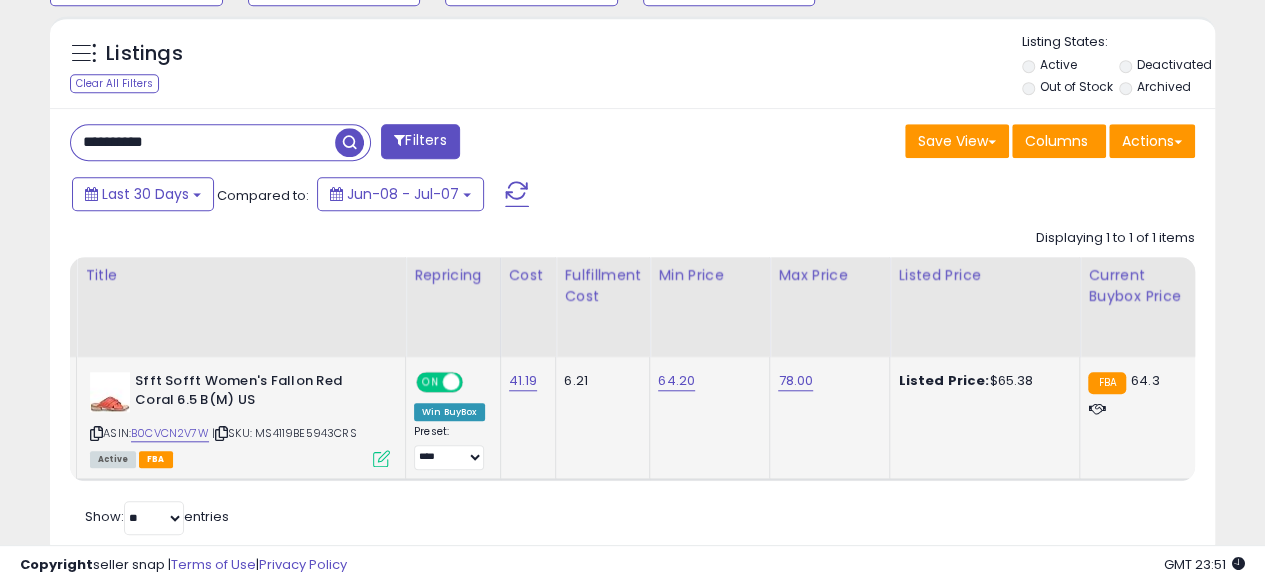 click at bounding box center [349, 142] 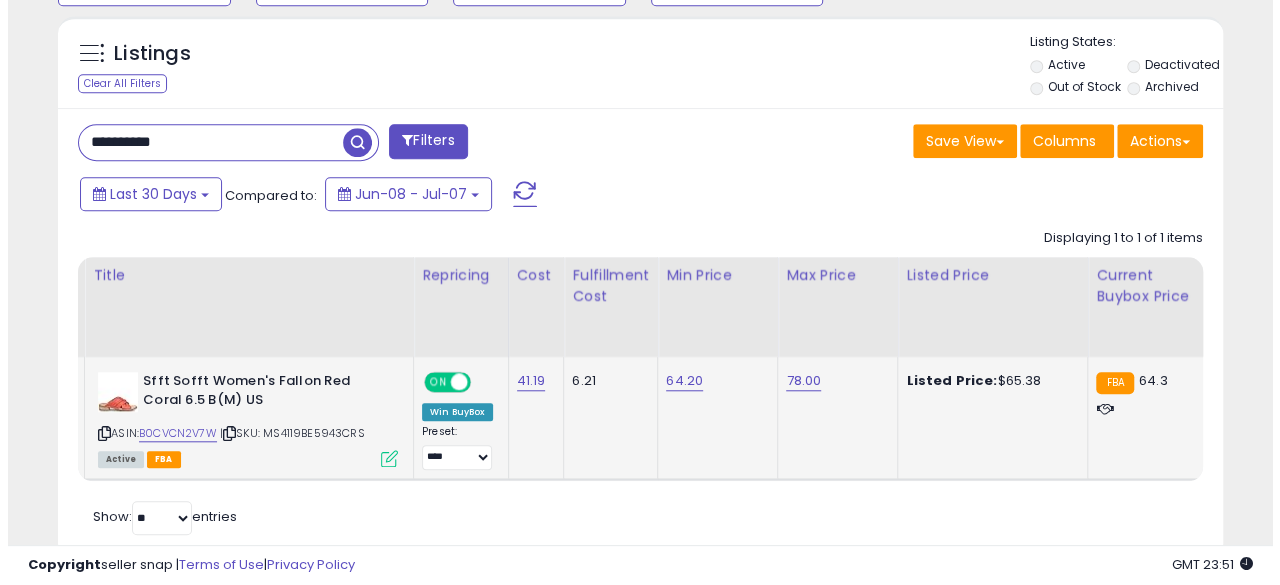 scroll, scrollTop: 654, scrollLeft: 0, axis: vertical 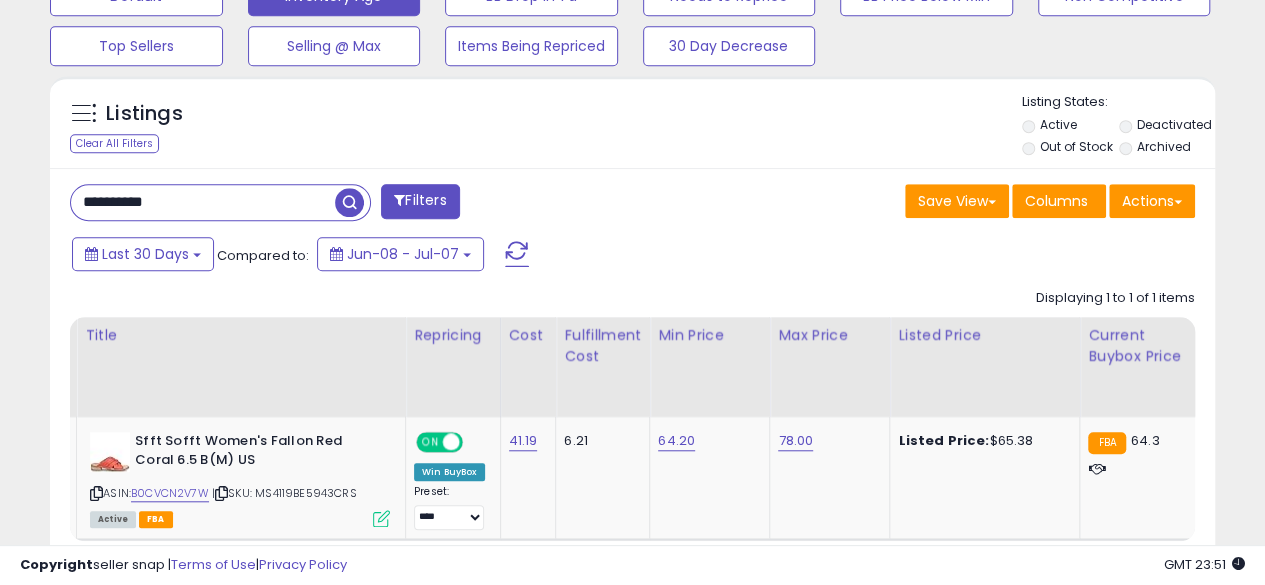 click on "**********" at bounding box center (203, 202) 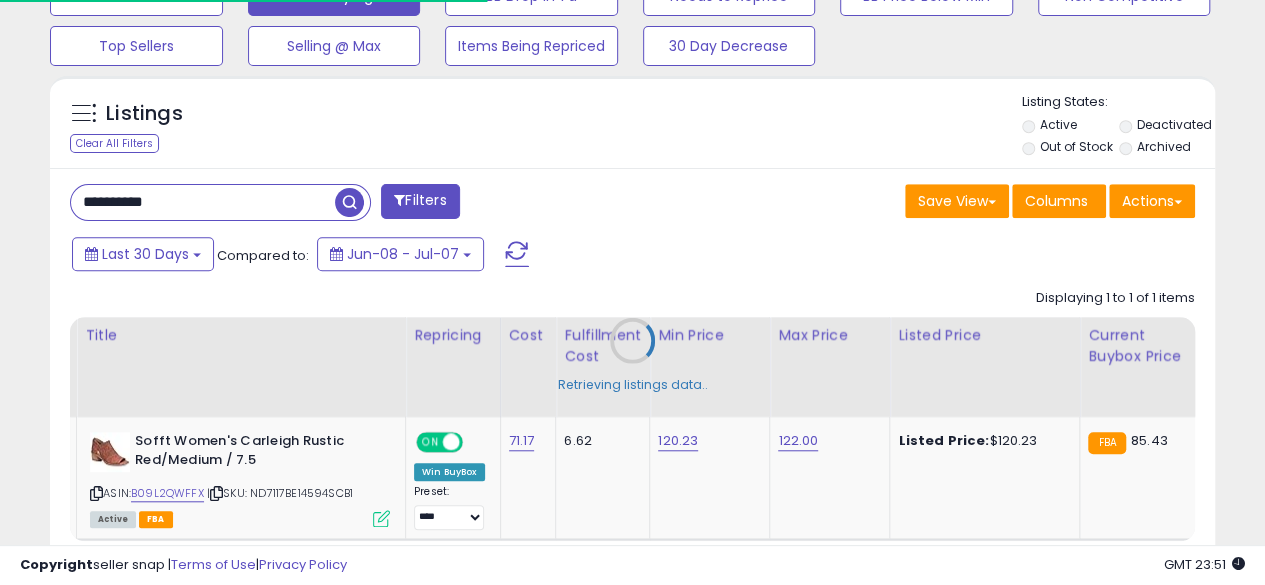 scroll, scrollTop: 410, scrollLeft: 674, axis: both 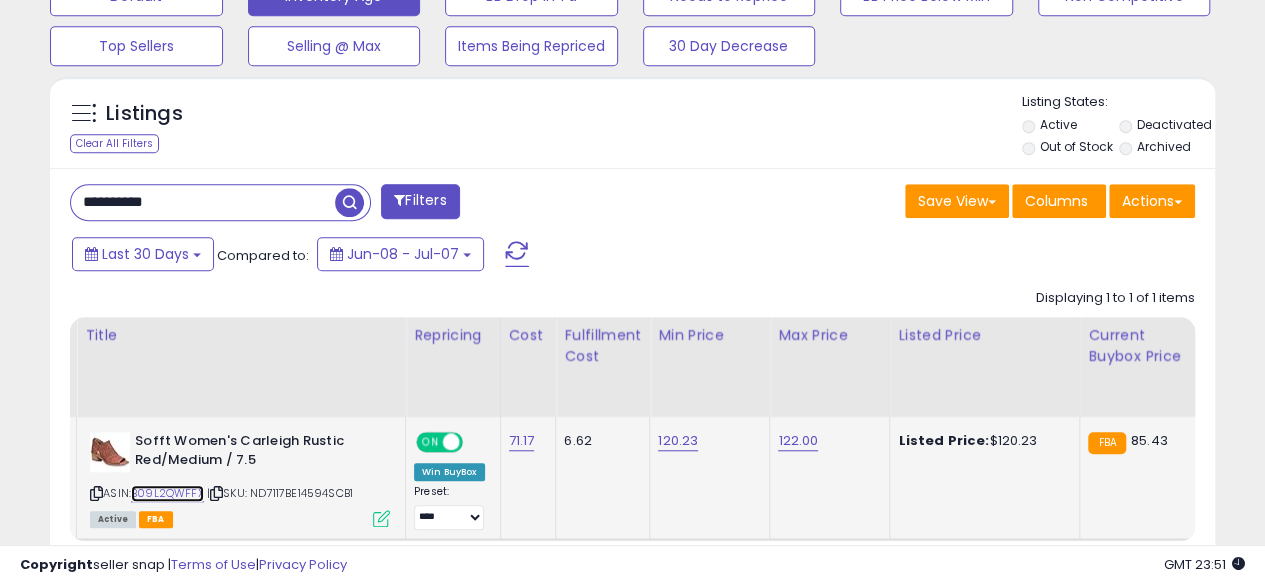 click on "B09L2QWFFX" at bounding box center (167, 493) 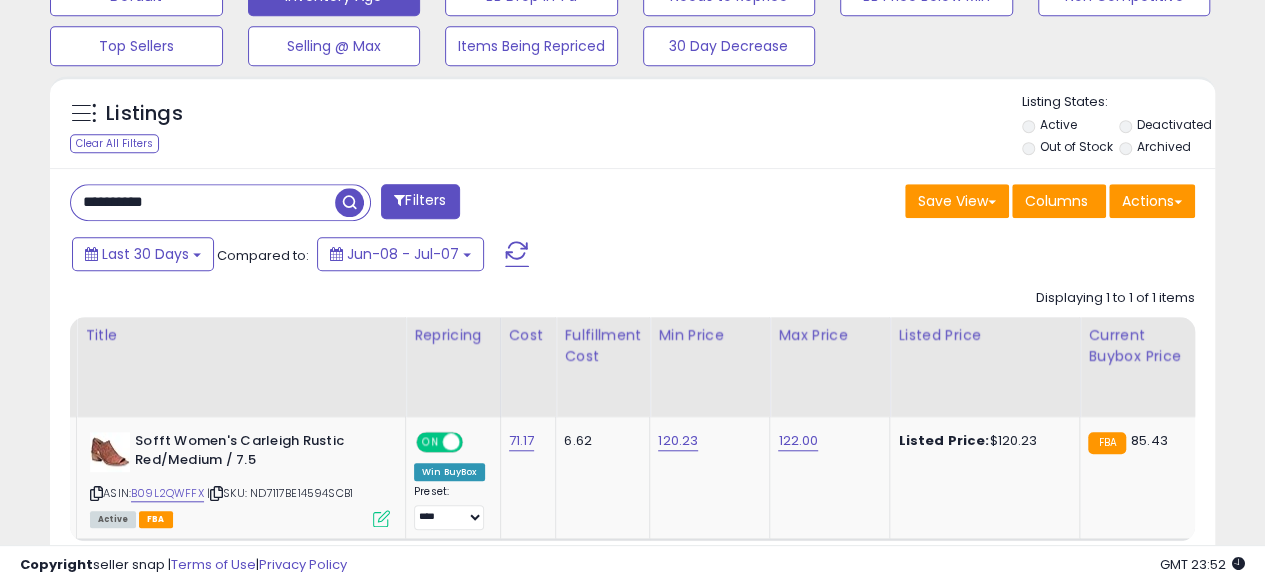 click on "**********" at bounding box center [203, 202] 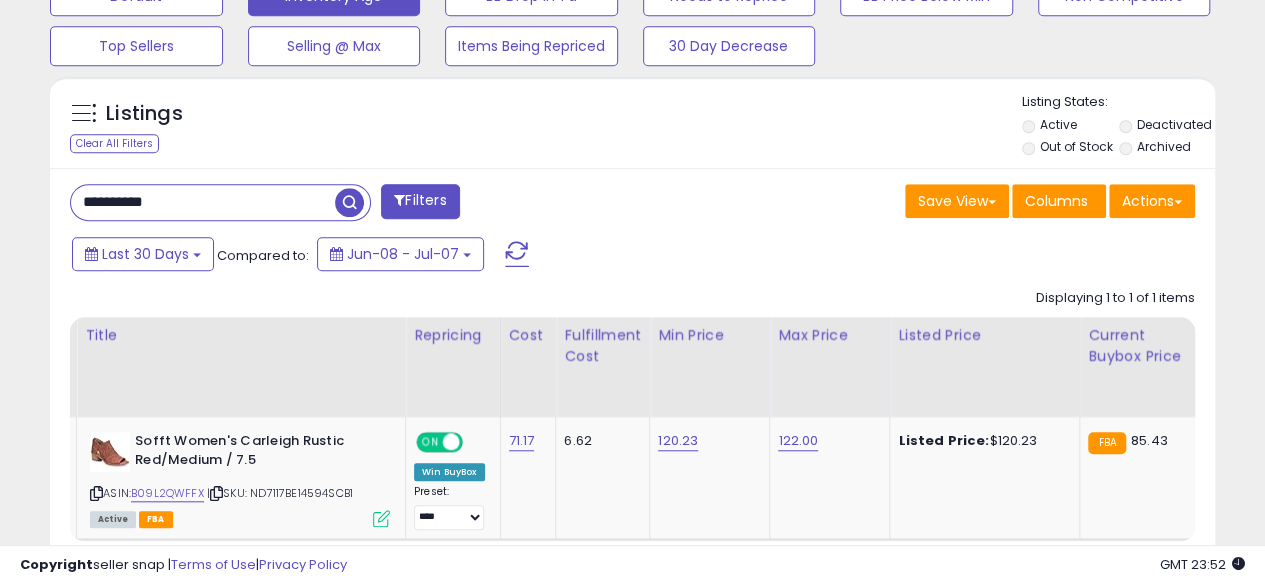 click at bounding box center [349, 202] 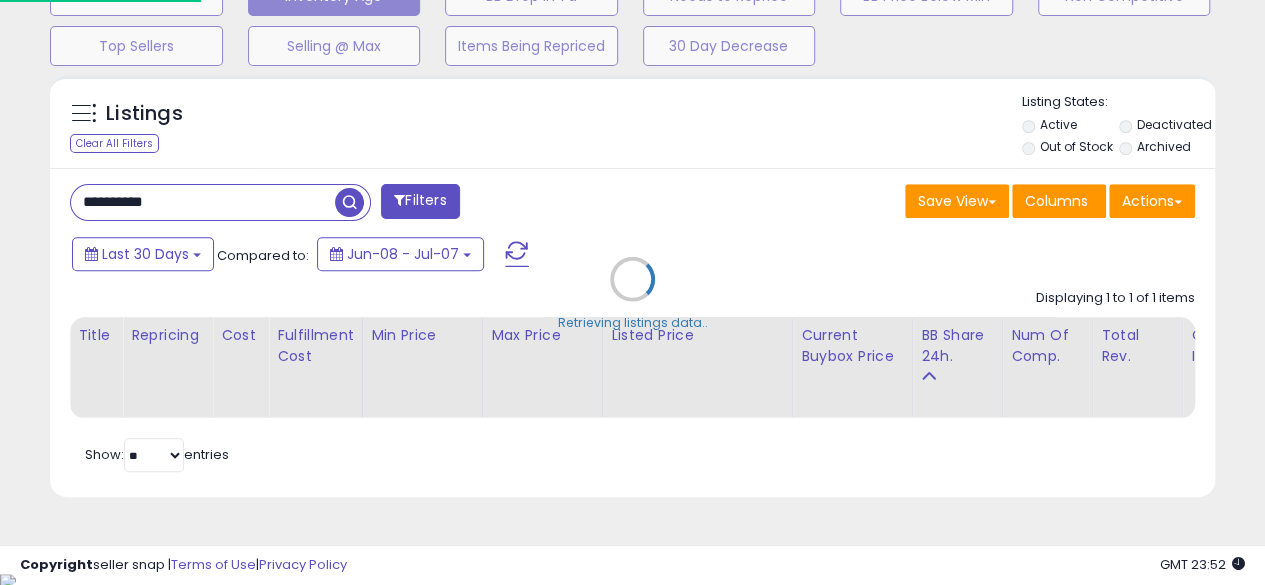 scroll, scrollTop: 999590, scrollLeft: 999317, axis: both 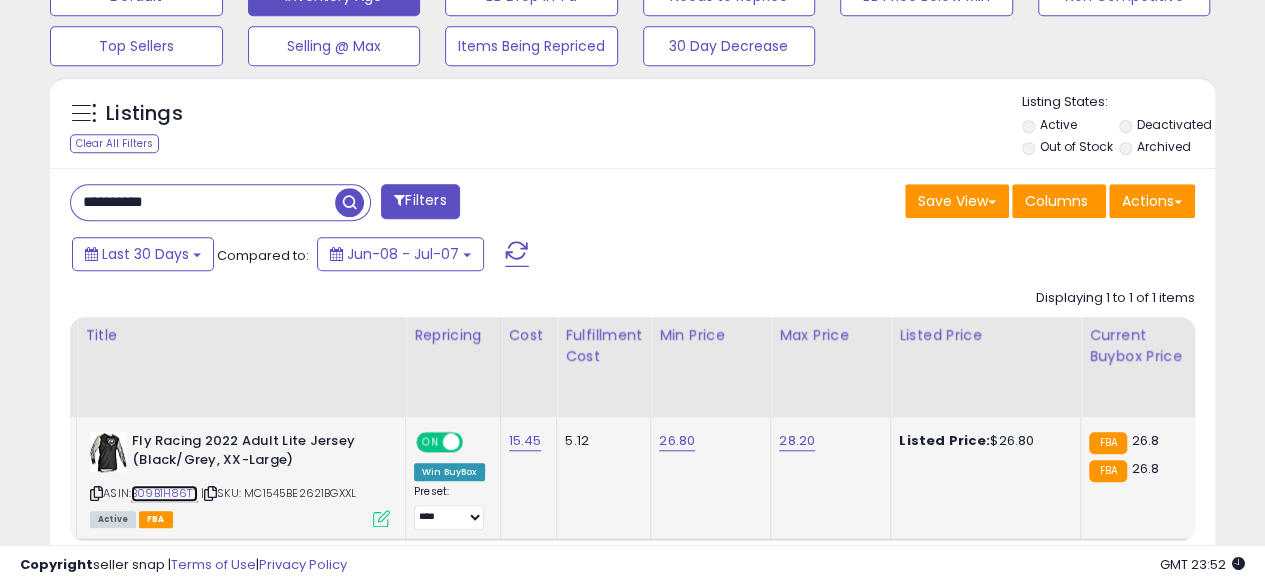 click on "B09B1H86TT" at bounding box center (164, 493) 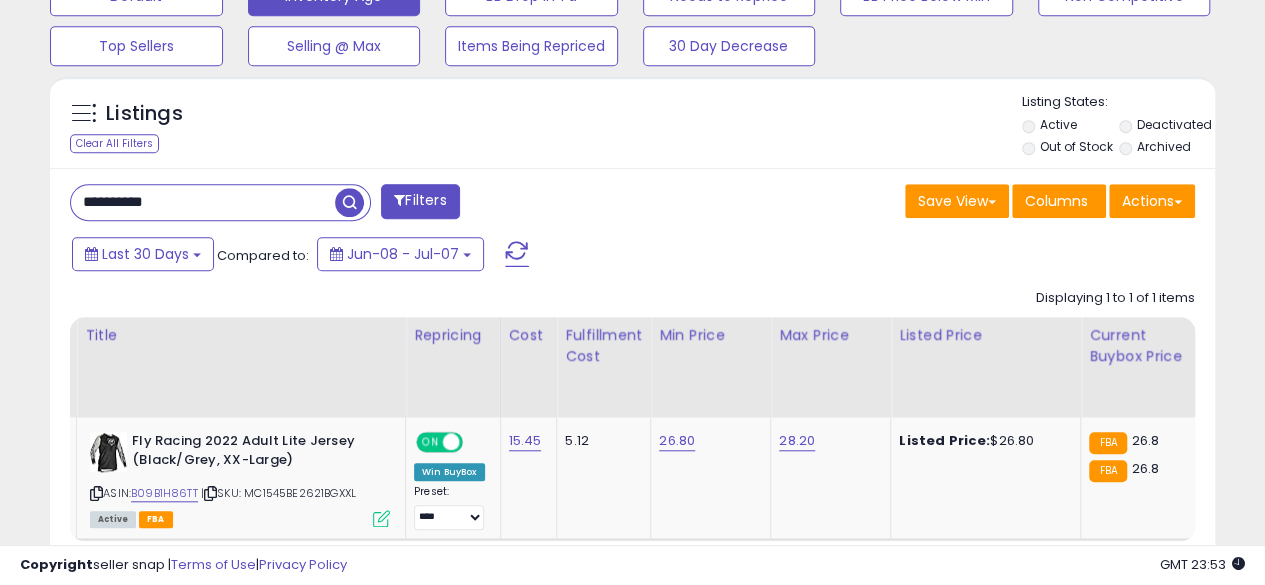 click on "**********" at bounding box center [203, 202] 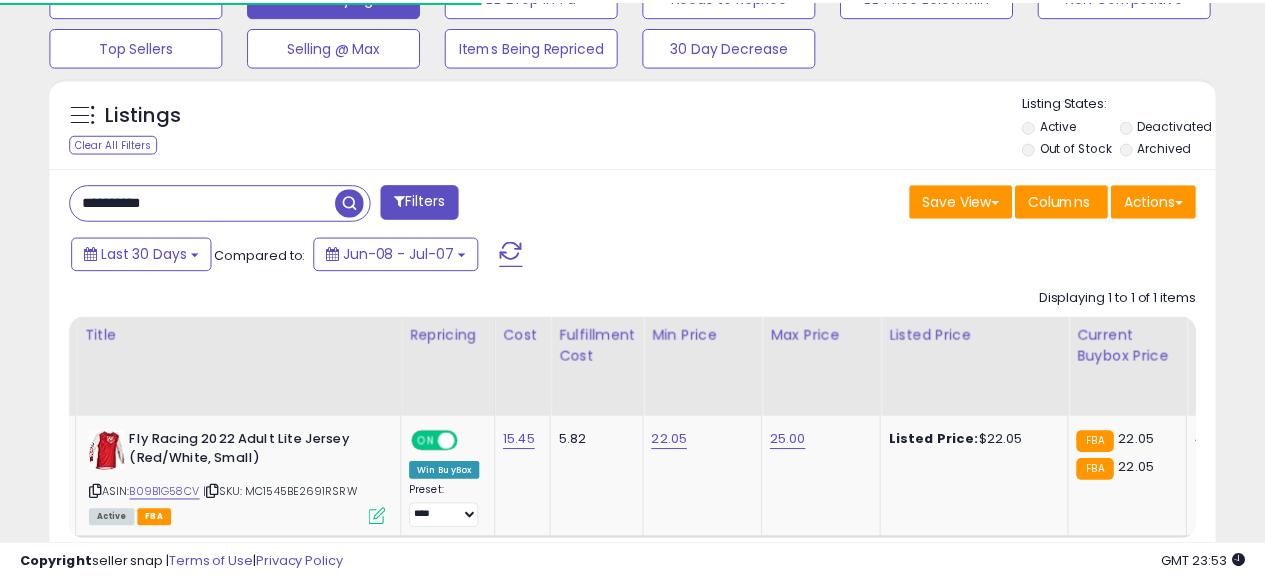 scroll, scrollTop: 410, scrollLeft: 674, axis: both 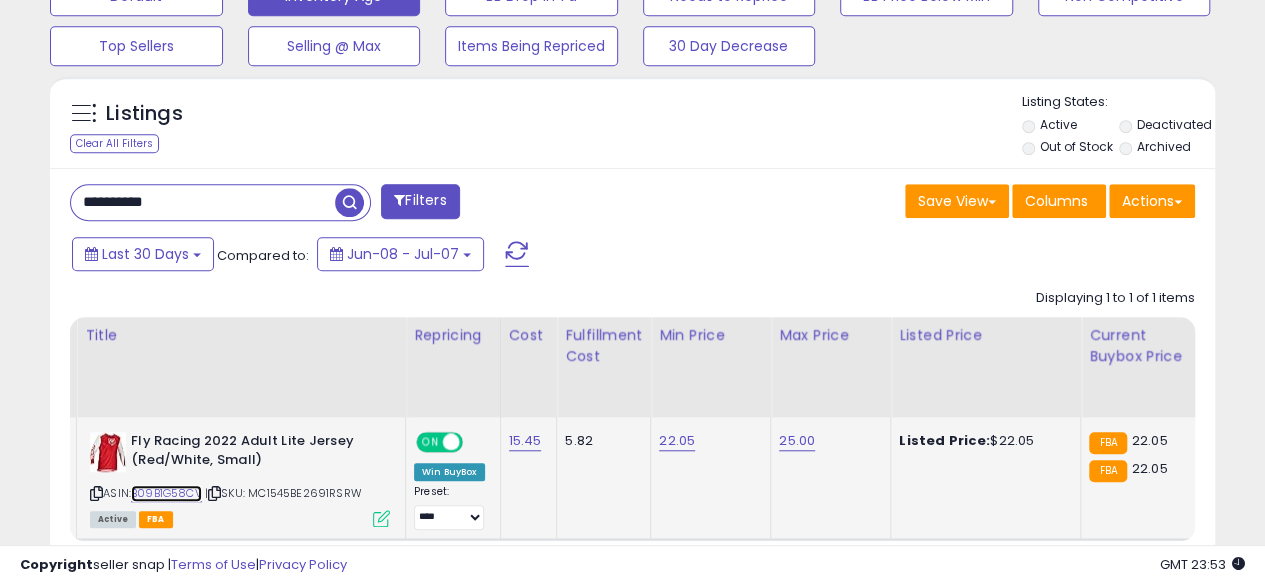 click on "B09B1G58CV" at bounding box center [166, 493] 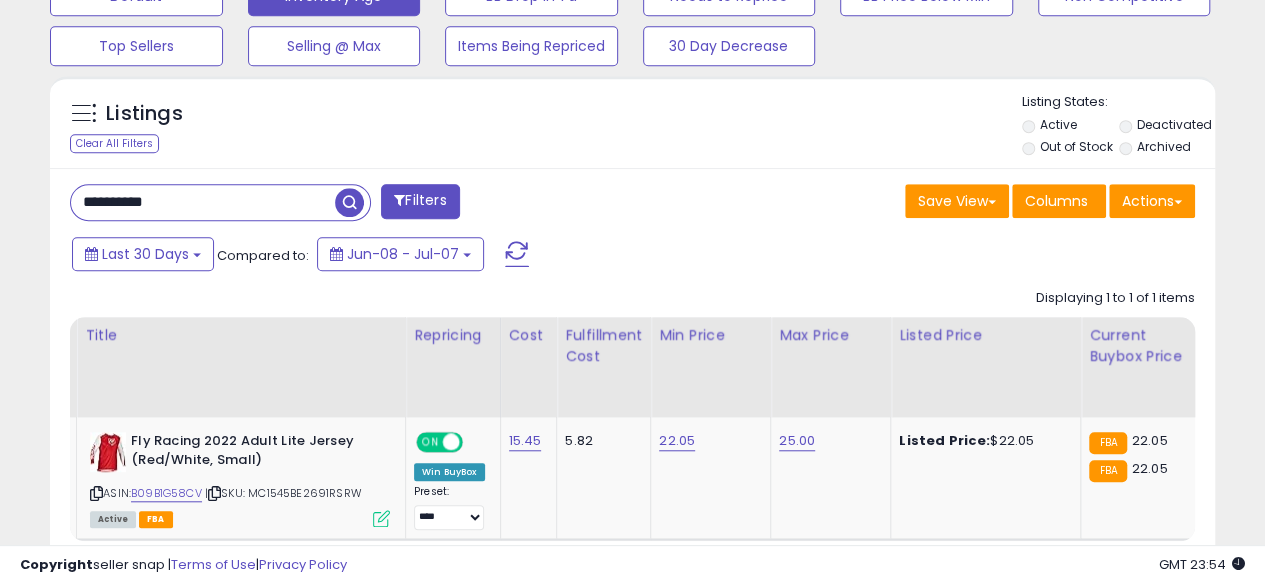click on "**********" at bounding box center (203, 202) 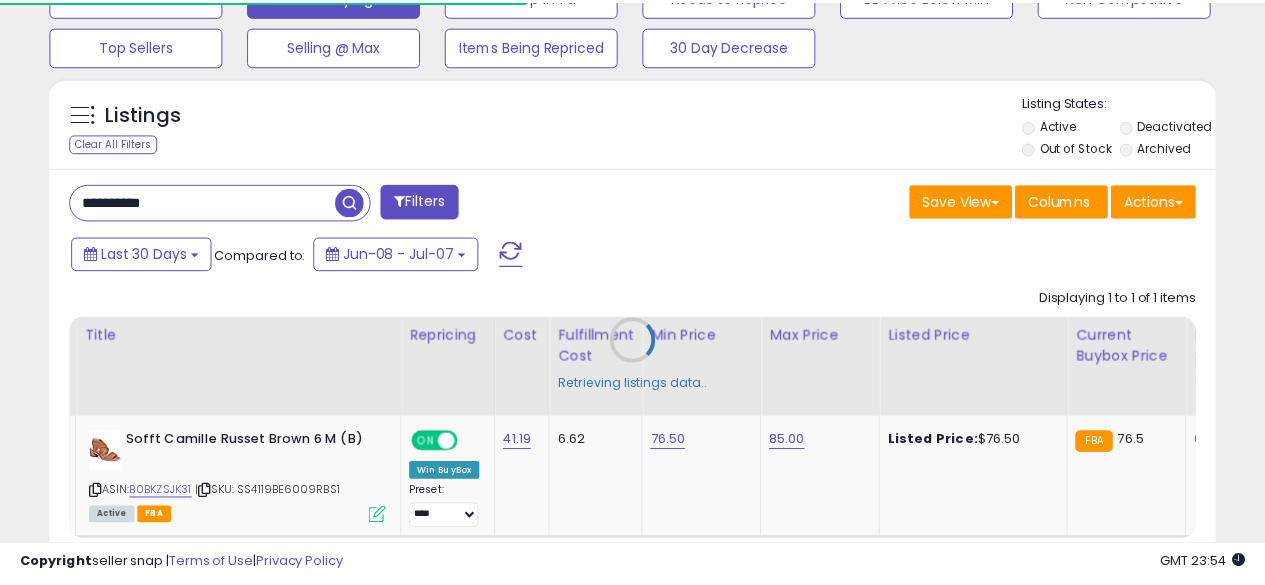 scroll, scrollTop: 410, scrollLeft: 674, axis: both 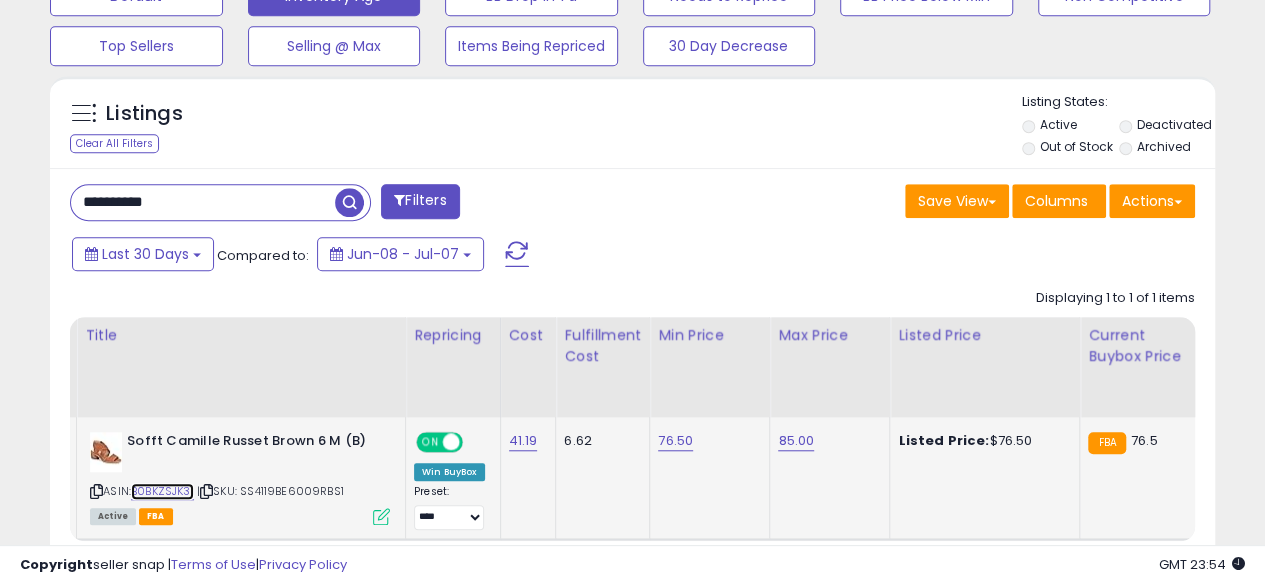 click on "B0BKZSJK31" at bounding box center [162, 491] 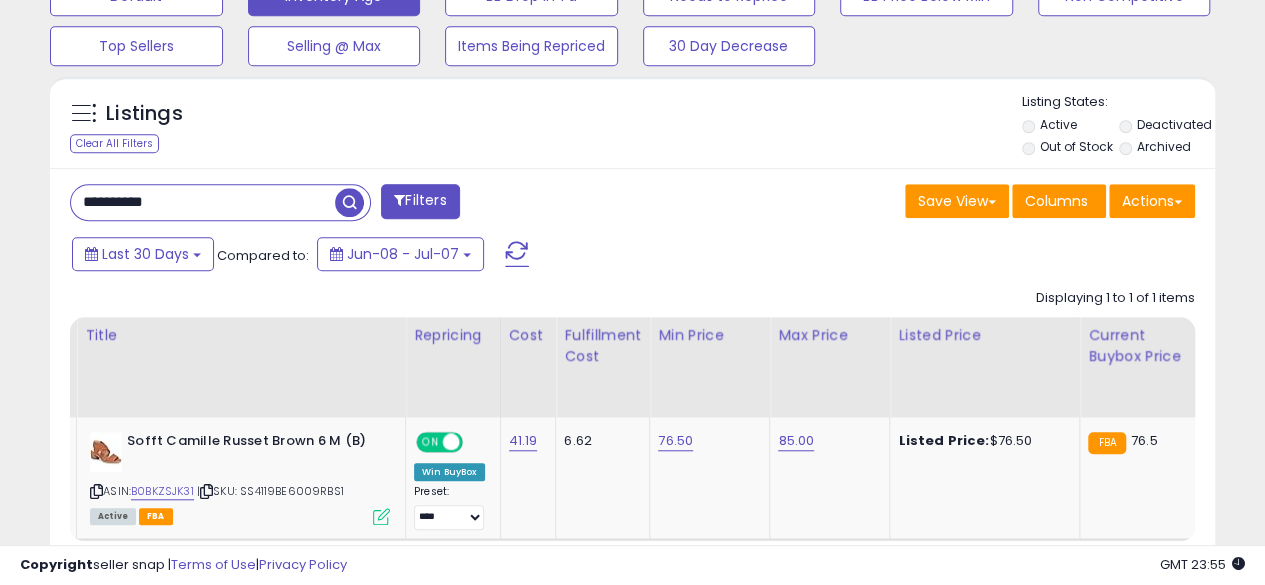 click on "**********" at bounding box center (203, 202) 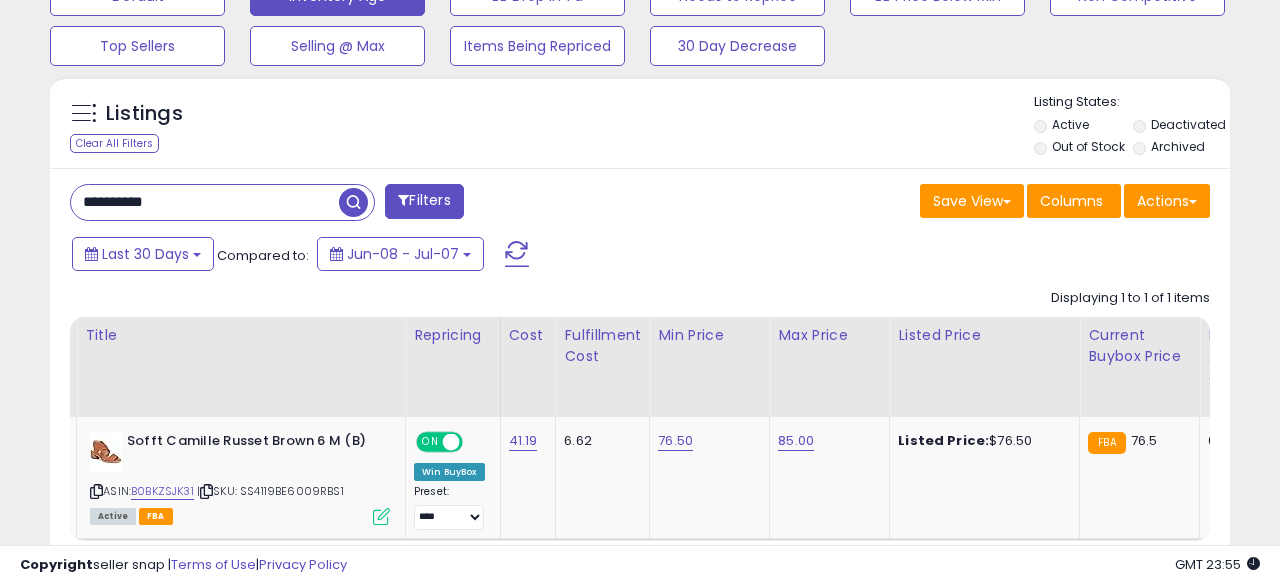 scroll, scrollTop: 999590, scrollLeft: 999317, axis: both 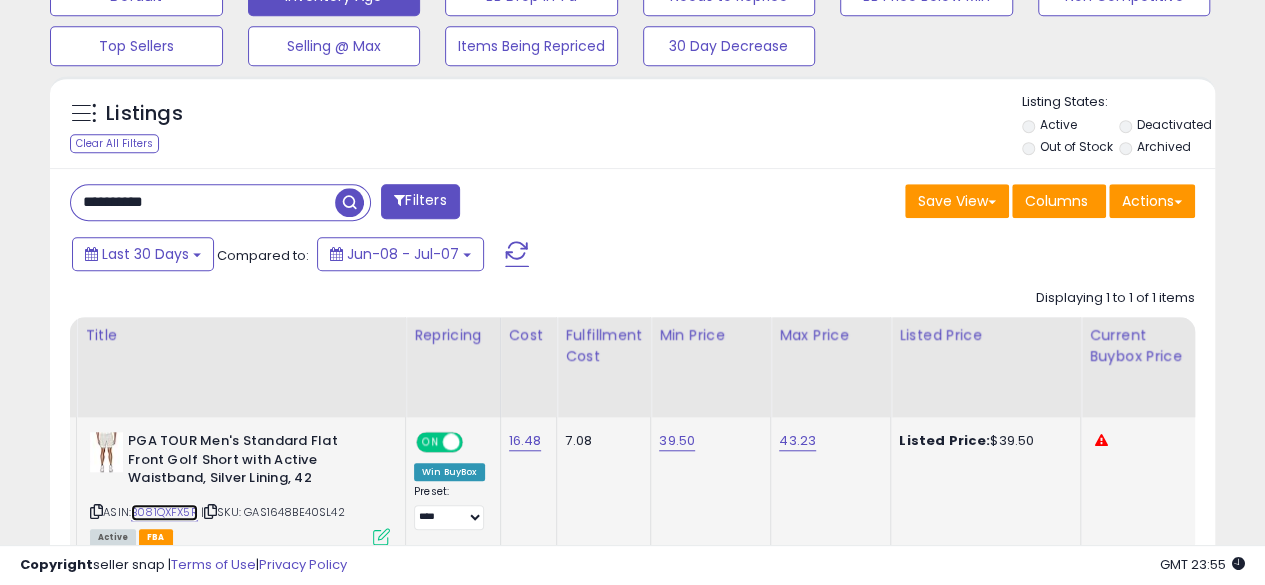 click on "B081QXFX5R" at bounding box center (164, 512) 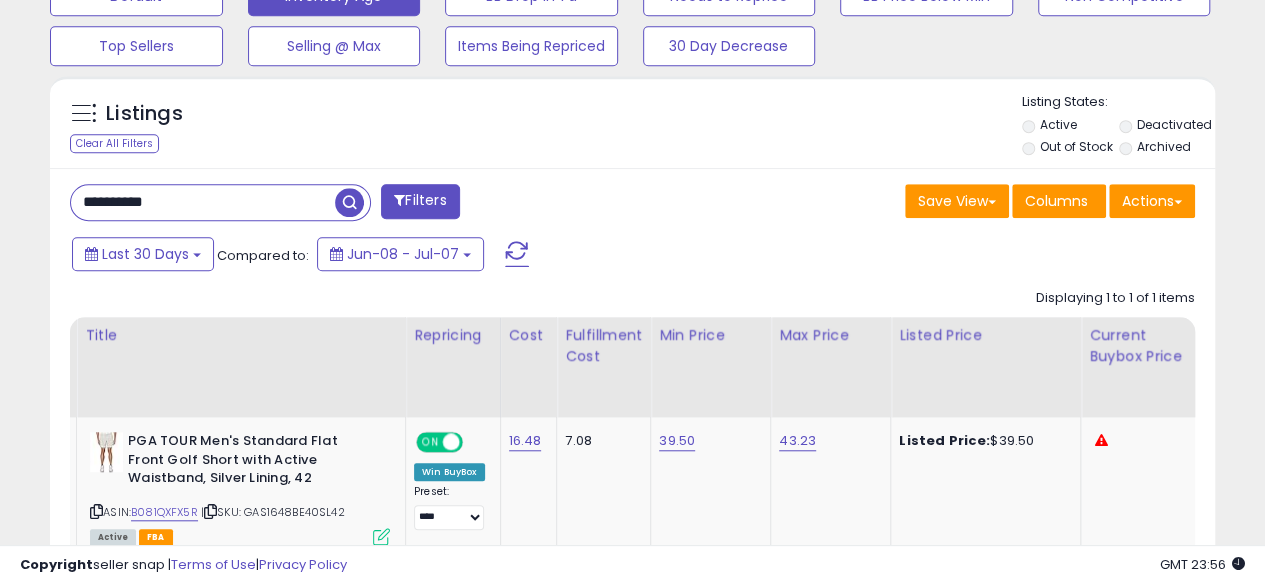 click on "**********" at bounding box center [203, 202] 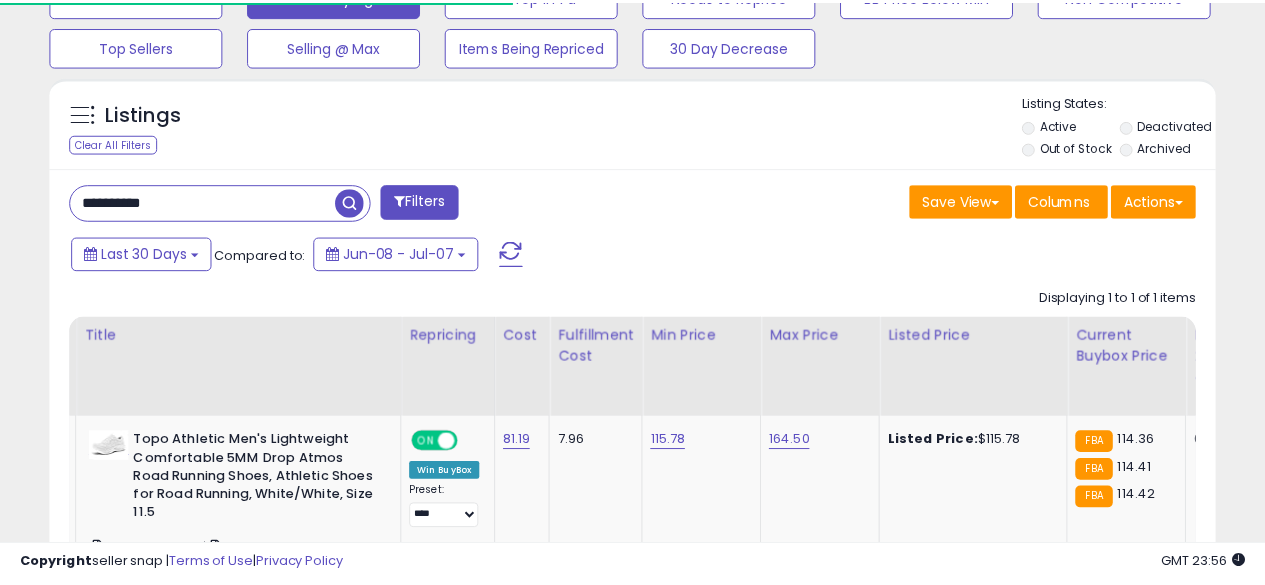 scroll, scrollTop: 410, scrollLeft: 674, axis: both 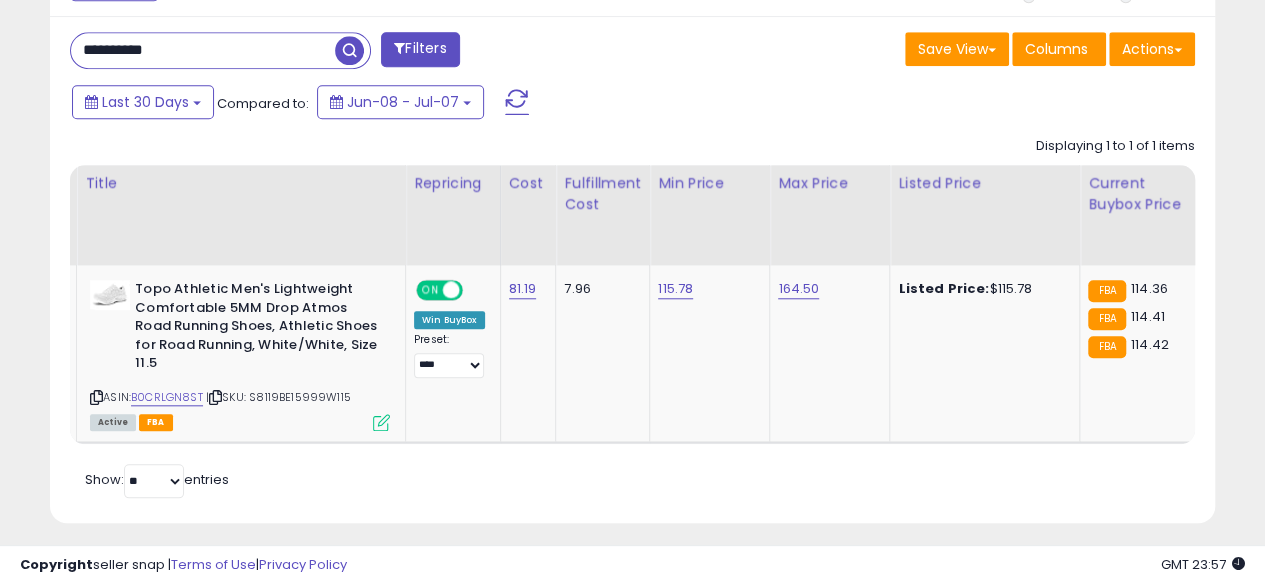 click on "**********" at bounding box center [203, 50] 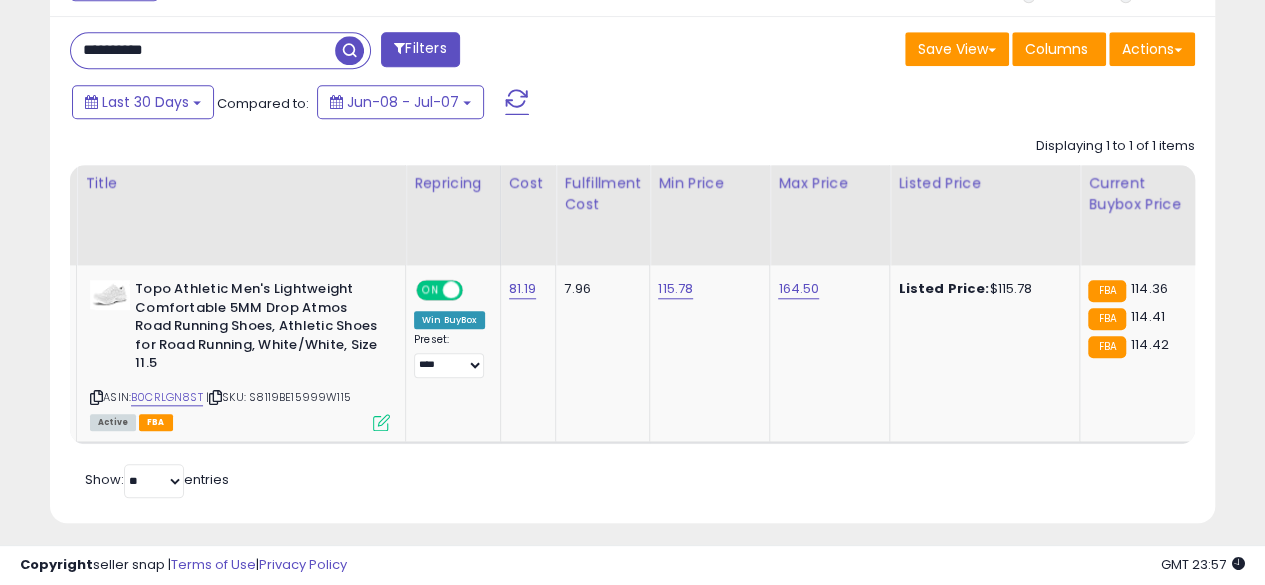 click on "**********" at bounding box center (203, 50) 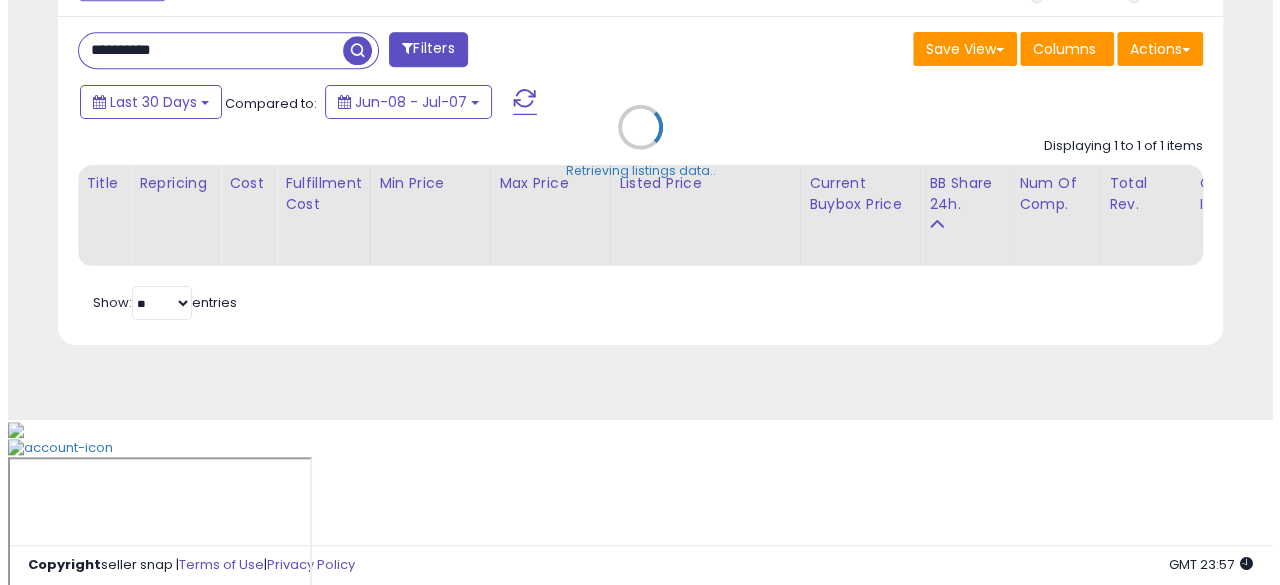 scroll, scrollTop: 654, scrollLeft: 0, axis: vertical 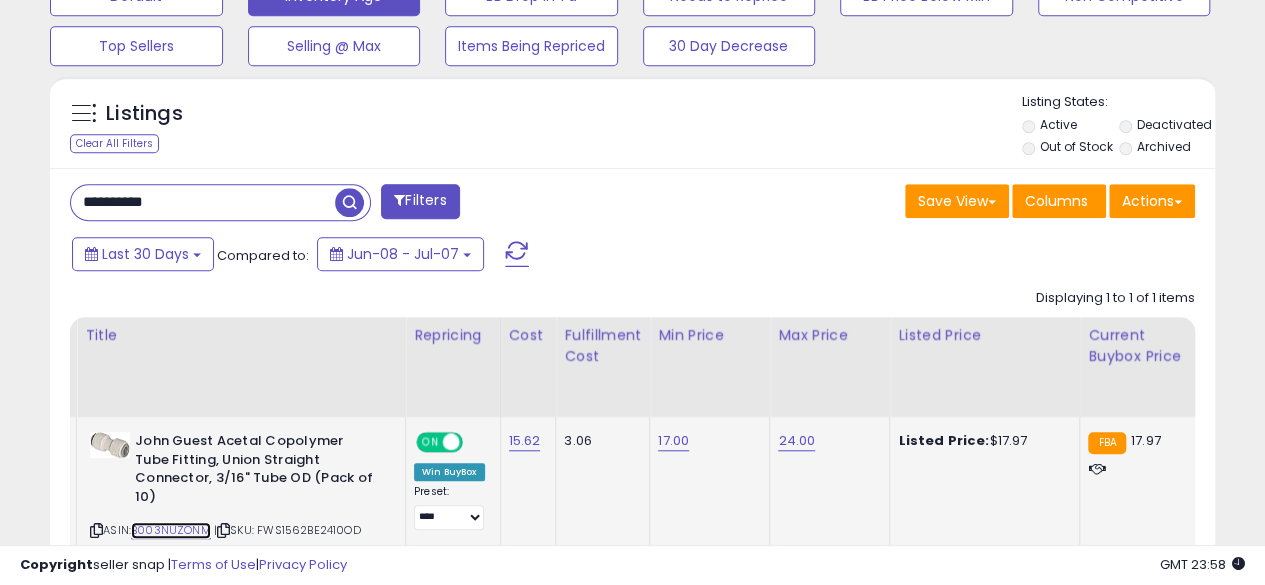 click on "B003NUZONM" at bounding box center [171, 530] 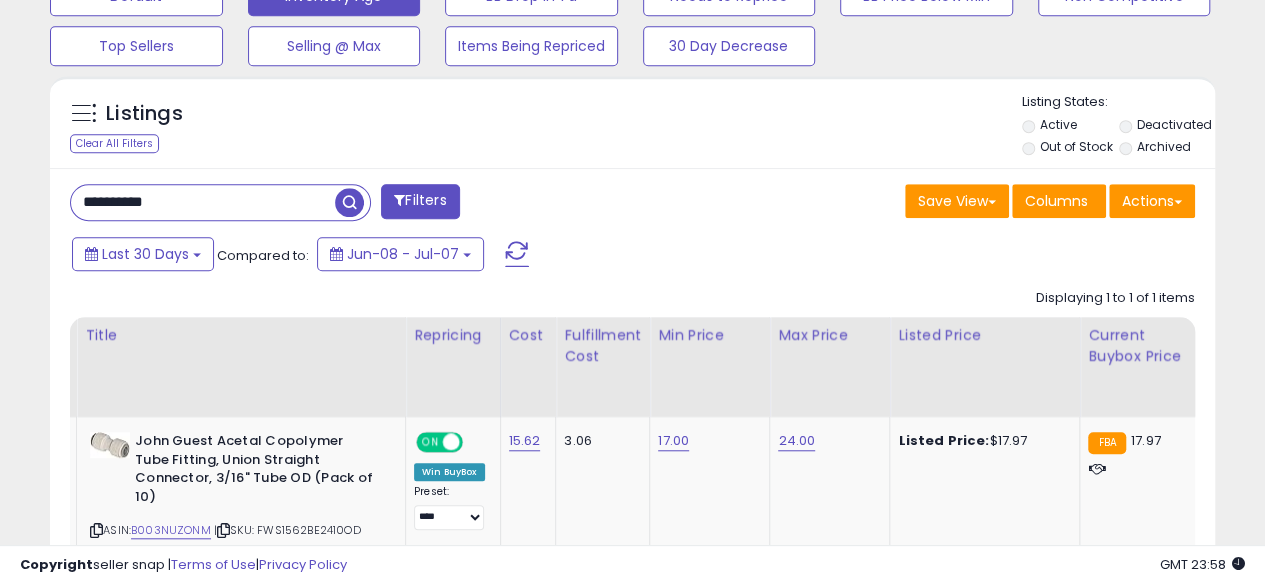 click on "**********" at bounding box center (203, 202) 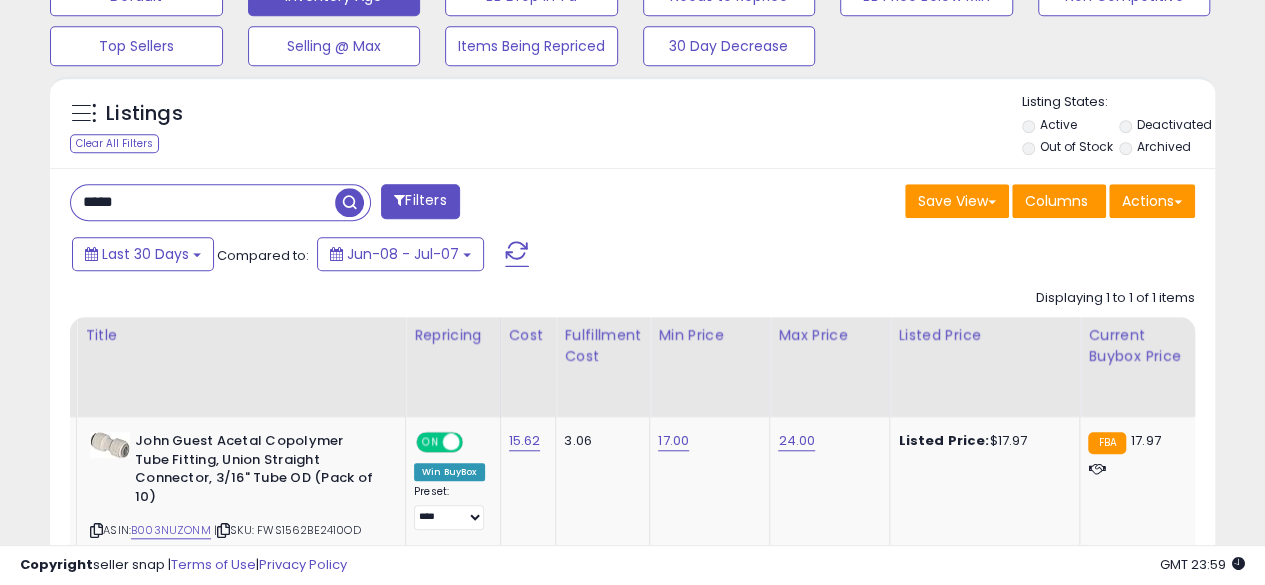 type on "**********" 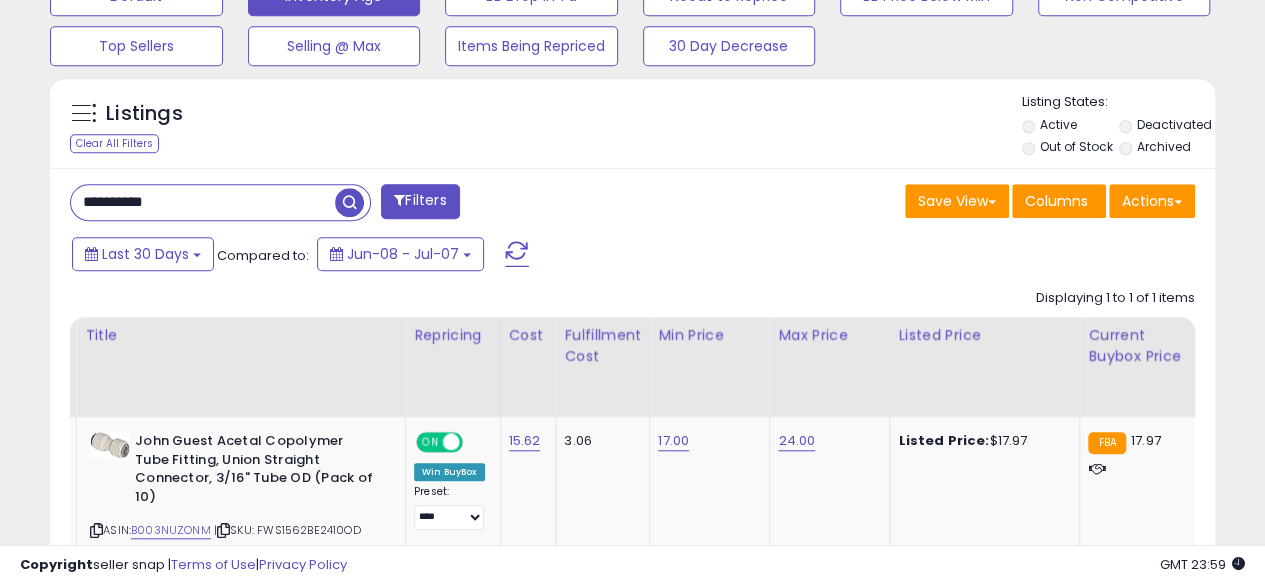 click at bounding box center (349, 202) 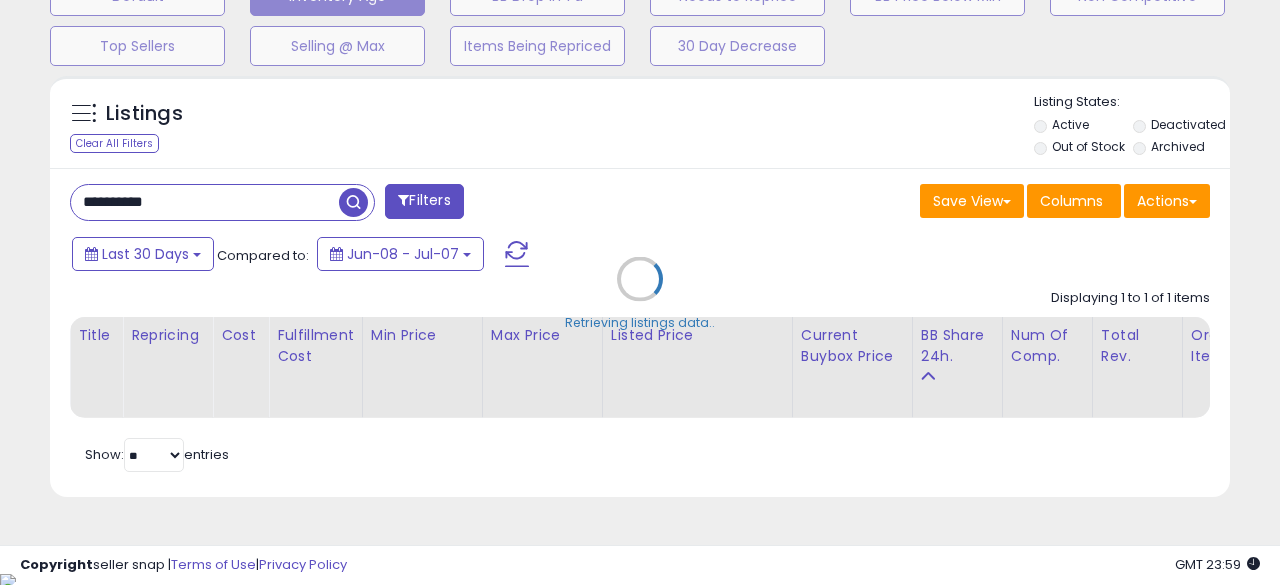 scroll, scrollTop: 999590, scrollLeft: 999317, axis: both 